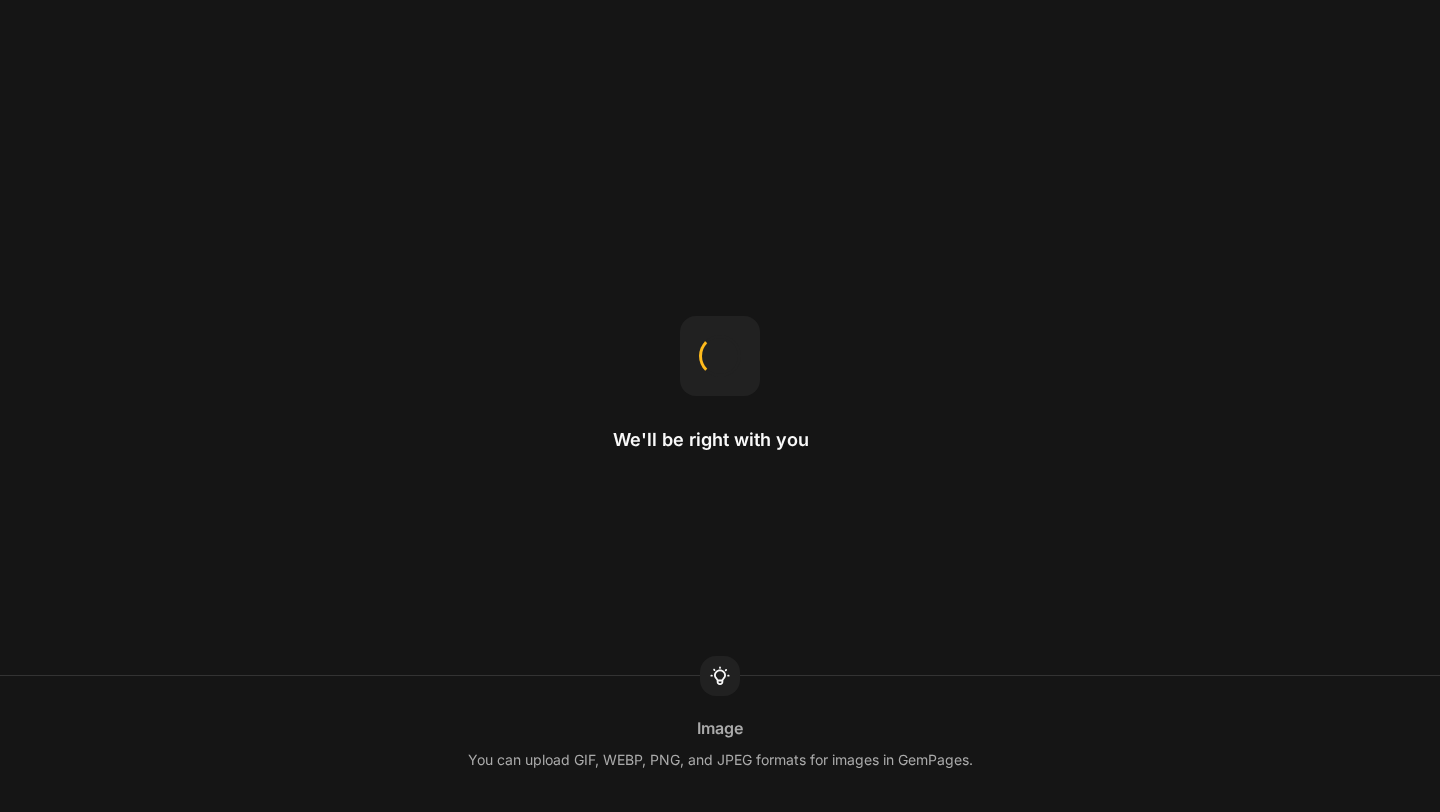 scroll, scrollTop: 0, scrollLeft: 0, axis: both 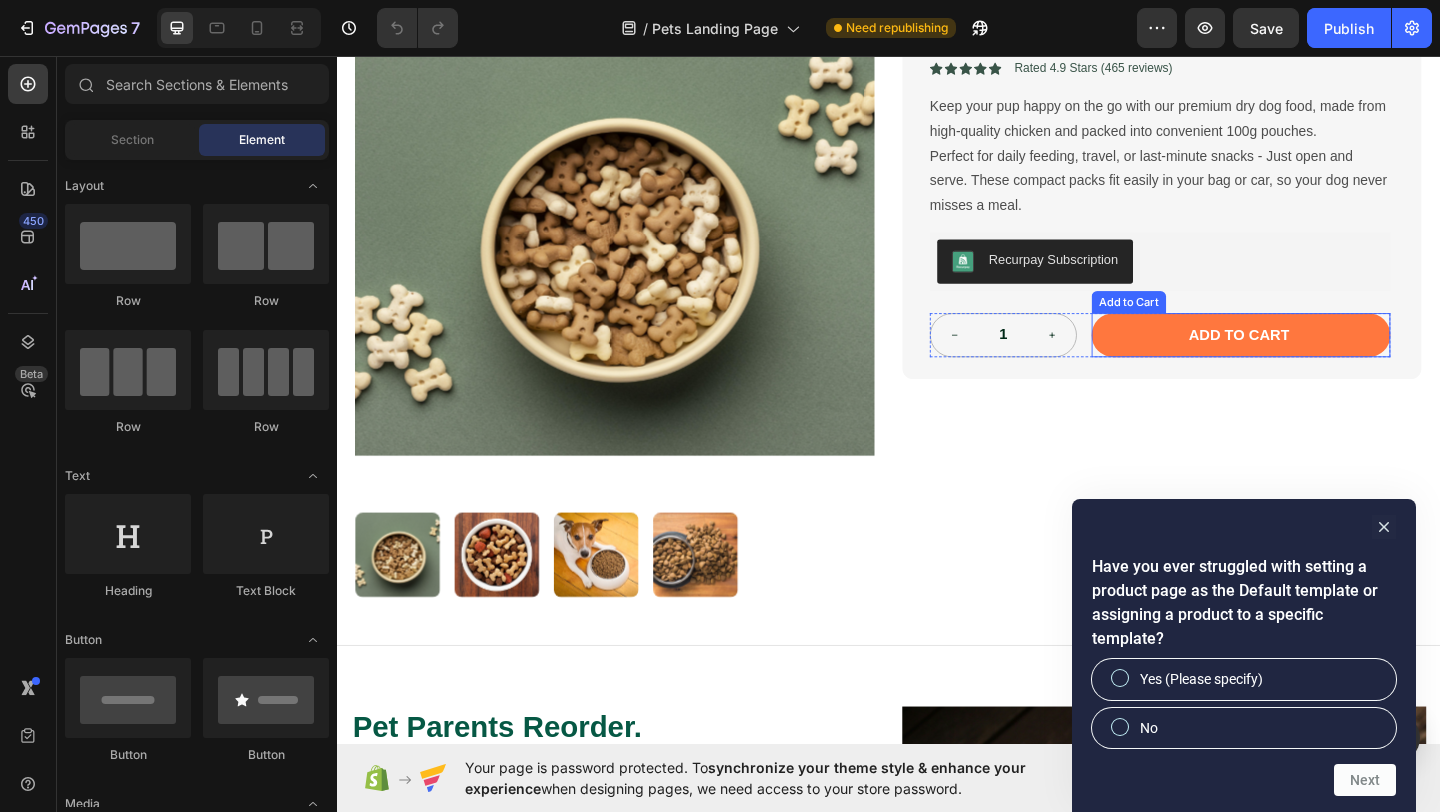 click on "Add to cart" at bounding box center [1320, 360] 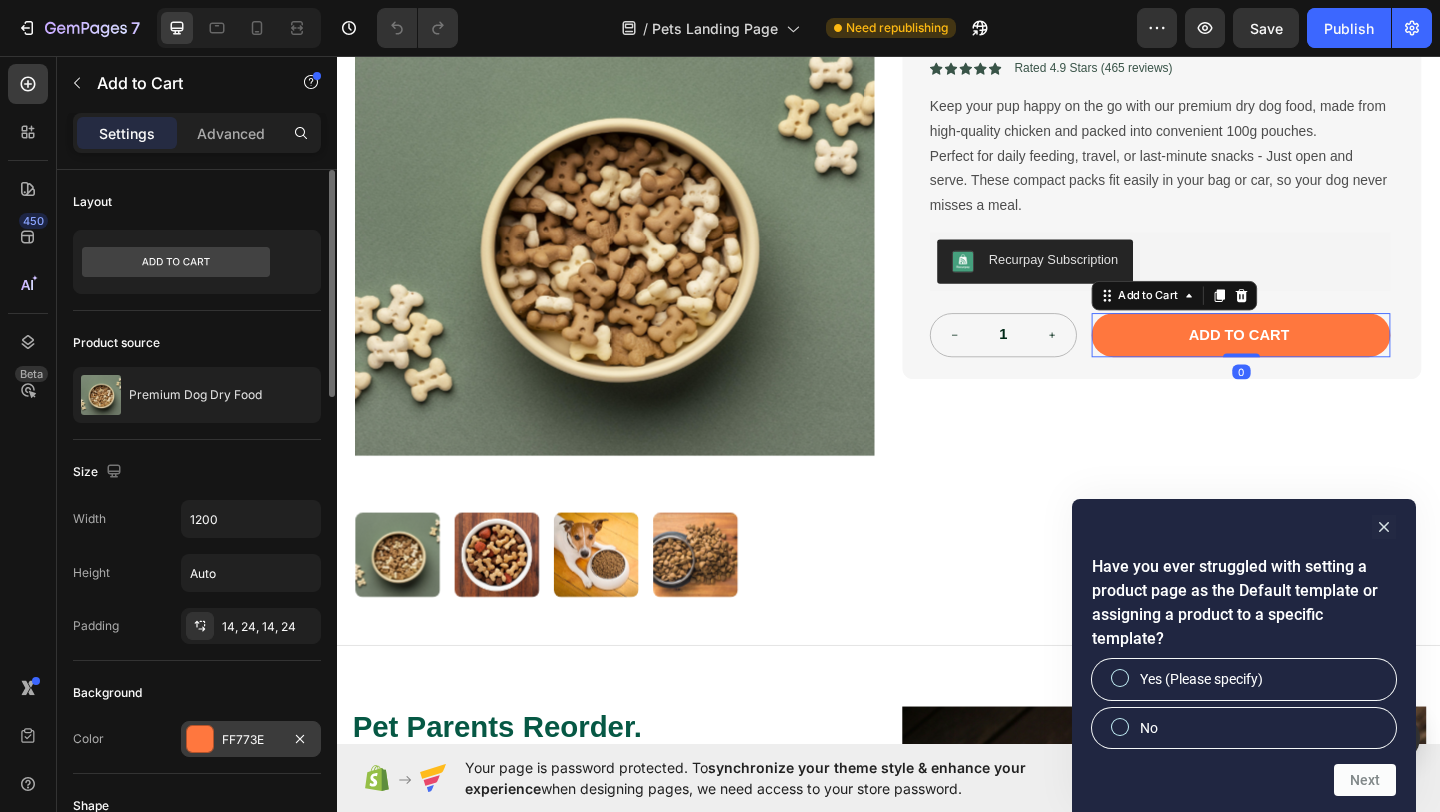 click at bounding box center (200, 739) 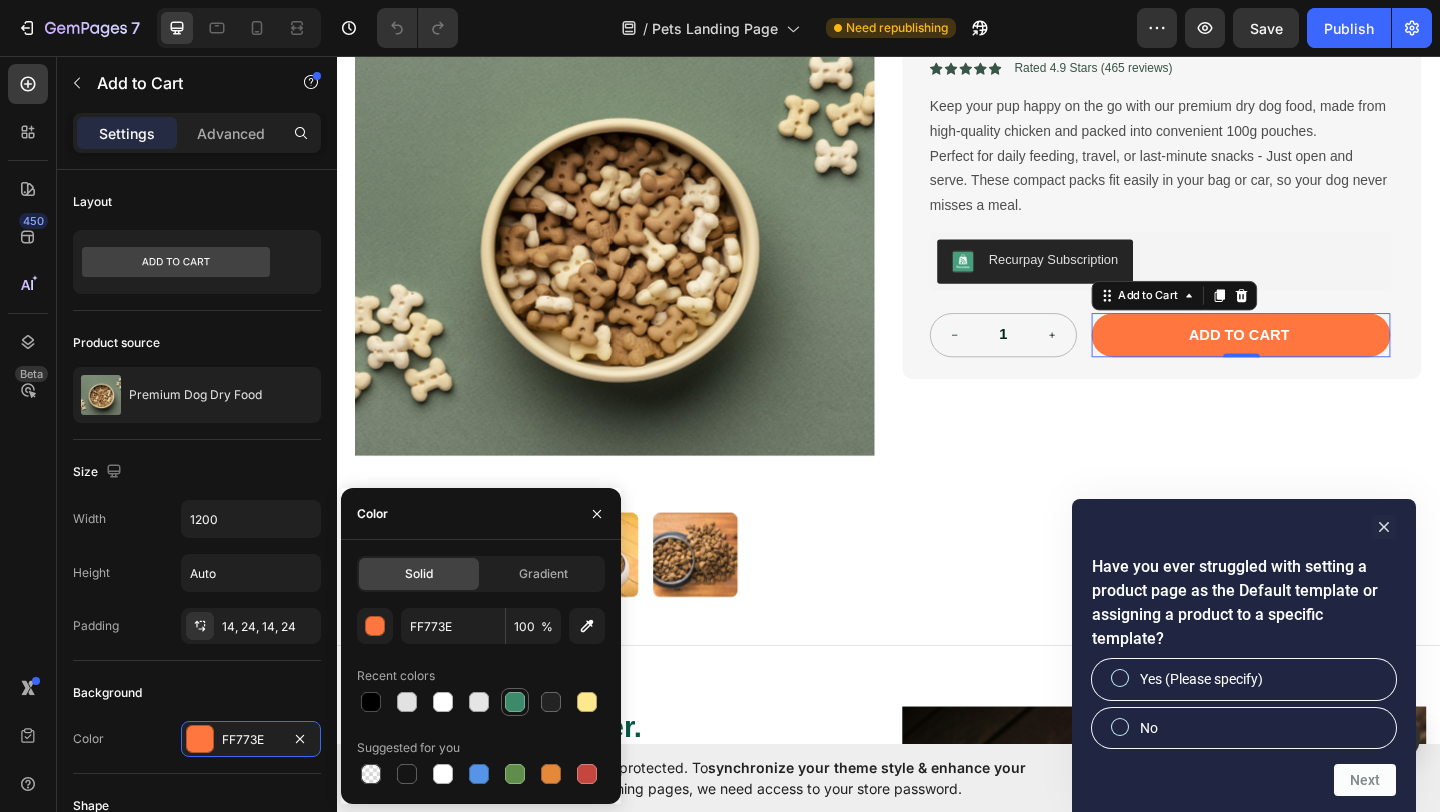 click at bounding box center (515, 702) 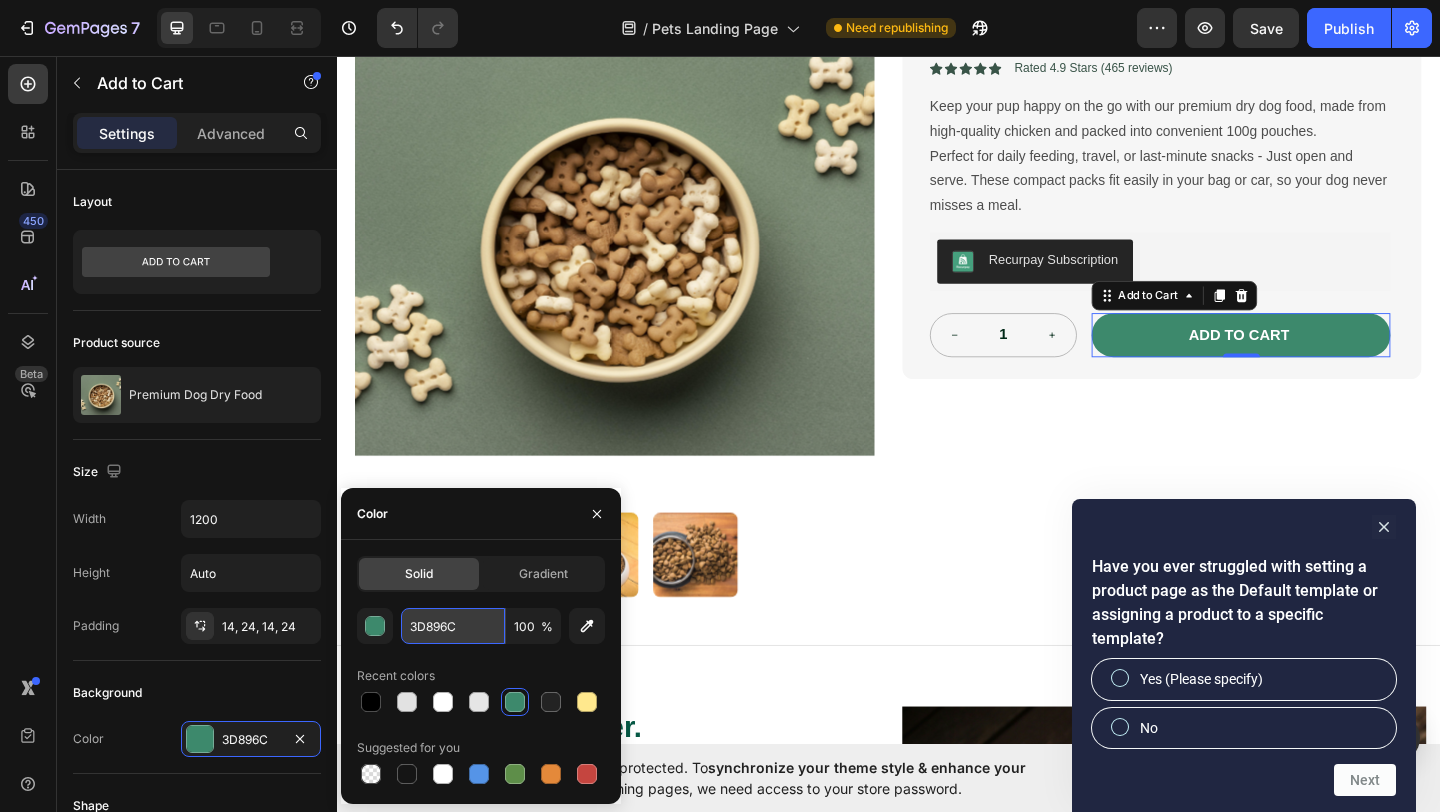 click on "3D896C" at bounding box center [453, 626] 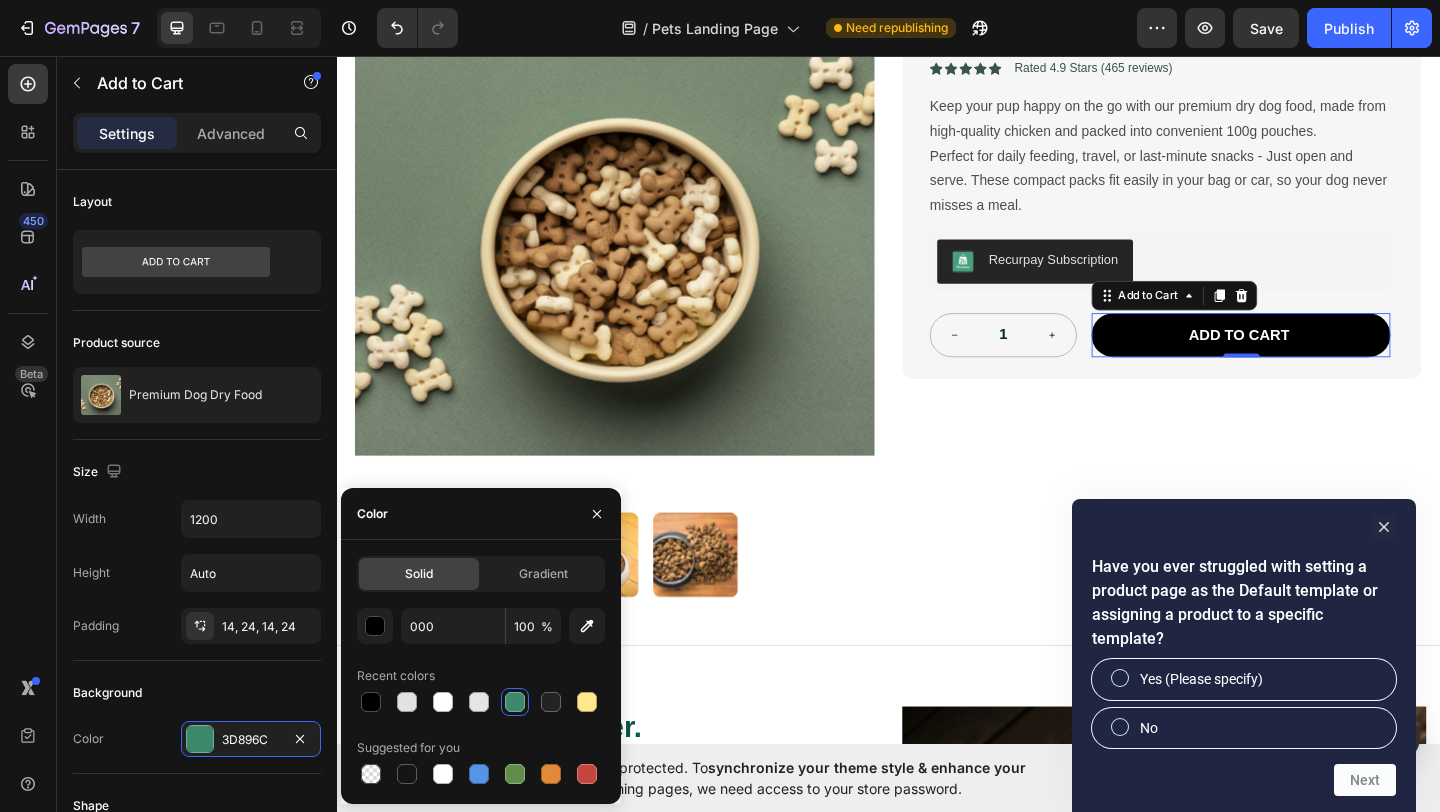 click on "000 100 % Recent colors Suggested for you" at bounding box center [481, 698] 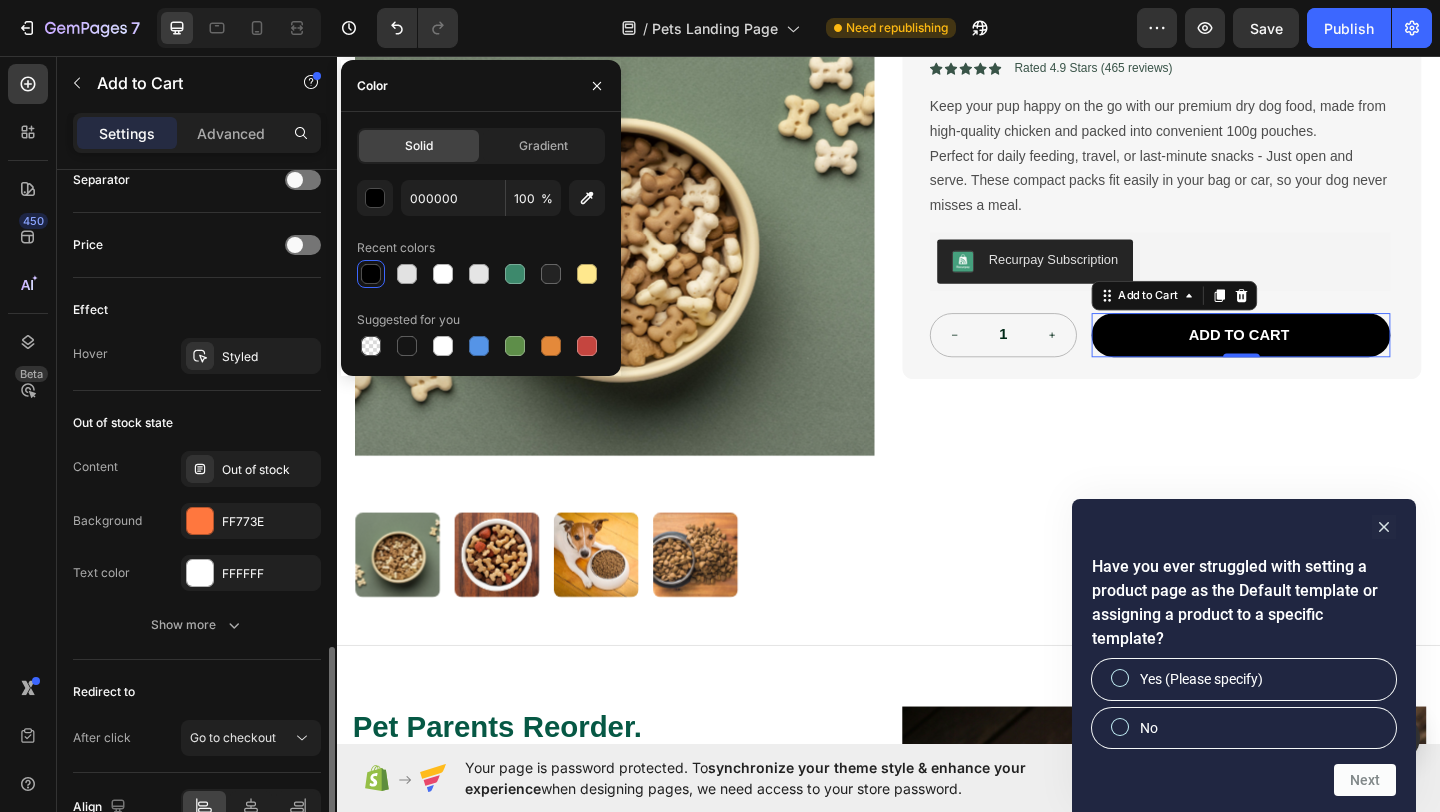 scroll, scrollTop: 1315, scrollLeft: 0, axis: vertical 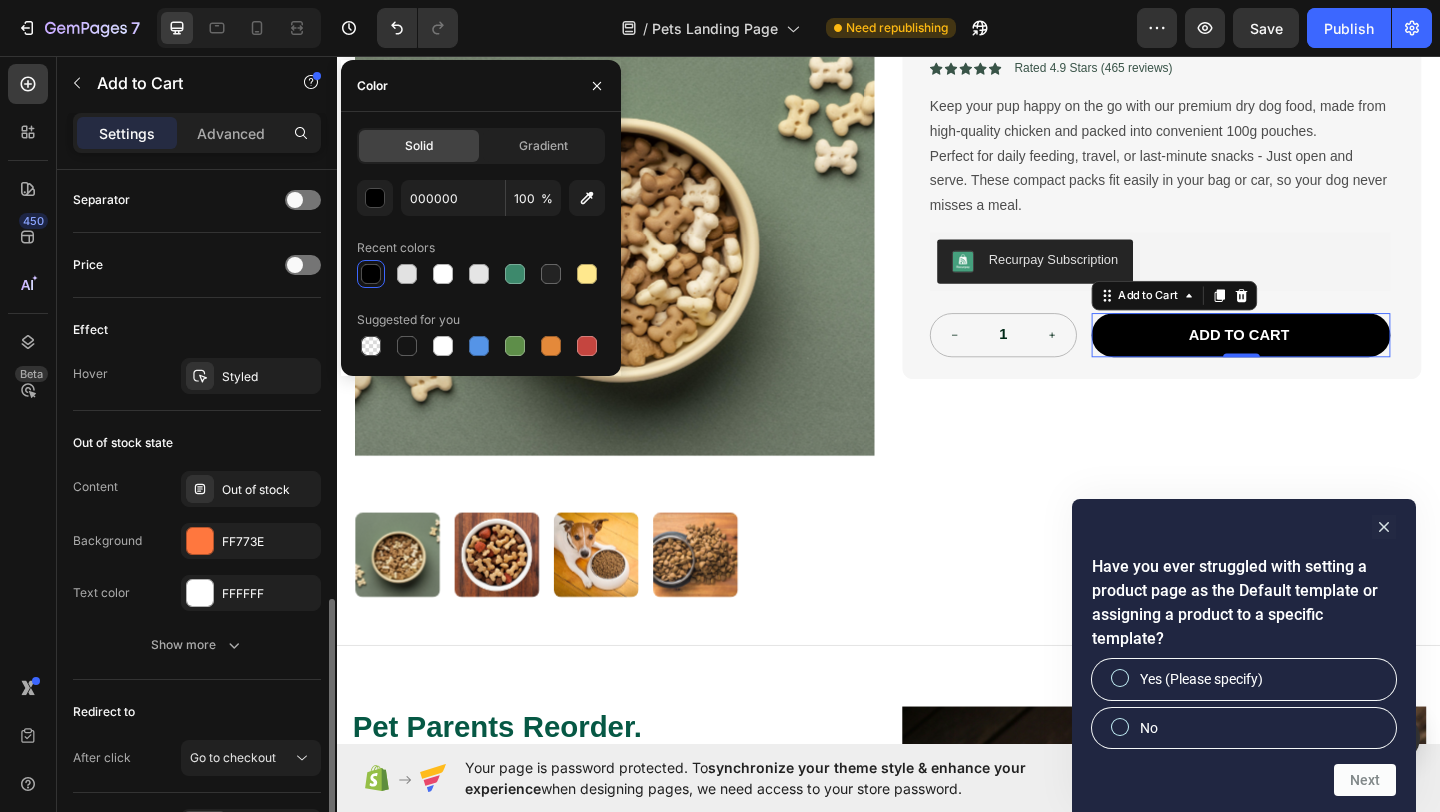 click on "Background" at bounding box center (107, 541) 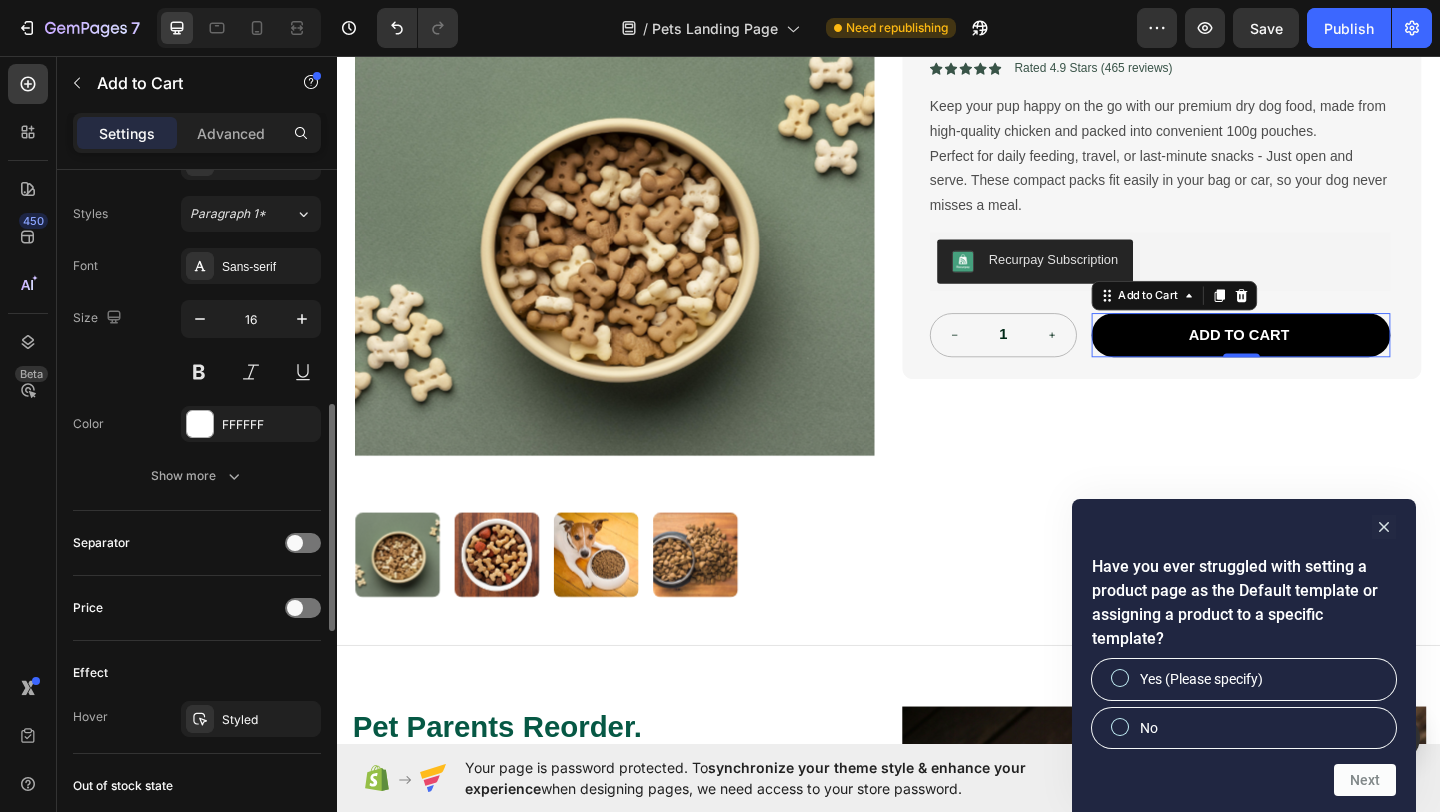 scroll, scrollTop: 1444, scrollLeft: 0, axis: vertical 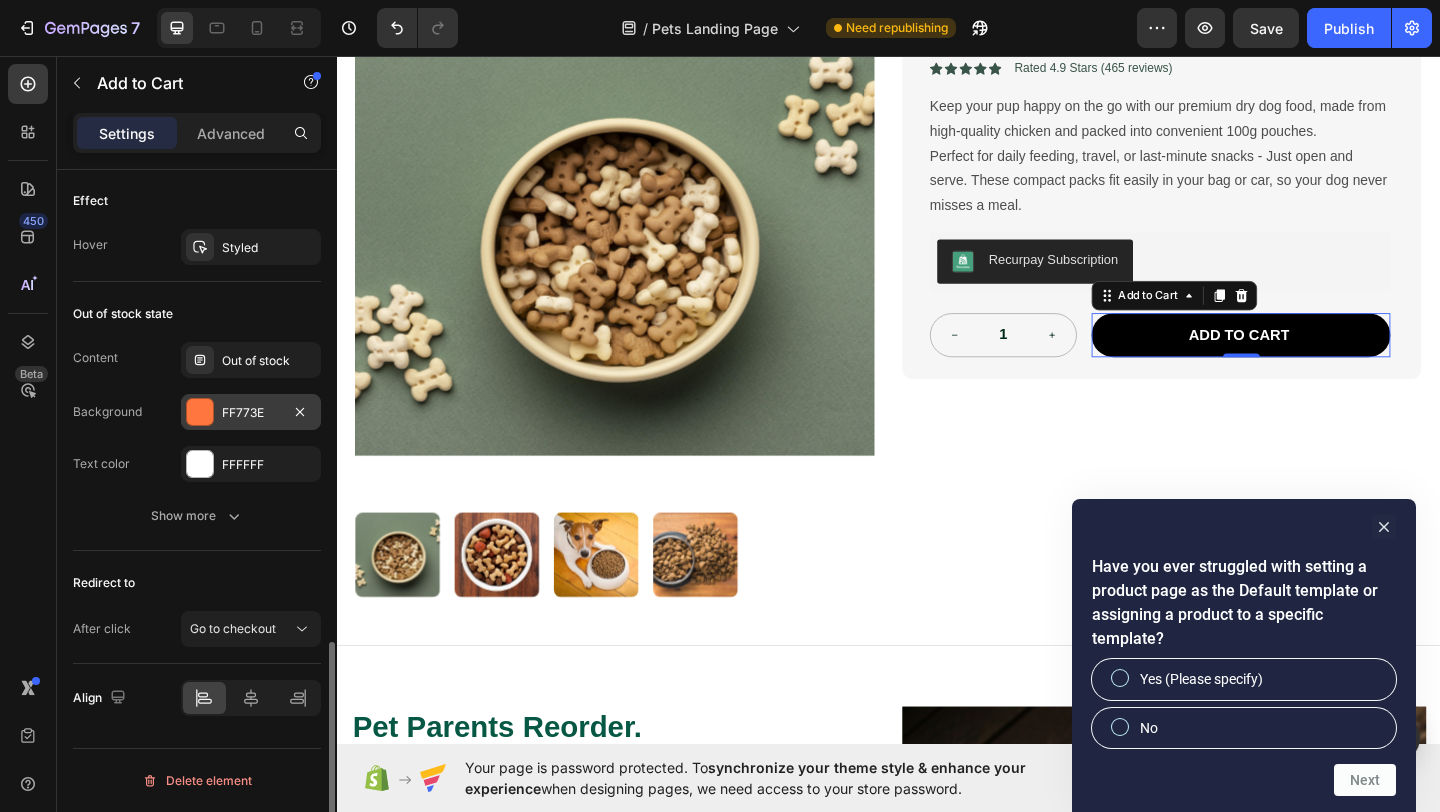 click at bounding box center (200, 412) 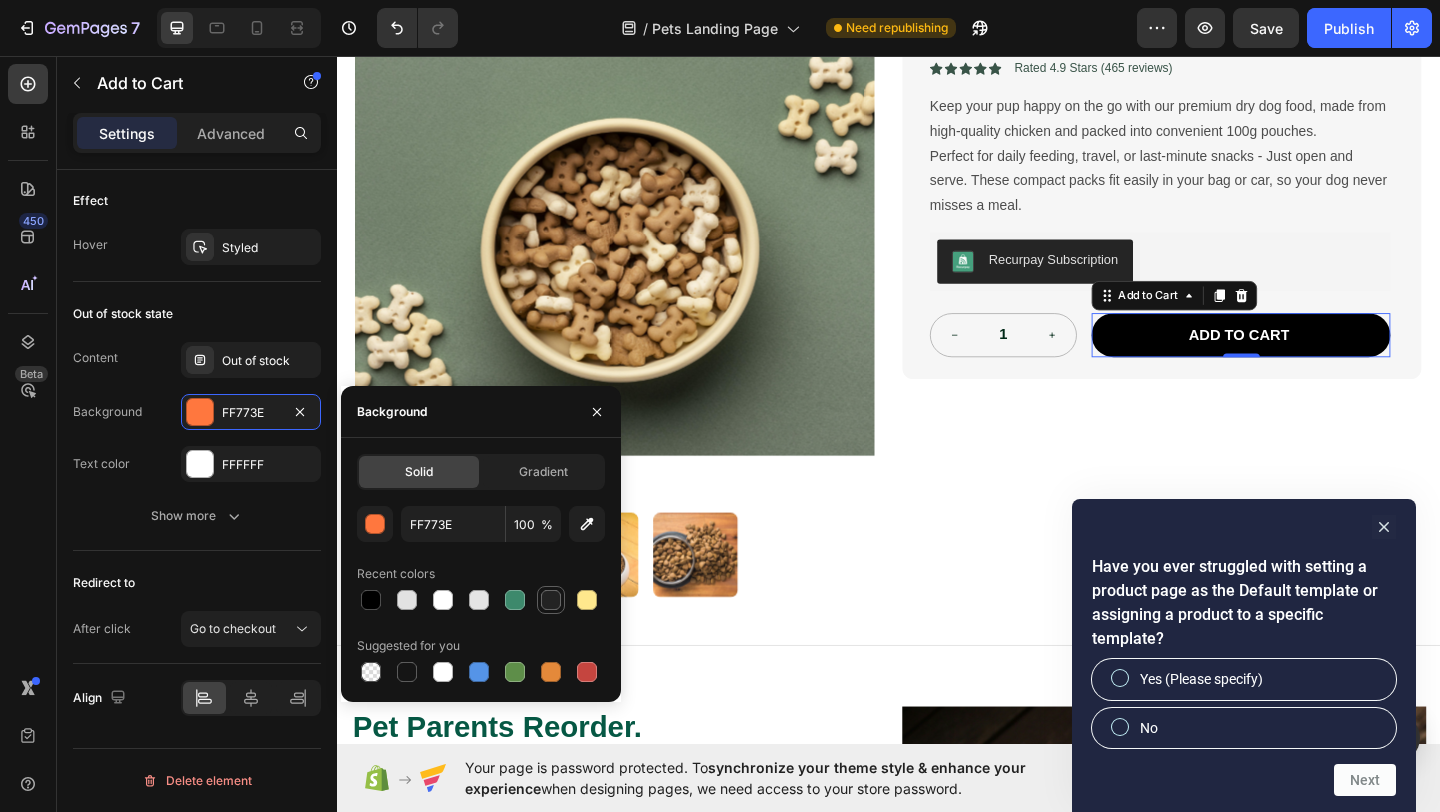click at bounding box center [551, 600] 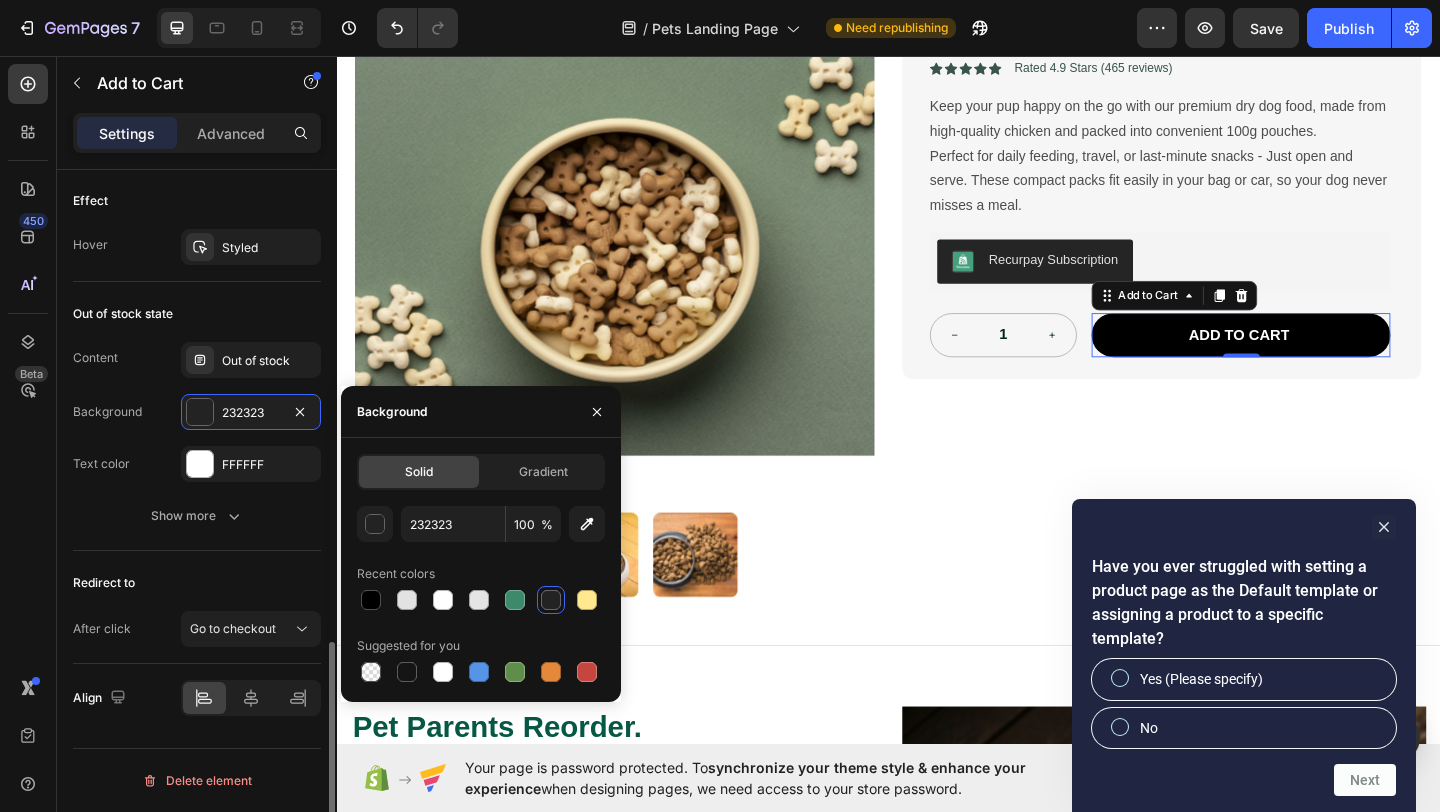 click on "Text color FFFFFF" at bounding box center (197, 464) 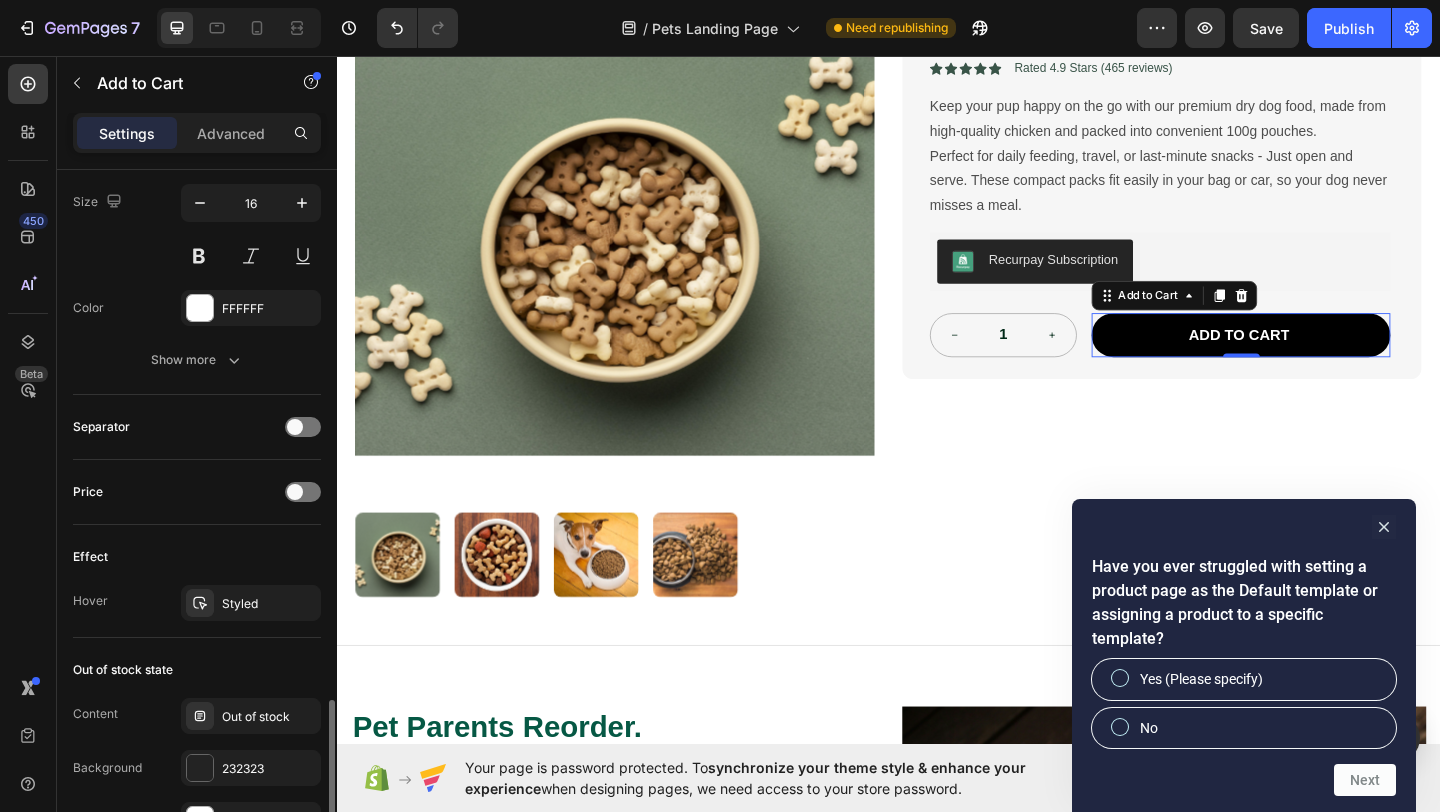 scroll, scrollTop: 1222, scrollLeft: 0, axis: vertical 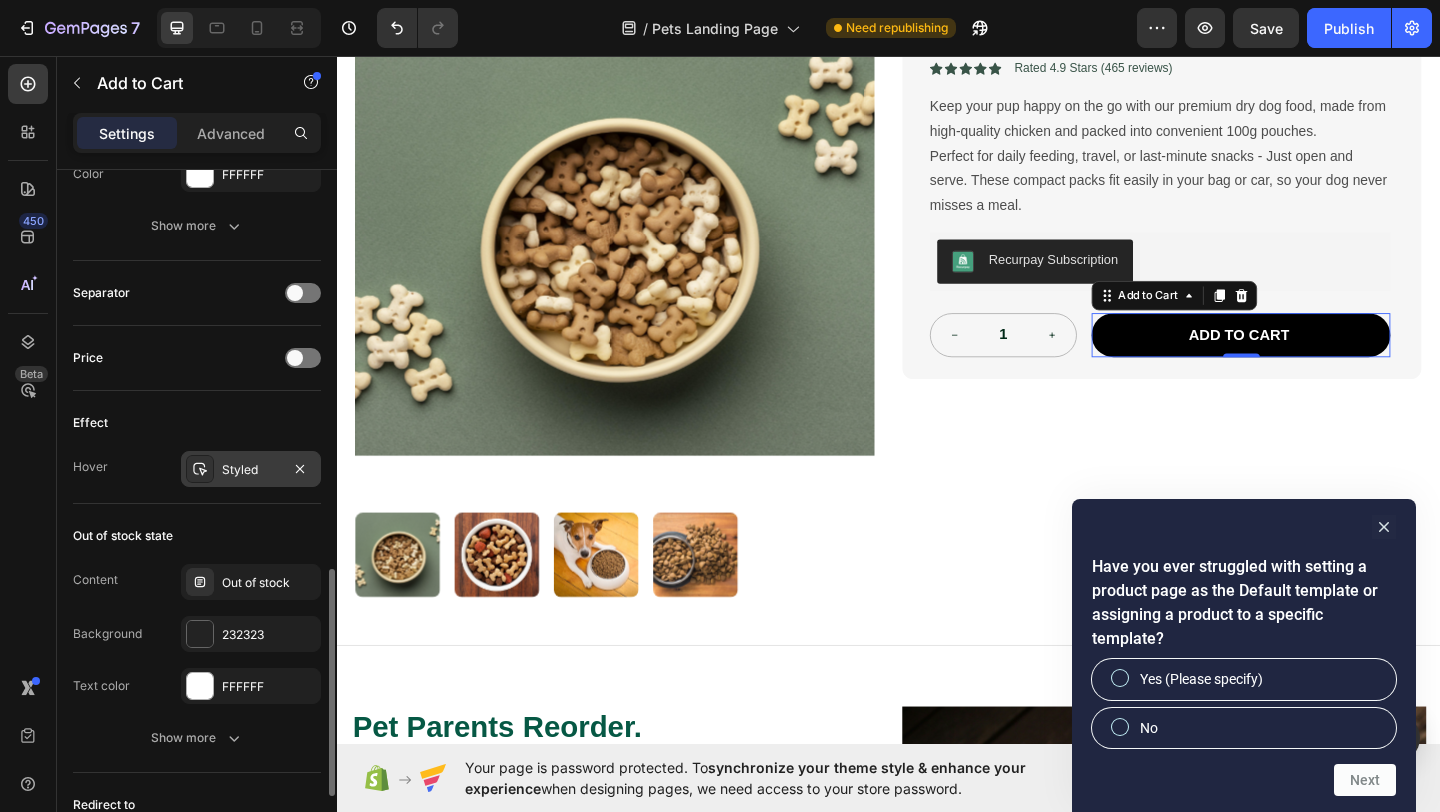 click on "Styled" at bounding box center (251, 470) 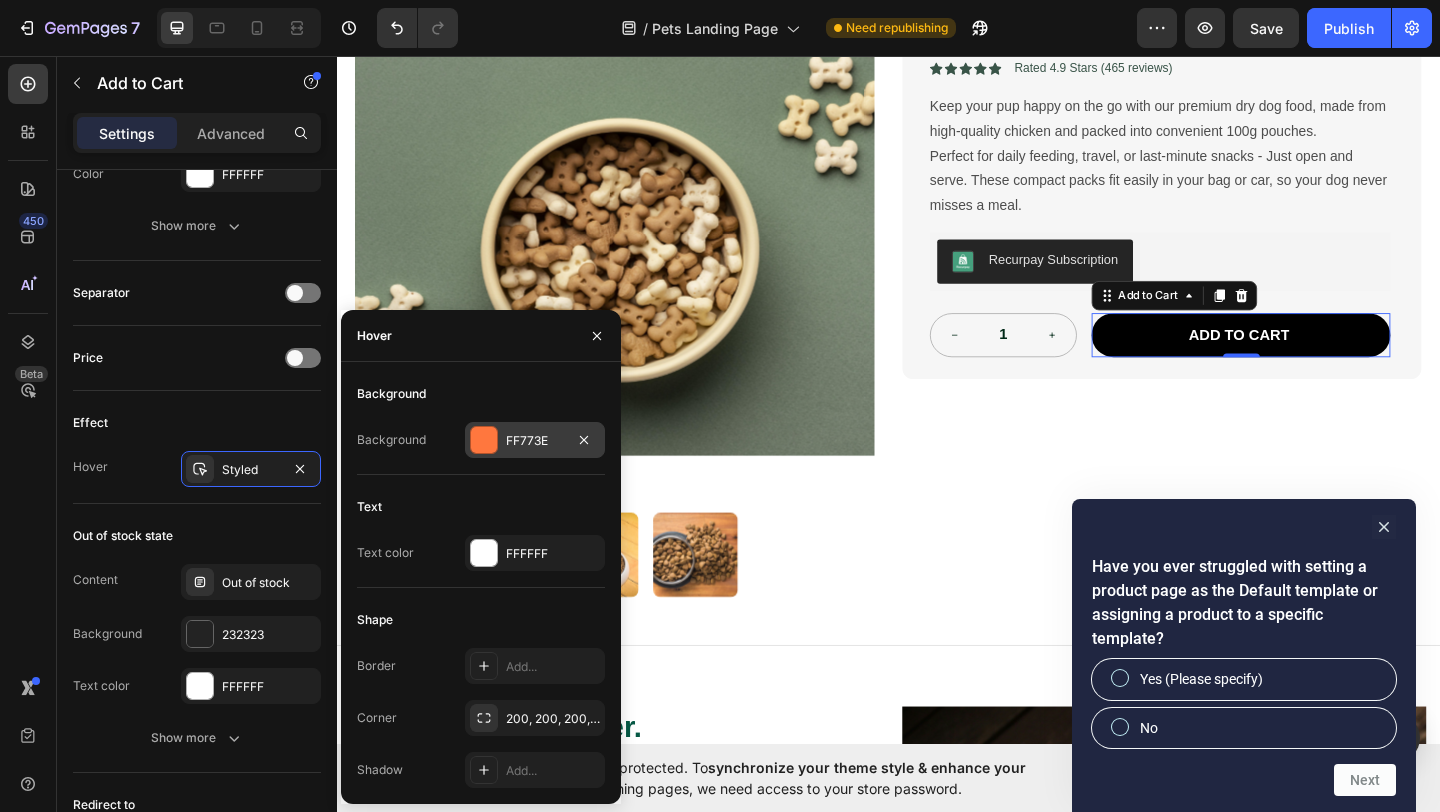 click on "FF773E" at bounding box center [535, 441] 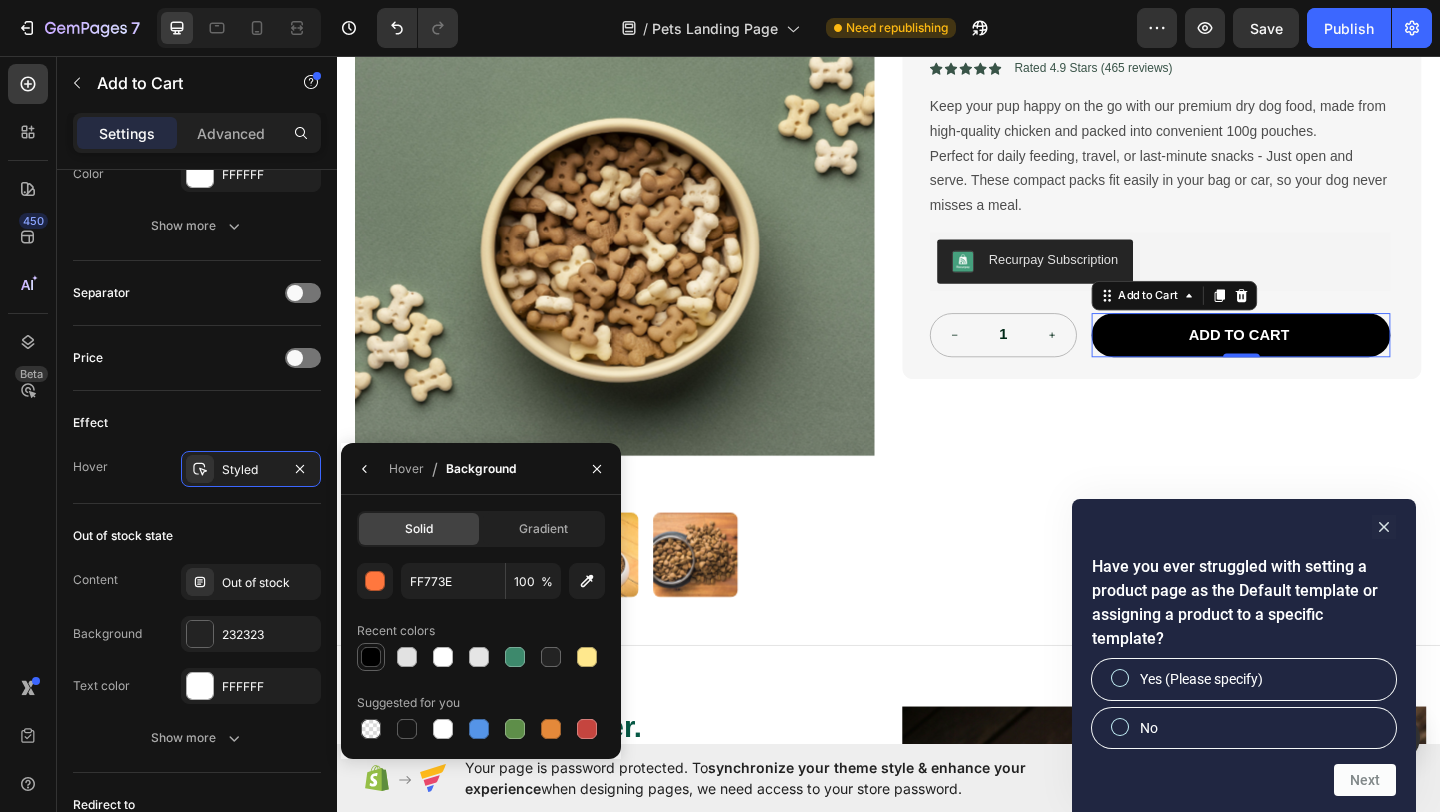 click at bounding box center (371, 657) 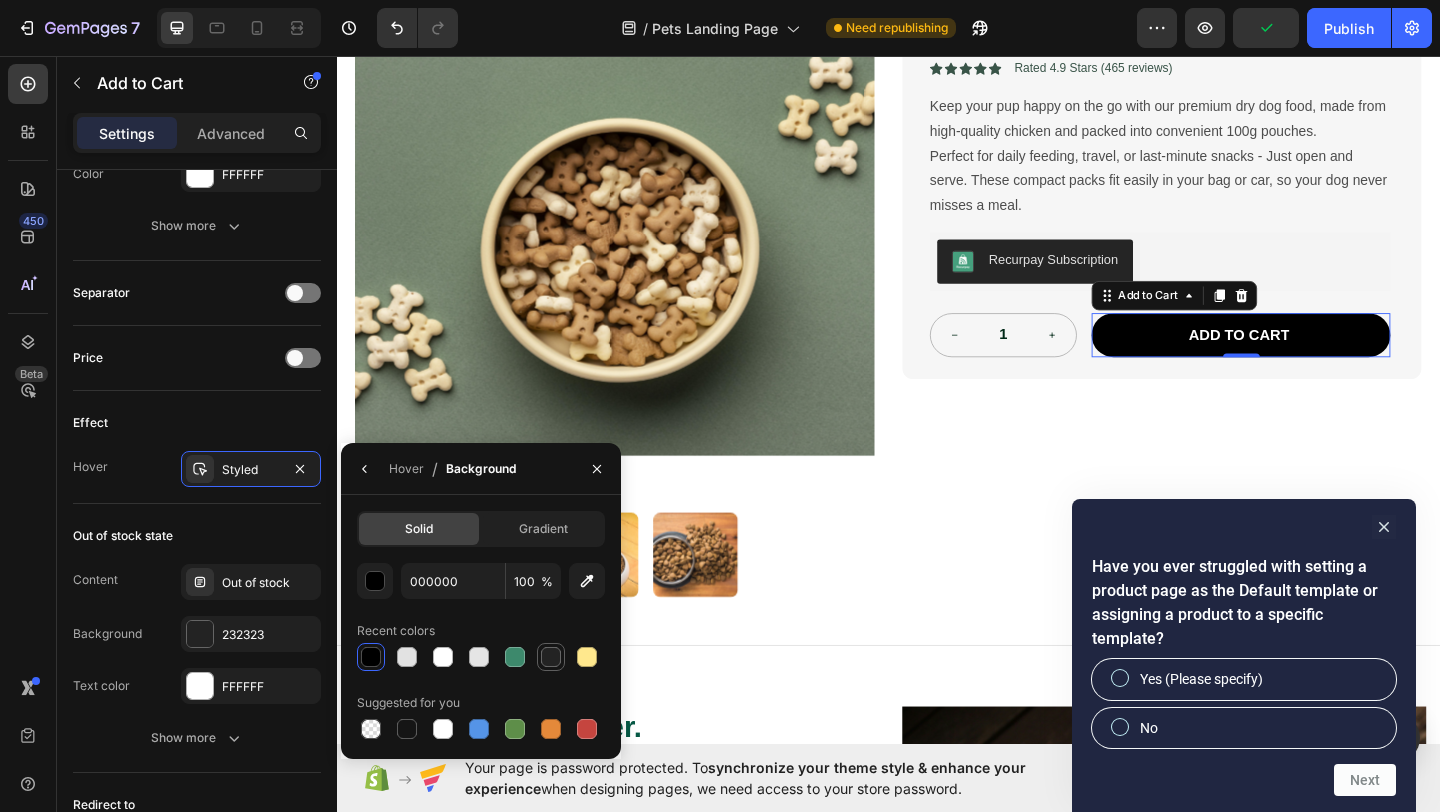 click at bounding box center (551, 657) 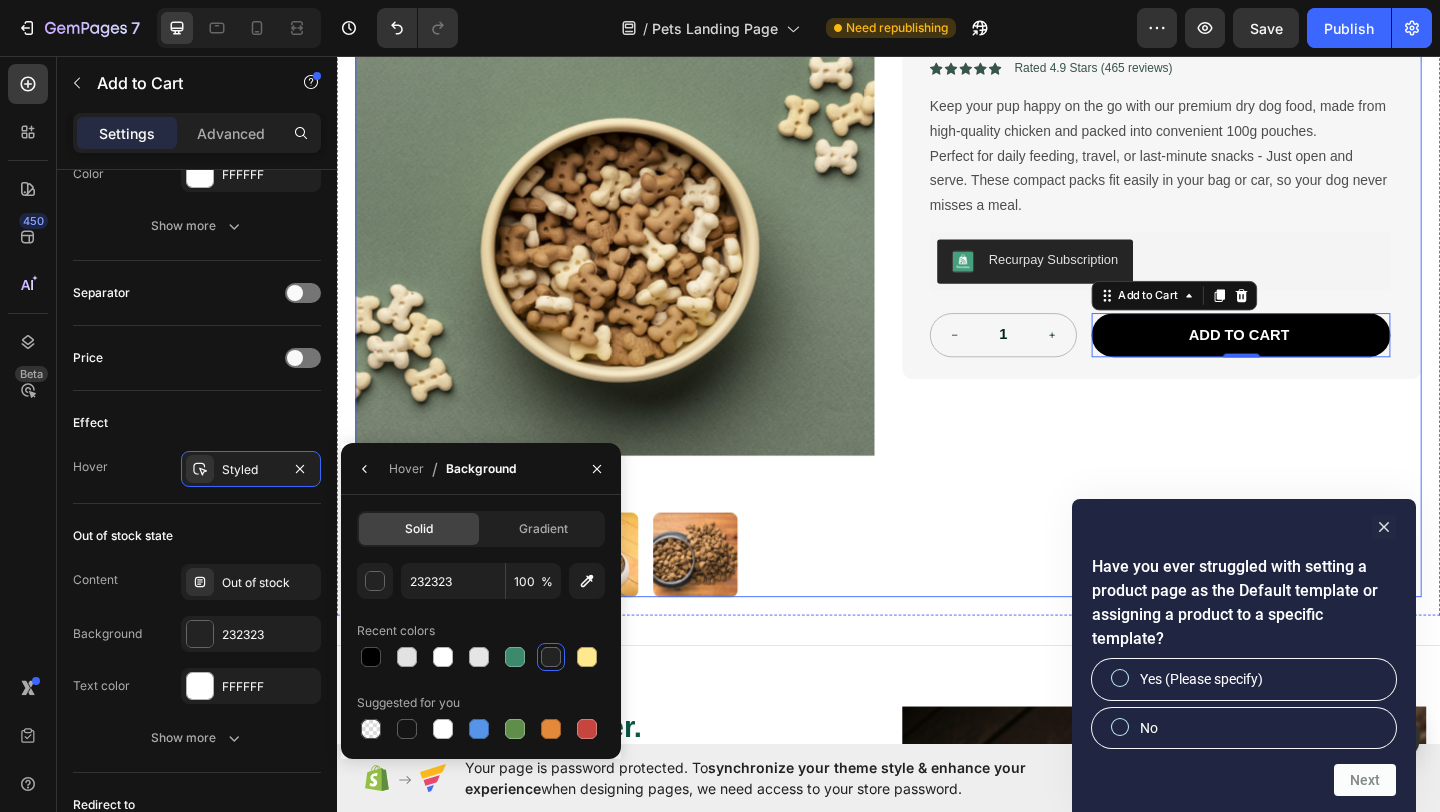 click on "Premium Dog Dry Food Product Title
Icon
Icon
Icon
Icon
Icon Icon List Rated 4.9 Stars (465 reviews) Text Block Row Keep your pup happy on the go with our premium dry dog food, made from high-quality chicken and packed into convenient 100g pouches.
Perfect for daily feeding, travel, or last-minute snacks - Just open and serve. These compact packs fit easily in your bag or car, so your dog never misses a meal.   Product Description Recurpay Subscription Recurpay Subscription
1
Product Quantity Add to cart Add to Cart   0 Row Row Row" at bounding box center (1234, 308) 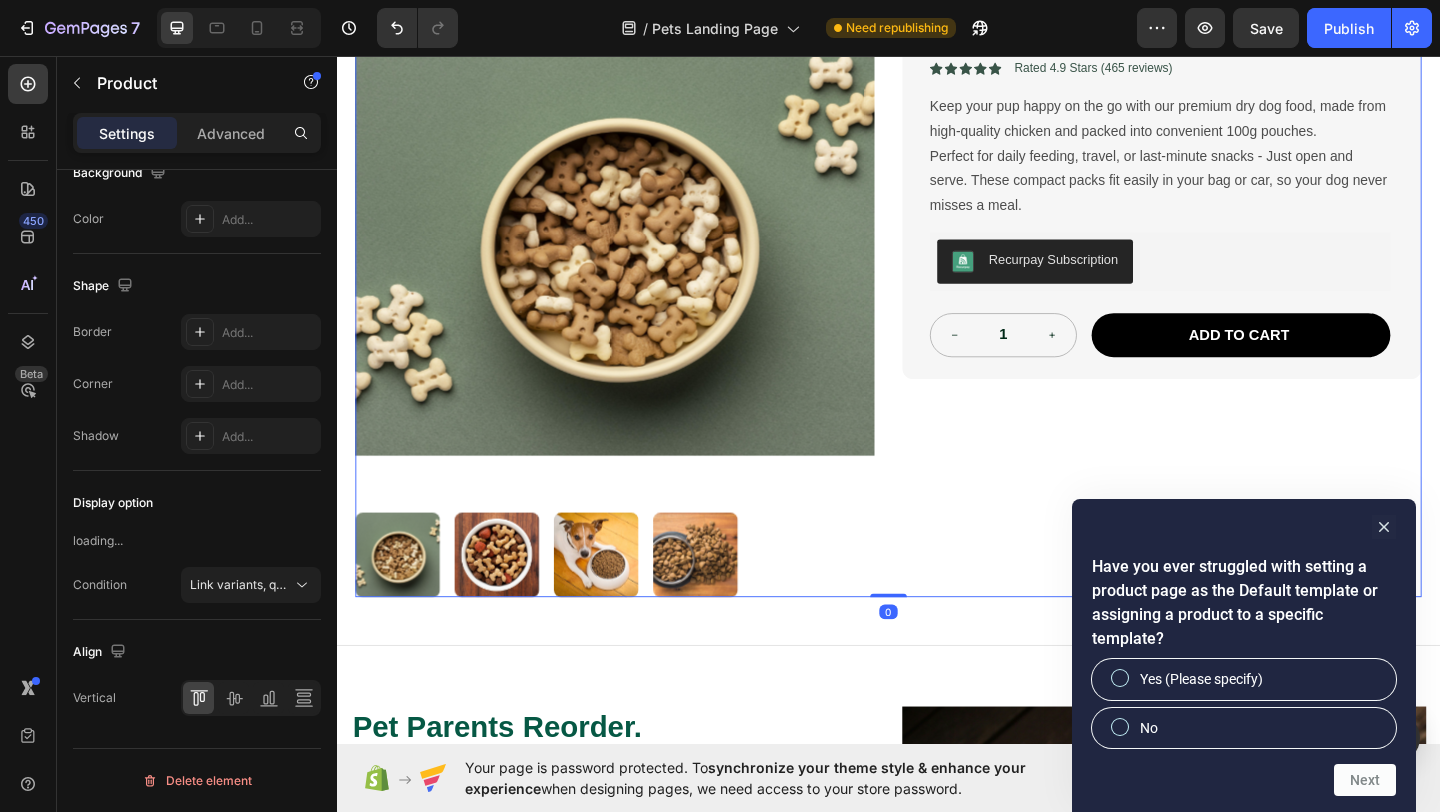 scroll, scrollTop: 0, scrollLeft: 0, axis: both 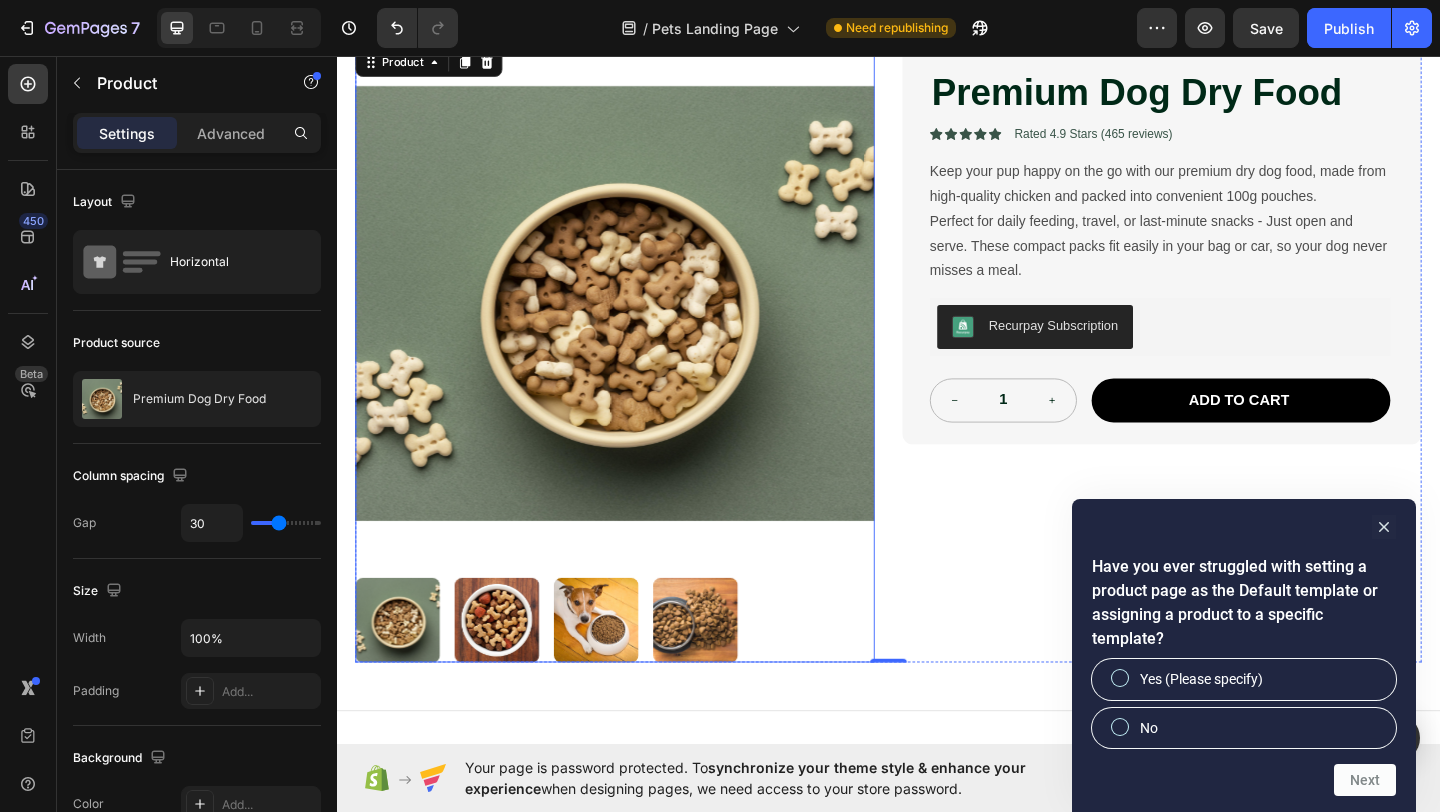 click at bounding box center [639, 324] 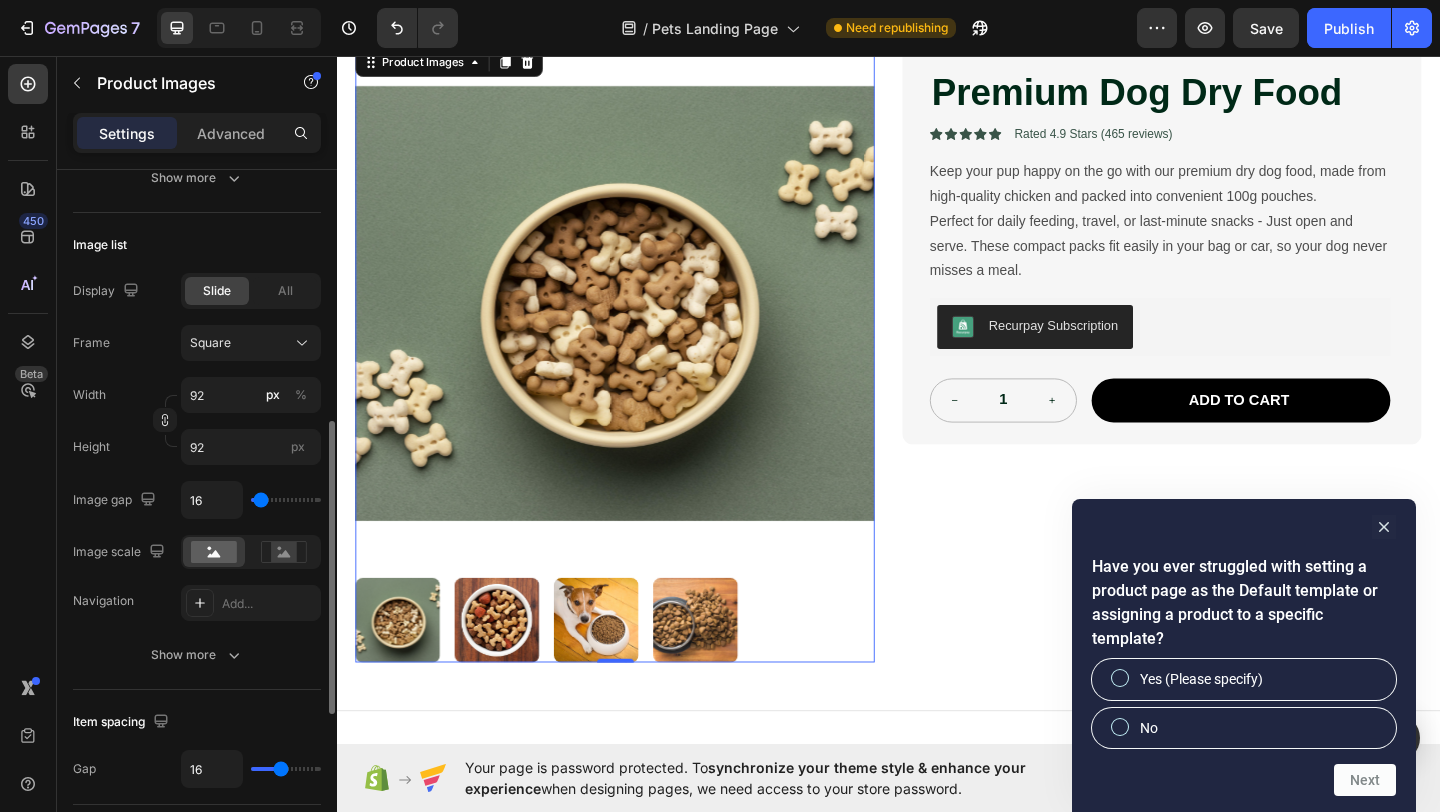 scroll, scrollTop: 604, scrollLeft: 0, axis: vertical 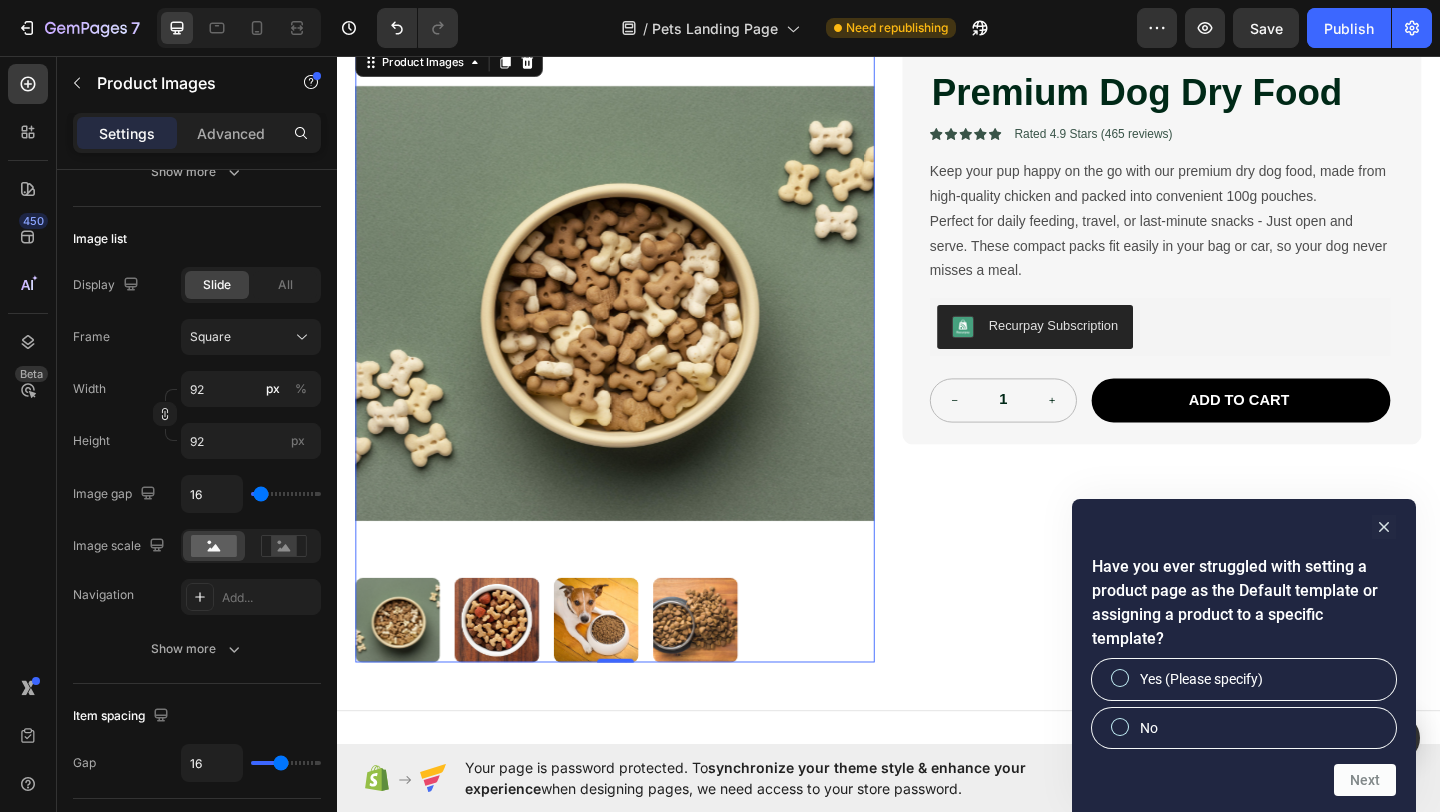 click at bounding box center [639, 324] 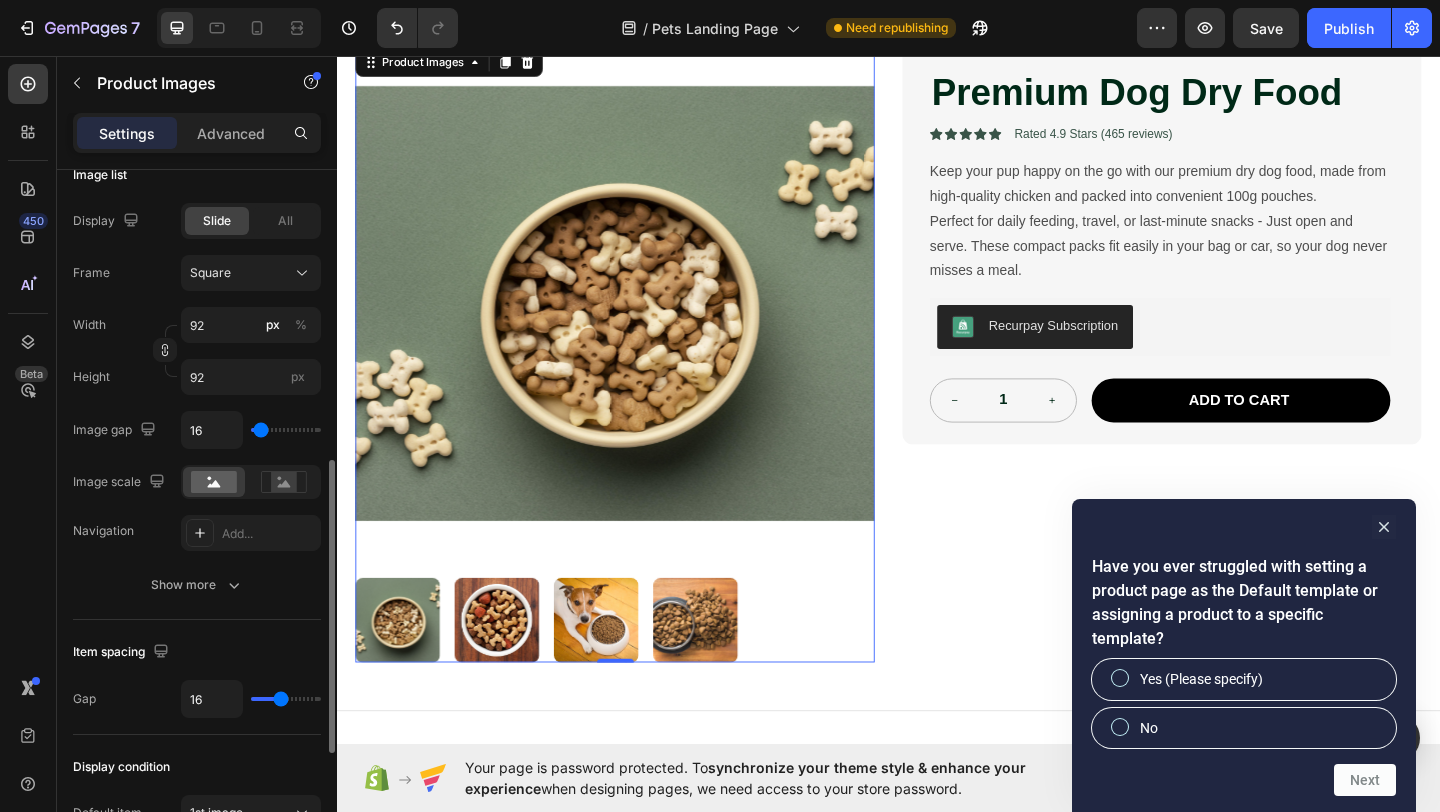 scroll, scrollTop: 676, scrollLeft: 0, axis: vertical 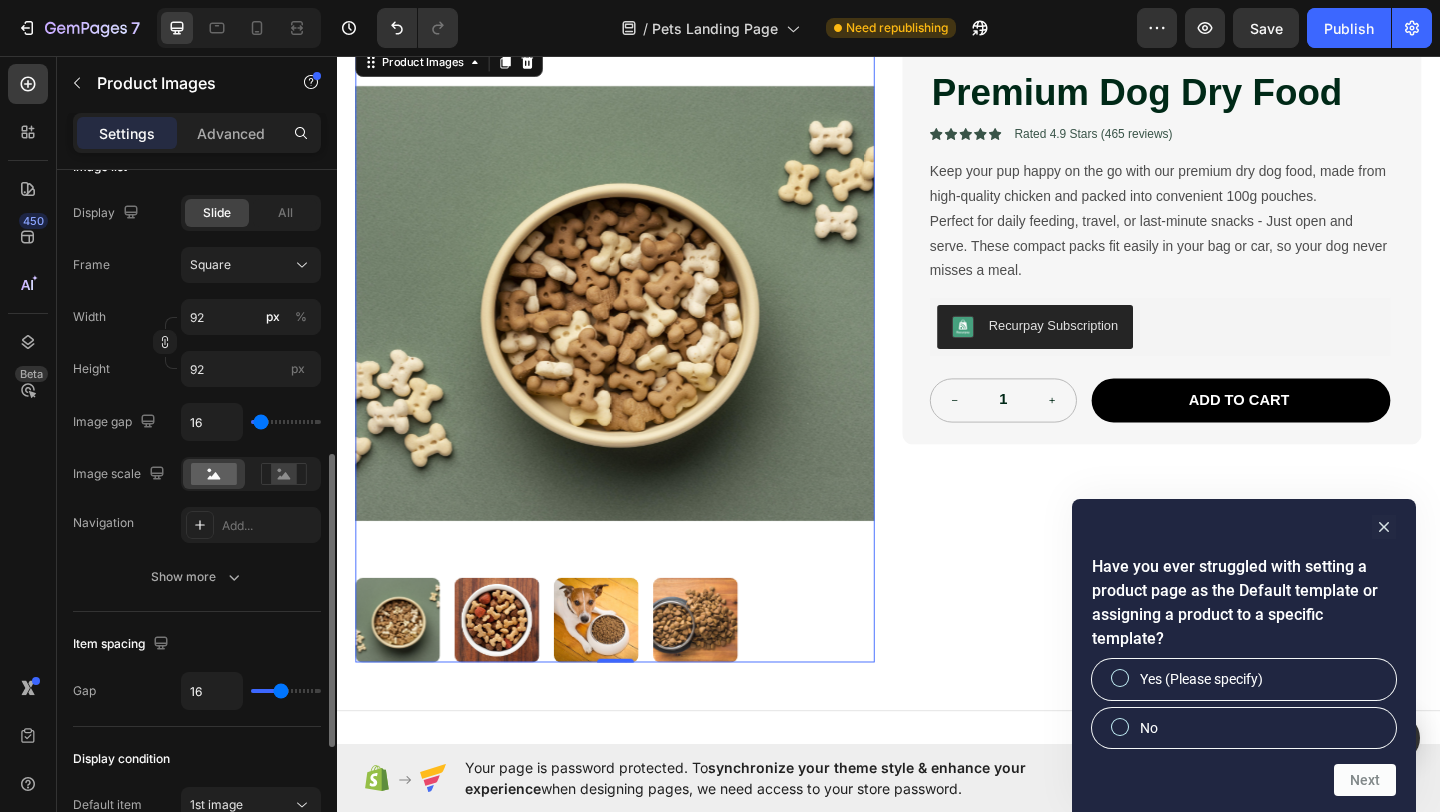 type on "2" 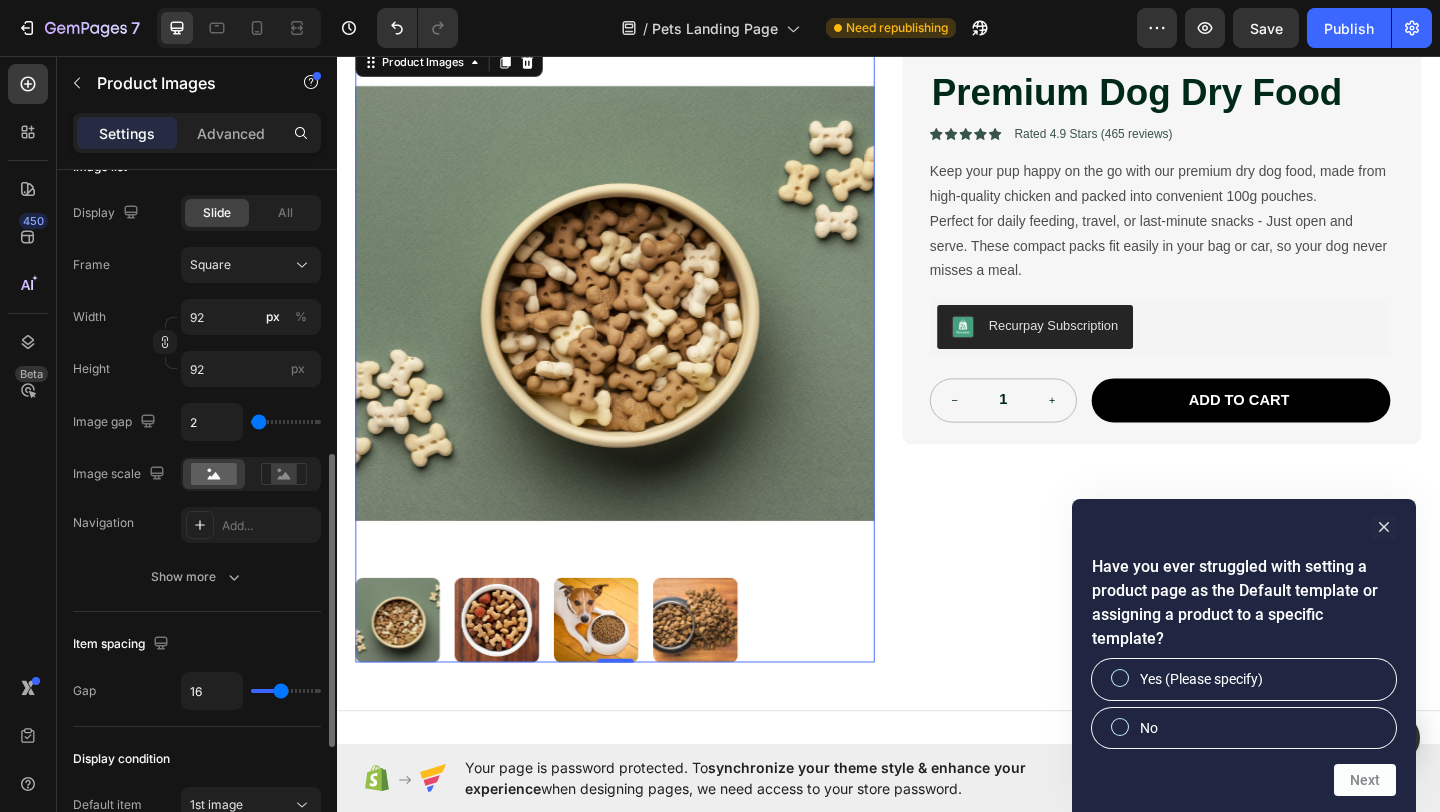 type on "86" 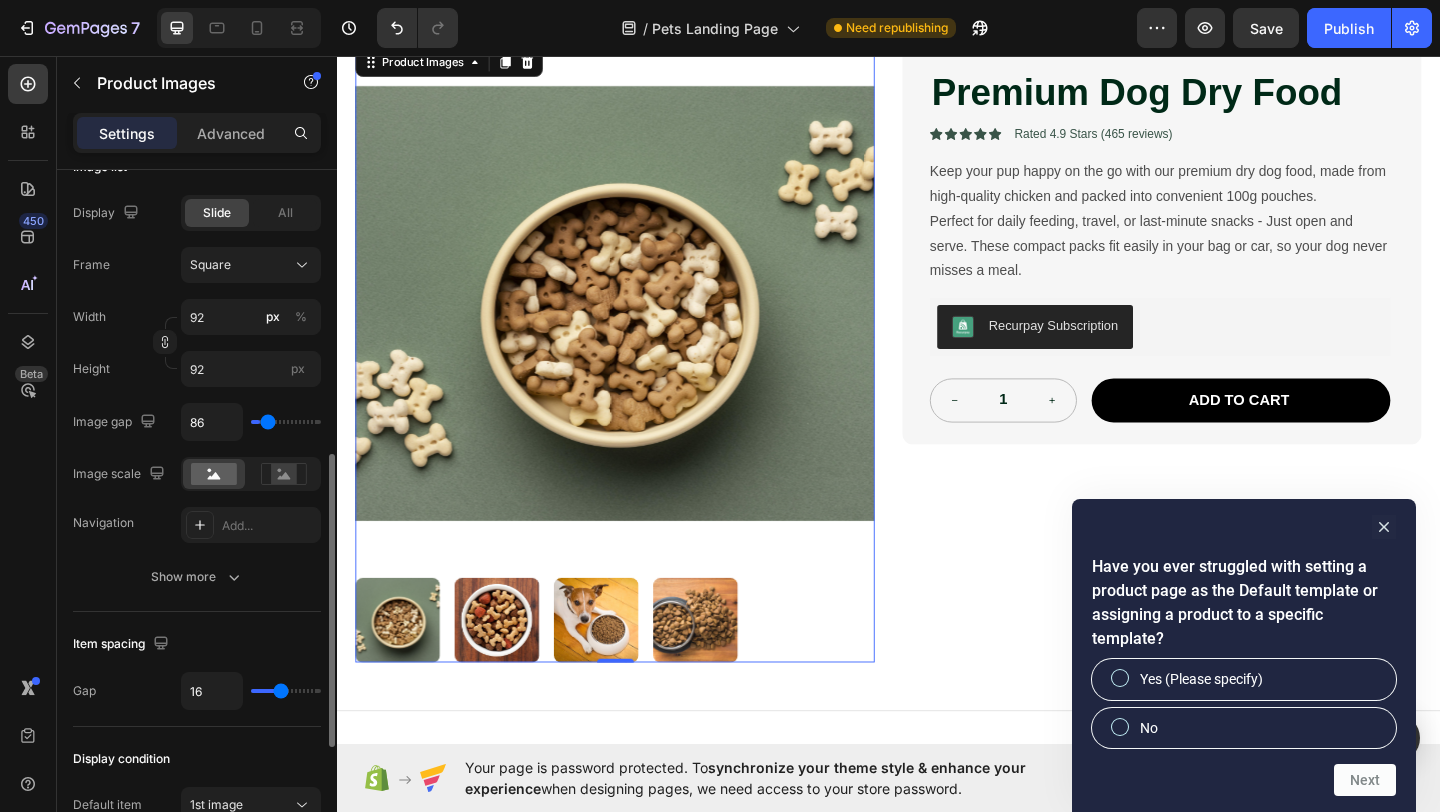 type on "104" 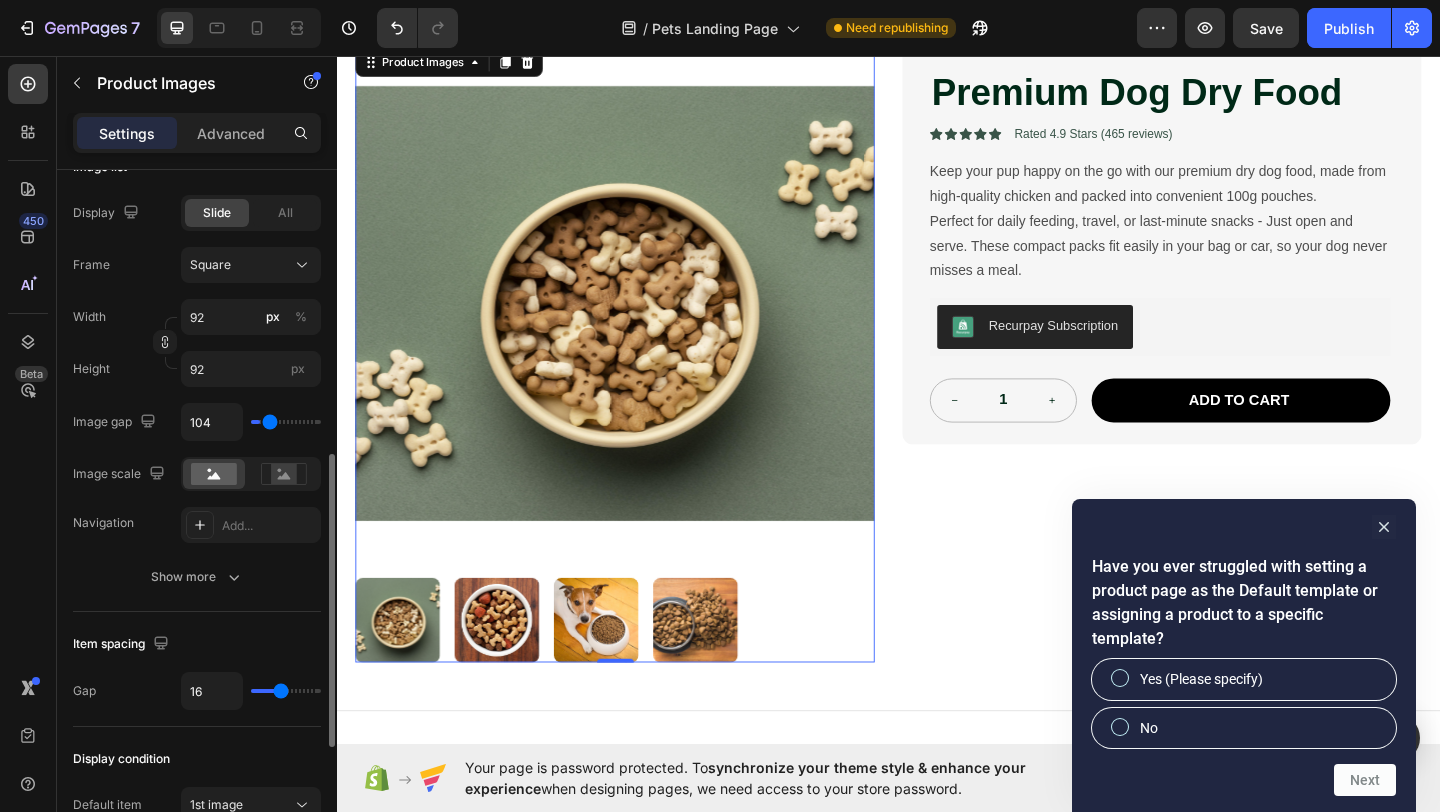 type on "120" 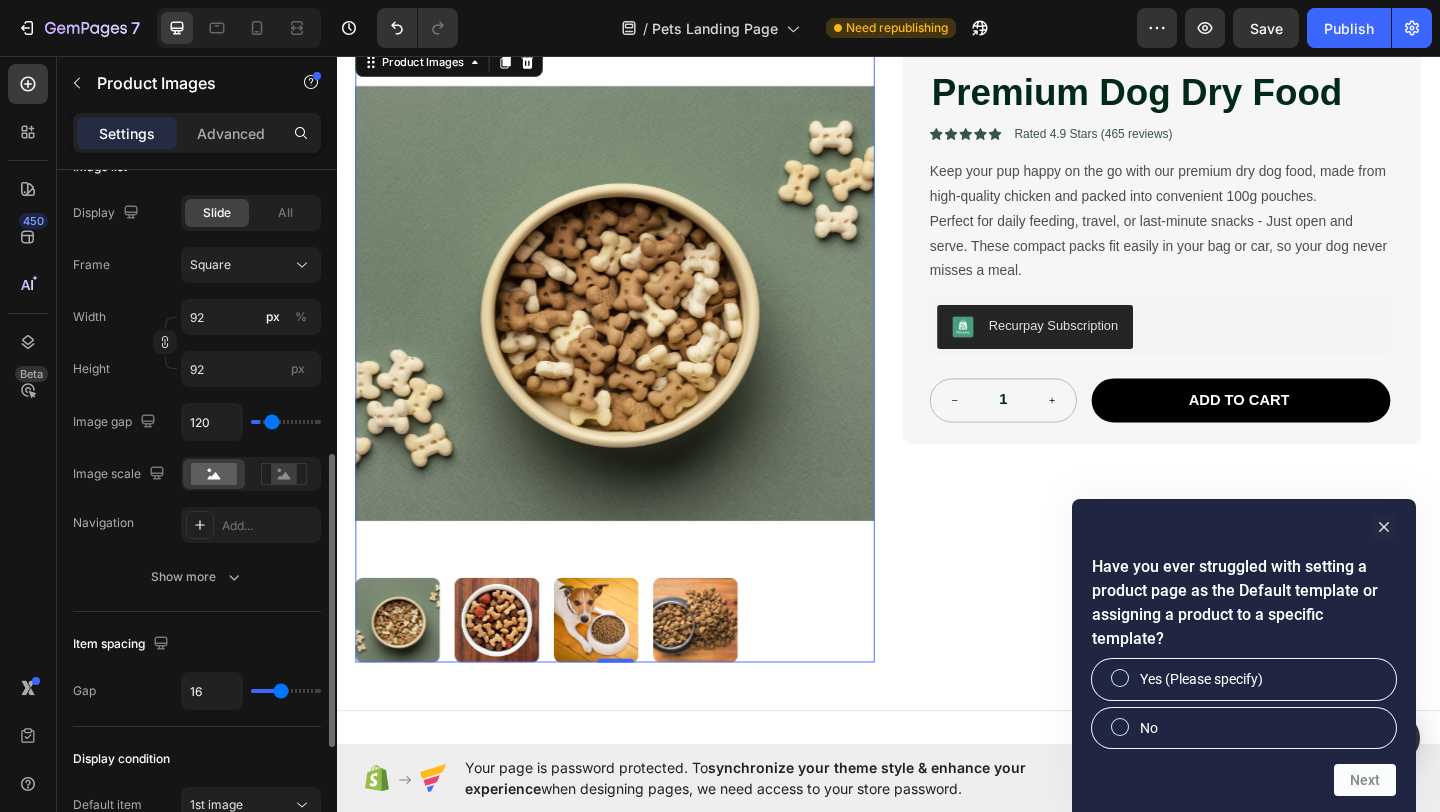 type on "144" 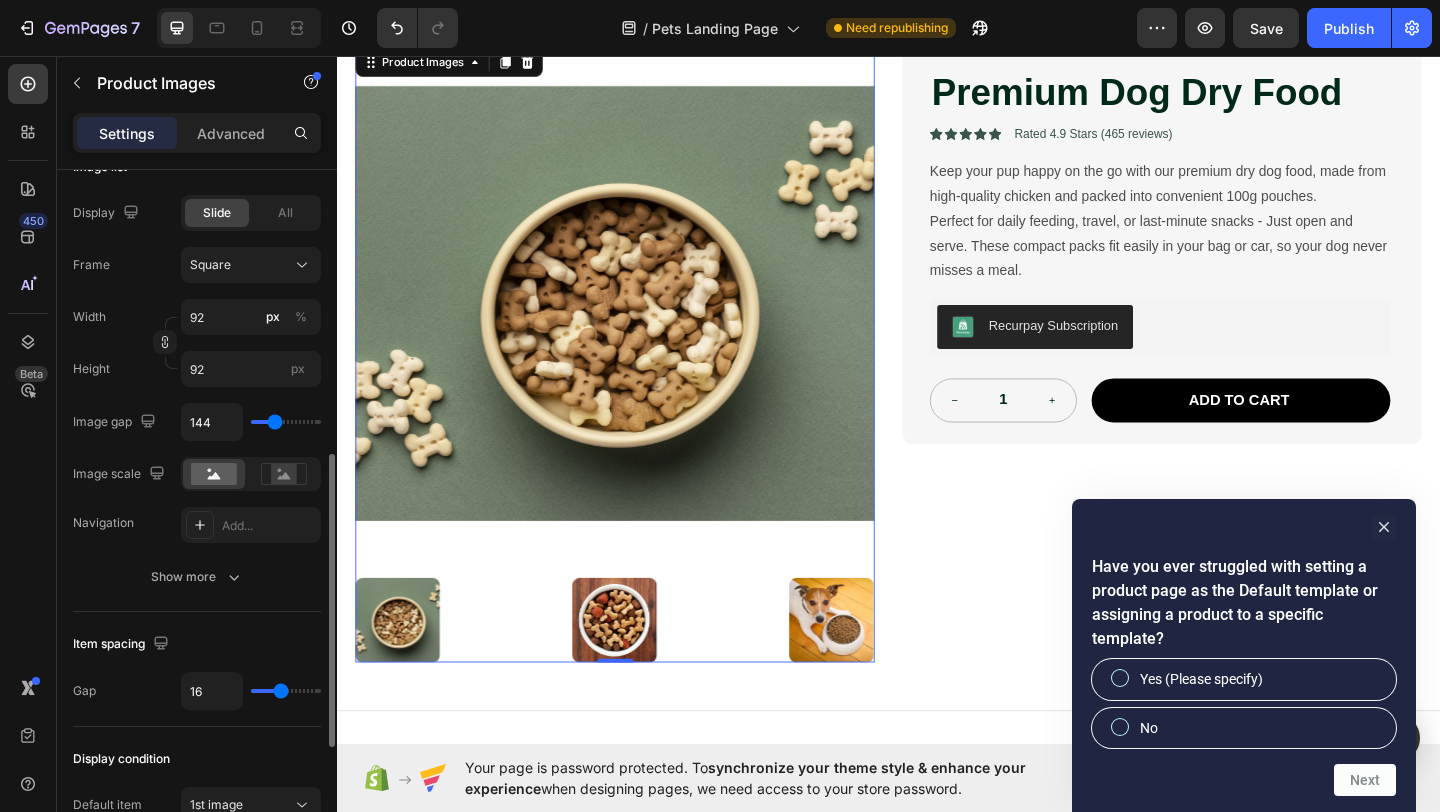 type on "155" 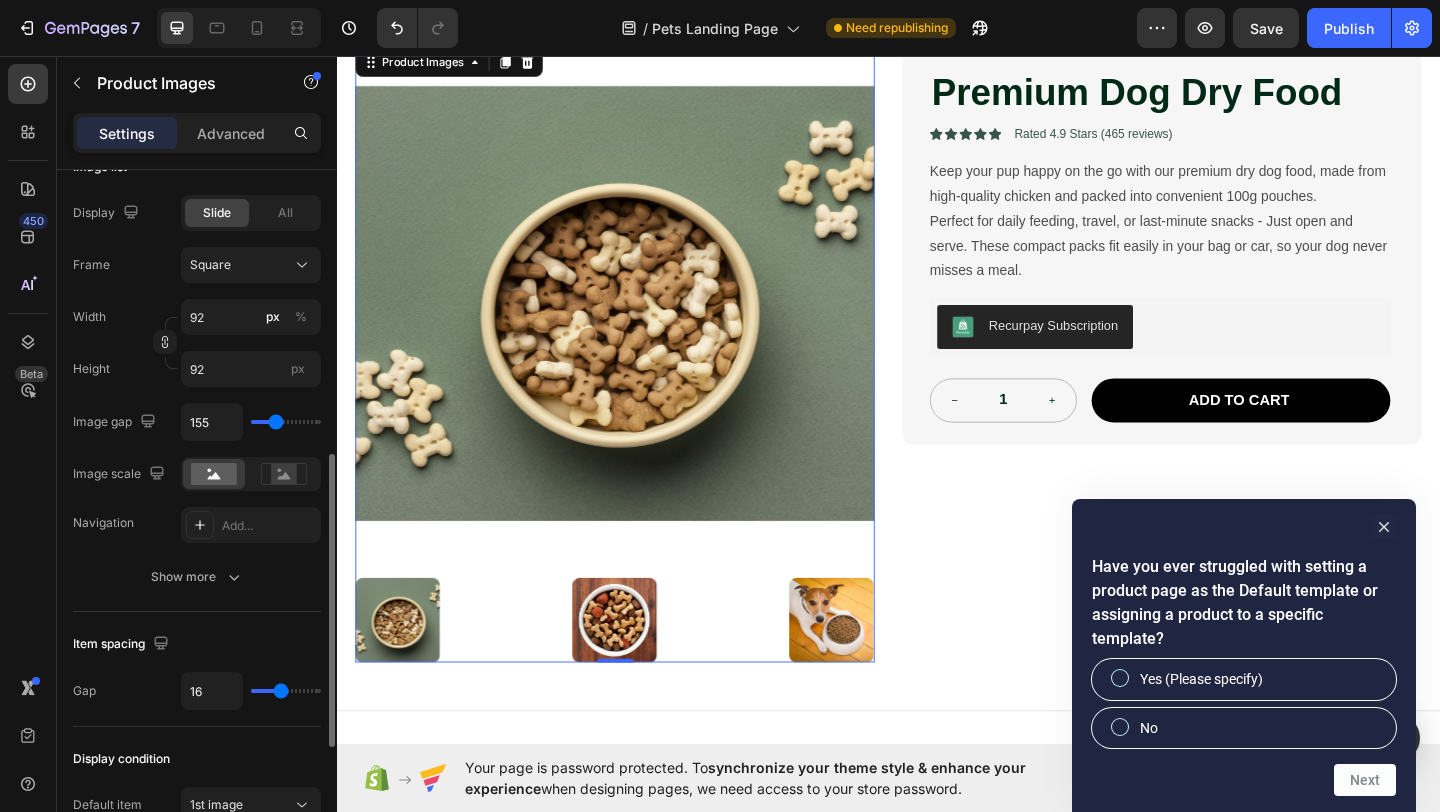 type on "165" 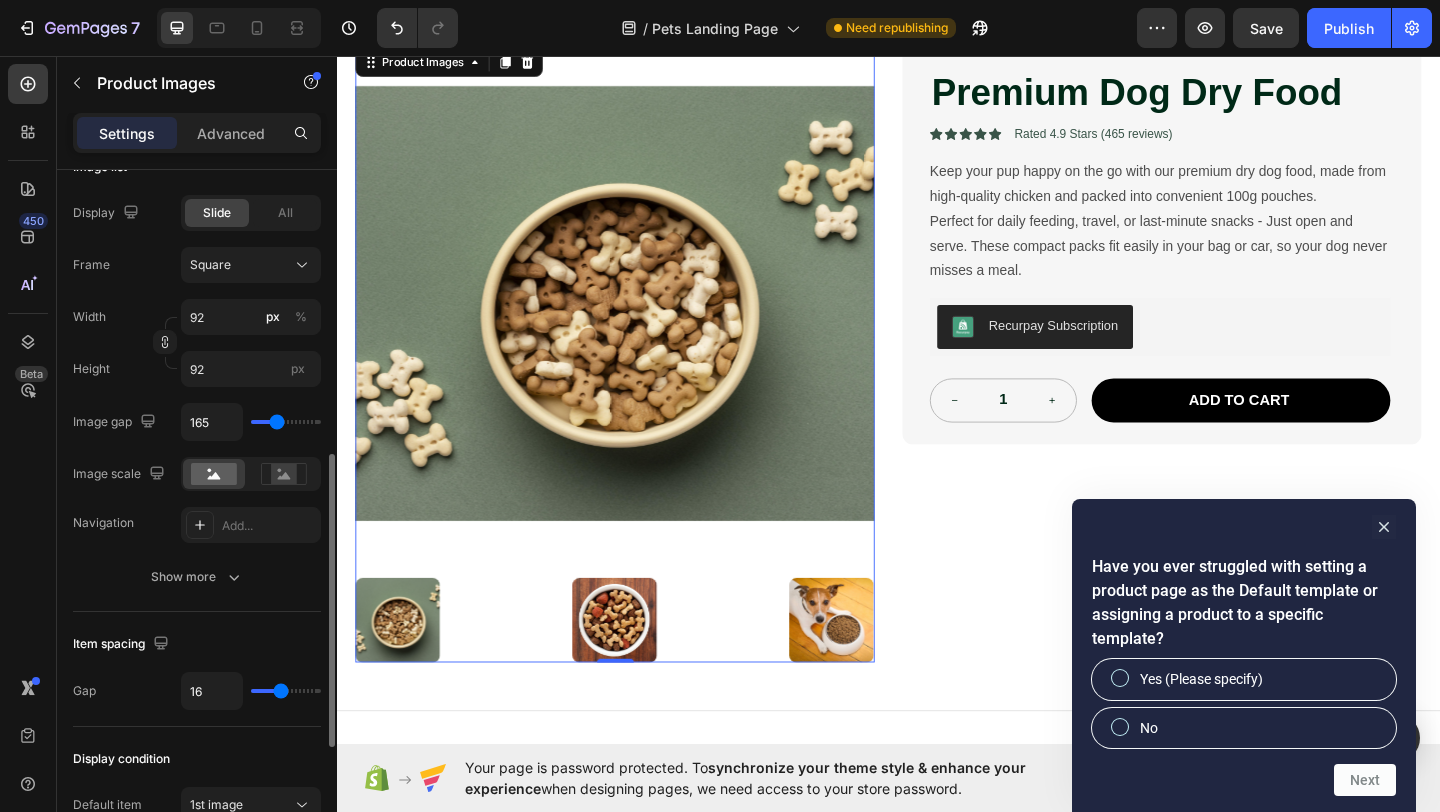 type on "175" 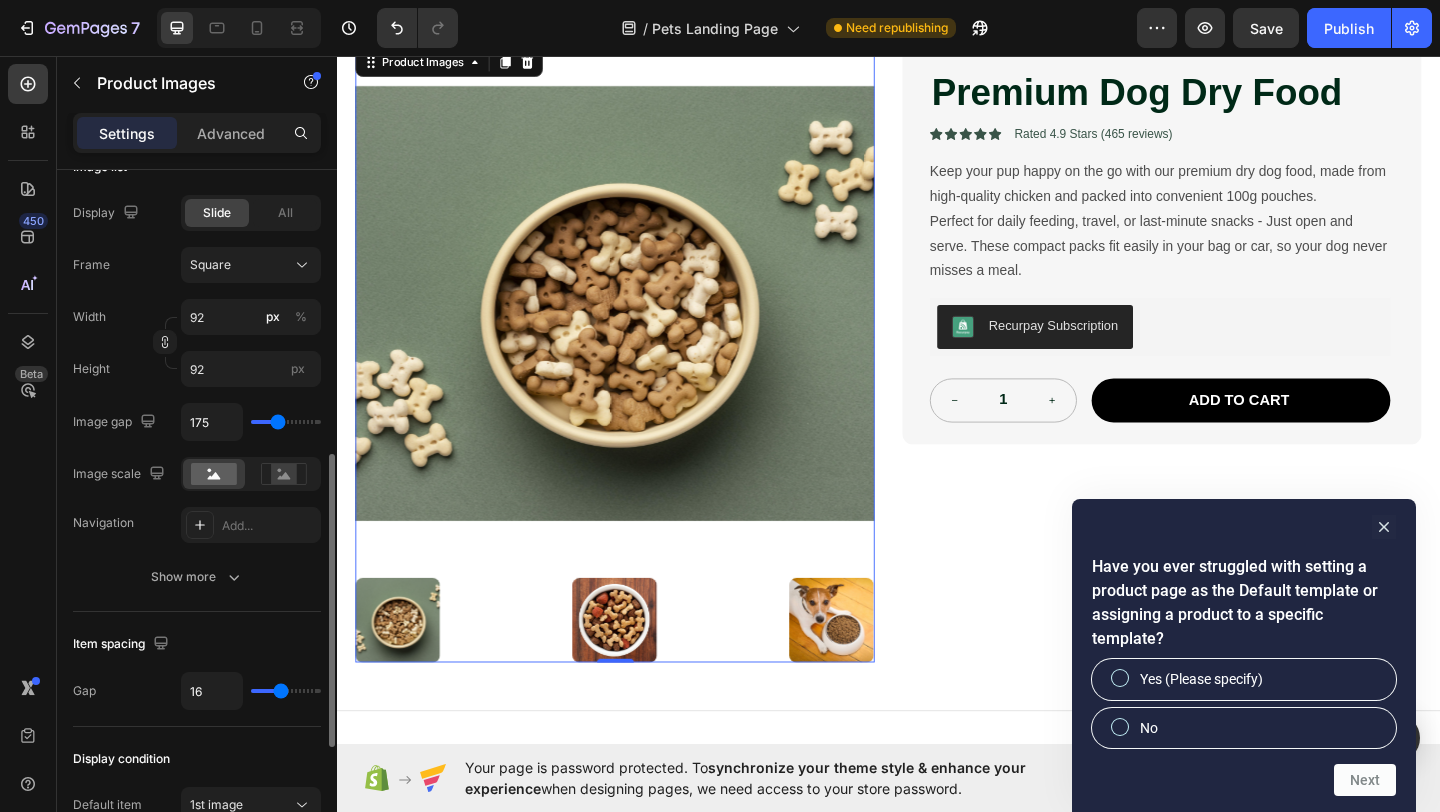 type on "182" 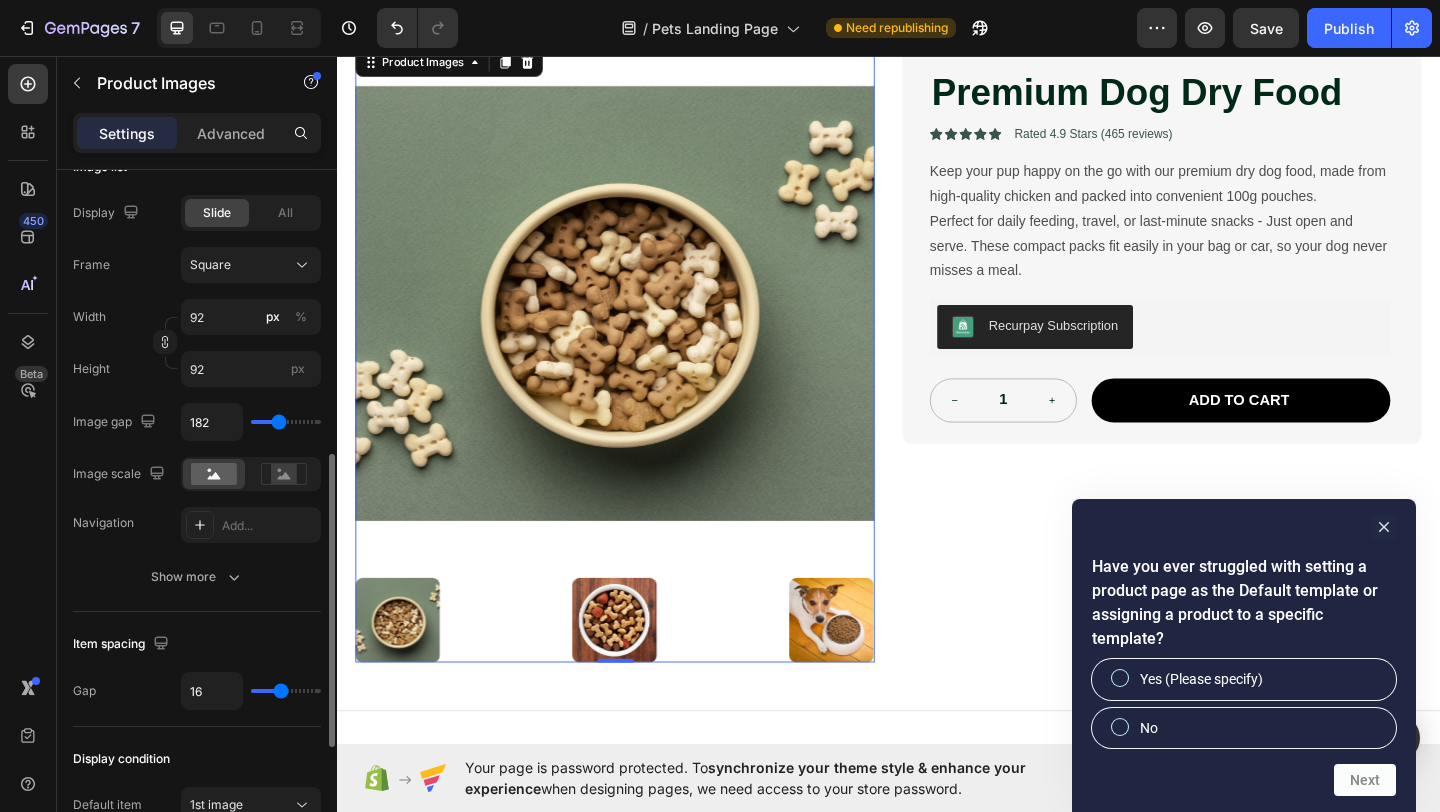 type on "190" 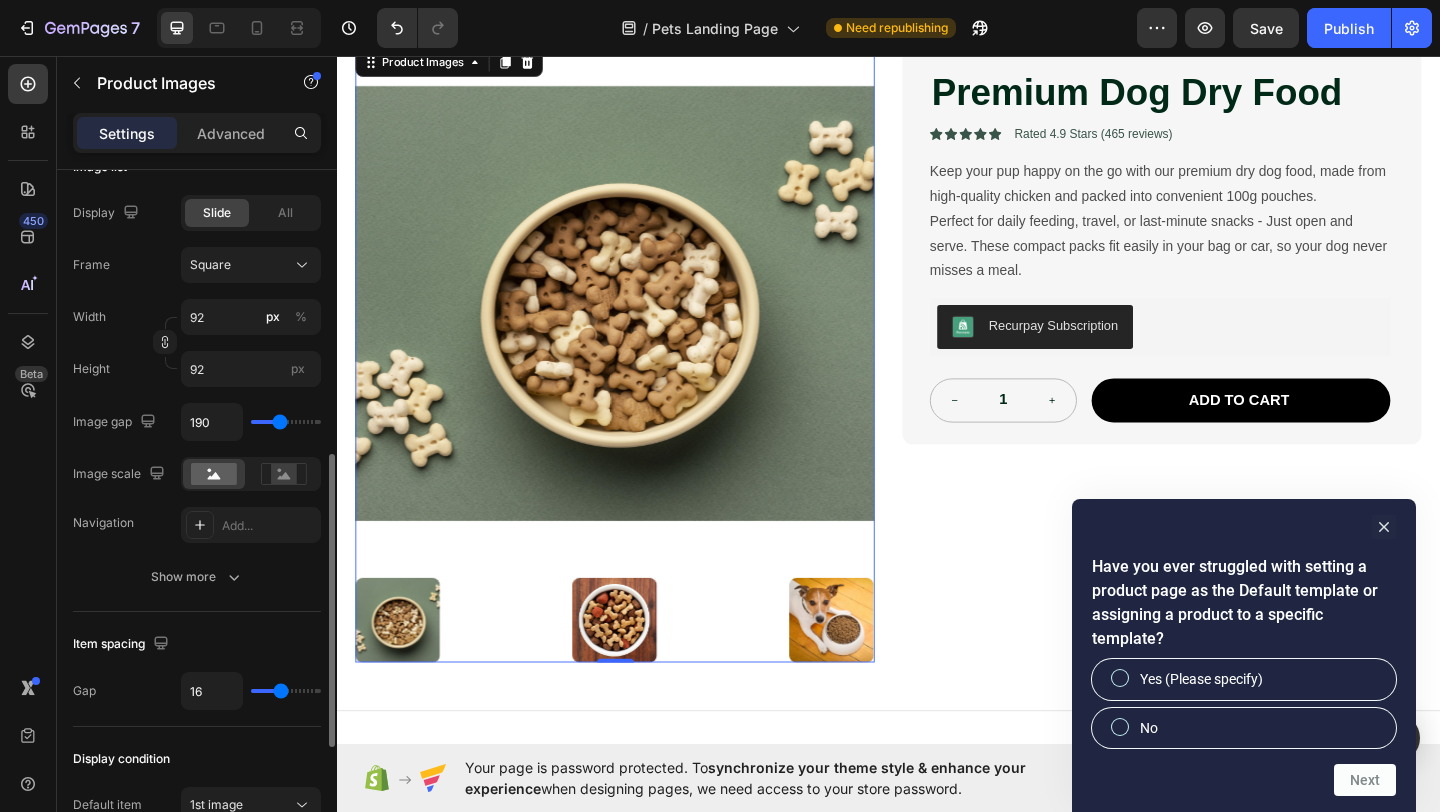 type on "193" 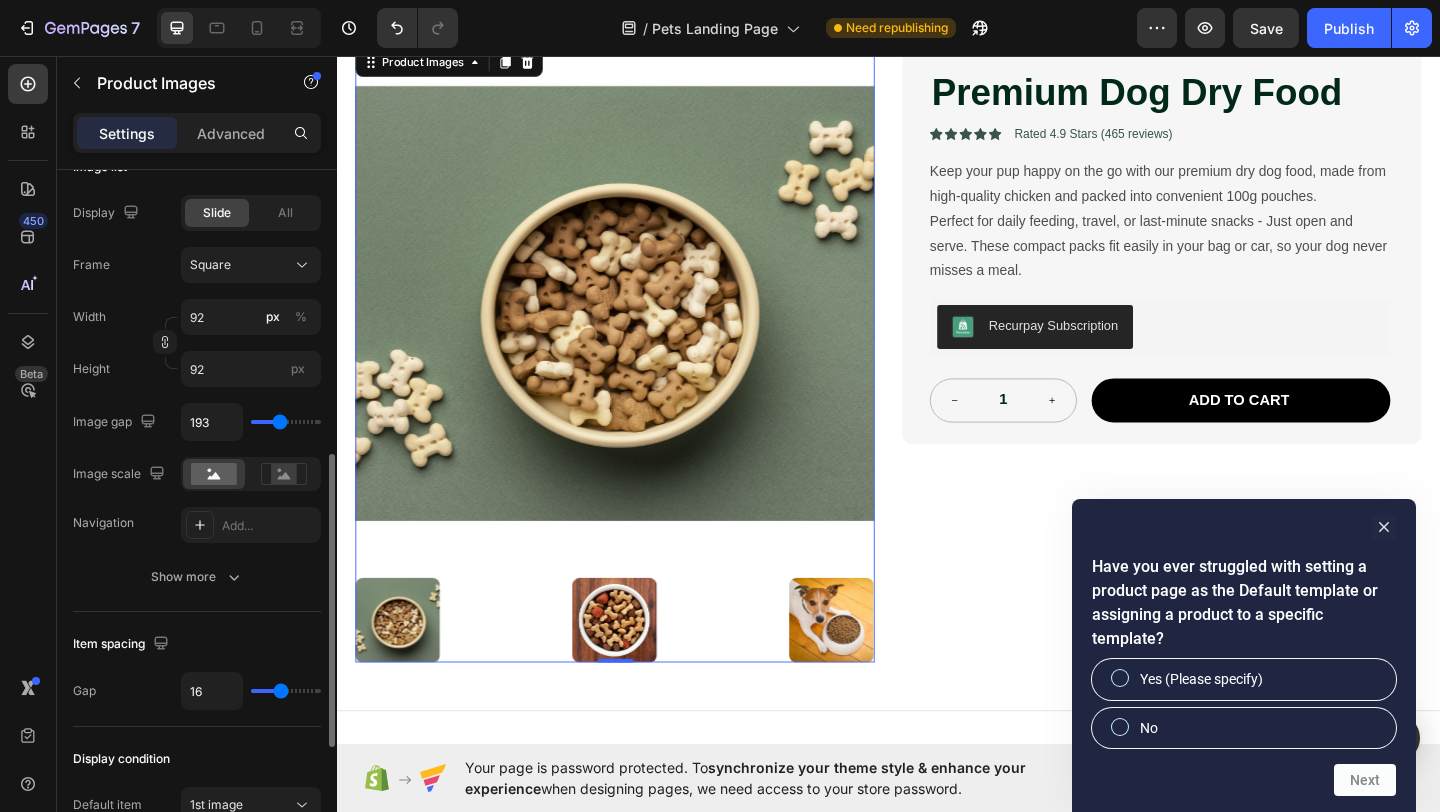 type on "196" 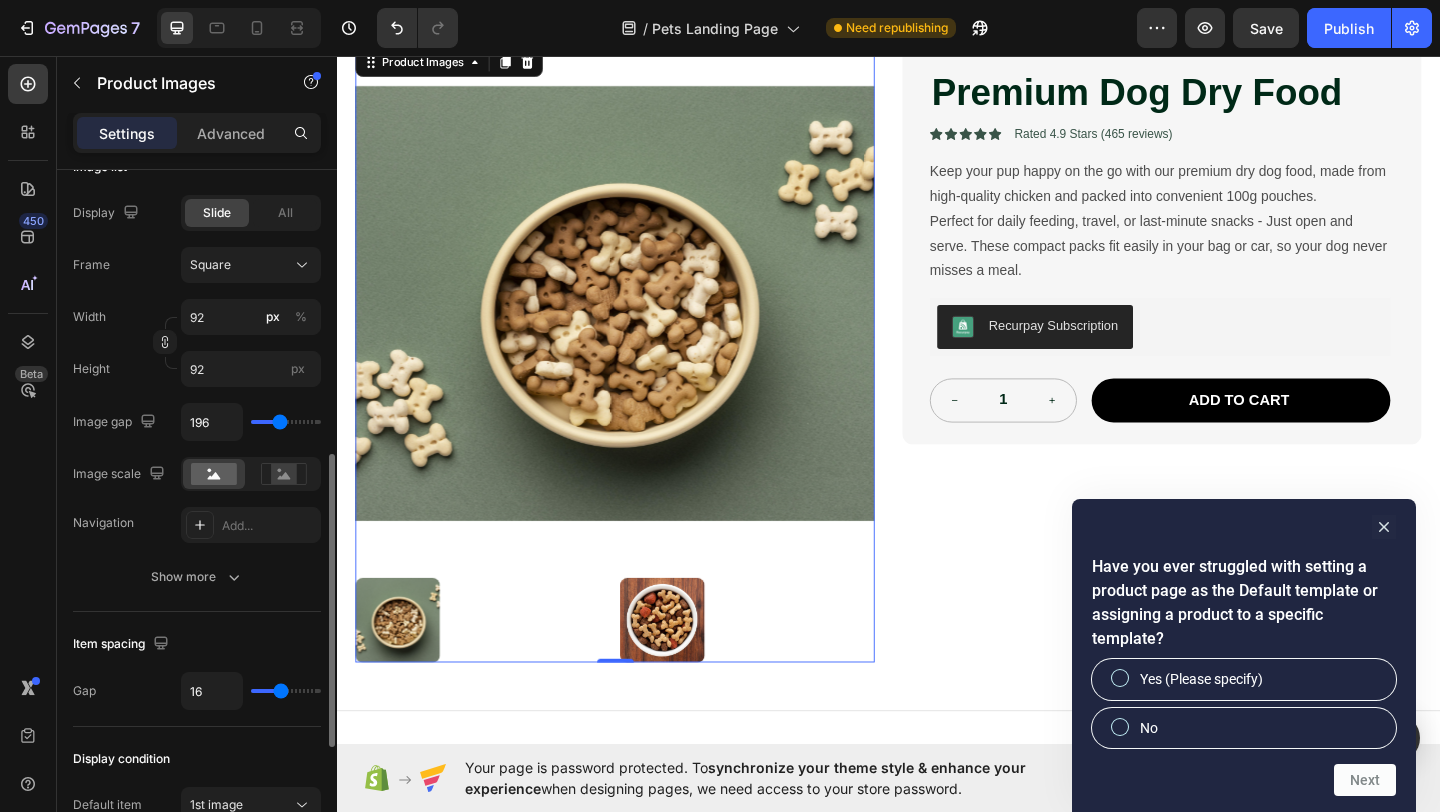 type on "197" 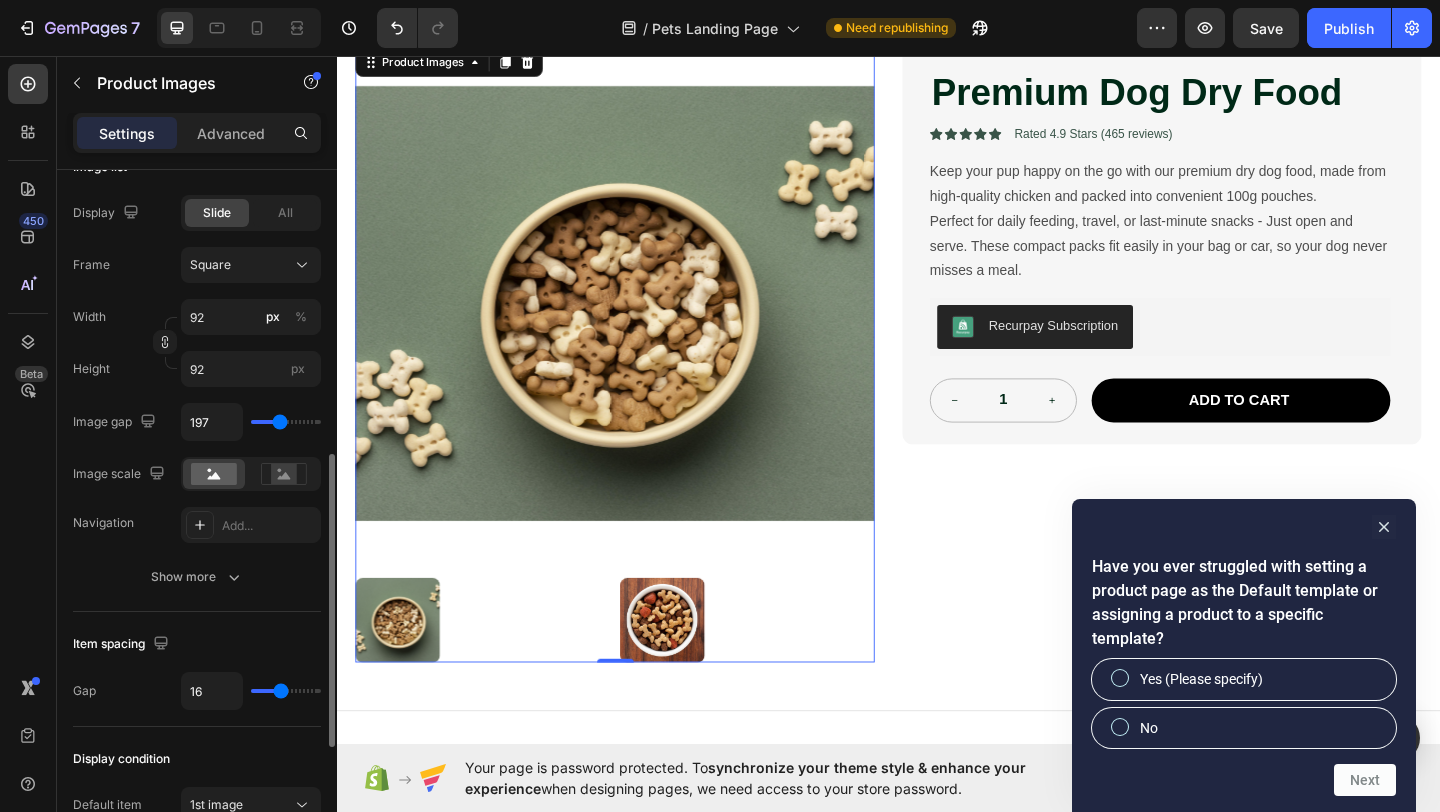 type on "192" 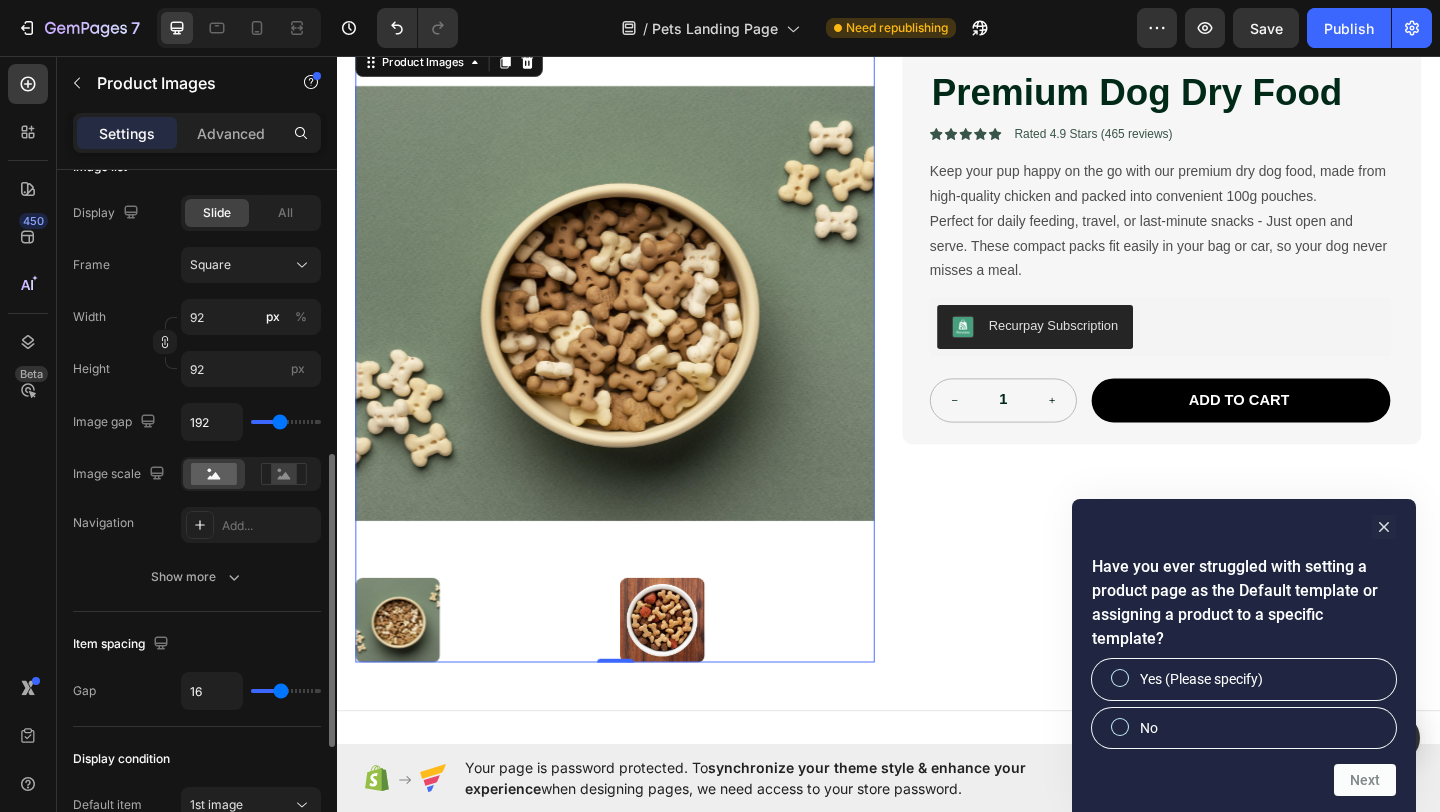 type on "186" 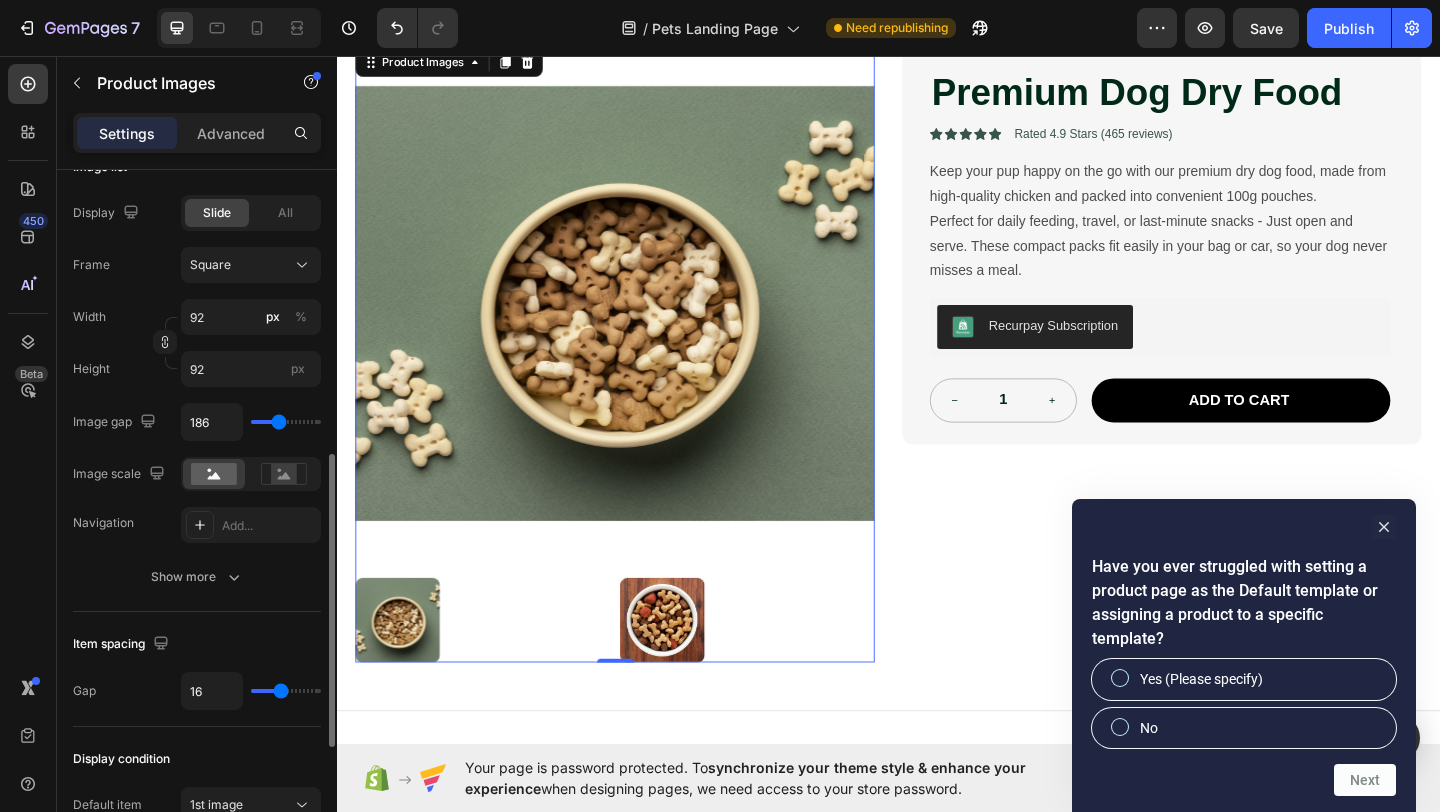 type on "179" 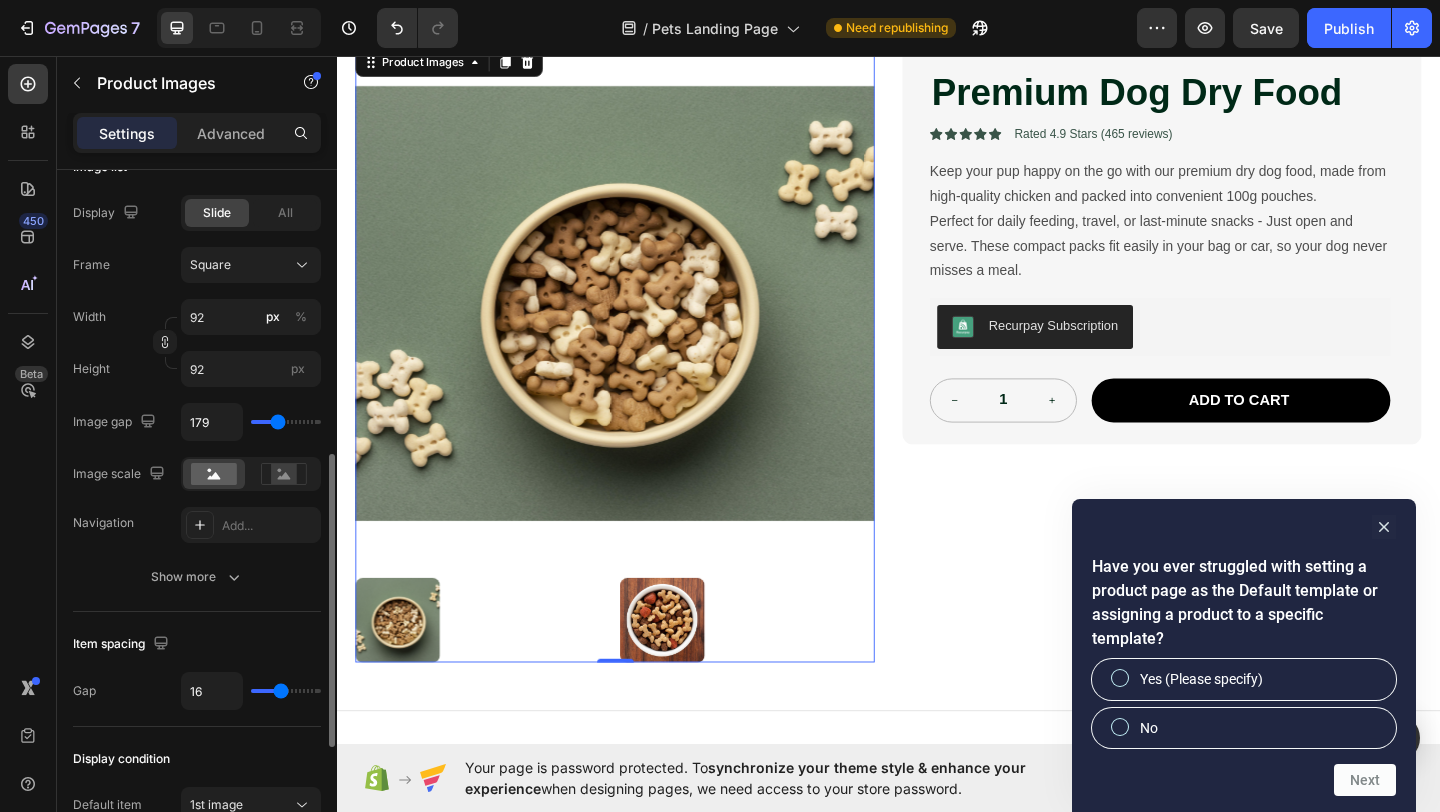 type on "170" 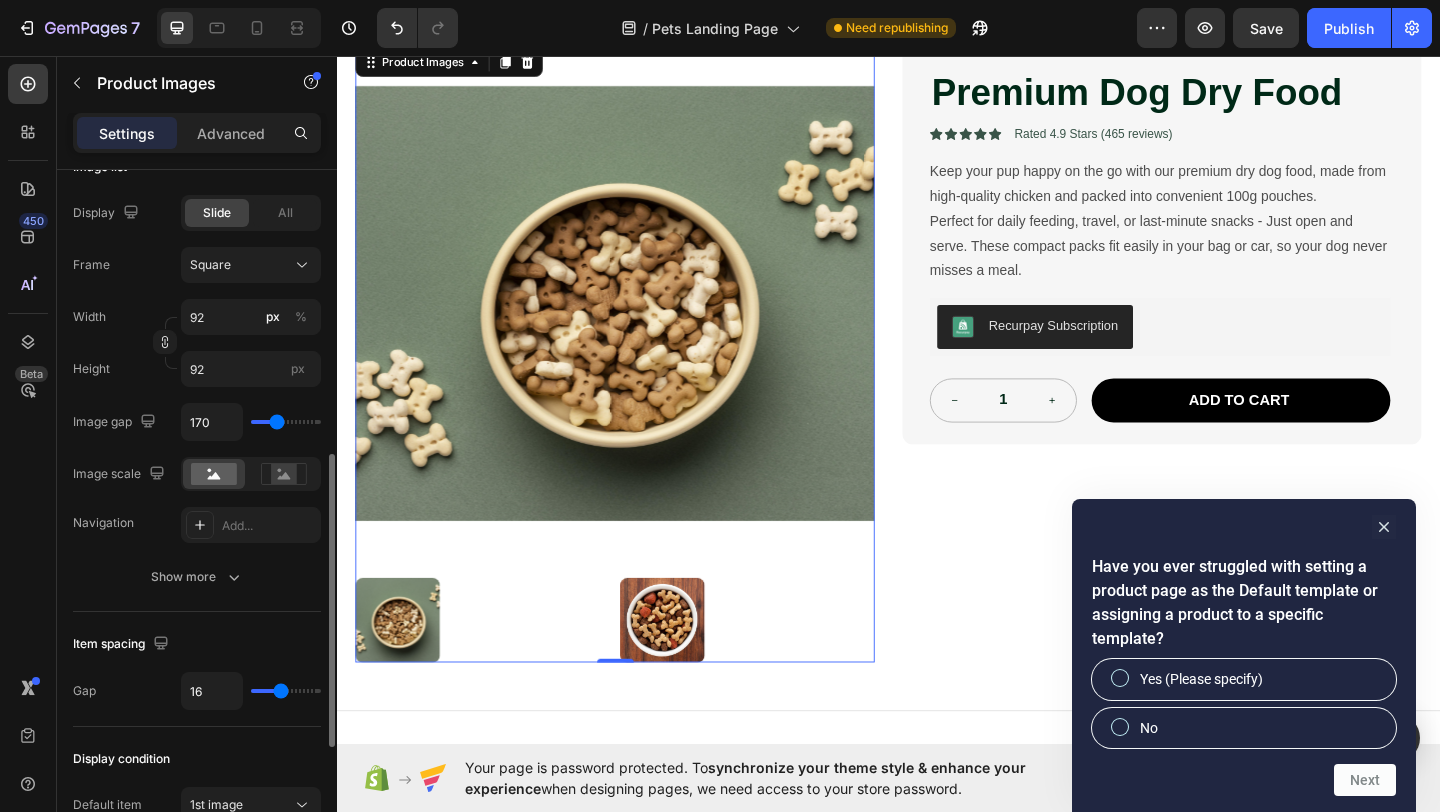 type on "160" 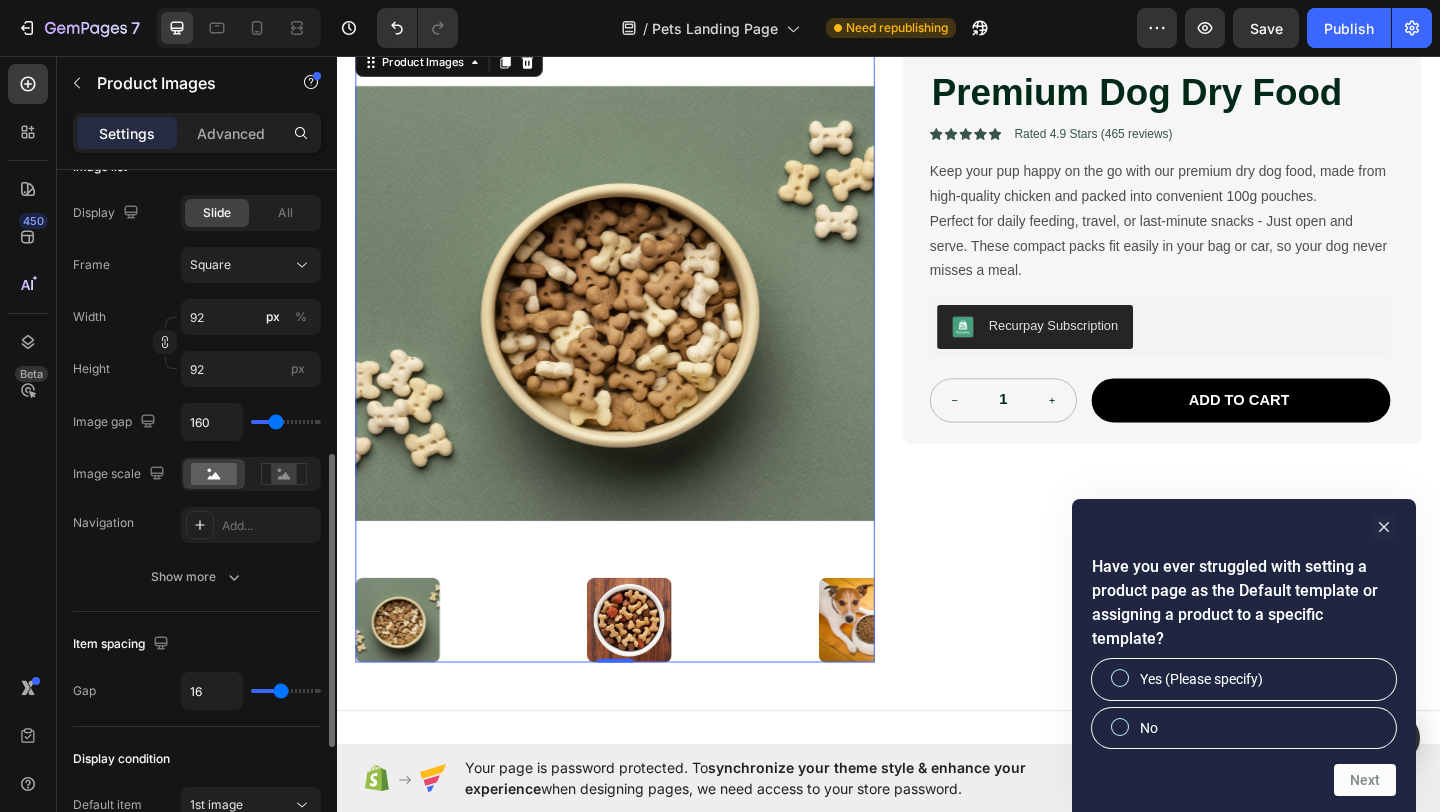 type on "142" 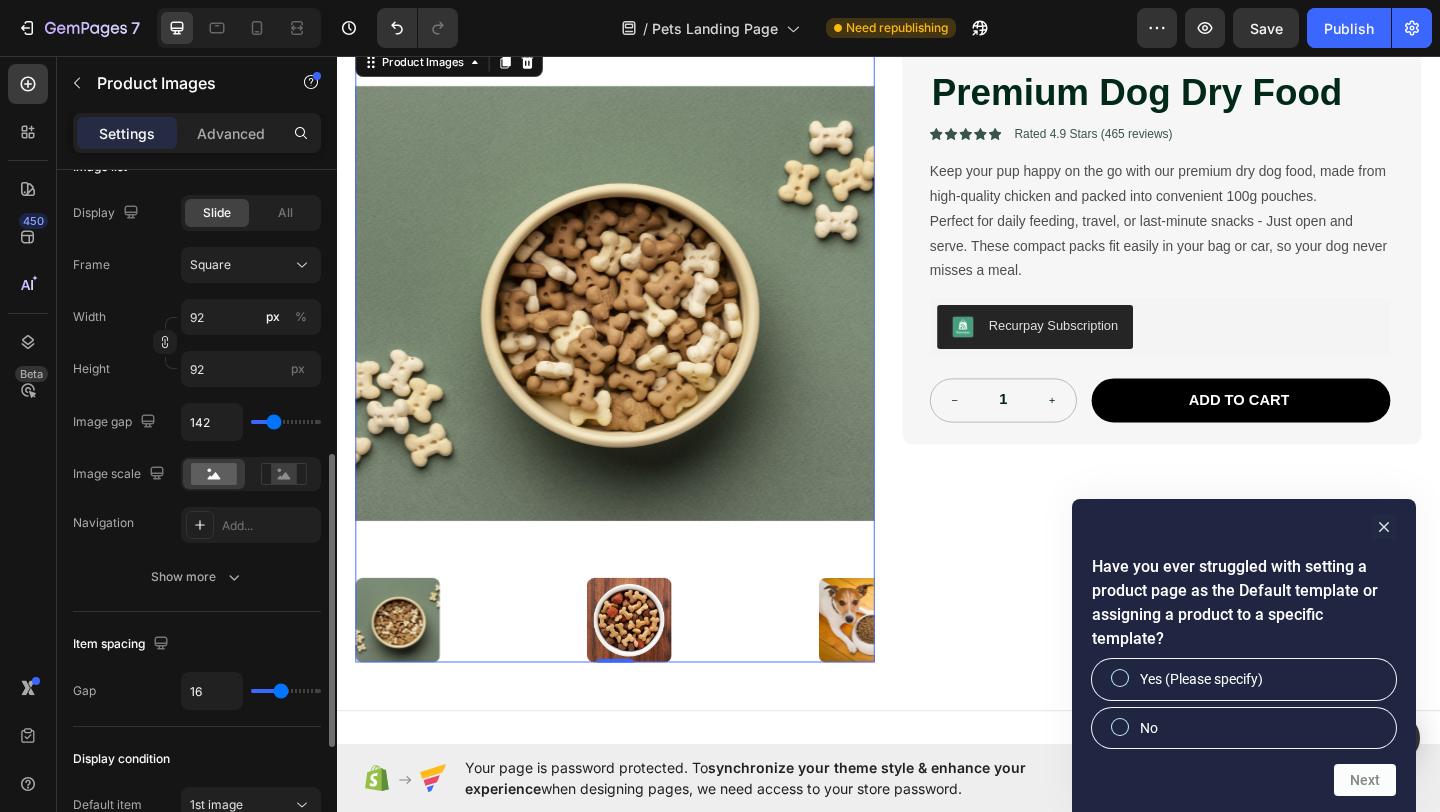 type on "131" 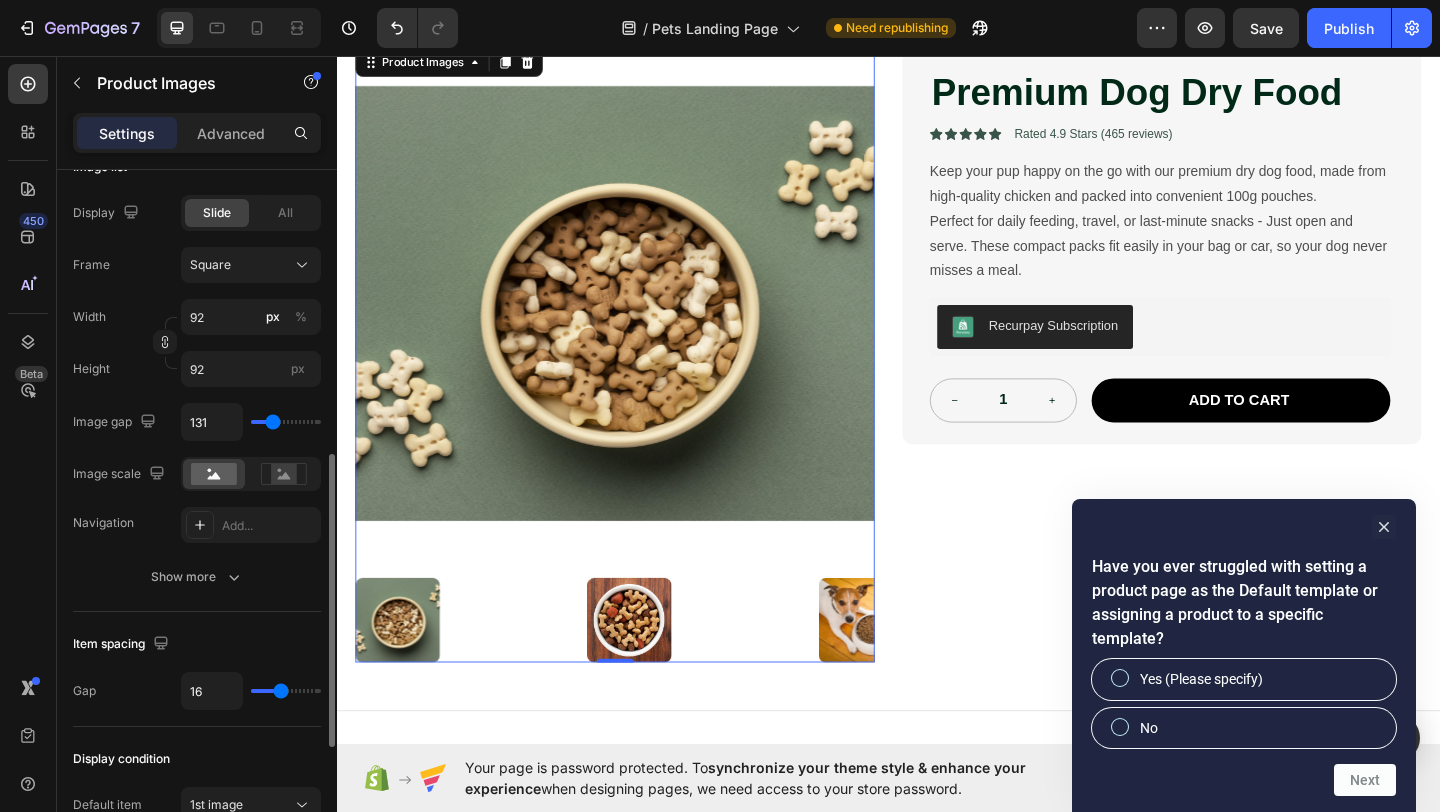type on "82" 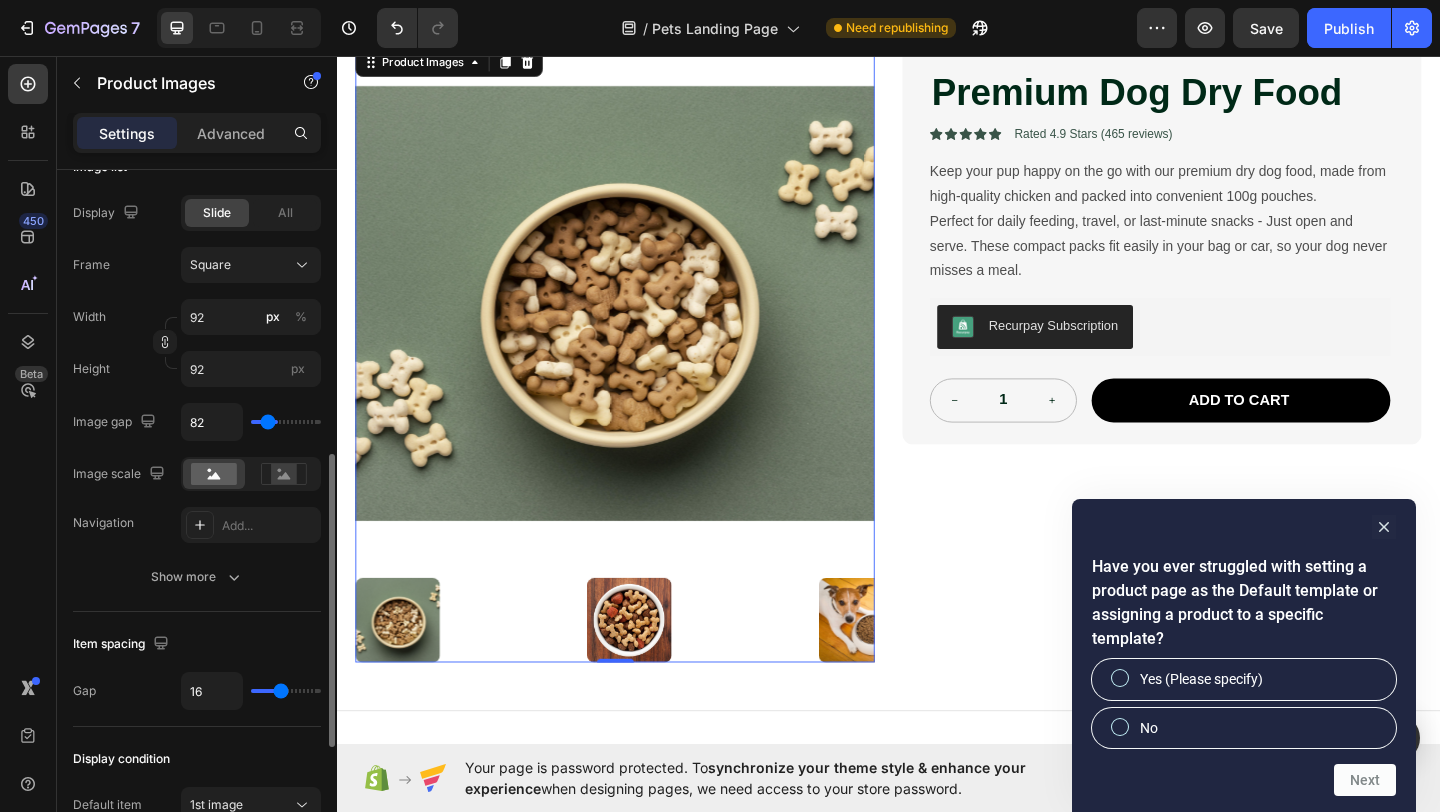 type on "59" 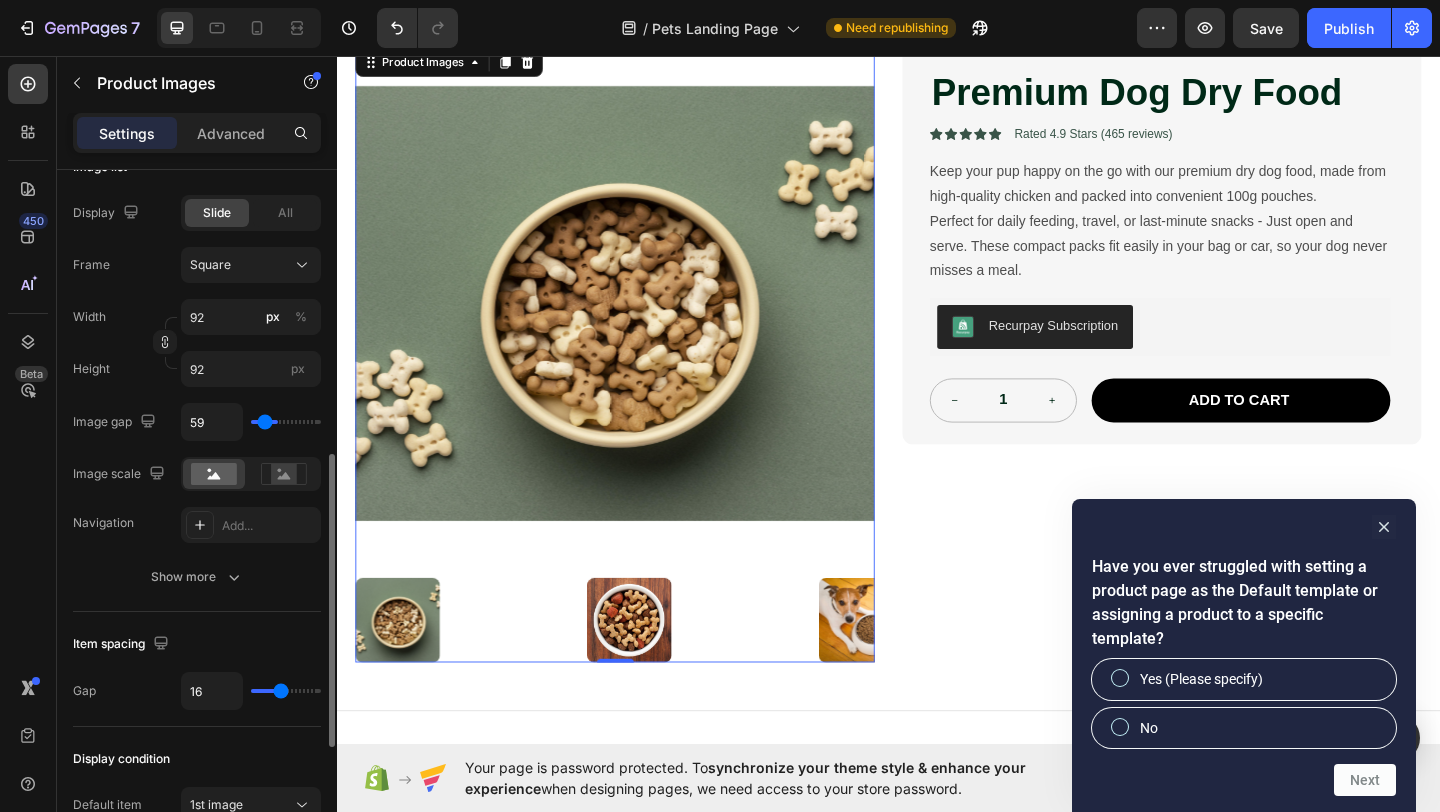 type on "42" 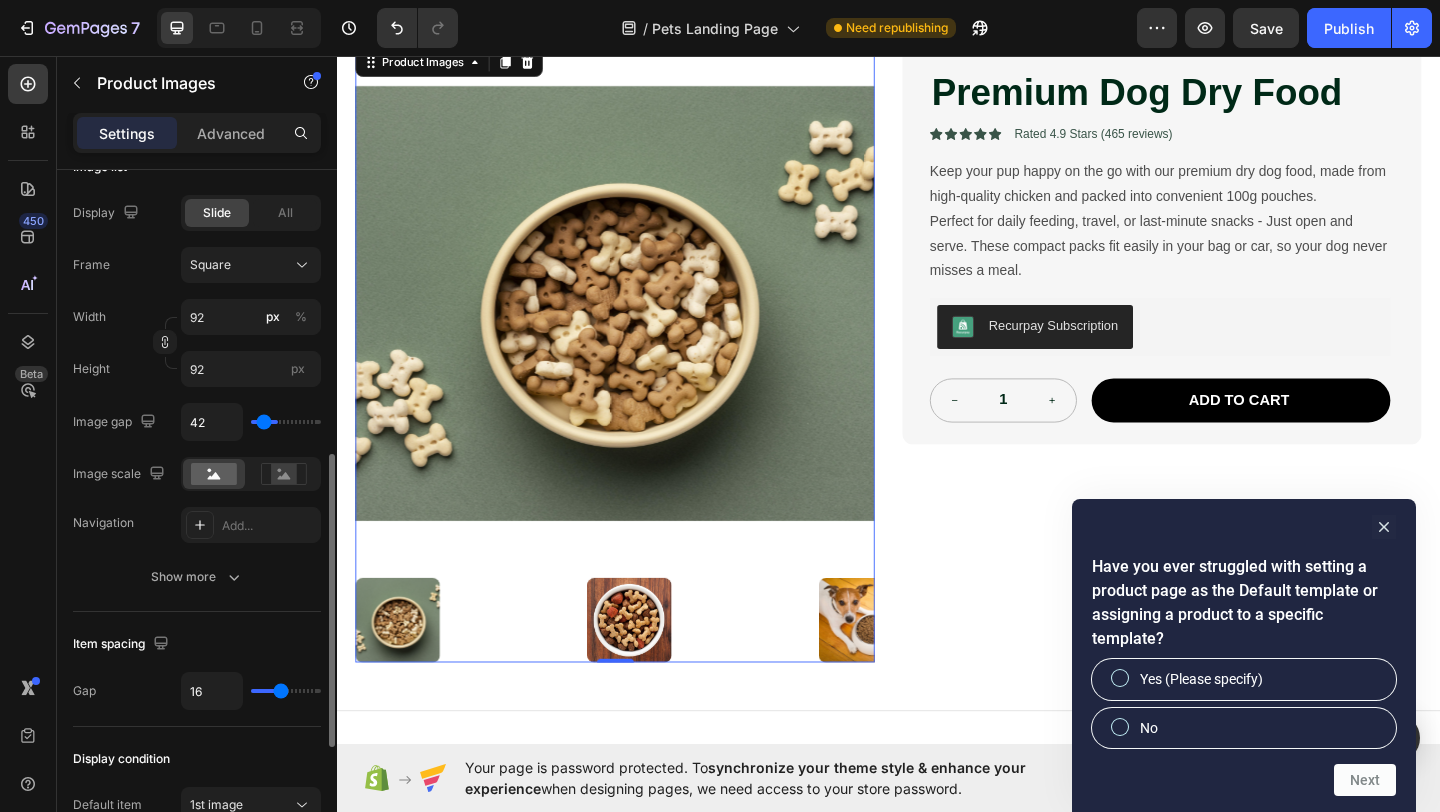 type on "25" 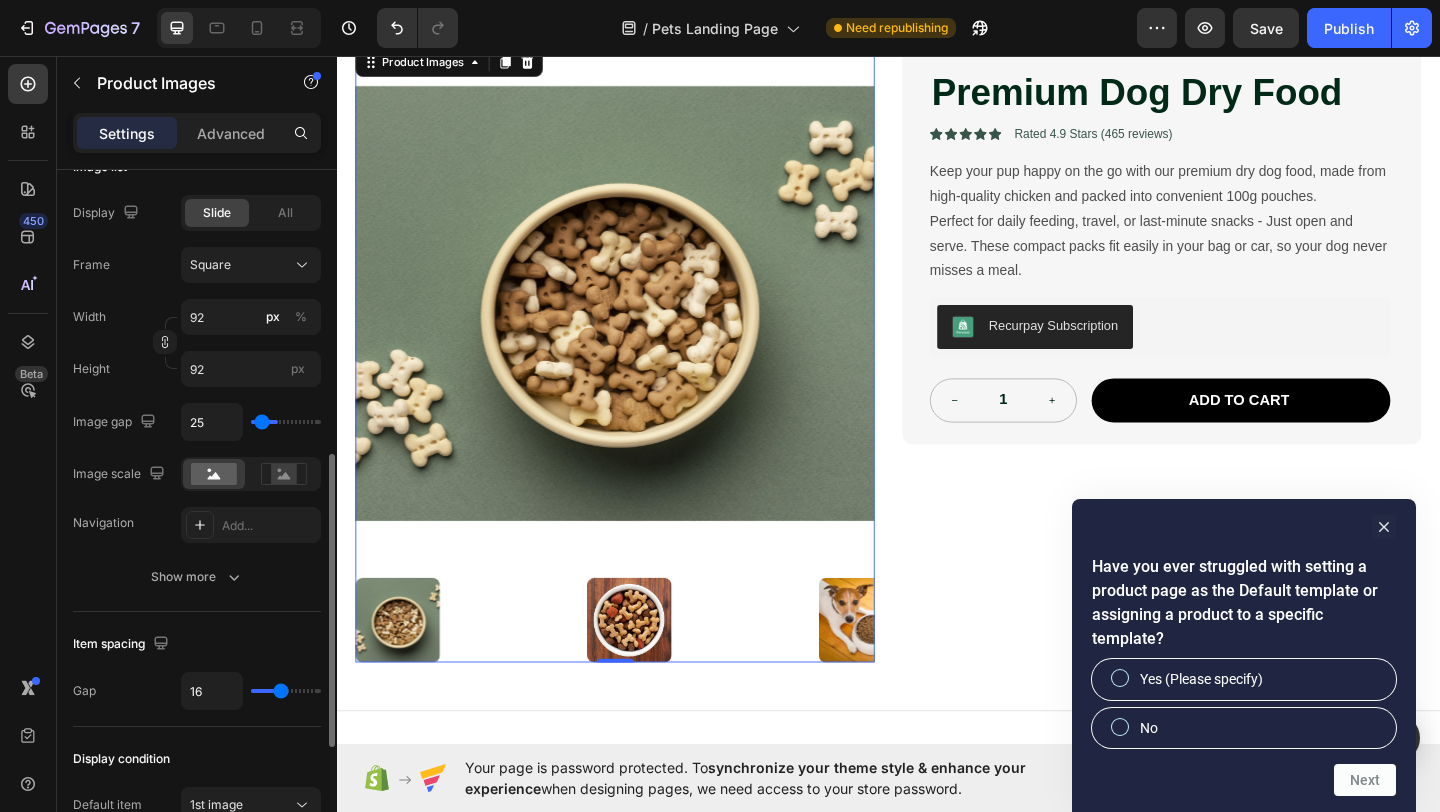 type on "7" 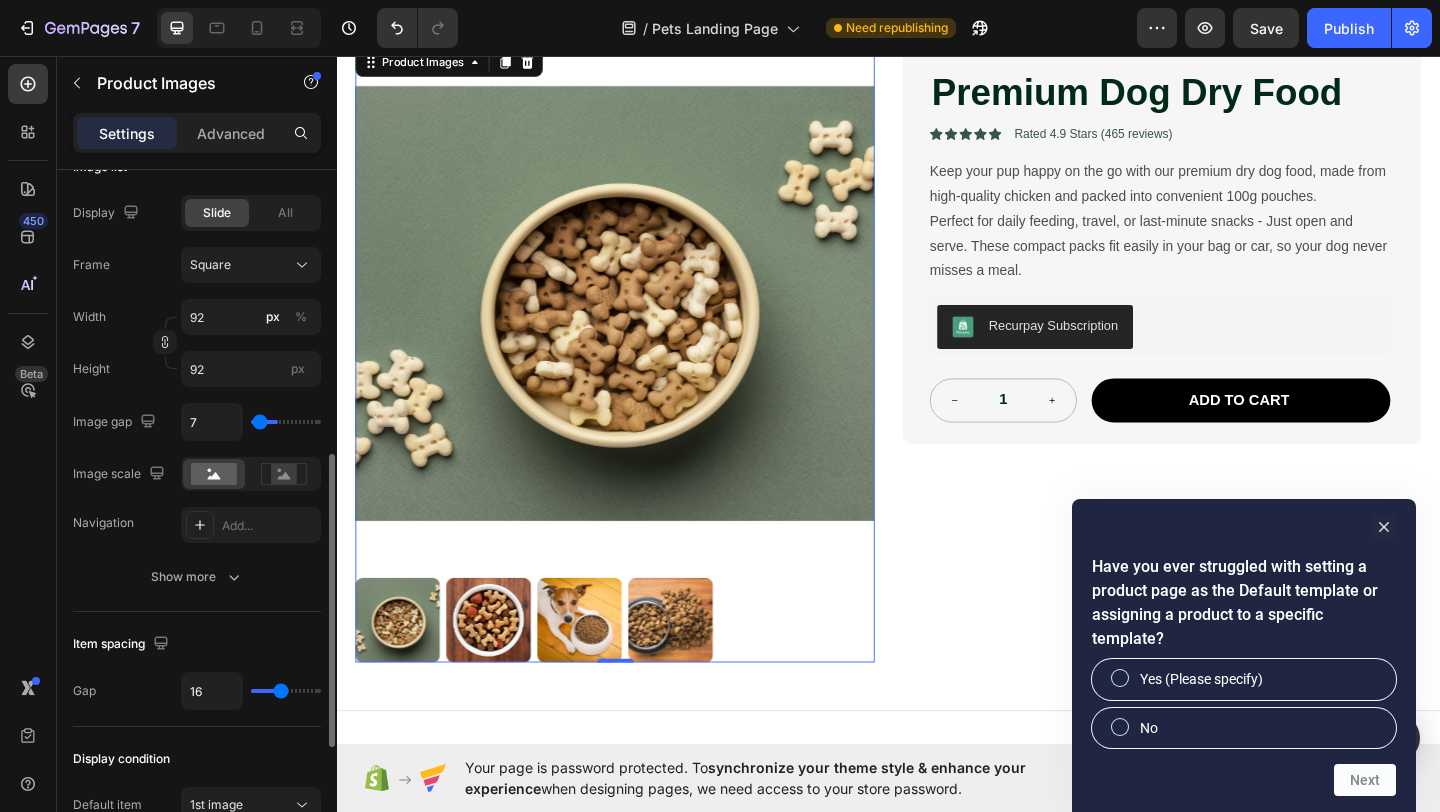 type on "0" 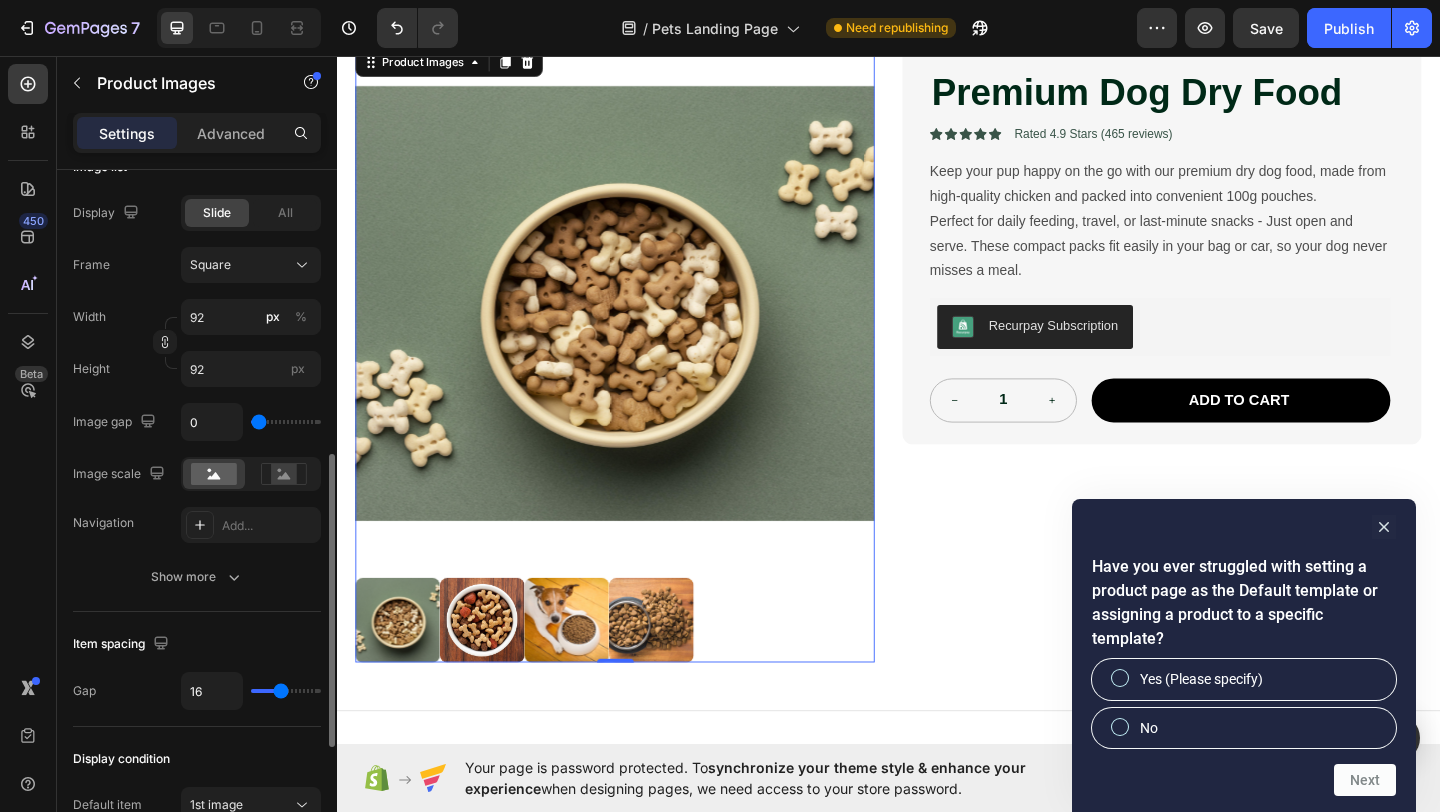 type on "2" 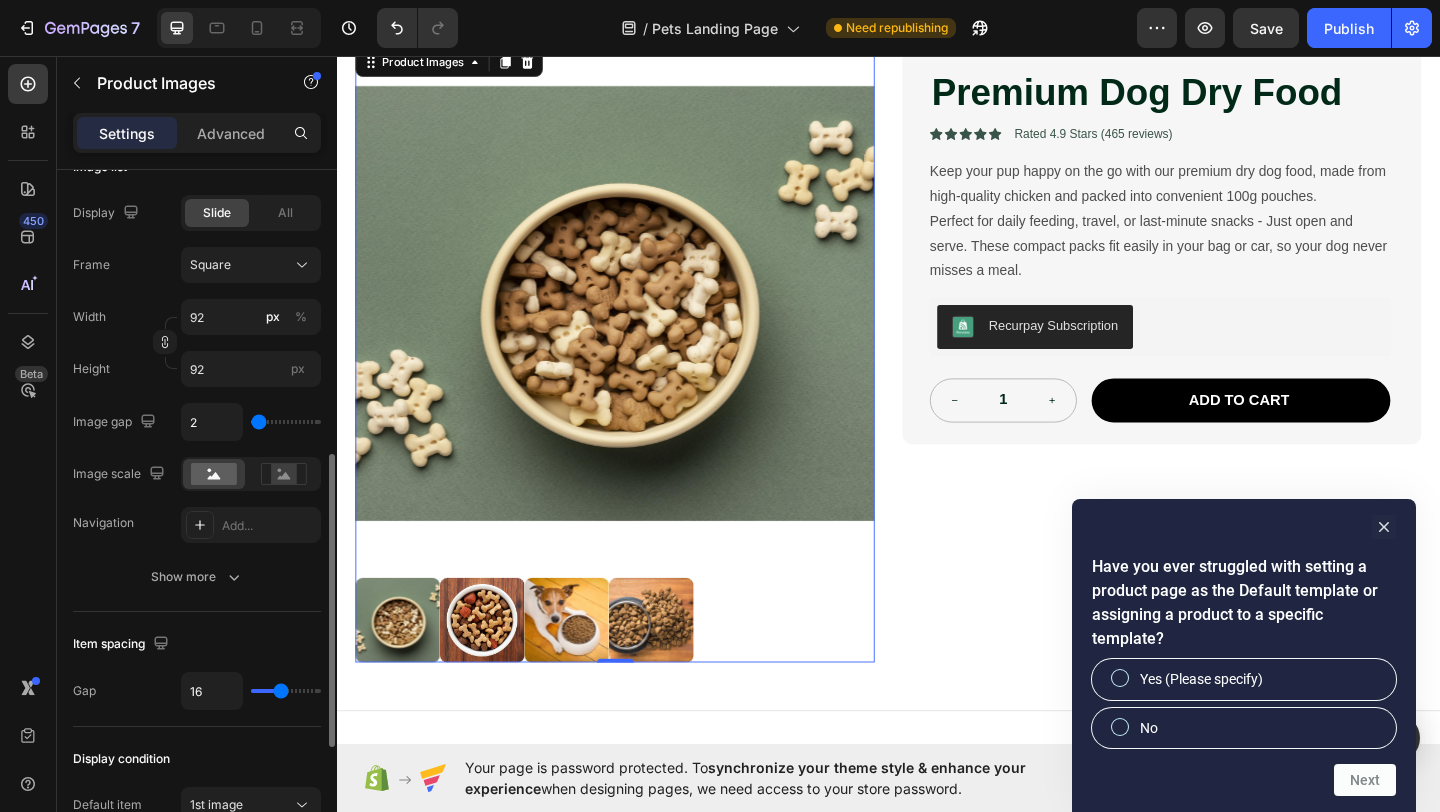 type on "7" 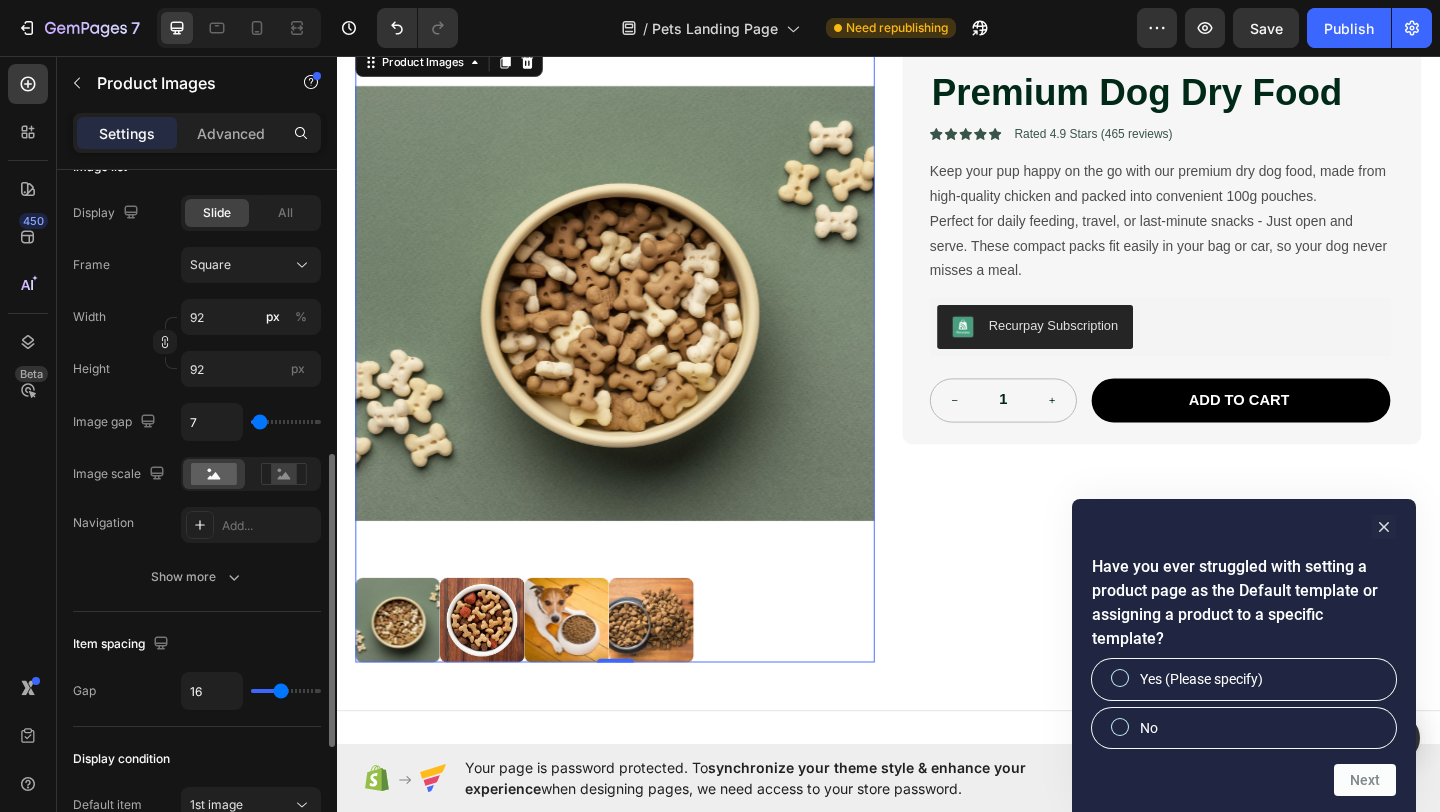 type on "15" 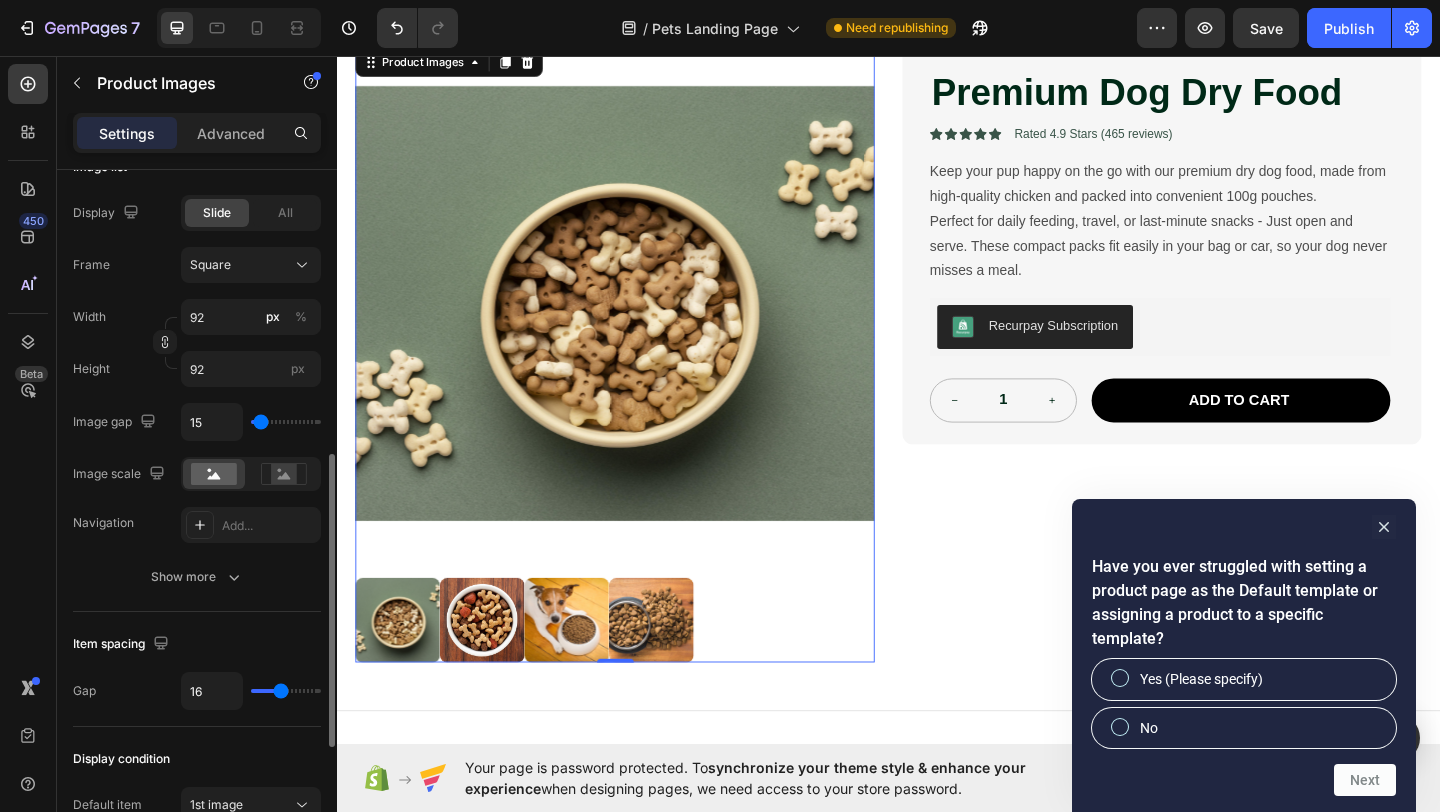 type on "18" 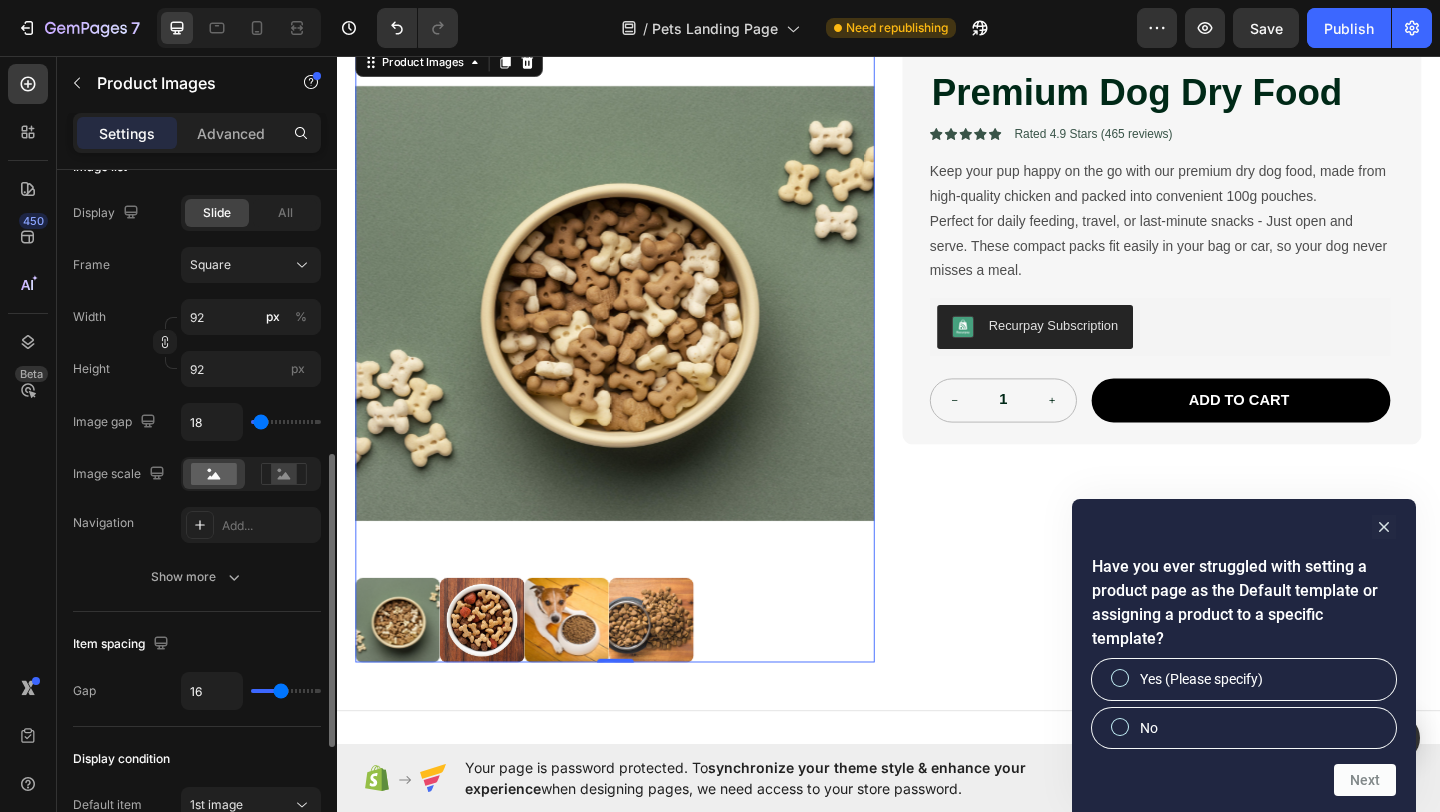 type on "27" 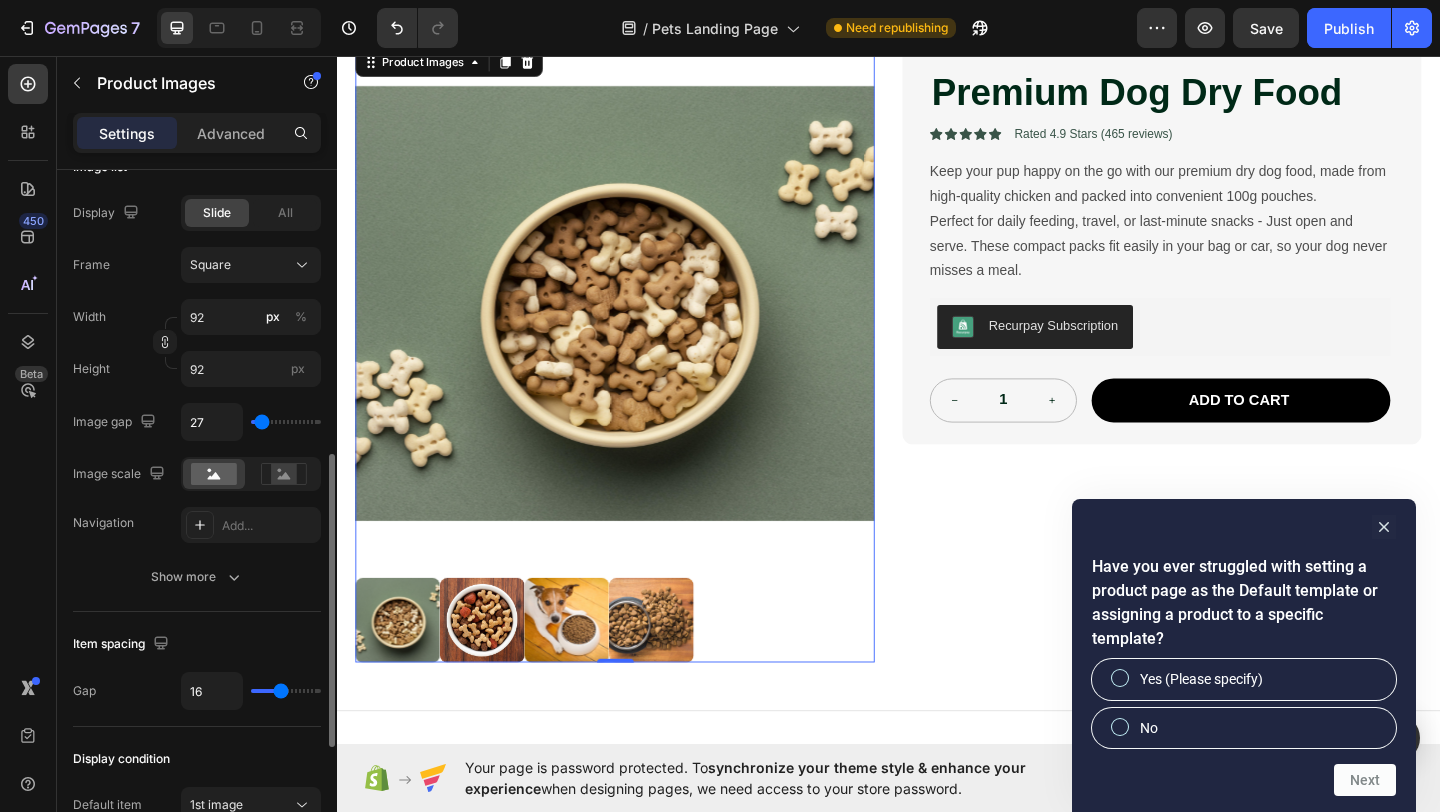 type on "31" 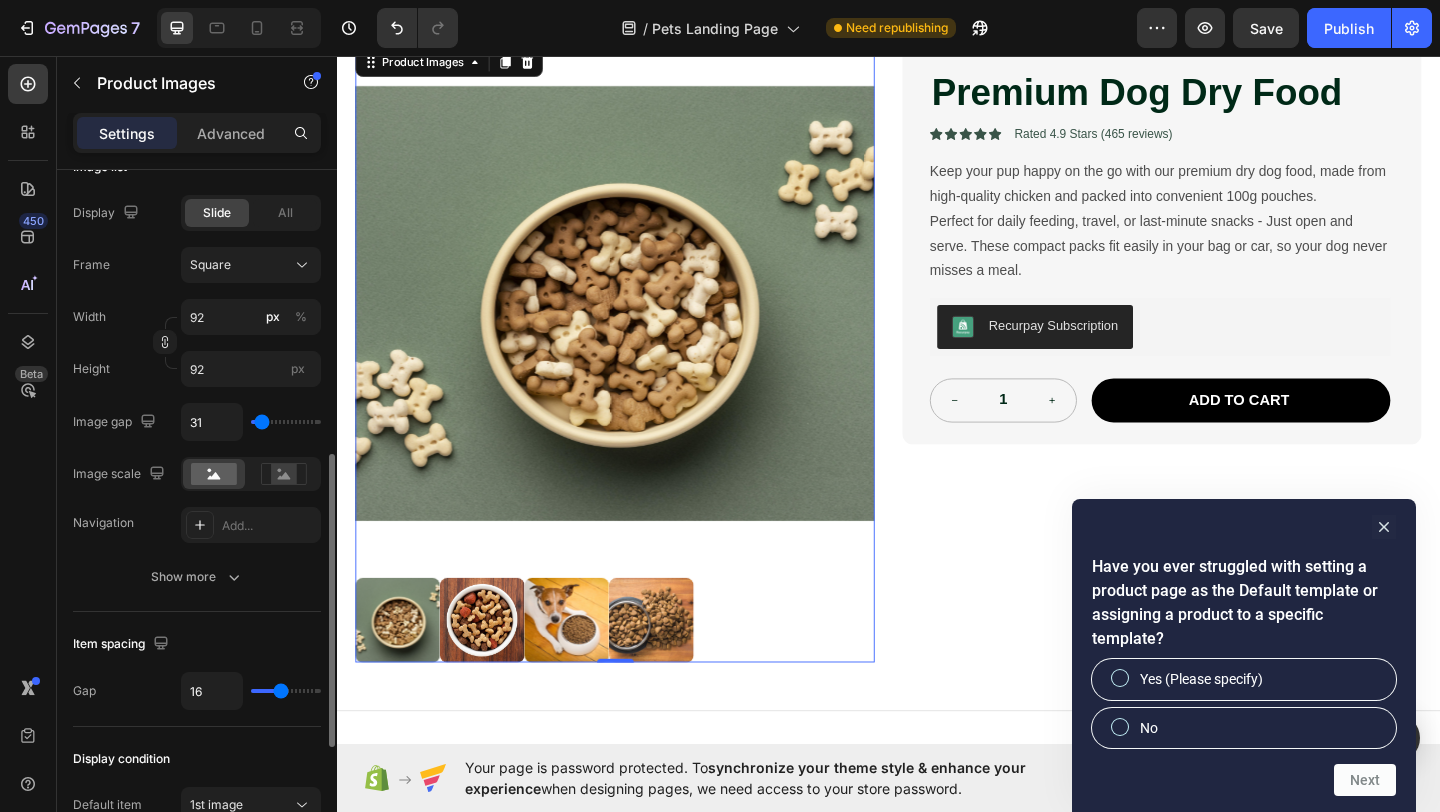 type on "34" 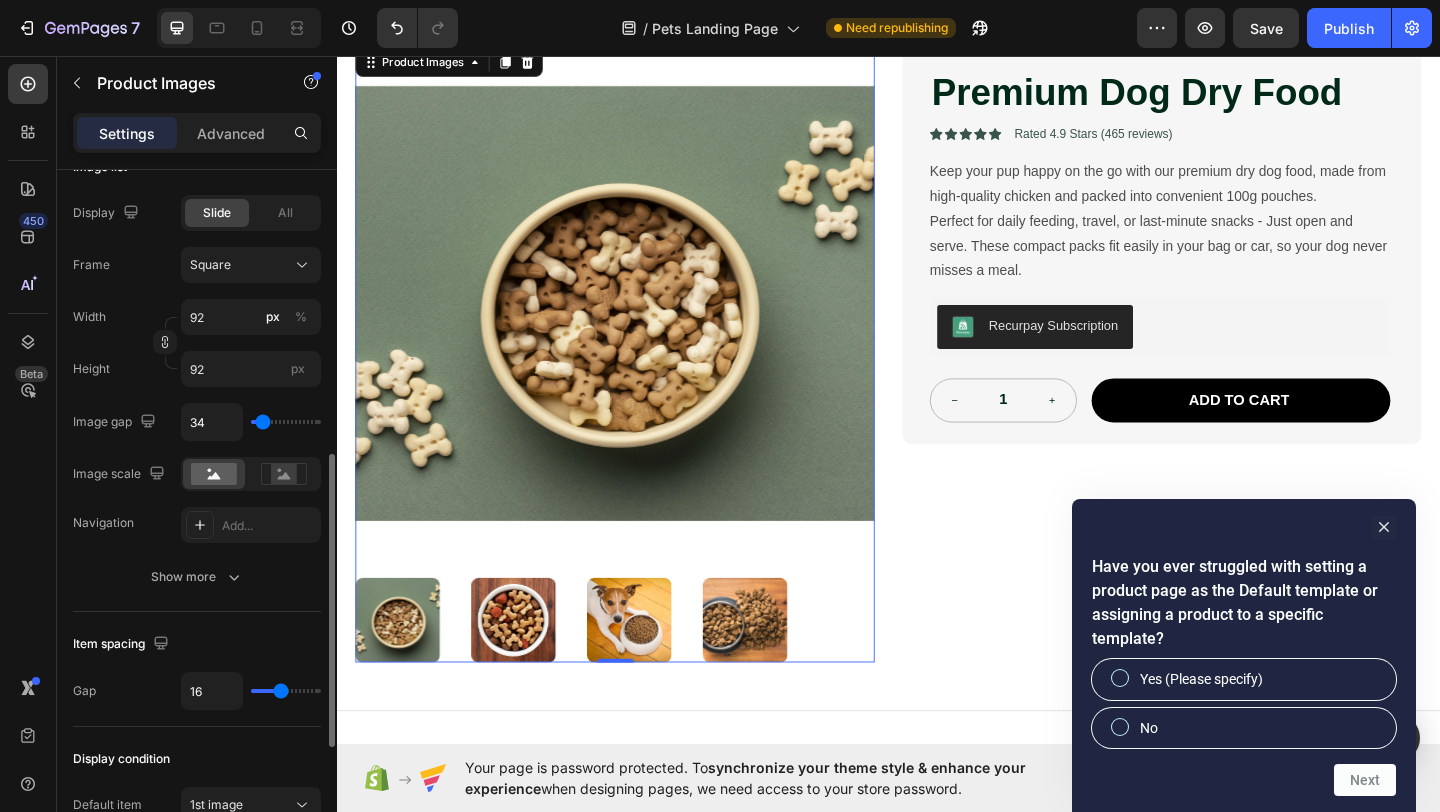 type on "30" 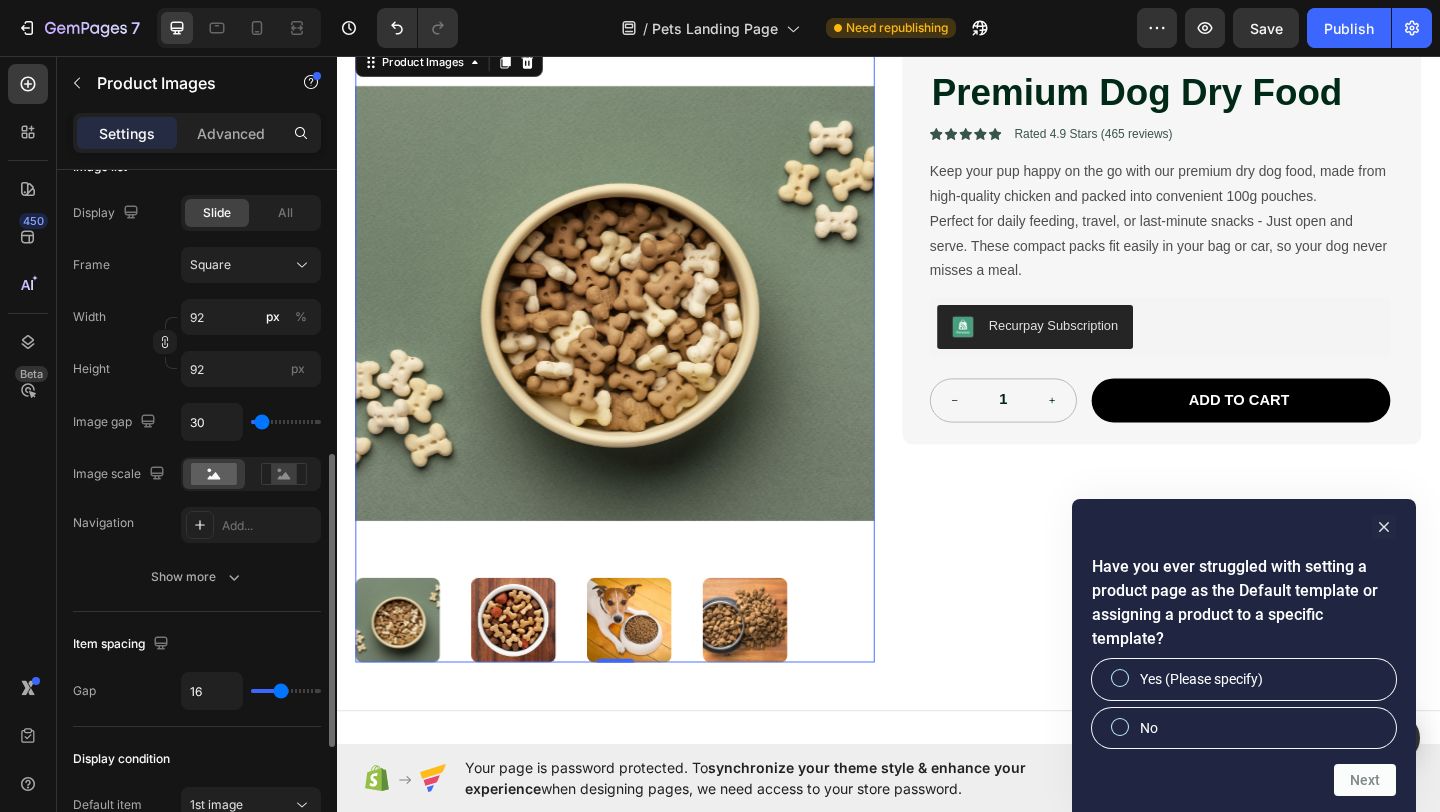 type on "27" 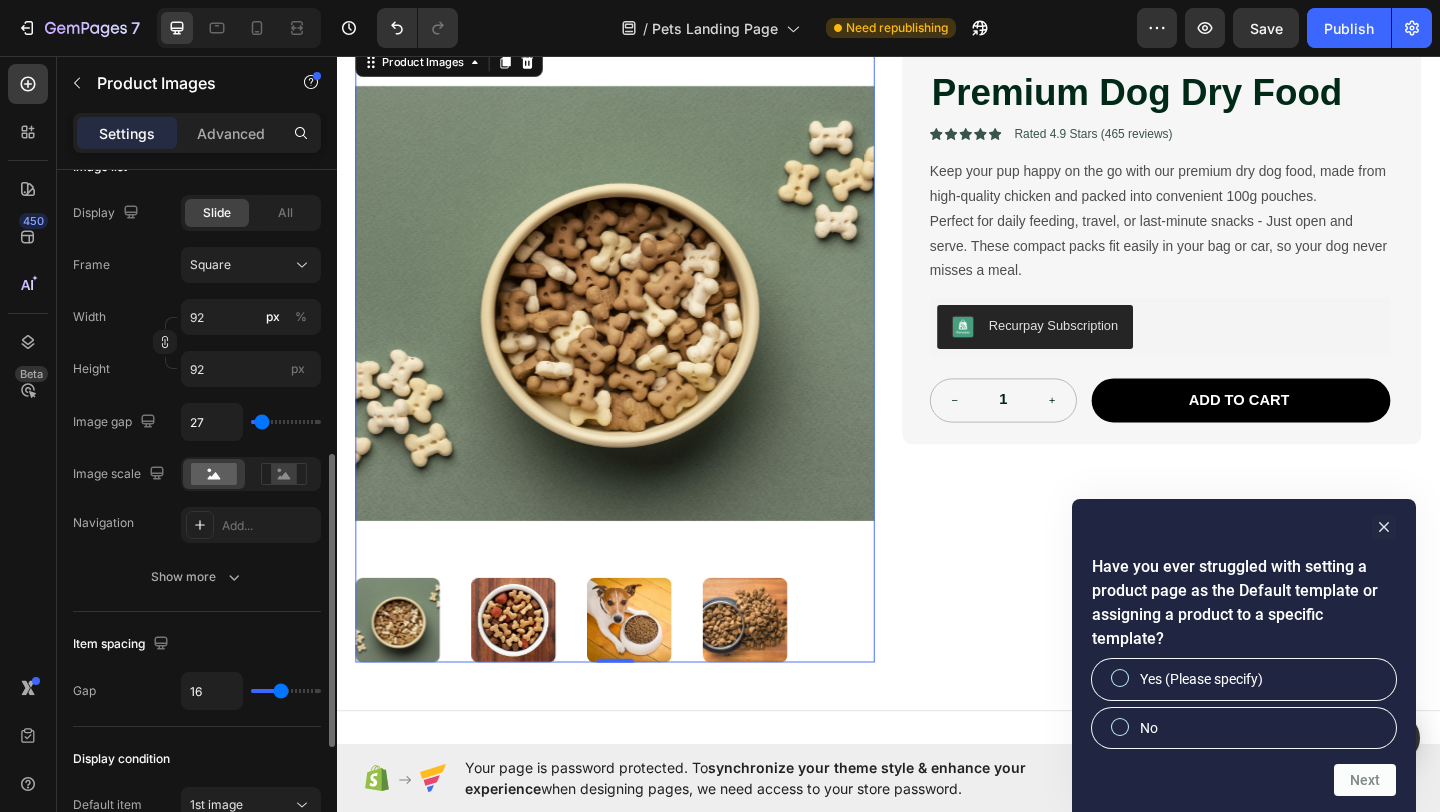 type on "23" 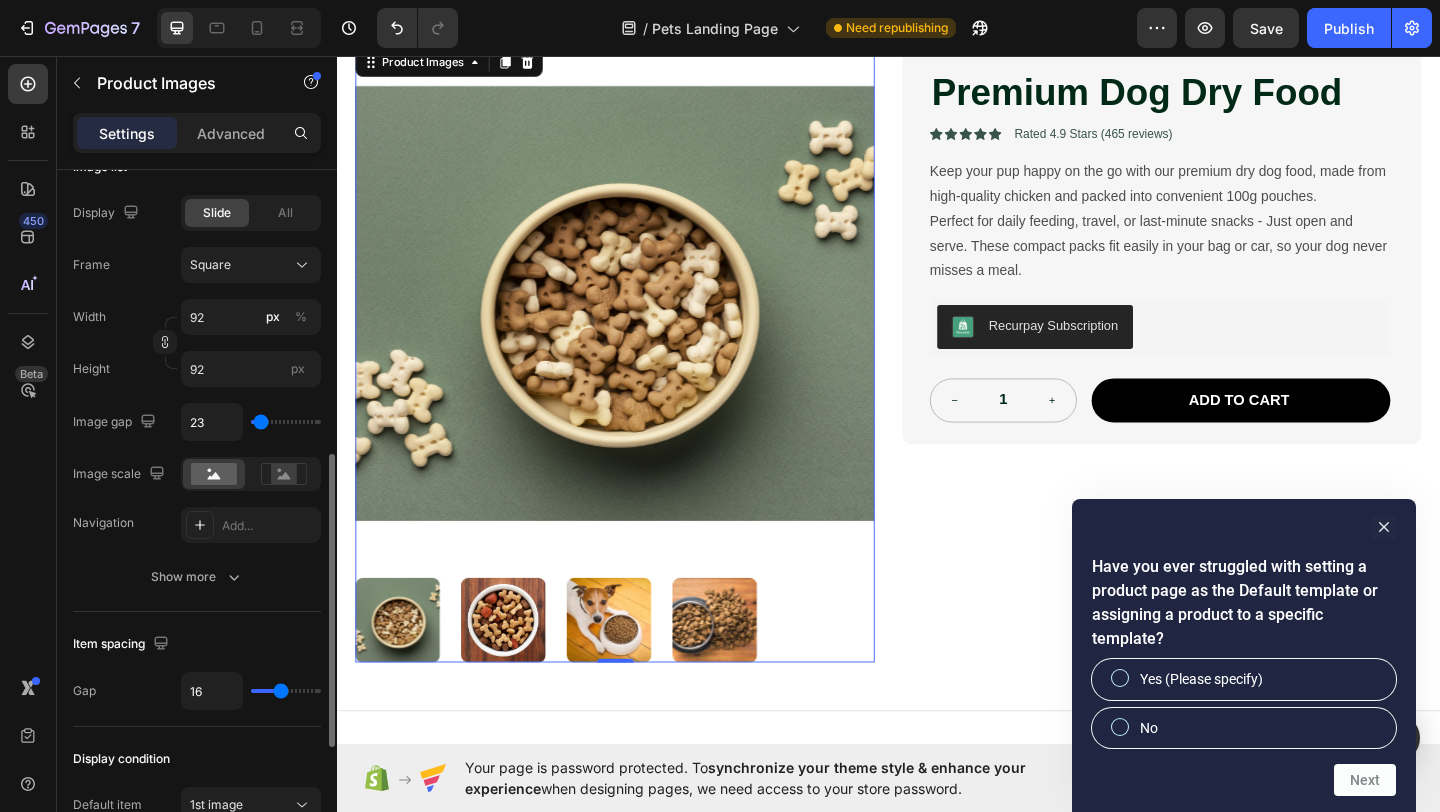 type on "19" 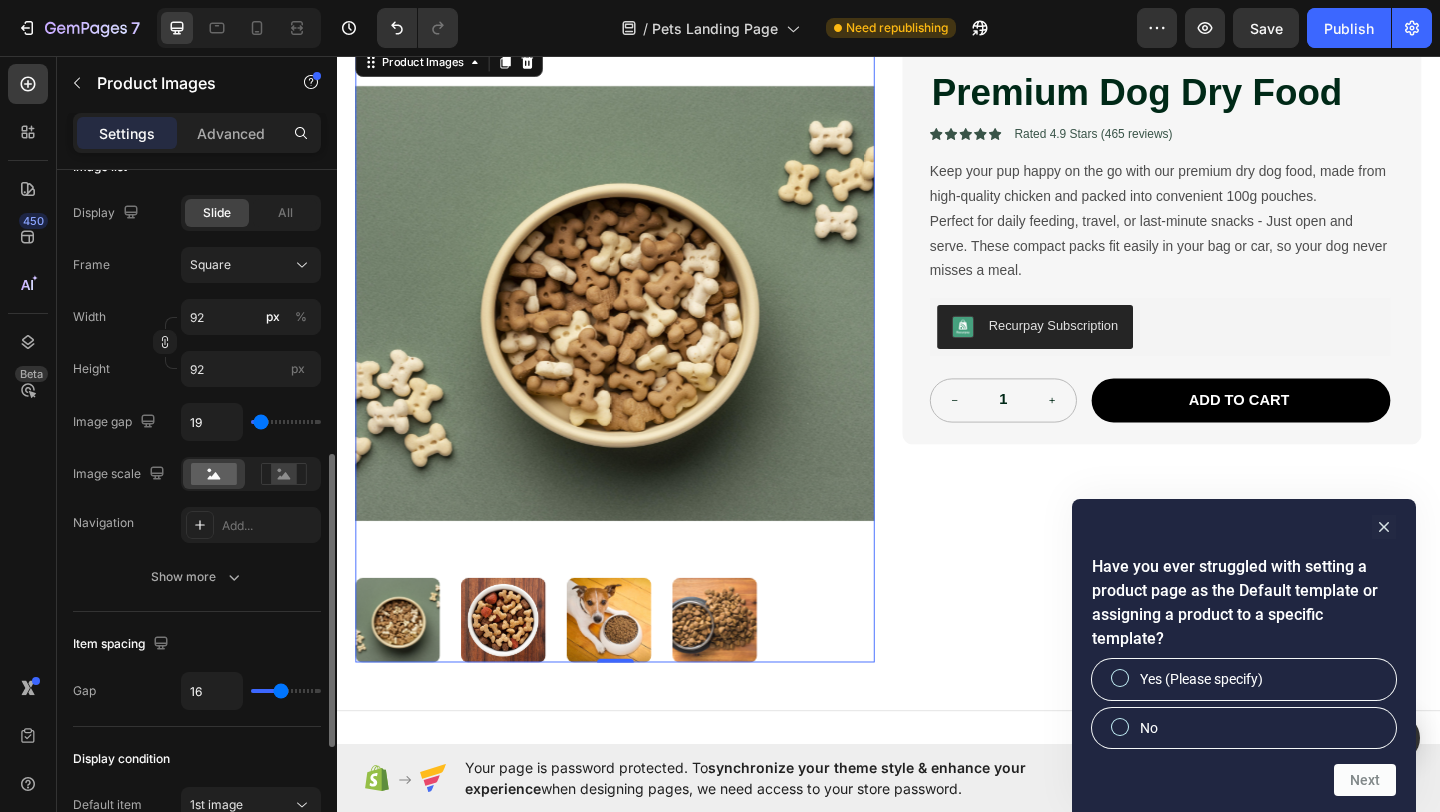 type on "15" 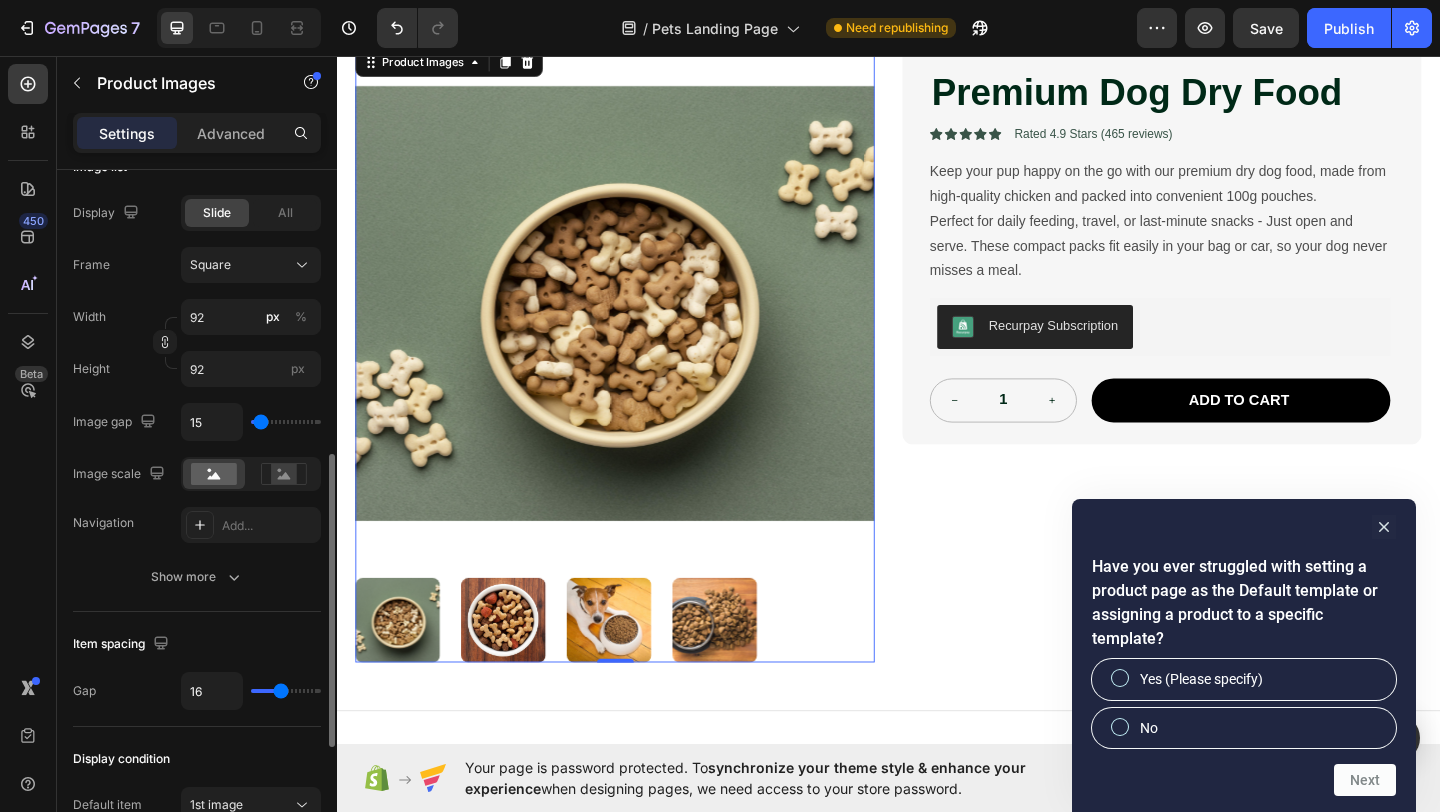 type on "13" 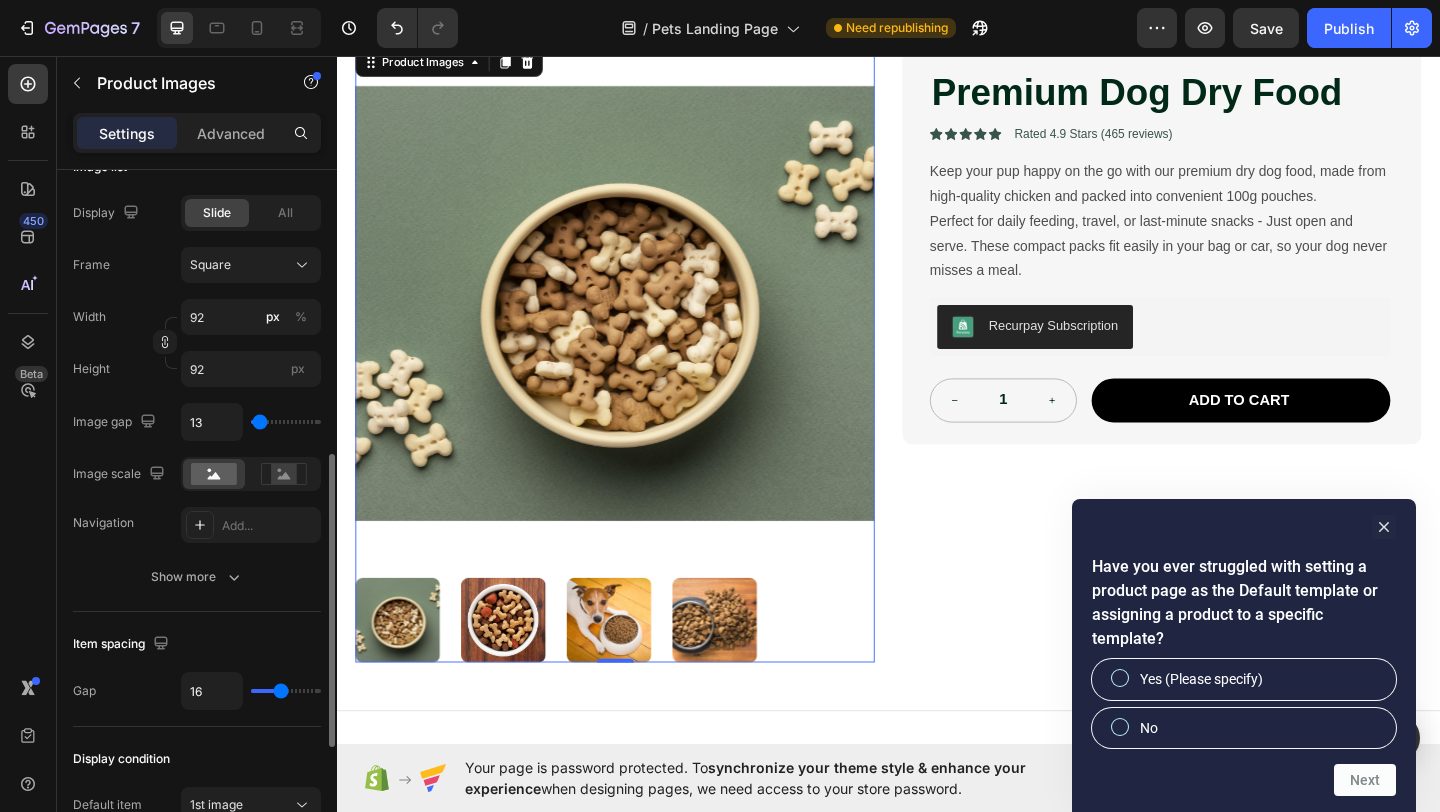 type on "10" 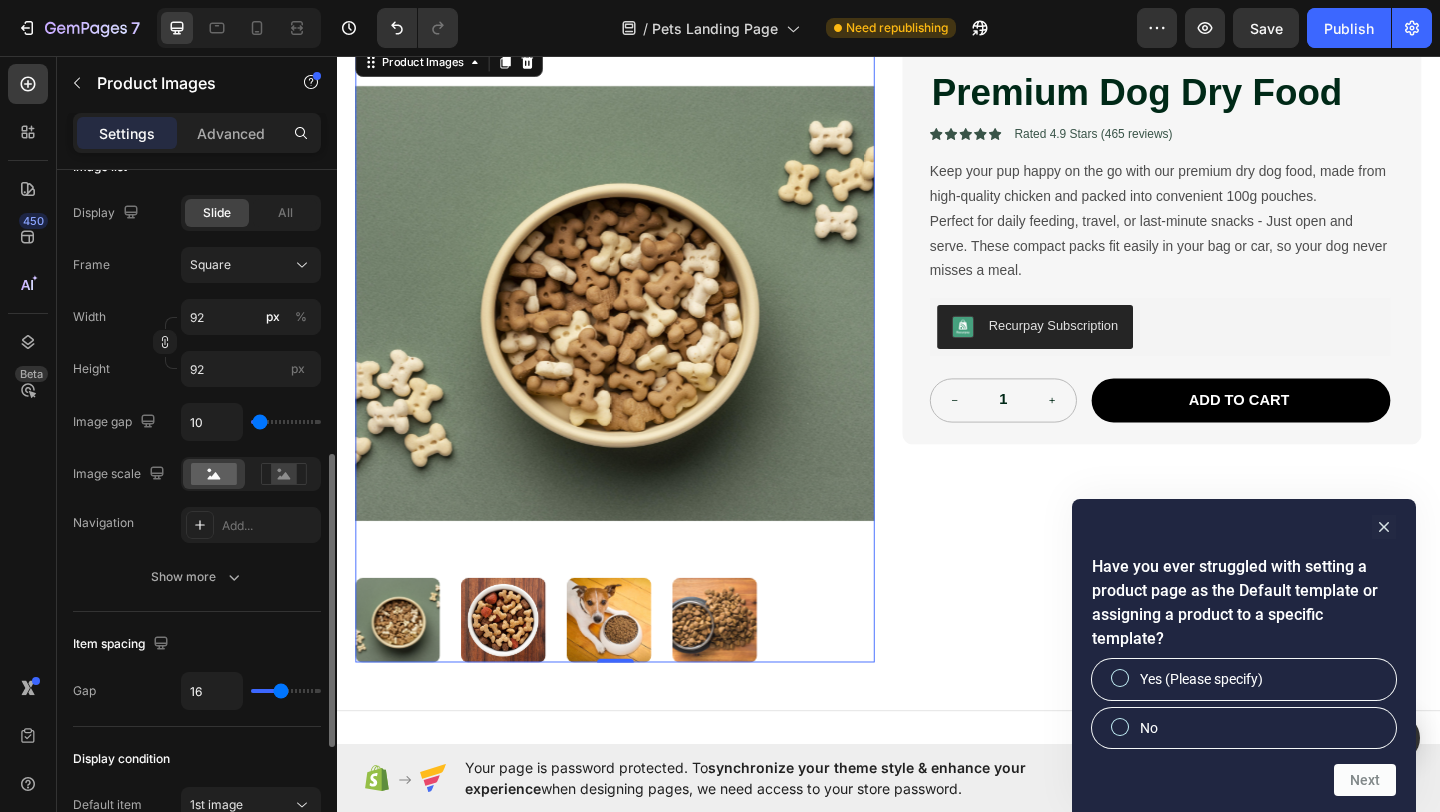 type on "7" 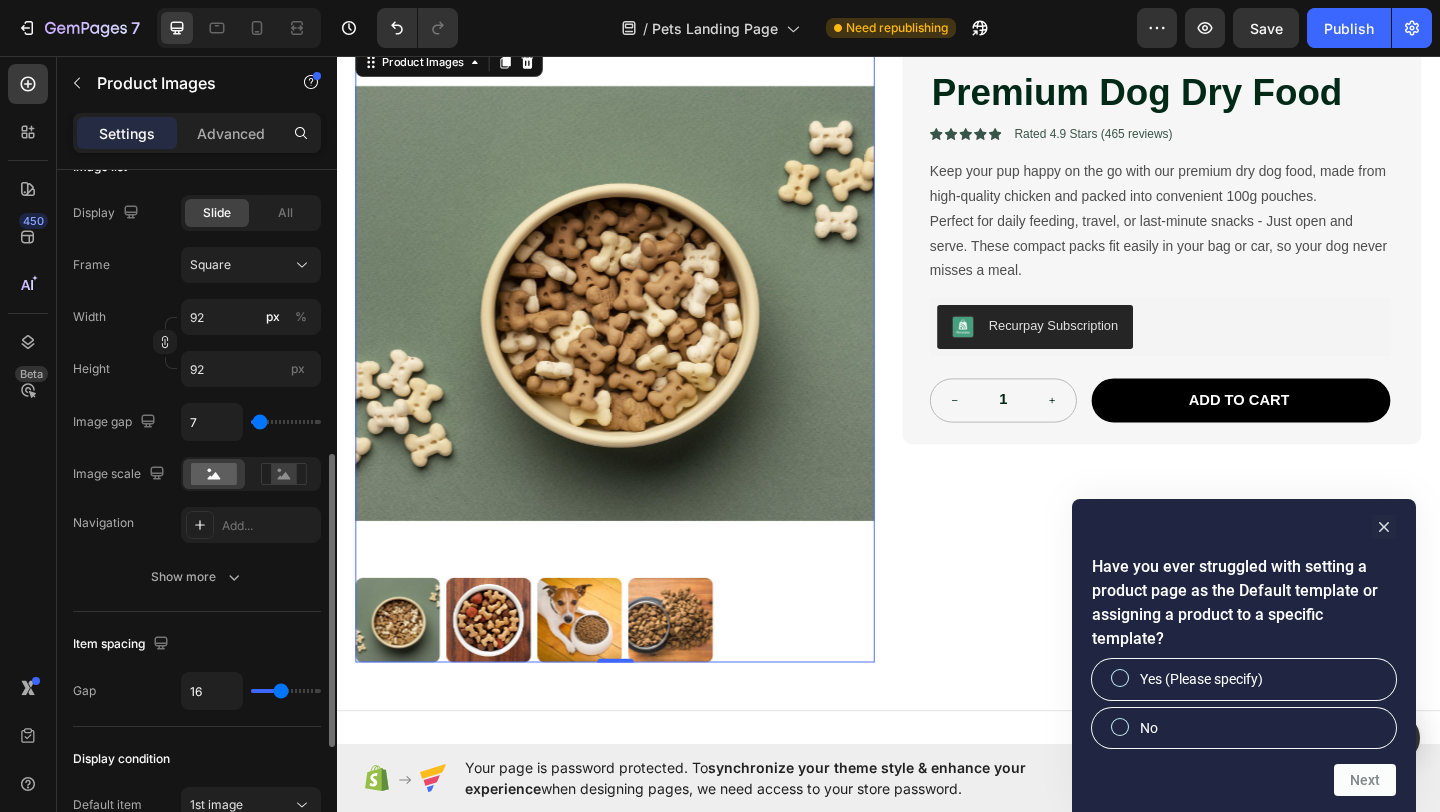 type on "5" 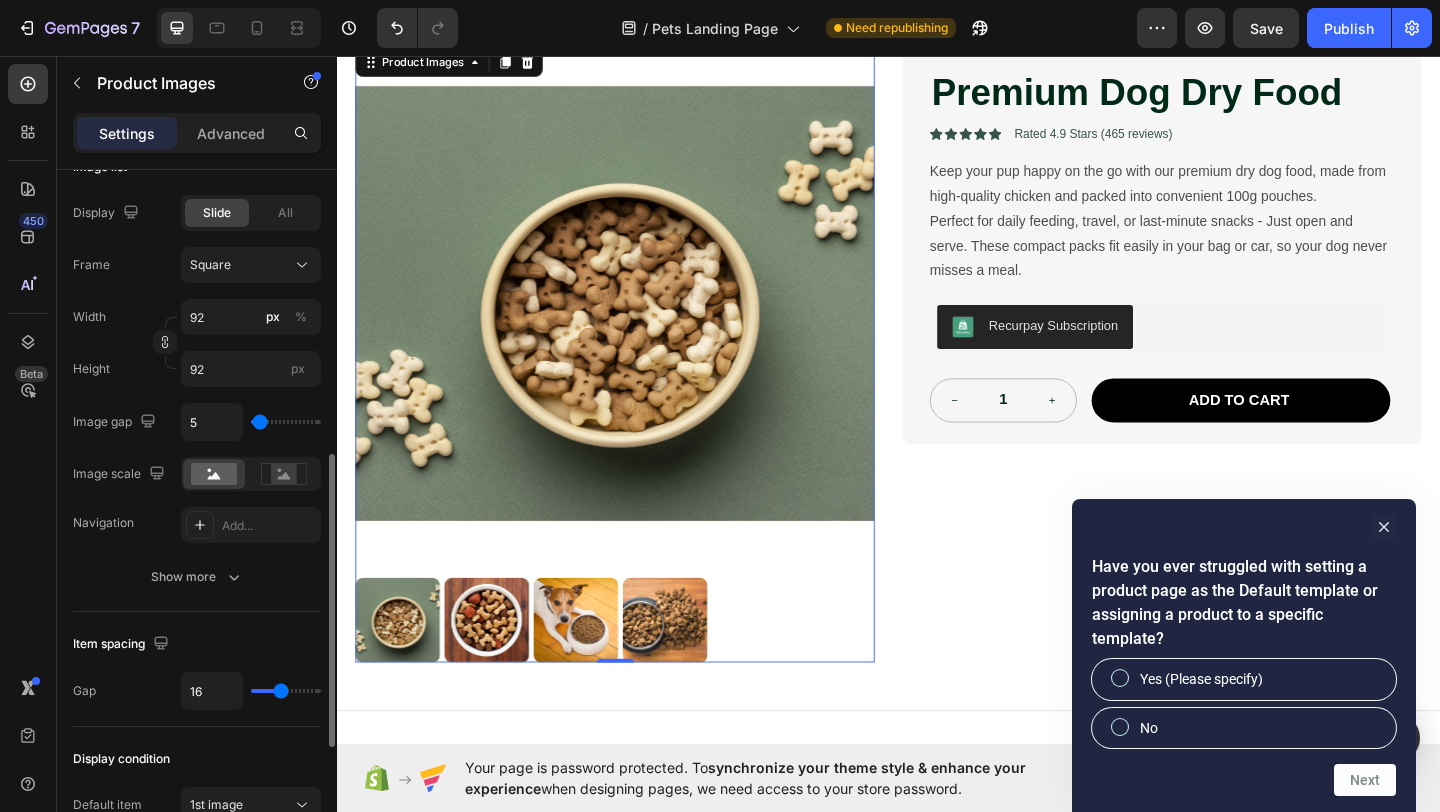 type on "7" 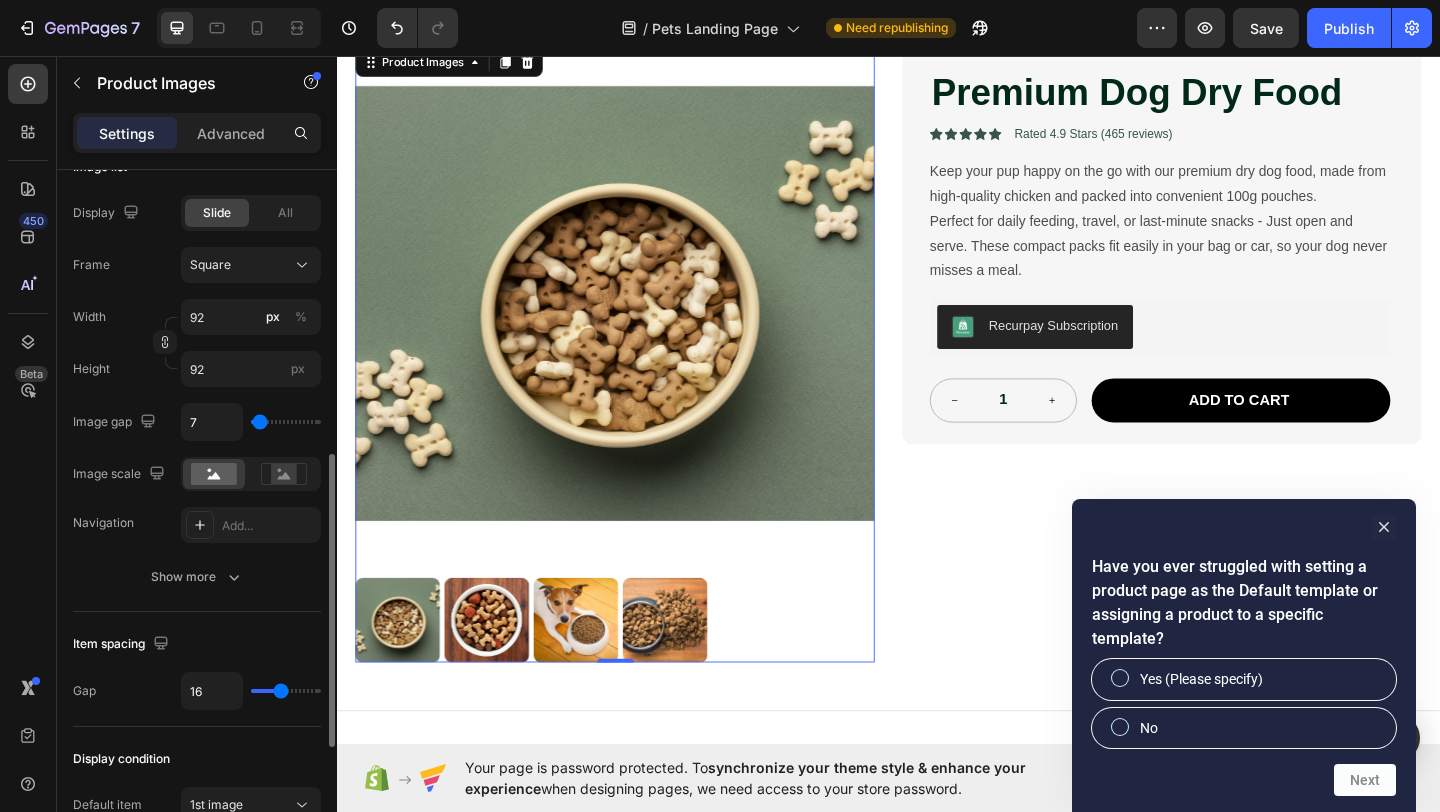 type on "11" 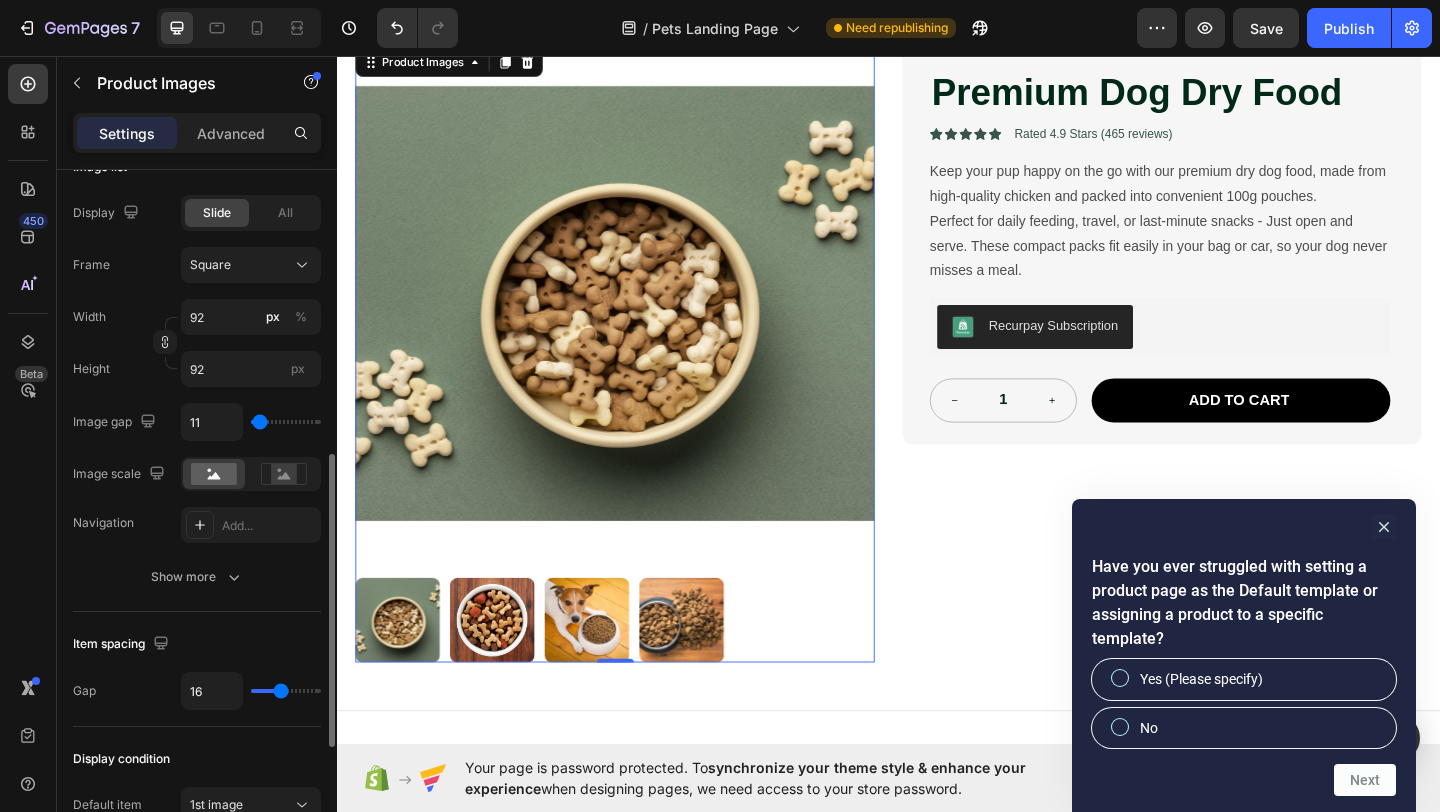 type on "16" 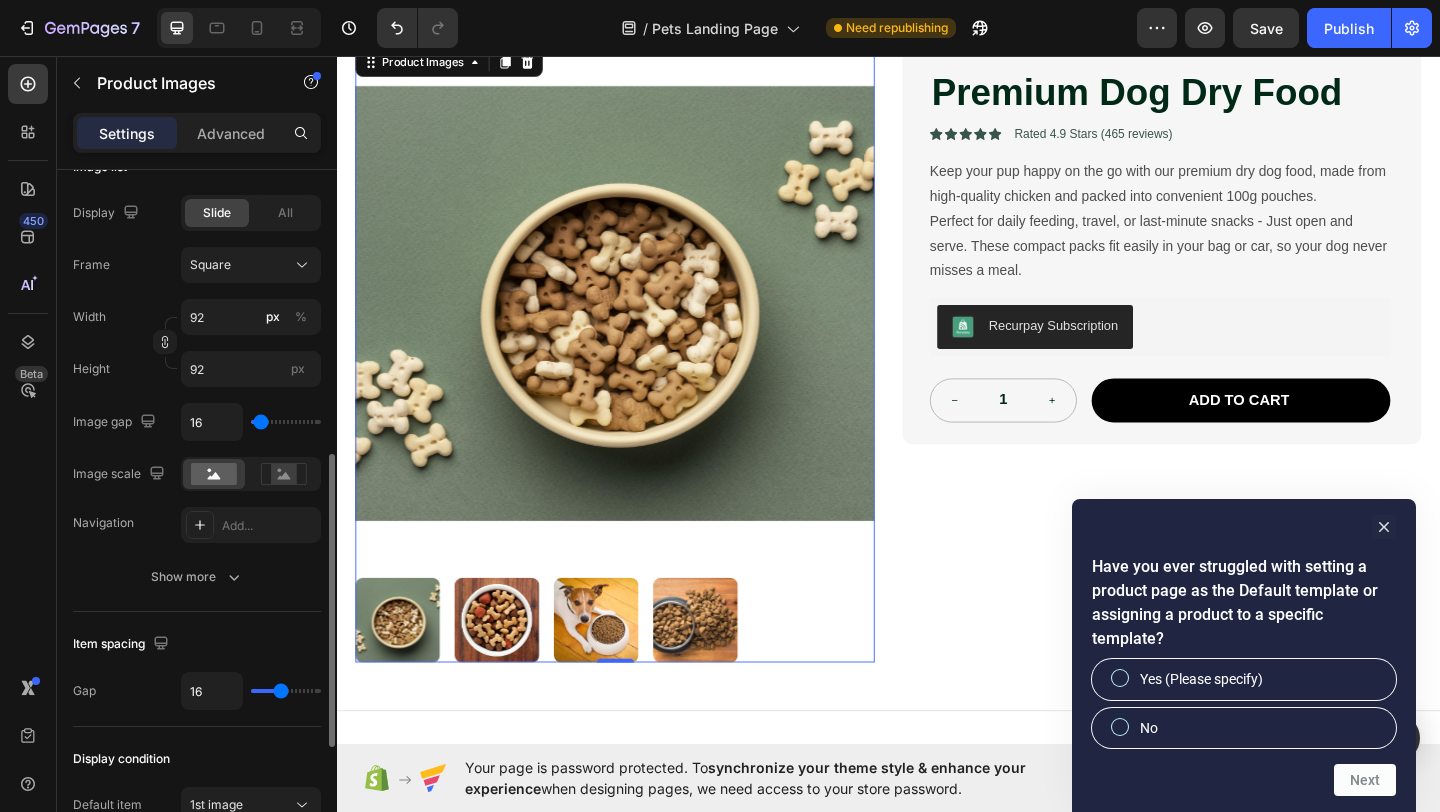 click at bounding box center [286, 422] 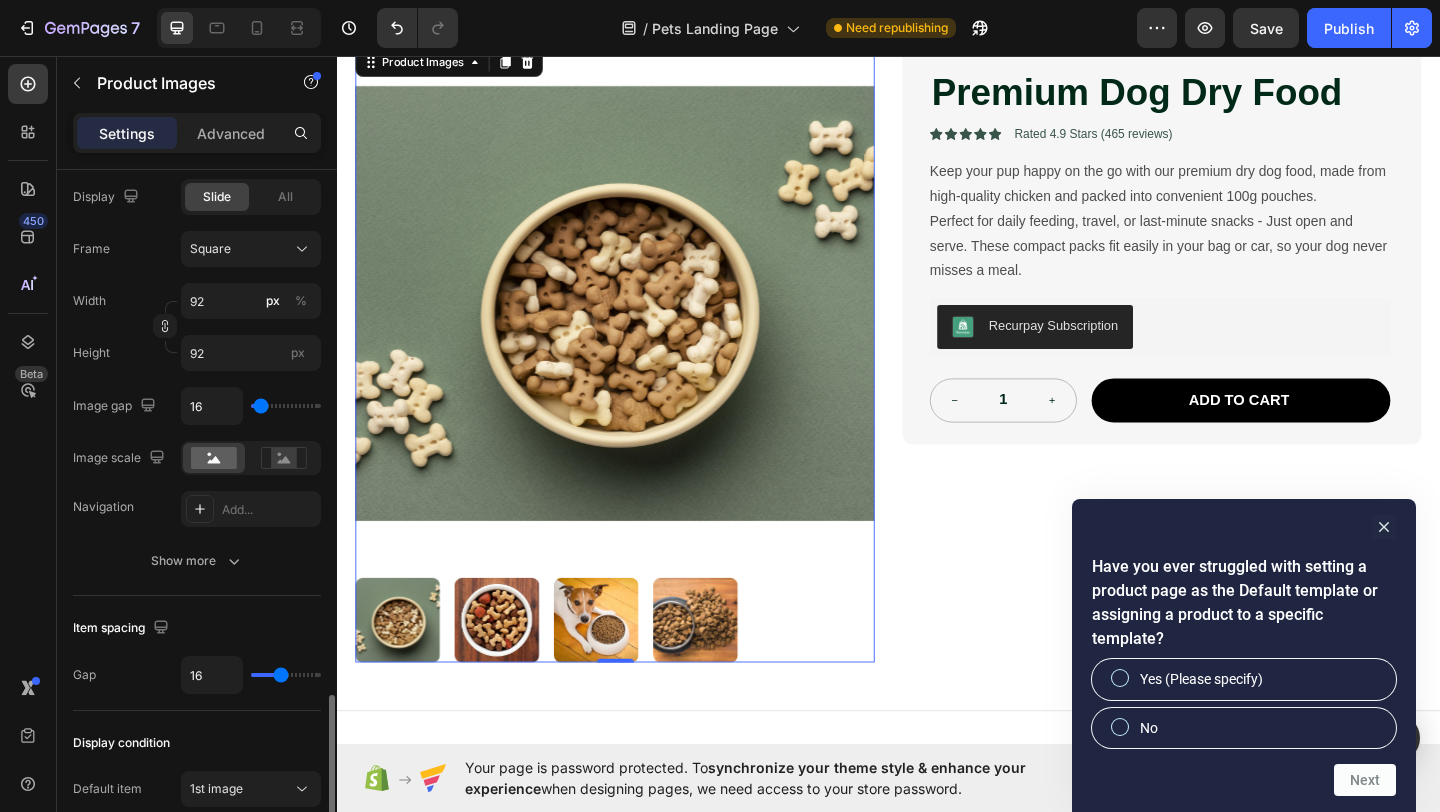 scroll, scrollTop: 0, scrollLeft: 0, axis: both 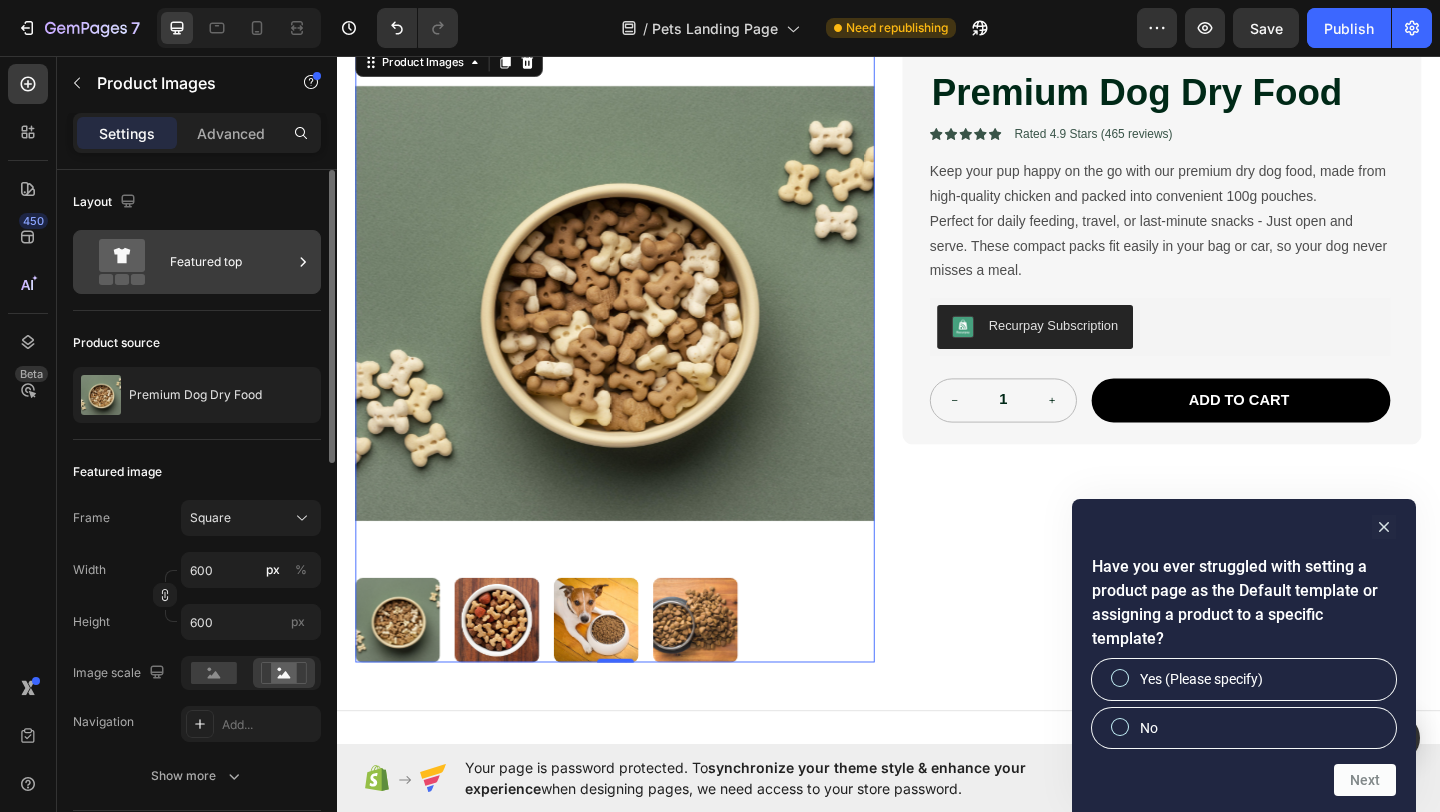 click on "Featured top" at bounding box center (231, 262) 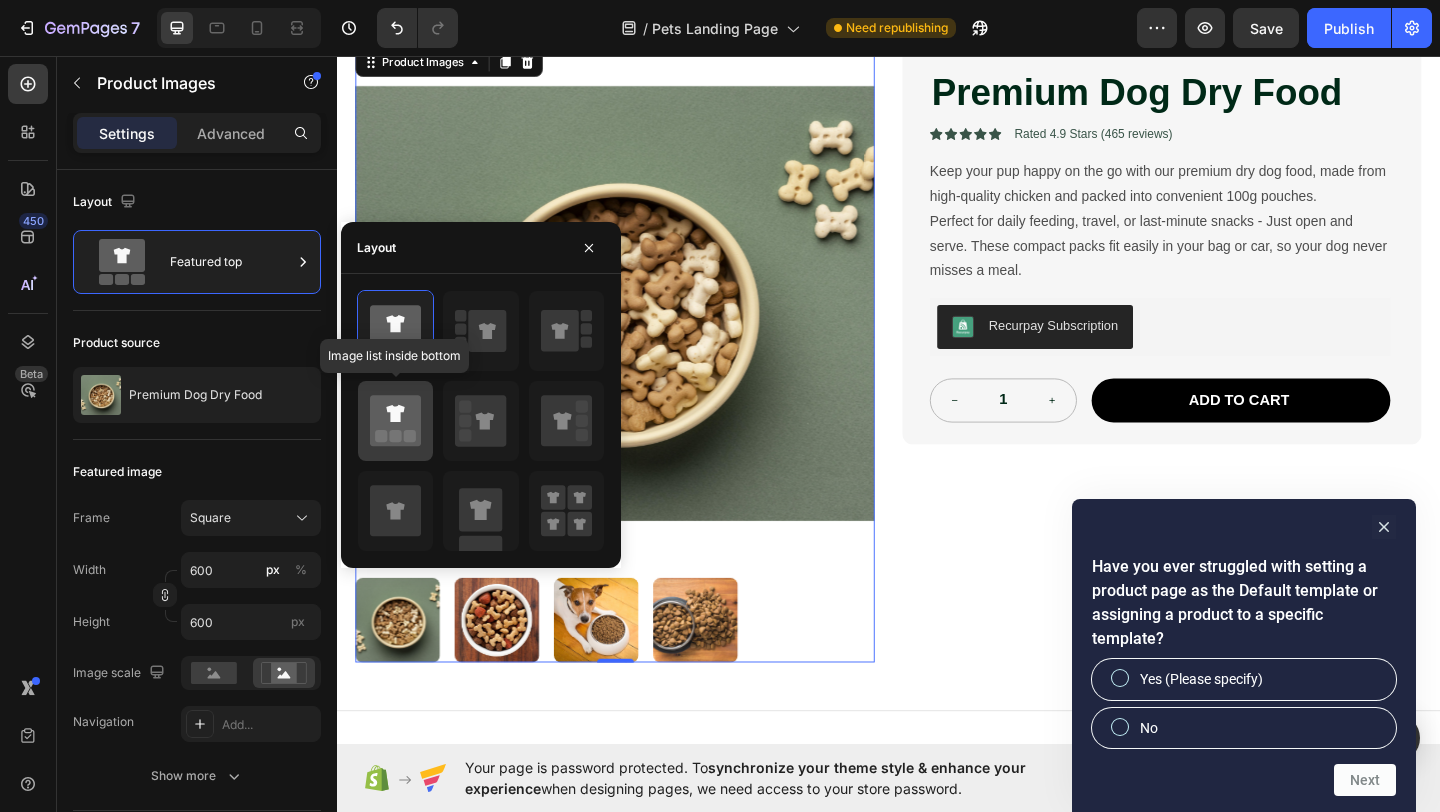 click 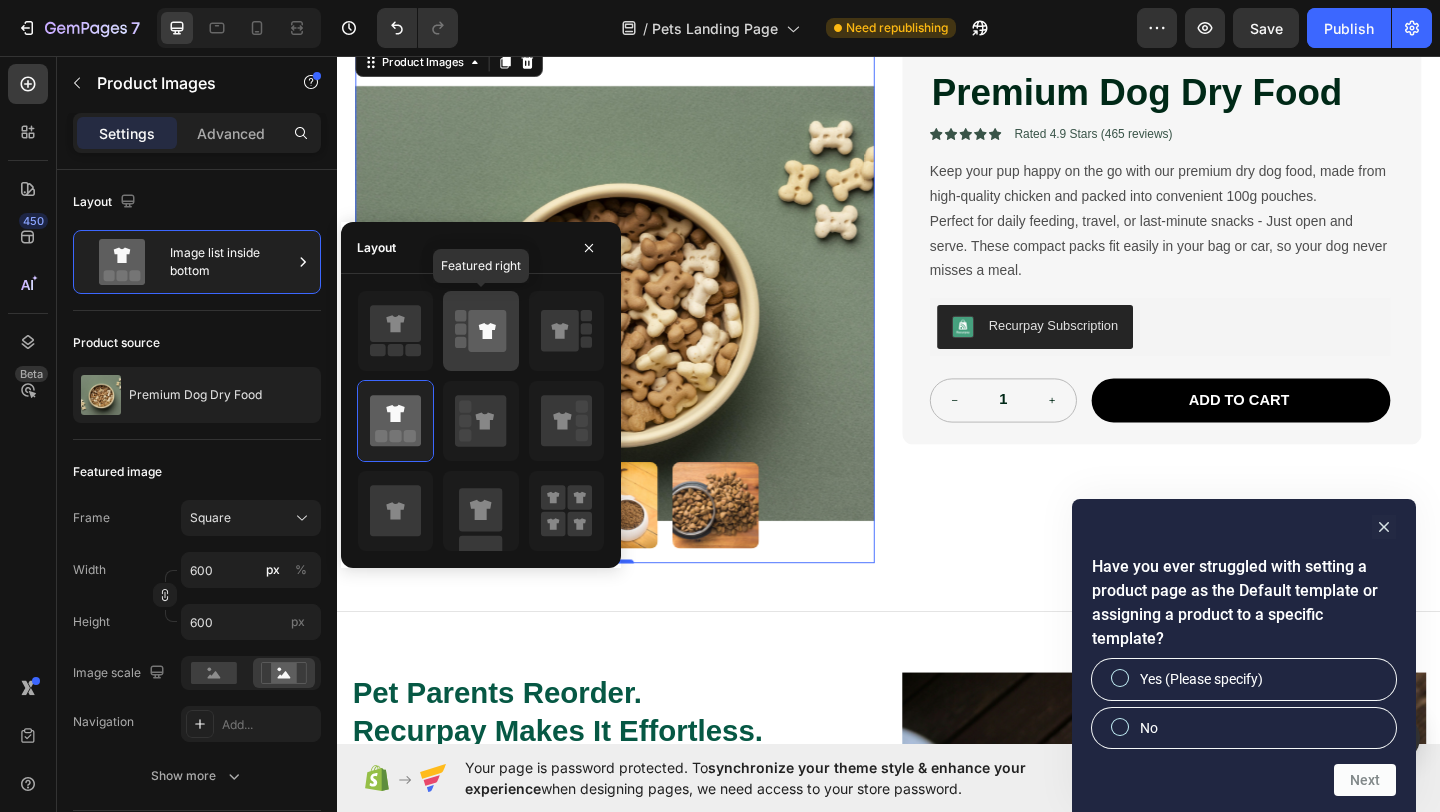 click 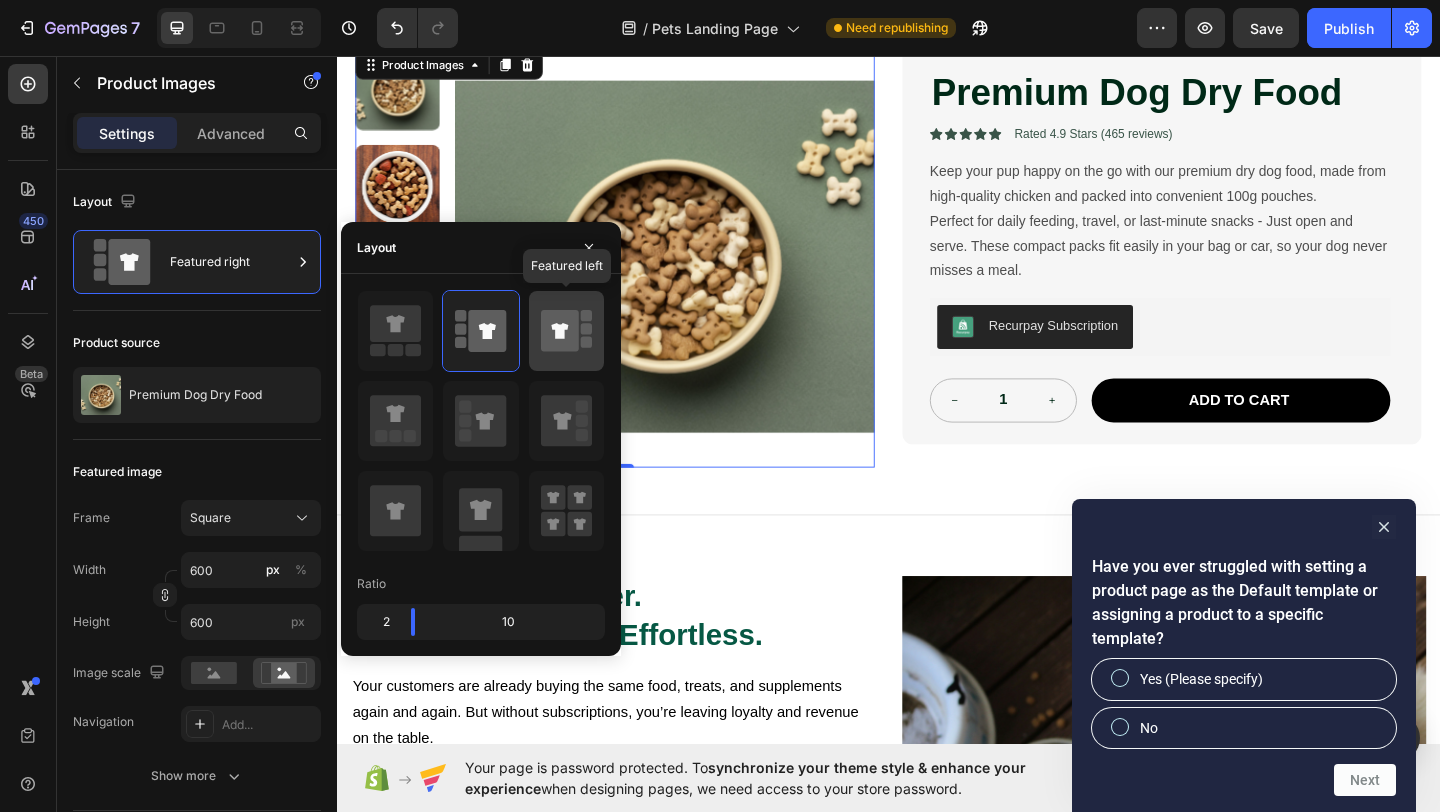 click 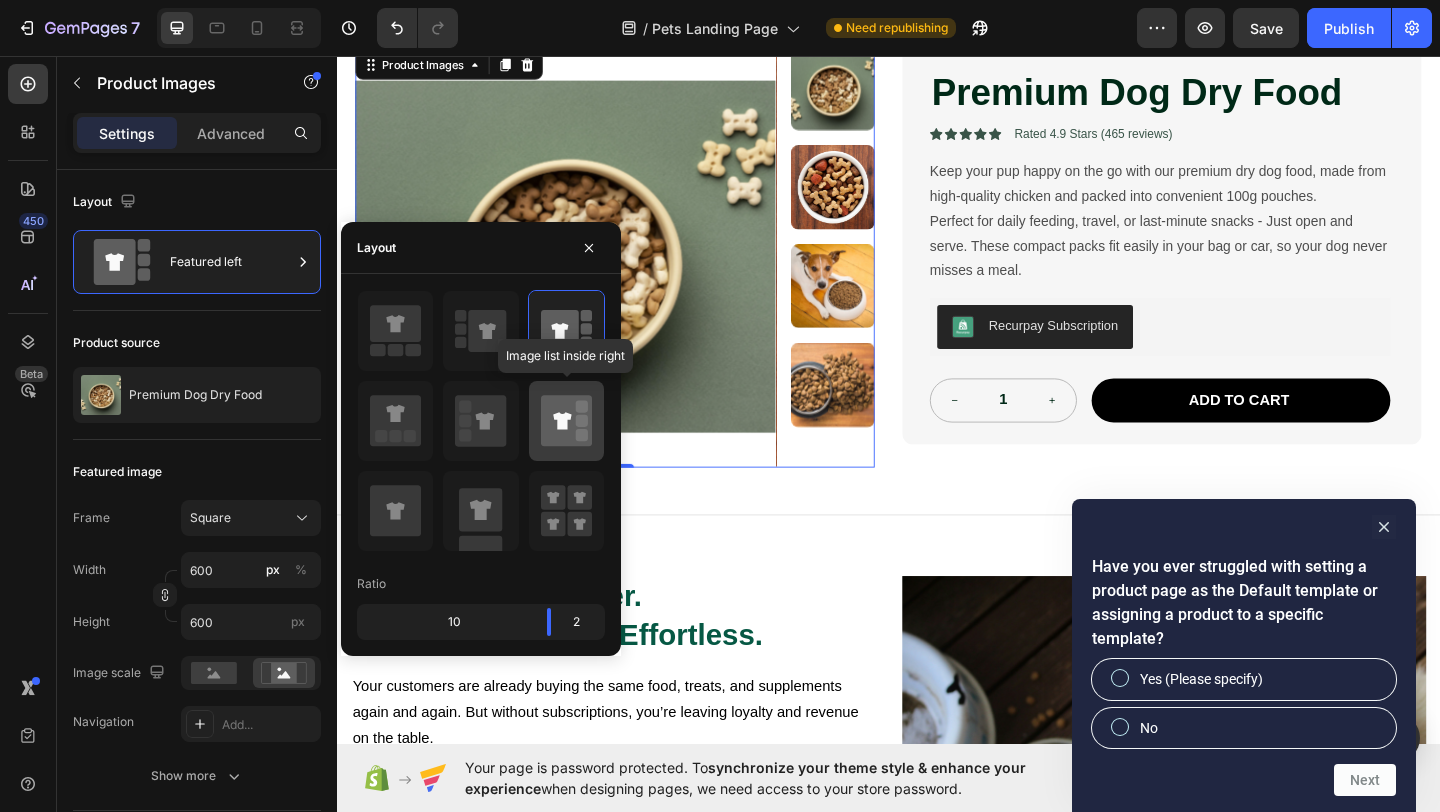 click 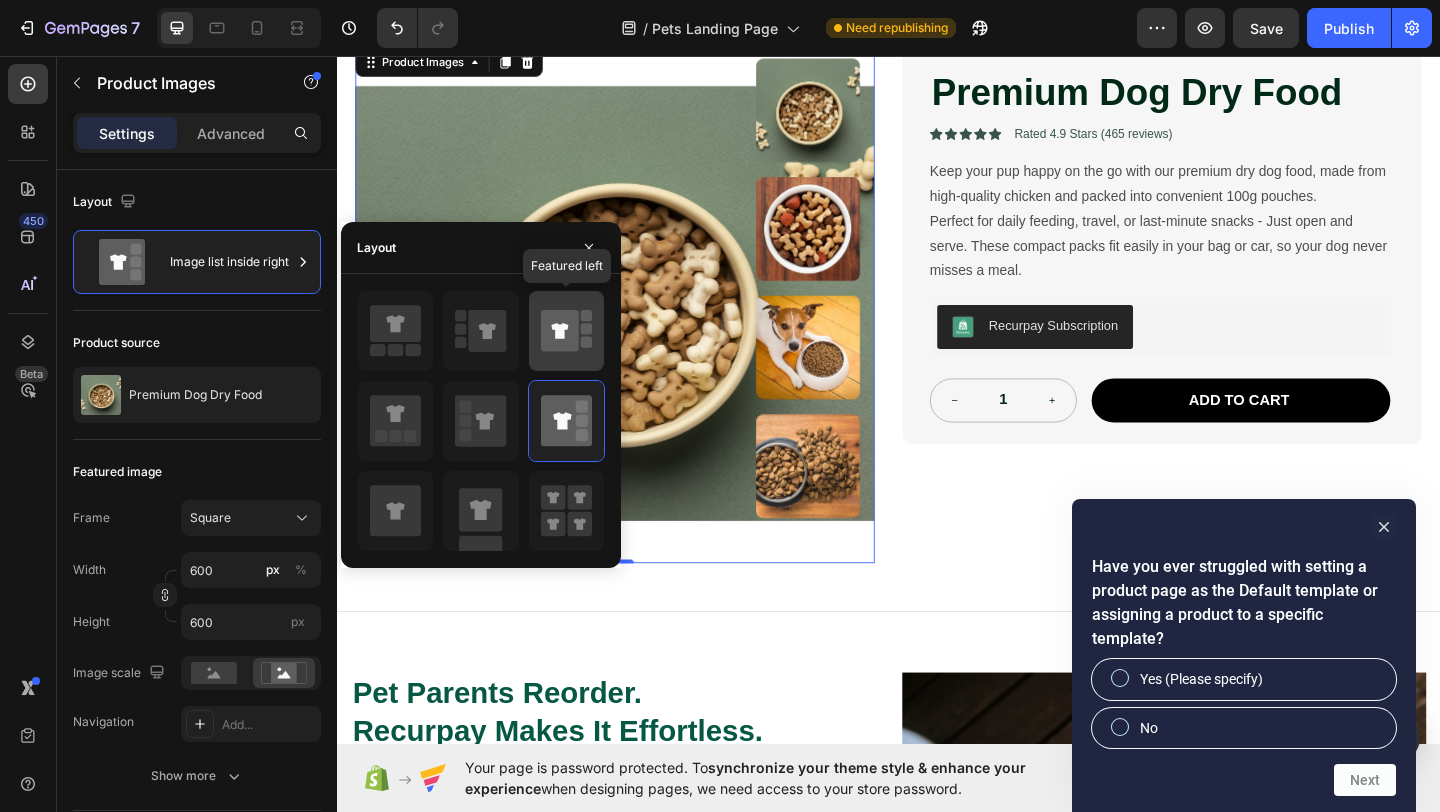 click 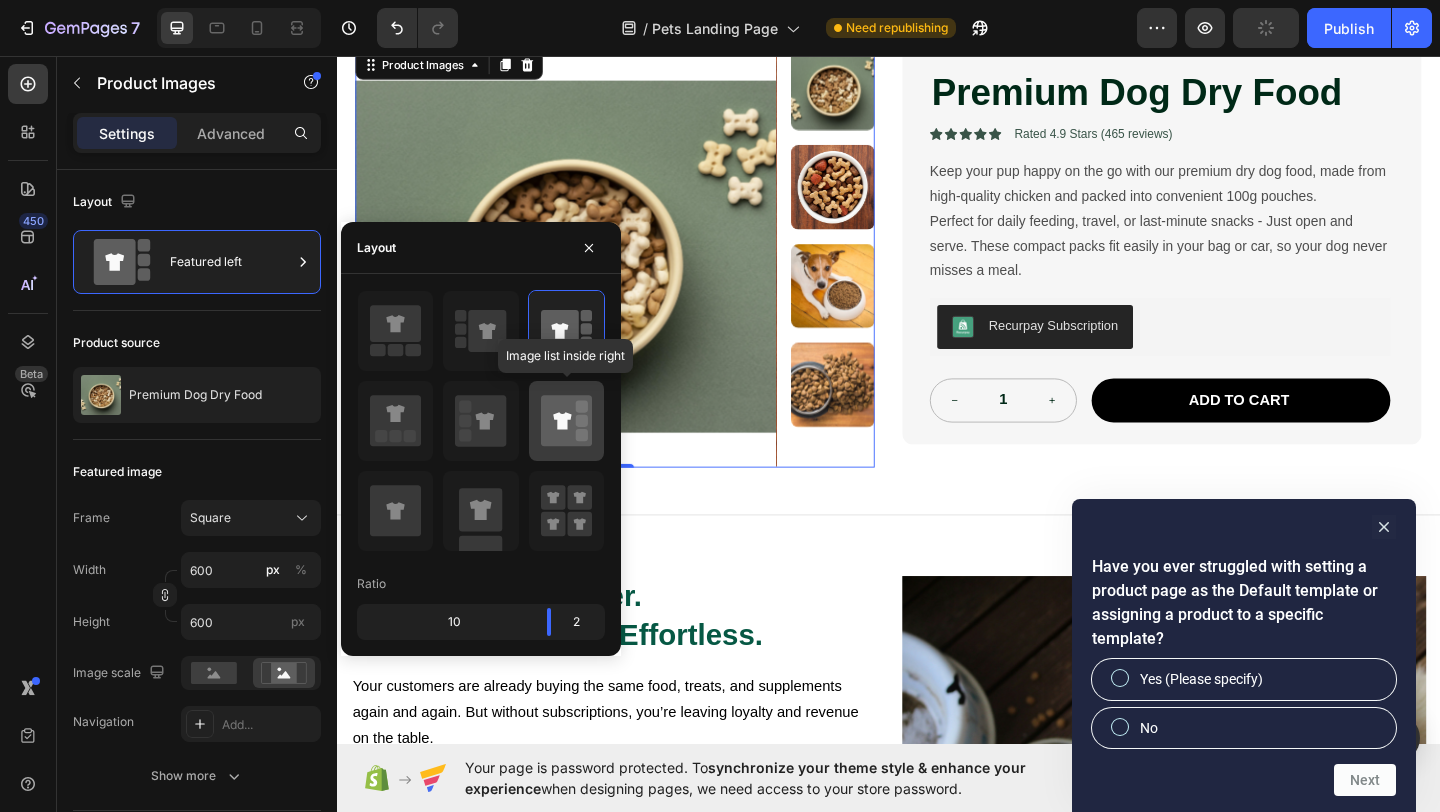 click 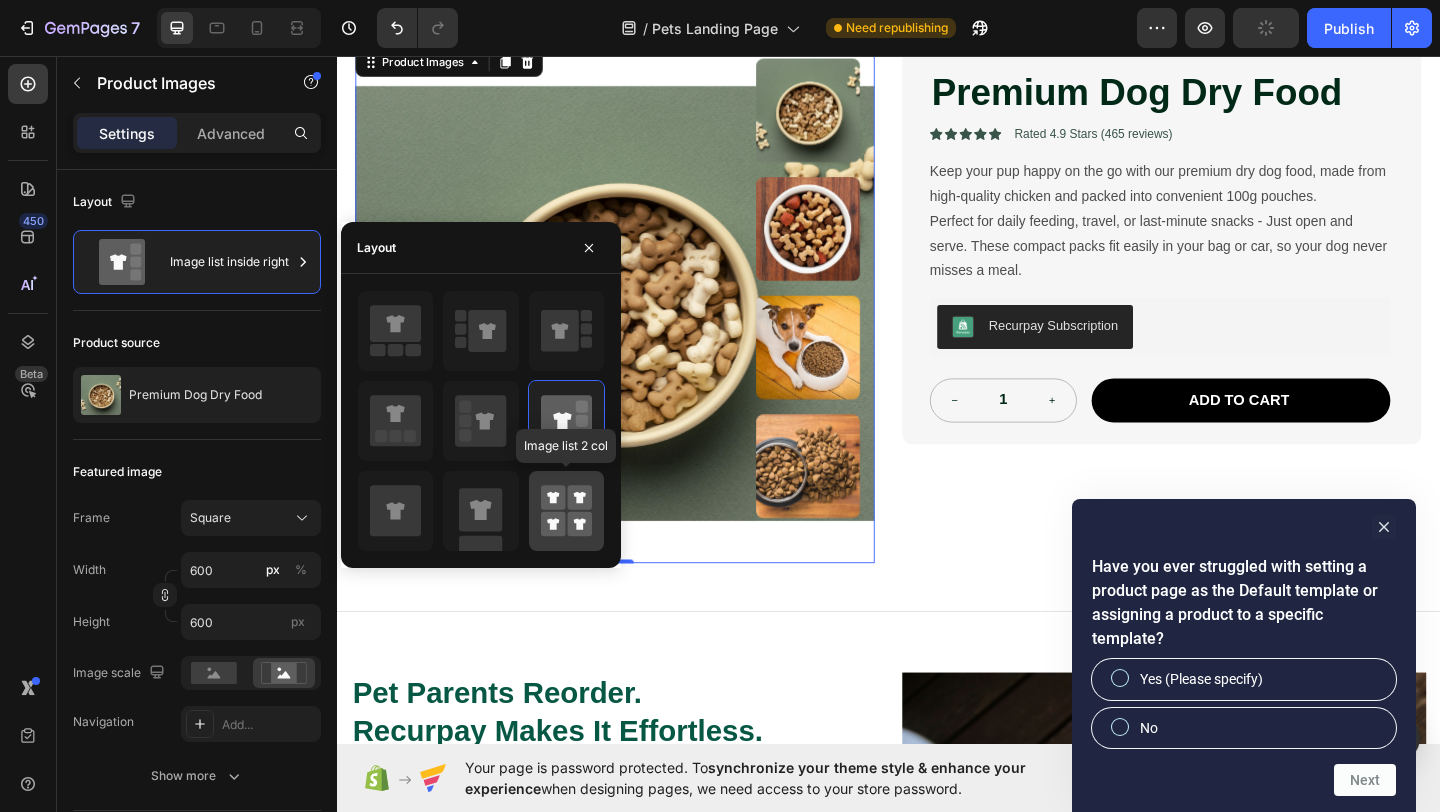 click 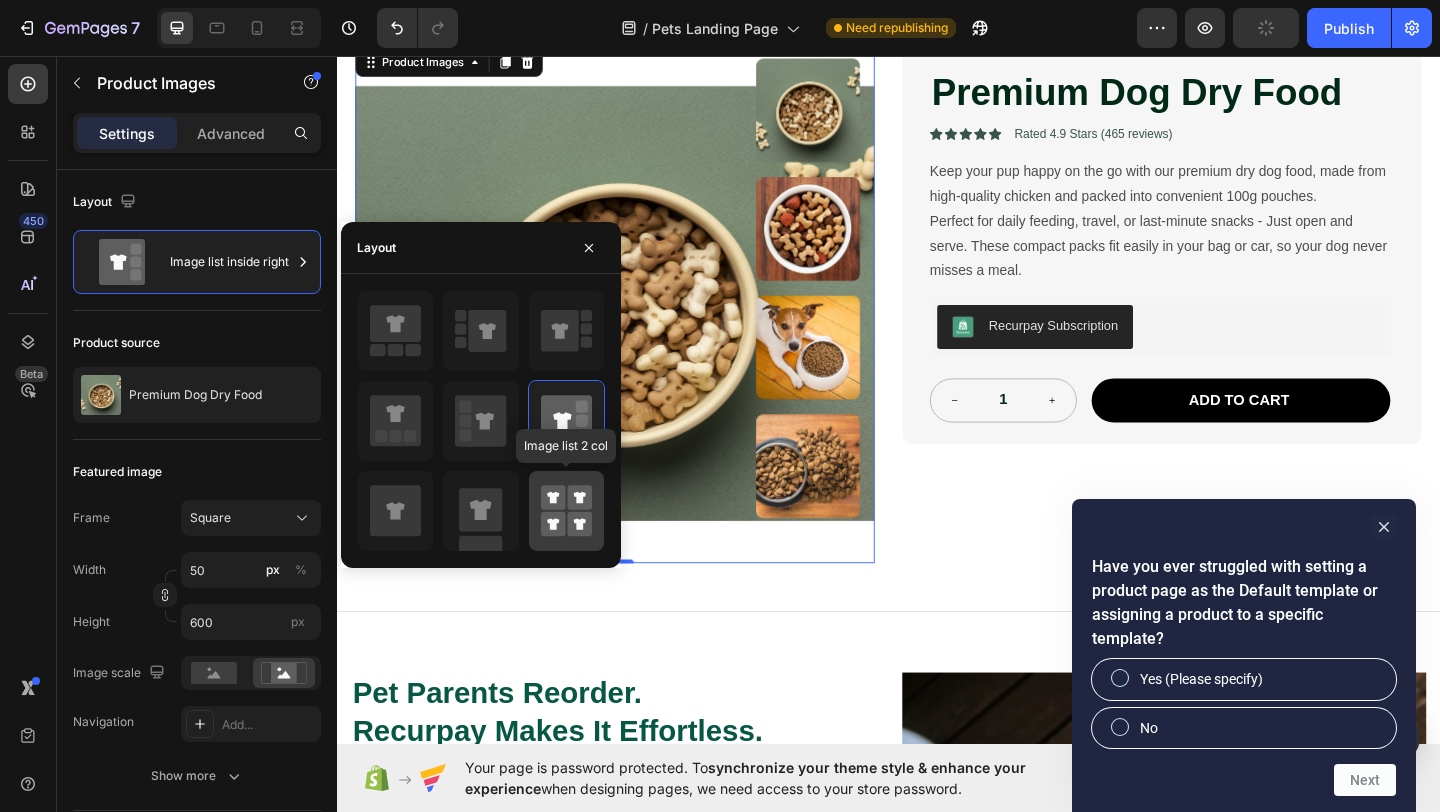type 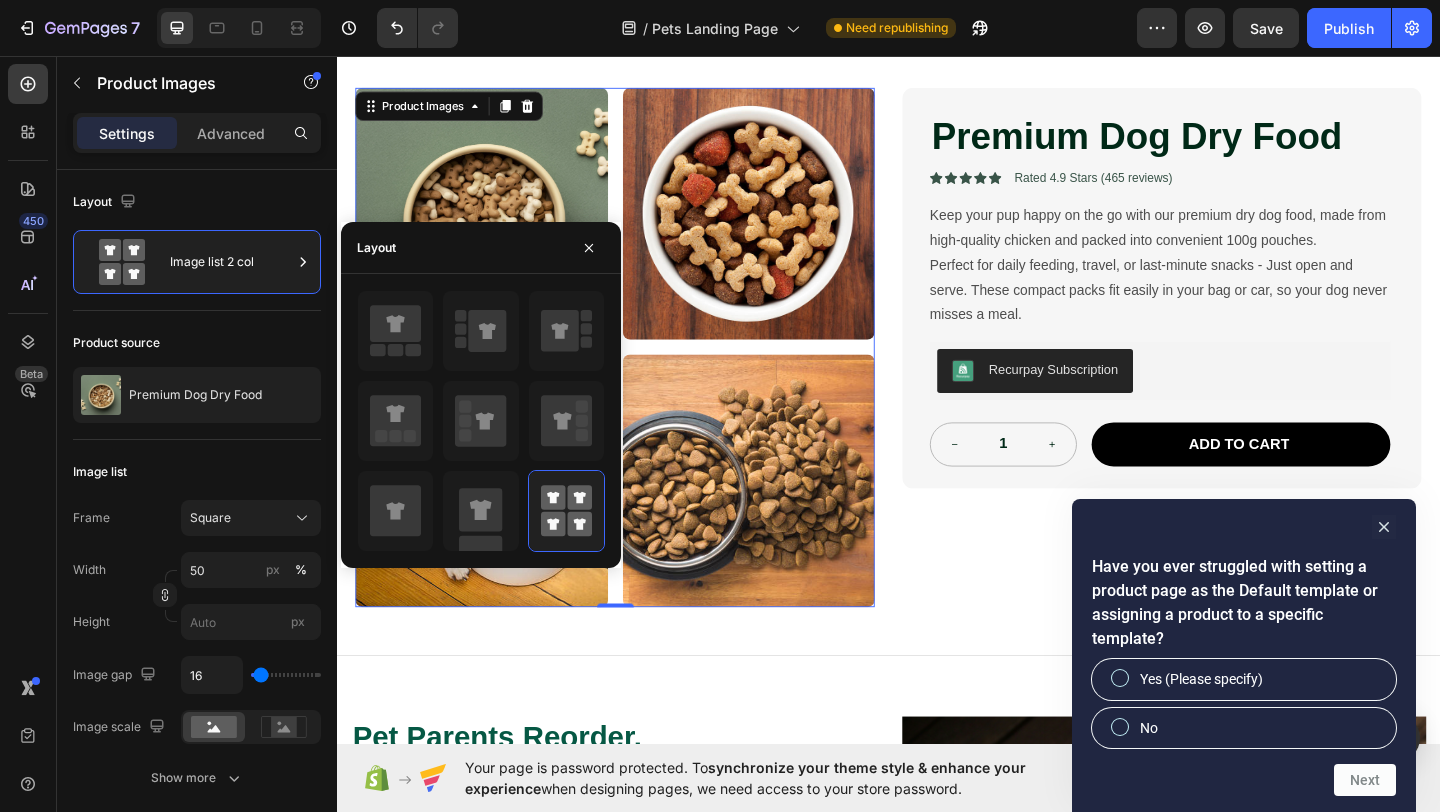 scroll, scrollTop: 567, scrollLeft: 0, axis: vertical 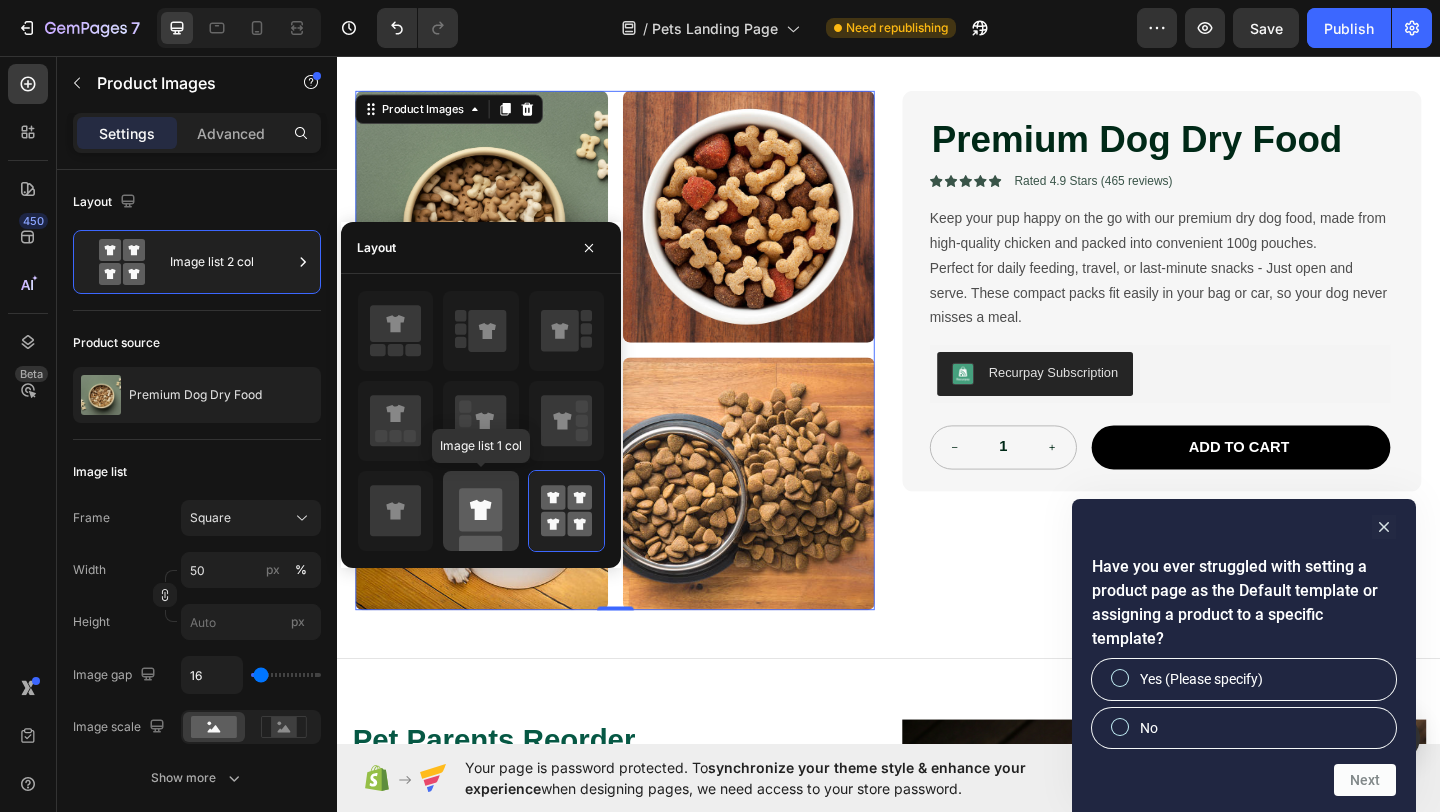 click 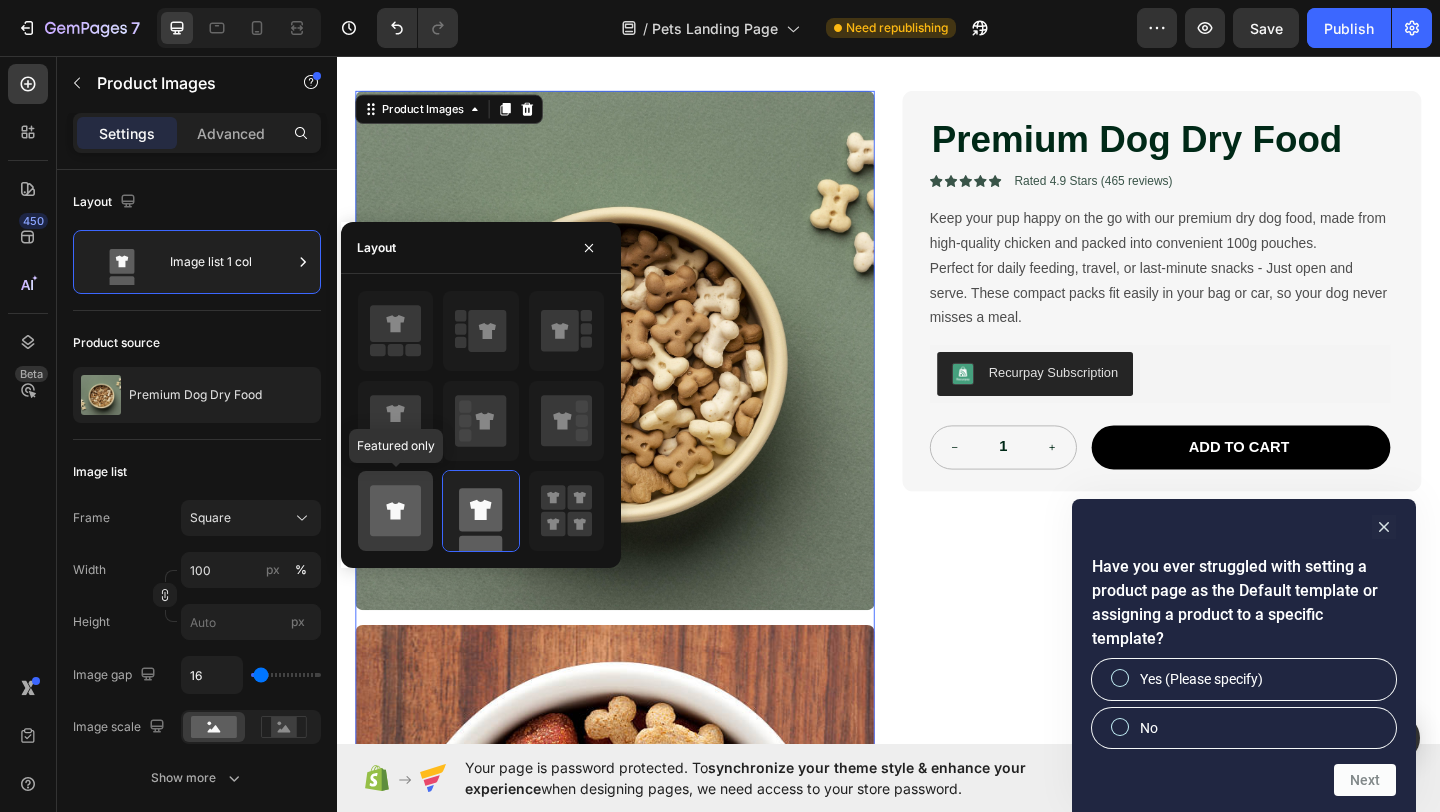 click 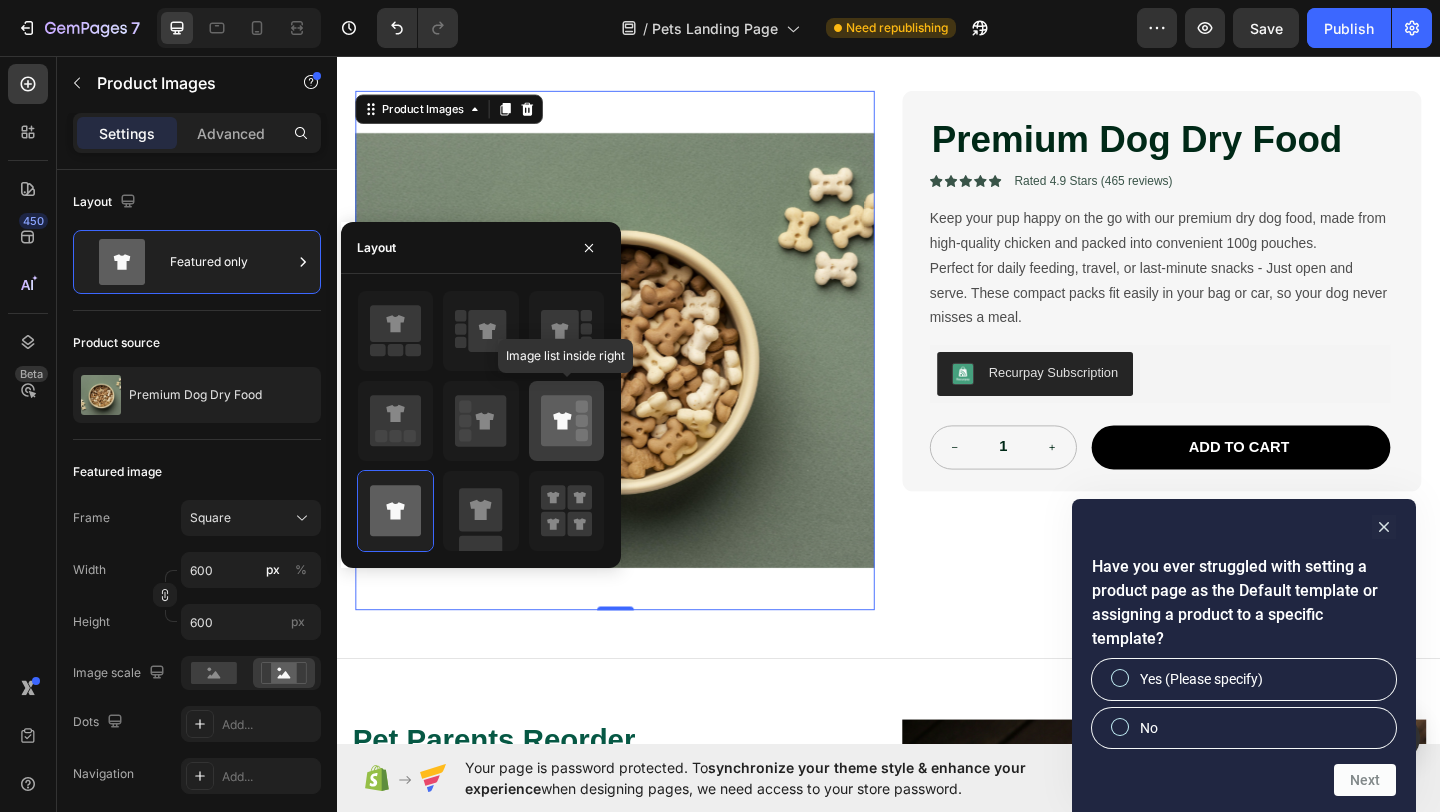 click 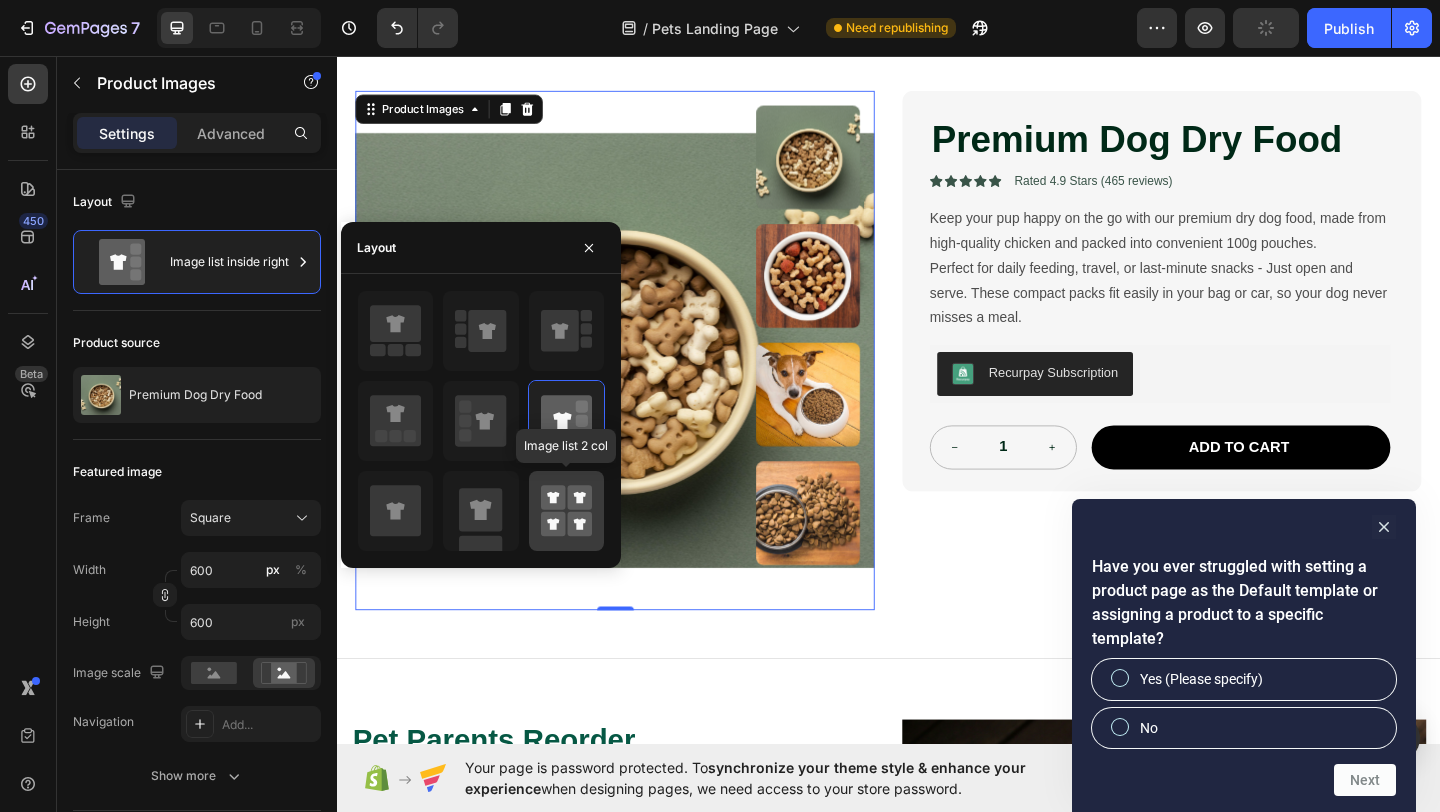 click 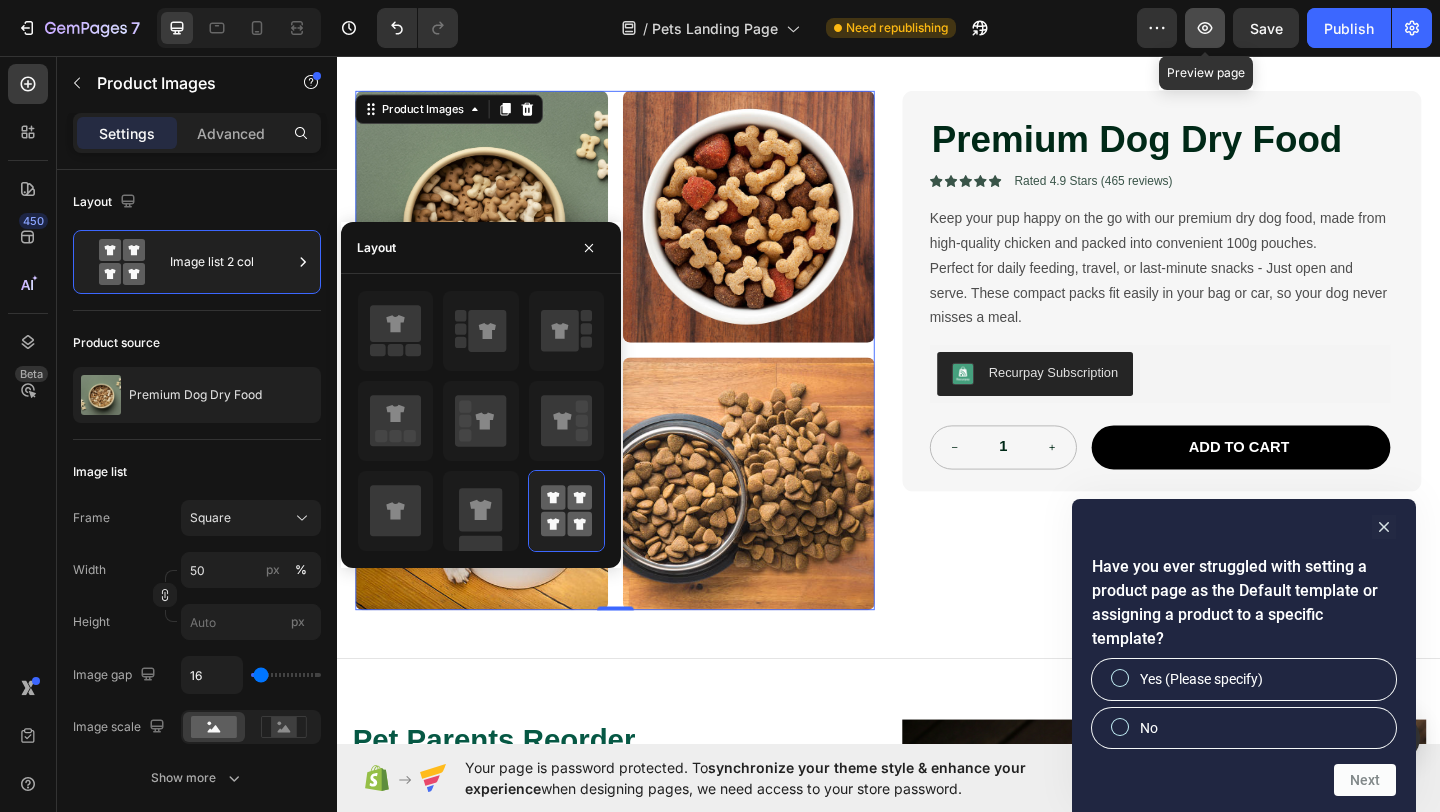 click 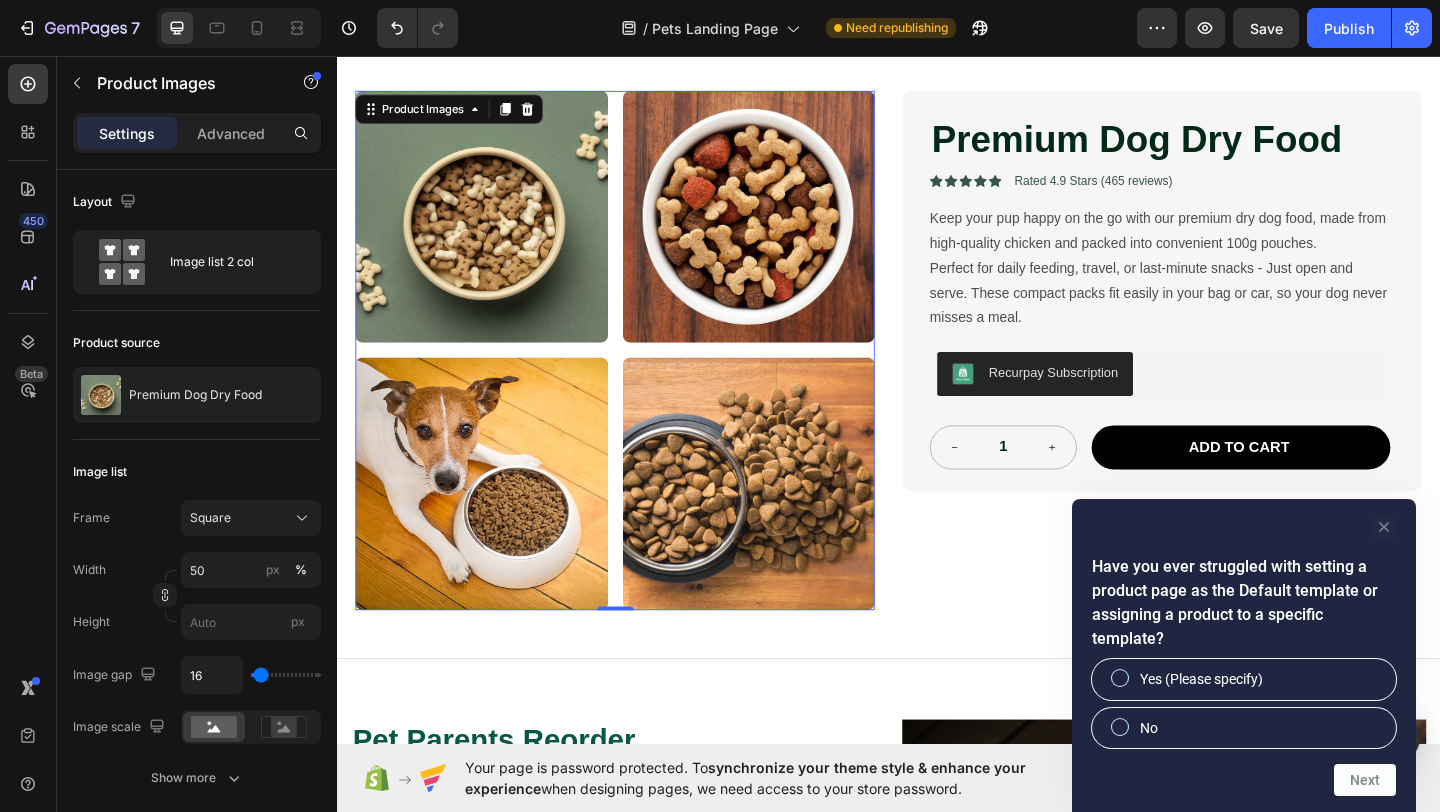 click 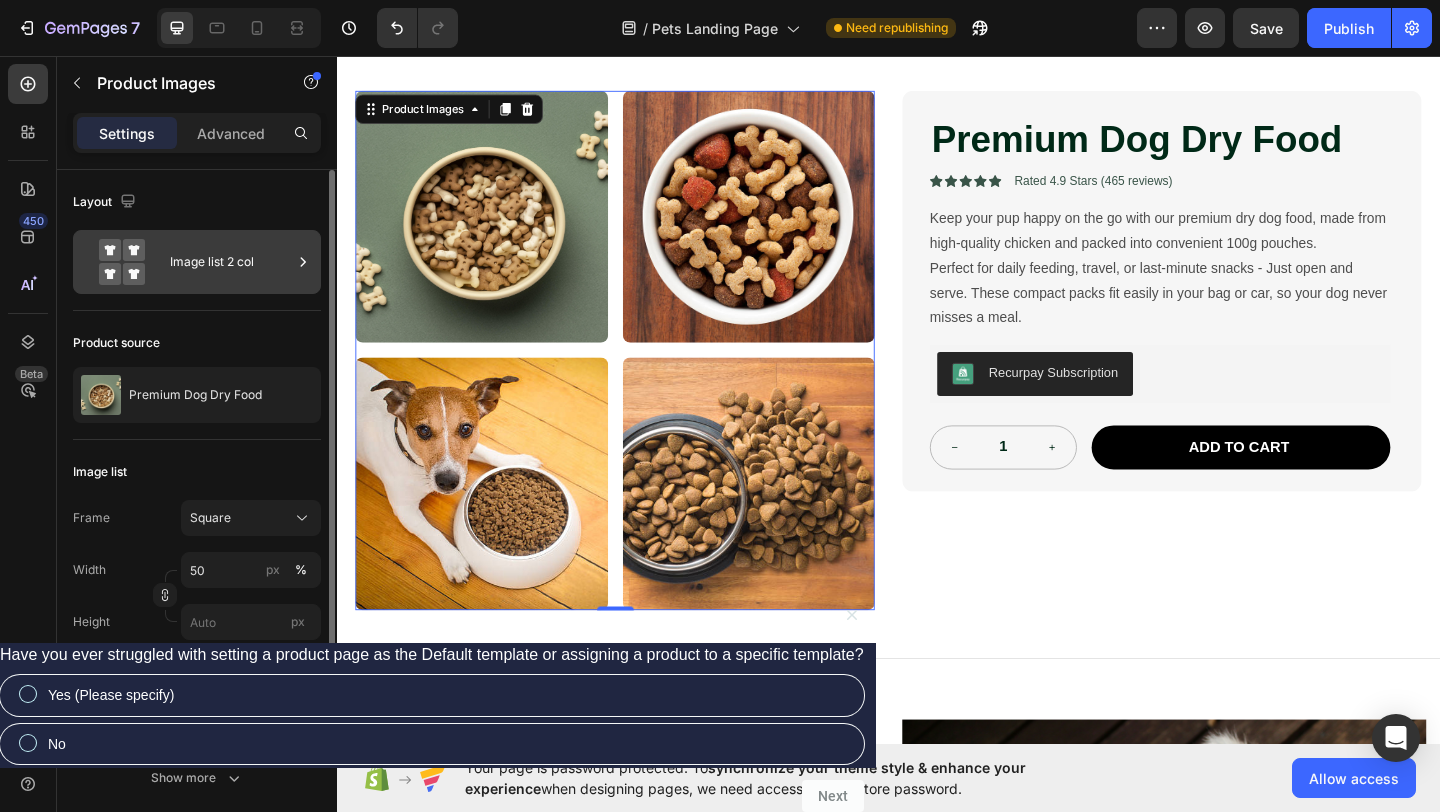 click on "Image list 2 col" at bounding box center [231, 262] 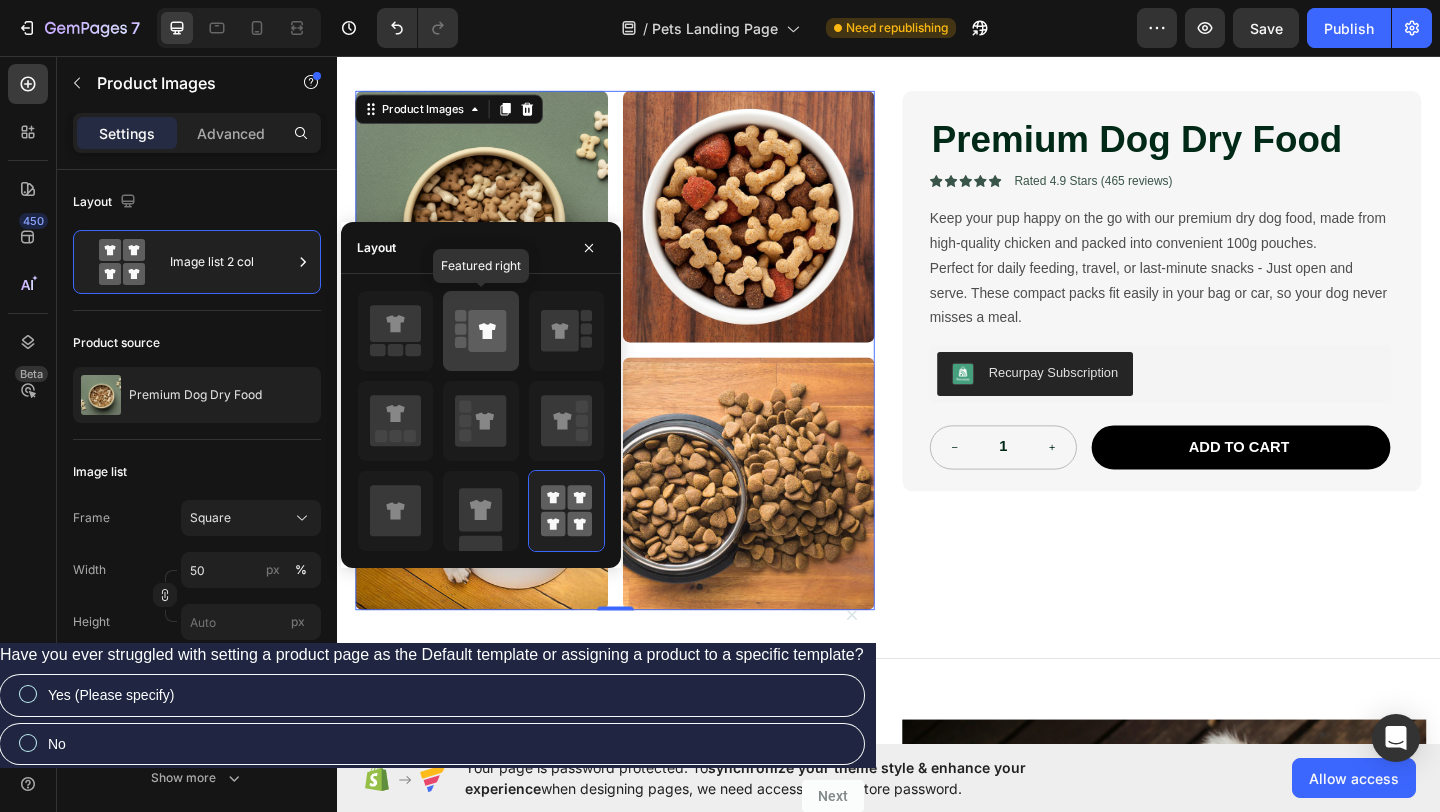 click 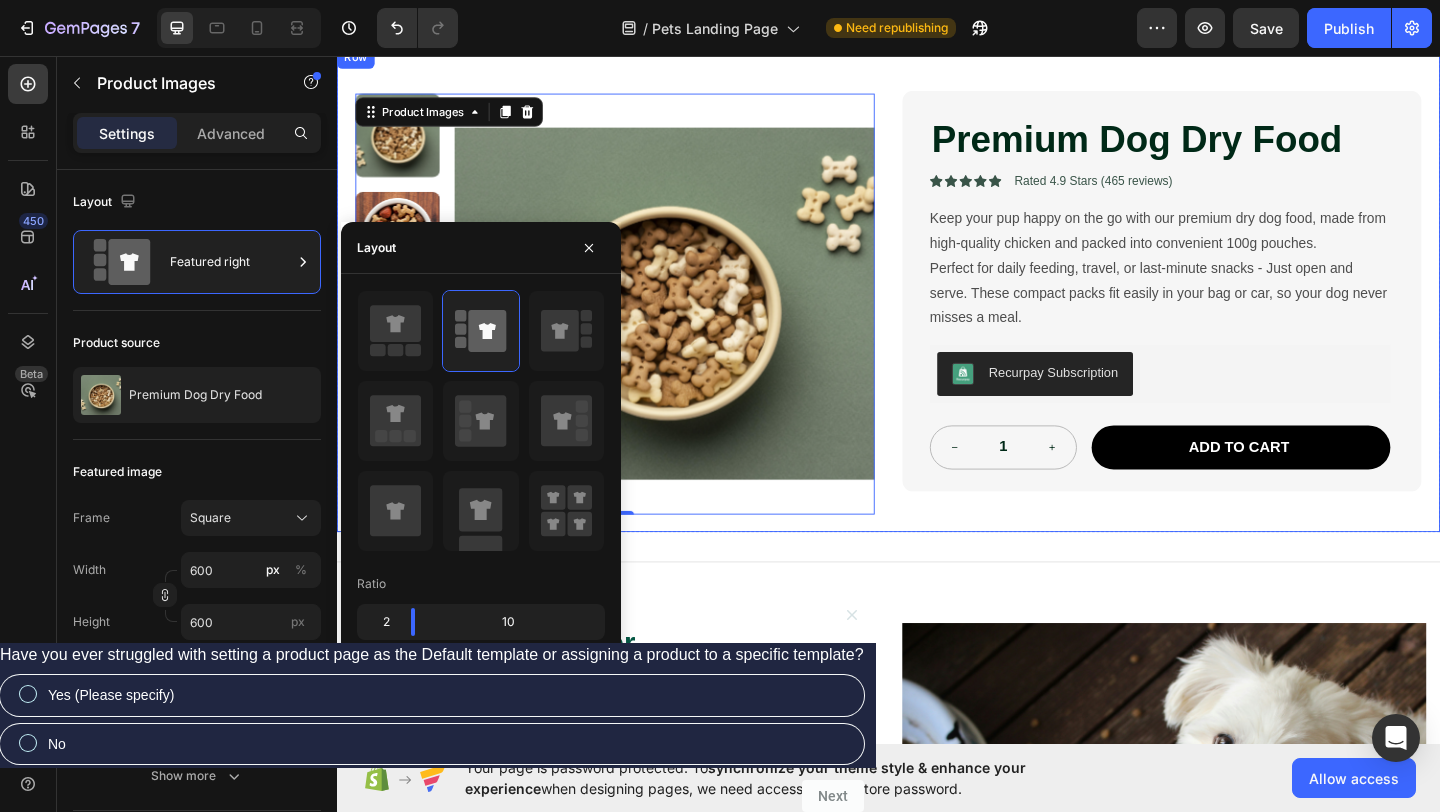 click on "Product Images   0 Premium Dog Dry Food Product Title
Icon
Icon
Icon
Icon
Icon Icon List Rated 4.9 Stars (465 reviews) Text Block Row Keep your pup happy on the go with our premium dry dog food, made from high-quality chicken and packed into convenient 100g pouches.
Perfect for daily feeding, travel, or last-minute snacks - Just open and serve. These compact packs fit easily in your bag or car, so your dog never misses a meal.   Product Description Recurpay Subscription Recurpay Subscription
1
Product Quantity Add to cart Add to Cart Row Row Row Product Row" at bounding box center (937, 310) 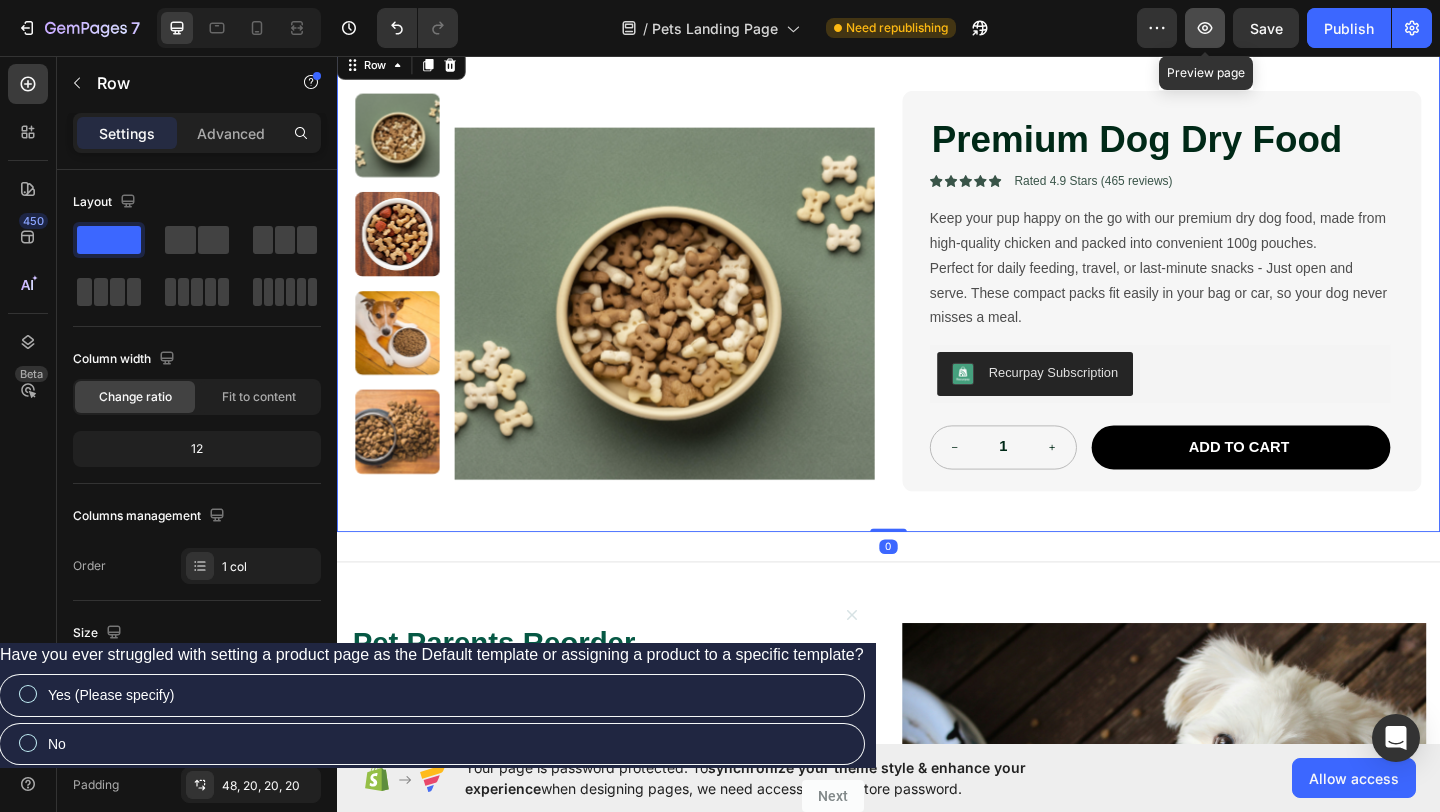 click 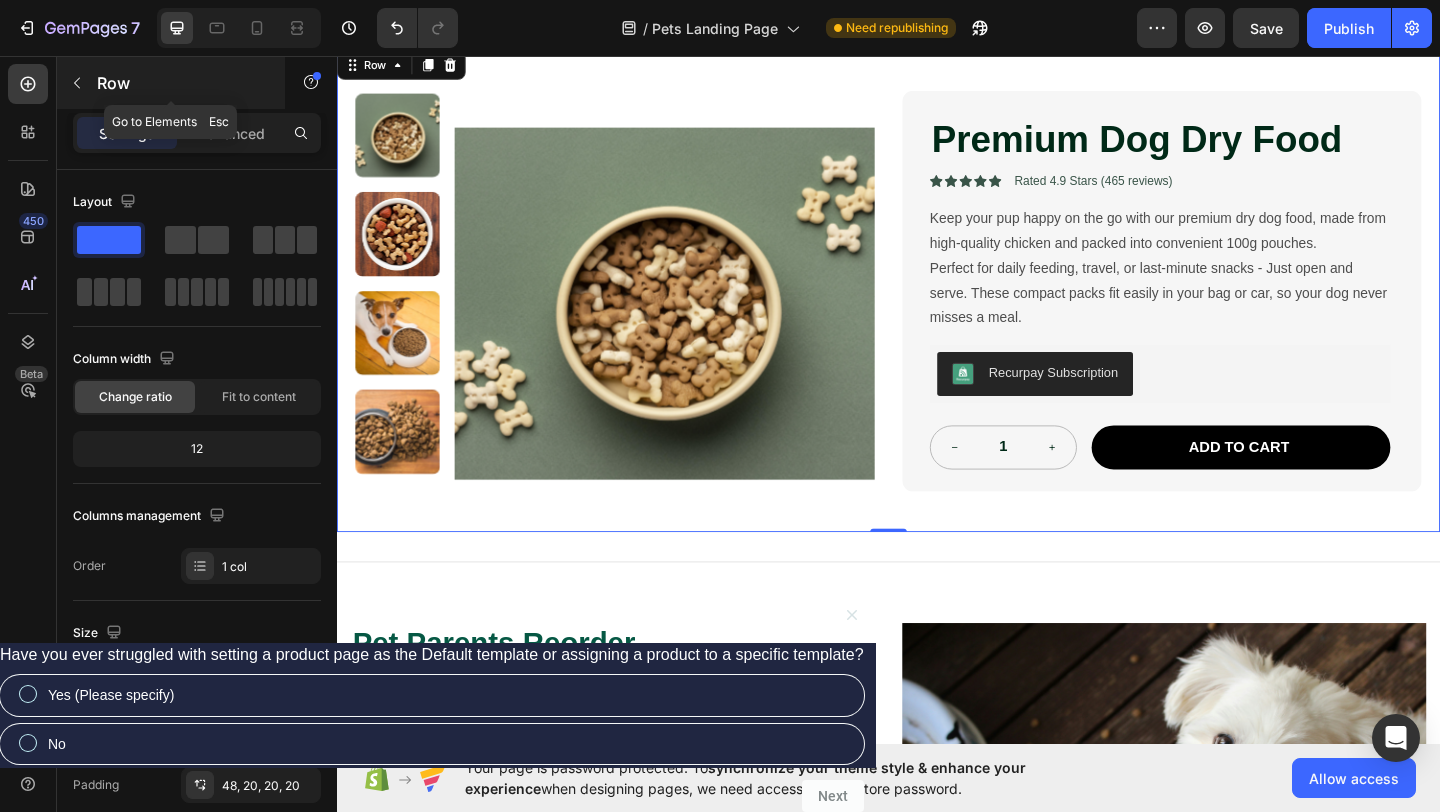 click 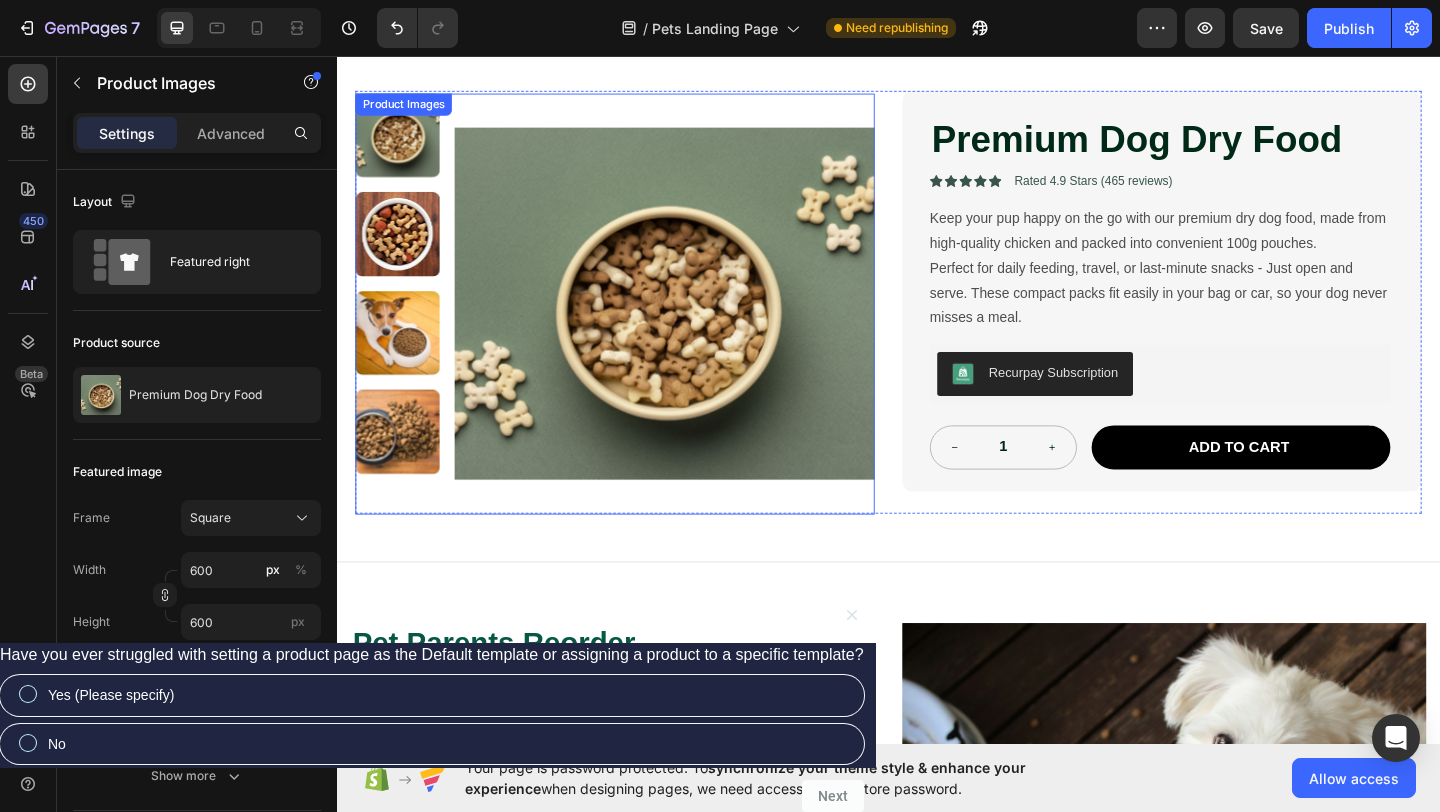 click at bounding box center [403, 142] 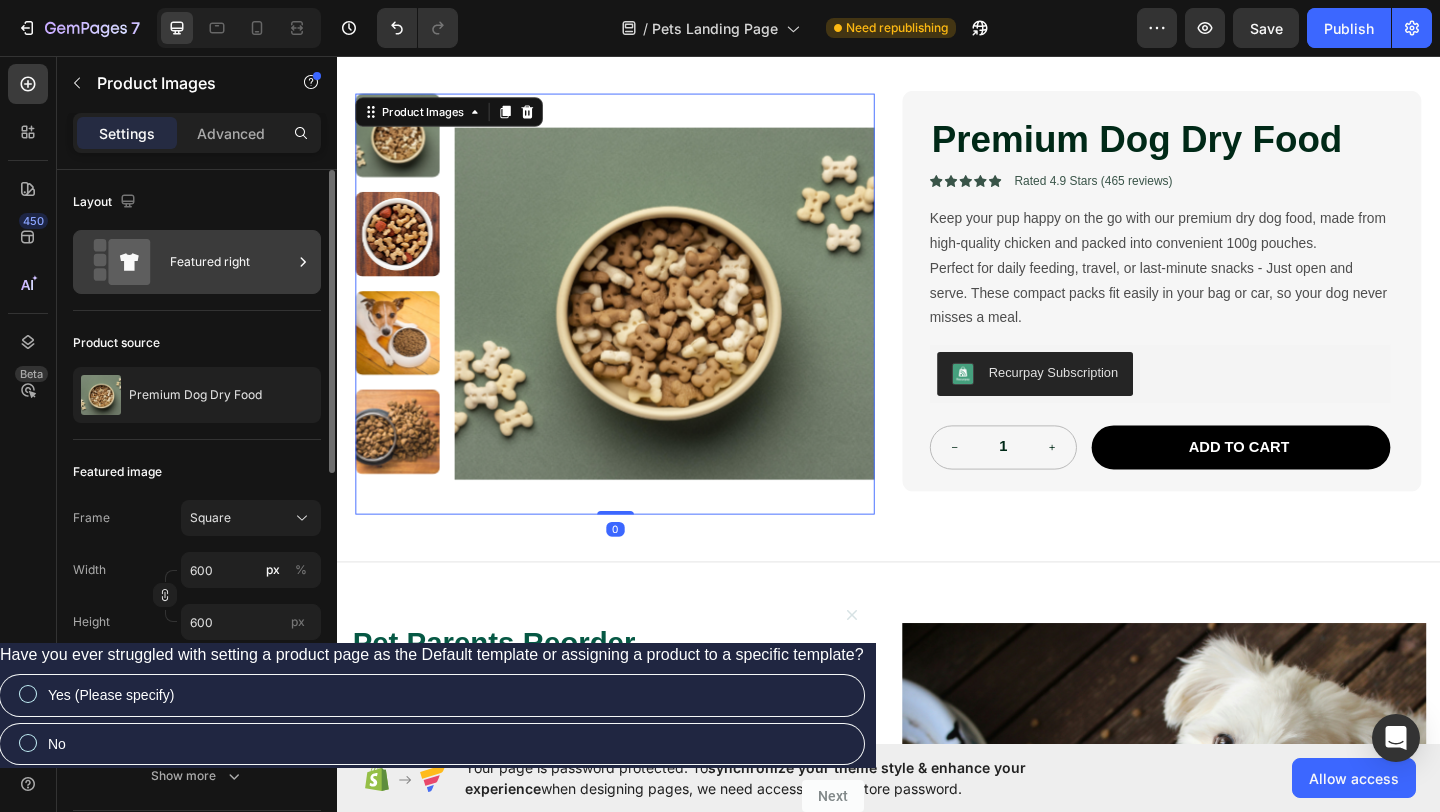 click on "Featured right" at bounding box center [197, 262] 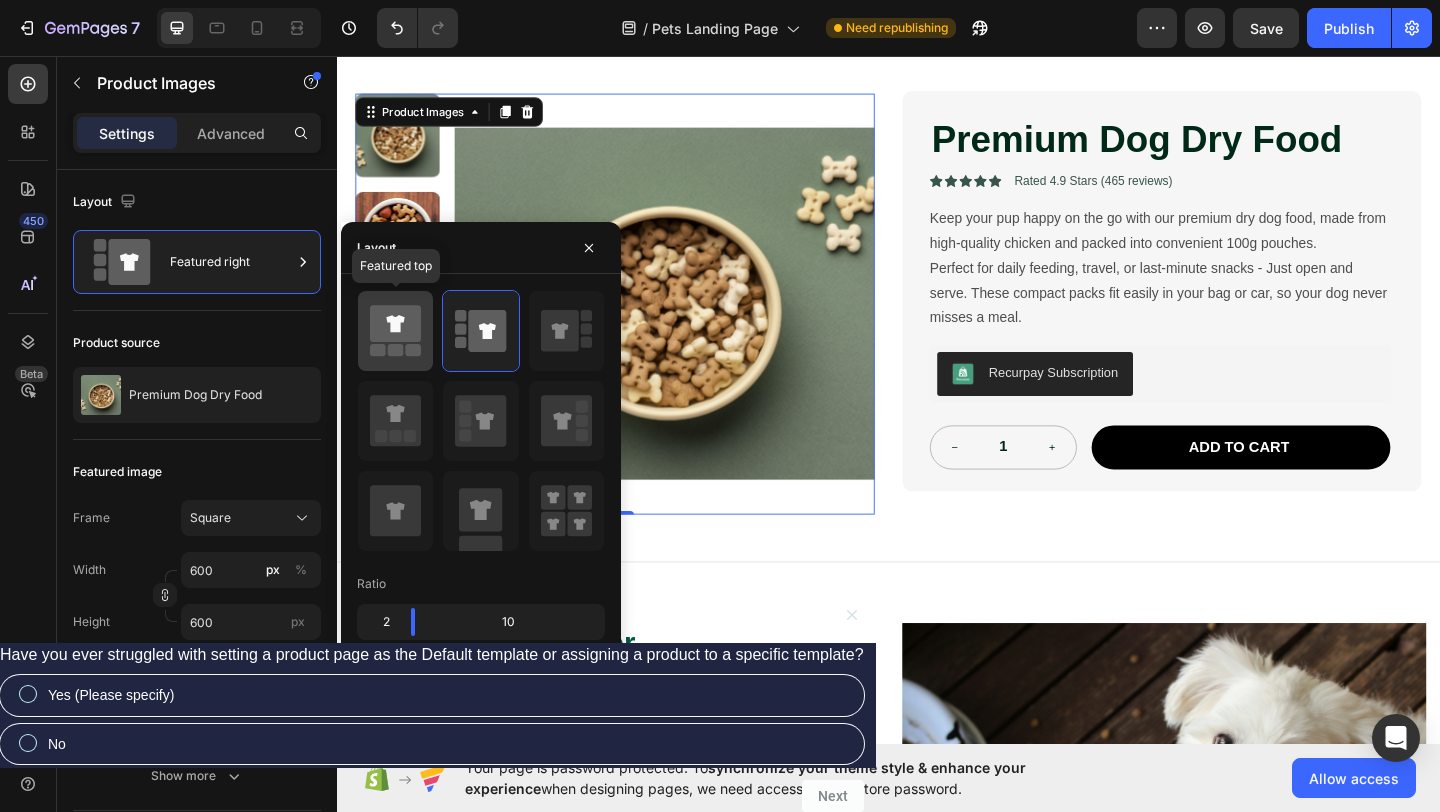 click 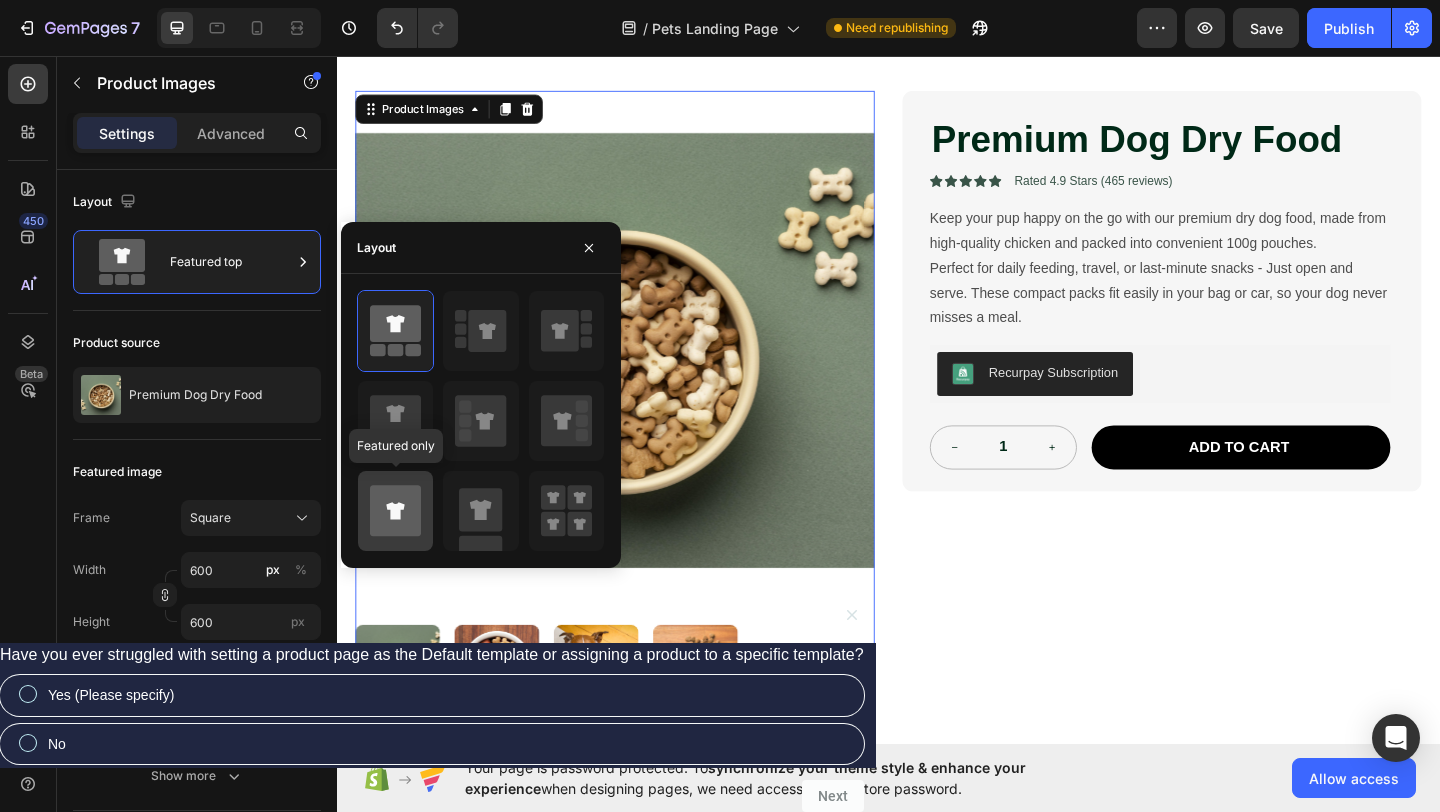 click 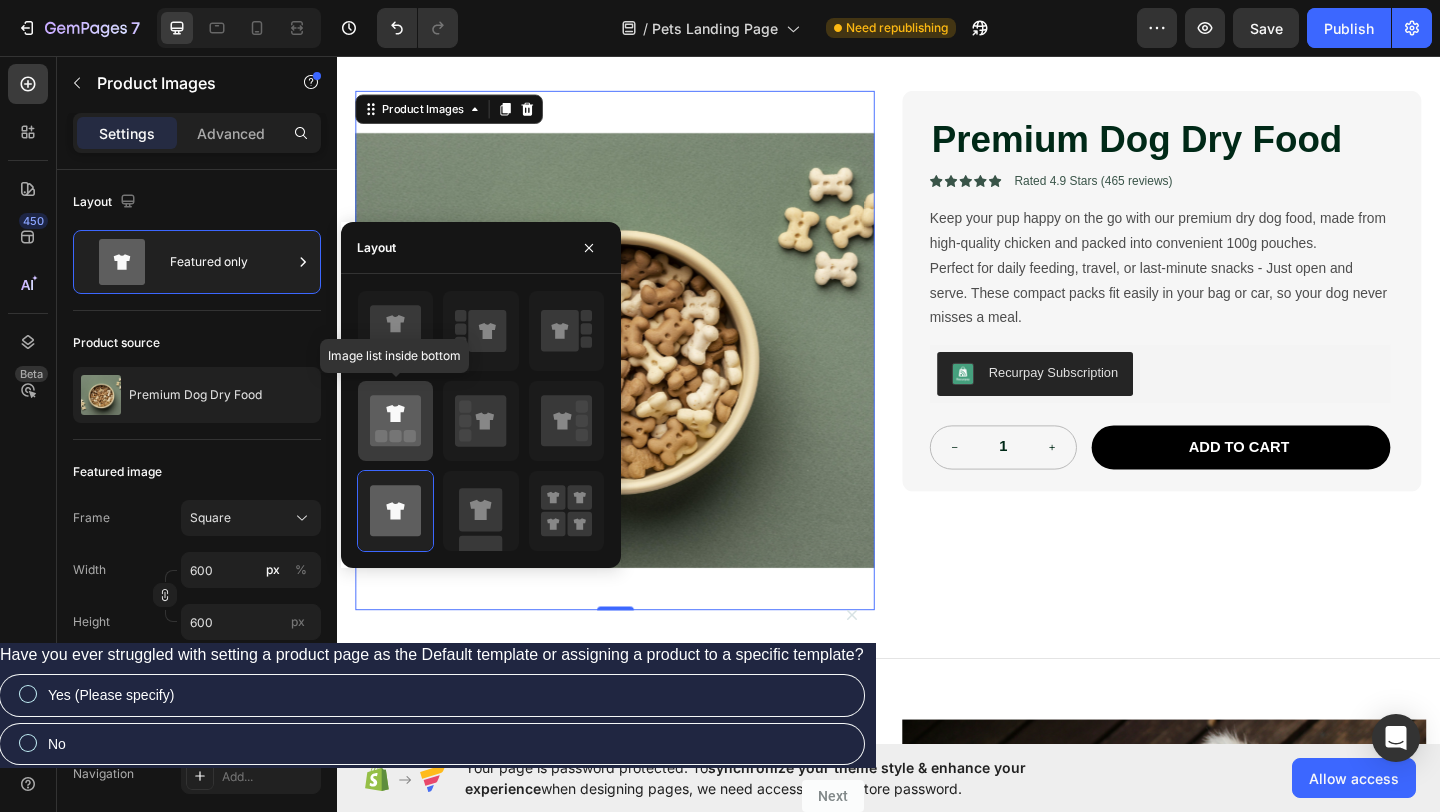 click 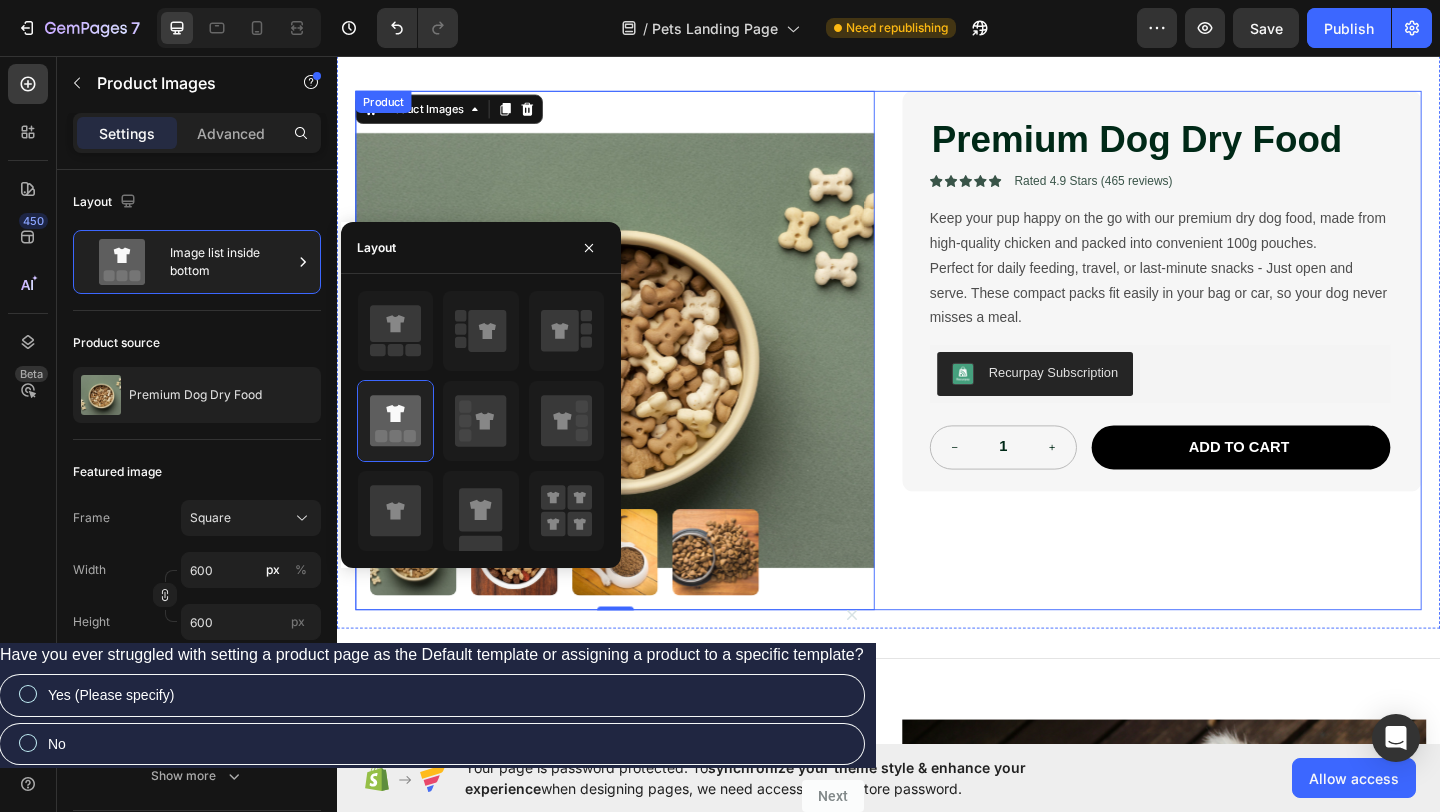 click on "Premium Dog Dry Food Product Title
Icon
Icon
Icon
Icon
Icon Icon List Rated 4.9 Stars (465 reviews) Text Block Row Keep your pup happy on the go with our premium dry dog food, made from high-quality chicken and packed into convenient 100g pouches.
Perfect for daily feeding, travel, or last-minute snacks - Just open and serve. These compact packs fit easily in your bag or car, so your dog never misses a meal.   Product Description Recurpay Subscription Recurpay Subscription
1
Product Quantity Add to cart Add to Cart Row Row Row" at bounding box center (1234, 376) 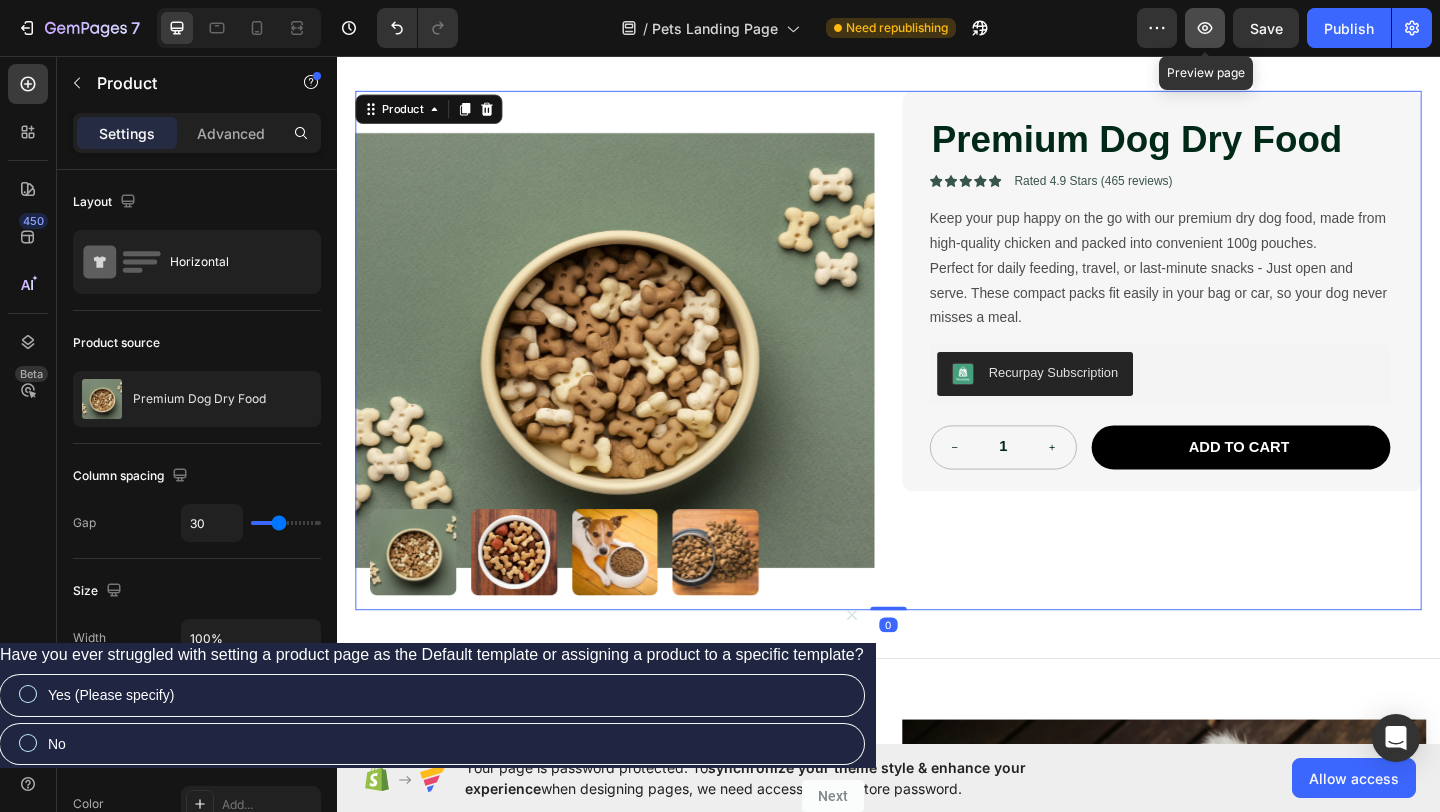 click 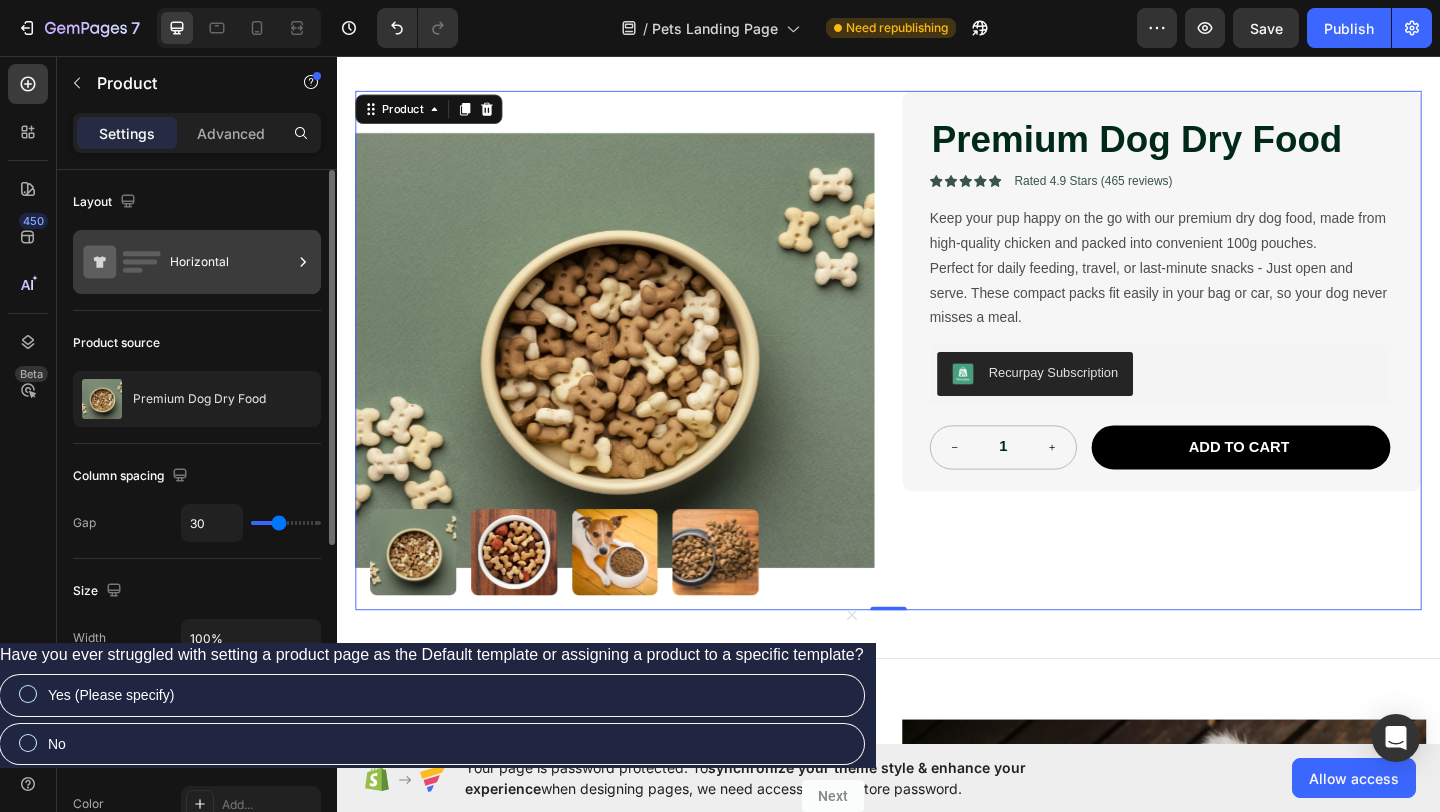 click on "Horizontal" at bounding box center (231, 262) 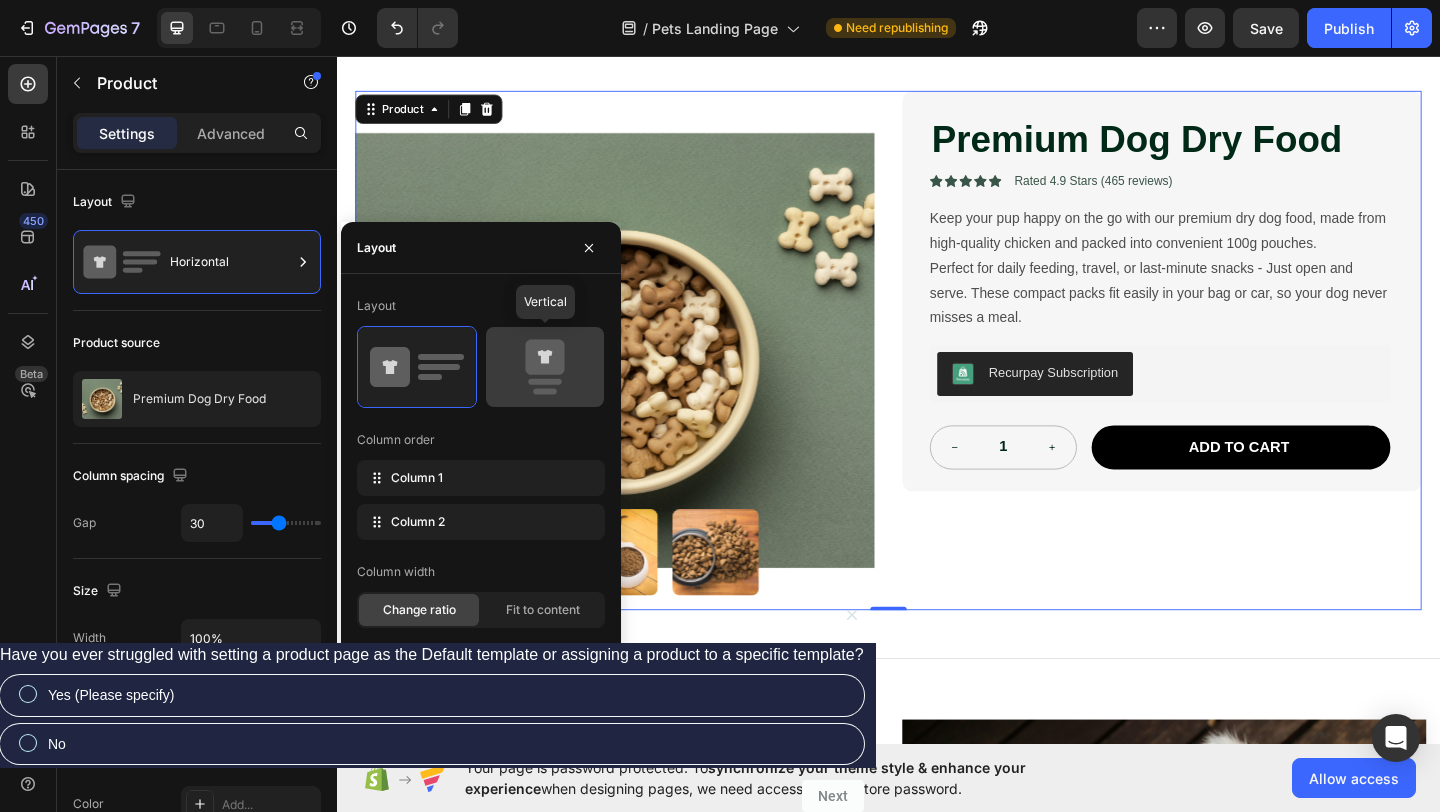 click 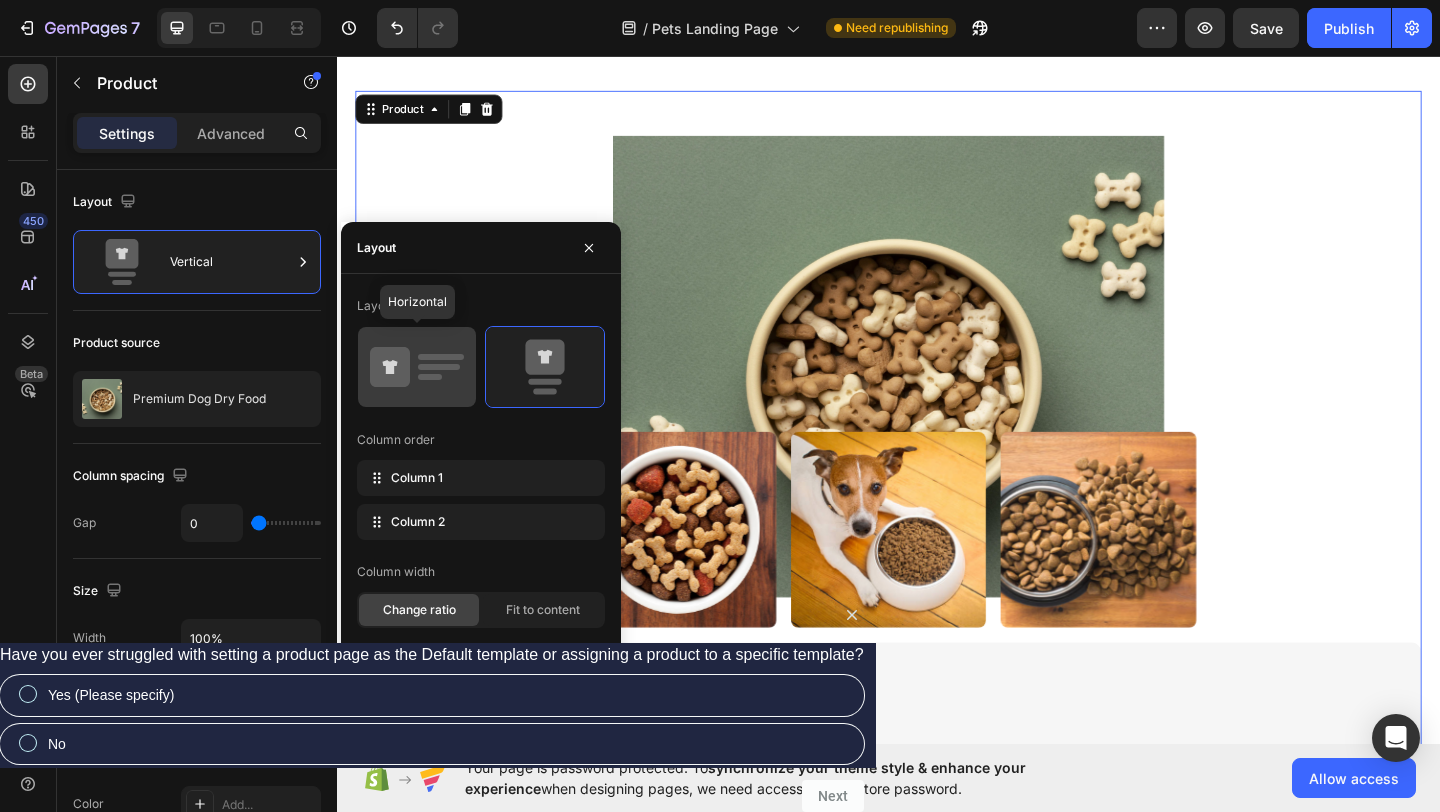 click 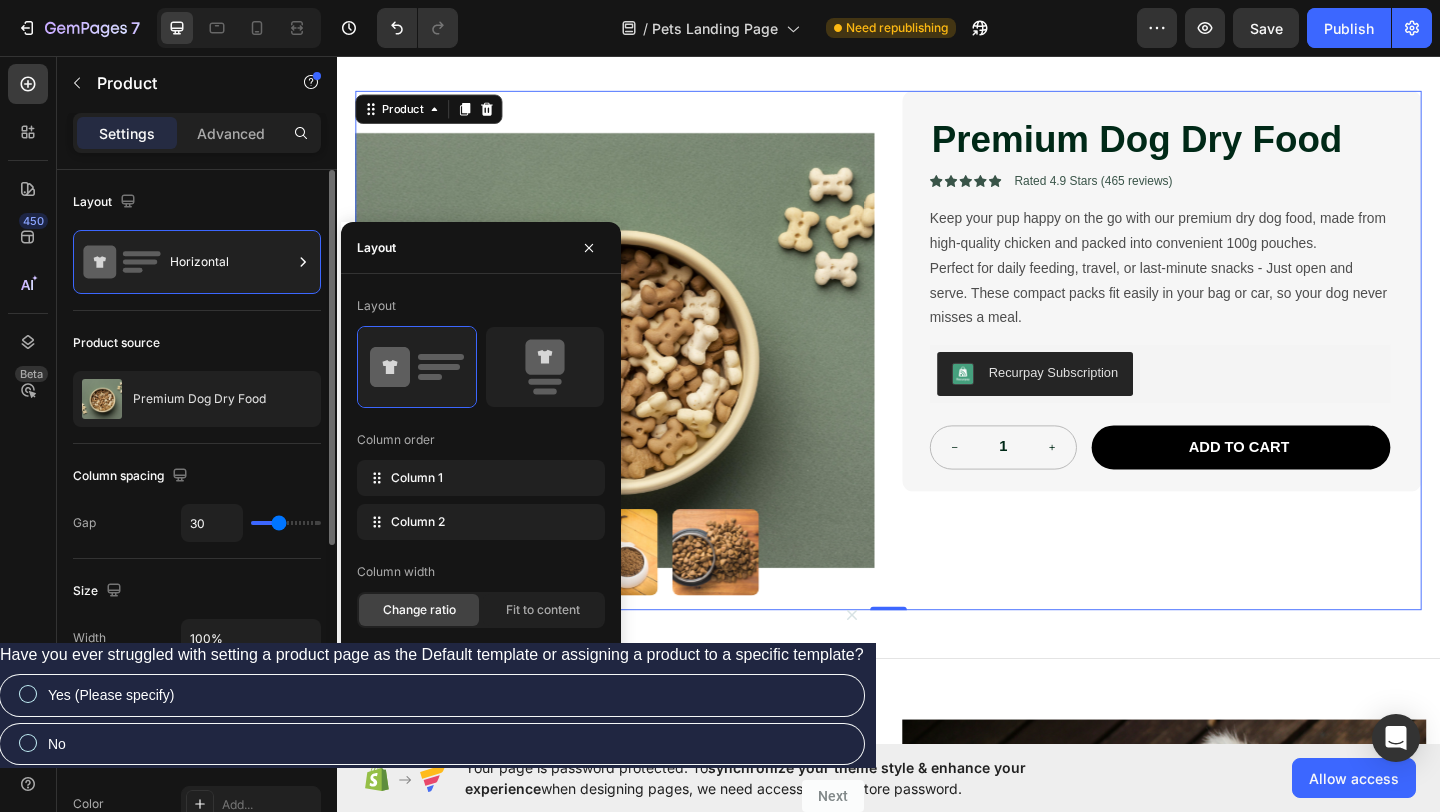 click on "Product source" at bounding box center [197, 343] 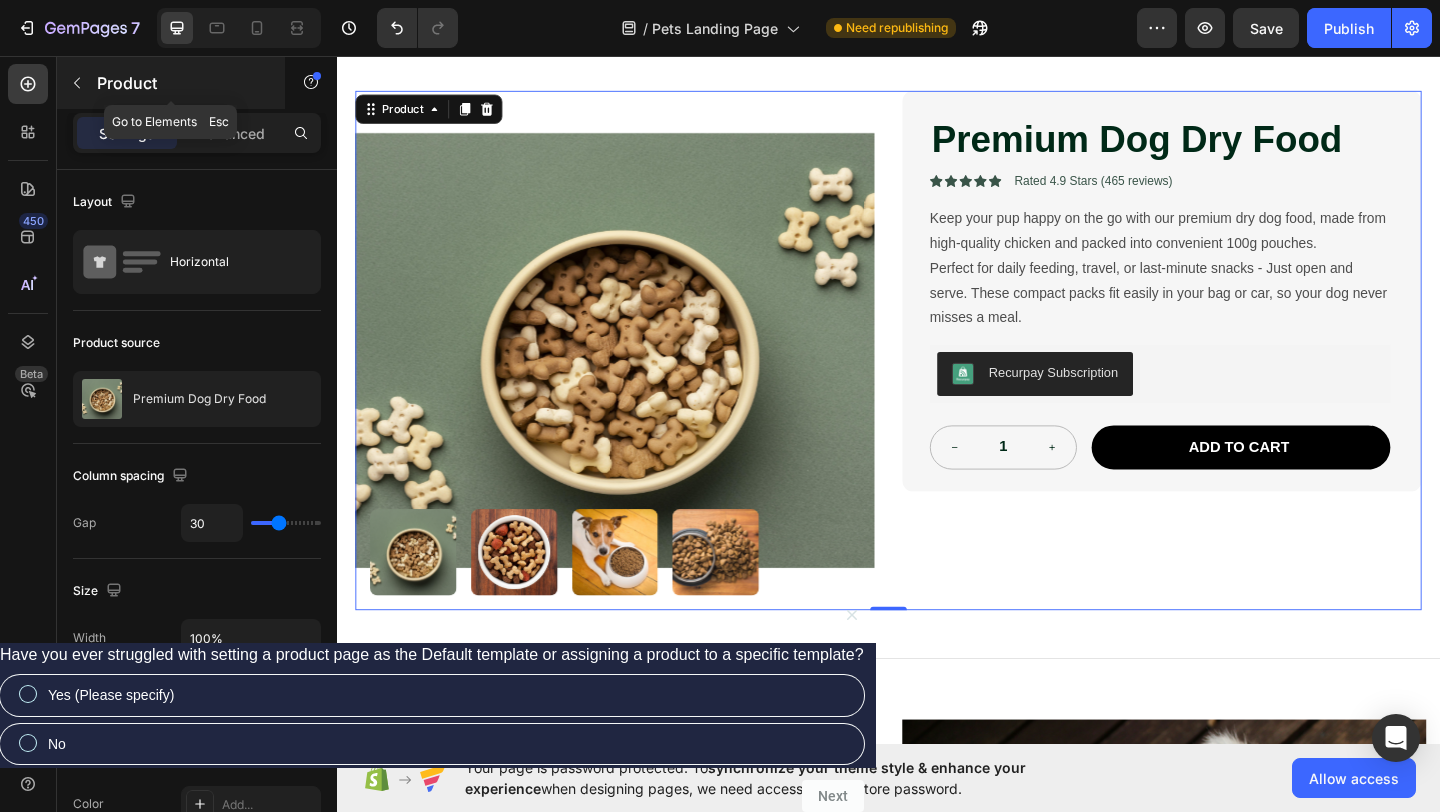click 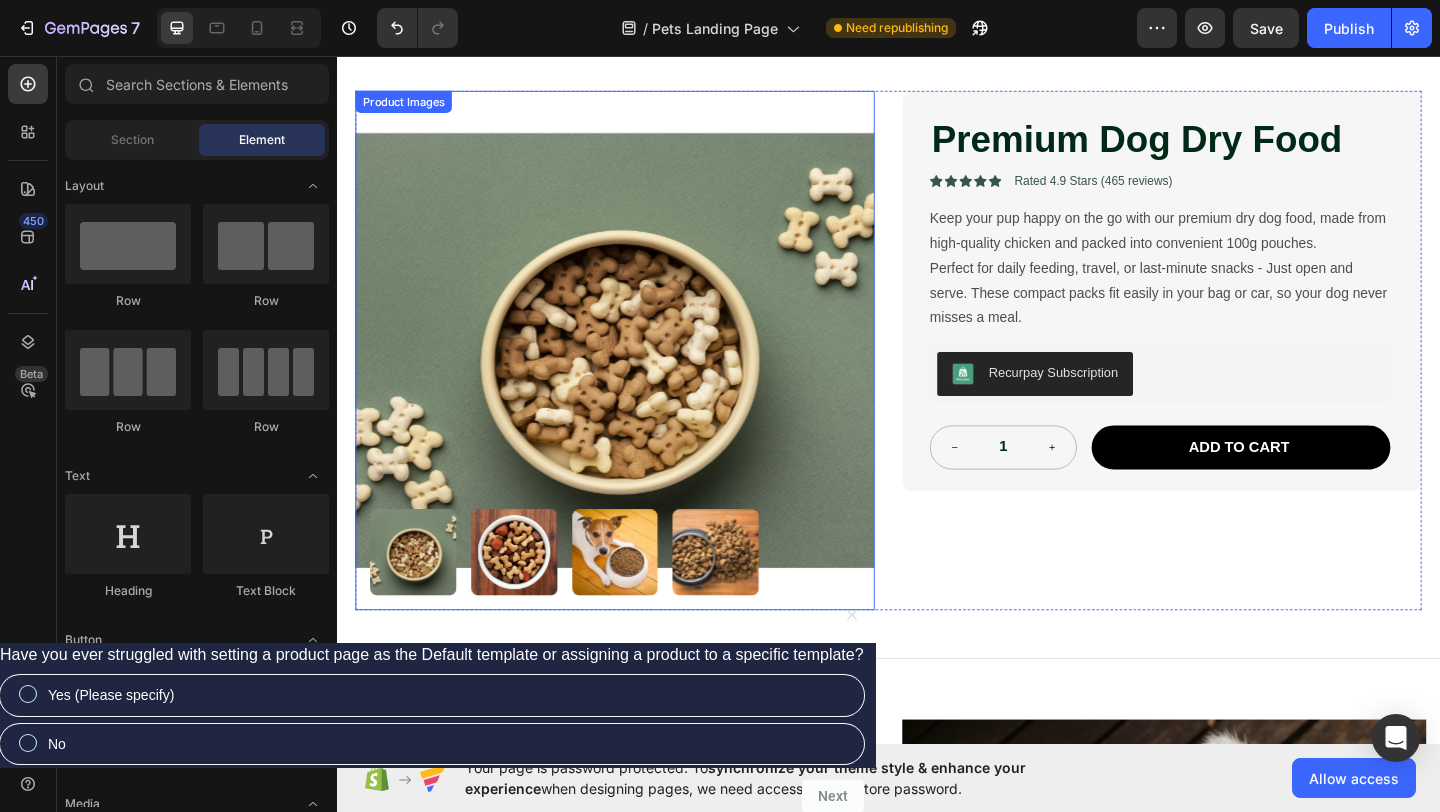 click at bounding box center (639, 376) 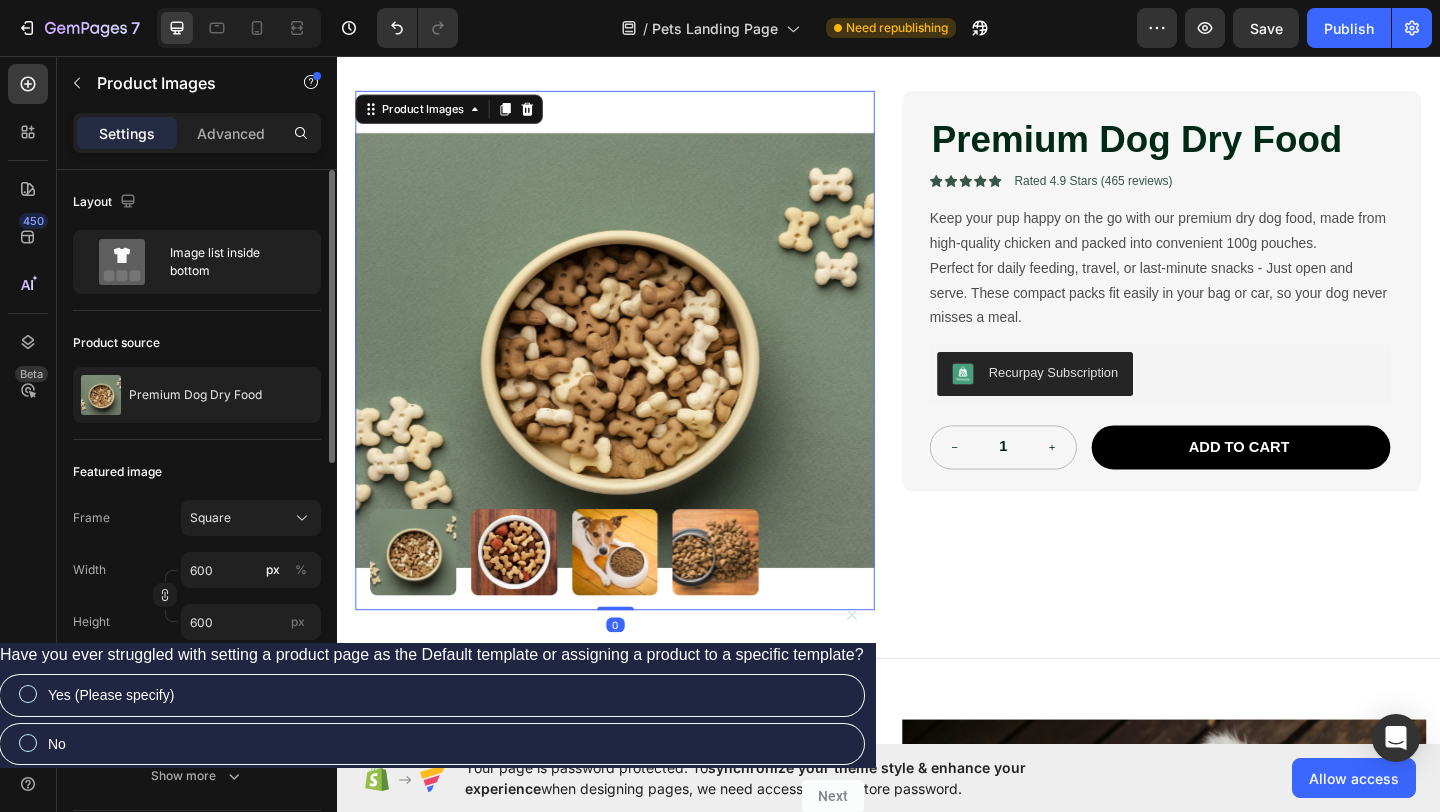 click on "Layout Image list inside bottom" 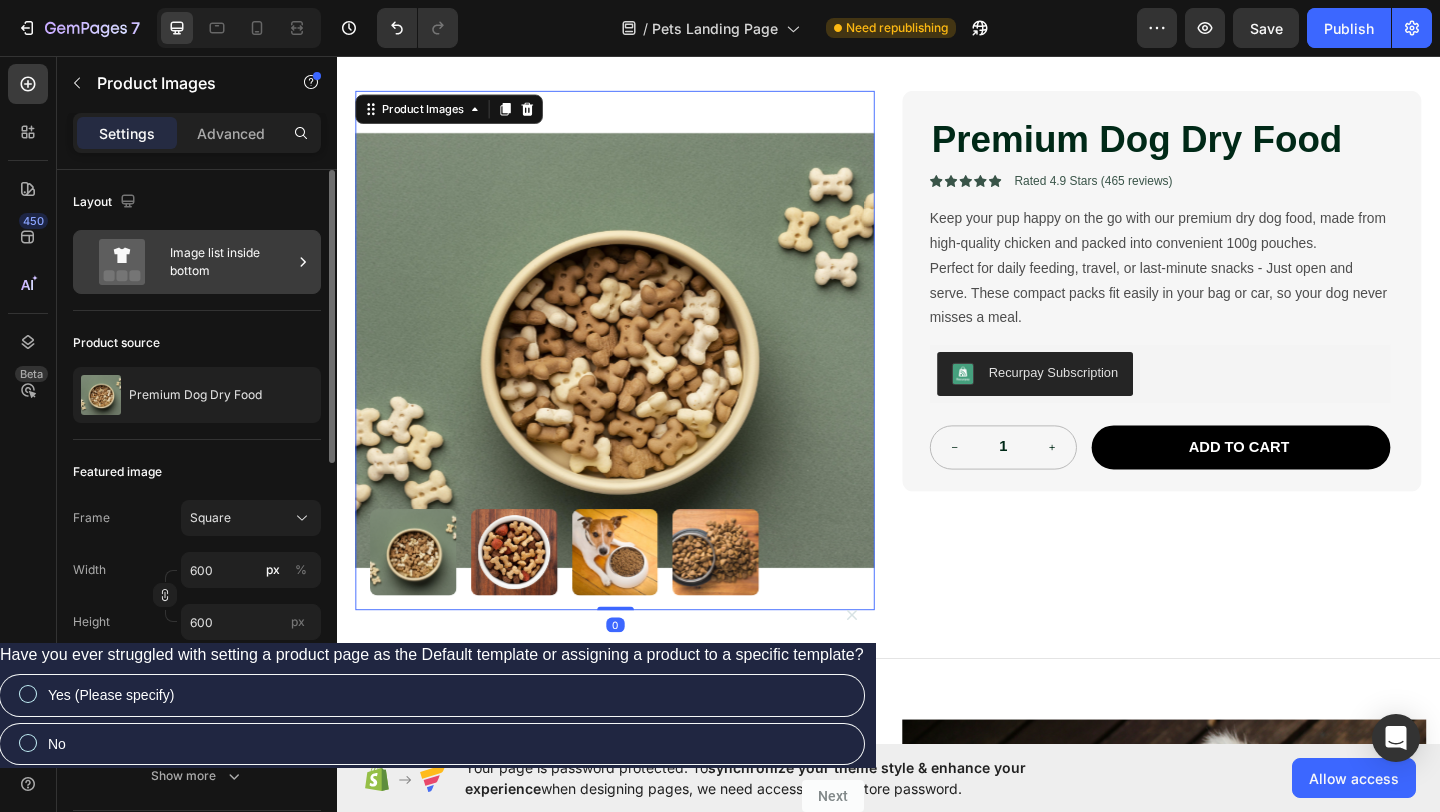 click on "Image list inside bottom" at bounding box center [231, 262] 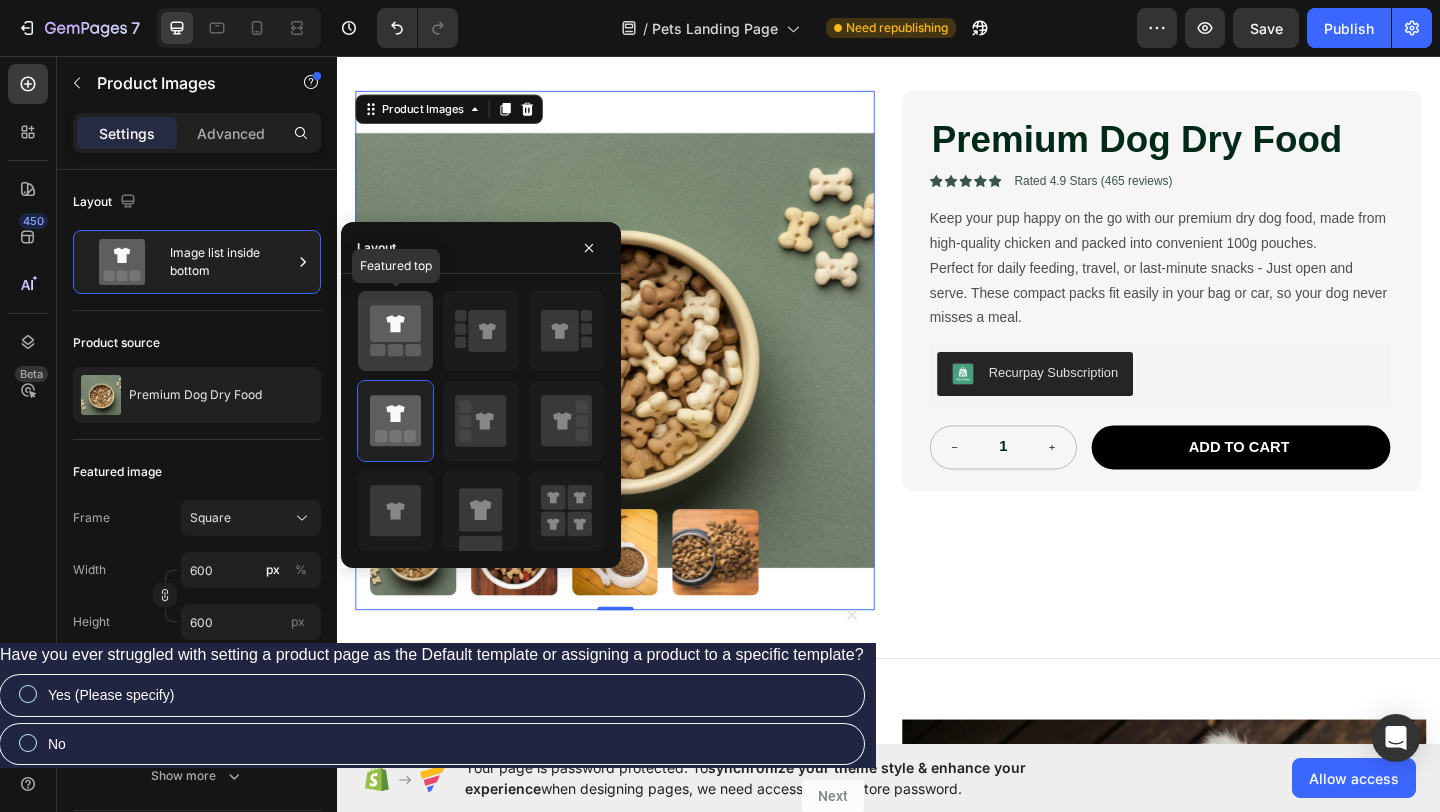 click 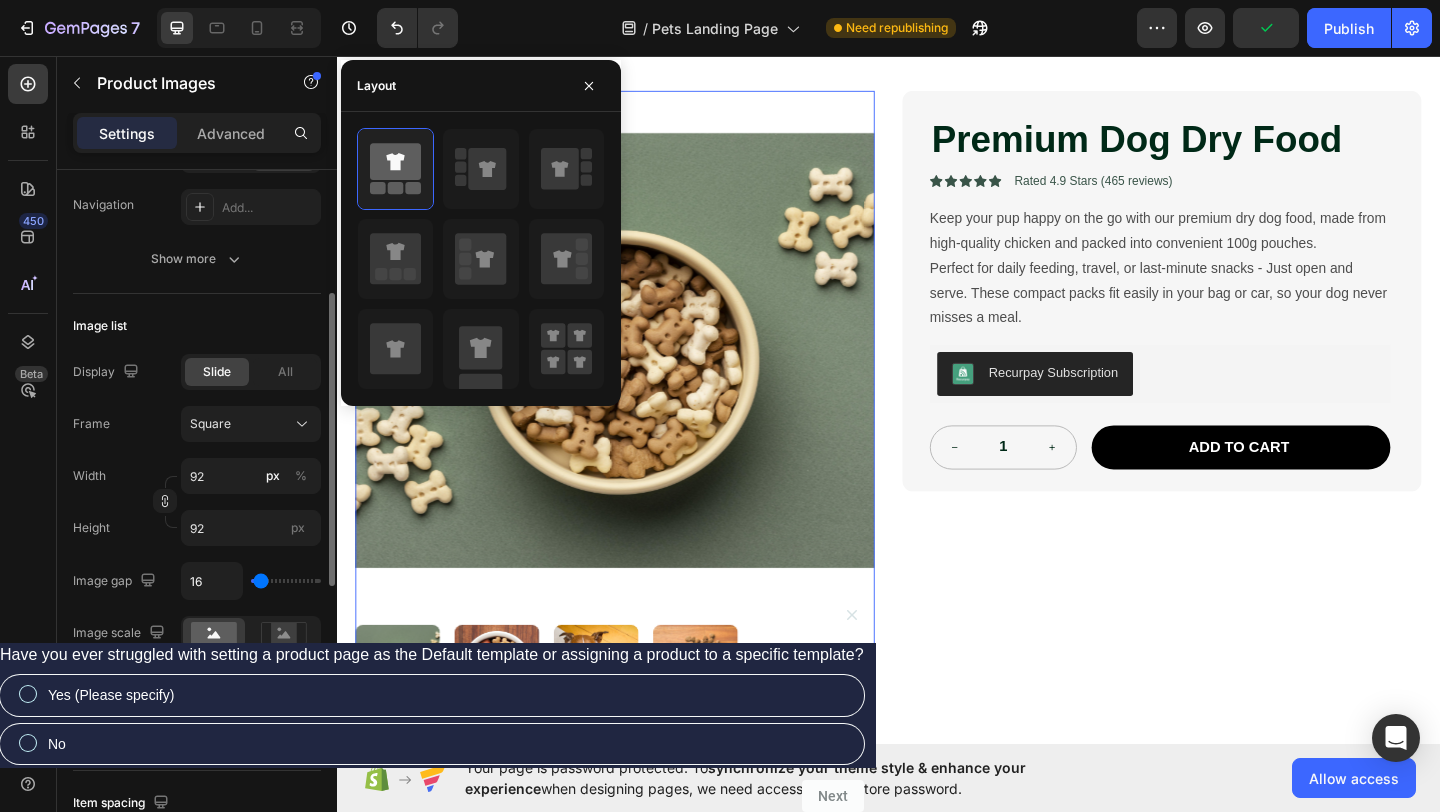 scroll, scrollTop: 541, scrollLeft: 0, axis: vertical 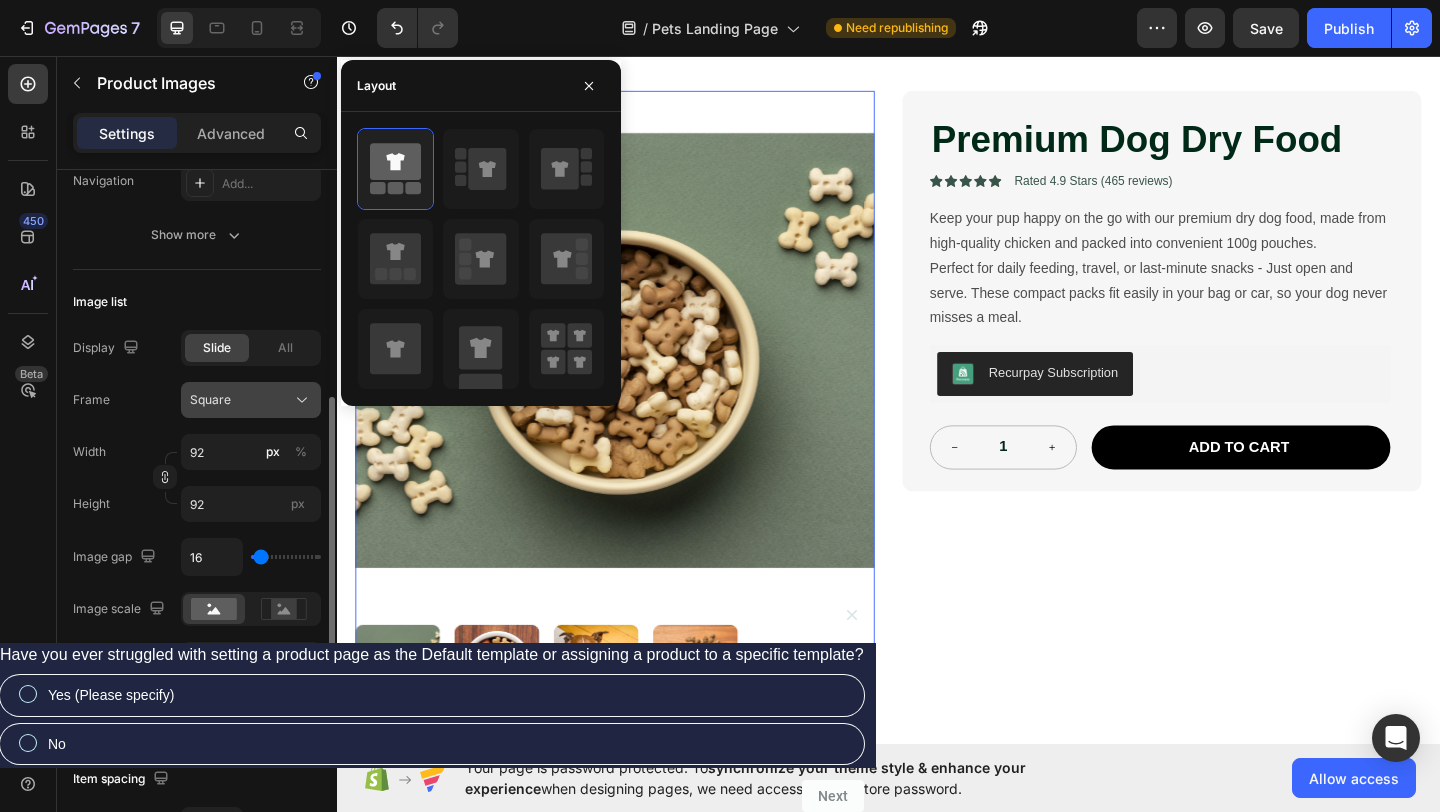click on "Square" 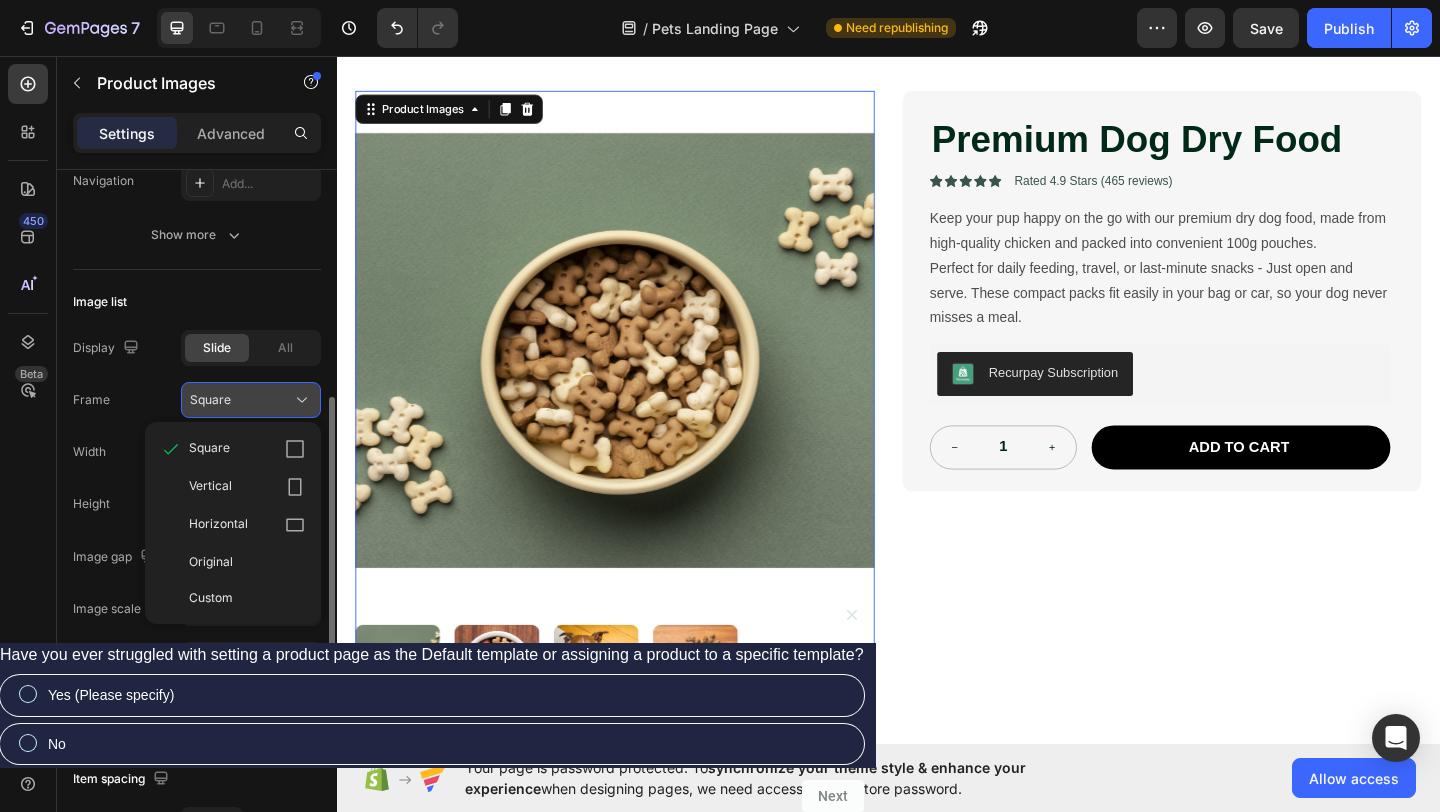 click on "Square" 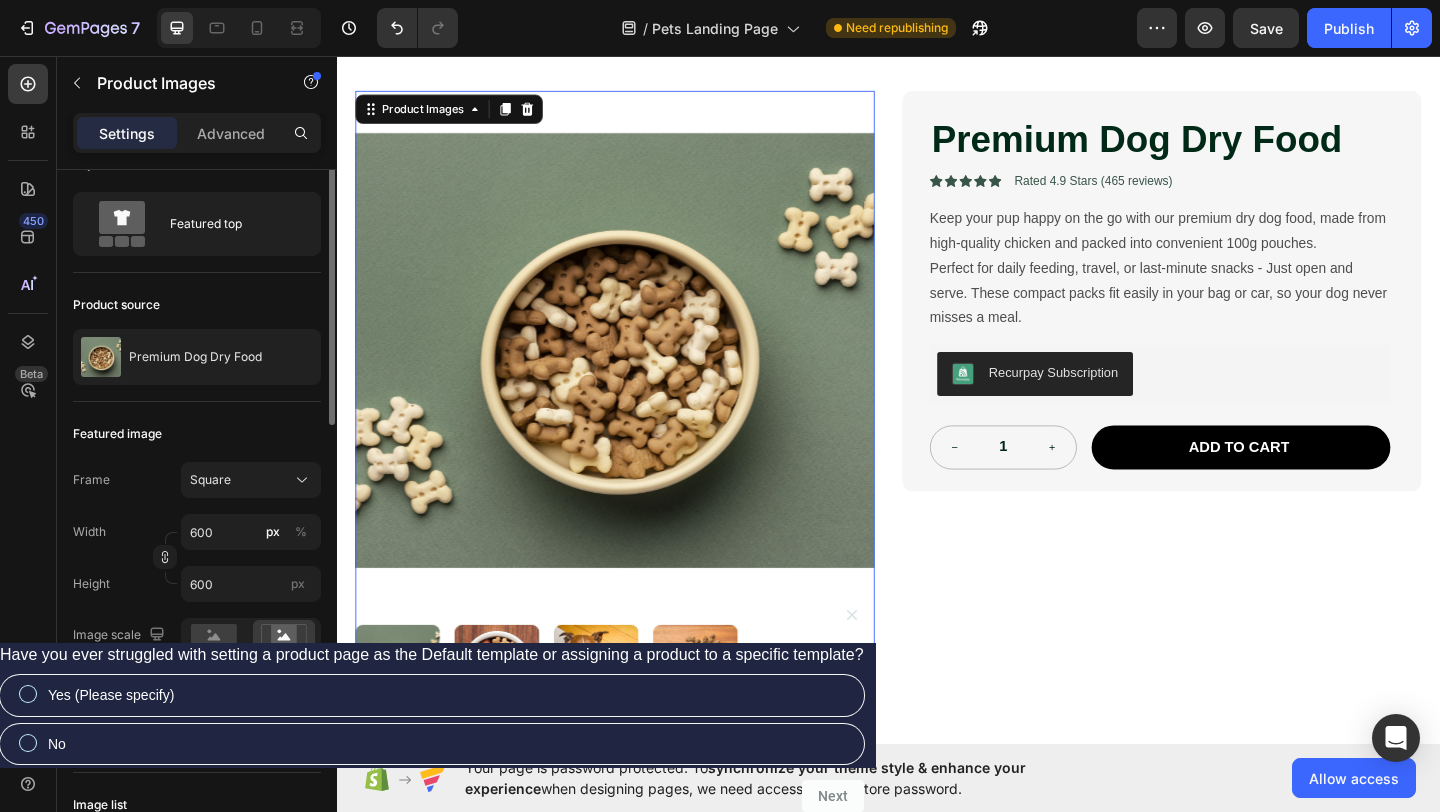 scroll, scrollTop: 0, scrollLeft: 0, axis: both 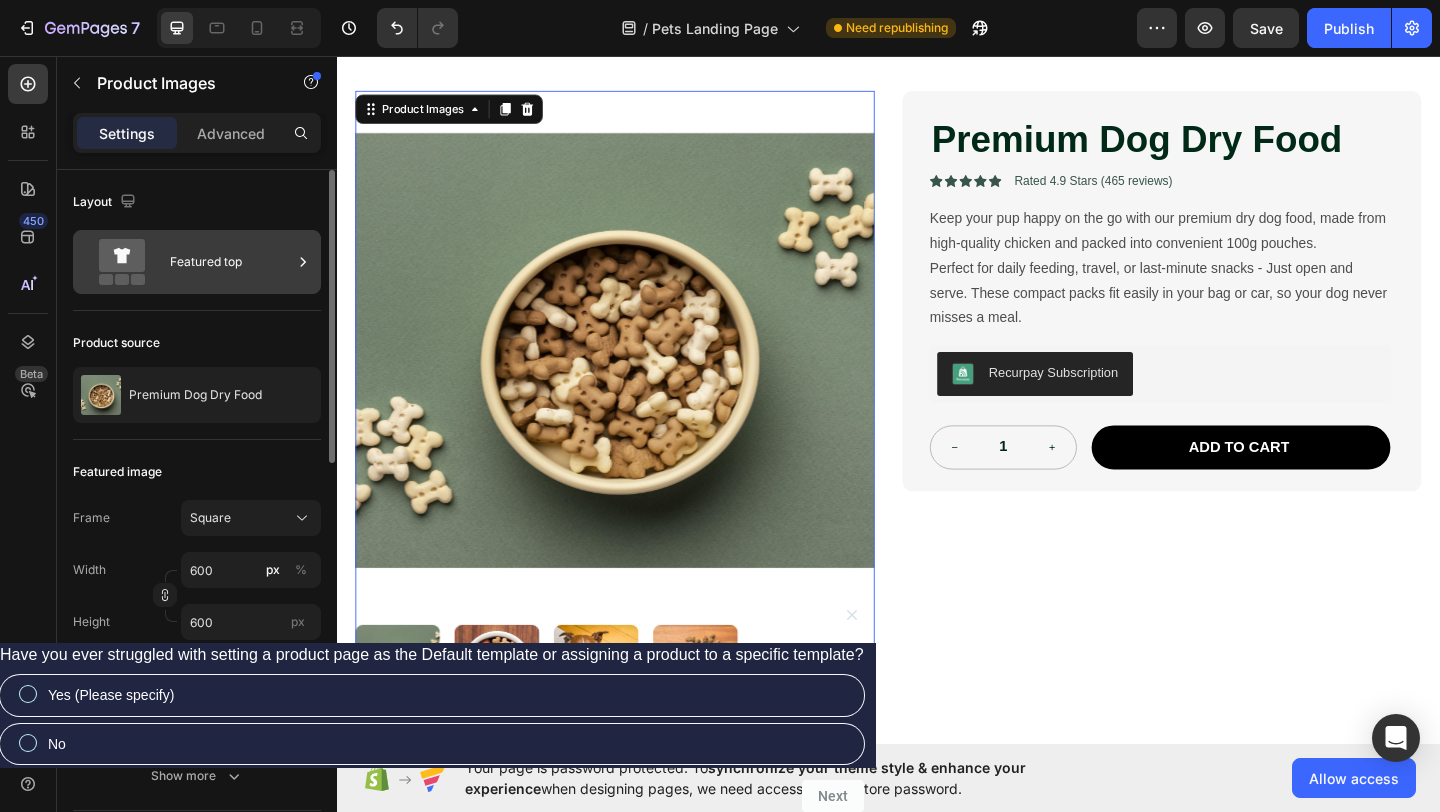 click on "Featured top" at bounding box center (231, 262) 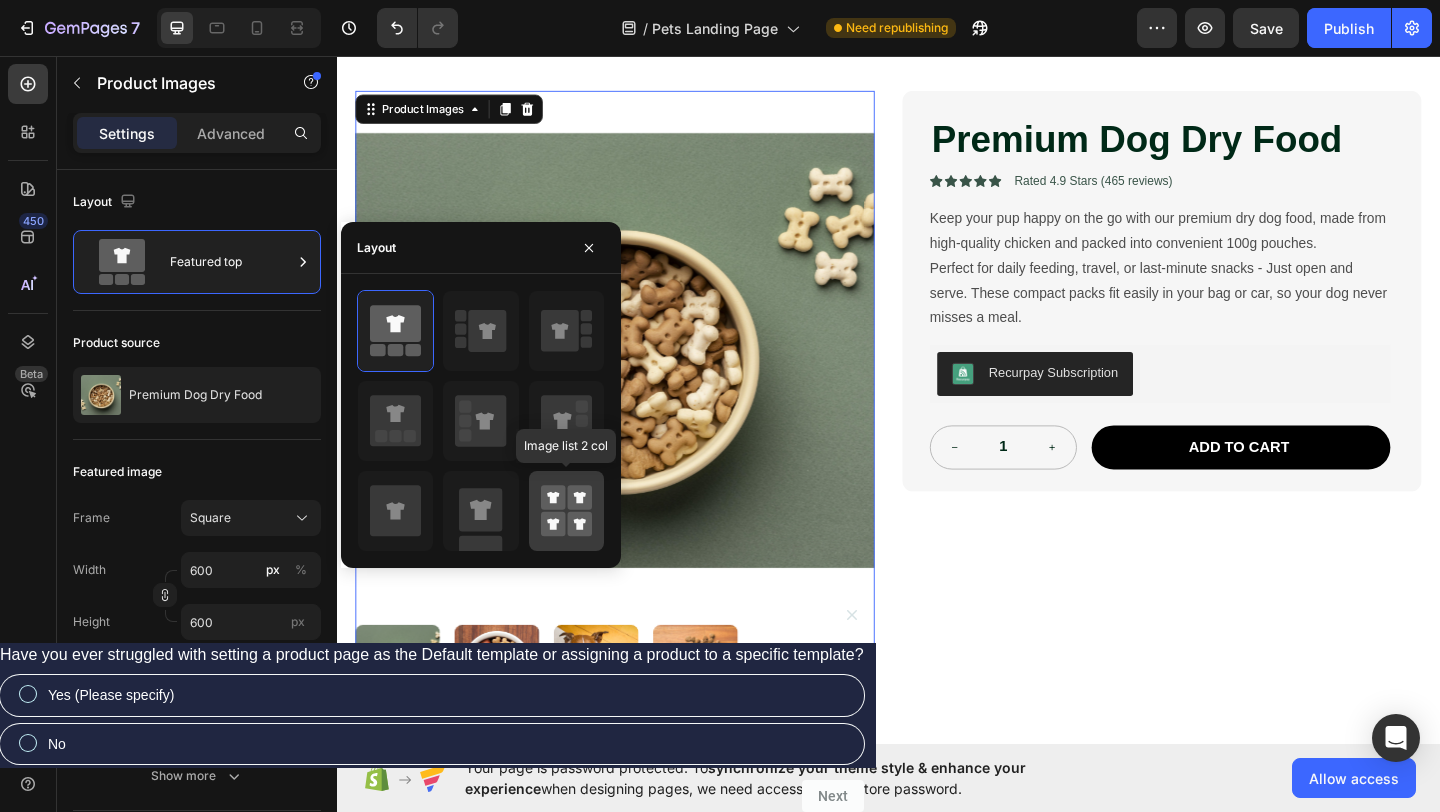 click 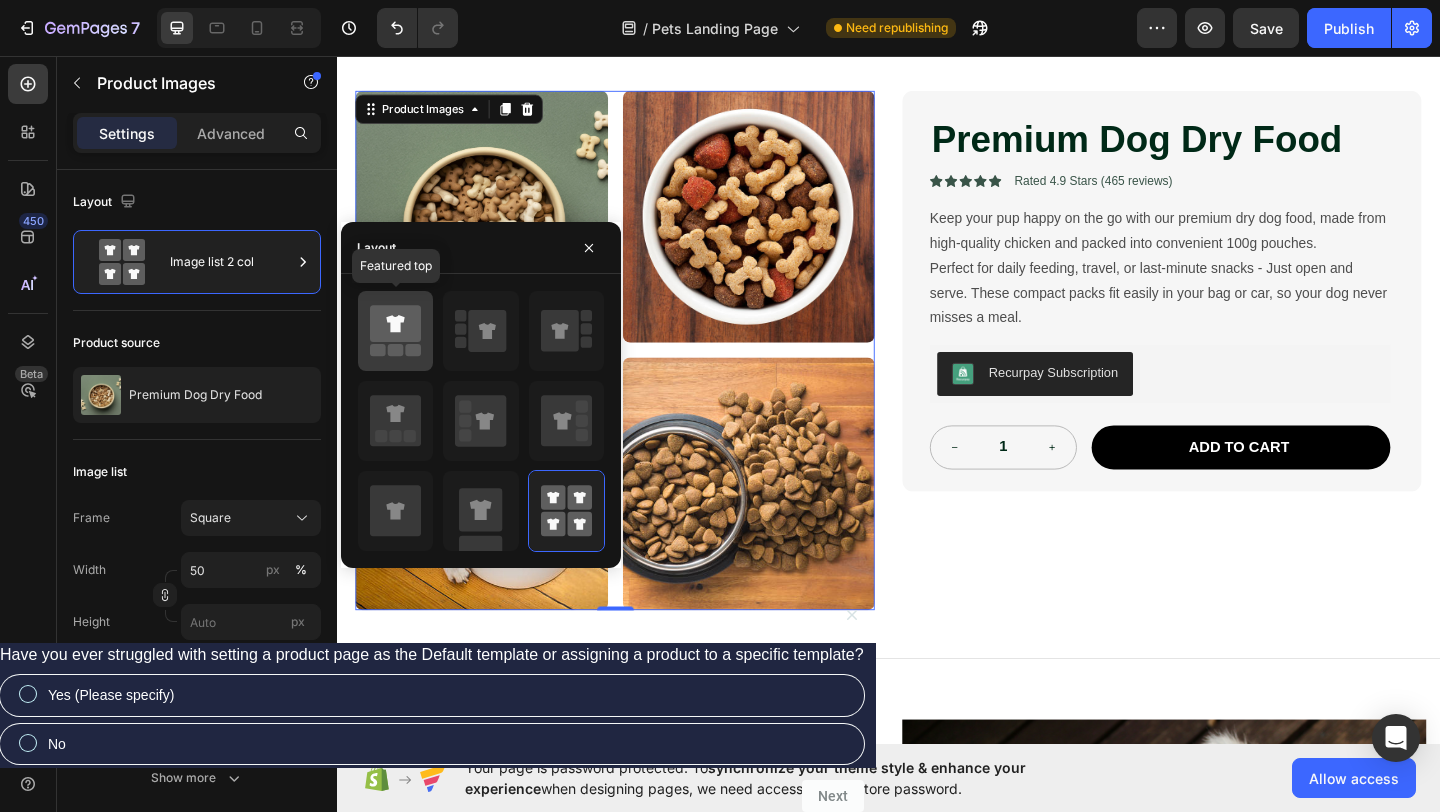 click 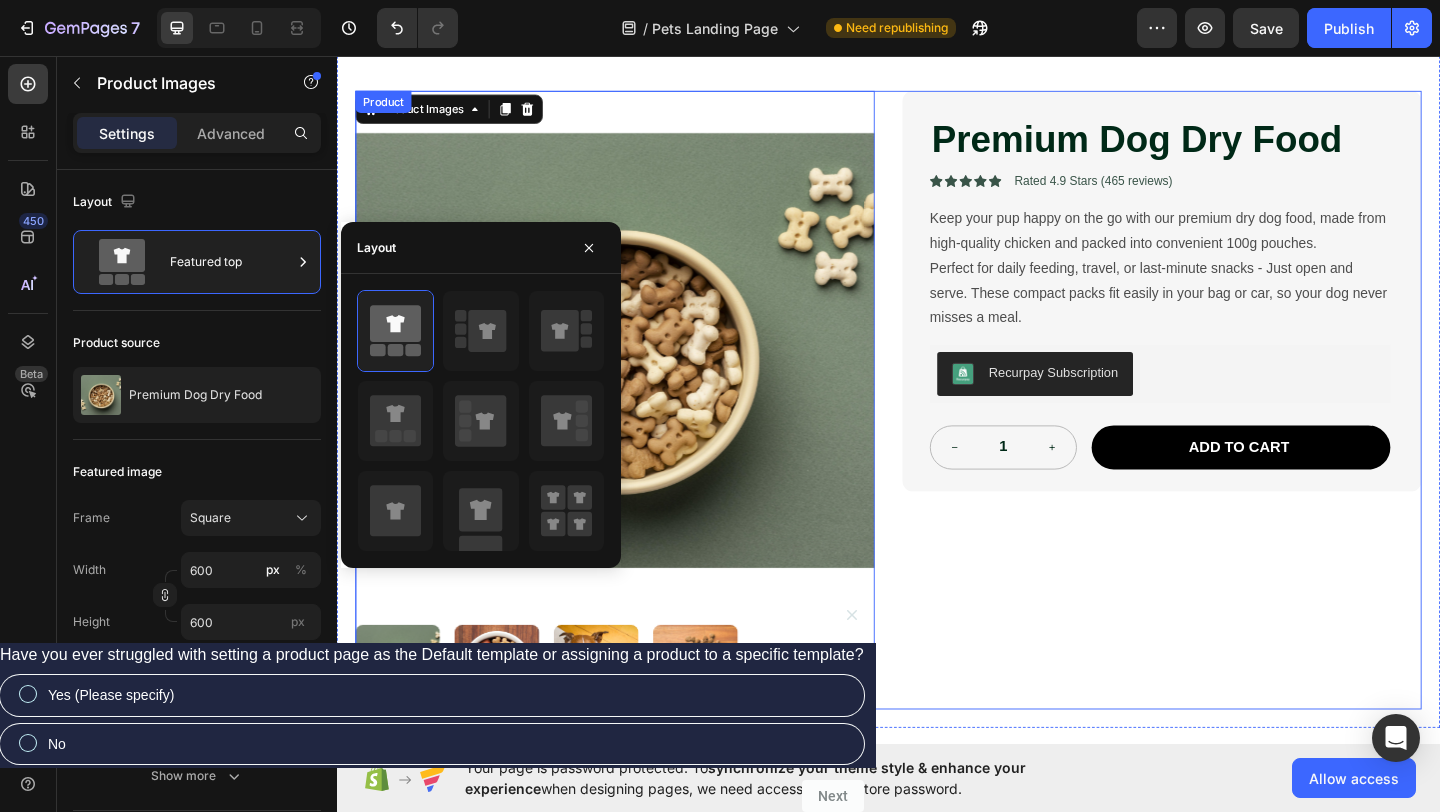 click on "Premium Dog Dry Food Product Title
Icon
Icon
Icon
Icon
Icon Icon List Rated 4.9 Stars (465 reviews) Text Block Row Keep your pup happy on the go with our premium dry dog food, made from high-quality chicken and packed into convenient 100g pouches.
Perfect for daily feeding, travel, or last-minute snacks - Just open and serve. These compact packs fit easily in your bag or car, so your dog never misses a meal.   Product Description Recurpay Subscription Recurpay Subscription
1
Product Quantity Add to cart Add to Cart Row Row Row" at bounding box center (1234, 430) 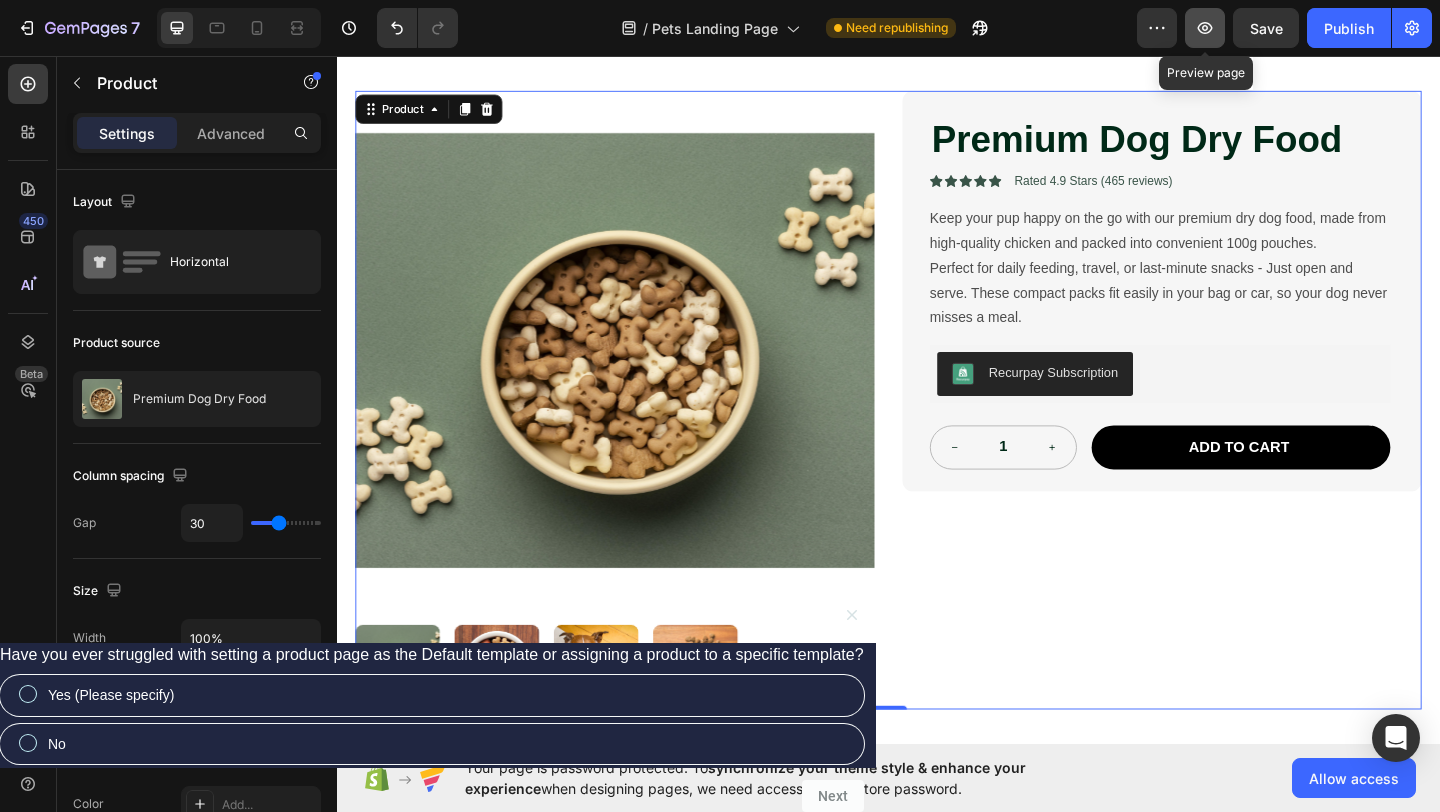 click 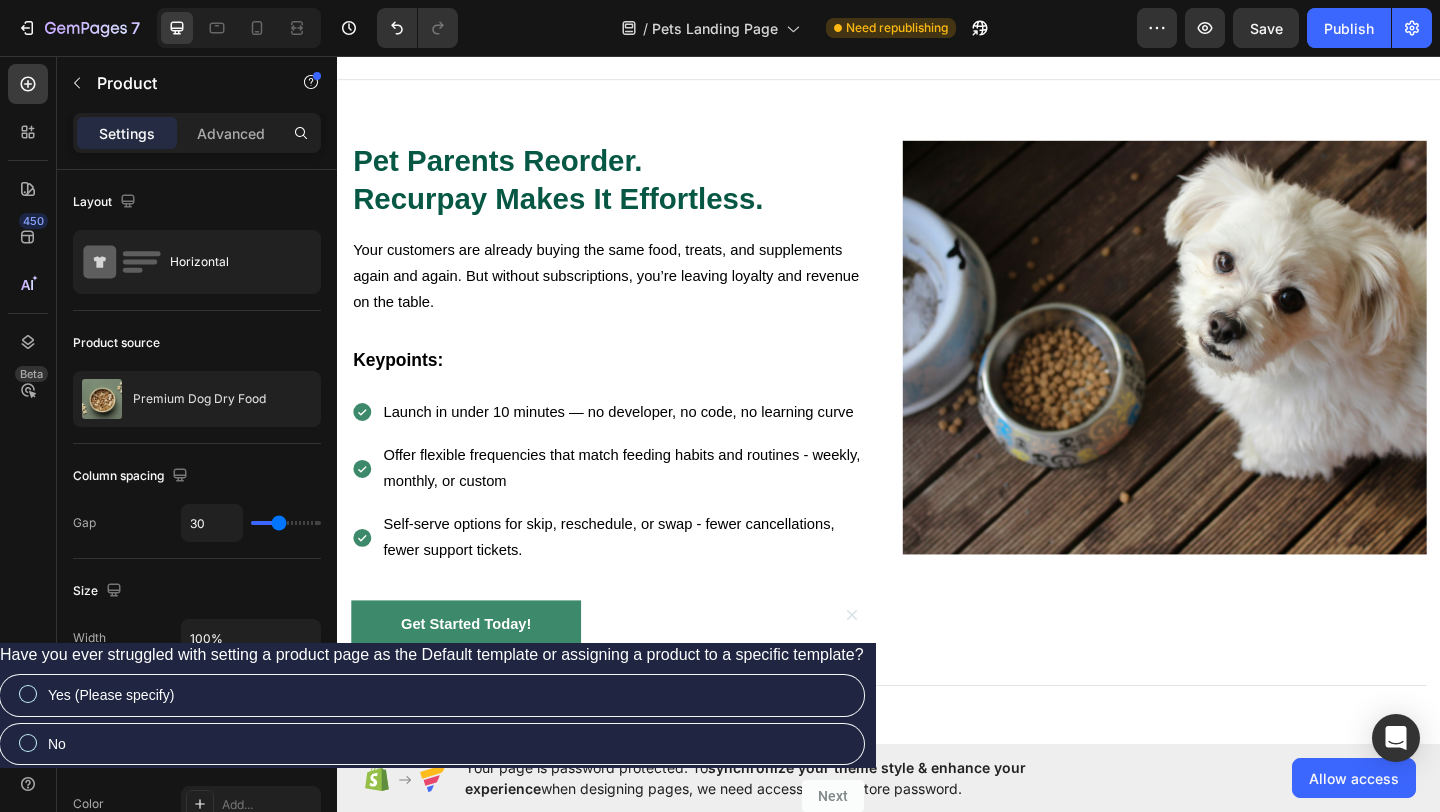 scroll, scrollTop: 1368, scrollLeft: 0, axis: vertical 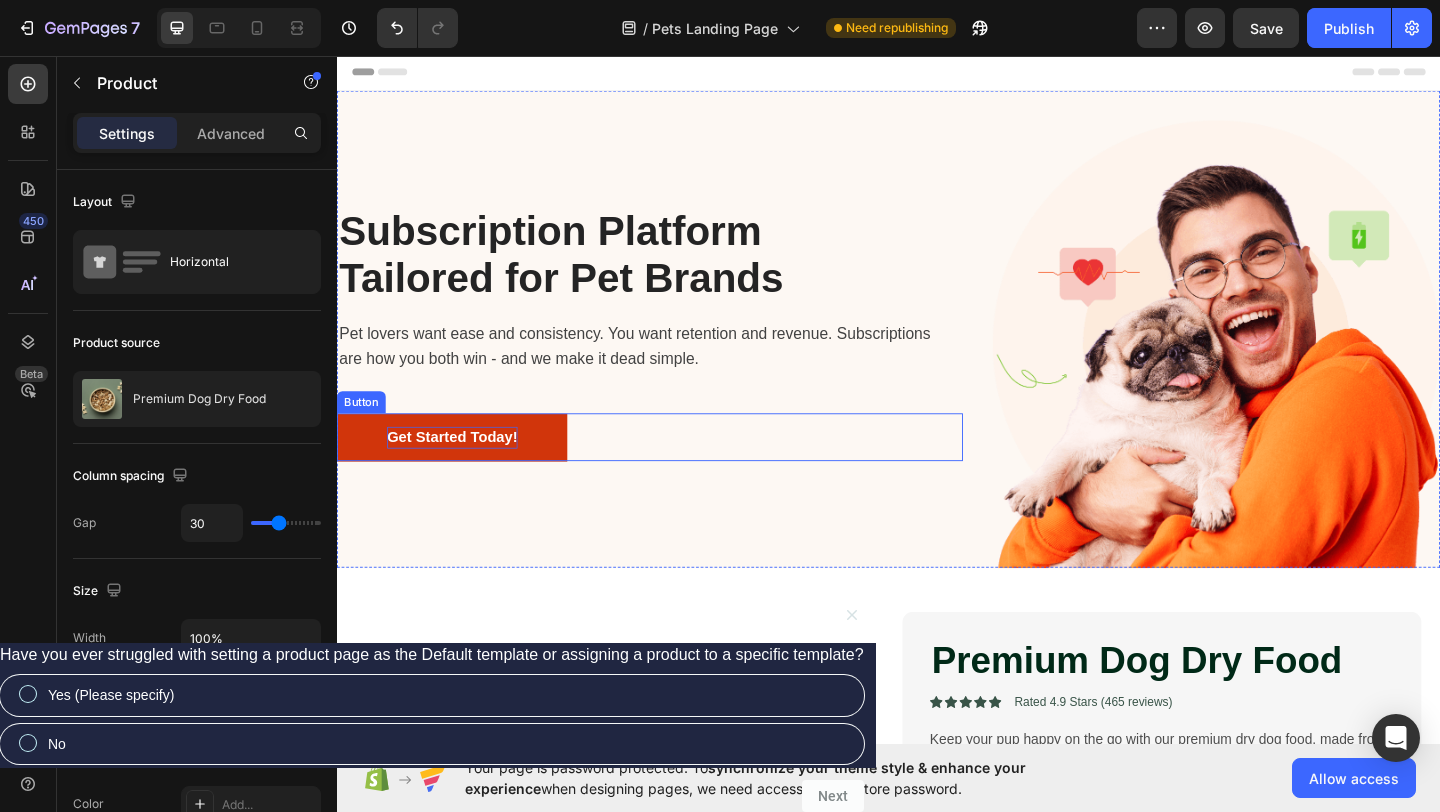 click on "Get Started Today!" at bounding box center (462, 471) 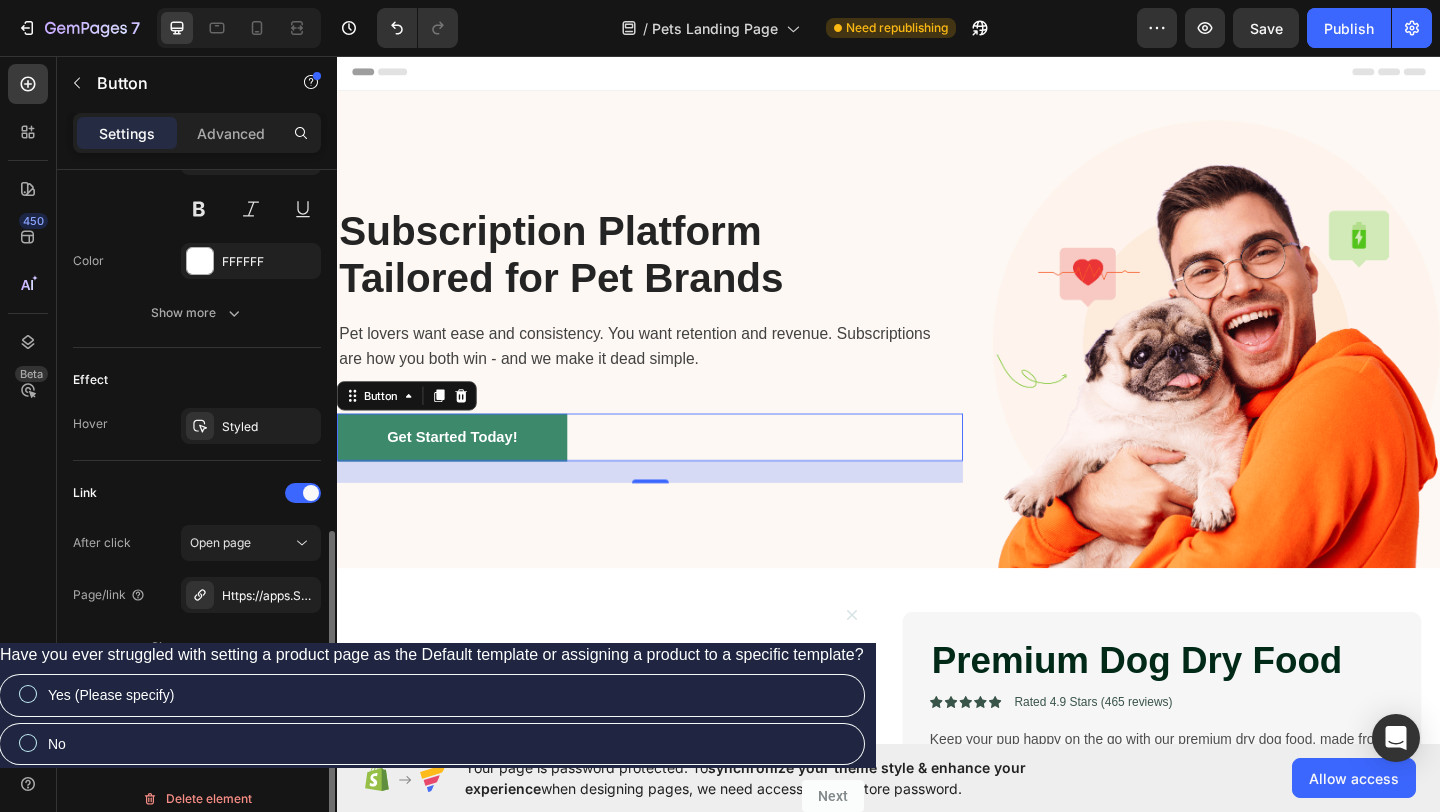 scroll, scrollTop: 856, scrollLeft: 0, axis: vertical 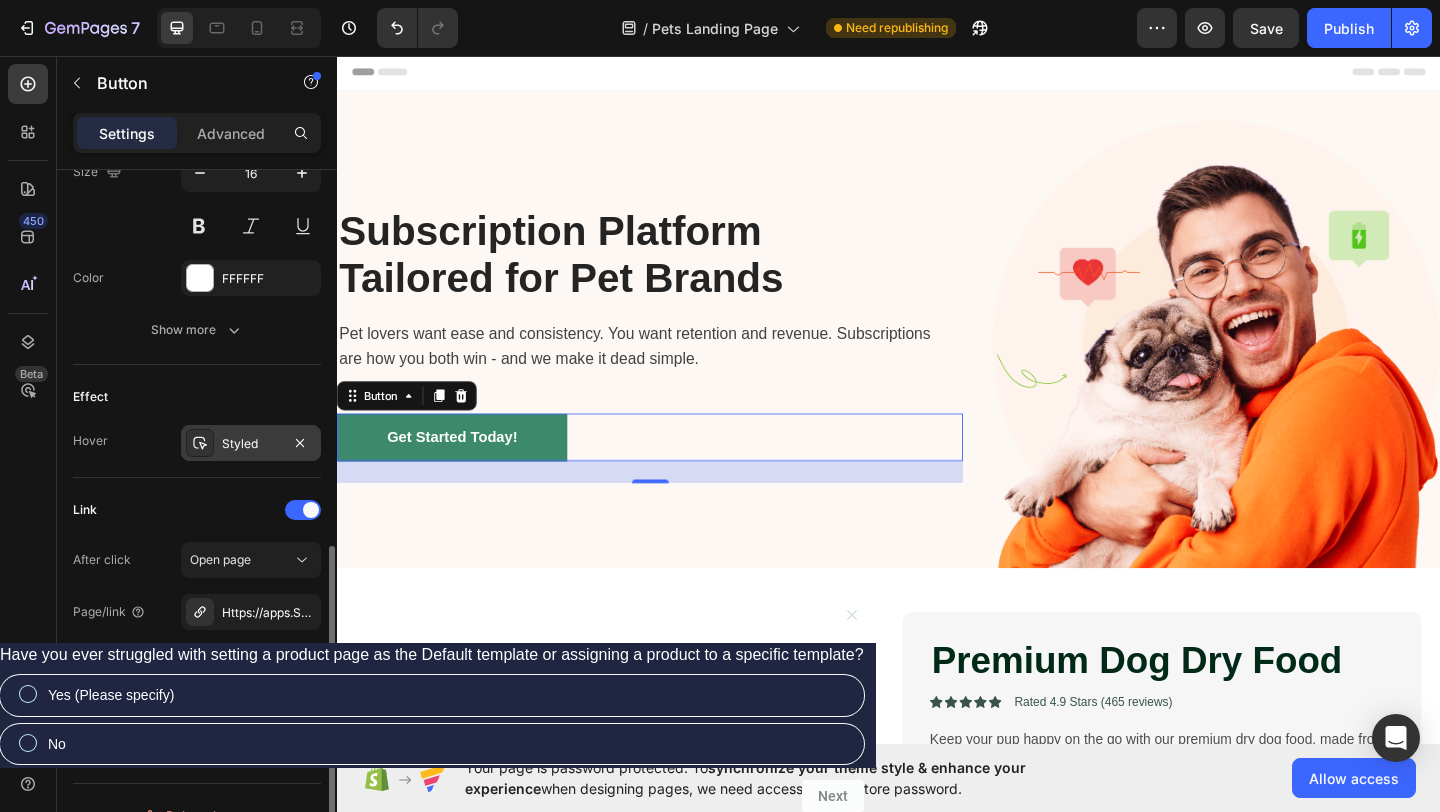 click on "Styled" at bounding box center [251, 444] 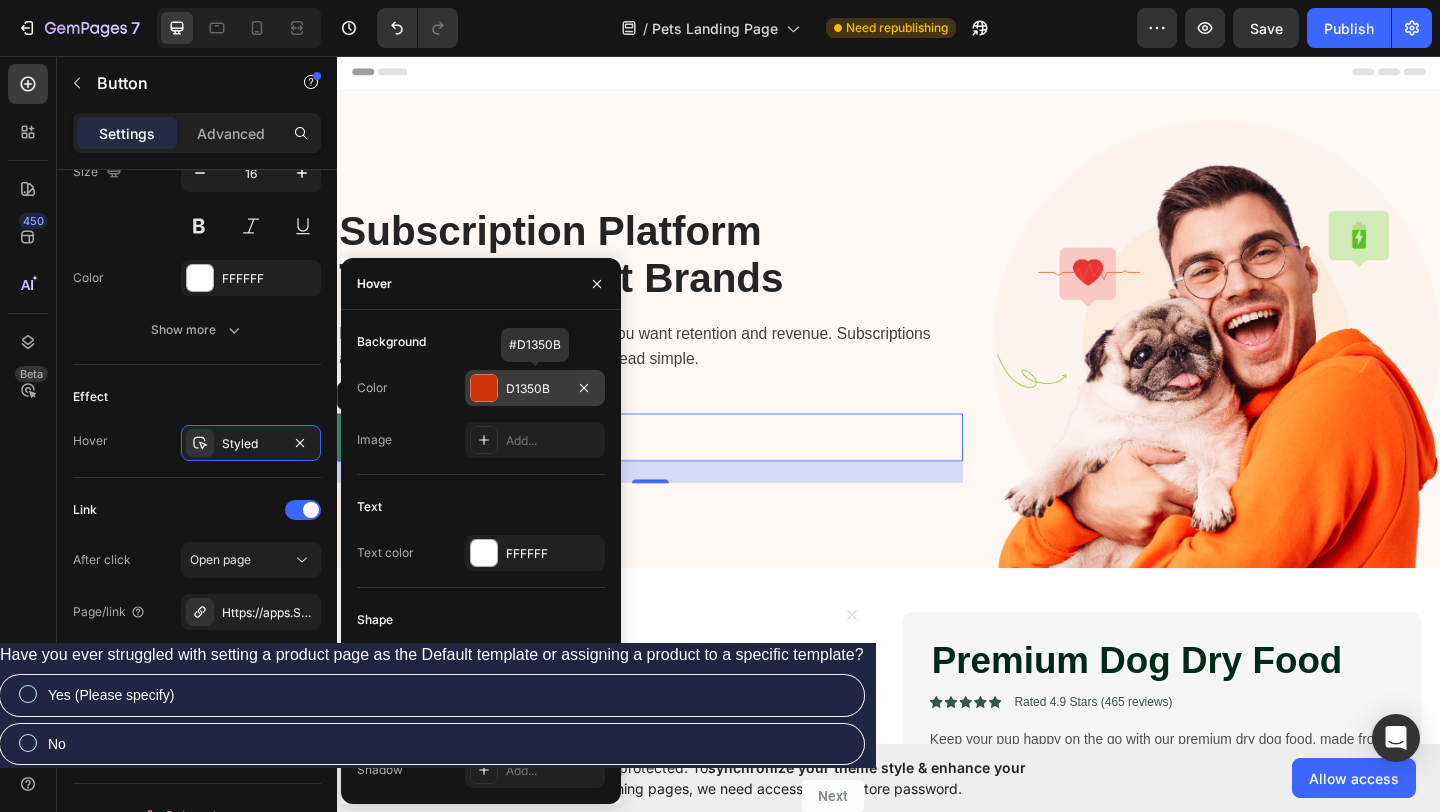 click at bounding box center (484, 388) 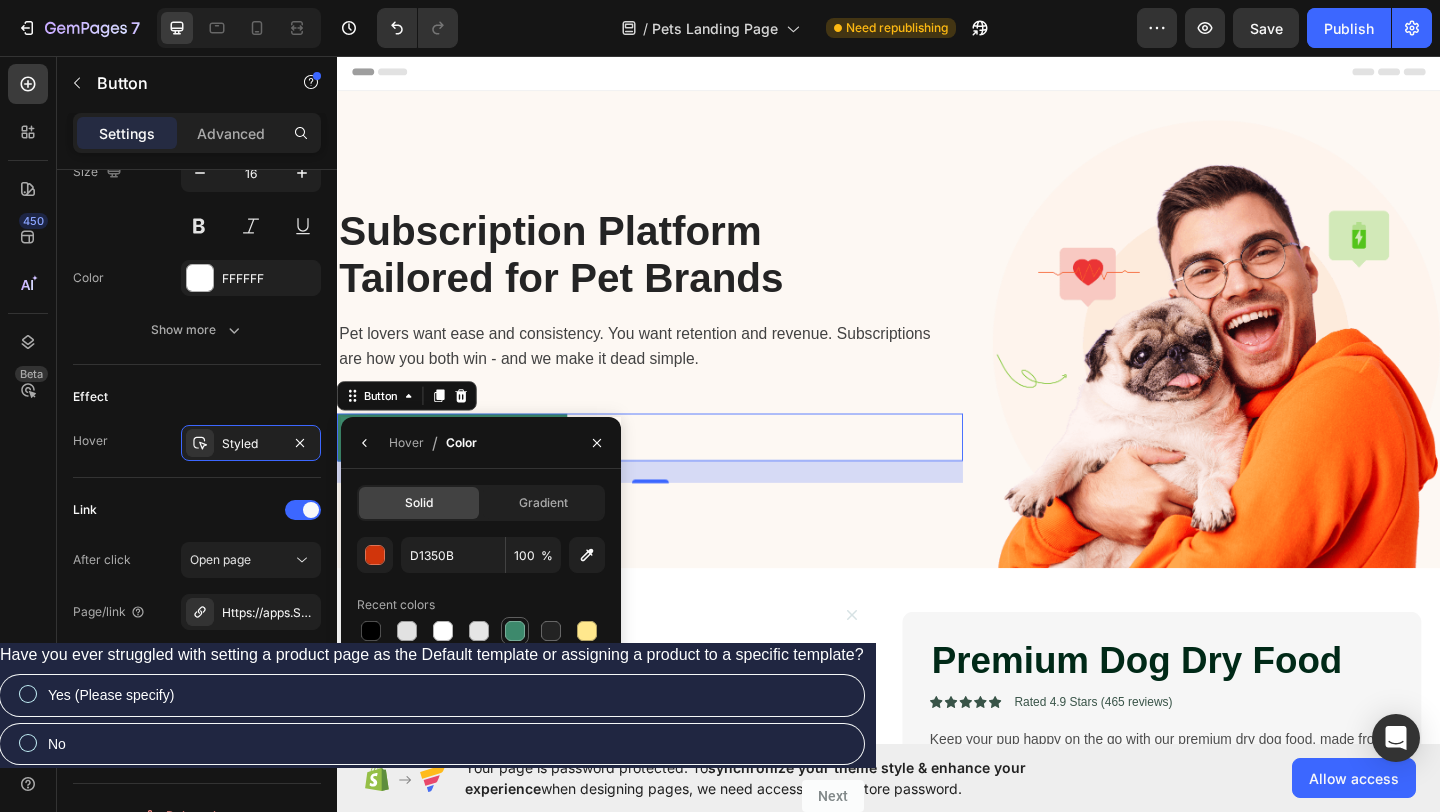 click at bounding box center (515, 631) 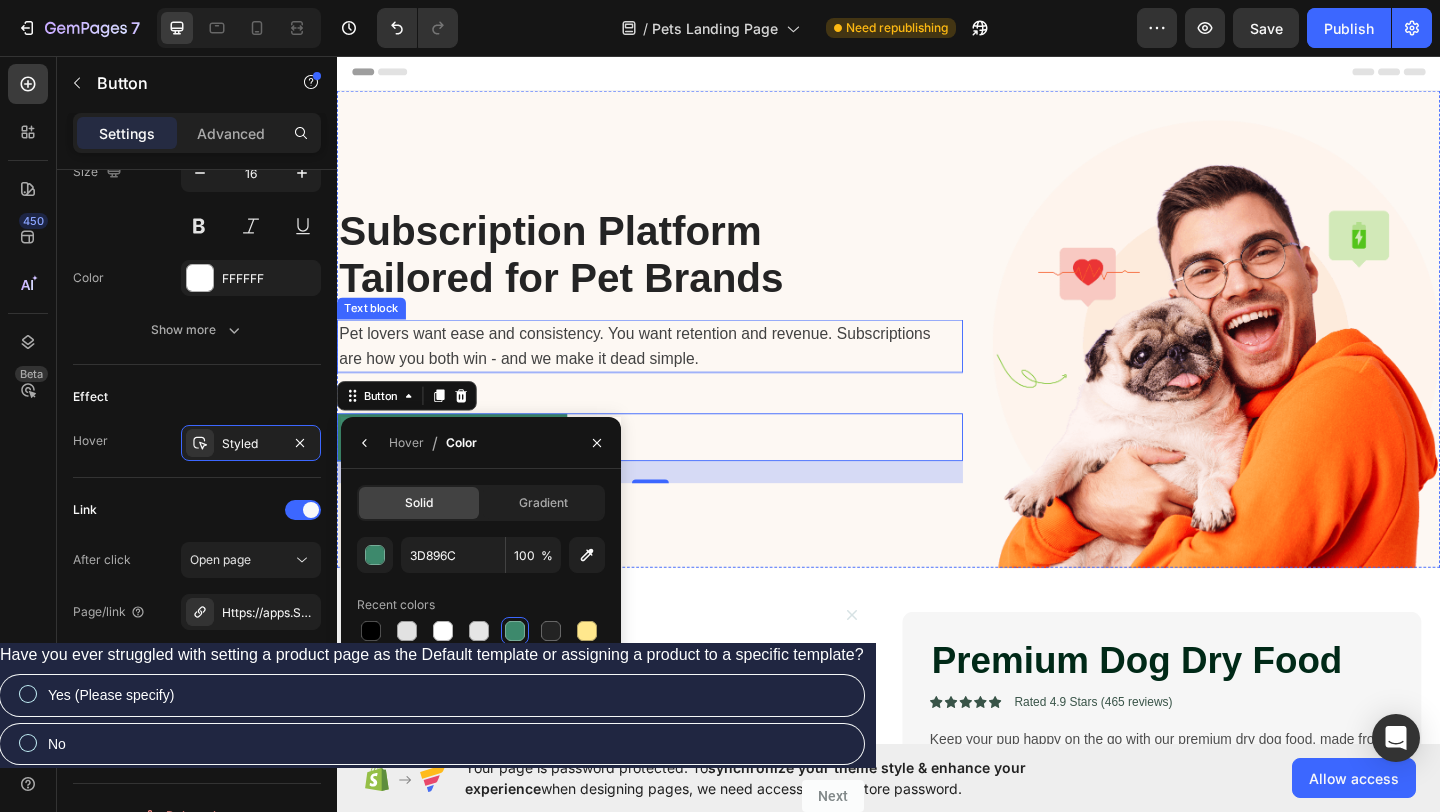 click on "Pet lovers want ease and consistency. You want retention and revenue. Subscriptions are how you both win - and we make it dead simple." at bounding box center [667, 372] 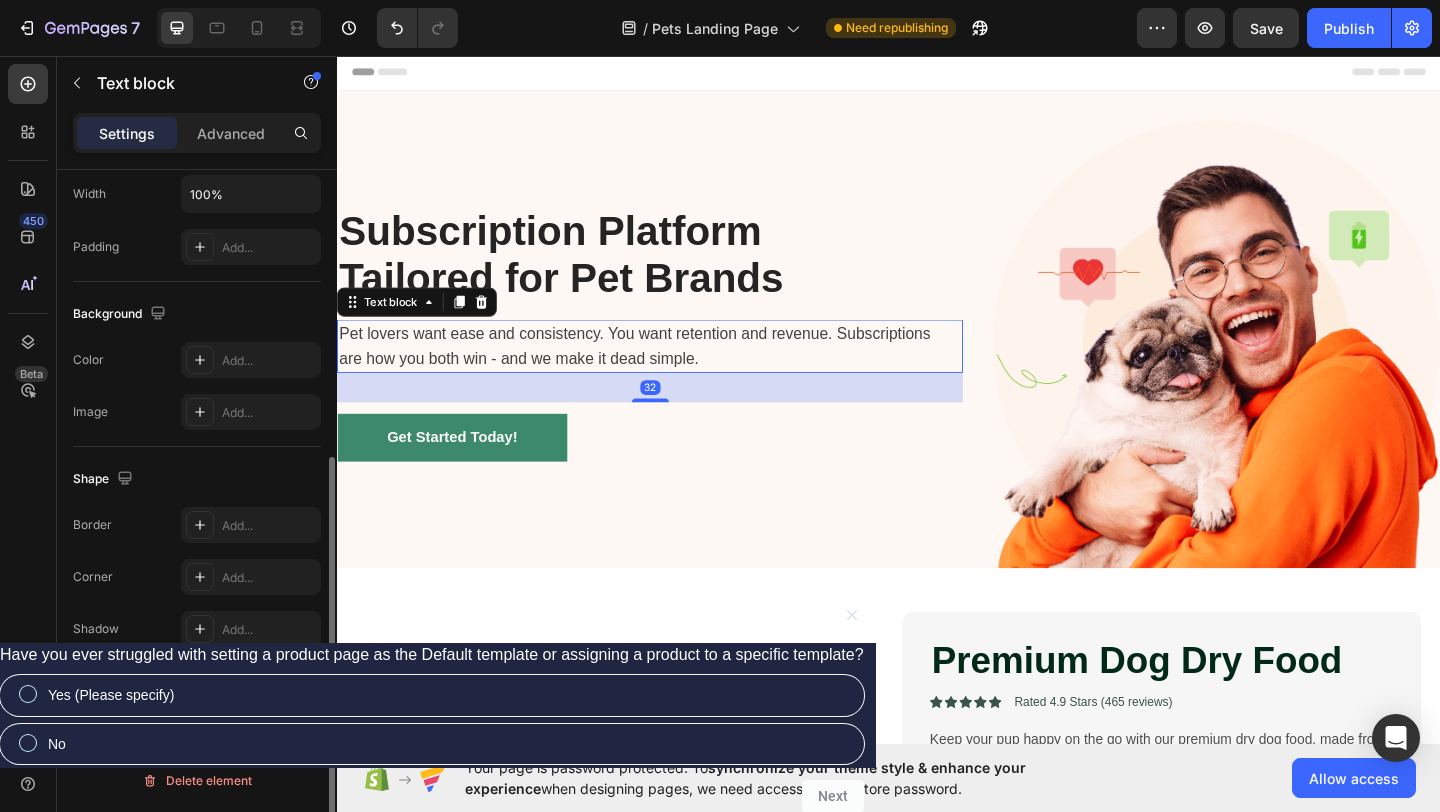 scroll, scrollTop: 0, scrollLeft: 0, axis: both 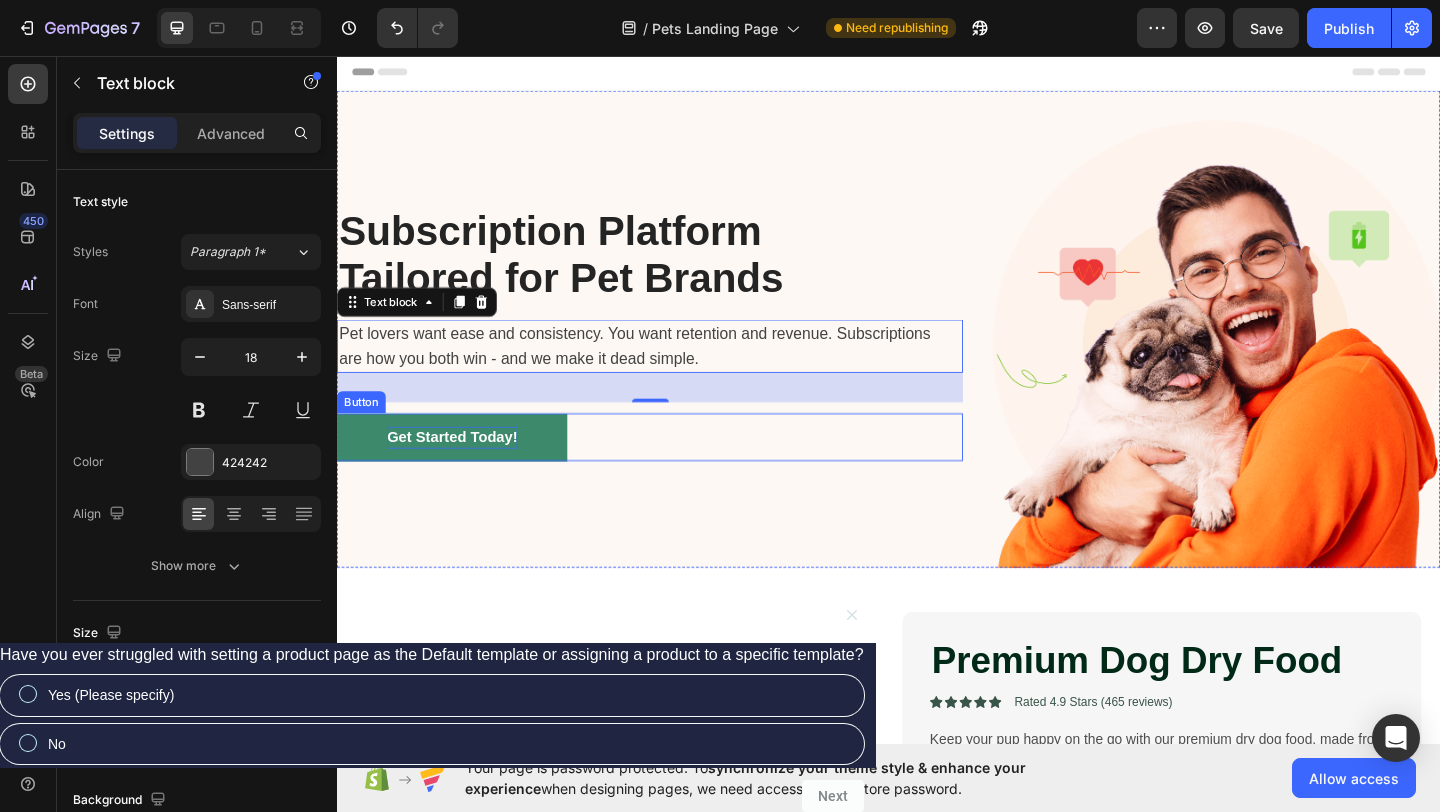click on "Get Started Today!" at bounding box center [462, 471] 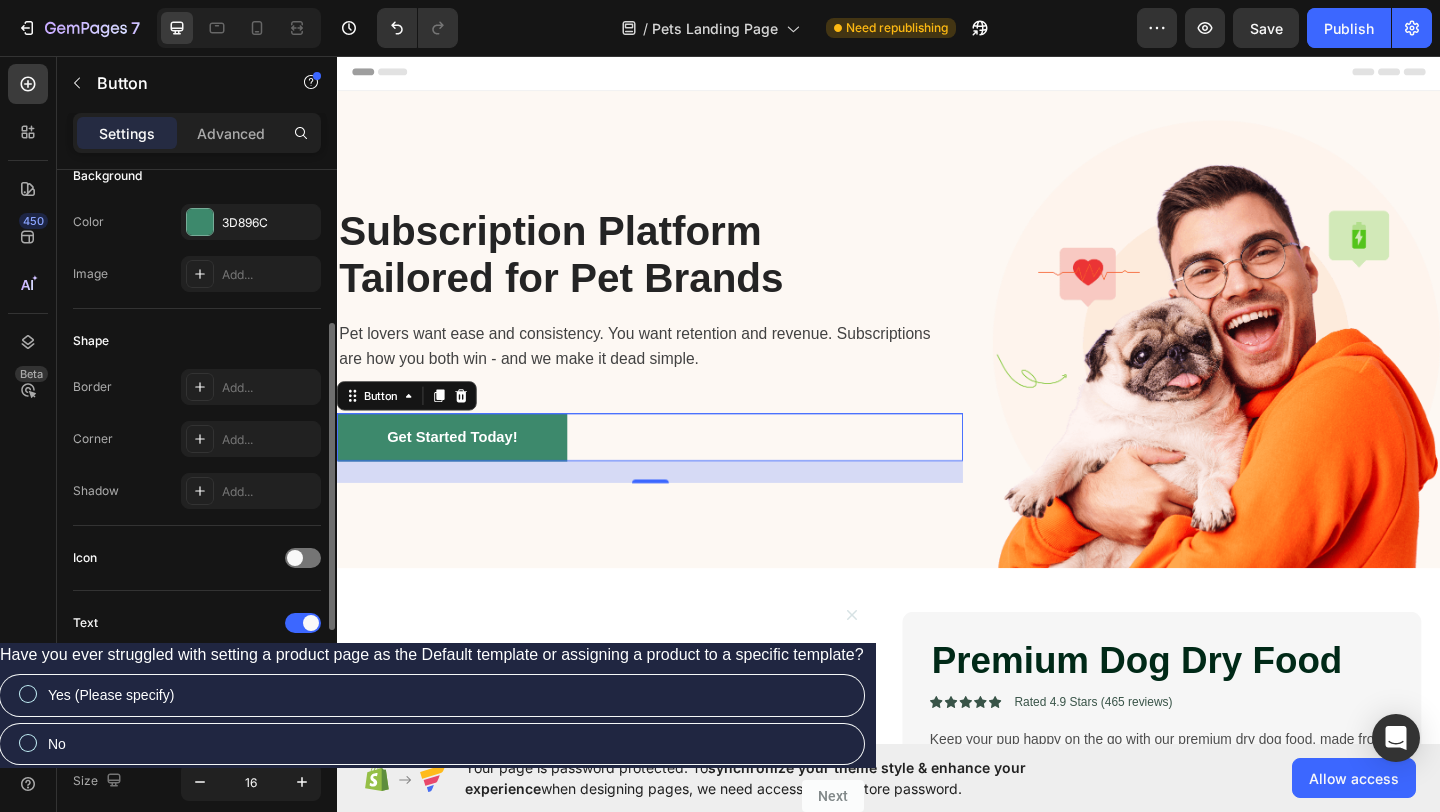 scroll, scrollTop: 278, scrollLeft: 0, axis: vertical 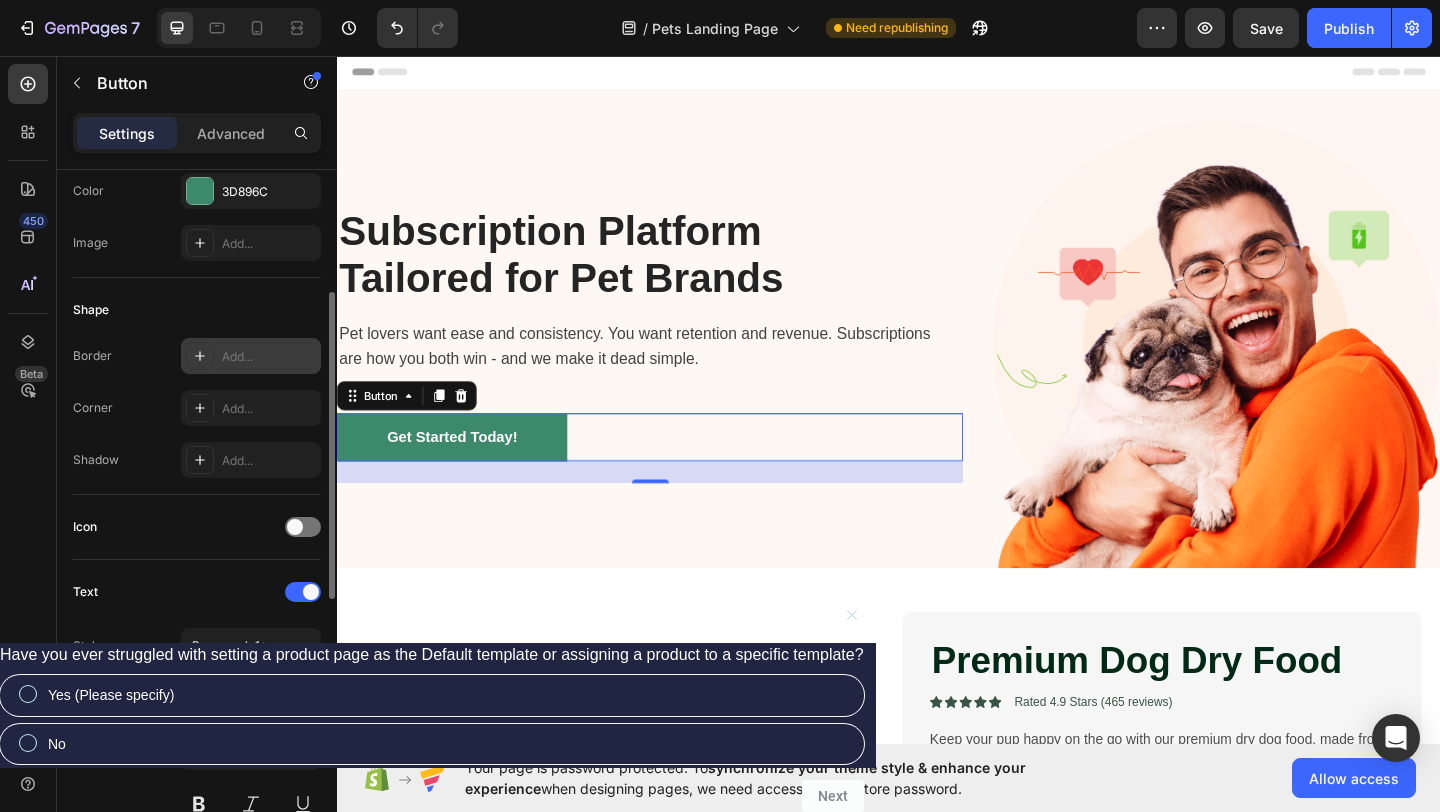 click at bounding box center (200, 356) 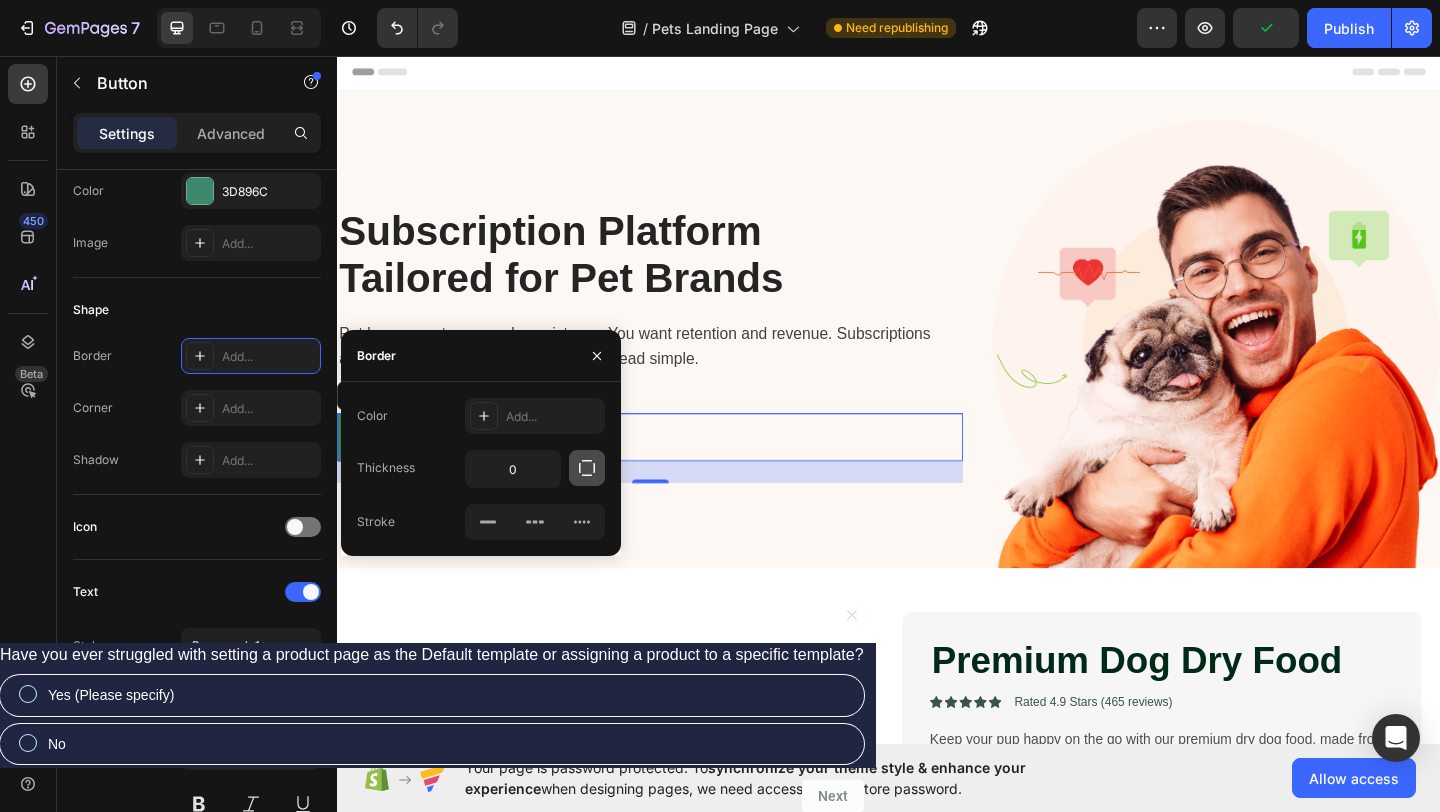click 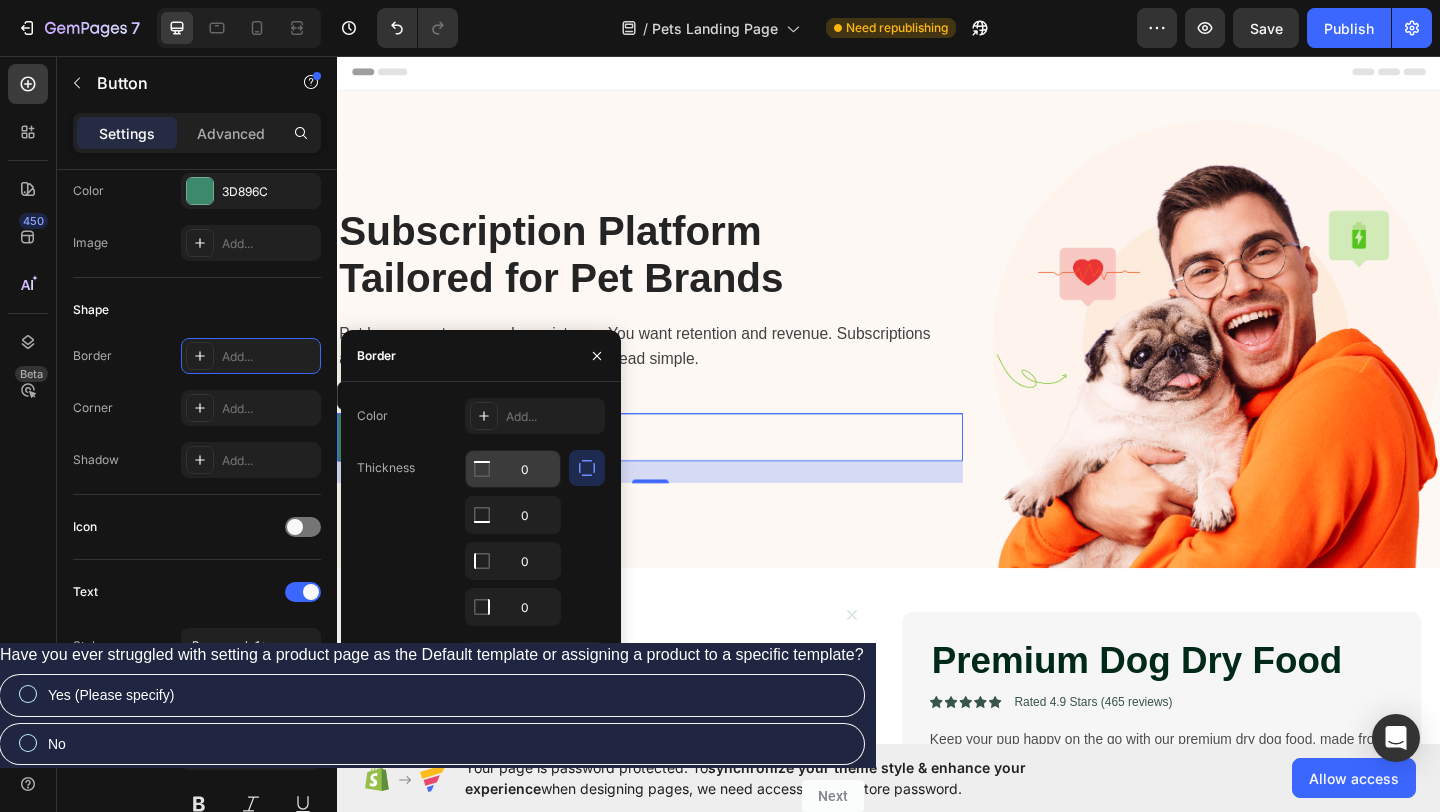 click on "0" at bounding box center (513, 469) 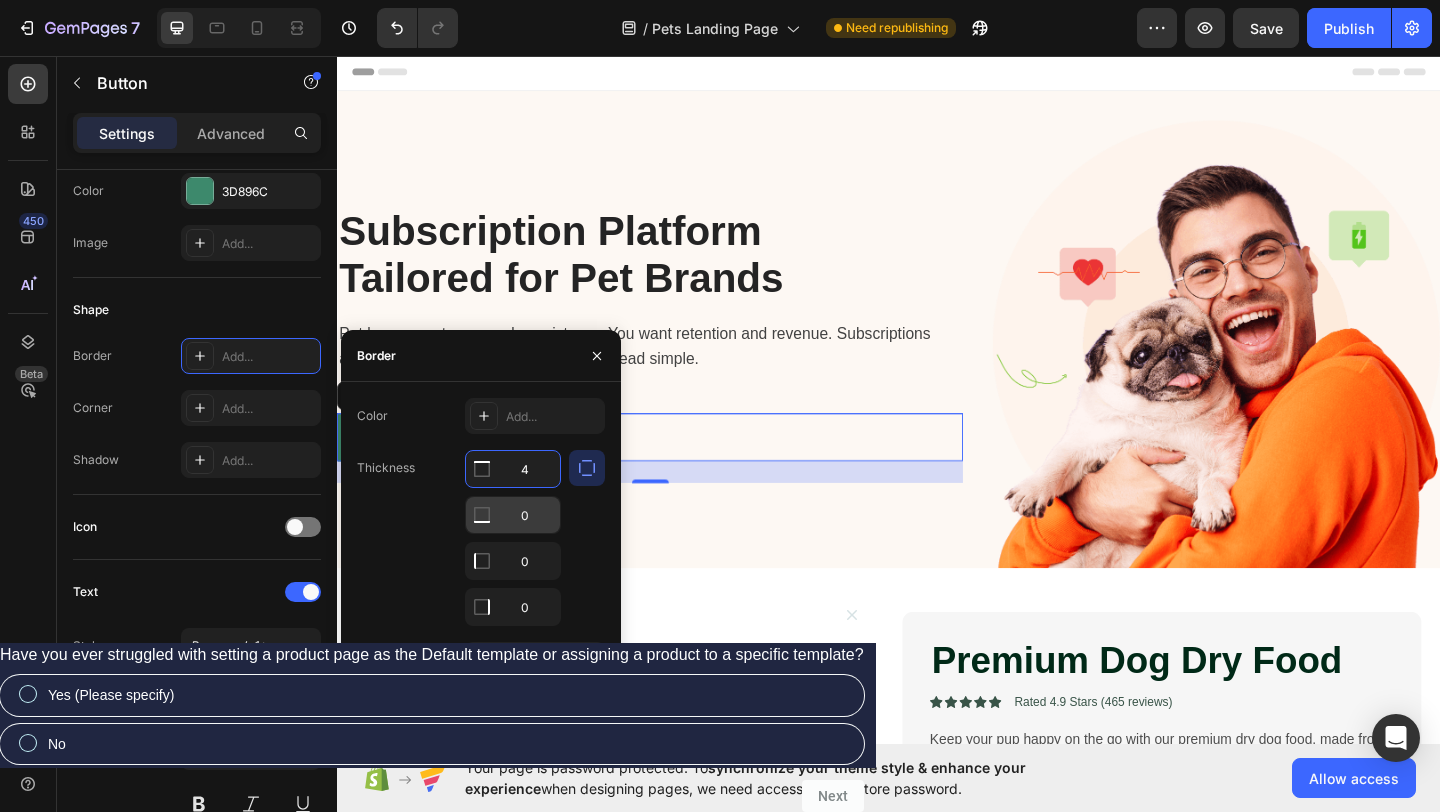 type on "4" 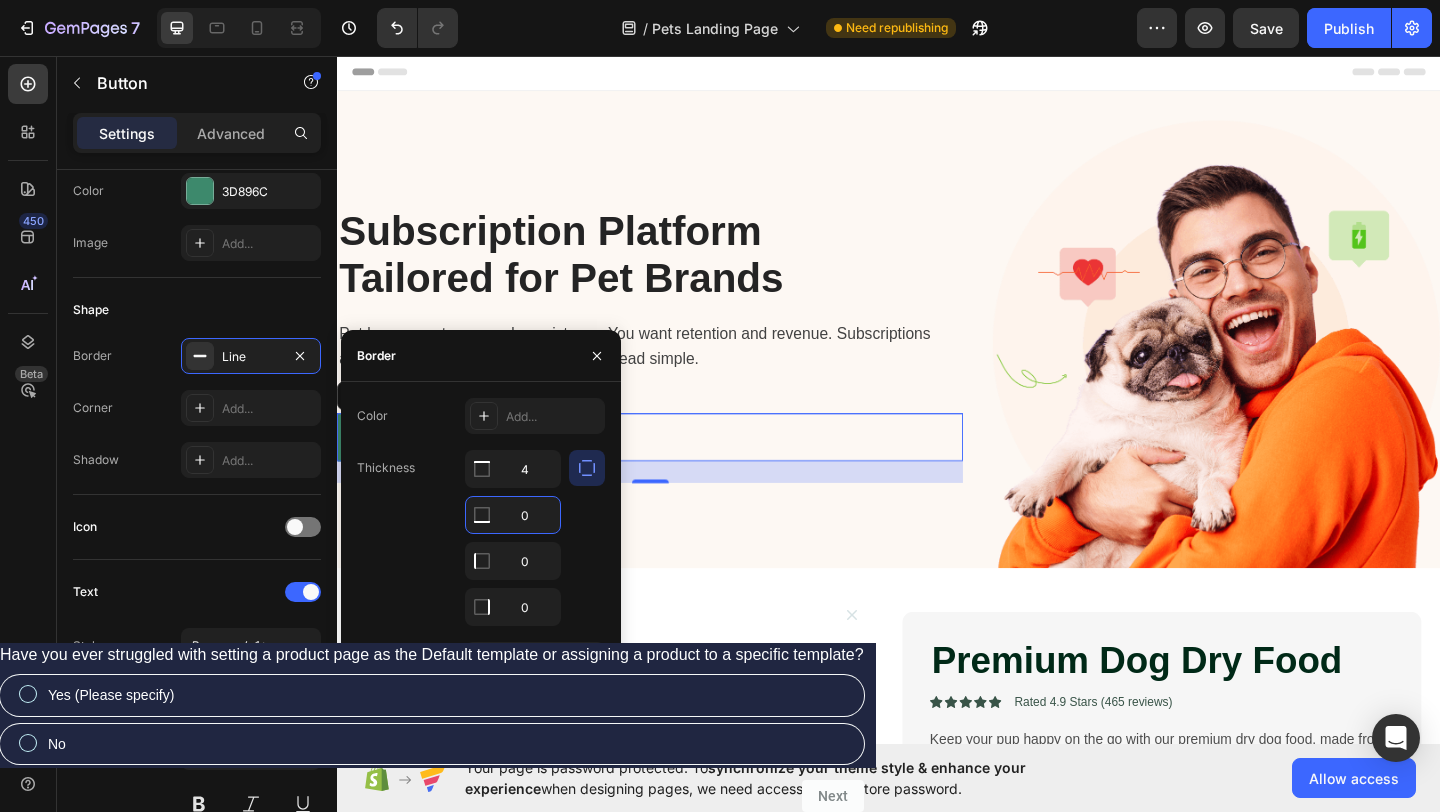 click on "0" at bounding box center (513, 515) 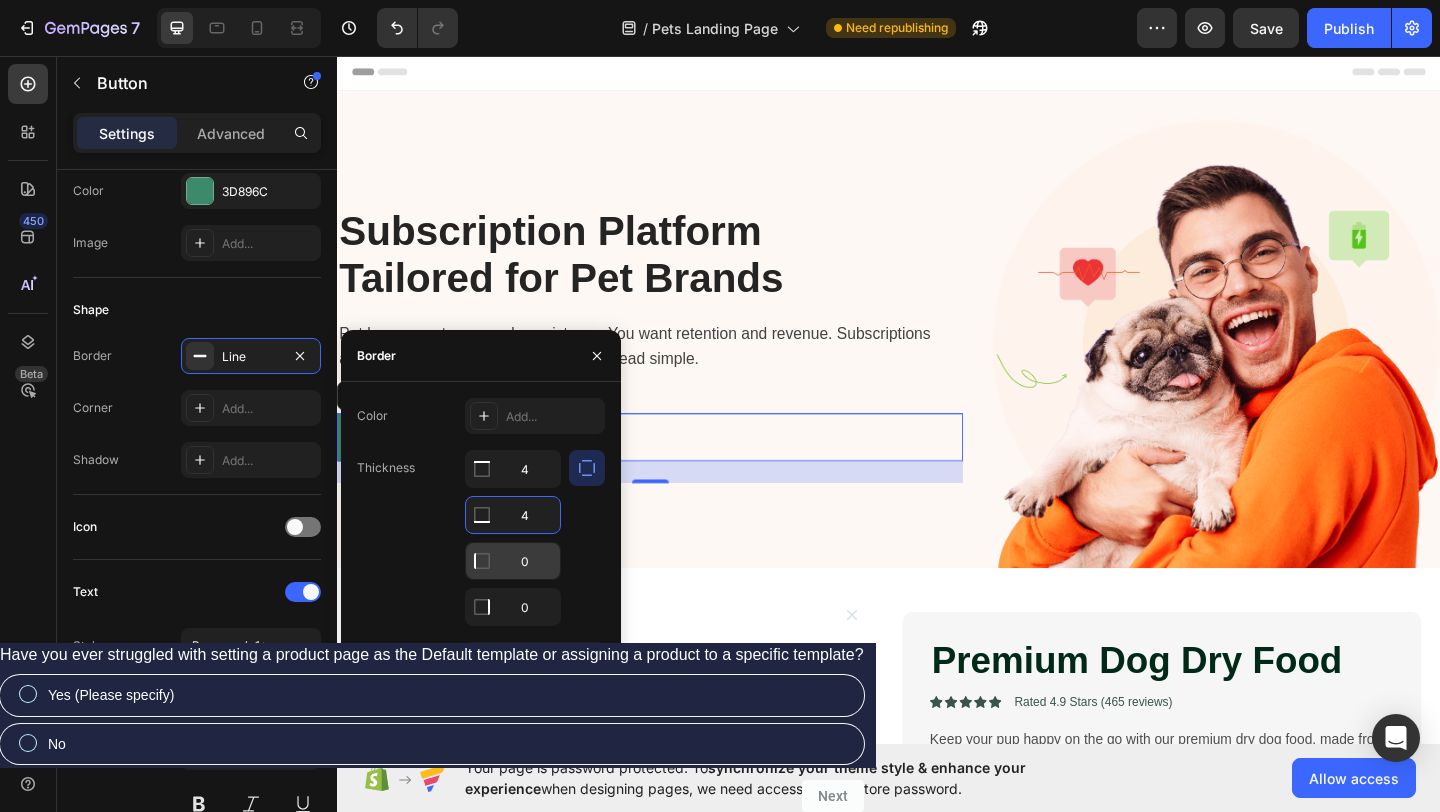 type on "4" 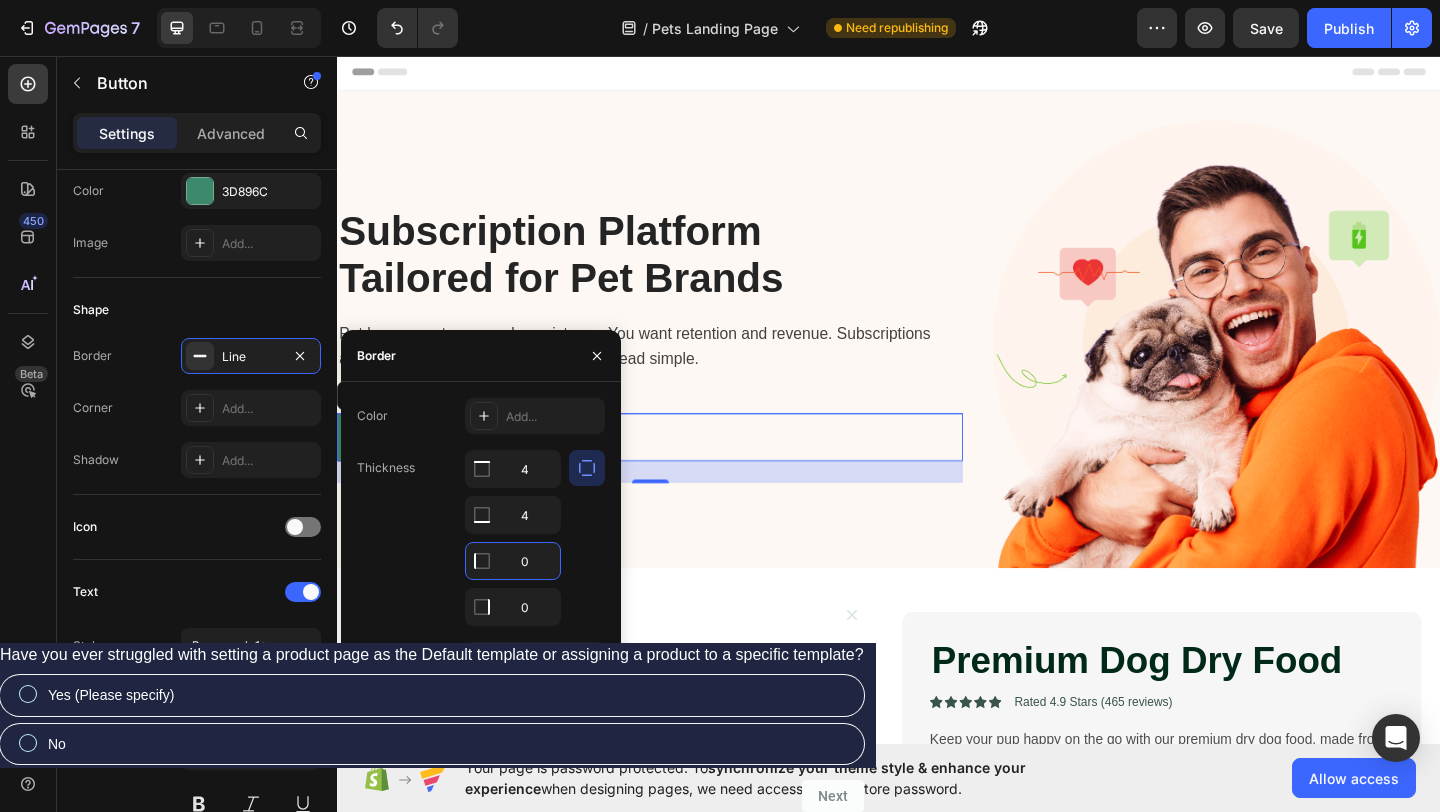 click on "0" at bounding box center [513, 561] 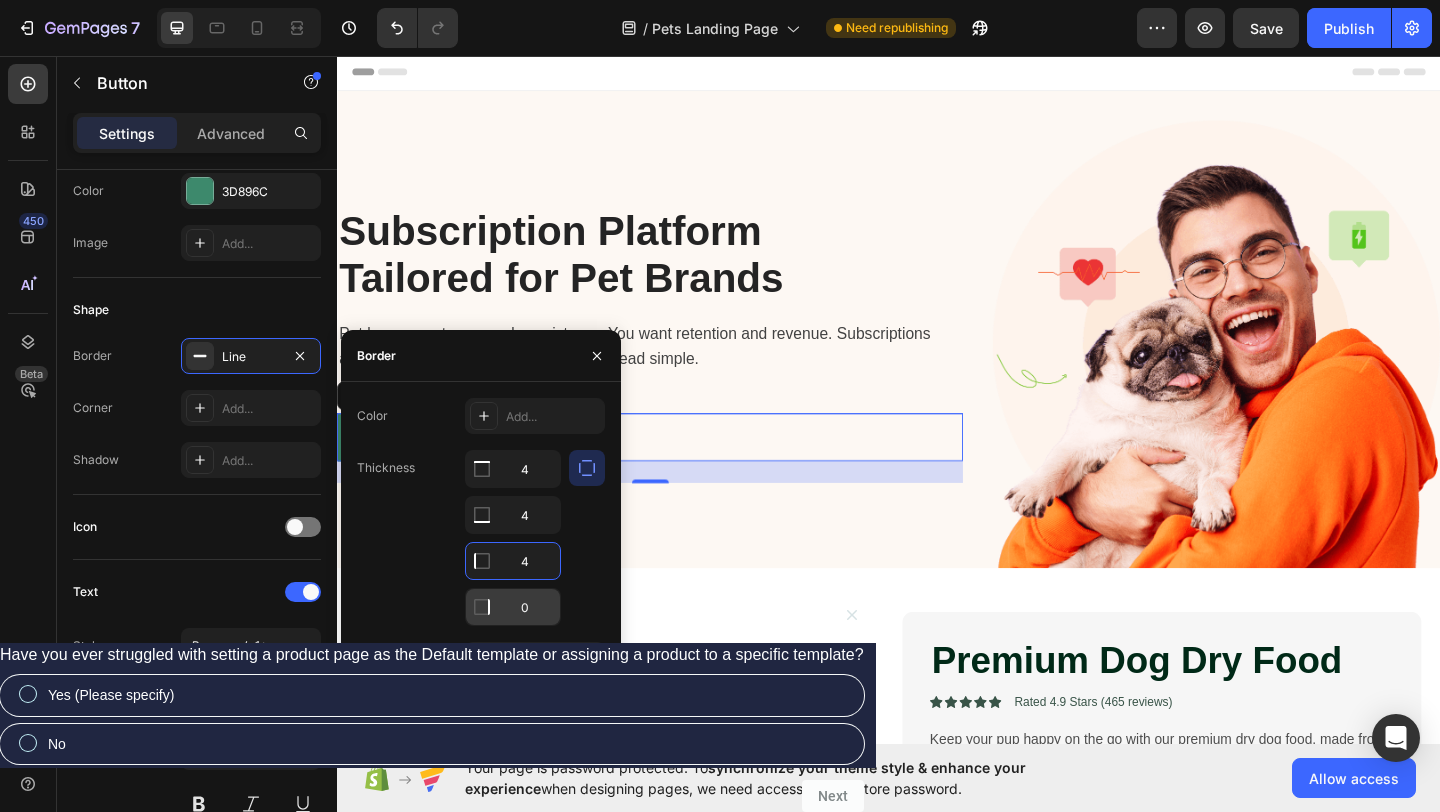 type on "4" 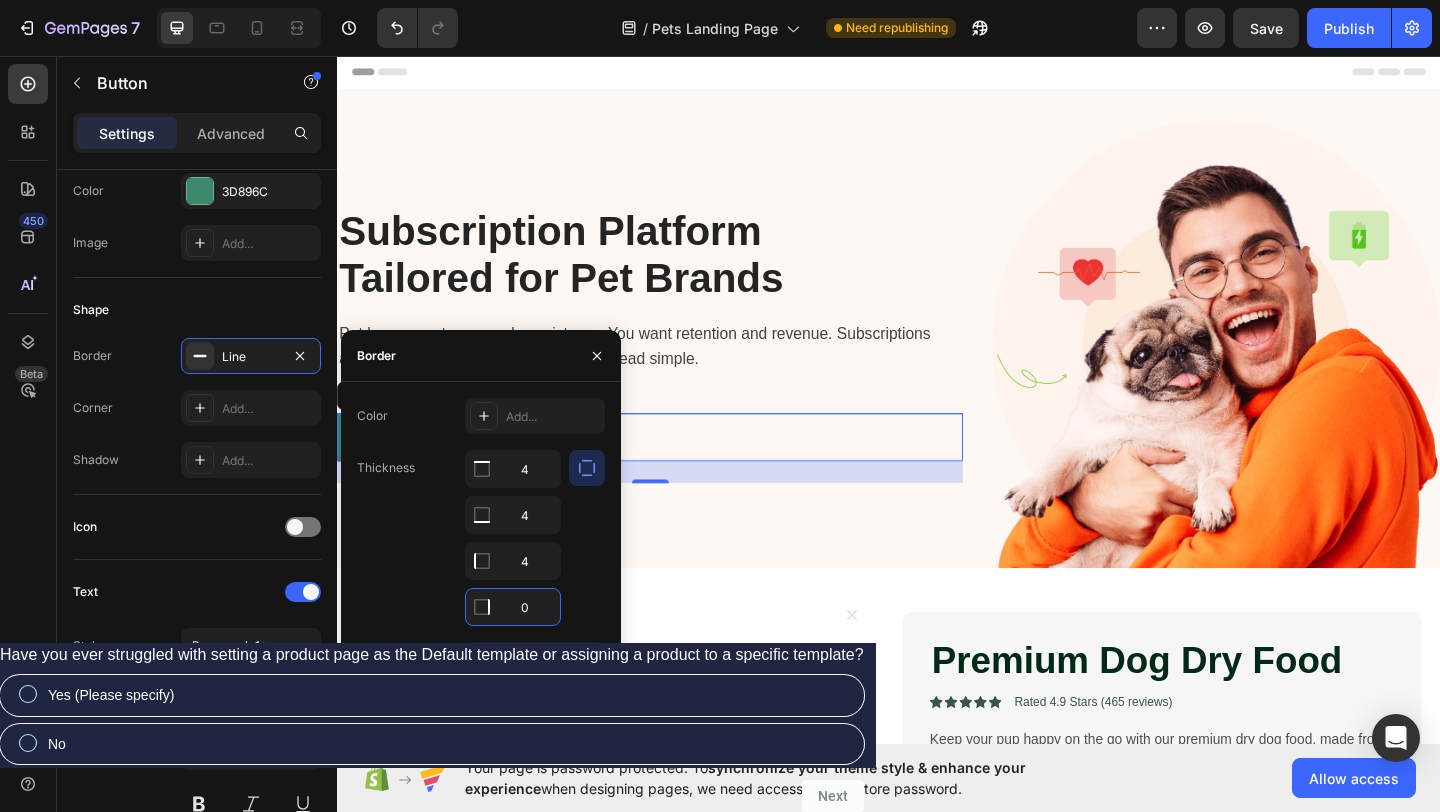 click on "0" at bounding box center (513, 607) 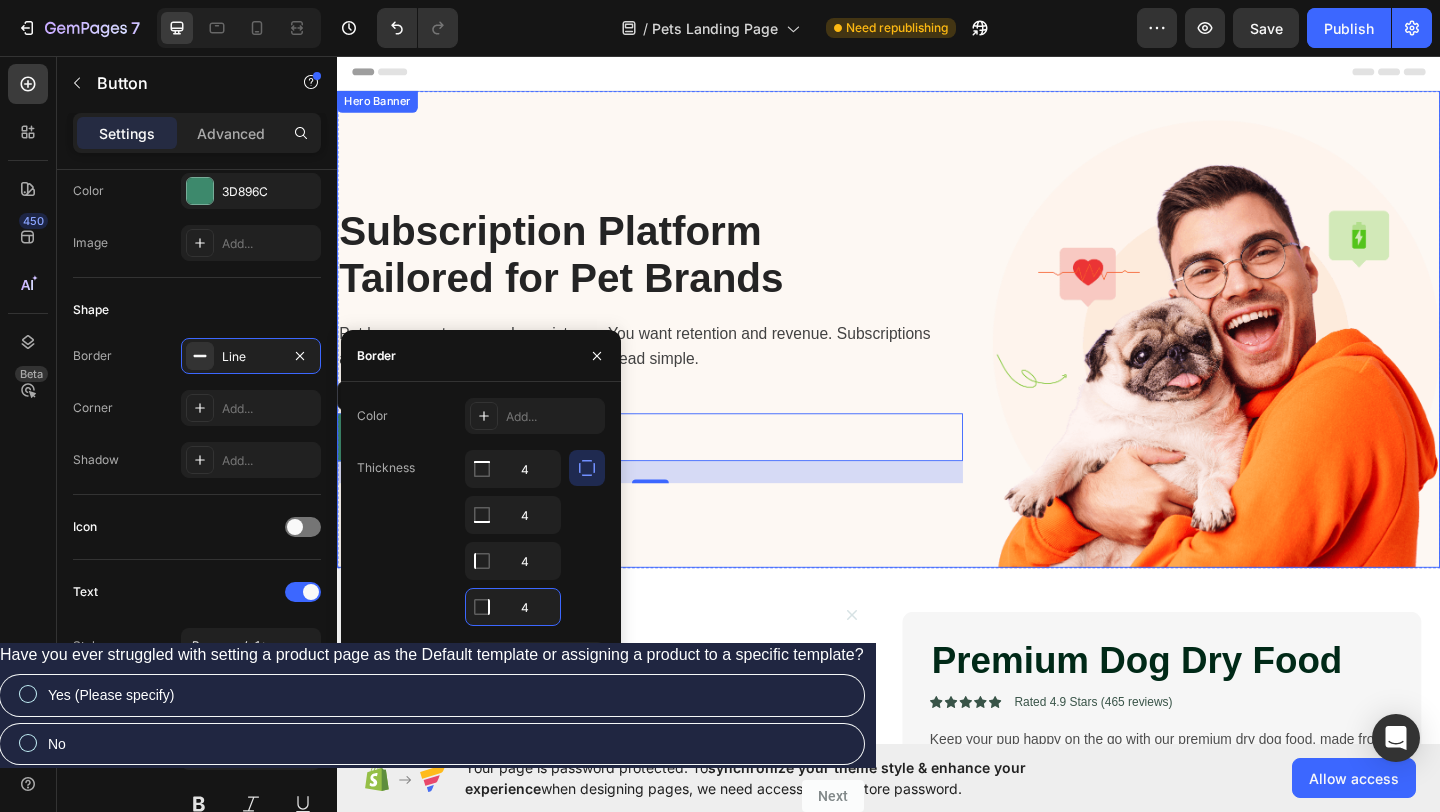 click on "Subscription Platform Tailored for Pet Brands Heading Pet lovers want ease and consistency. You want retention and revenue. Subscriptions are how you both win - and we make it dead simple. Text block Get Started Today! Button   24" at bounding box center (677, 369) 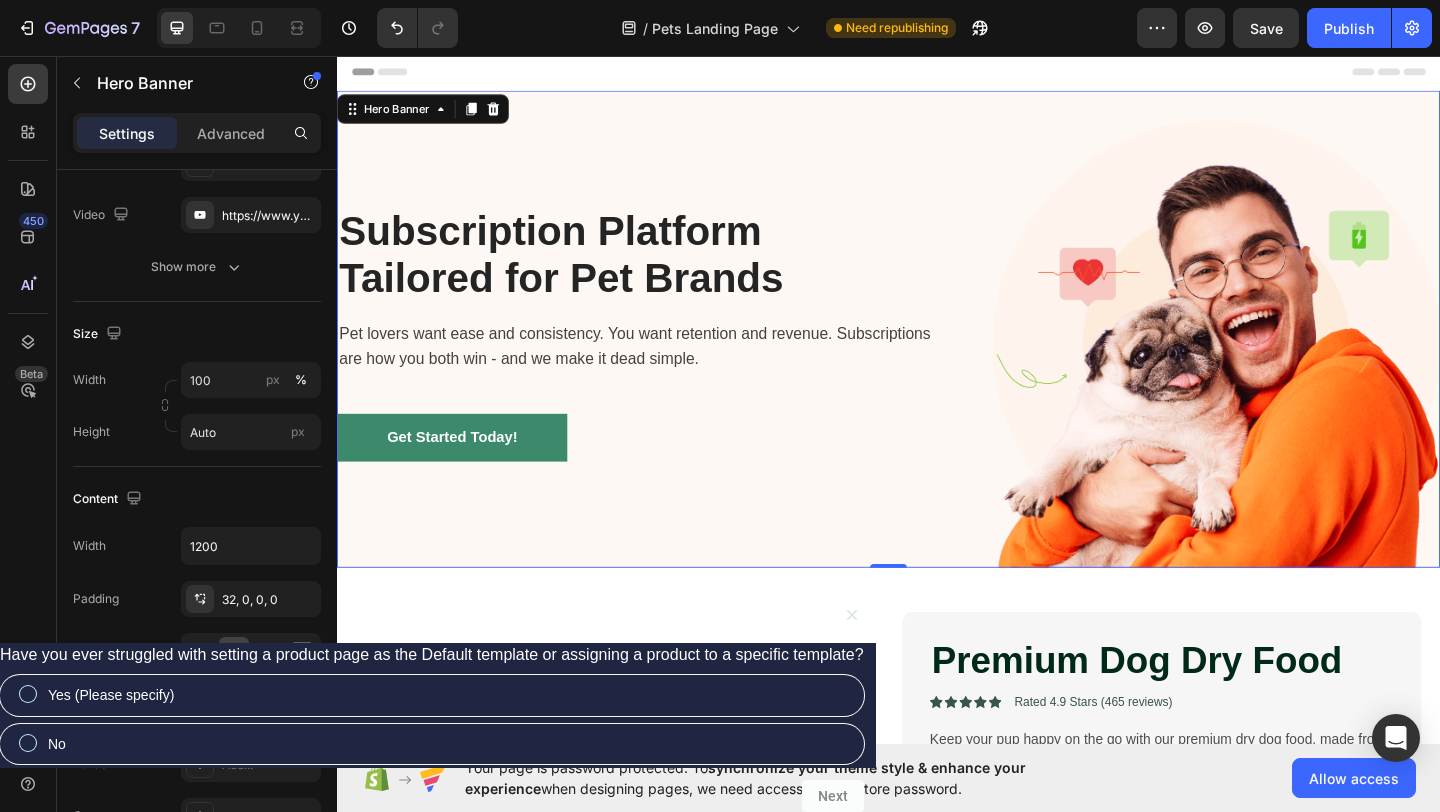 scroll, scrollTop: 0, scrollLeft: 0, axis: both 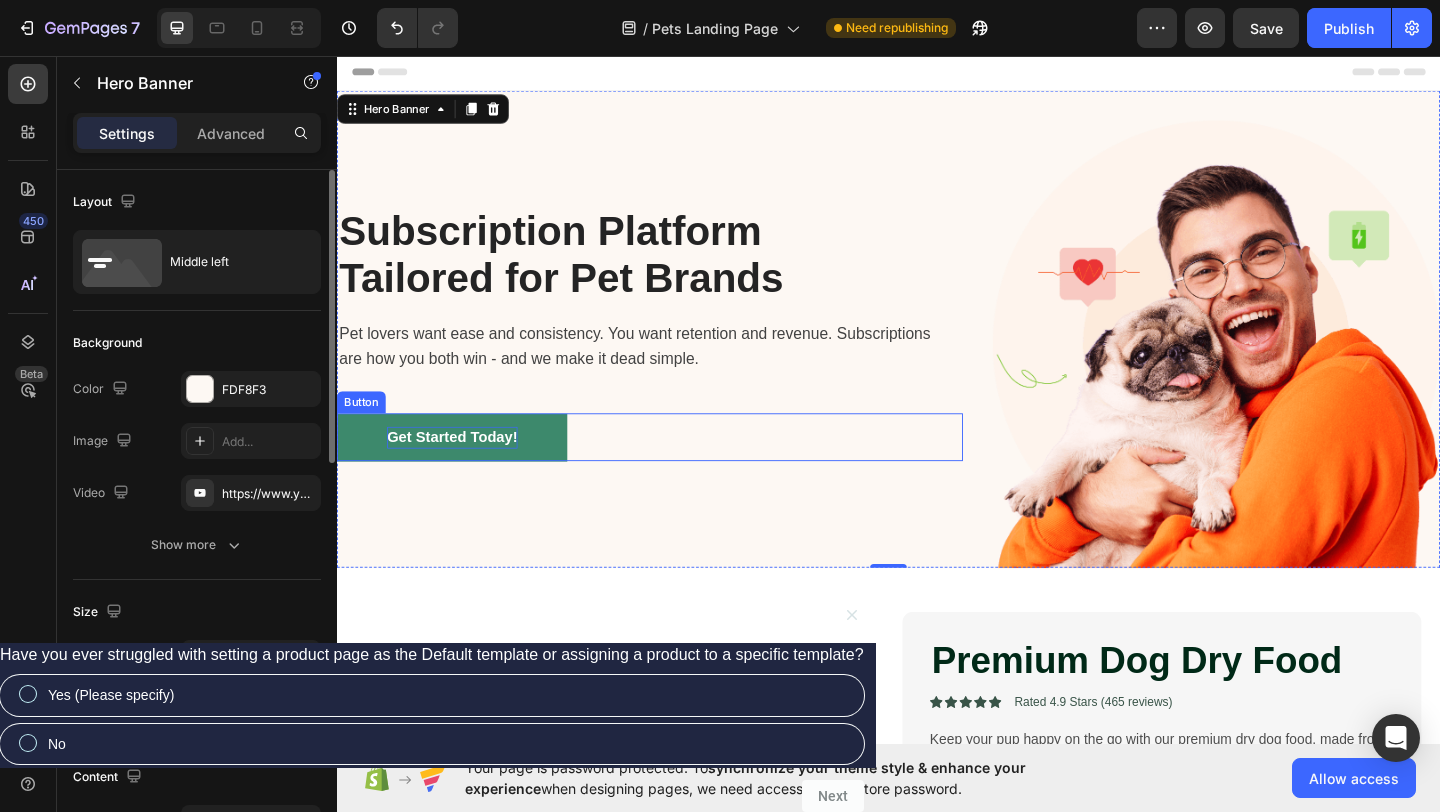 click on "Get Started Today!" at bounding box center [462, 471] 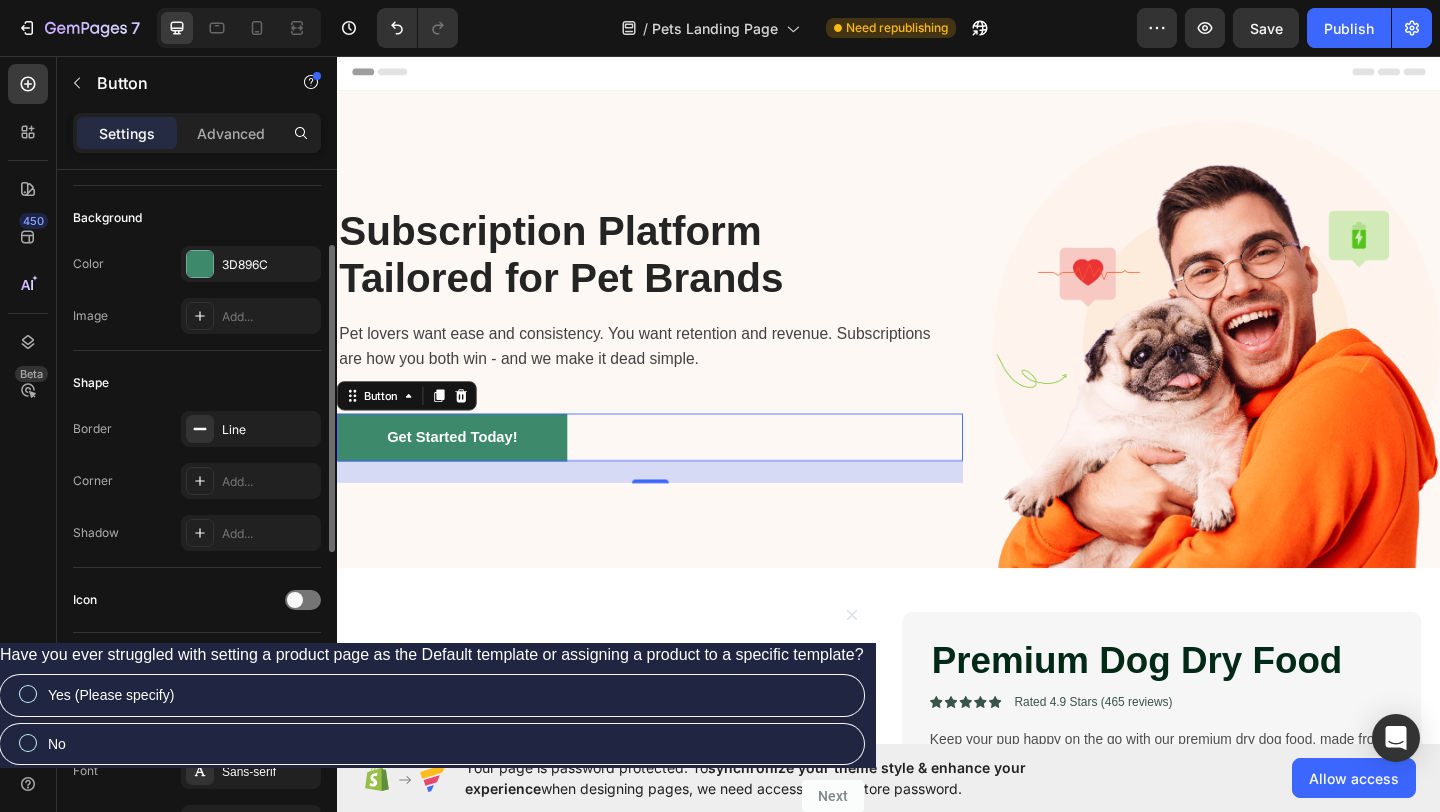 scroll, scrollTop: 252, scrollLeft: 0, axis: vertical 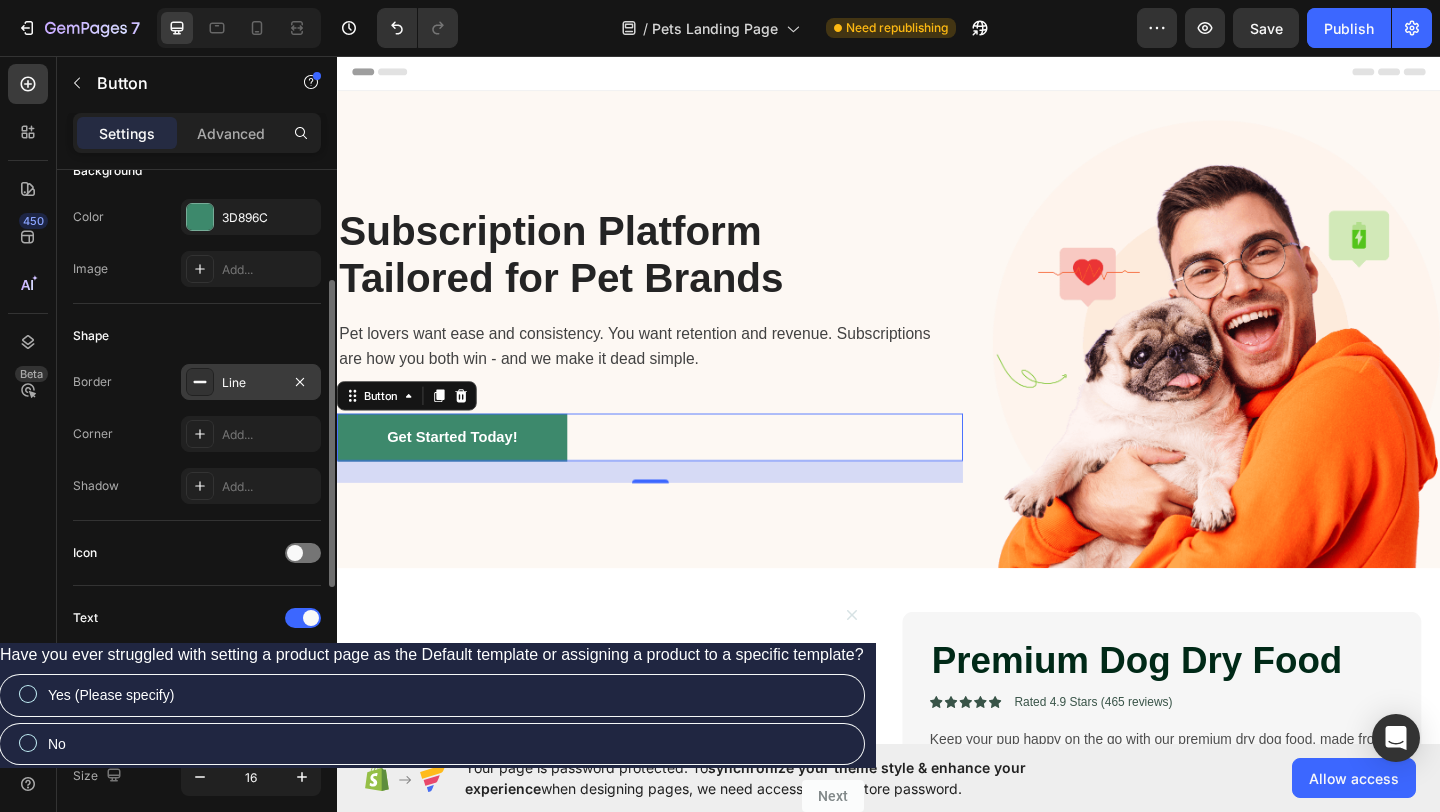 click 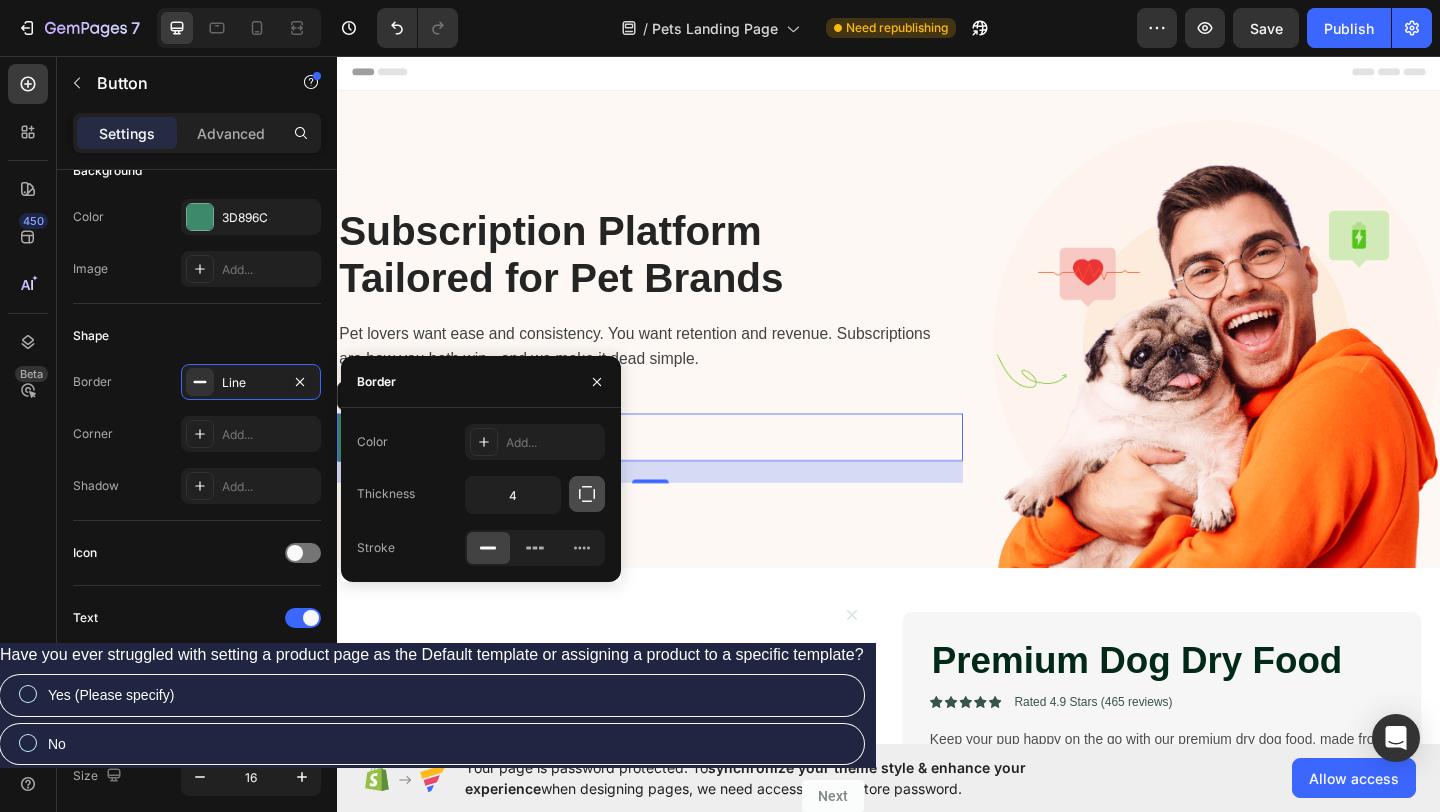 click 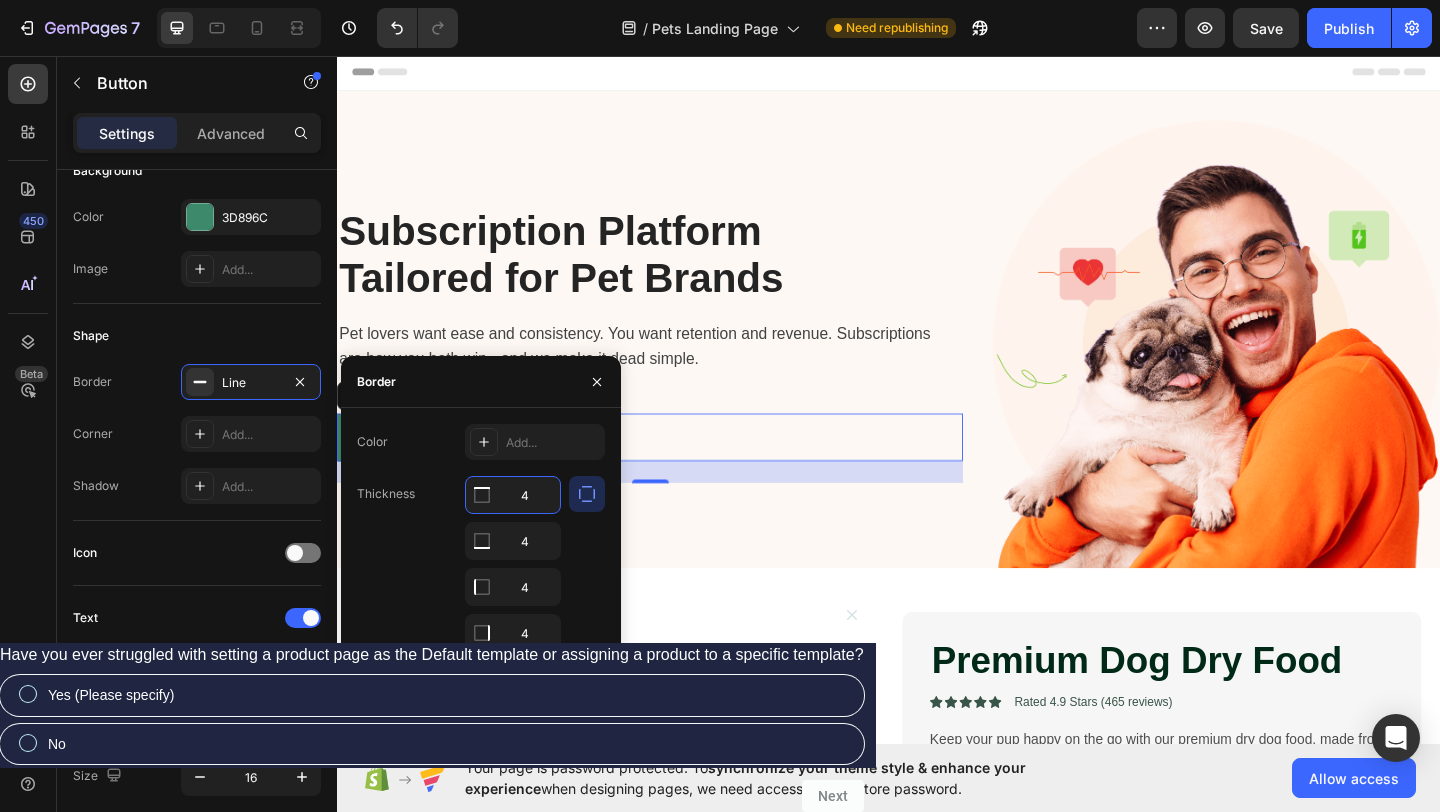 click on "4" at bounding box center (513, 495) 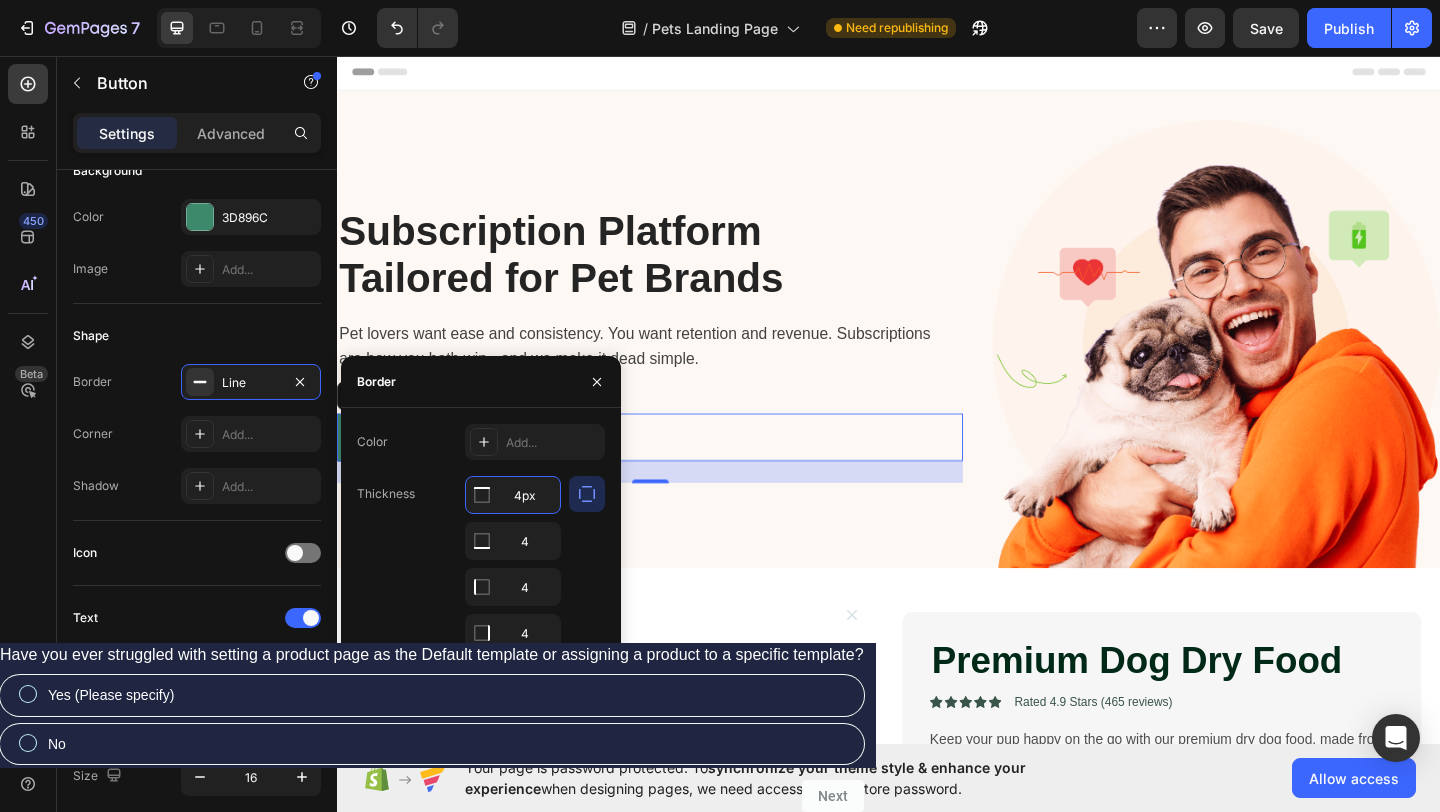 type on "4" 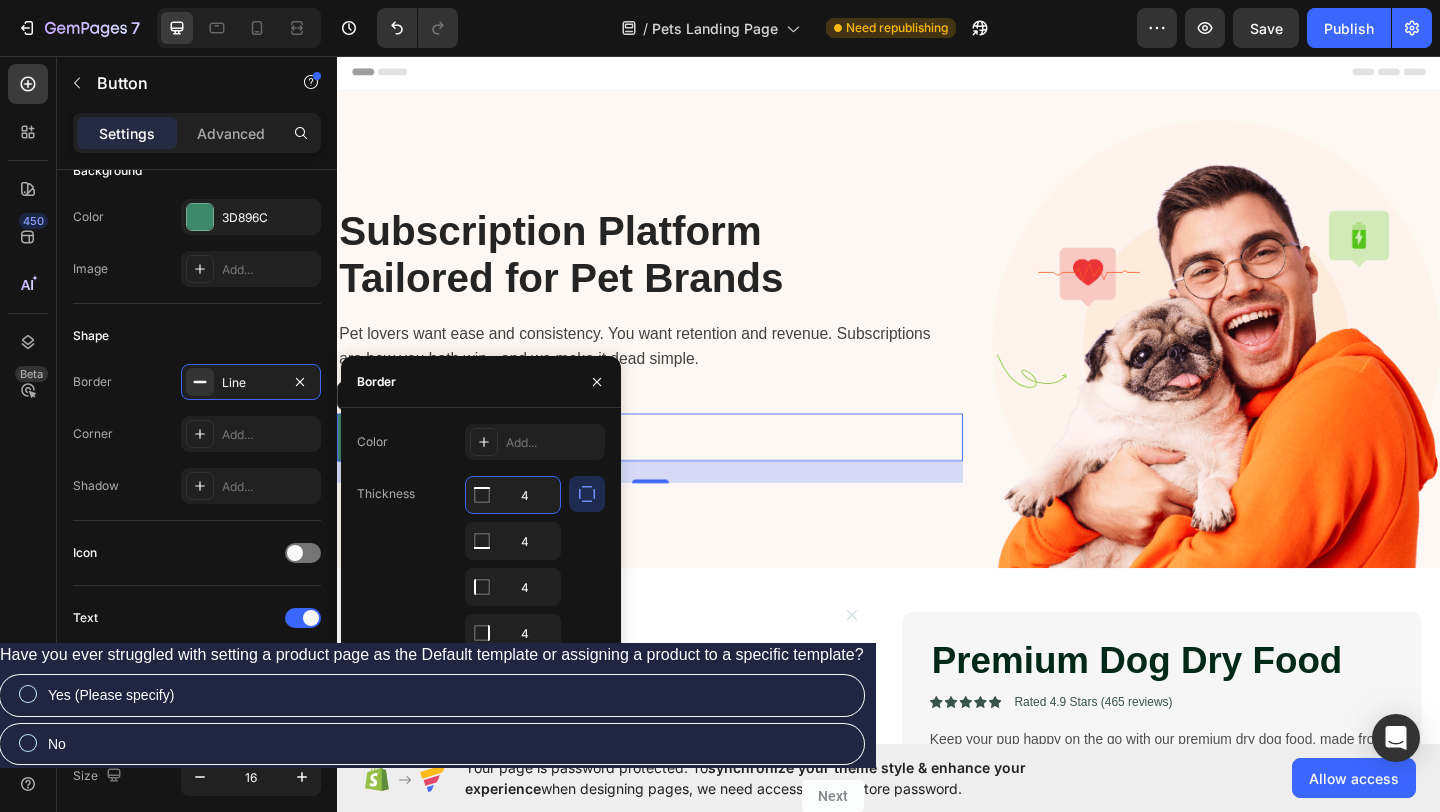 click at bounding box center (587, 564) 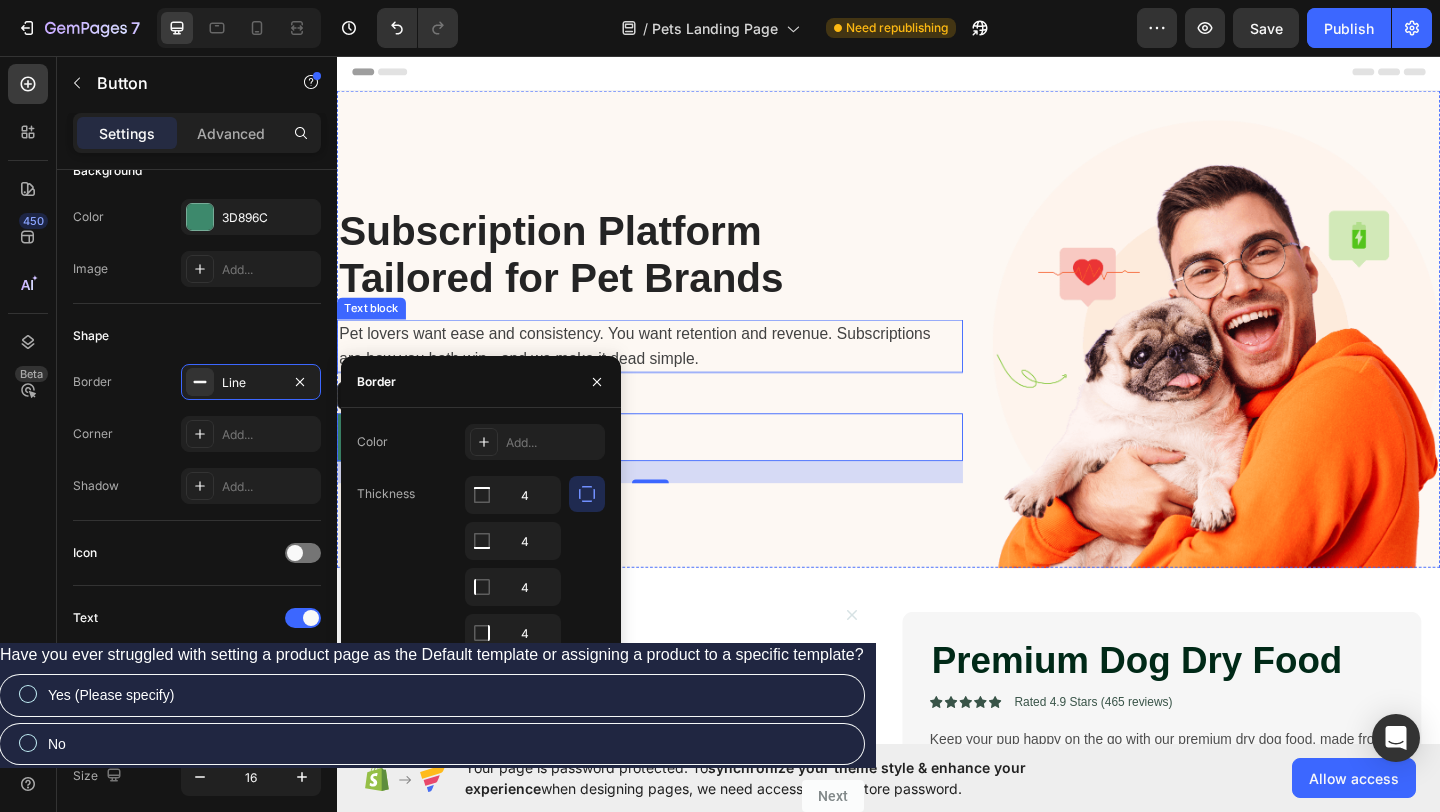 click on "Pet lovers want ease and consistency. You want retention and revenue. Subscriptions are how you both win - and we make it dead simple." at bounding box center [660, 372] 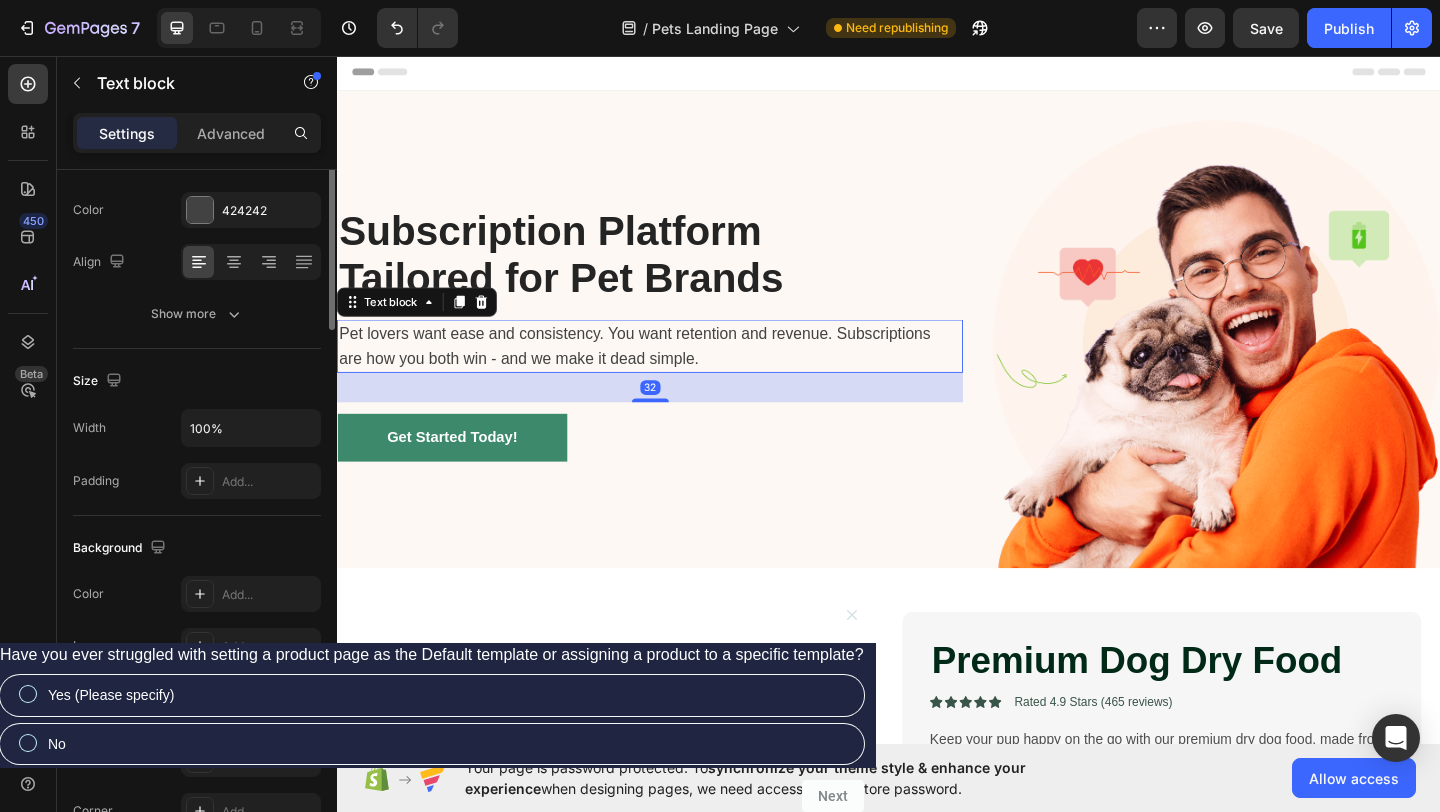 scroll, scrollTop: 0, scrollLeft: 0, axis: both 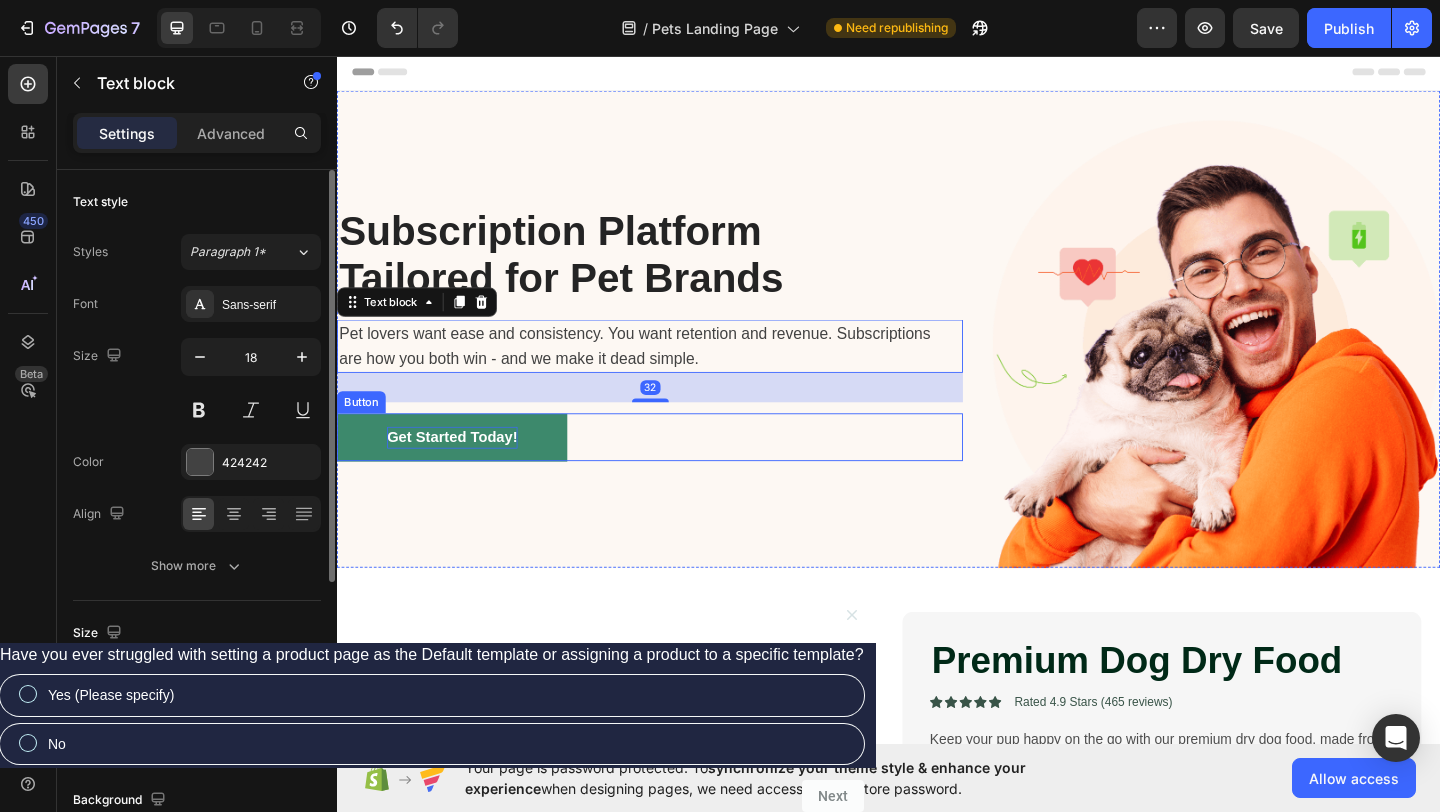 click on "Get Started Today!" at bounding box center [462, 471] 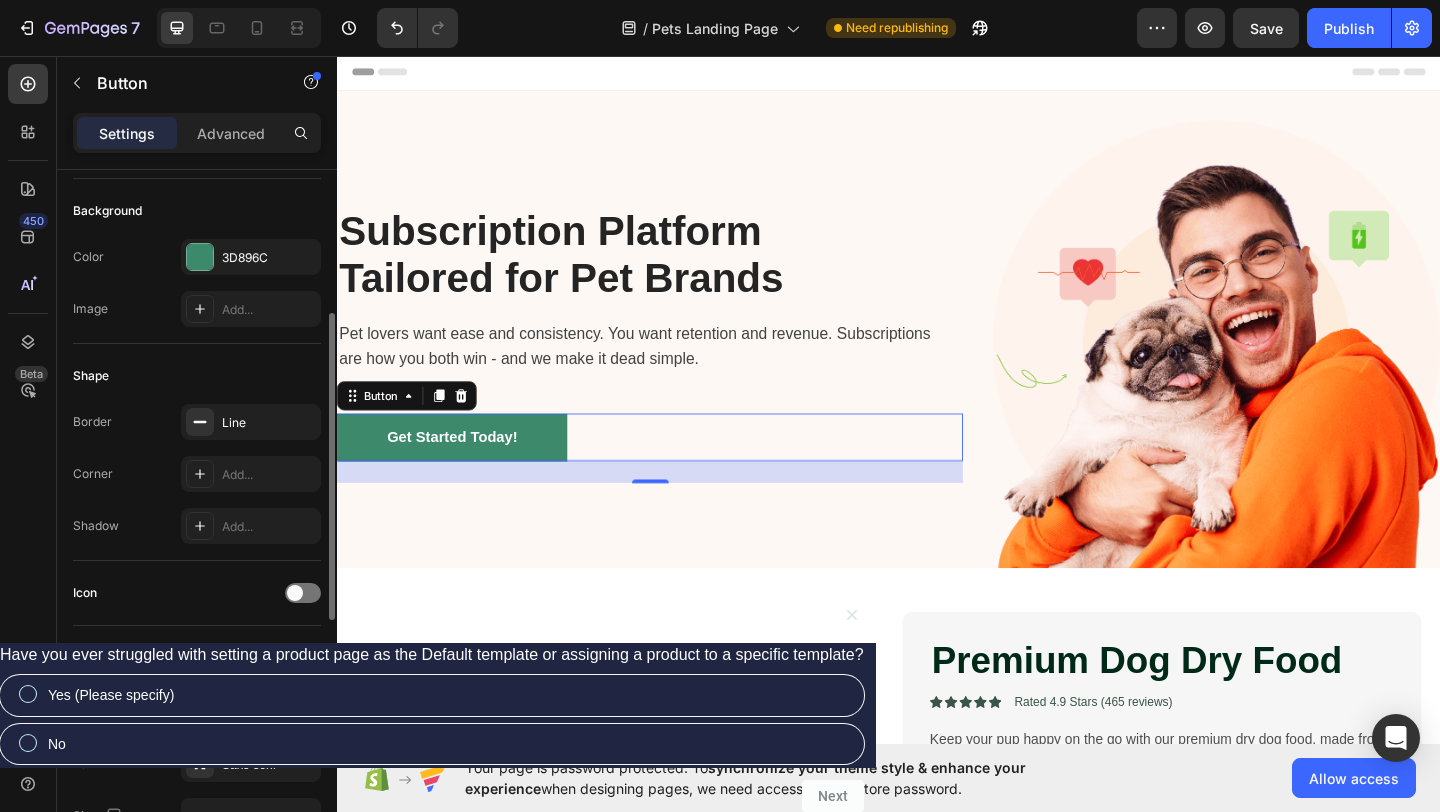 scroll, scrollTop: 250, scrollLeft: 0, axis: vertical 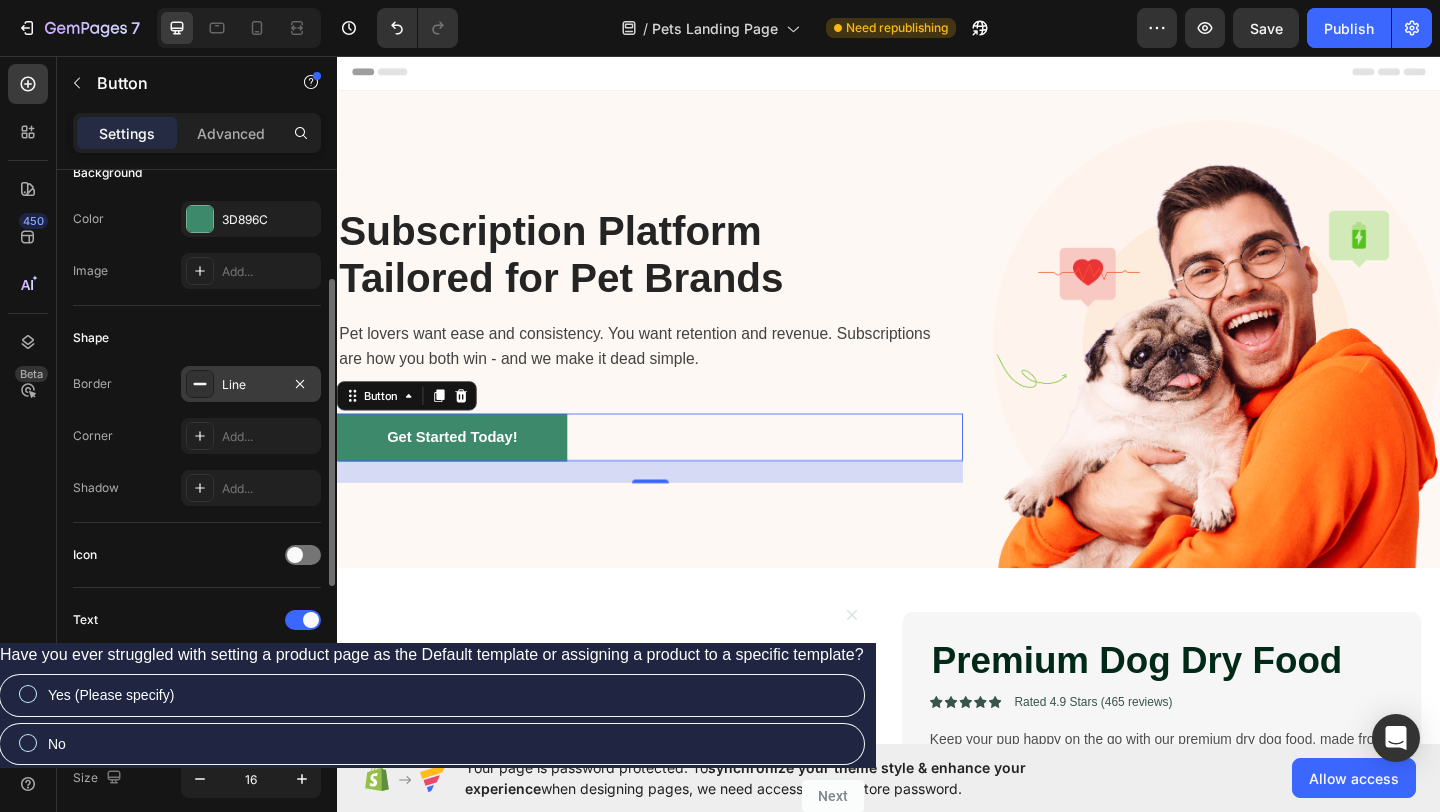 click at bounding box center [200, 384] 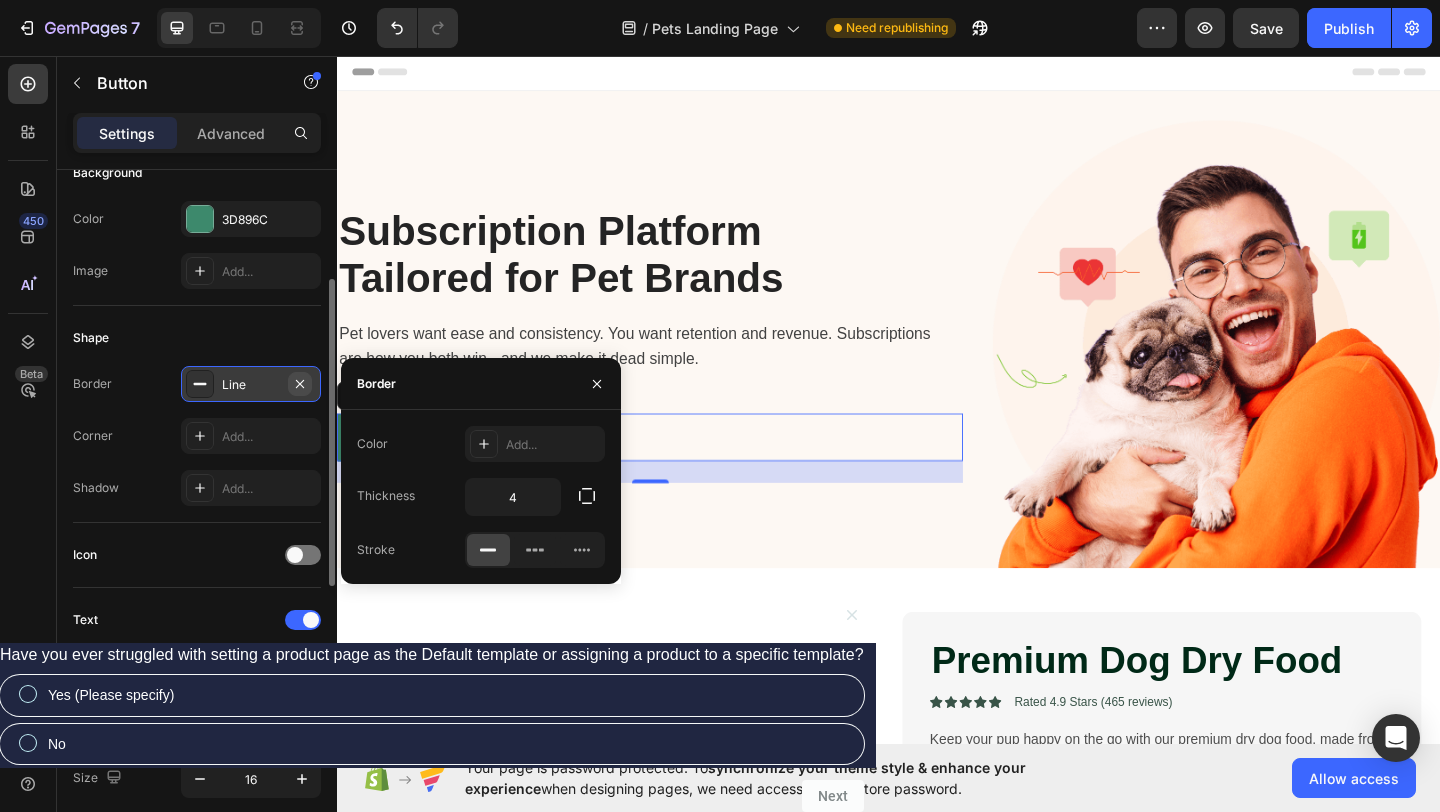 click 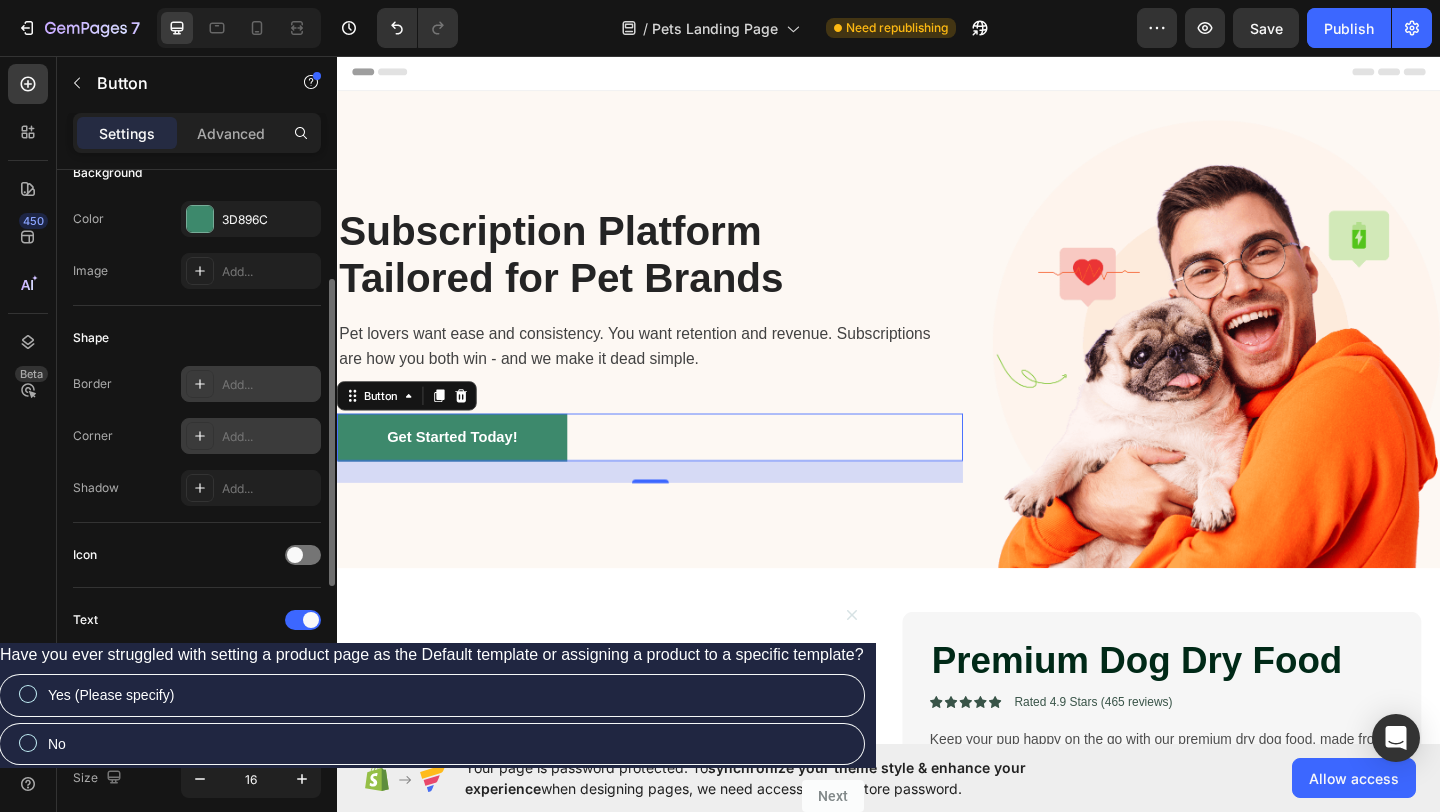 click 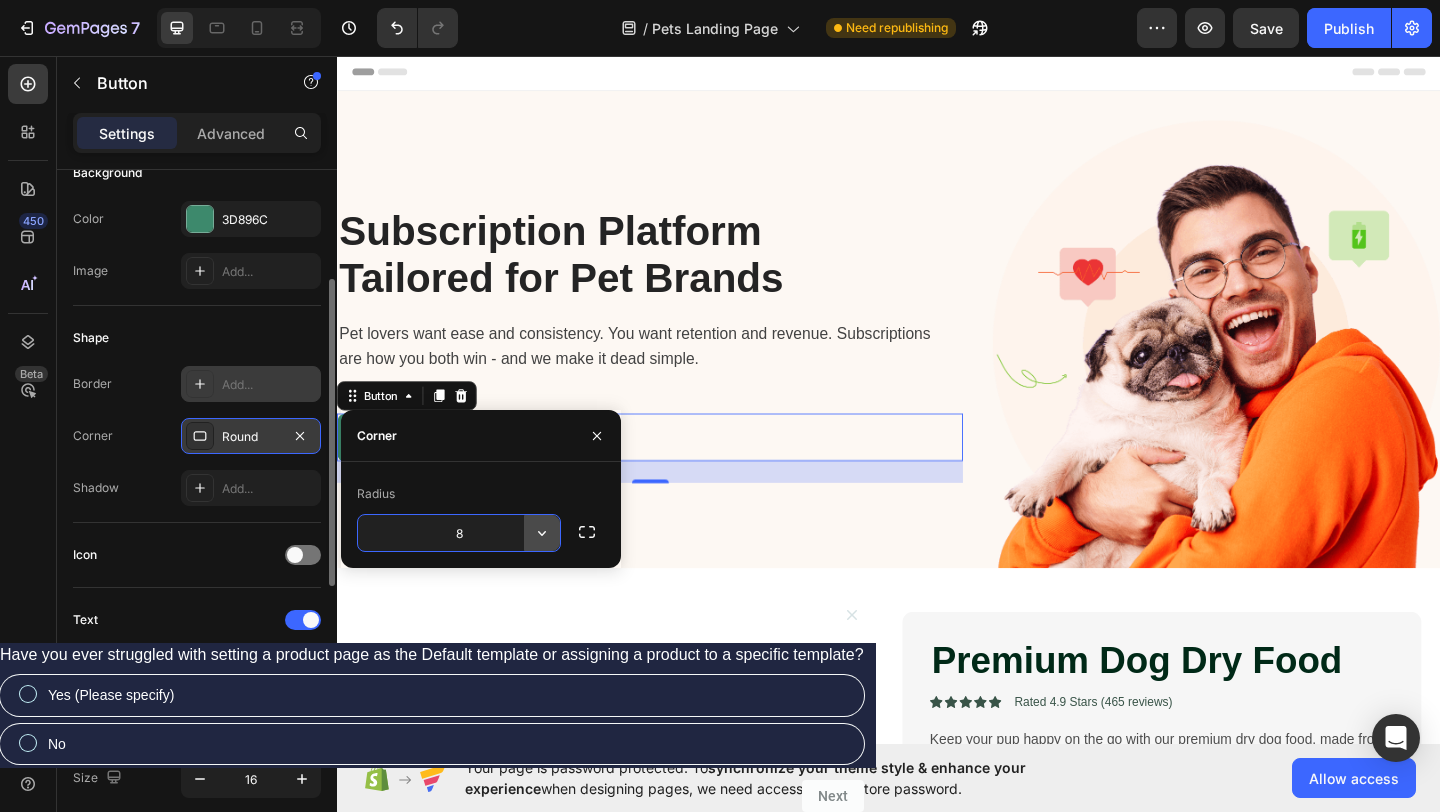 click 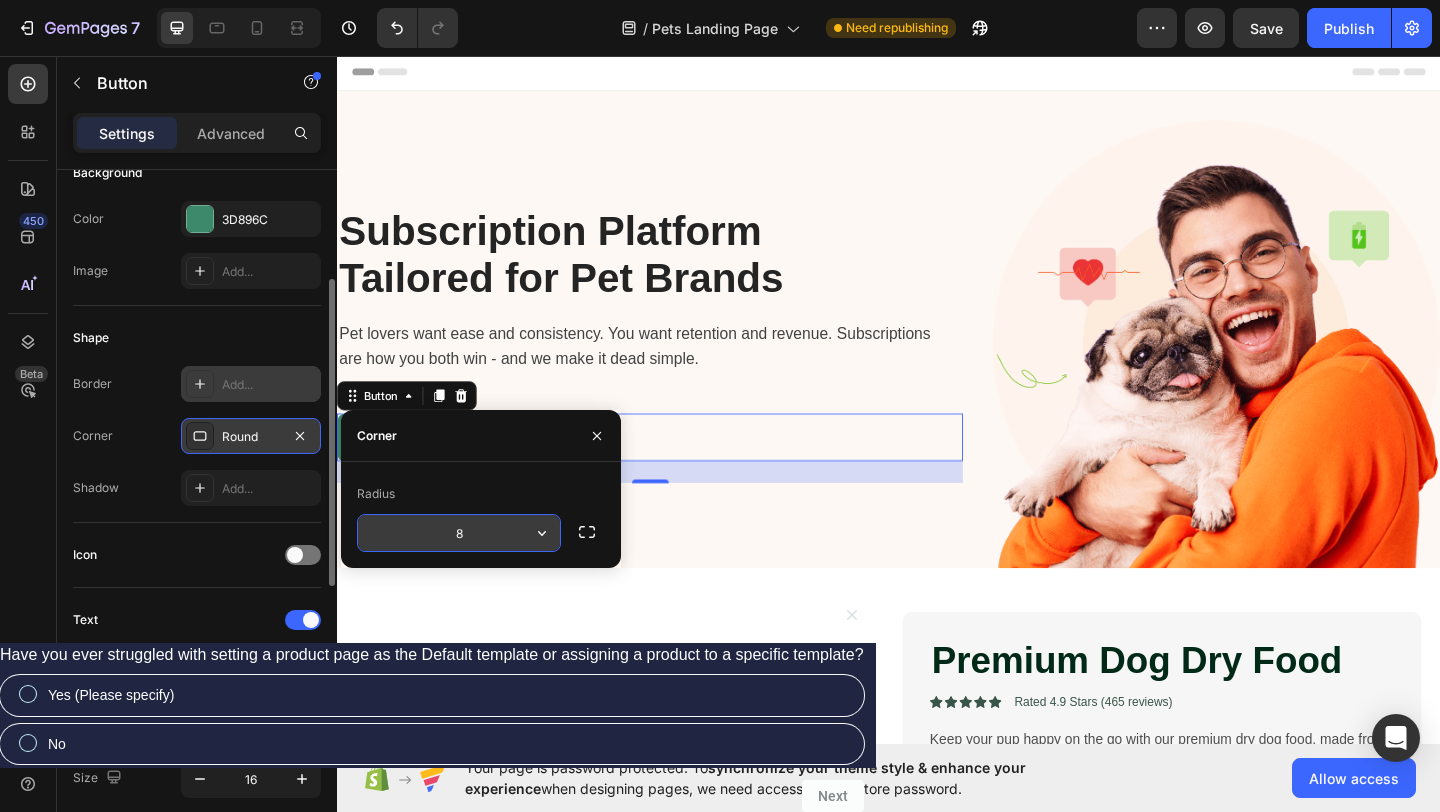 click on "8" at bounding box center [459, 533] 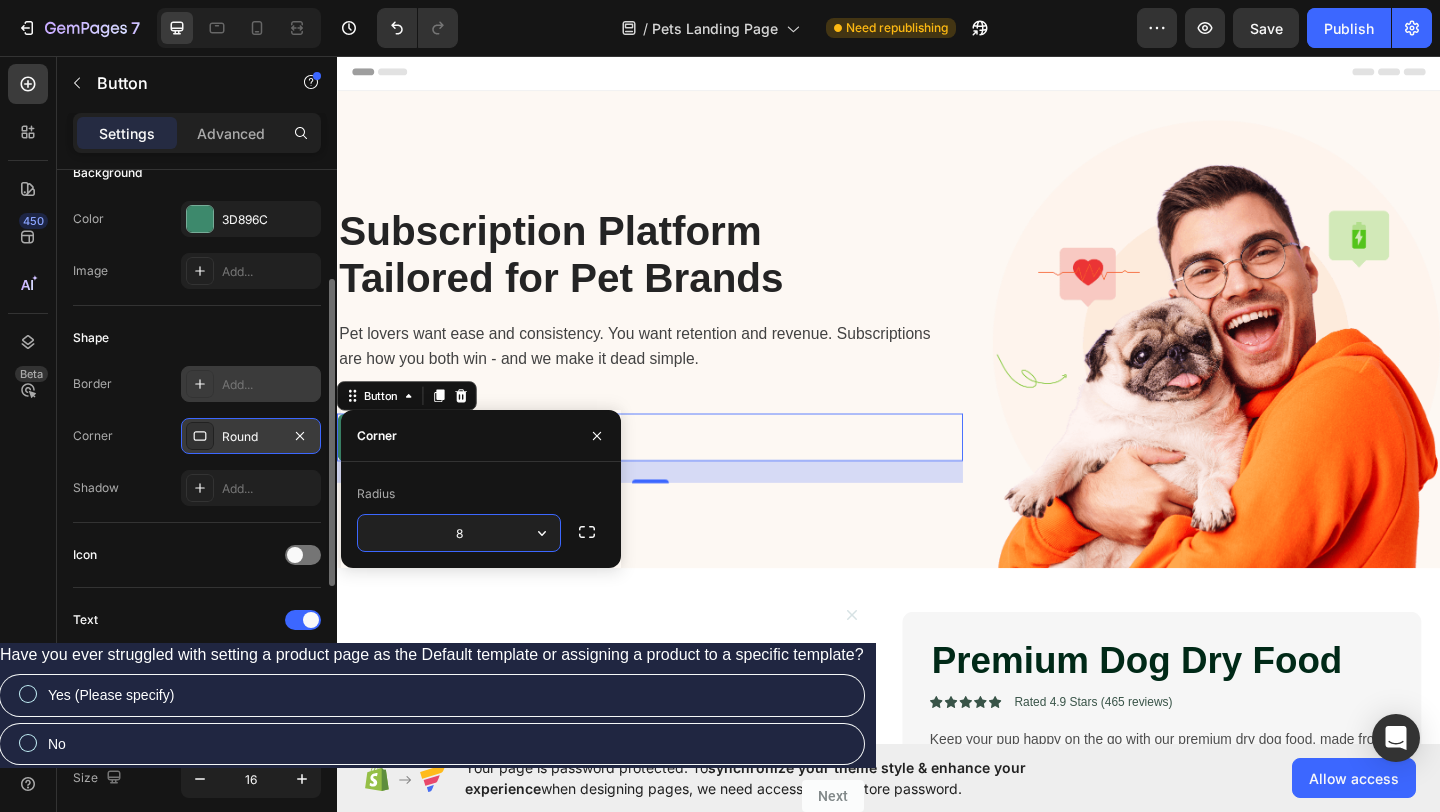 click on "8" at bounding box center [459, 533] 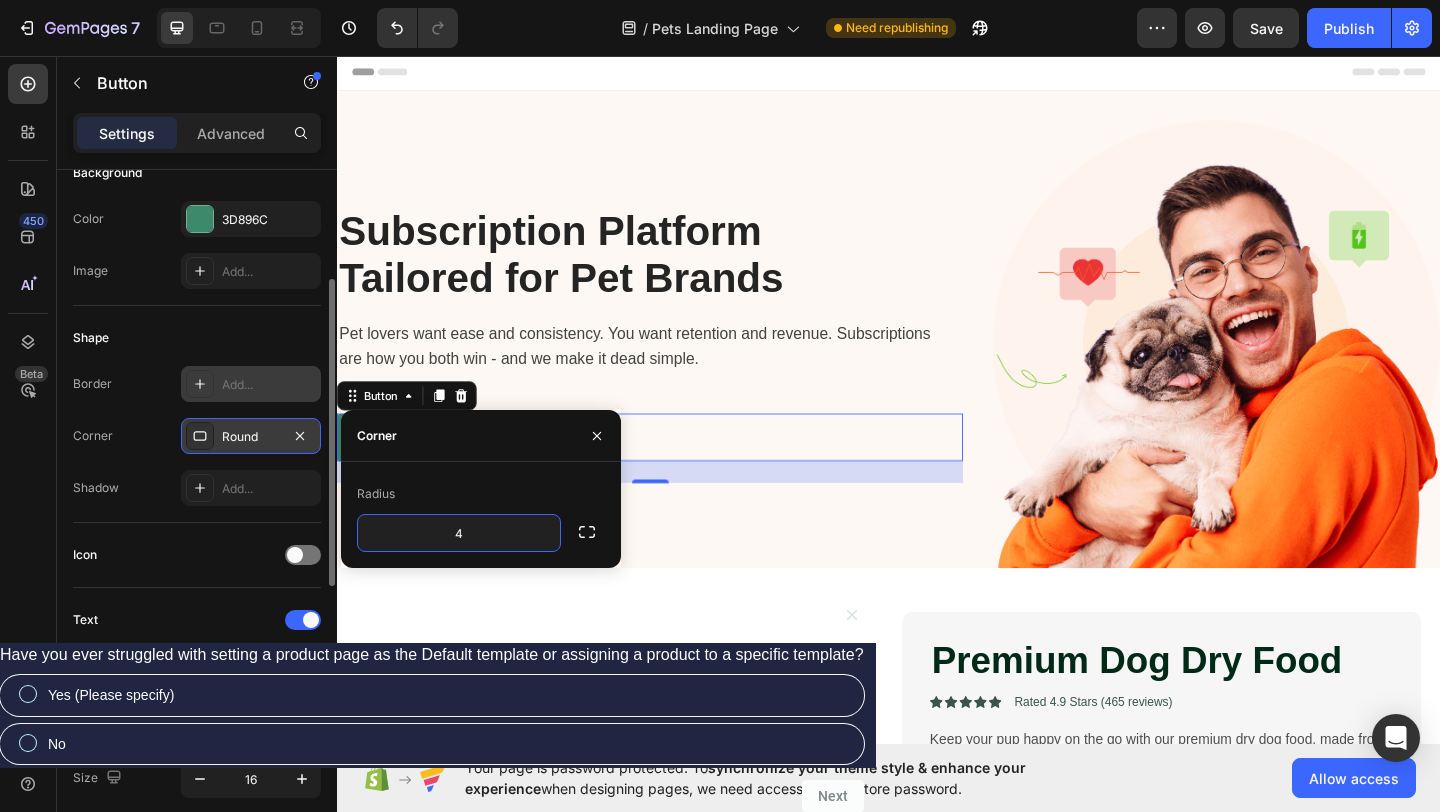 type on "4" 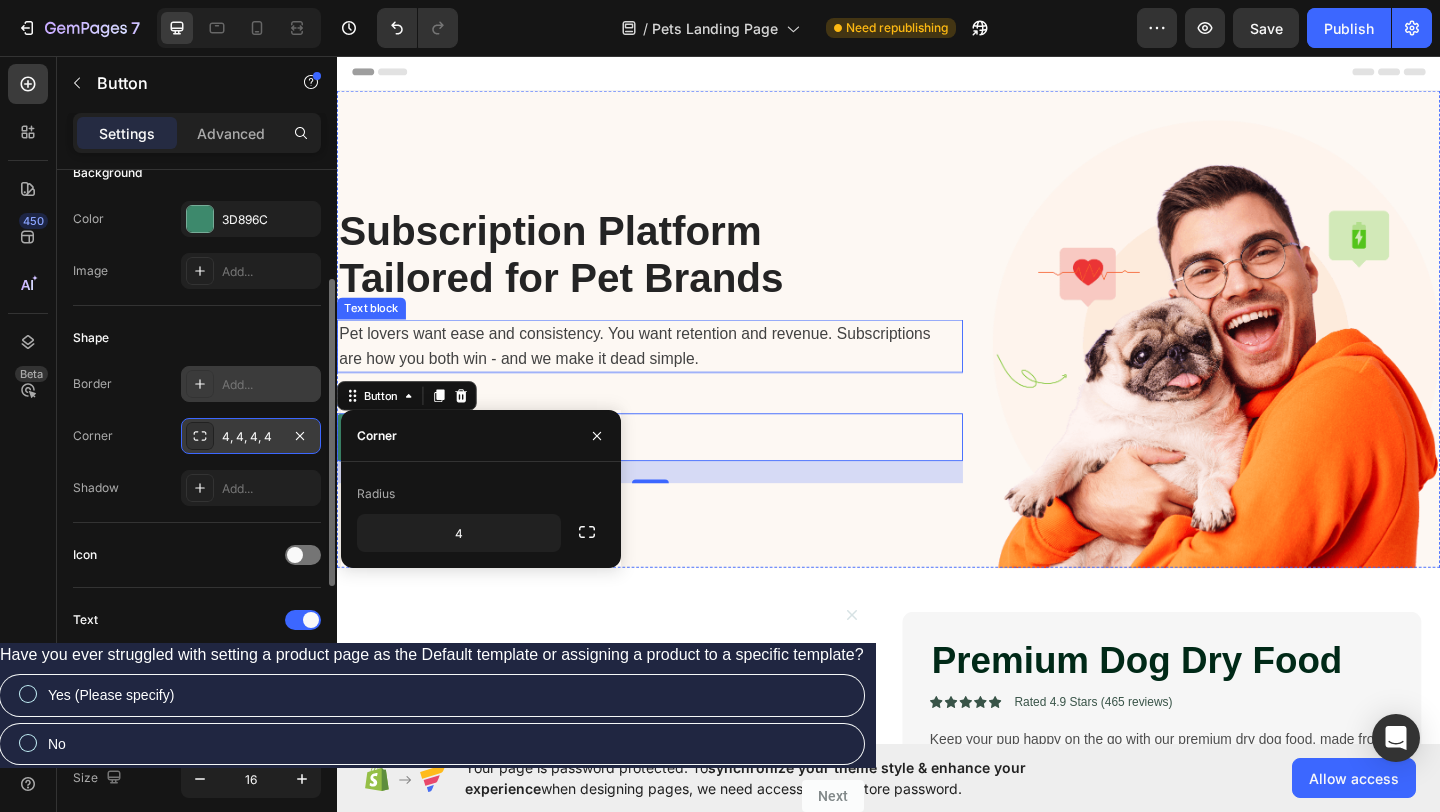 click on "Pet lovers want ease and consistency. You want retention and revenue. Subscriptions are how you both win - and we make it dead simple." at bounding box center (667, 372) 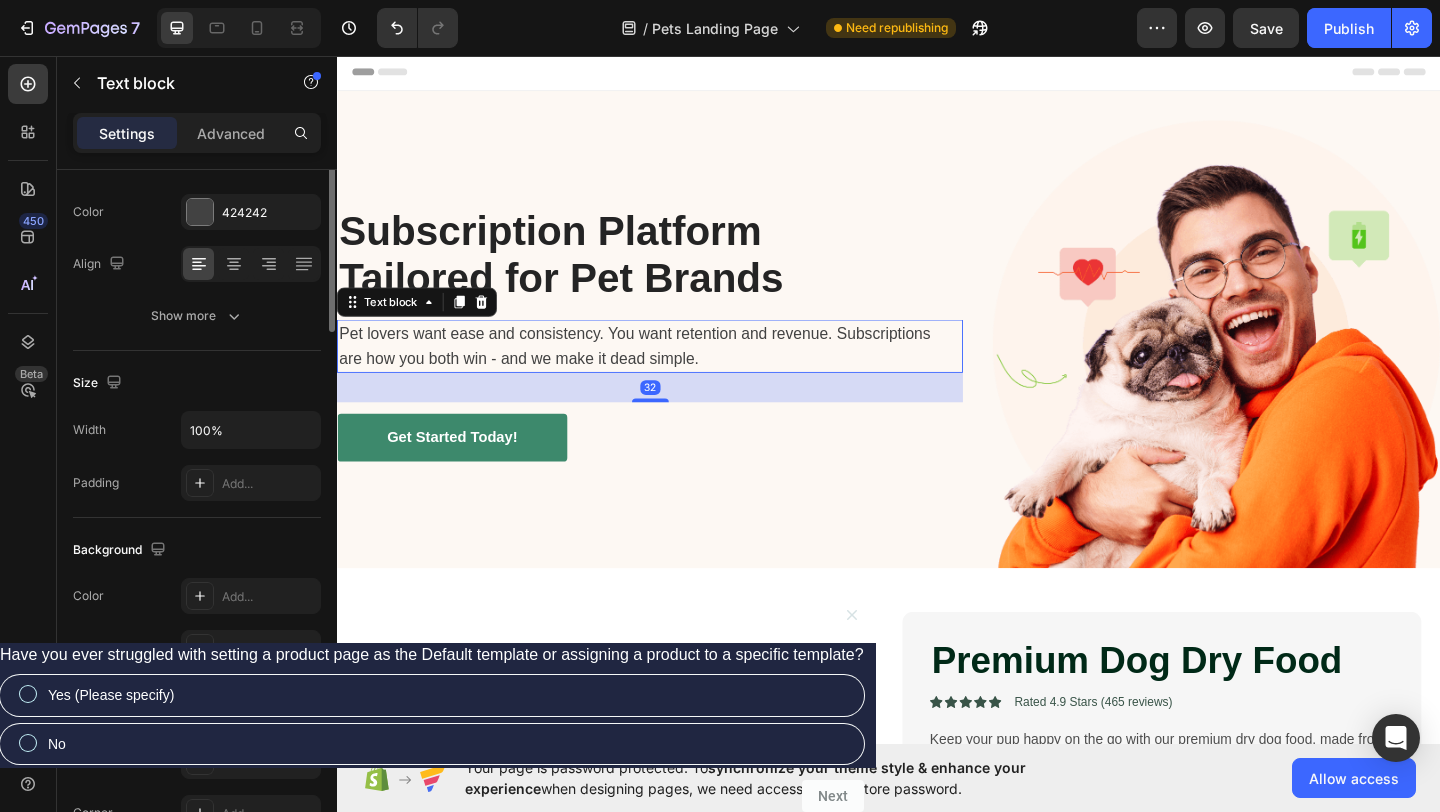 scroll, scrollTop: 0, scrollLeft: 0, axis: both 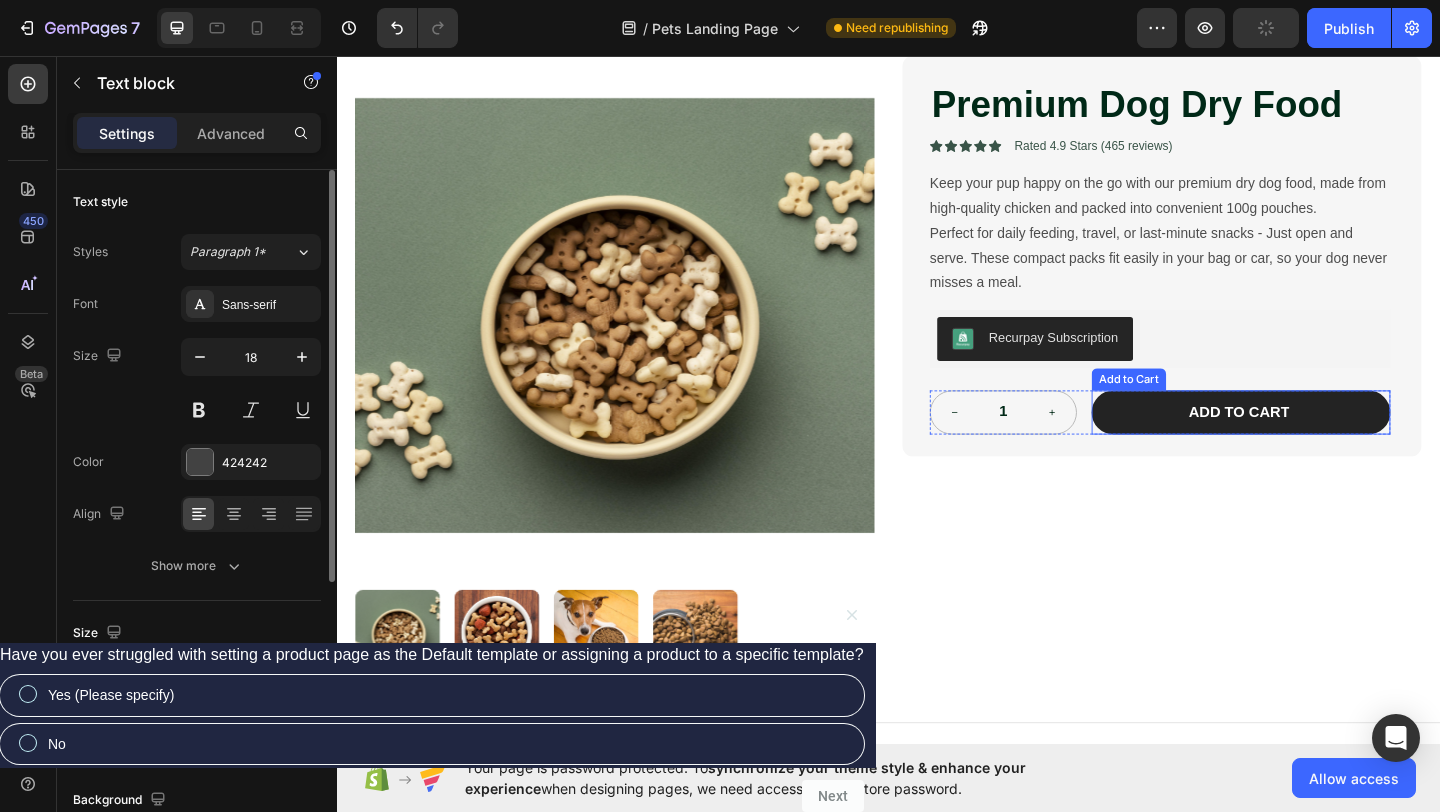 click on "Add to cart" at bounding box center (1320, 444) 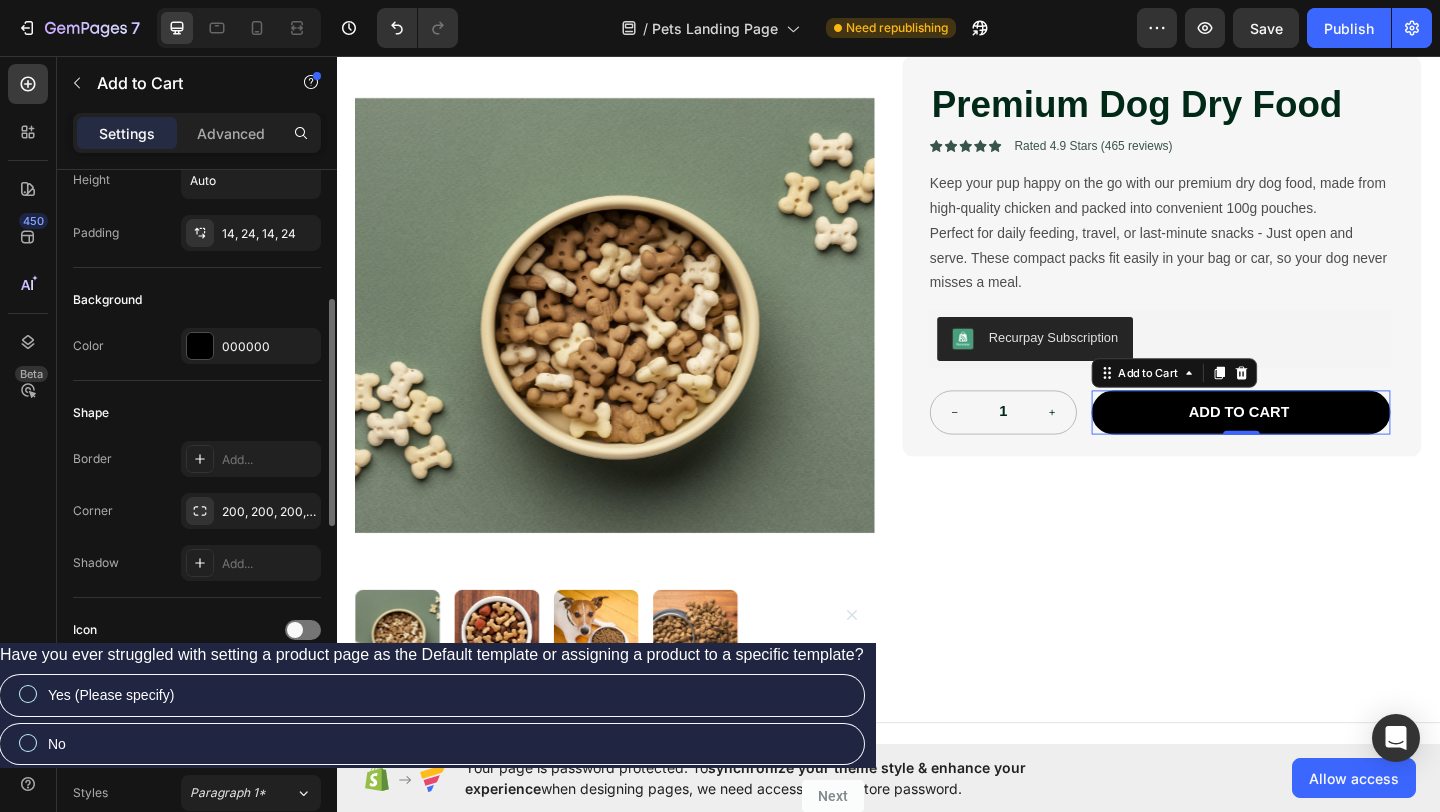 scroll, scrollTop: 394, scrollLeft: 0, axis: vertical 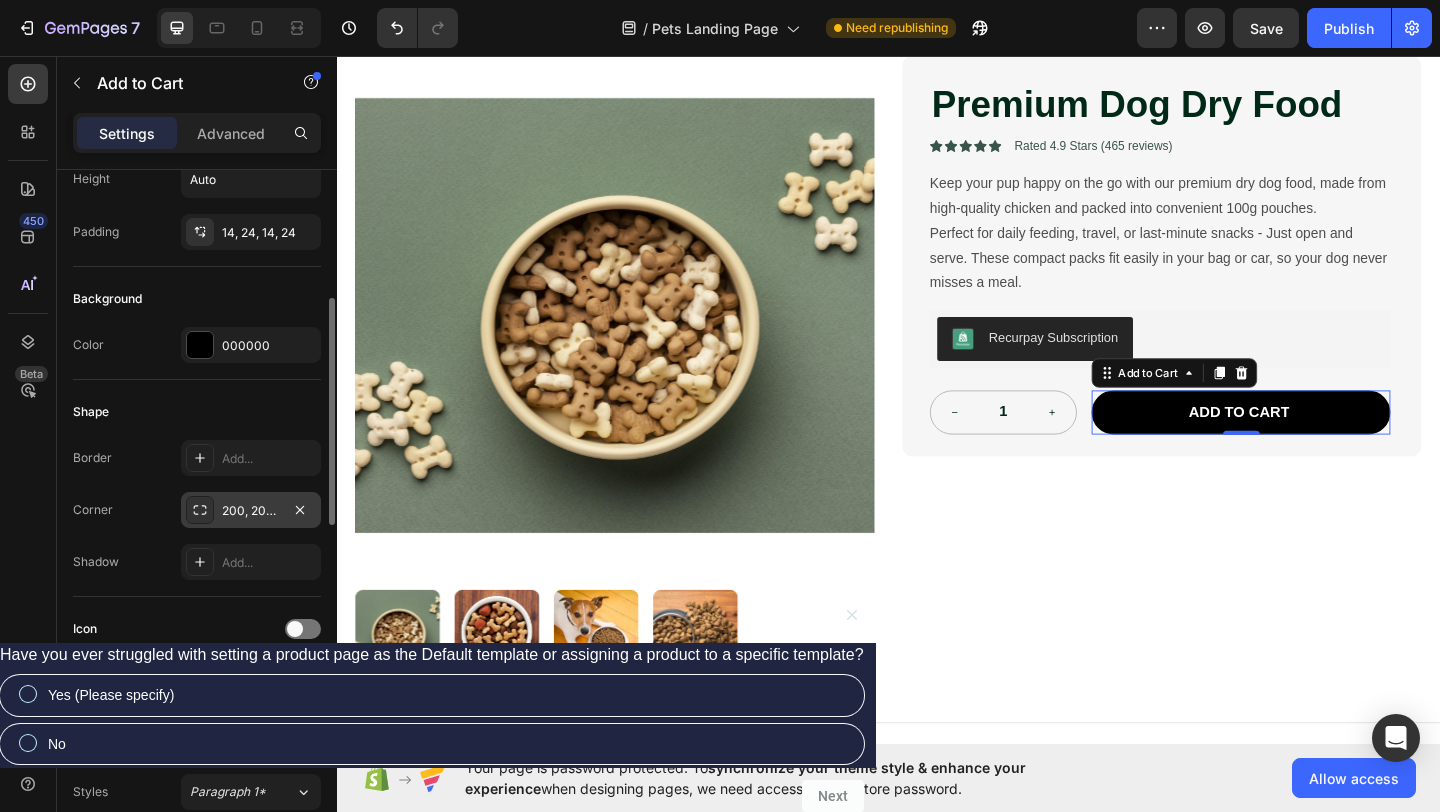 click 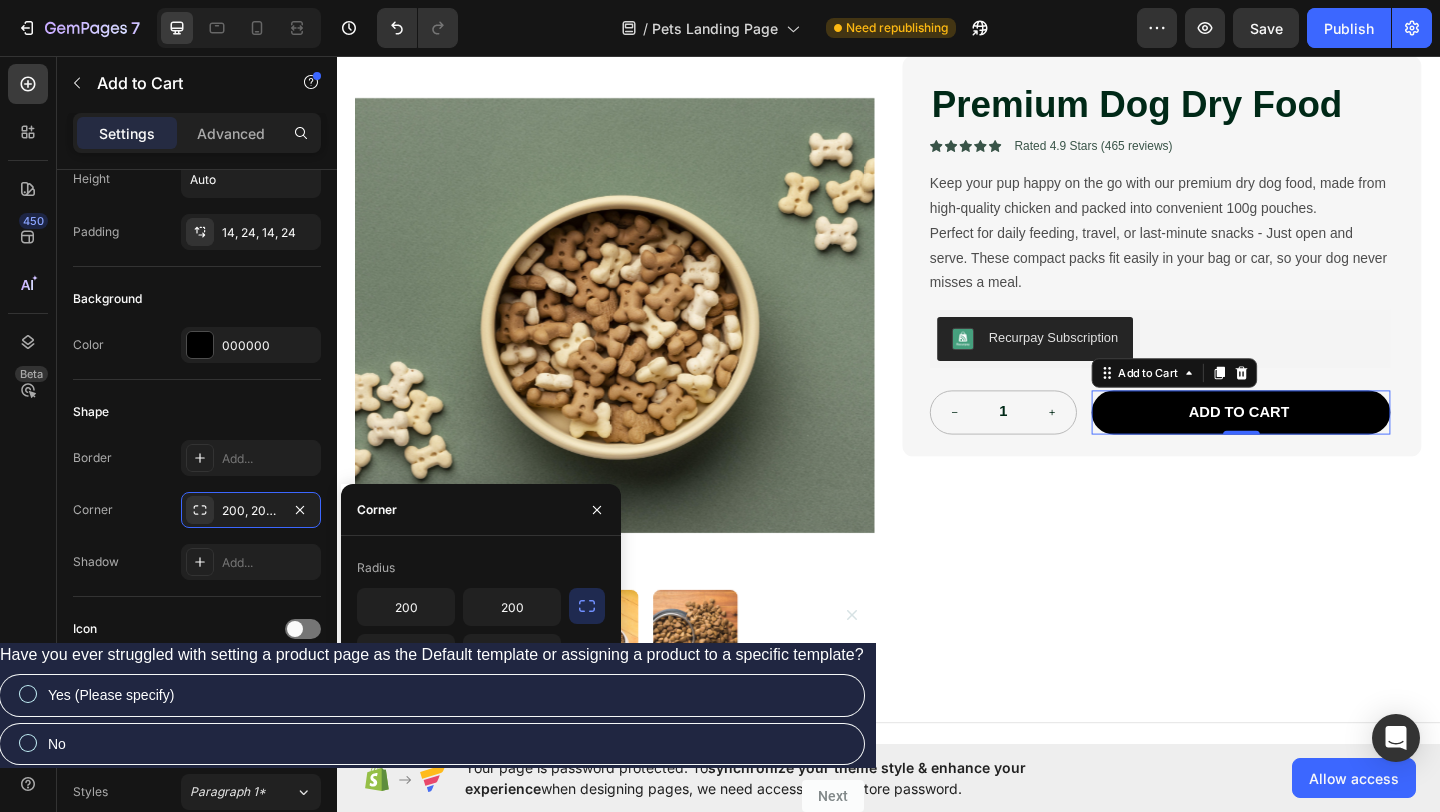 click 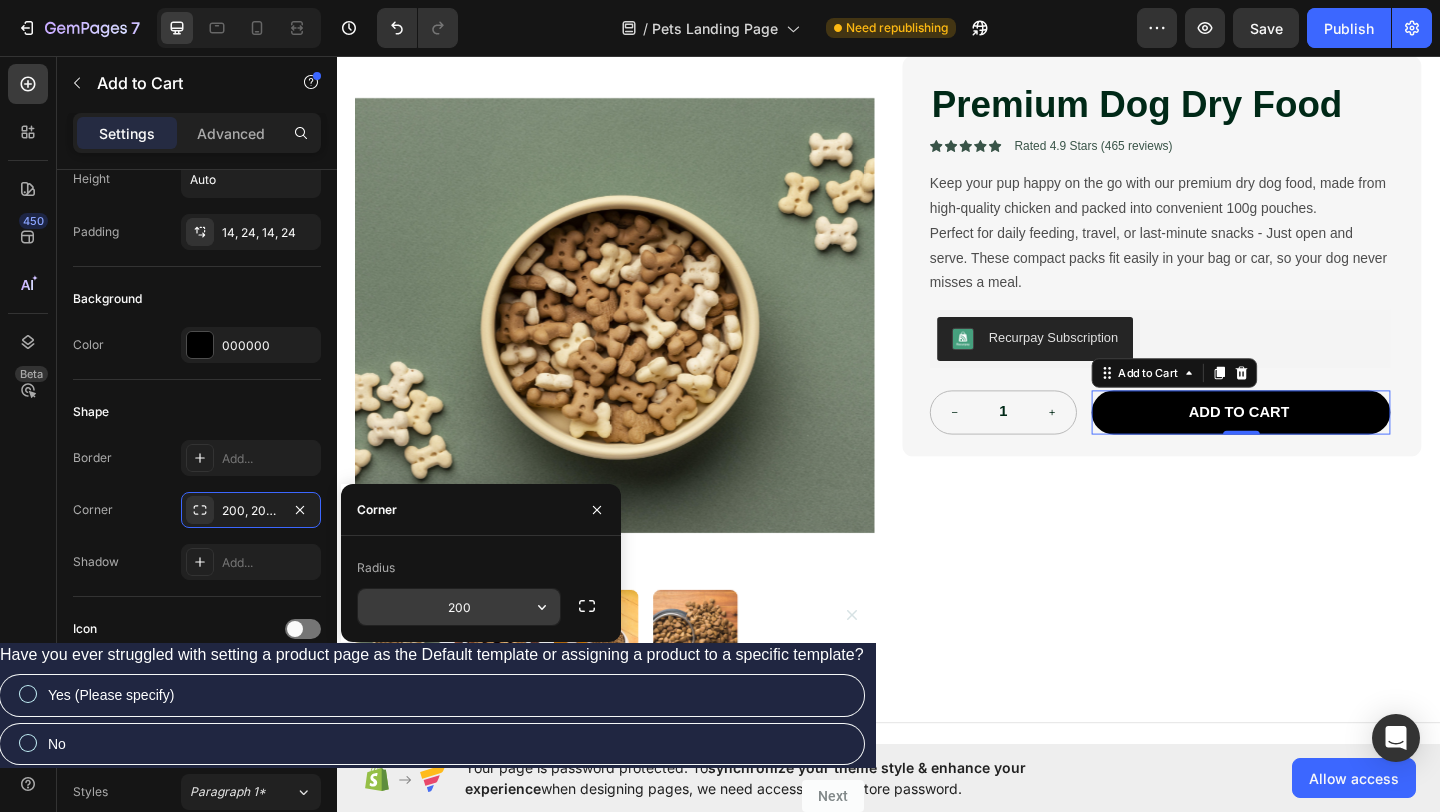 click on "200" at bounding box center (459, 607) 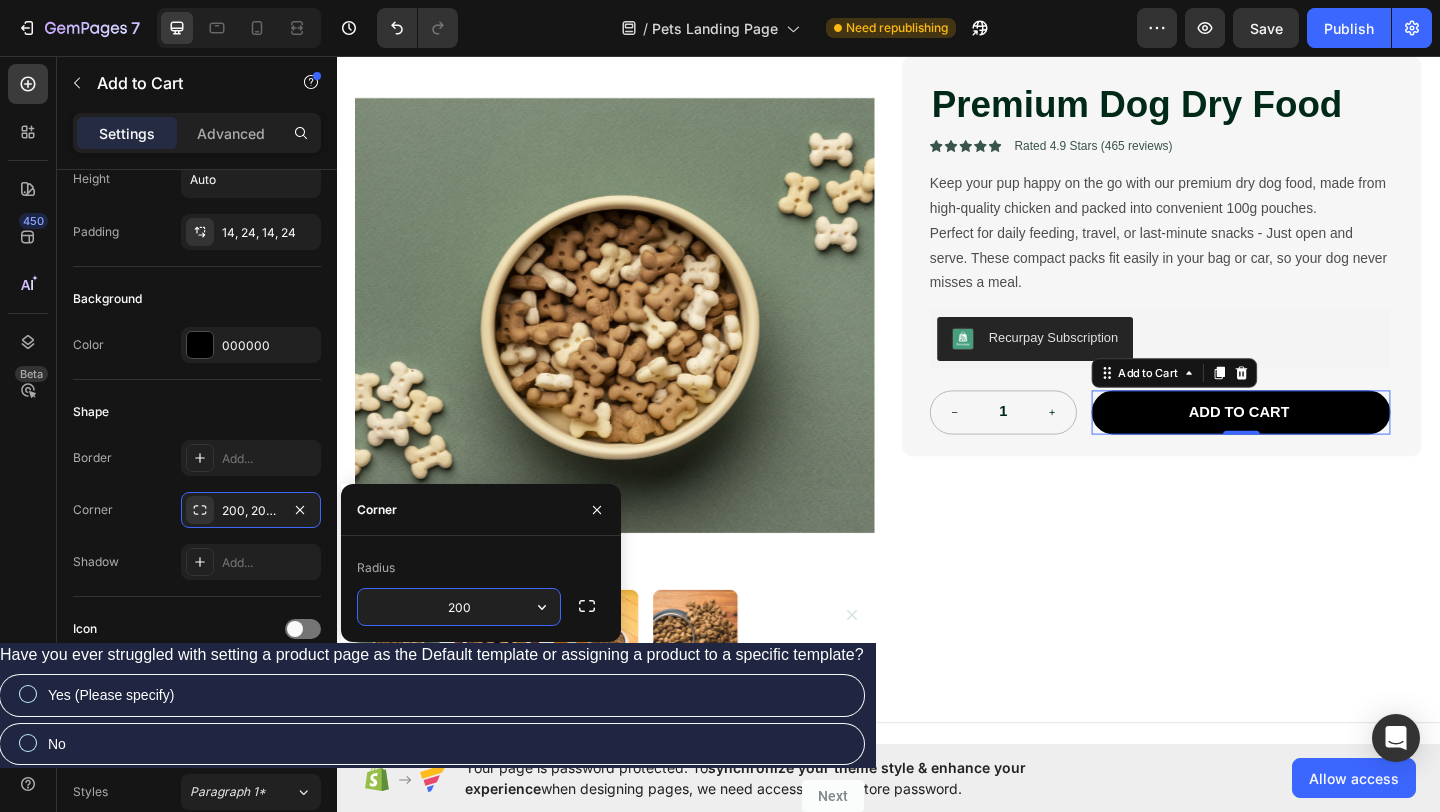 click on "200" at bounding box center [459, 607] 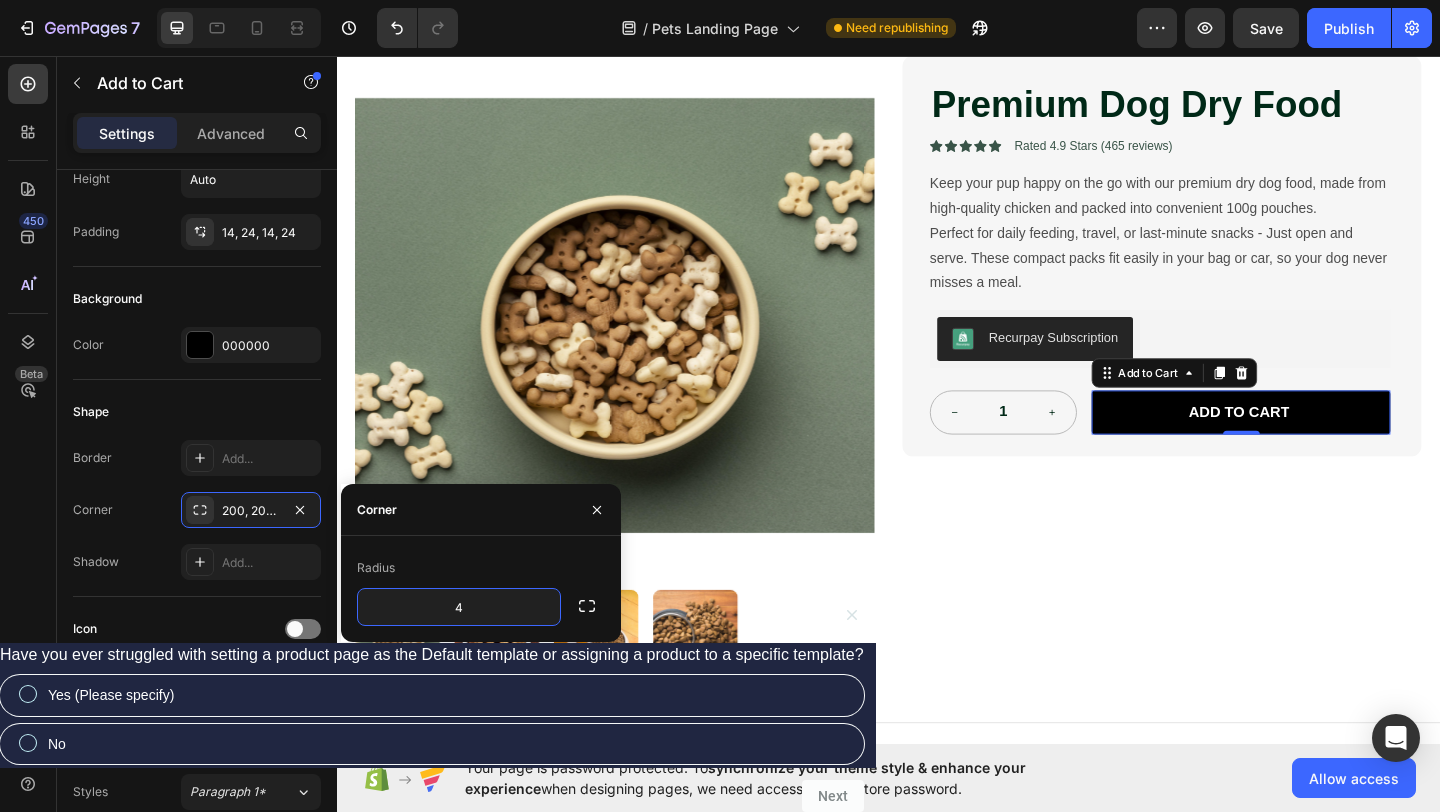 type on "4" 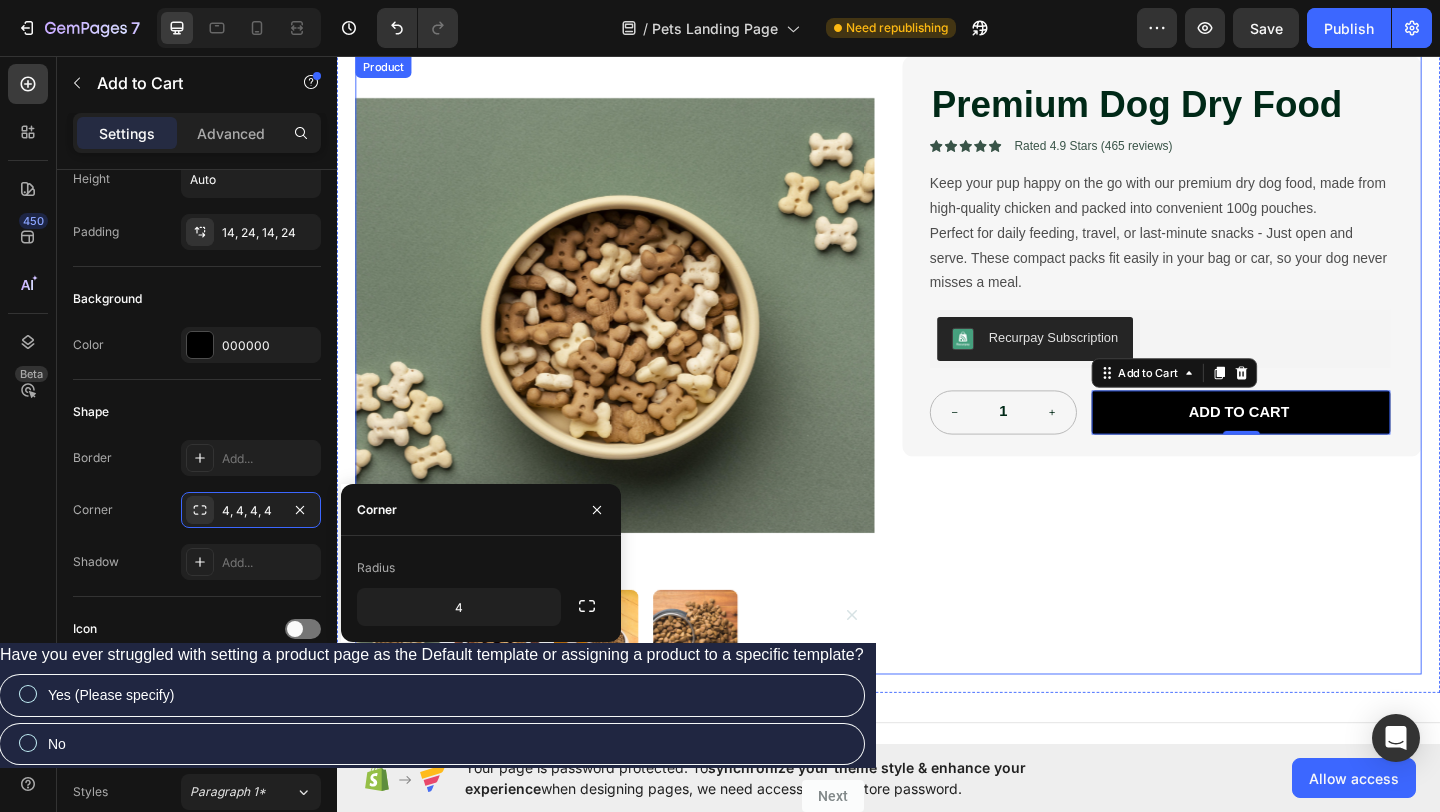click on "Premium Dog Dry Food Product Title
Icon
Icon
Icon
Icon
Icon Icon List Rated 4.9 Stars (465 reviews) Text Block Row Keep your pup happy on the go with our premium dry dog food, made from high-quality chicken and packed into convenient 100g pouches.
Perfect for daily feeding, travel, or last-minute snacks - Just open and serve. These compact packs fit easily in your bag or car, so your dog never misses a meal.   Product Description Recurpay Subscription Recurpay Subscription
1
Product Quantity Add to cart Add to Cart   0 Row Row Row" at bounding box center (1234, 392) 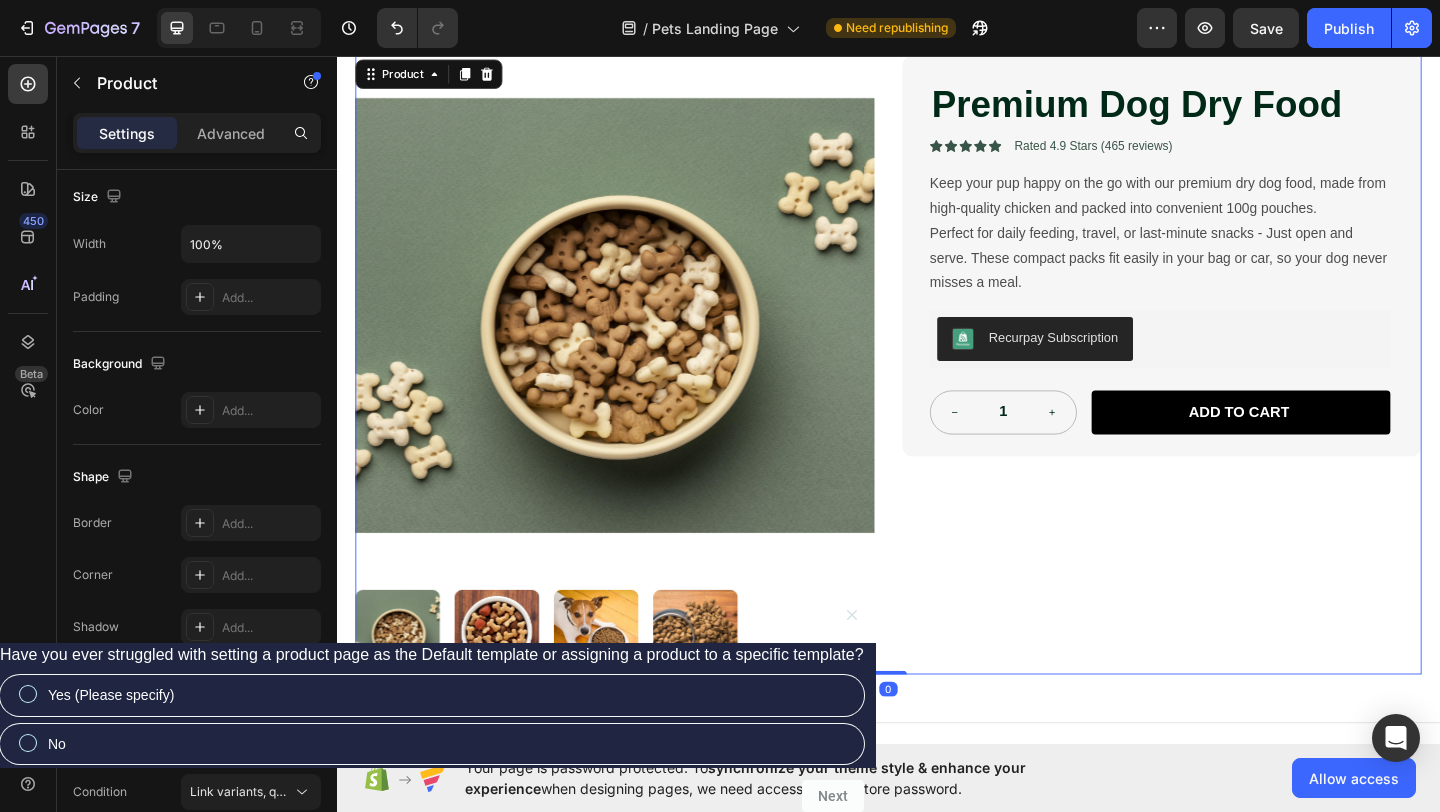 scroll, scrollTop: 0, scrollLeft: 0, axis: both 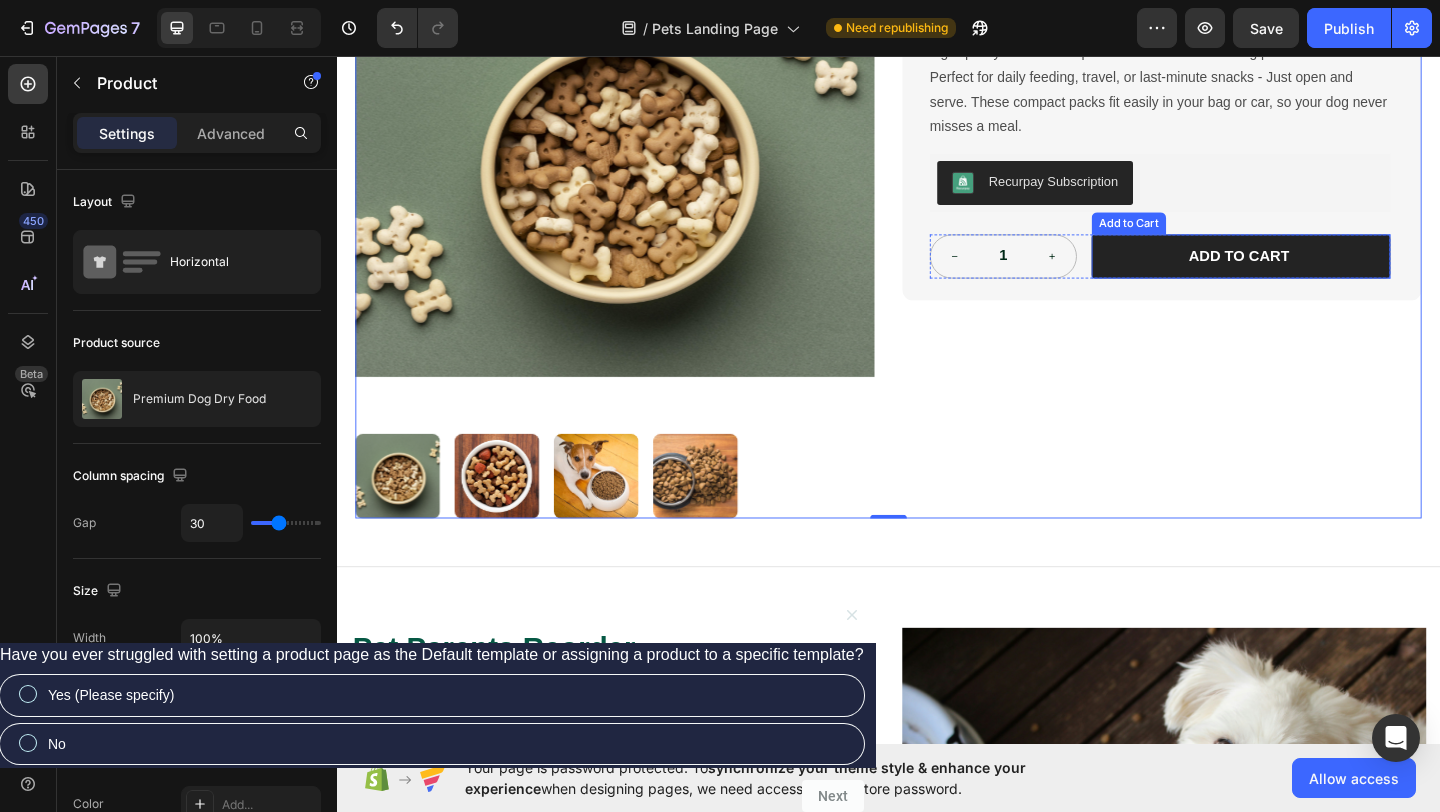 click on "Add to cart" at bounding box center (1320, 274) 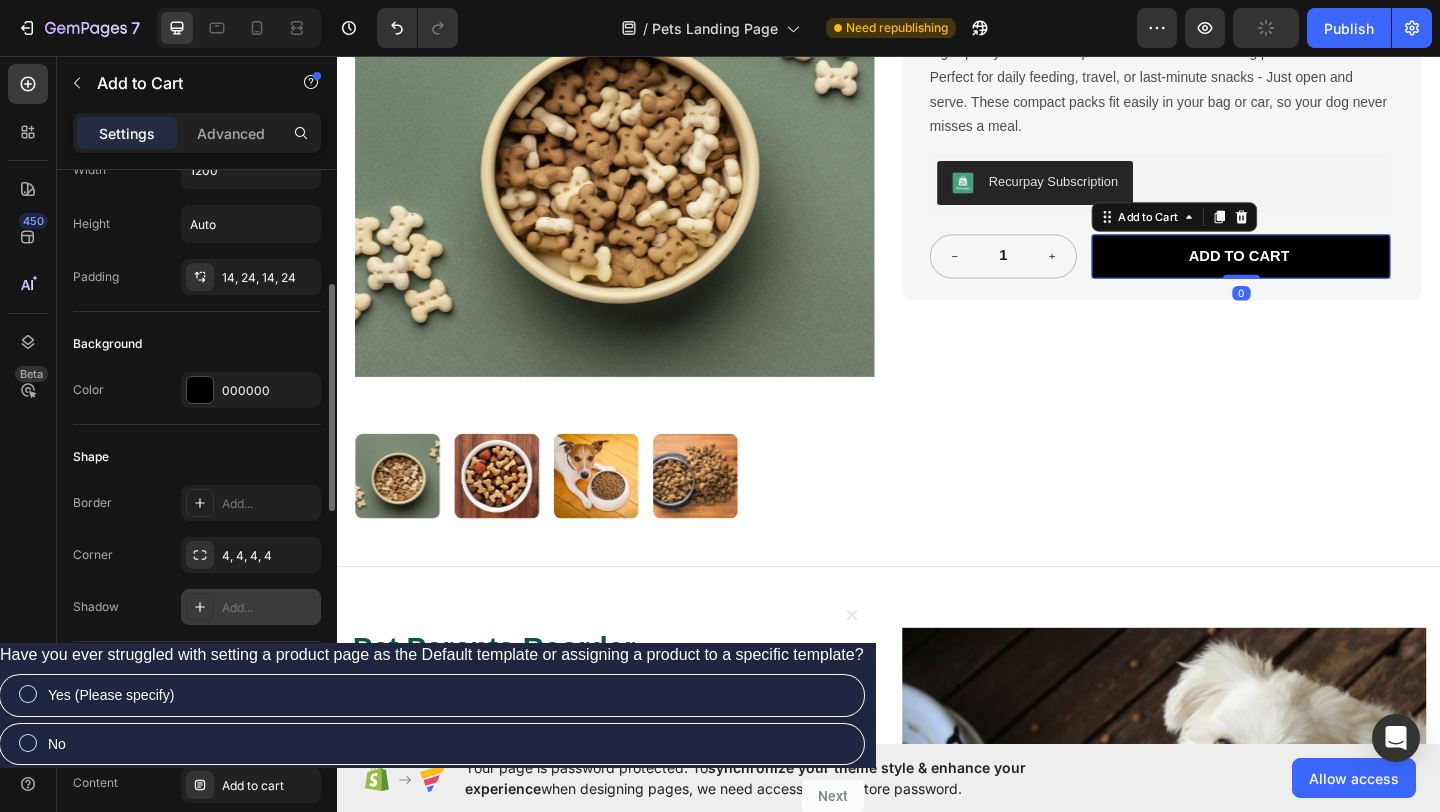scroll, scrollTop: 358, scrollLeft: 0, axis: vertical 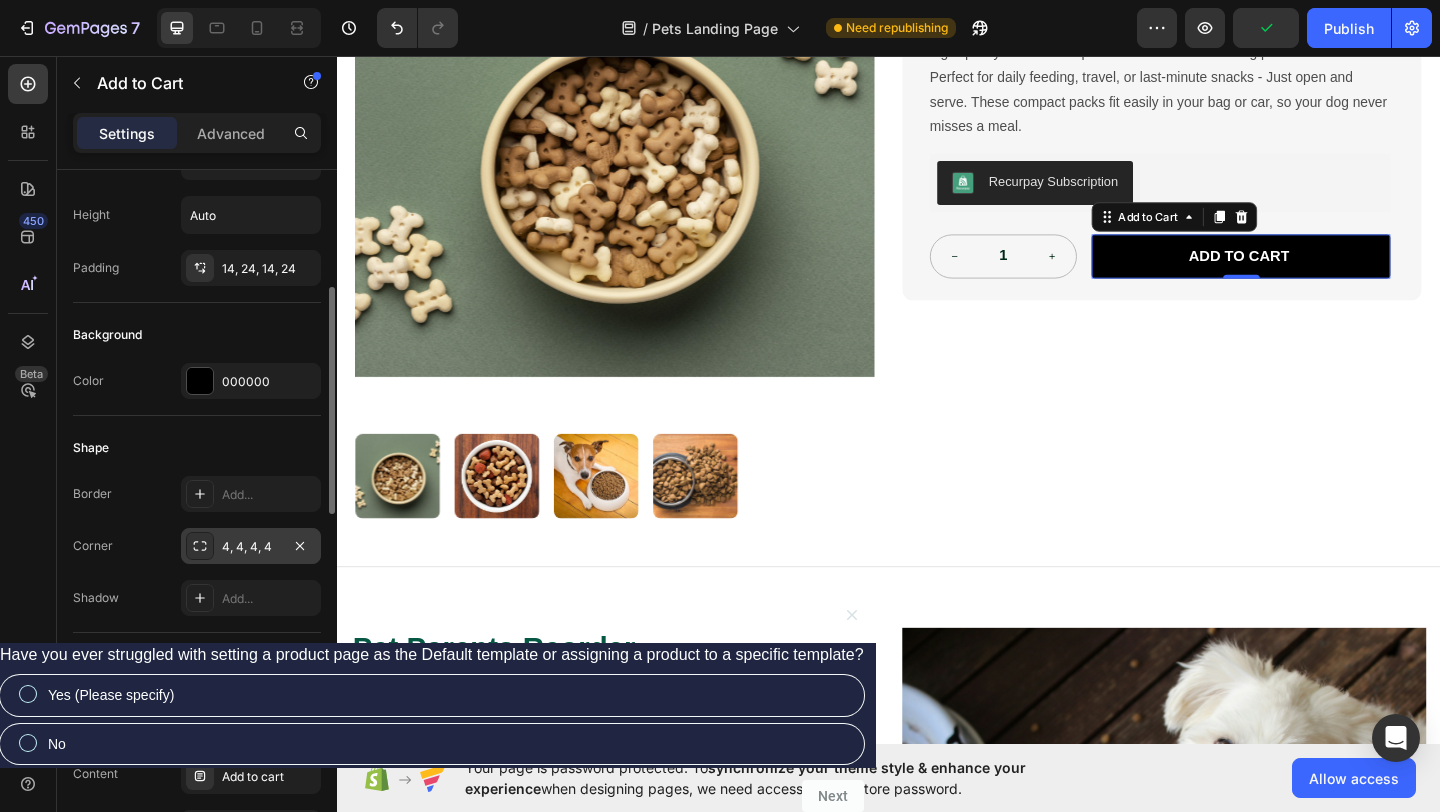 click on "4, 4, 4, 4" at bounding box center [251, 547] 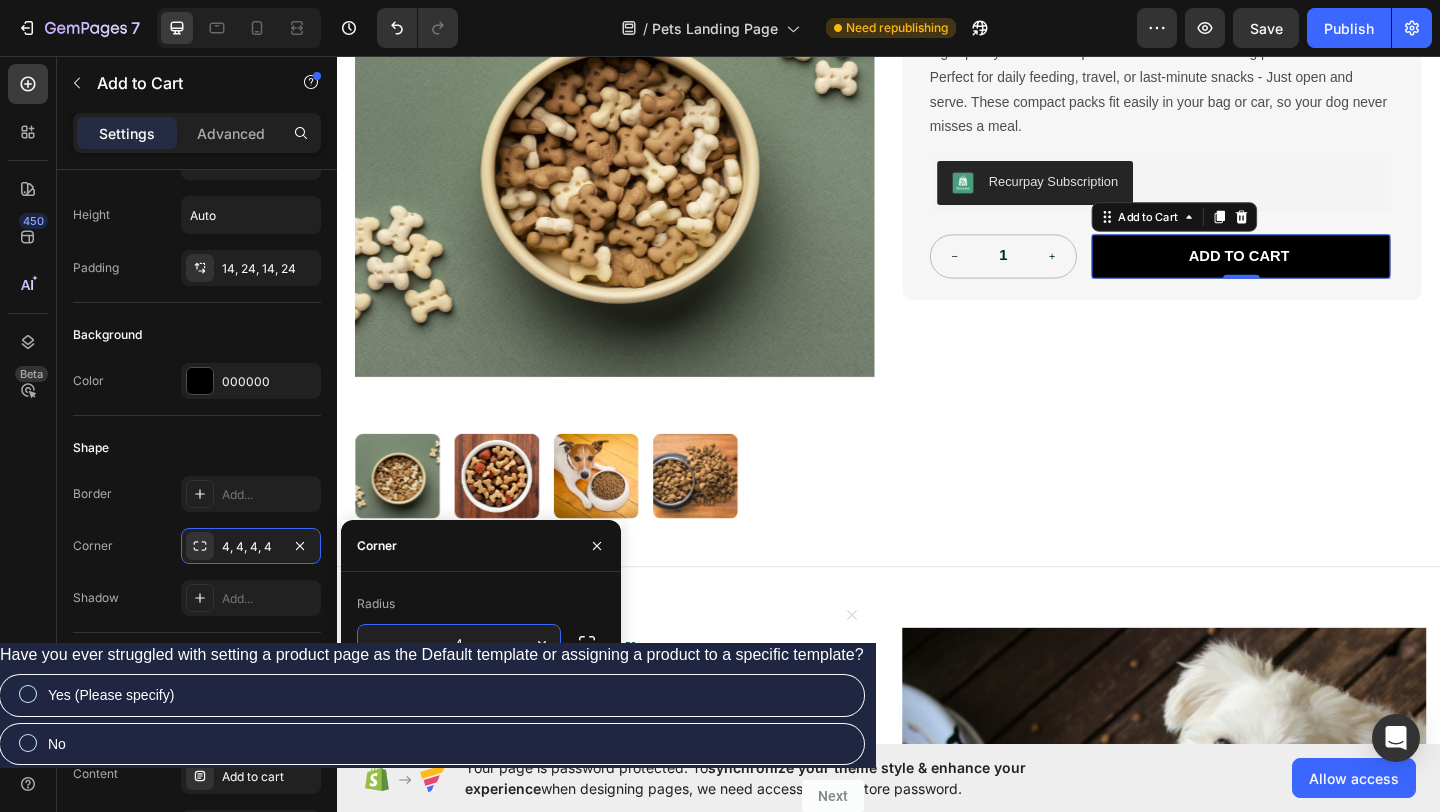click on "4" at bounding box center (459, 643) 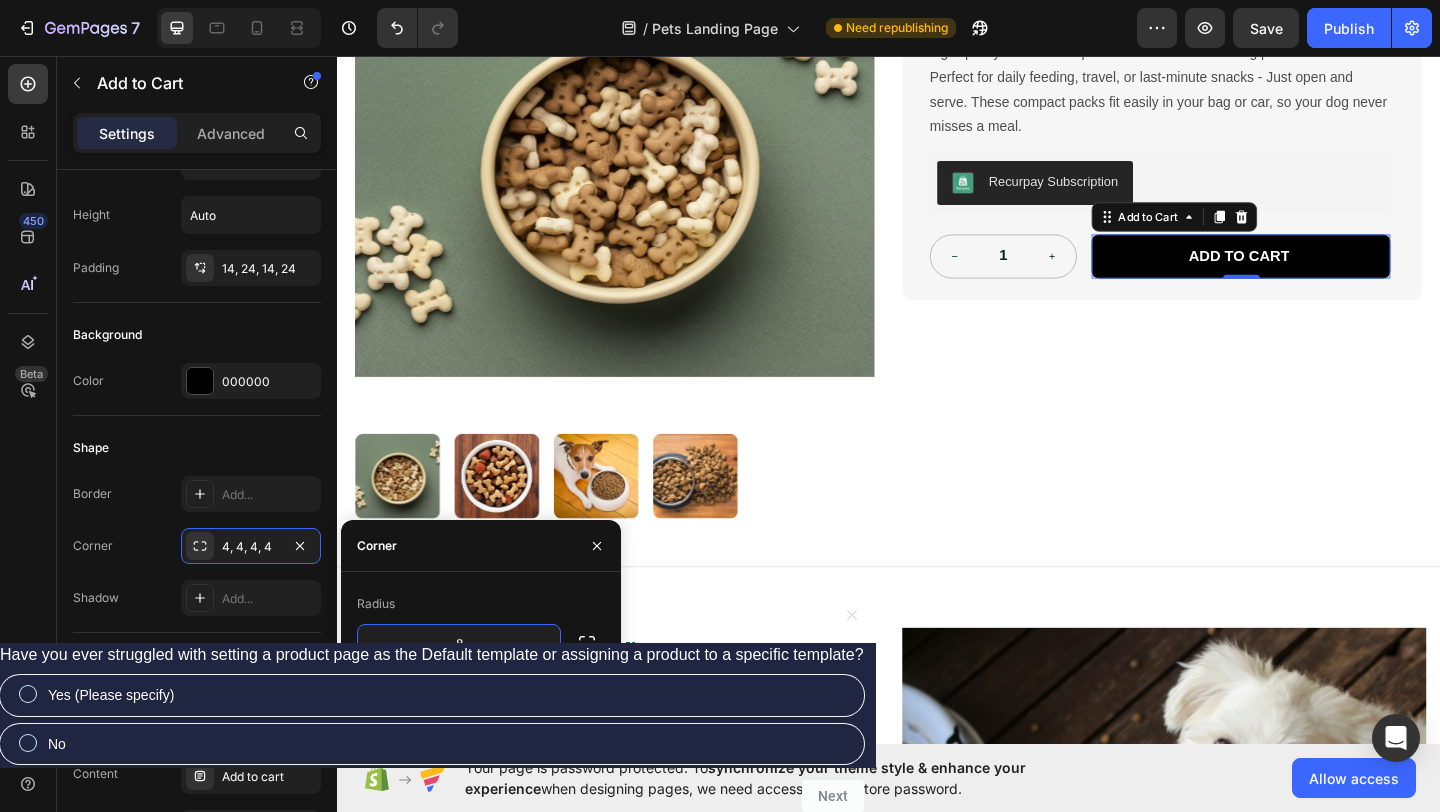 type on "8" 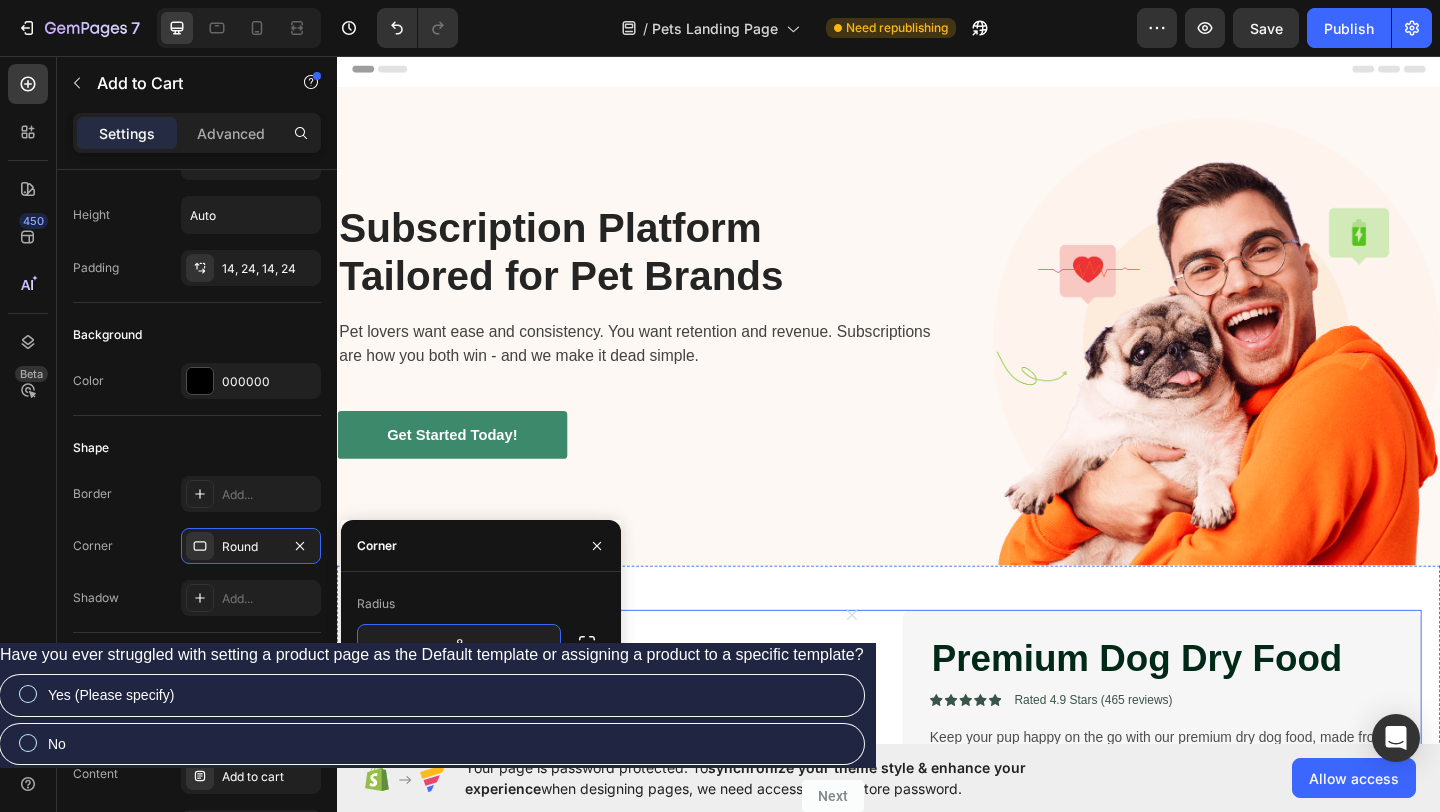 scroll, scrollTop: 0, scrollLeft: 0, axis: both 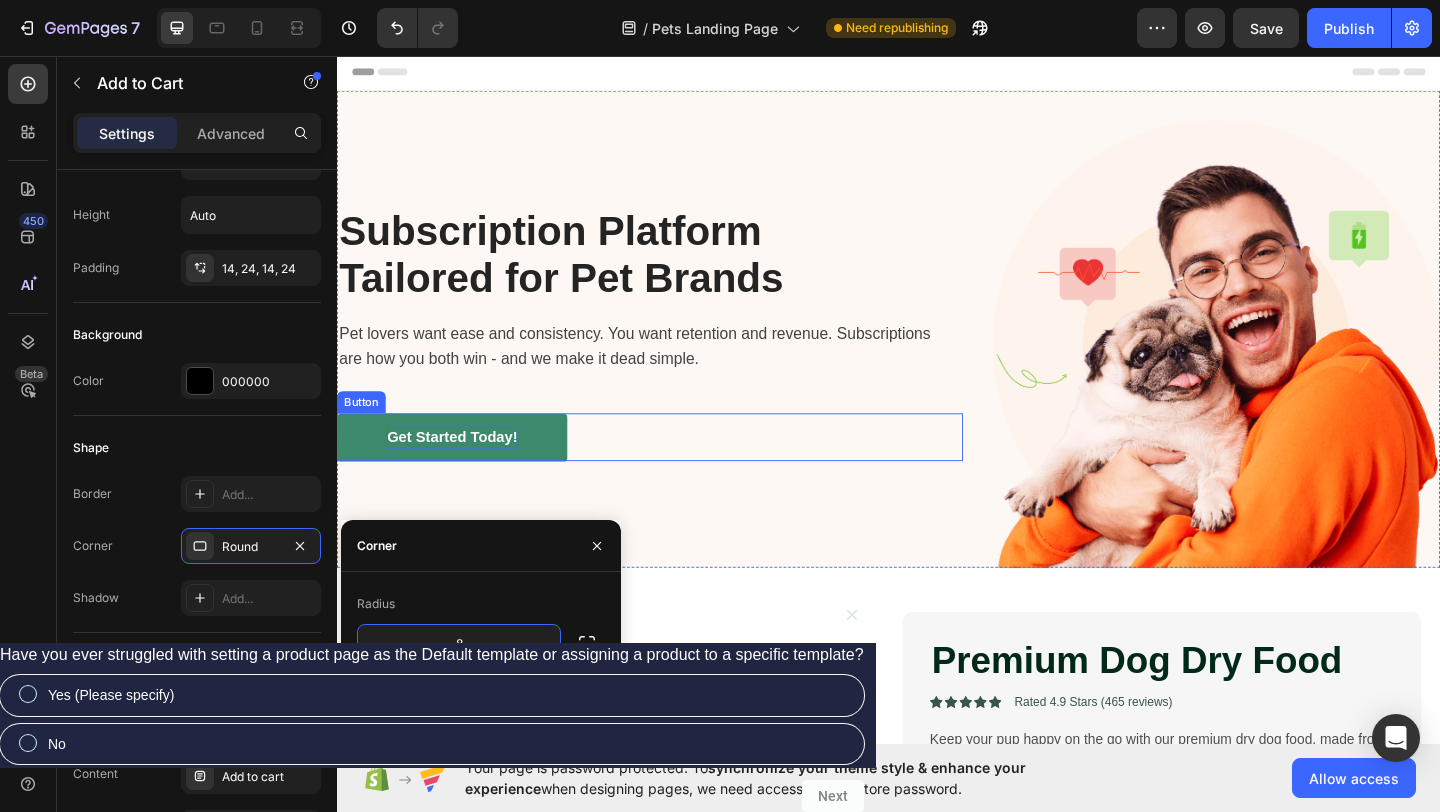 click on "Get Started Today!" at bounding box center [462, 471] 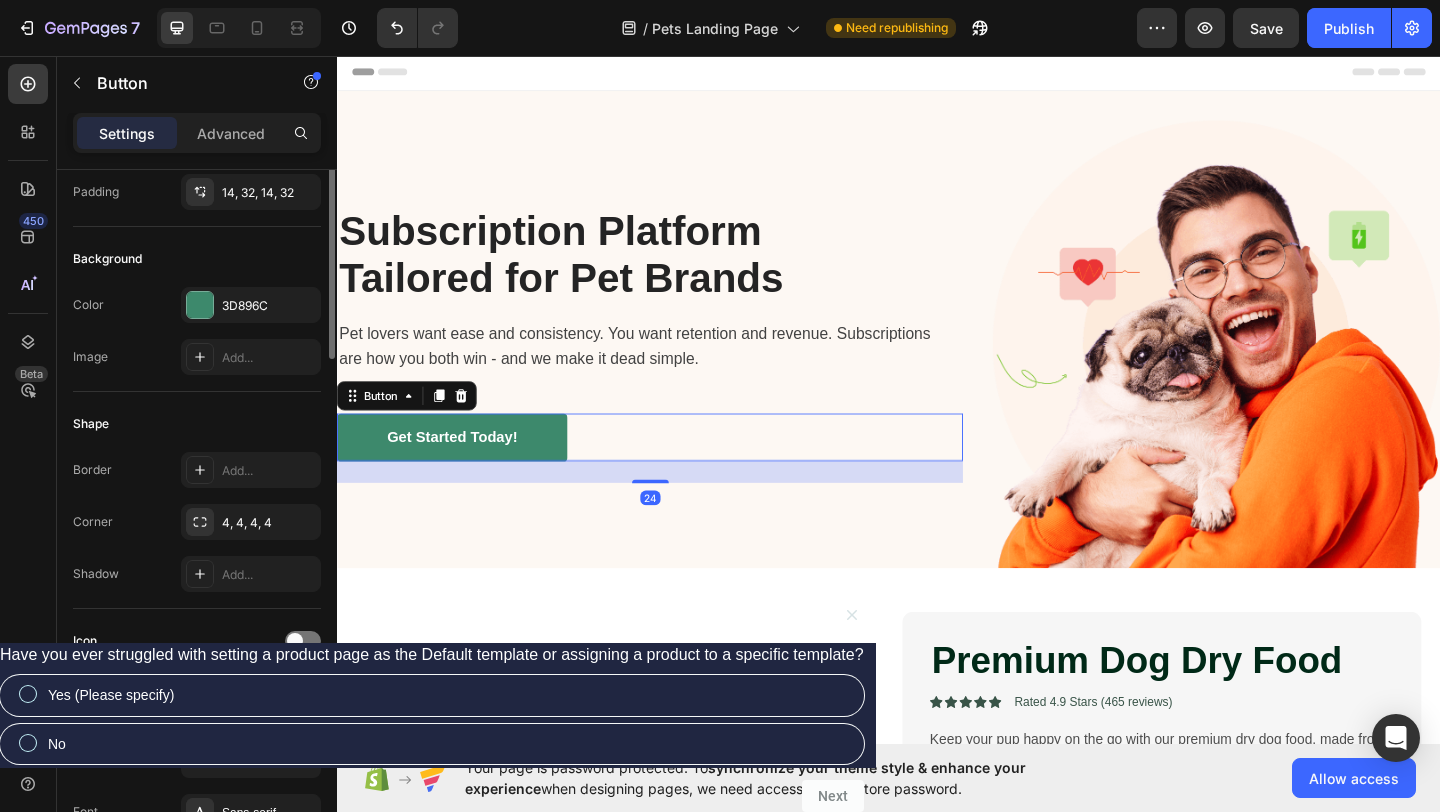 scroll, scrollTop: 226, scrollLeft: 0, axis: vertical 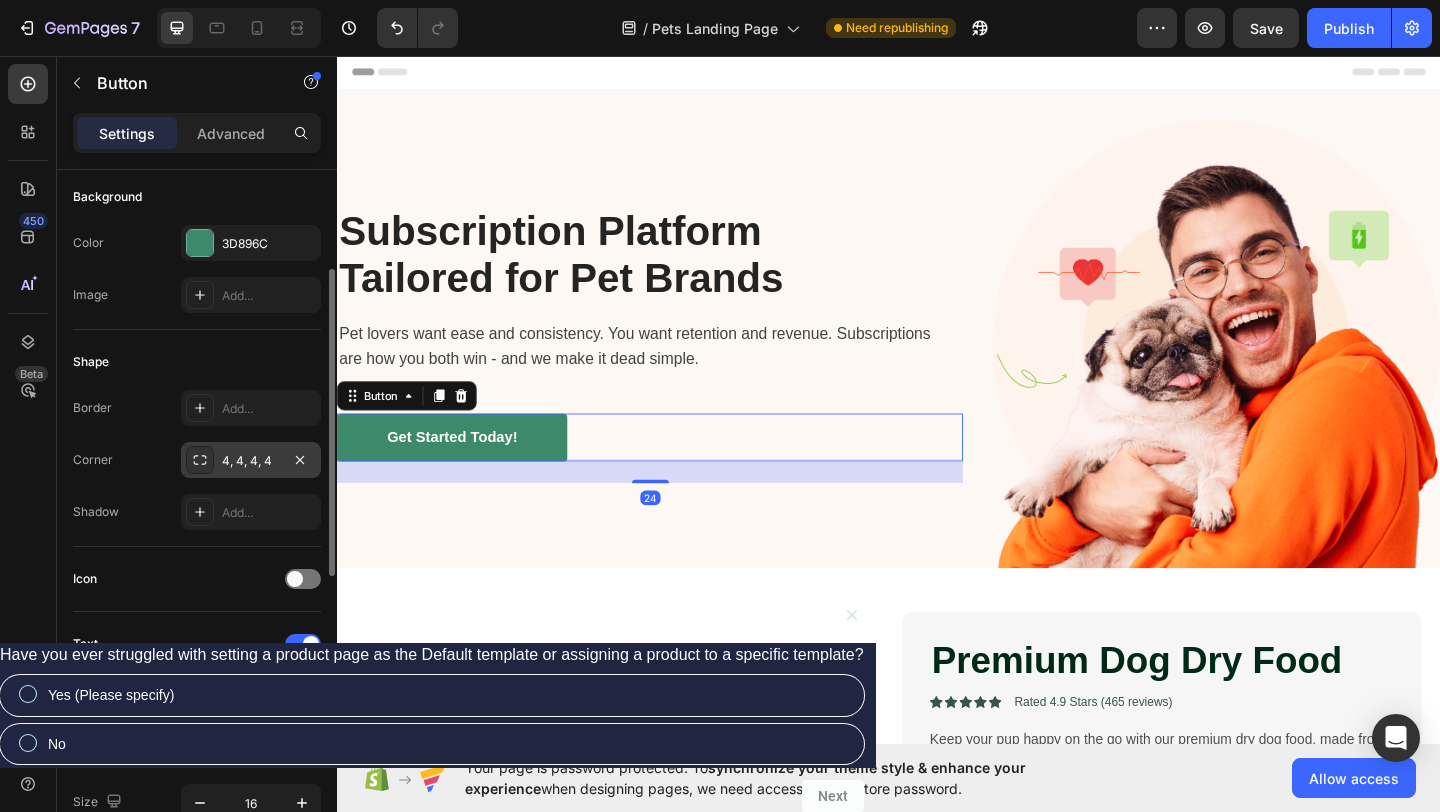 click on "4, 4, 4, 4" at bounding box center (251, 461) 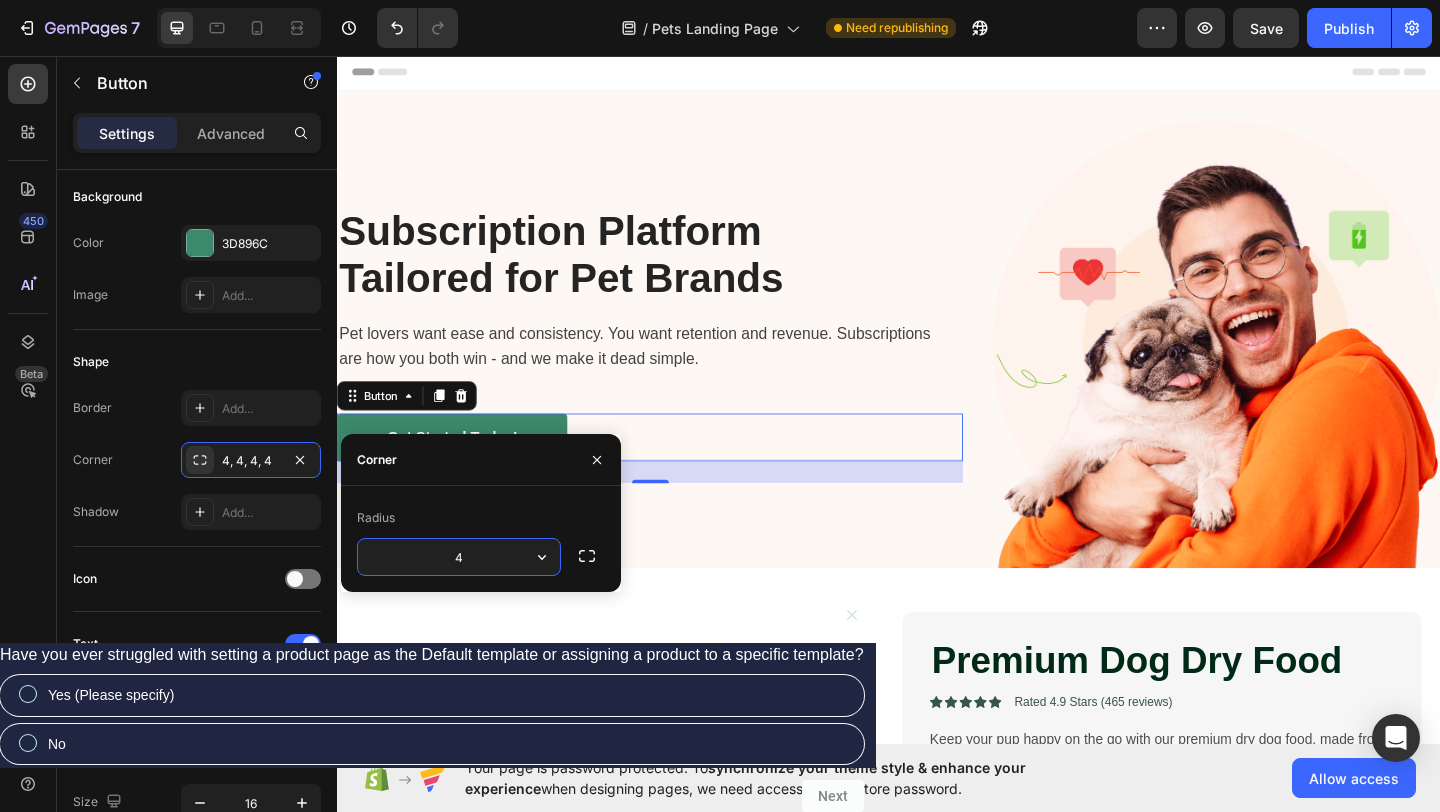click on "4" at bounding box center (459, 557) 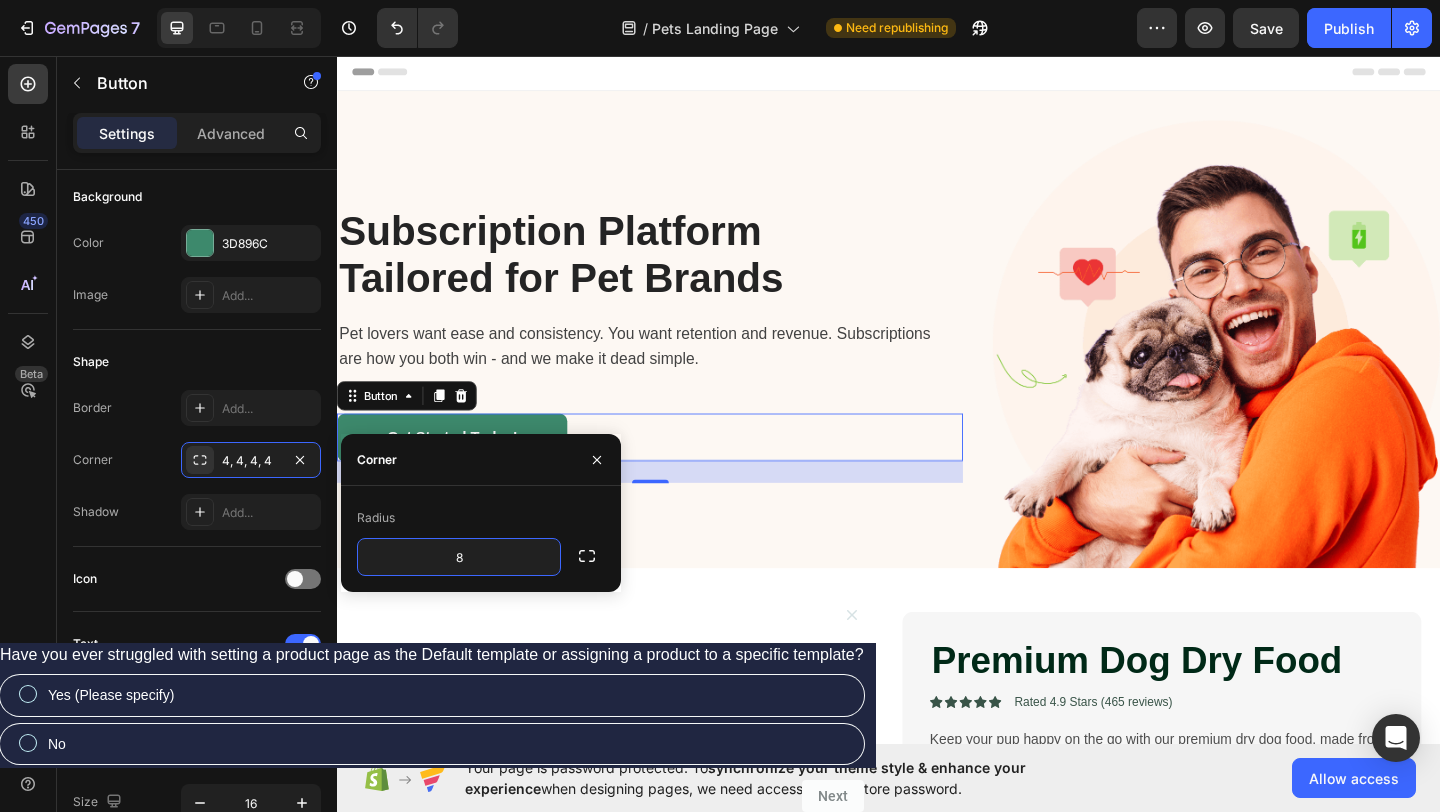 type on "8" 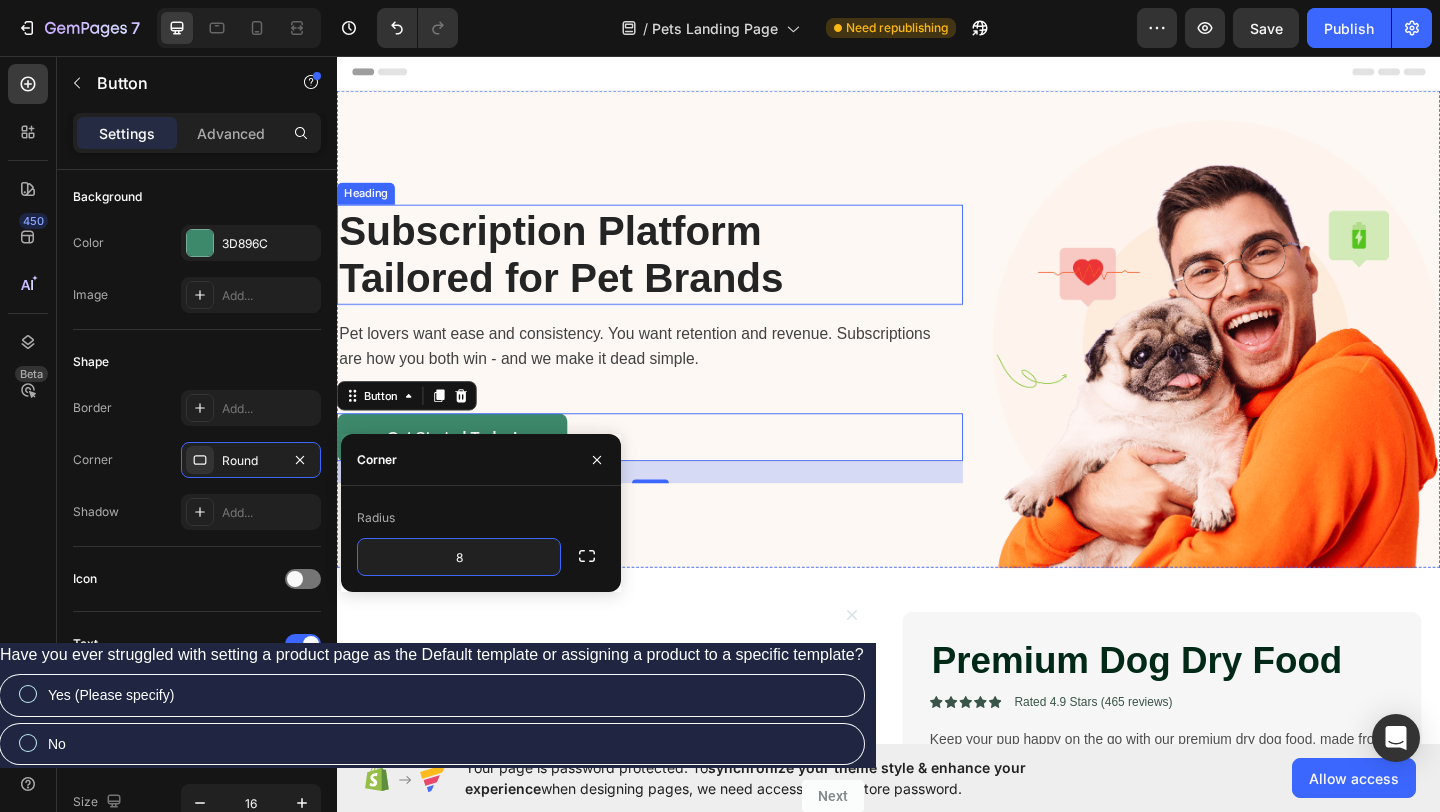click on "Subscription Platform Tailored for Pet Brands Heading" at bounding box center [677, 273] 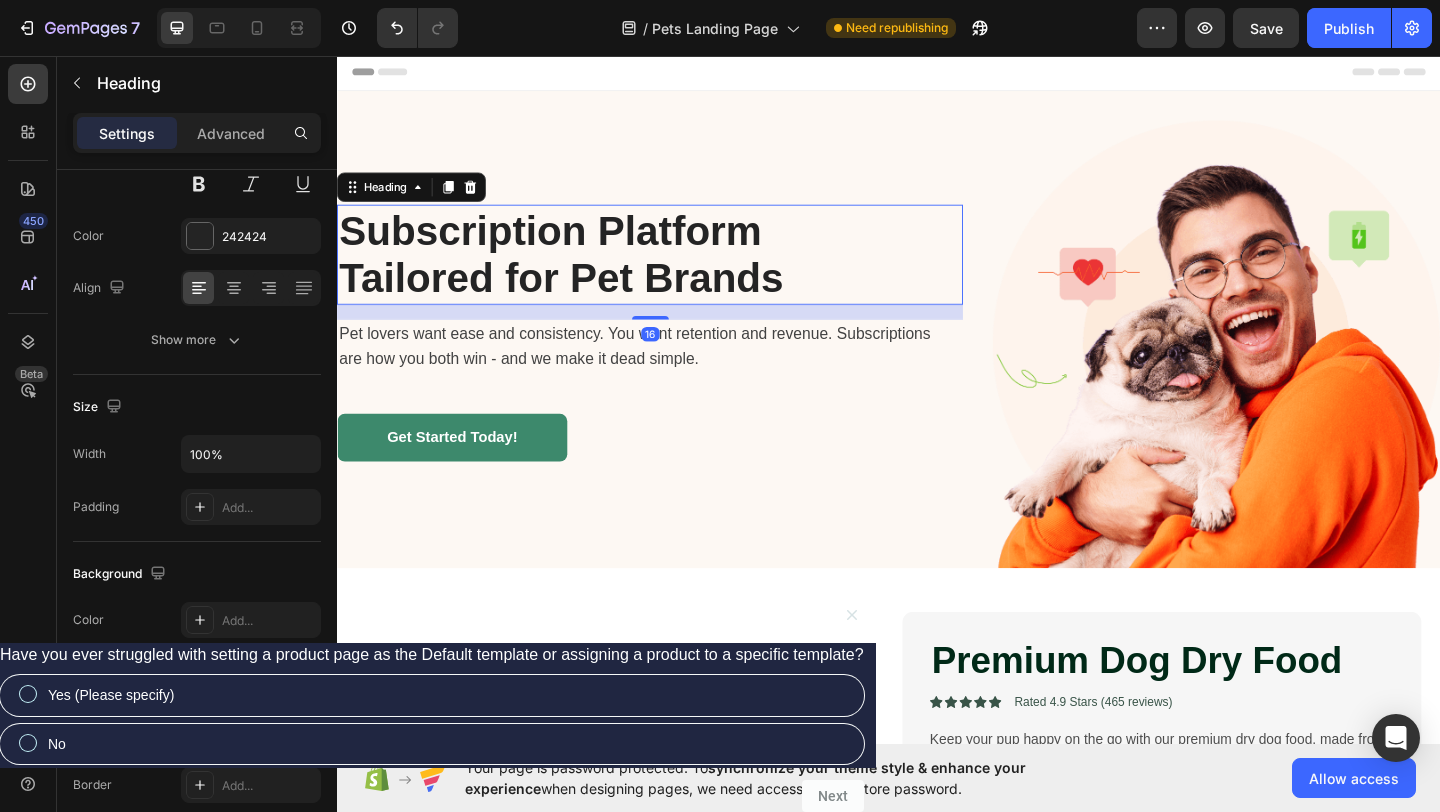 scroll, scrollTop: 0, scrollLeft: 0, axis: both 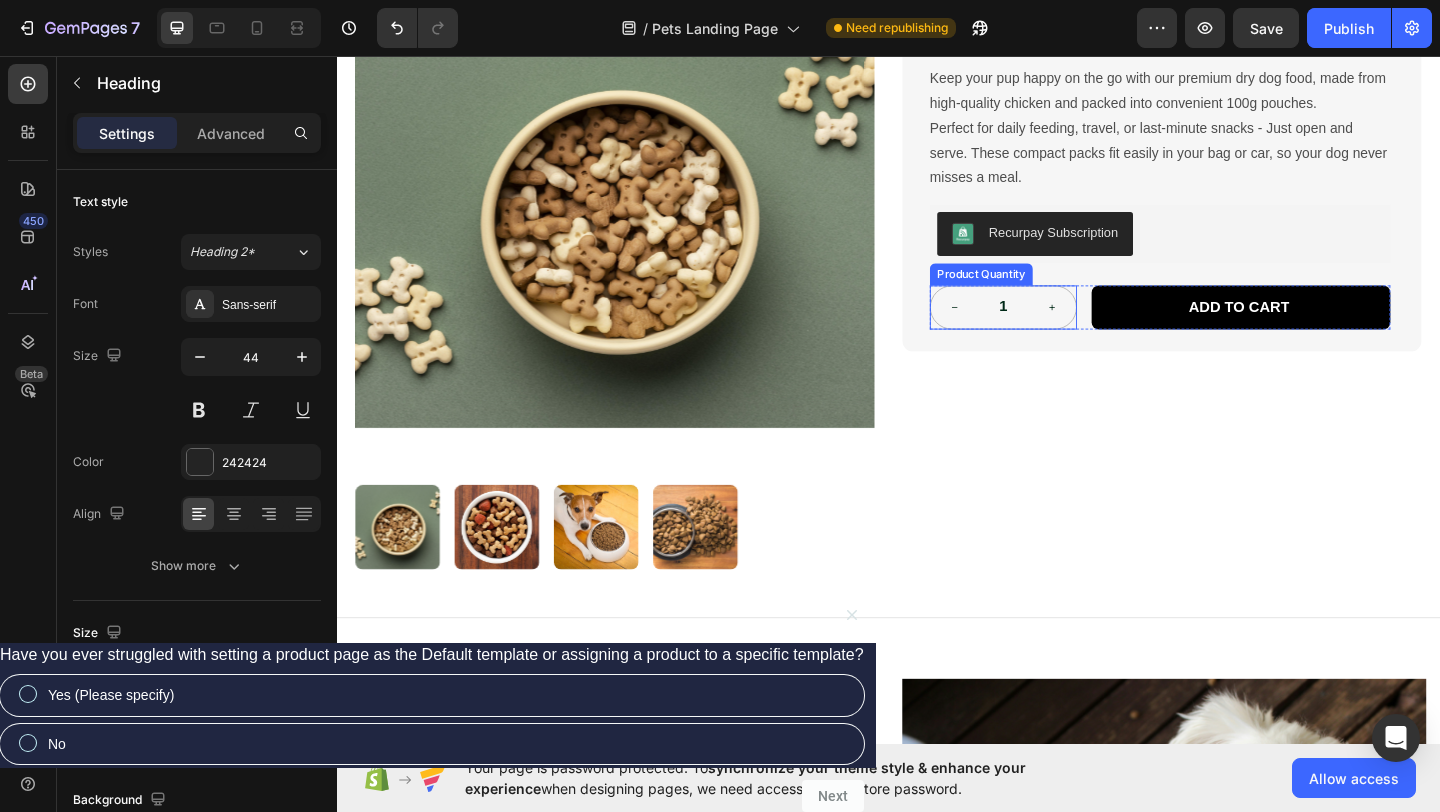 click at bounding box center (1115, 329) 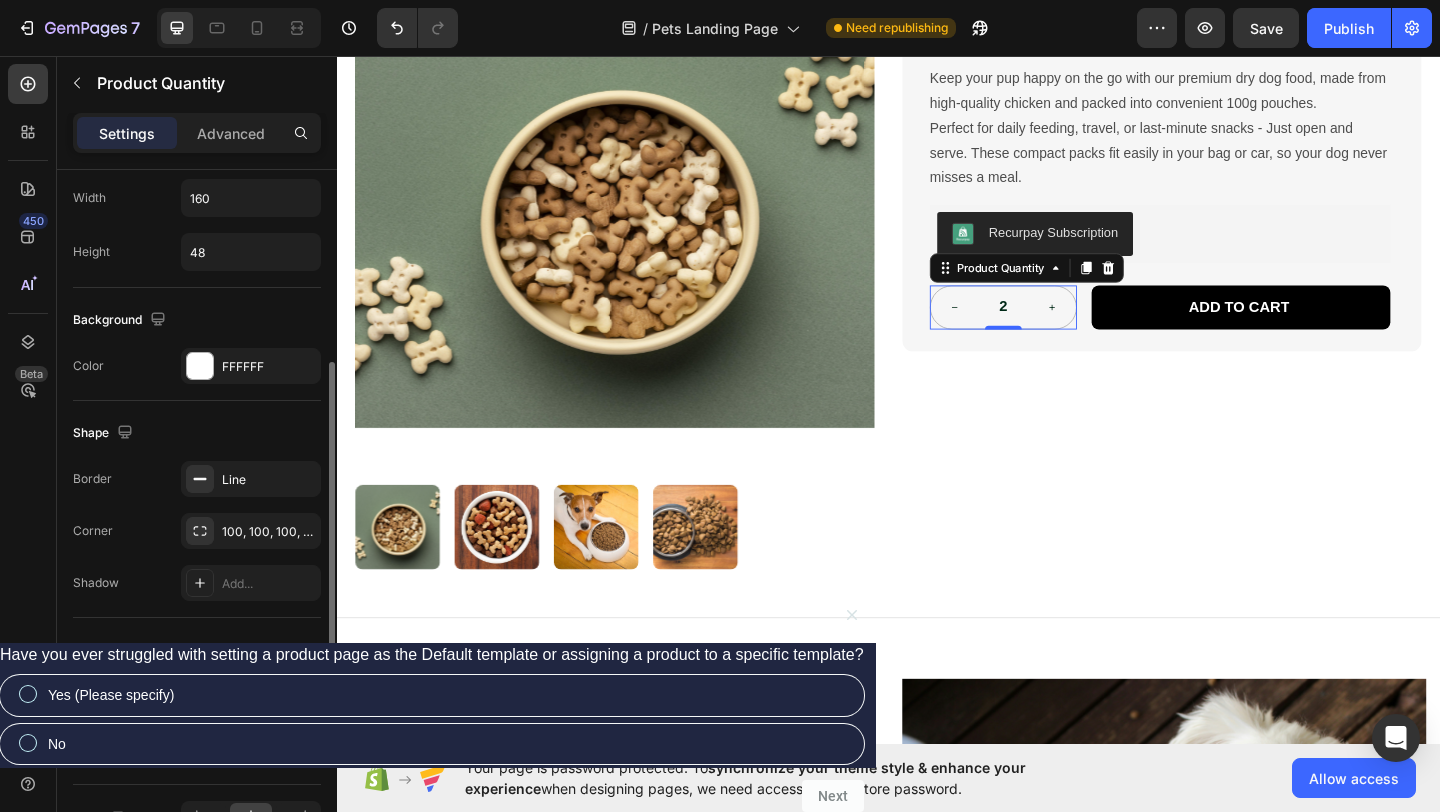 scroll, scrollTop: 852, scrollLeft: 0, axis: vertical 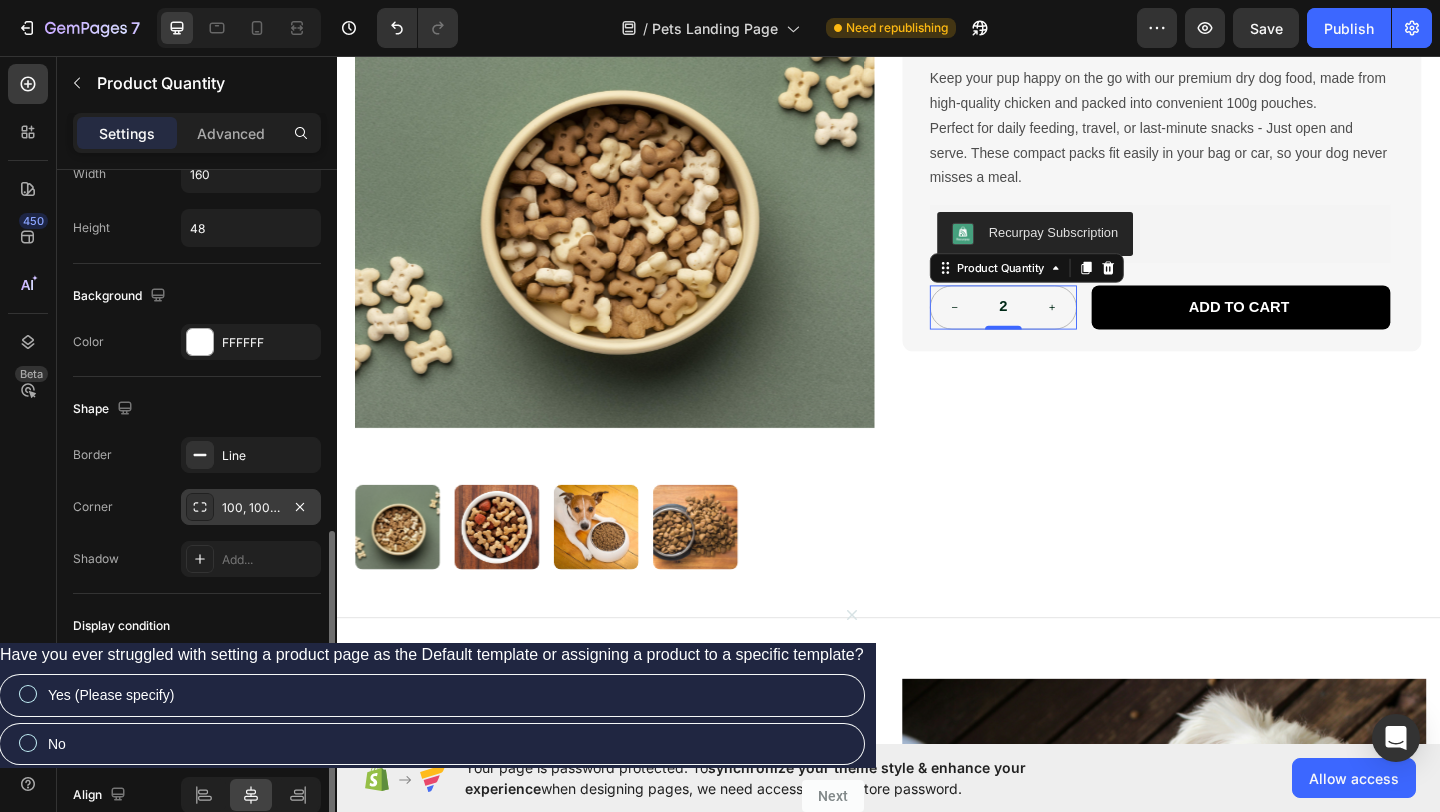 click on "100, 100, 100, 100" at bounding box center (251, 507) 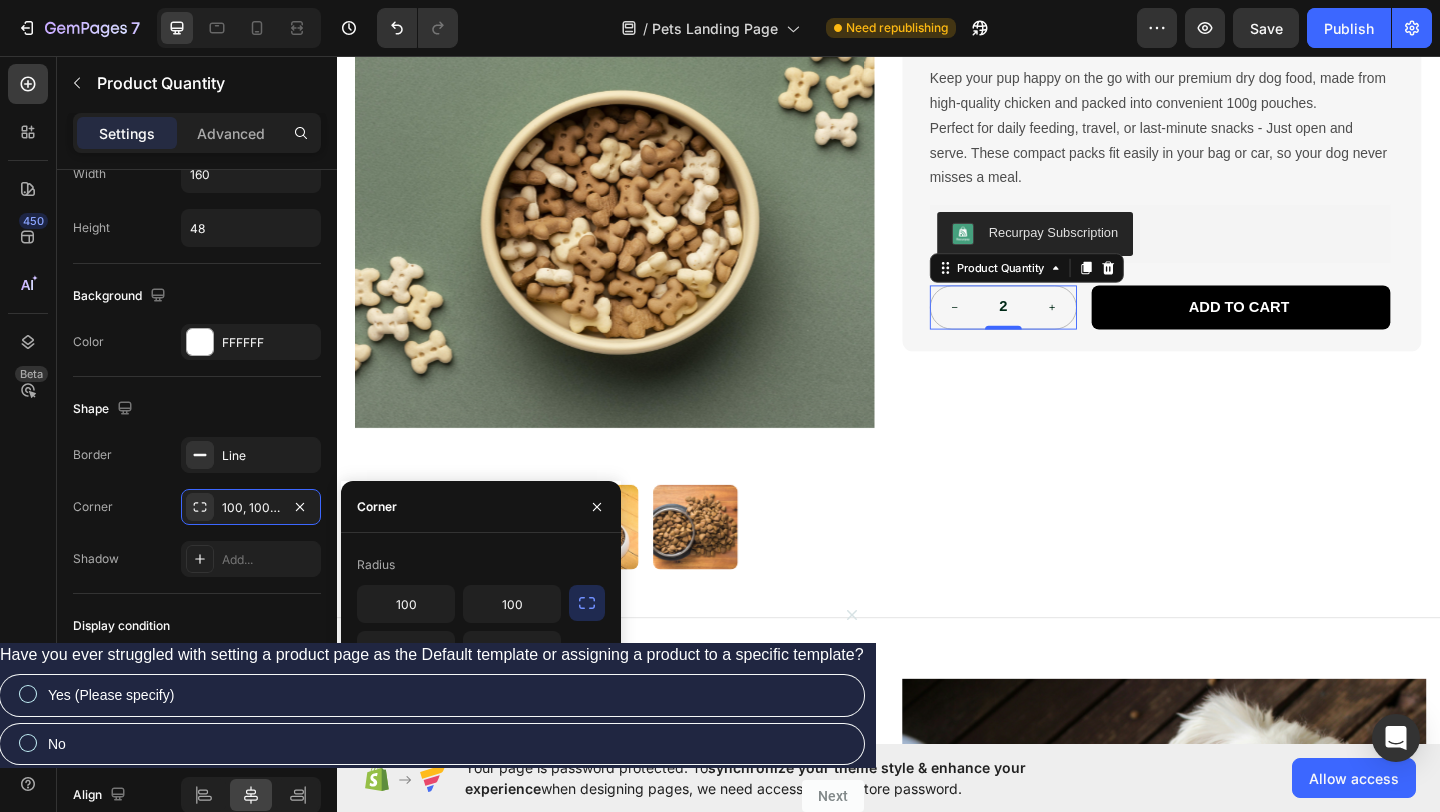 click 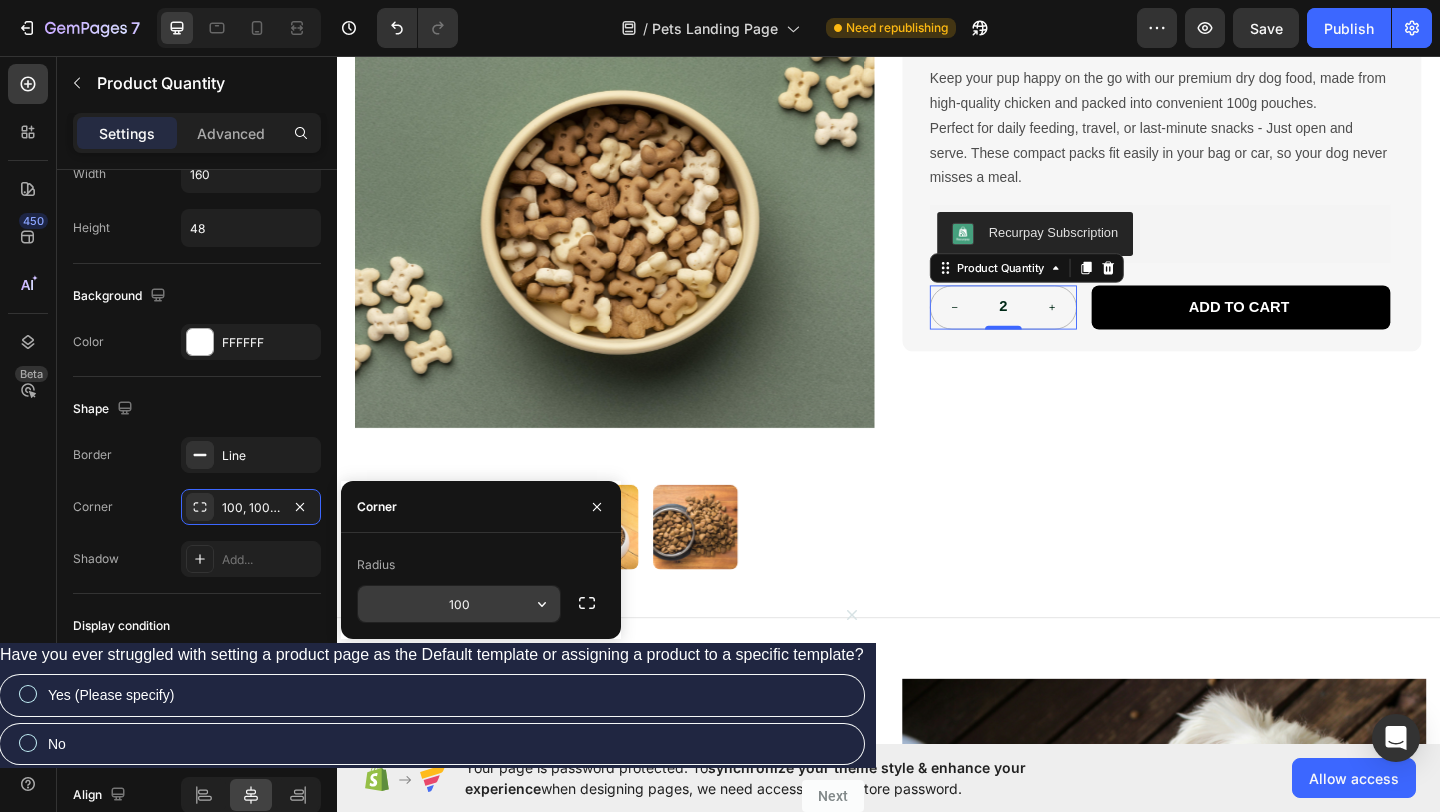 click on "100" at bounding box center (459, 604) 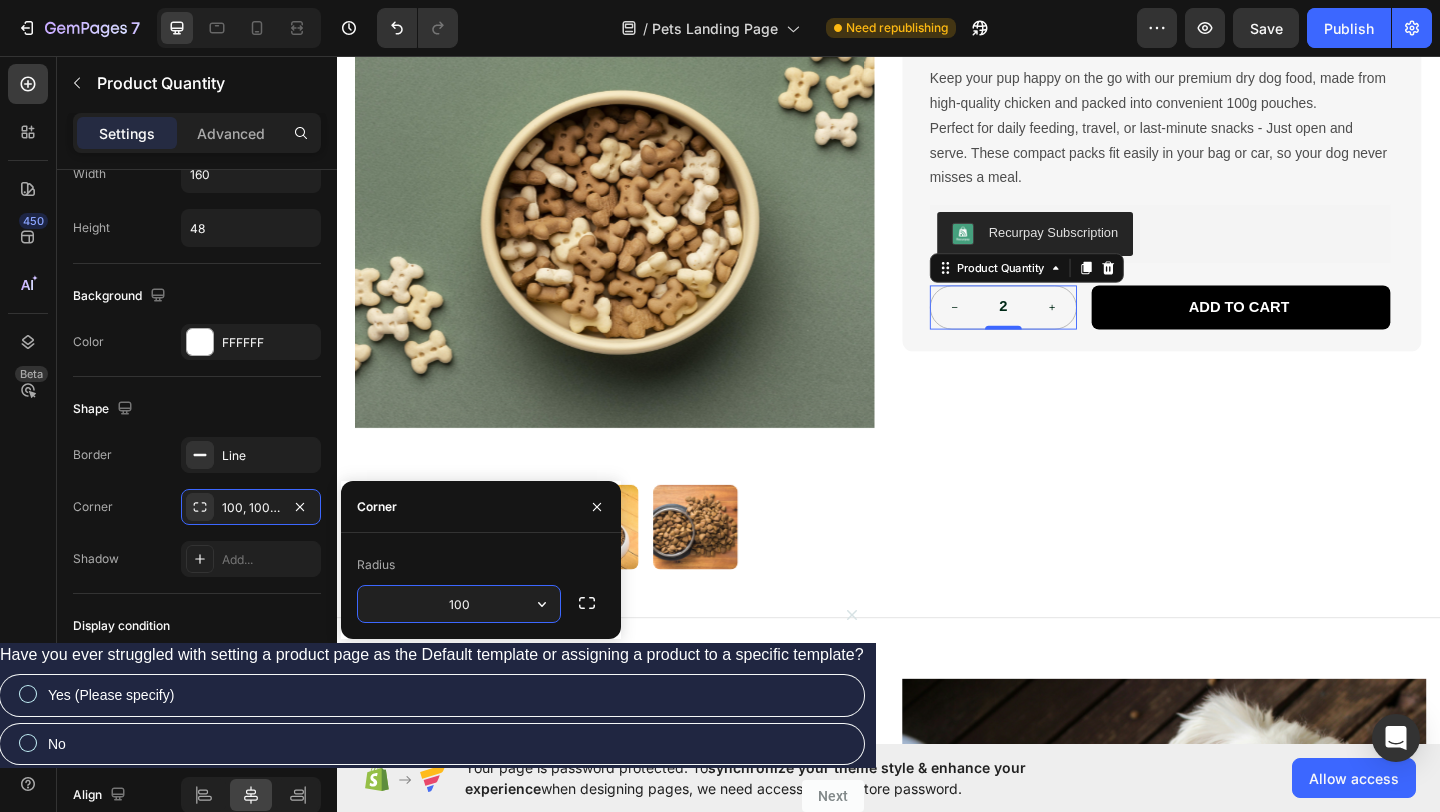 click on "100" at bounding box center (459, 604) 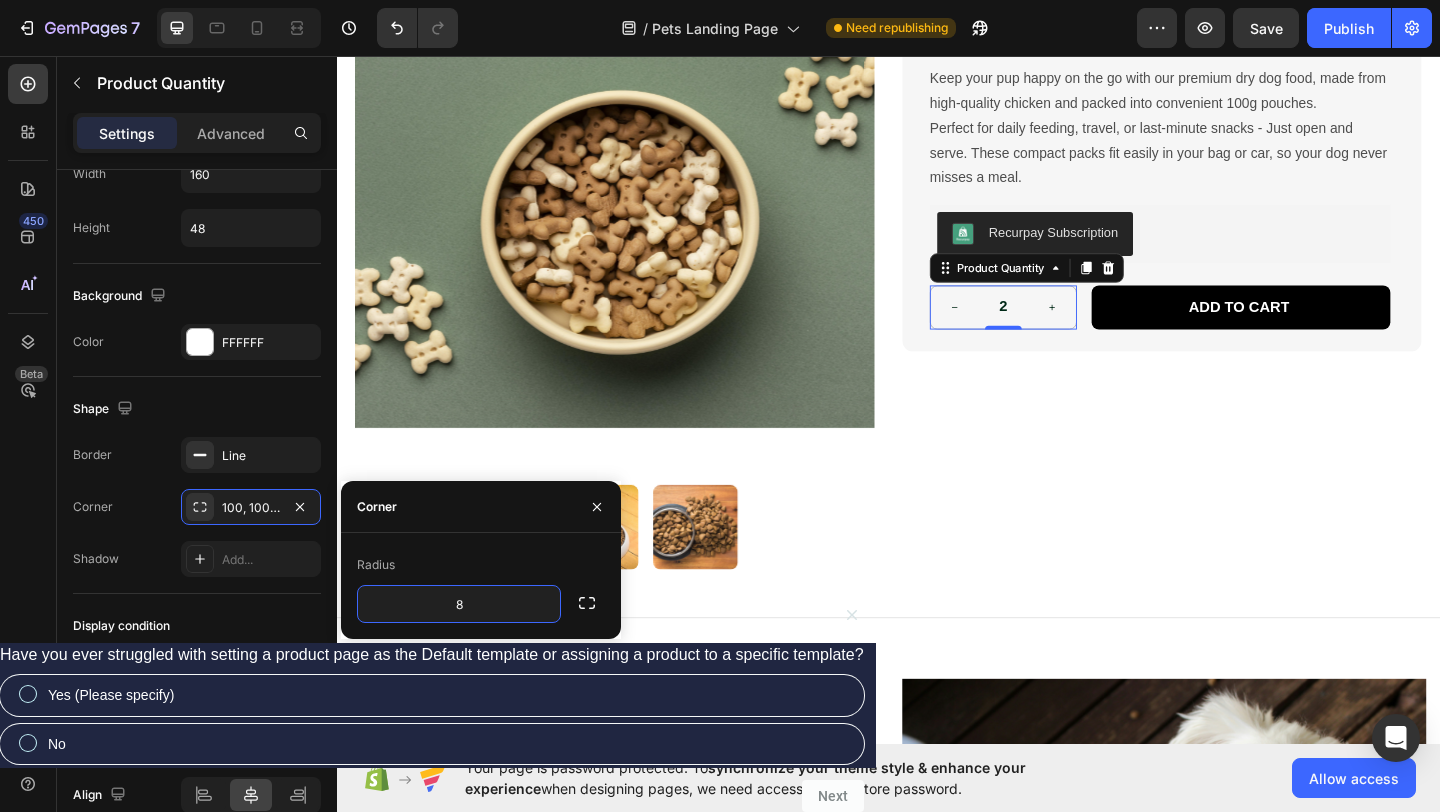type on "8" 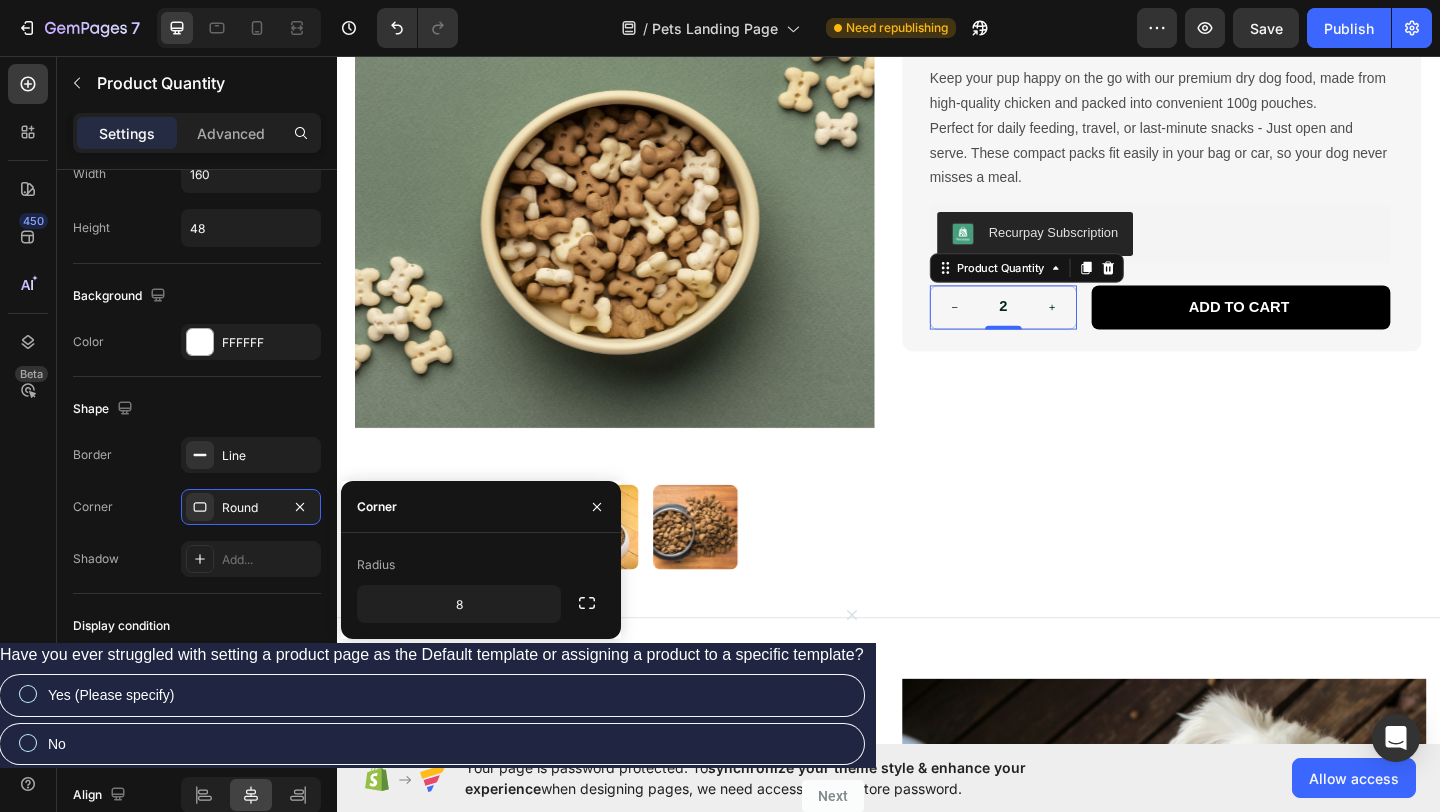 click on "Radius" at bounding box center (481, 565) 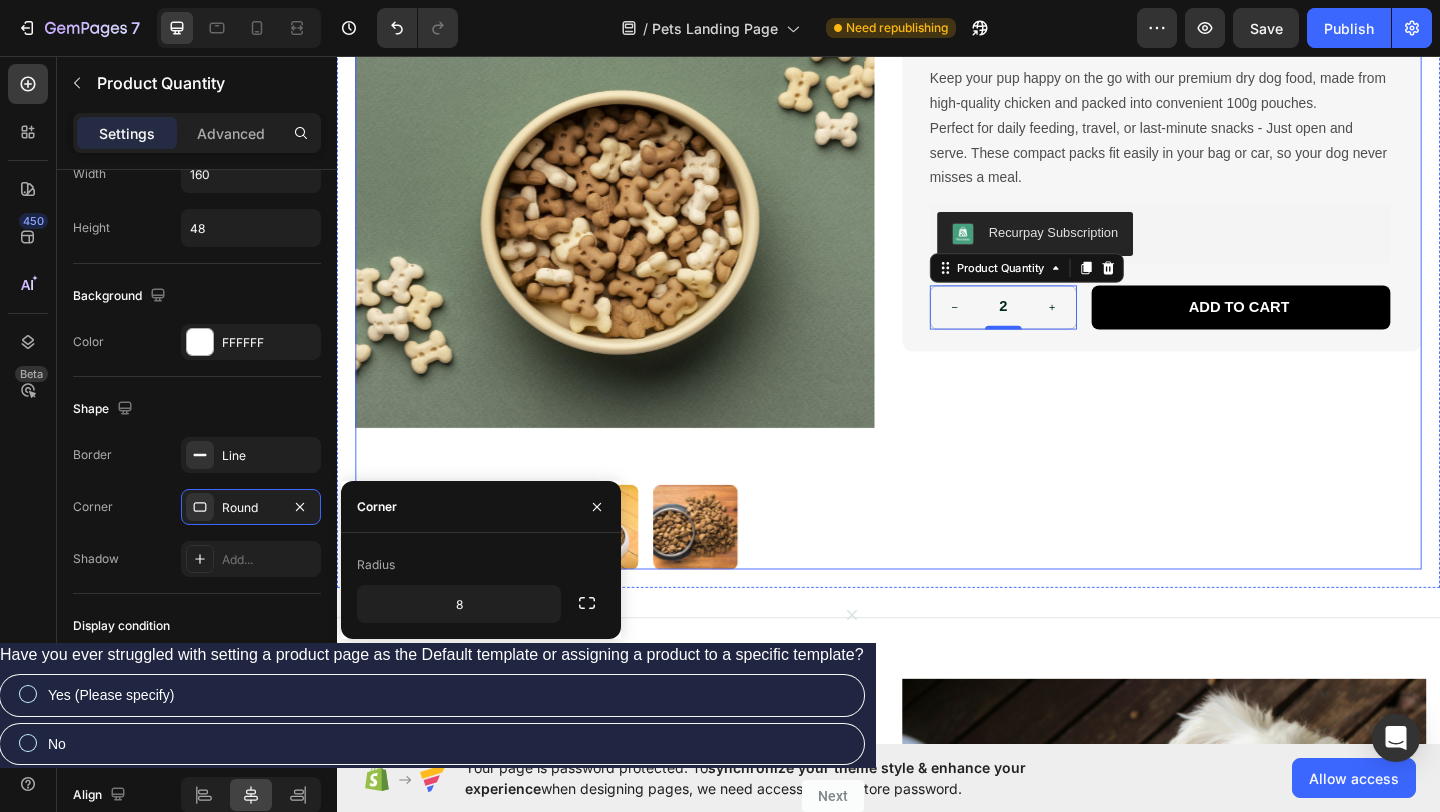 click on "Premium Dog Dry Food Product Title
Icon
Icon
Icon
Icon
Icon Icon List Rated 4.9 Stars (465 reviews) Text Block Row Keep your pup happy on the go with our premium dry dog food, made from high-quality chicken and packed into convenient 100g pouches.
Perfect for daily feeding, travel, or last-minute snacks - Just open and serve. These compact packs fit easily in your bag or car, so your dog never misses a meal.   Product Description Recurpay Subscription Recurpay Subscription
2
Product Quantity   0 Add to cart Add to Cart Row Row Row" at bounding box center (1234, 277) 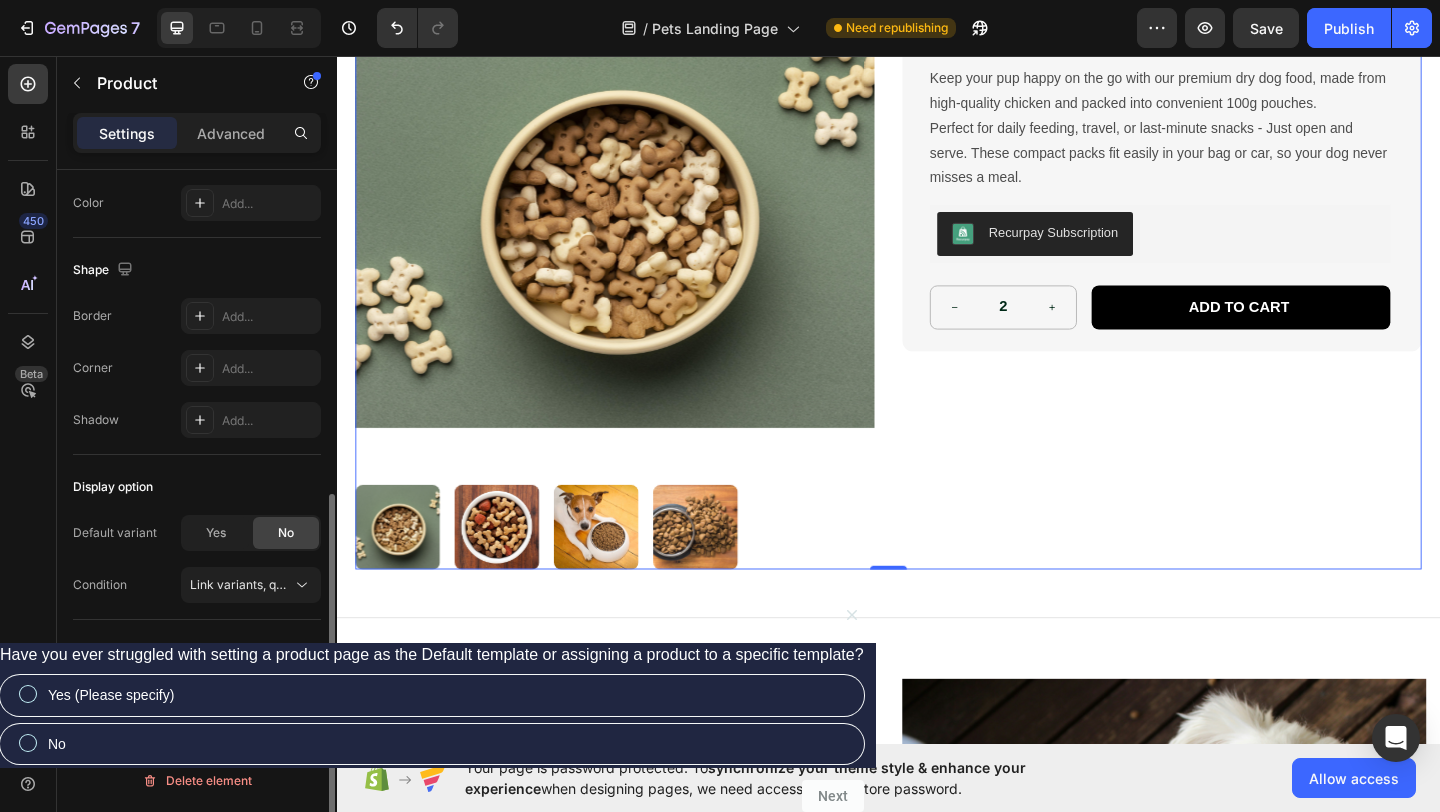 scroll, scrollTop: 0, scrollLeft: 0, axis: both 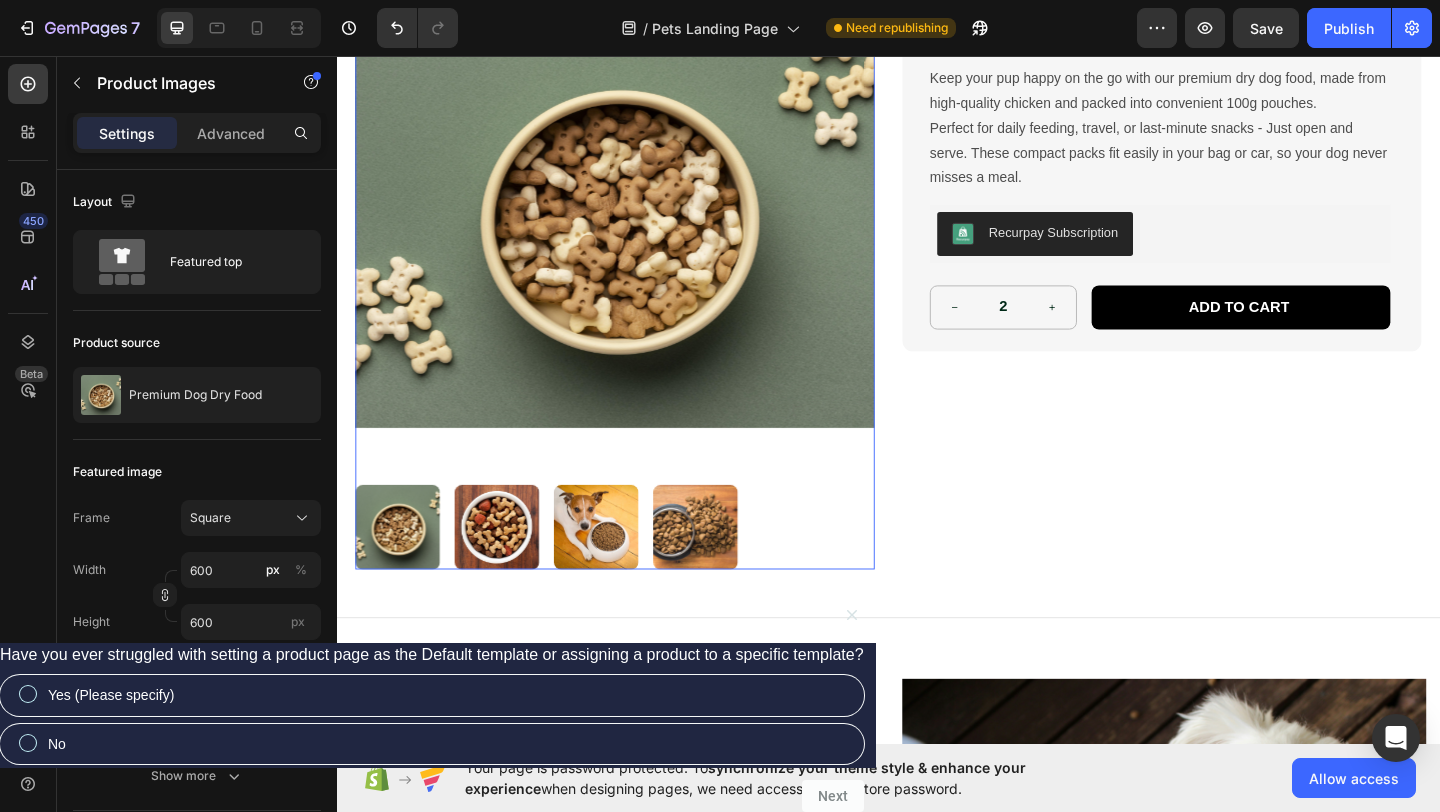 click at bounding box center (639, 223) 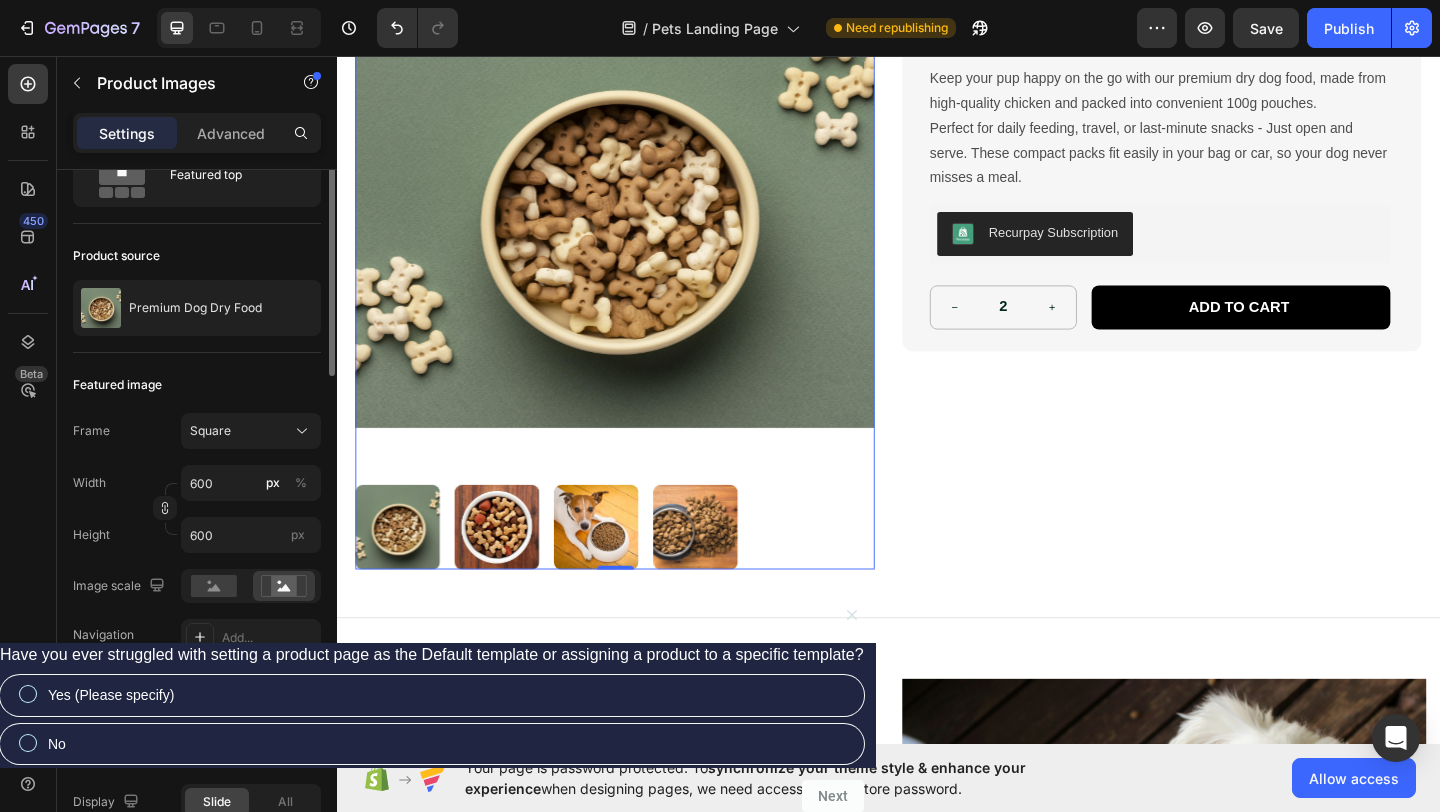 scroll, scrollTop: 0, scrollLeft: 0, axis: both 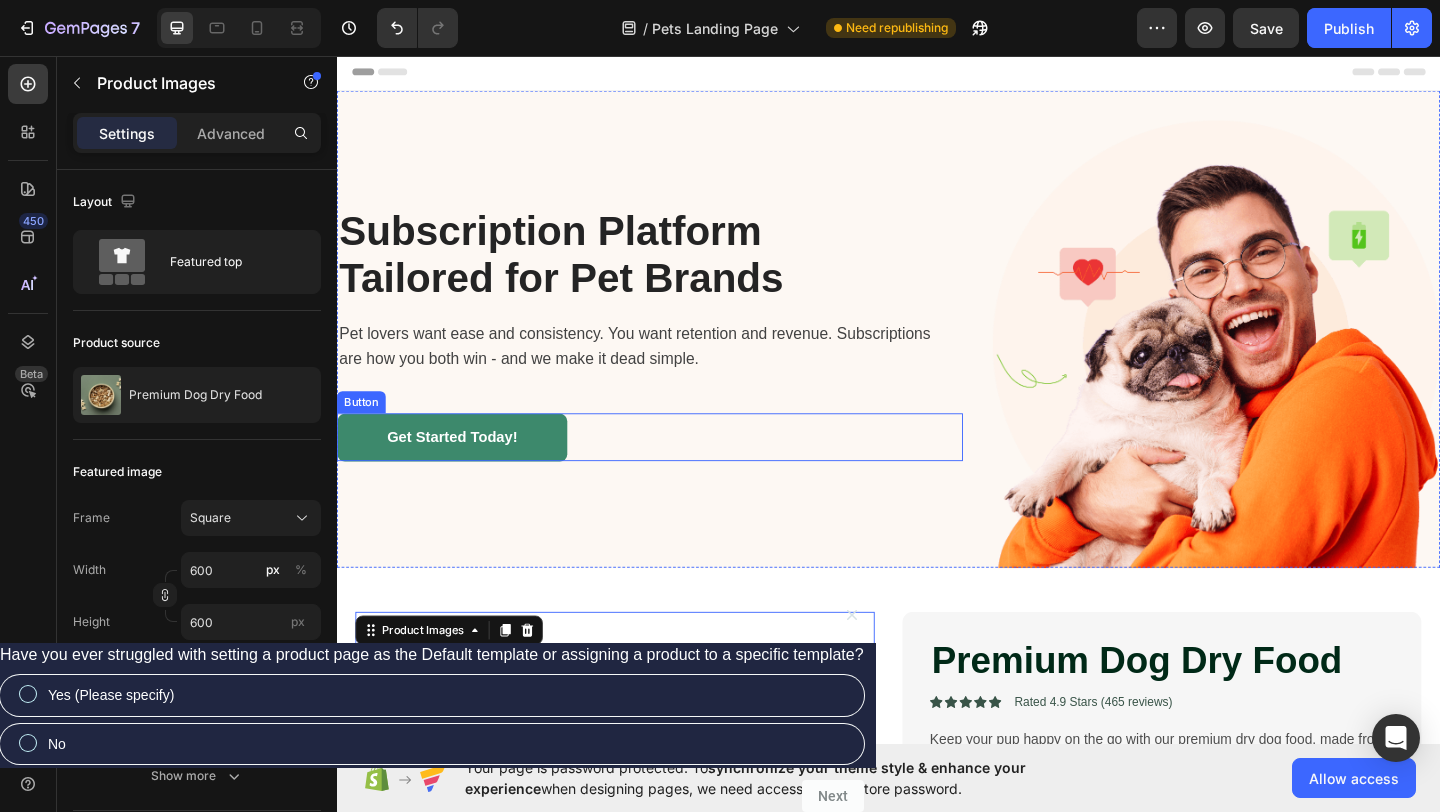 click on "Get Started Today!" at bounding box center [462, 471] 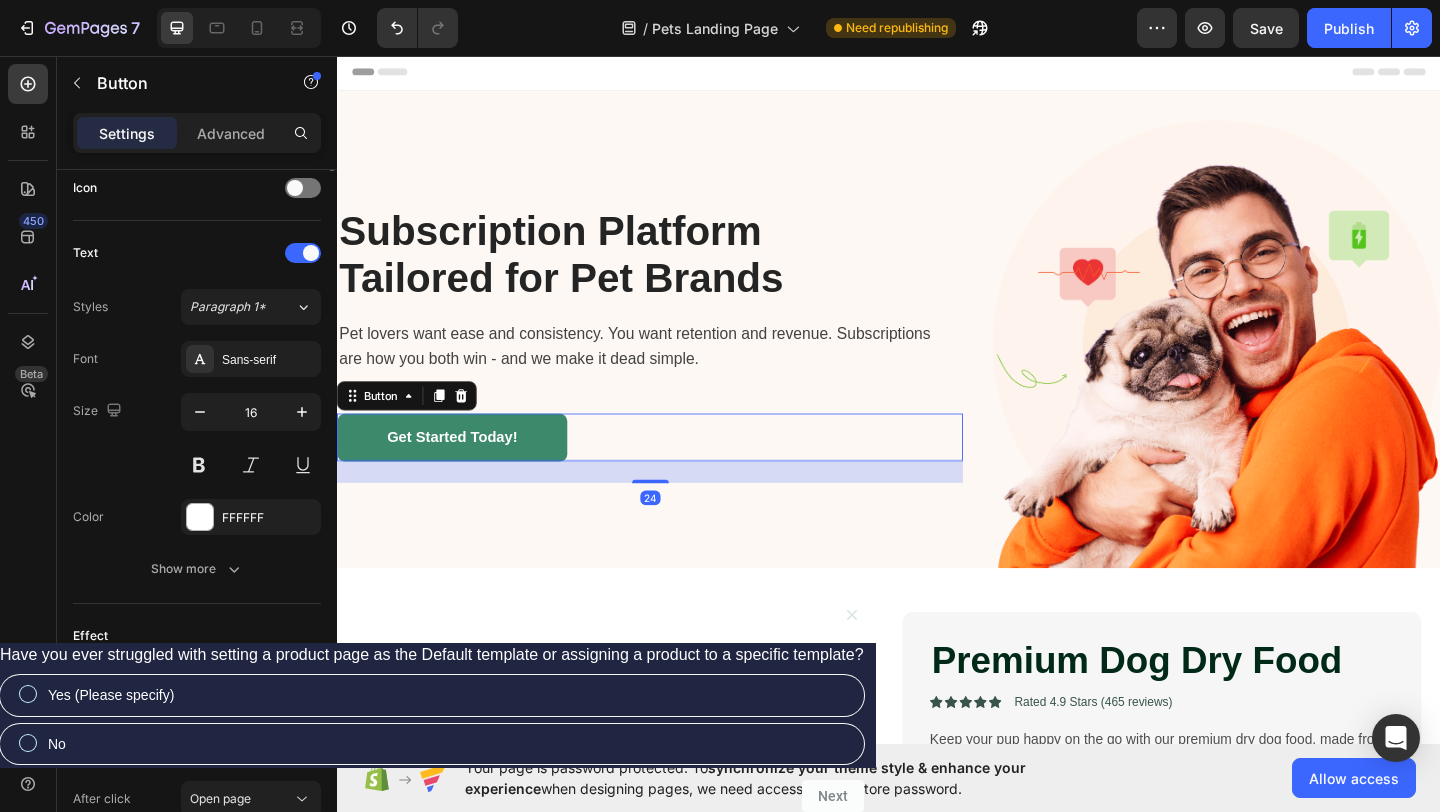 scroll, scrollTop: 891, scrollLeft: 0, axis: vertical 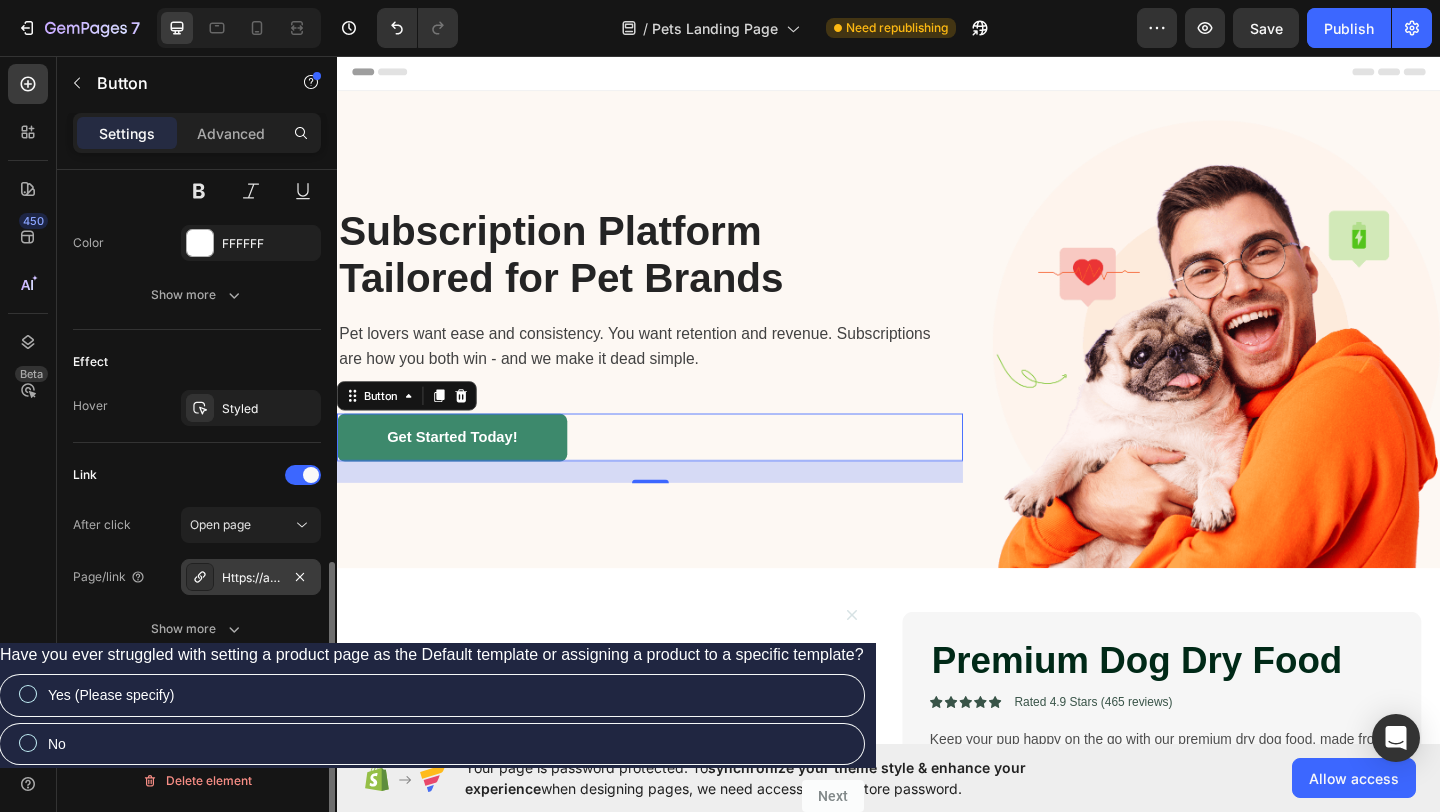click on "Https://apps.Shopify.Com/recurpay-subscriptions" at bounding box center [251, 578] 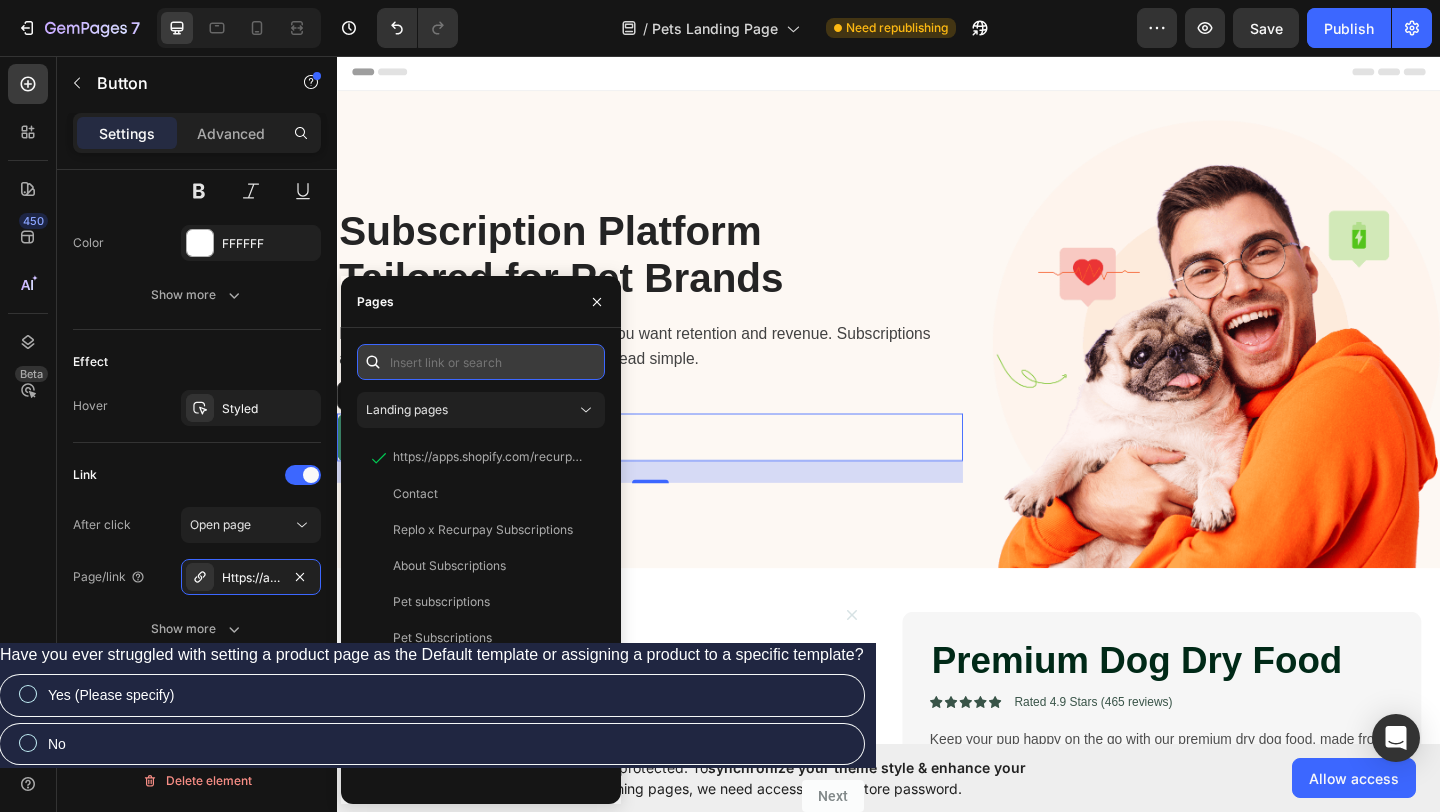 click at bounding box center [481, 362] 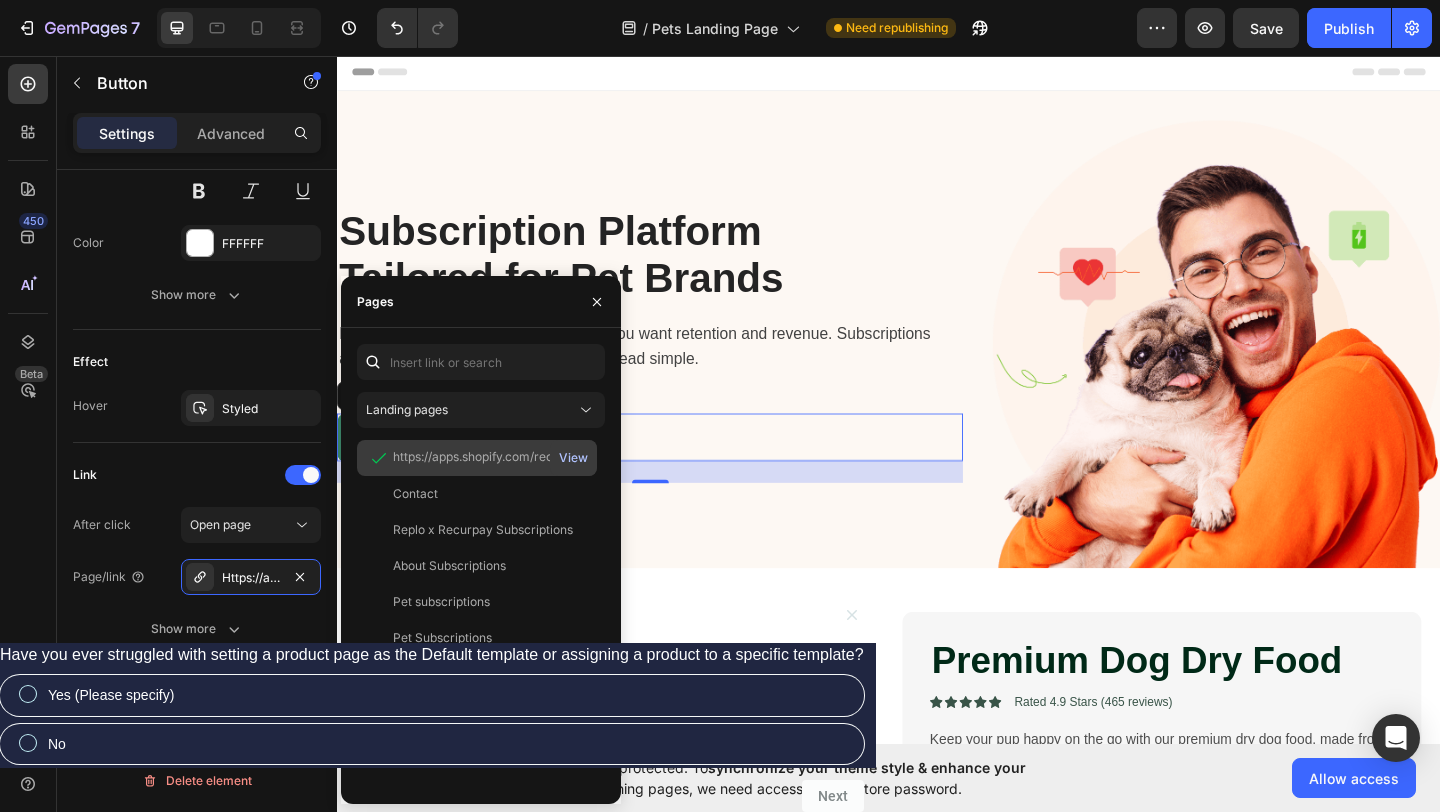 click on "View" at bounding box center [573, 458] 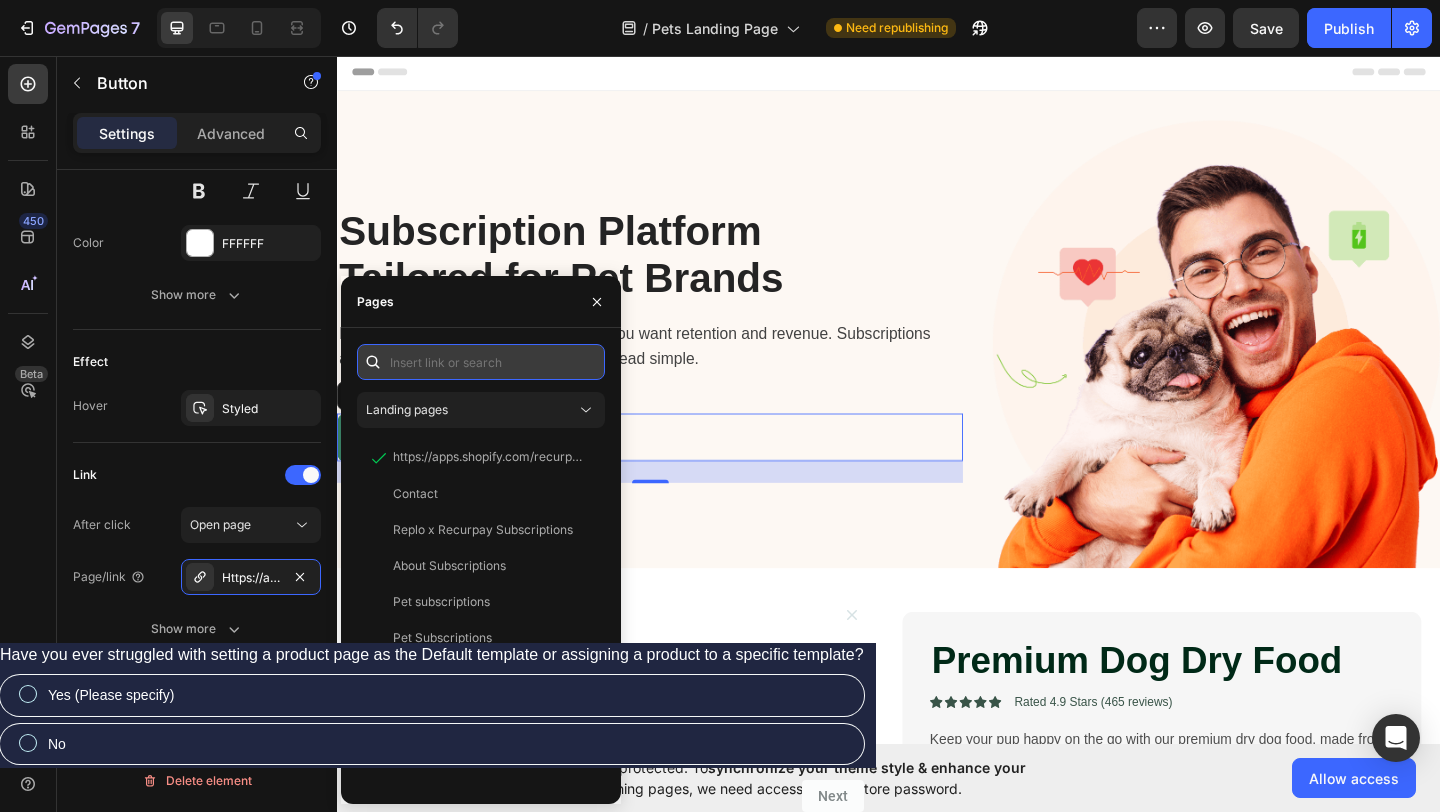 click at bounding box center (481, 362) 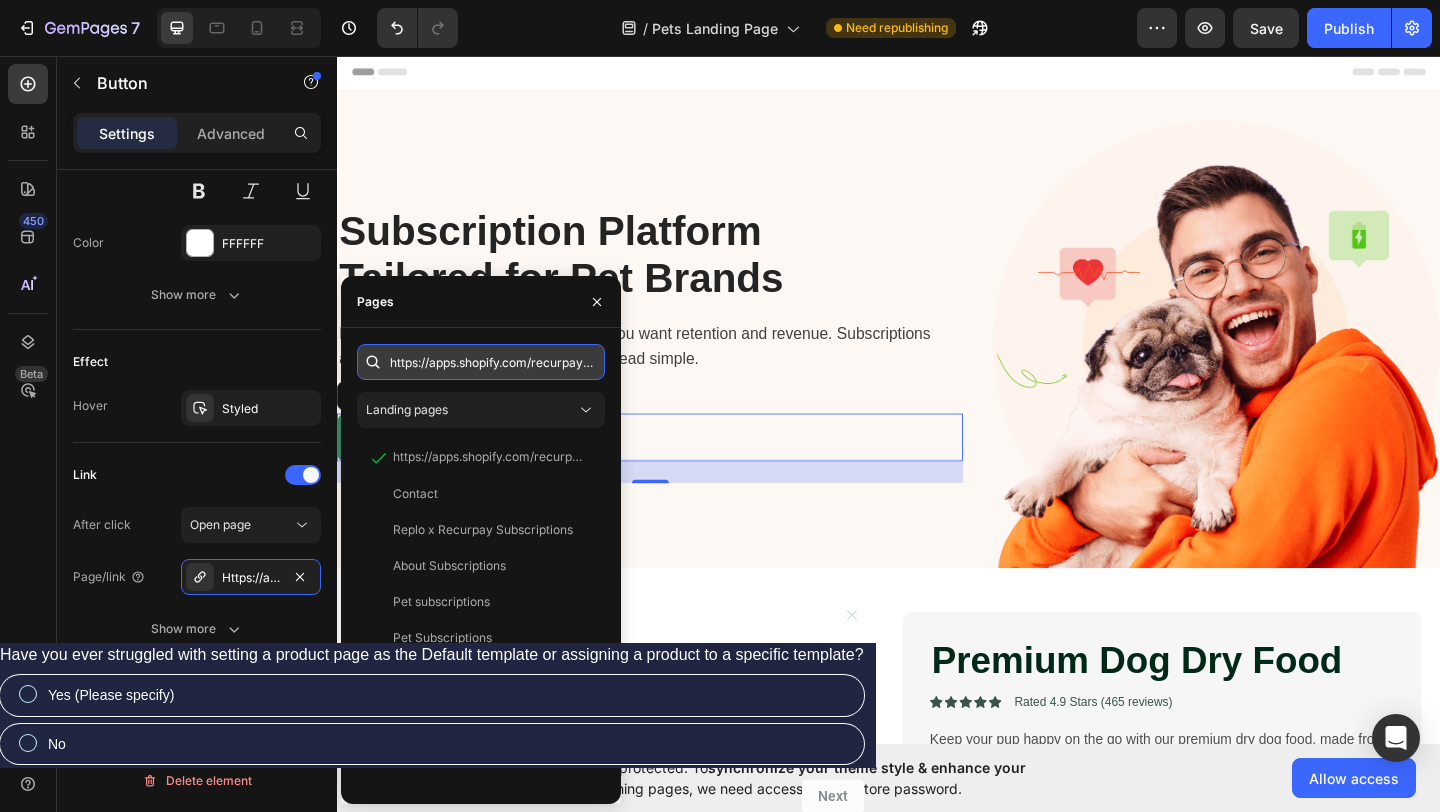 scroll, scrollTop: 0, scrollLeft: 387, axis: horizontal 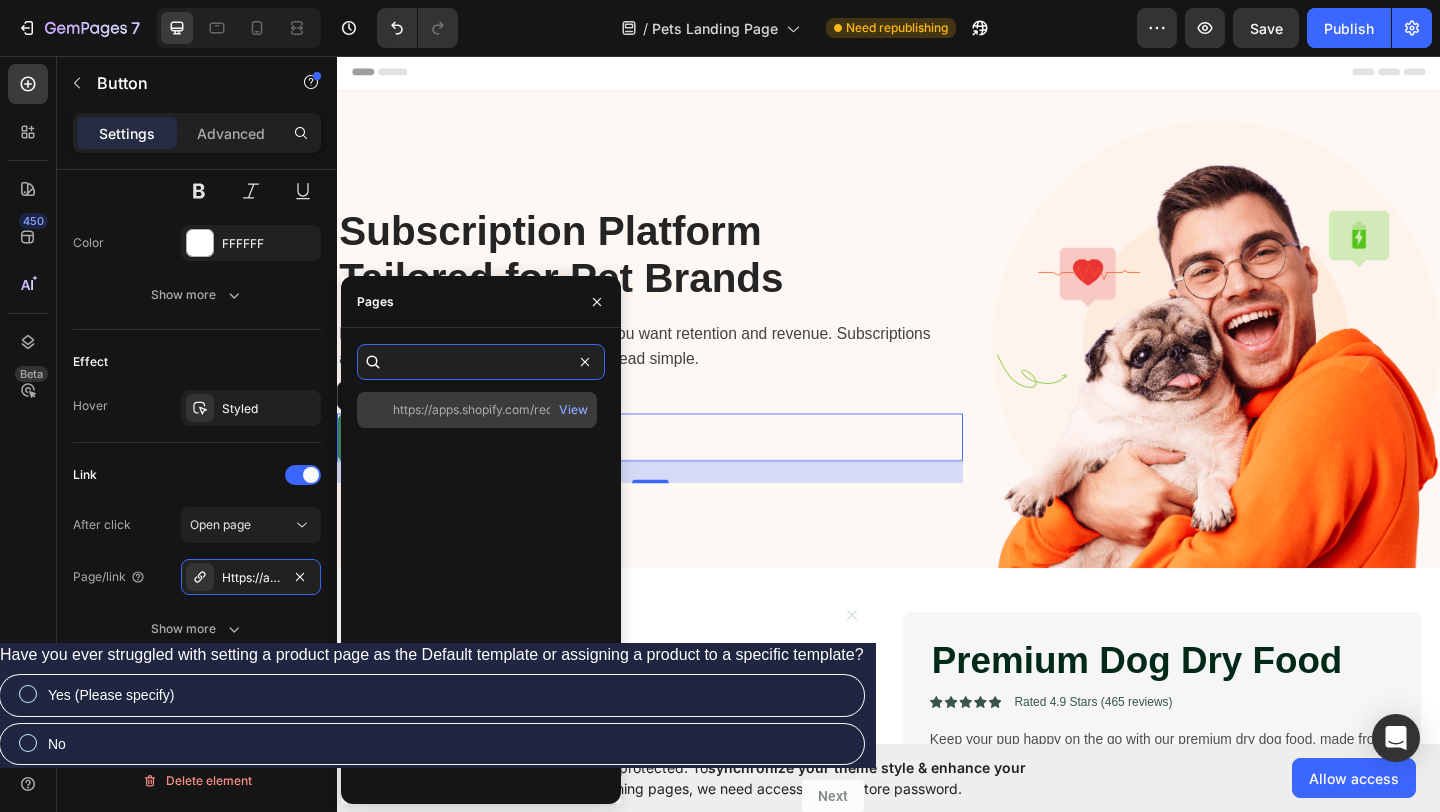 type on "https://apps.shopify.com/recurpay-subscriptions?utm_source=demostore&utm_medium=petlphero" 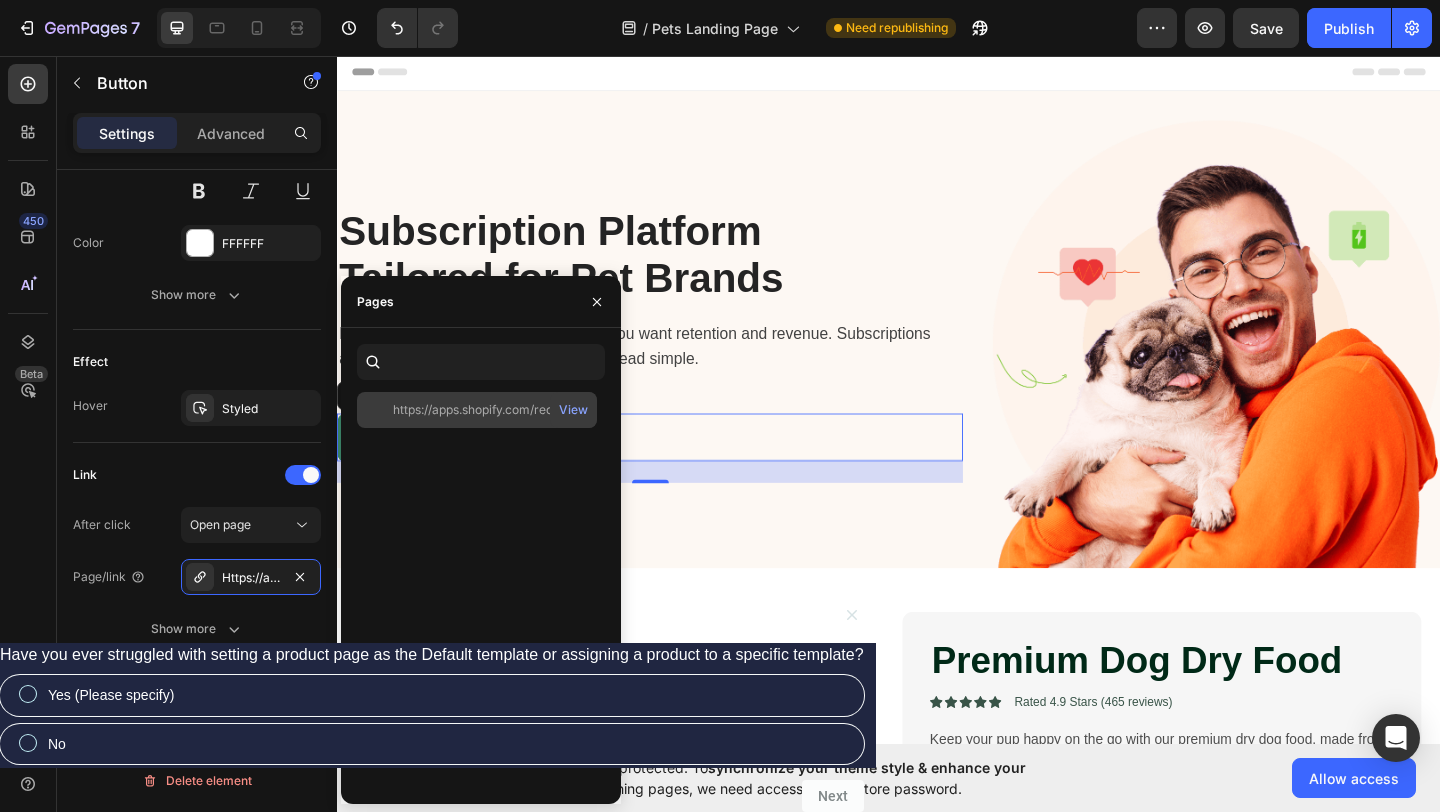 scroll, scrollTop: 0, scrollLeft: 0, axis: both 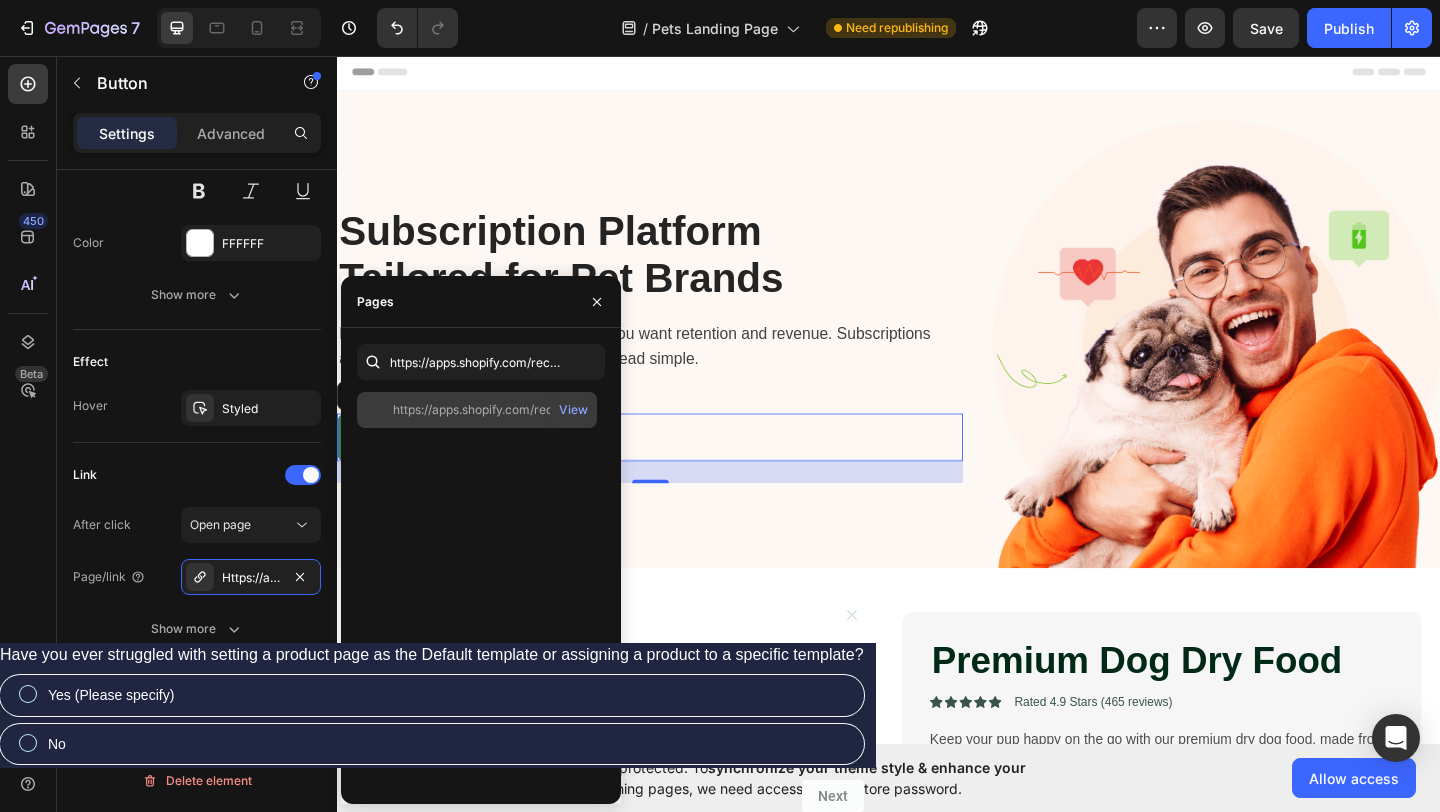 click on "https://apps.shopify.com/recurpay-subscriptions?utm_source=demostore&utm_medium=petlphero" 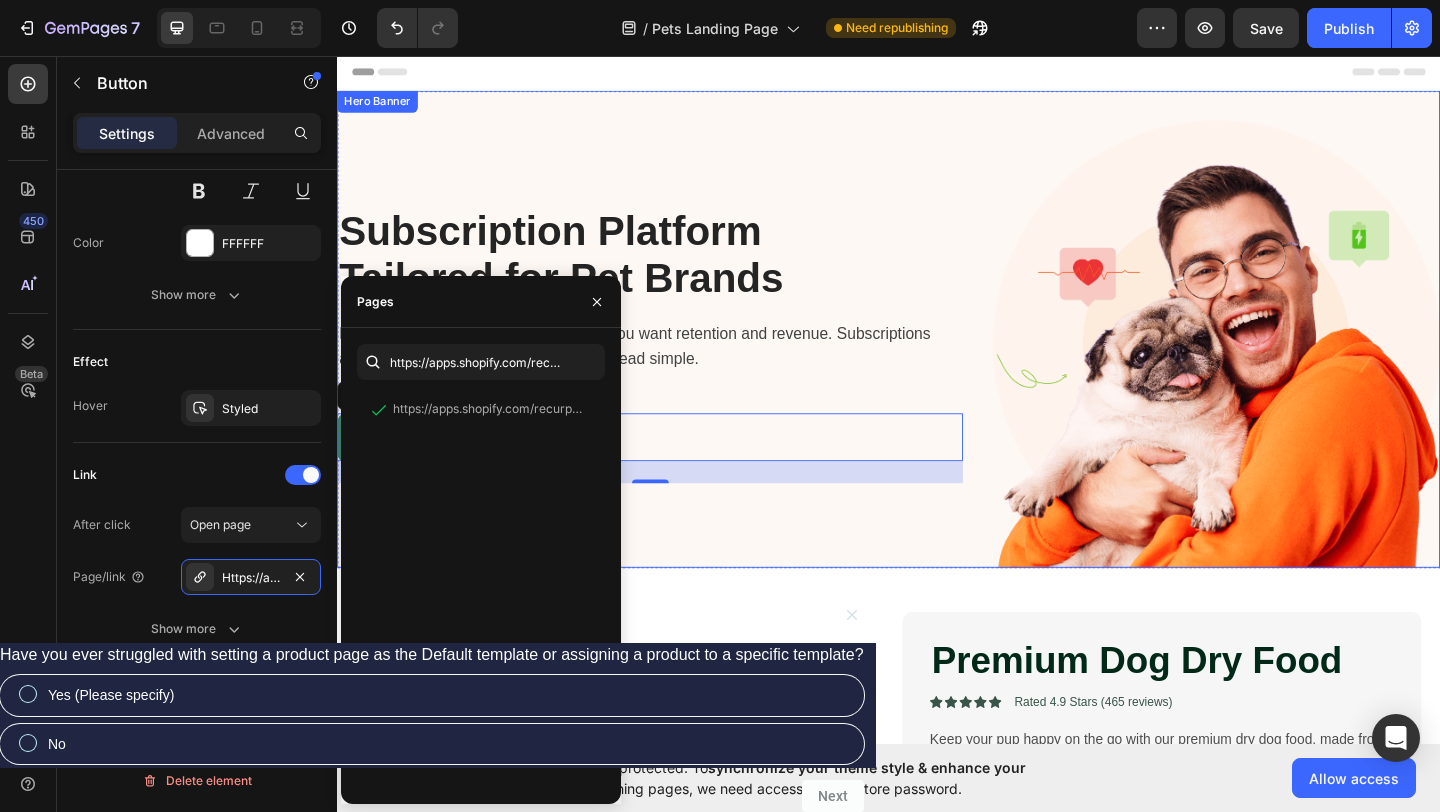click on "Subscription Platform Tailored for Pet Brands Heading Pet lovers want ease and consistency. You want retention and revenue. Subscriptions are how you both win - and we make it dead simple. Text block Get Started Today! Button   24" at bounding box center [677, 369] 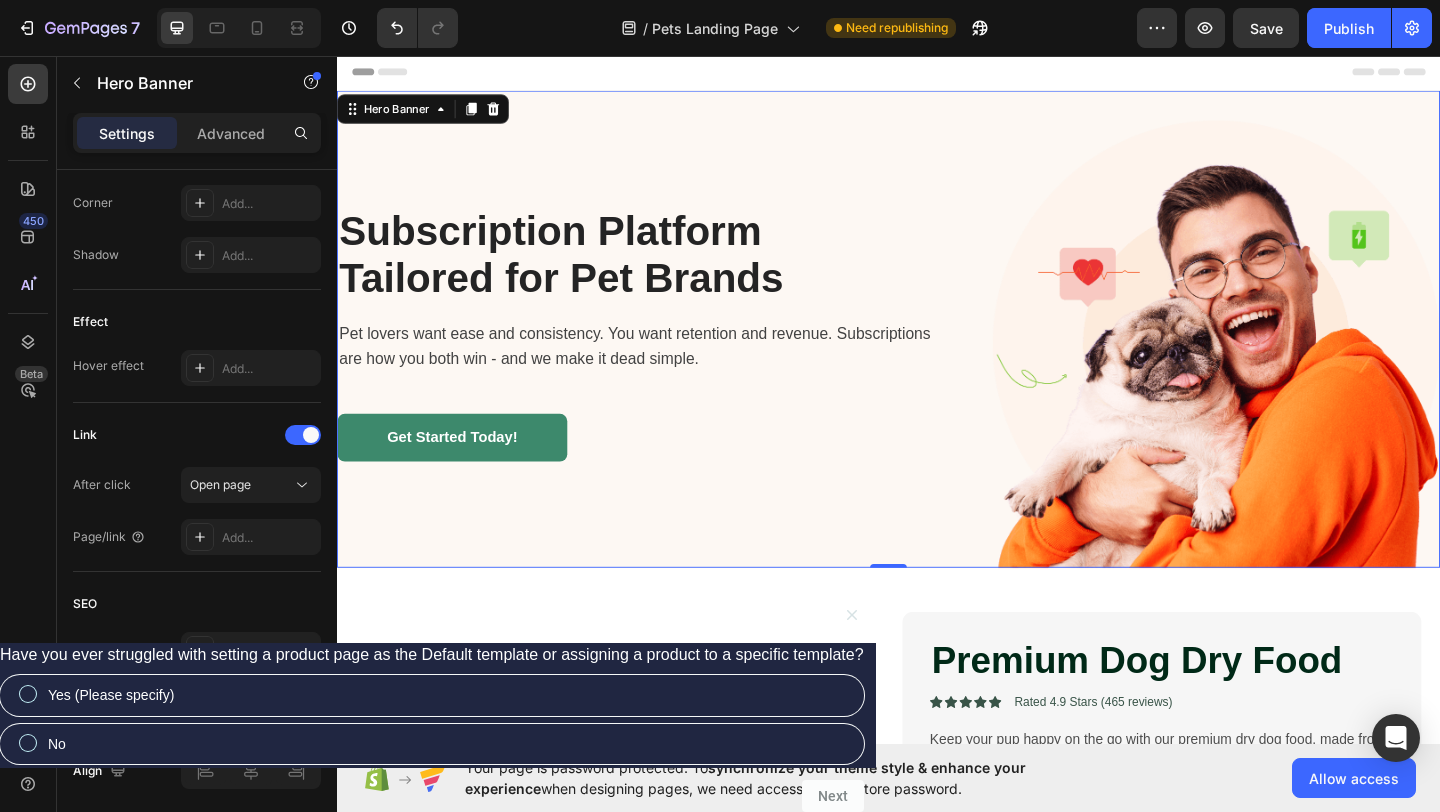 scroll, scrollTop: 0, scrollLeft: 0, axis: both 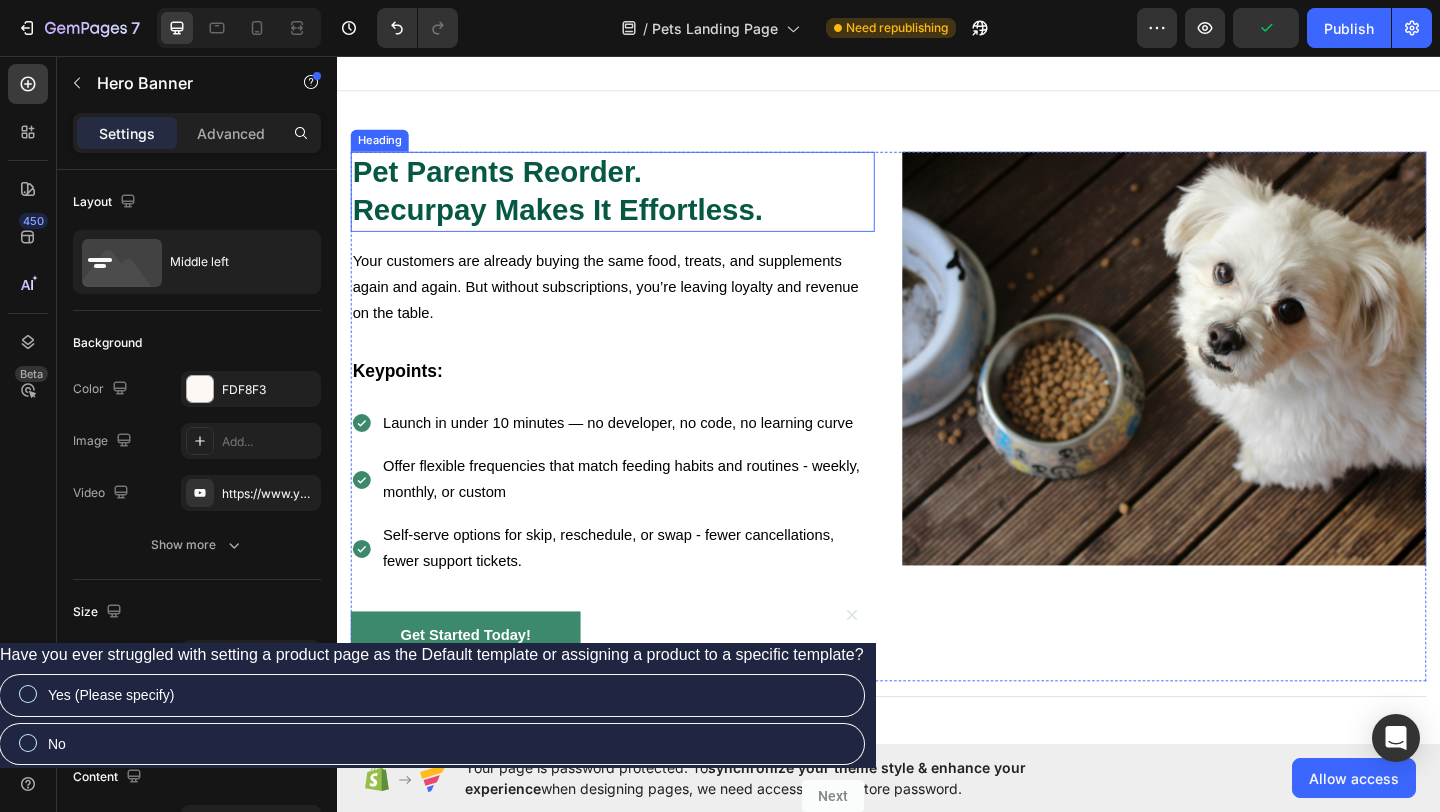 click on "Pet Parents Reorder.  Recurpay Makes It Effortless." at bounding box center (637, 203) 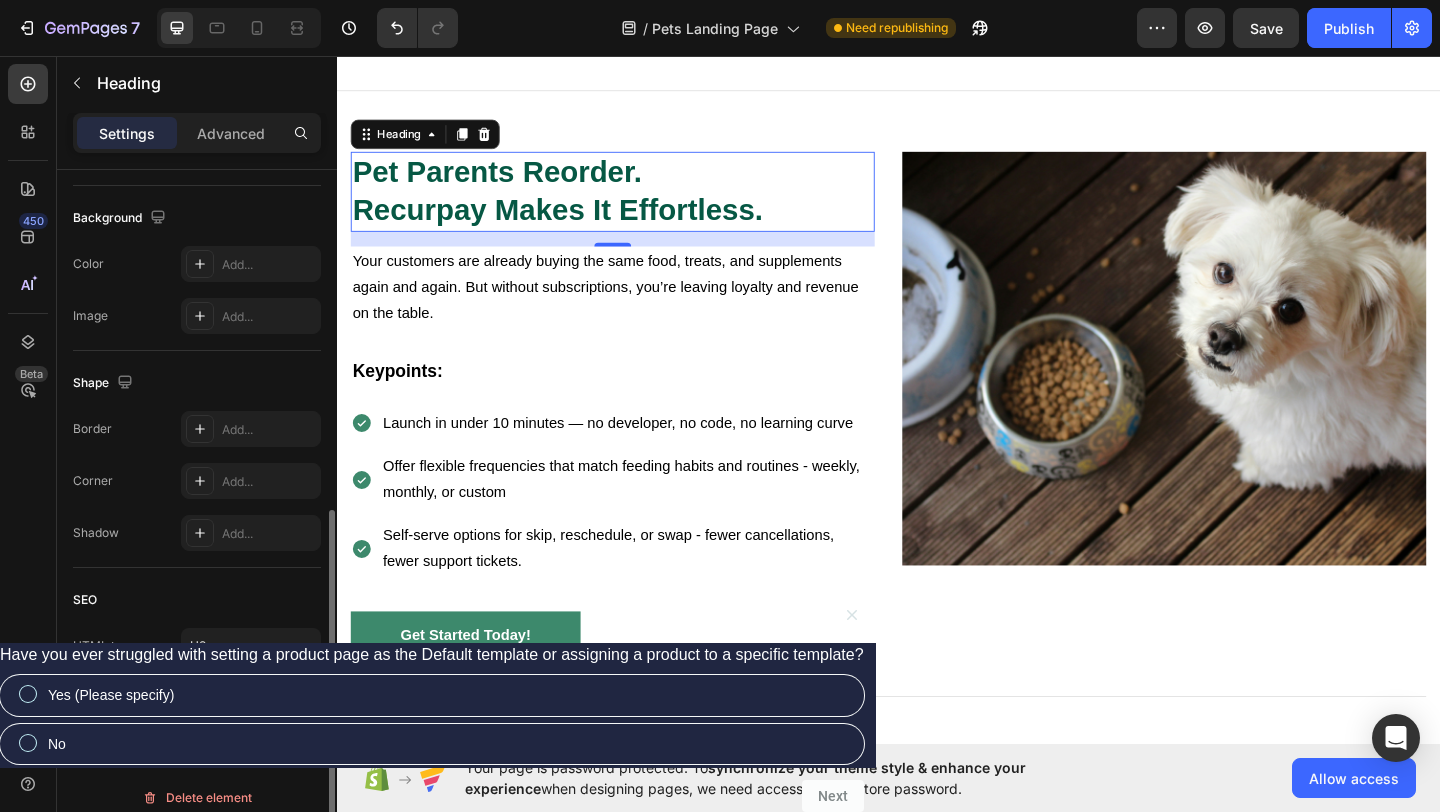 scroll, scrollTop: 0, scrollLeft: 0, axis: both 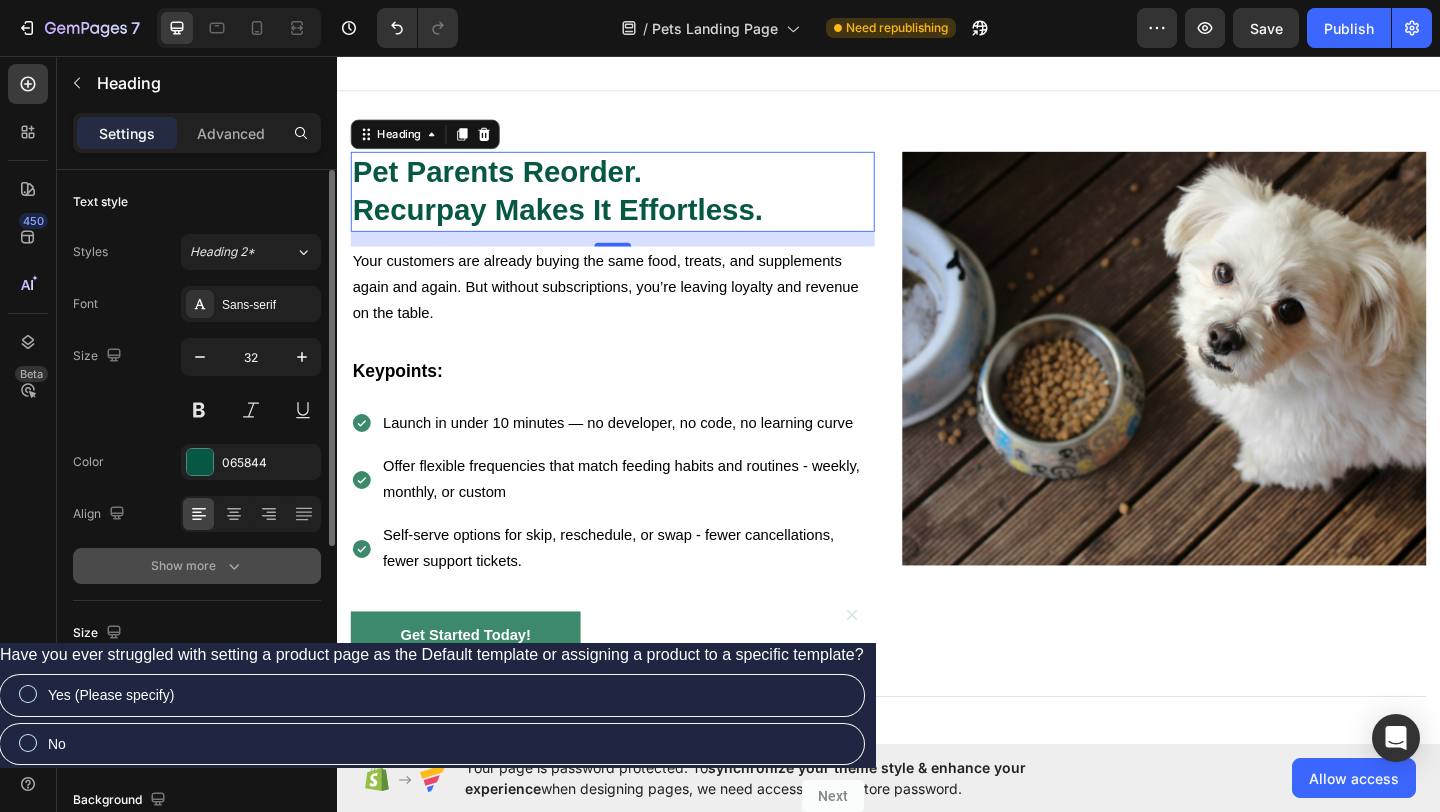 click on "Show more" at bounding box center [197, 566] 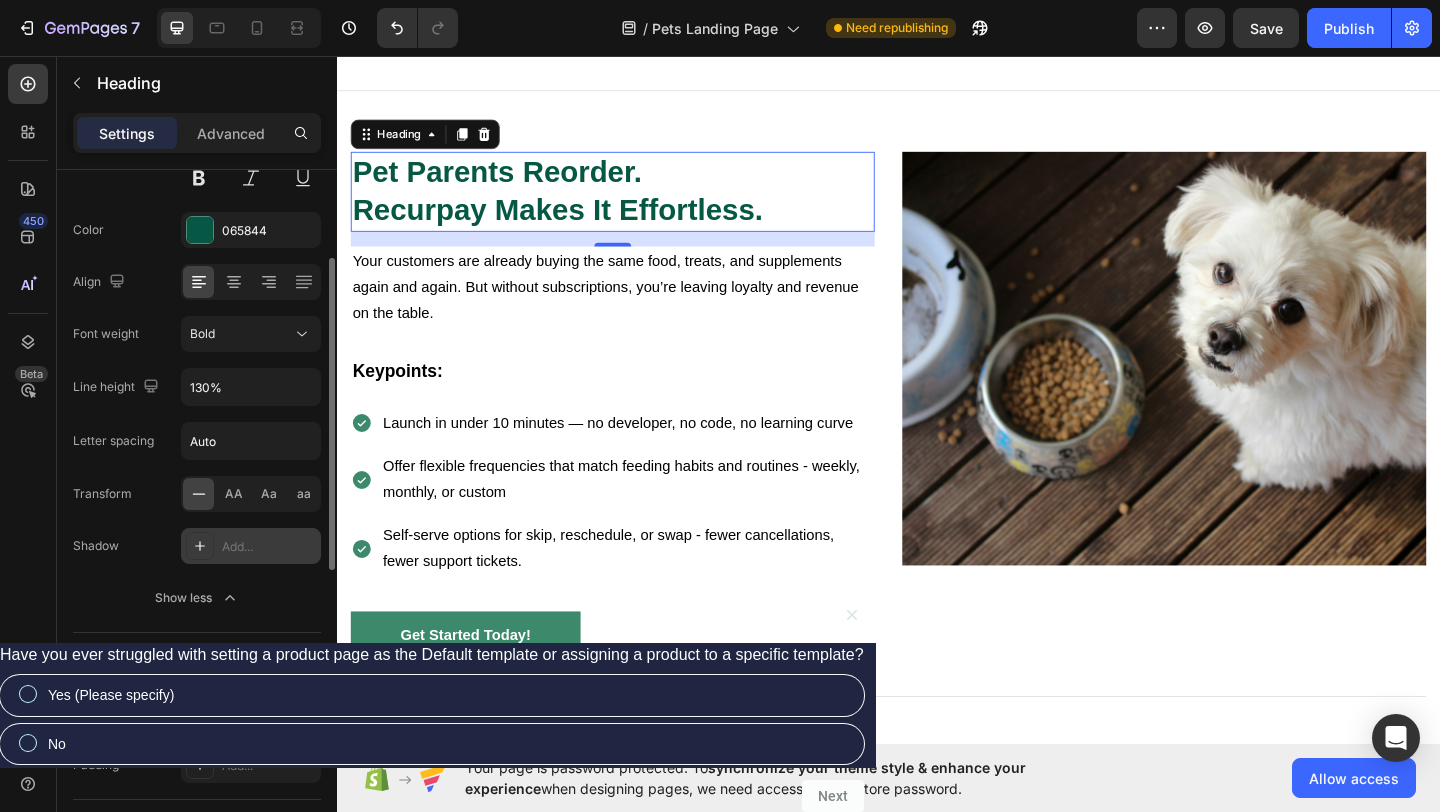 scroll, scrollTop: 237, scrollLeft: 0, axis: vertical 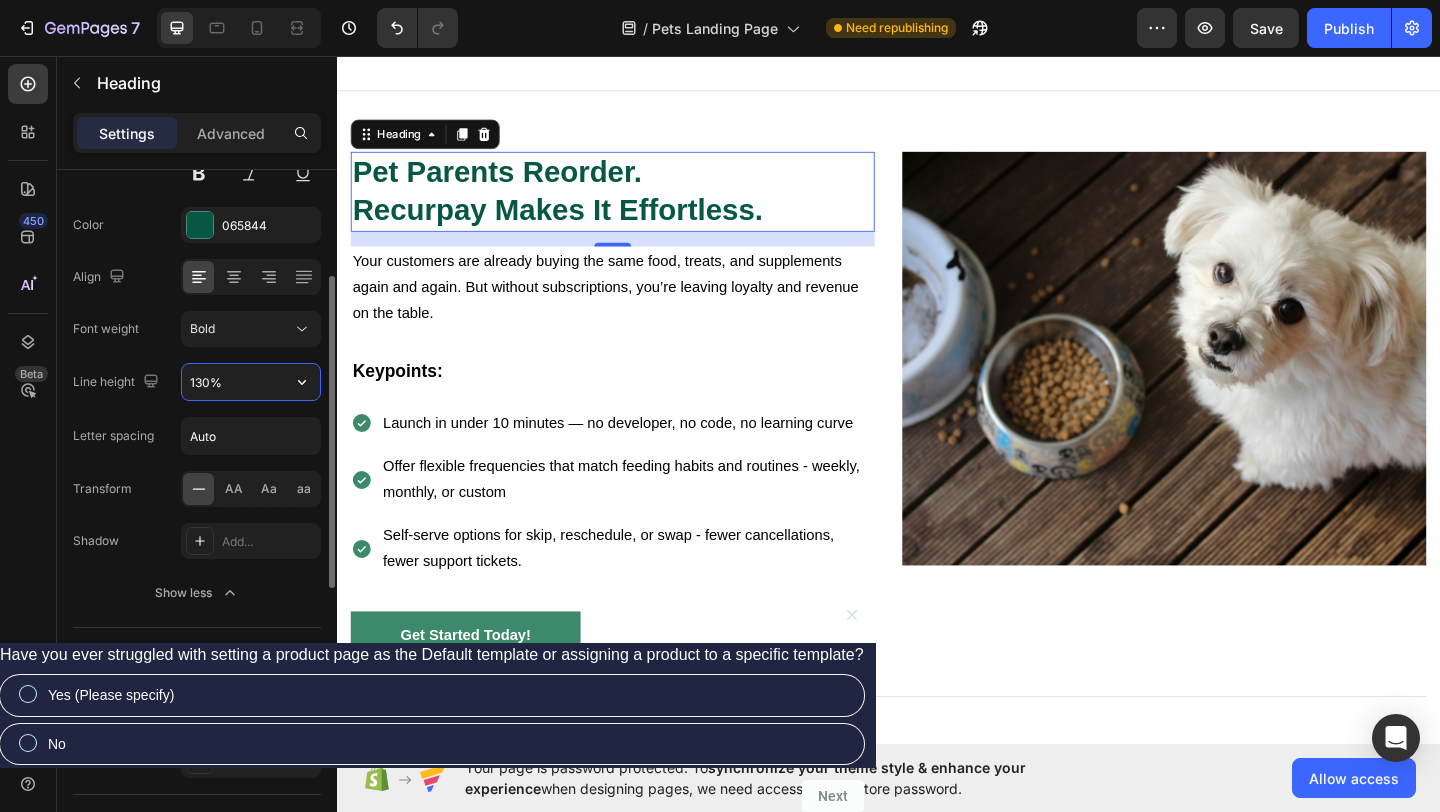 click on "130%" at bounding box center [251, 382] 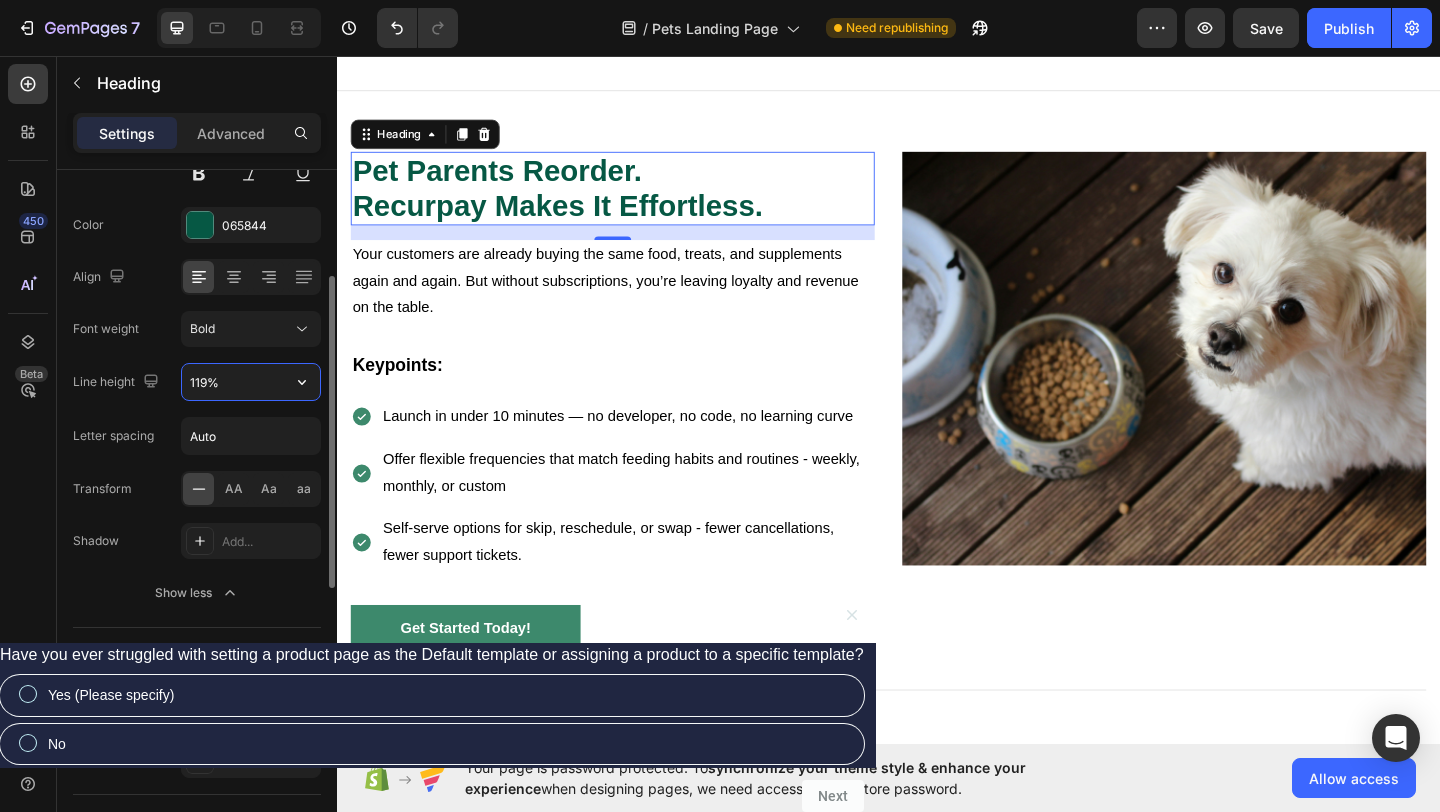 type on "120%" 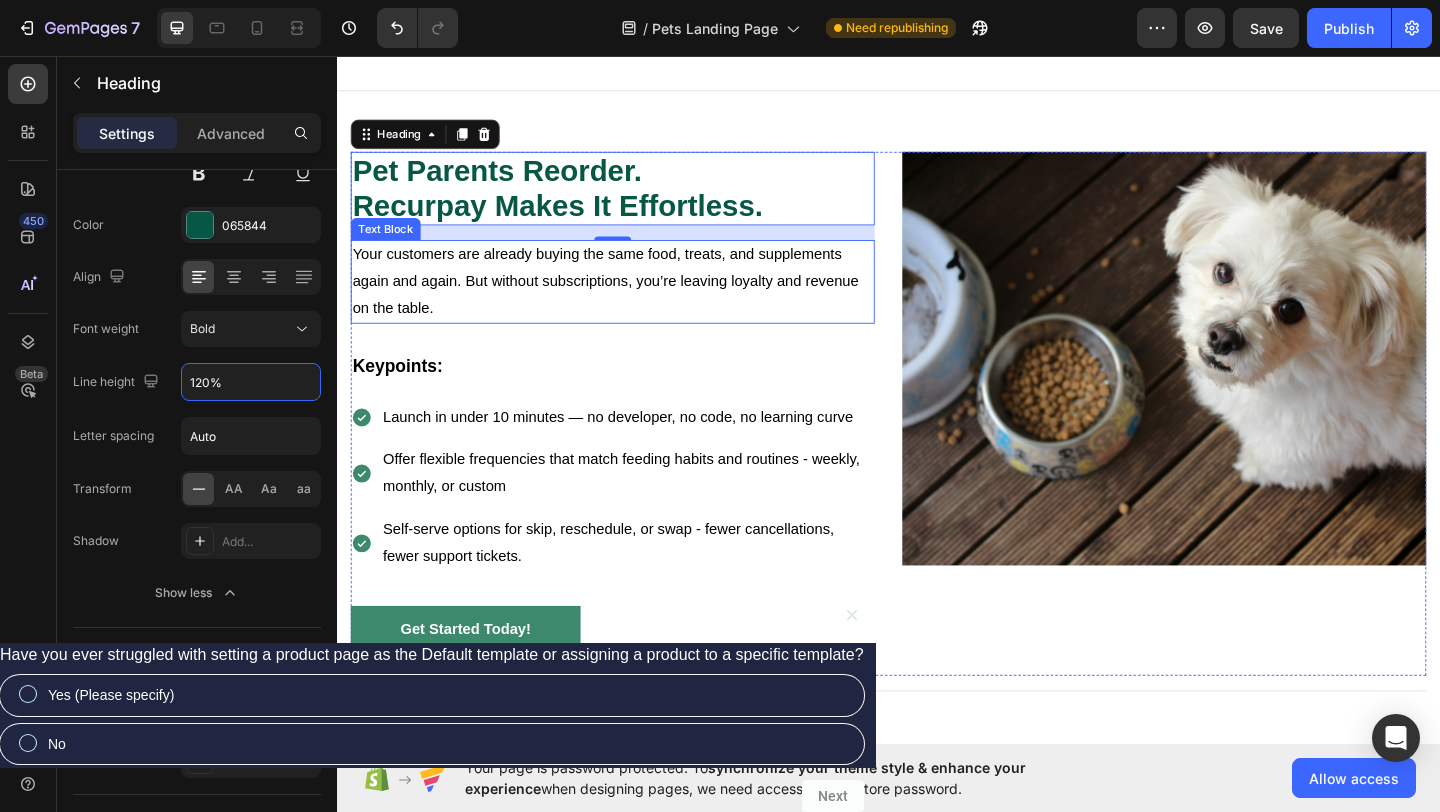click on "Your customers are already buying the same food, treats, and supplements again and again. But without subscriptions, you’re leaving loyalty and revenue on the table." at bounding box center [637, 301] 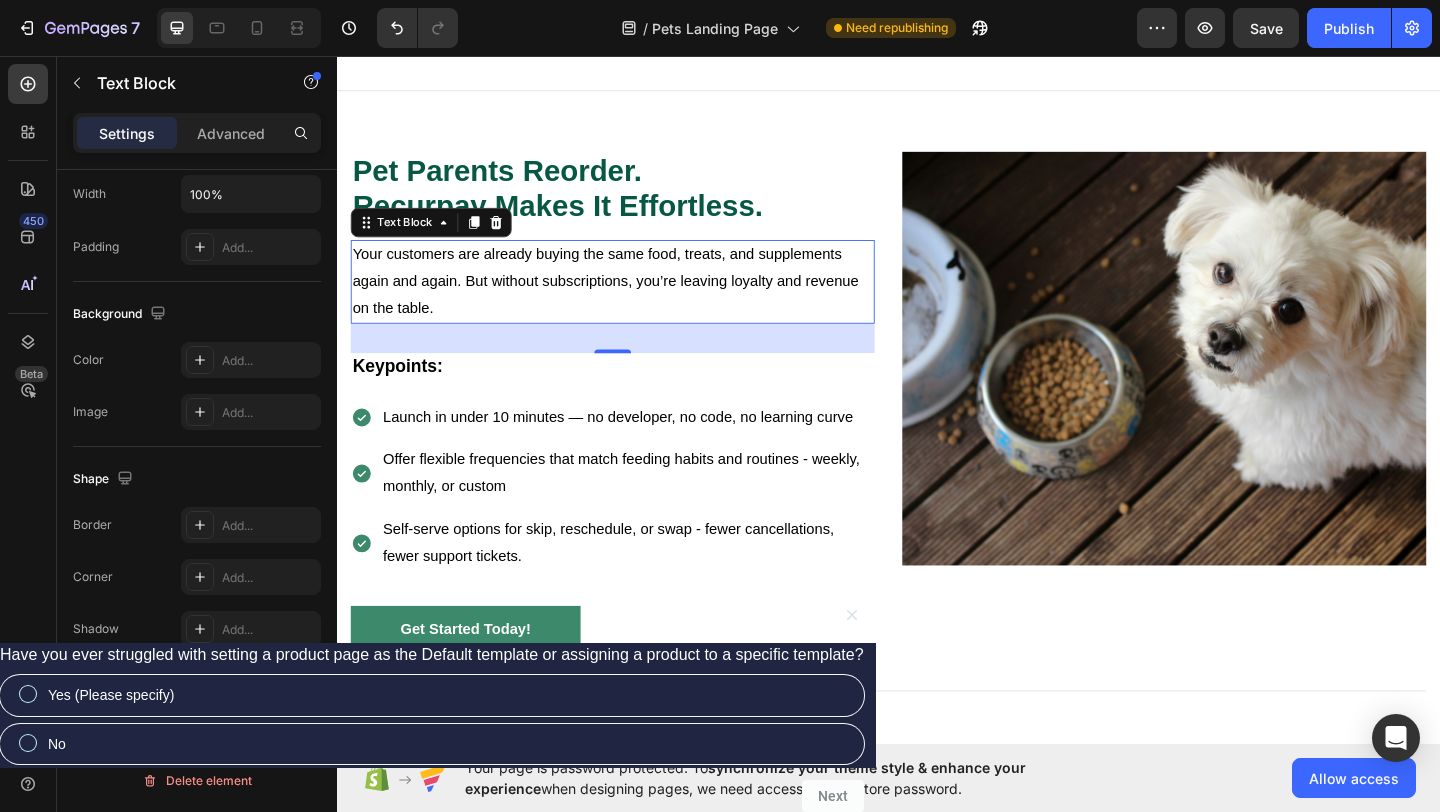 scroll, scrollTop: 0, scrollLeft: 0, axis: both 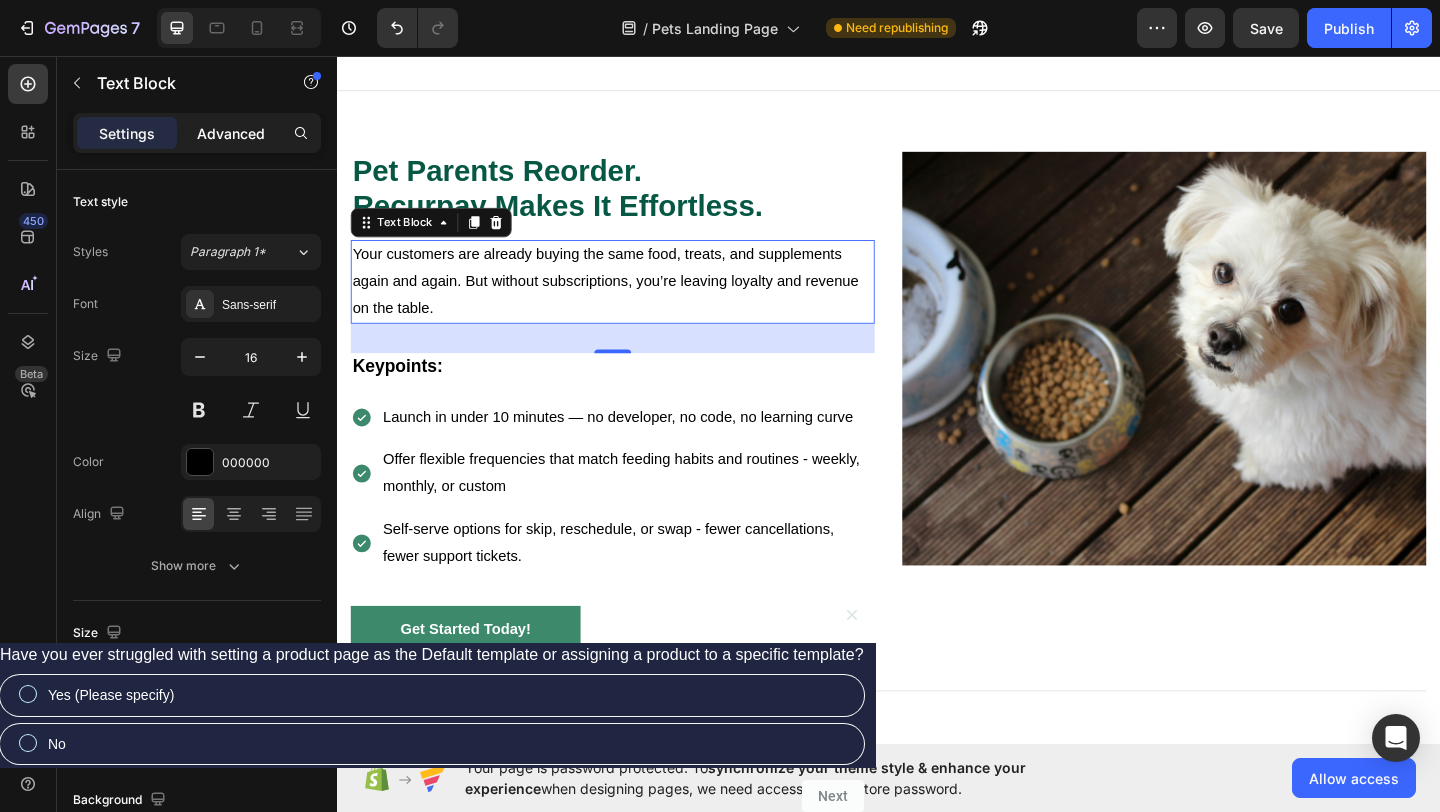 click on "Advanced" at bounding box center (231, 133) 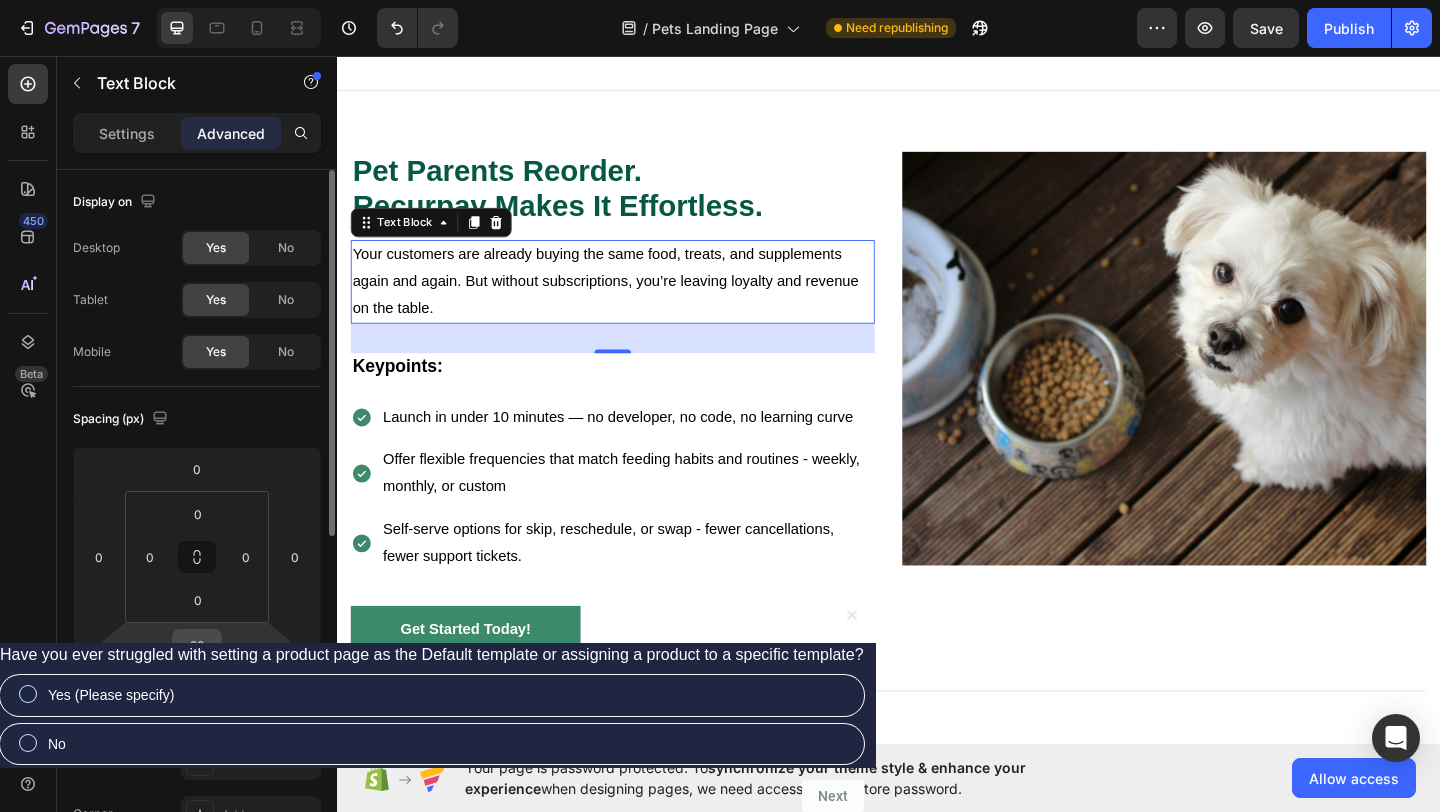 click on "32" at bounding box center [197, 645] 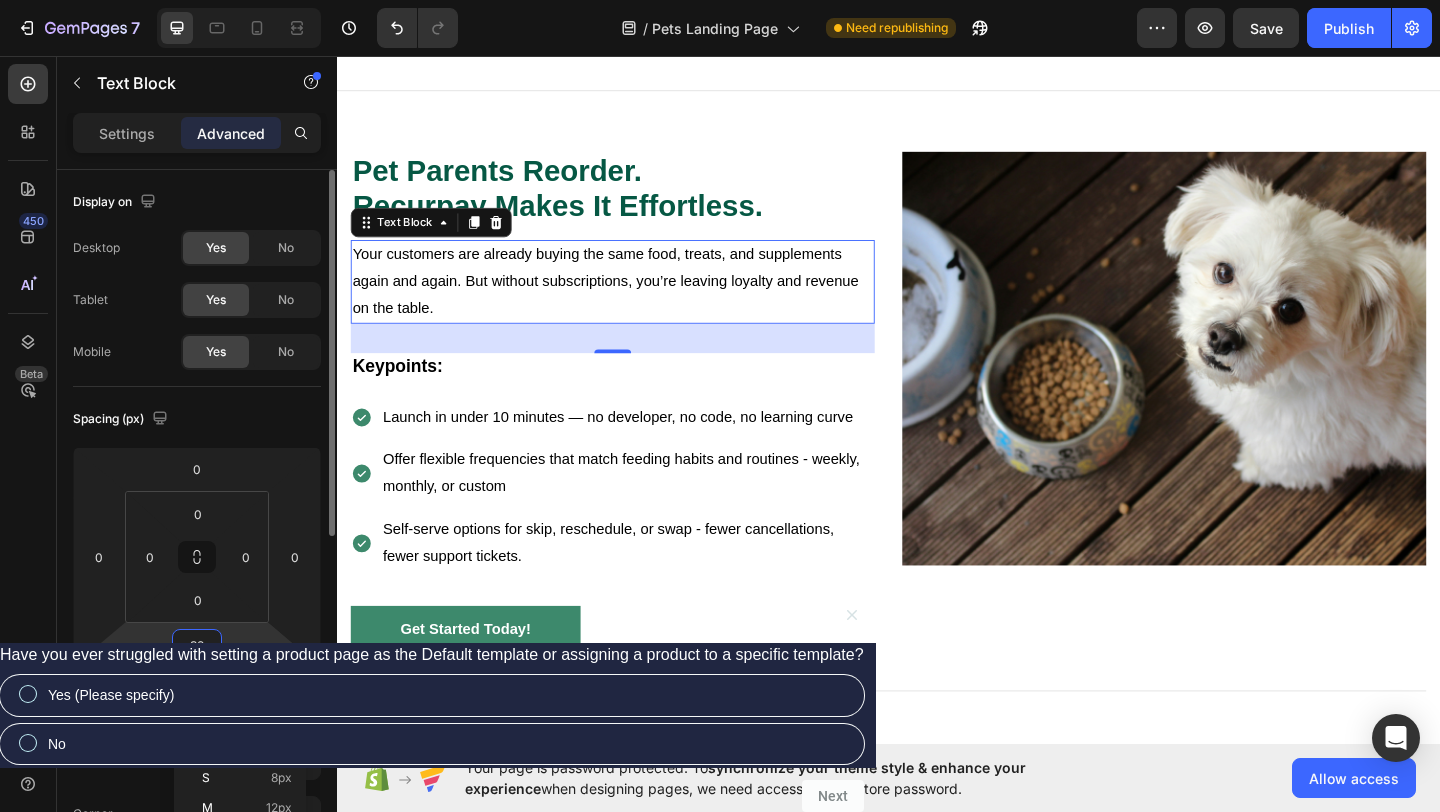click on "7  Version history  /  Pets Landing Page Need republishing Preview  Save   Publish  450 Beta Sections(18) Elements(83) Section Element Hero Section Product Detail Brands Trusted Badges Guarantee Product Breakdown How to use Testimonials Compare Bundle FAQs Social Proof Brand Story Product List Collection Blog List Contact Sticky Add to Cart Custom Footer Browse Library 450 Layout
Row
Row
Row
Row Text
Heading
Text Block Button
Button
Button Media
Image
Image" at bounding box center (720, 75) 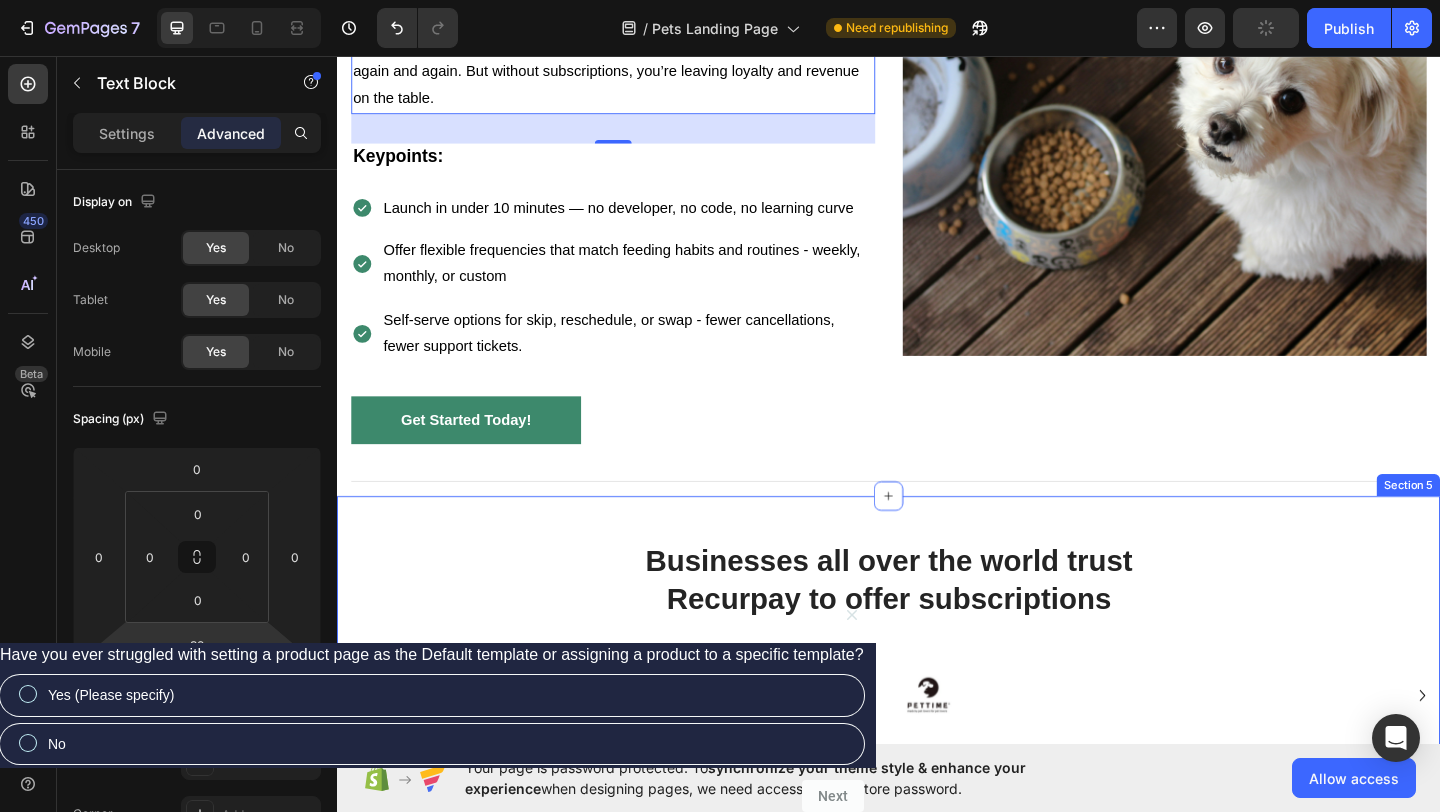 scroll, scrollTop: 1533, scrollLeft: 0, axis: vertical 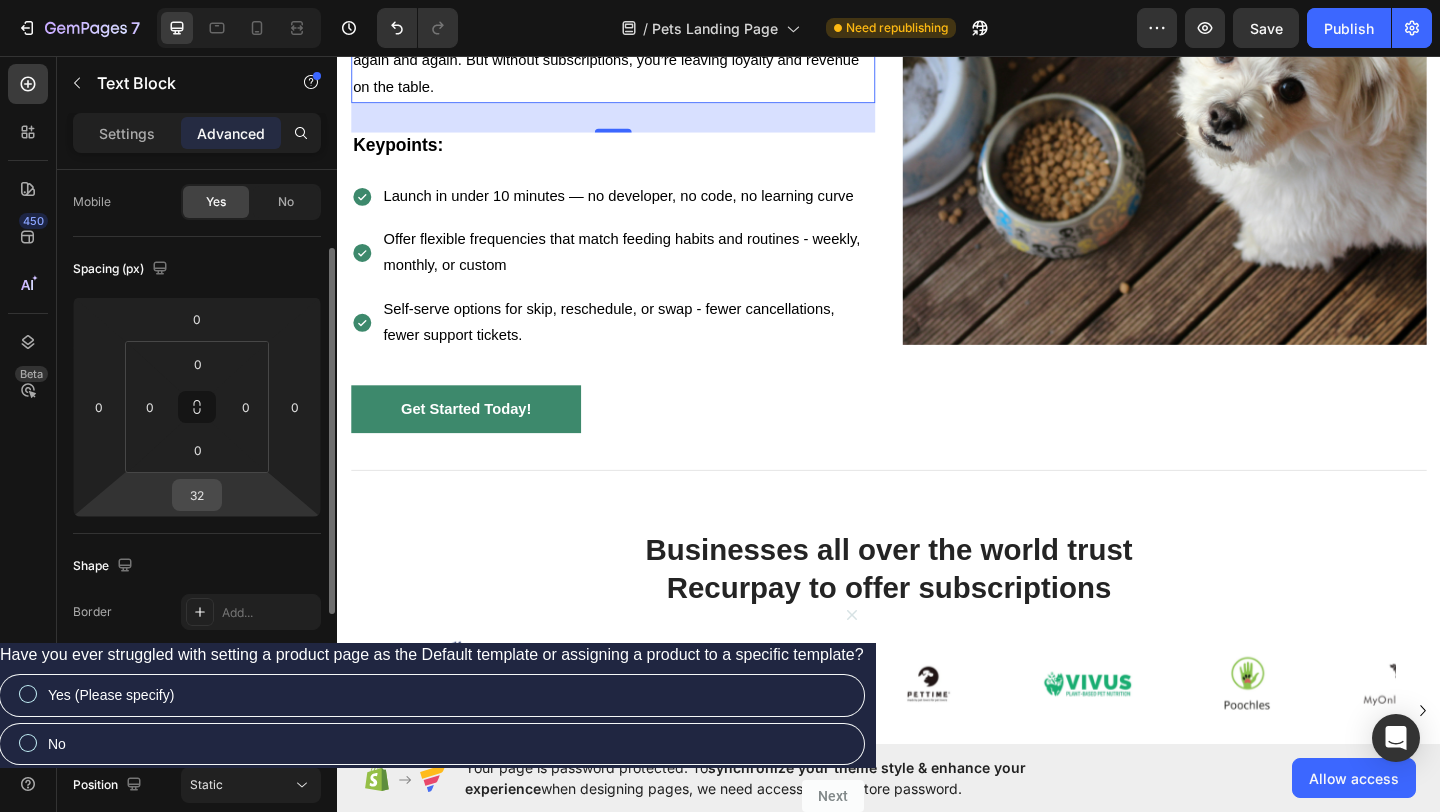 click on "32" at bounding box center (197, 495) 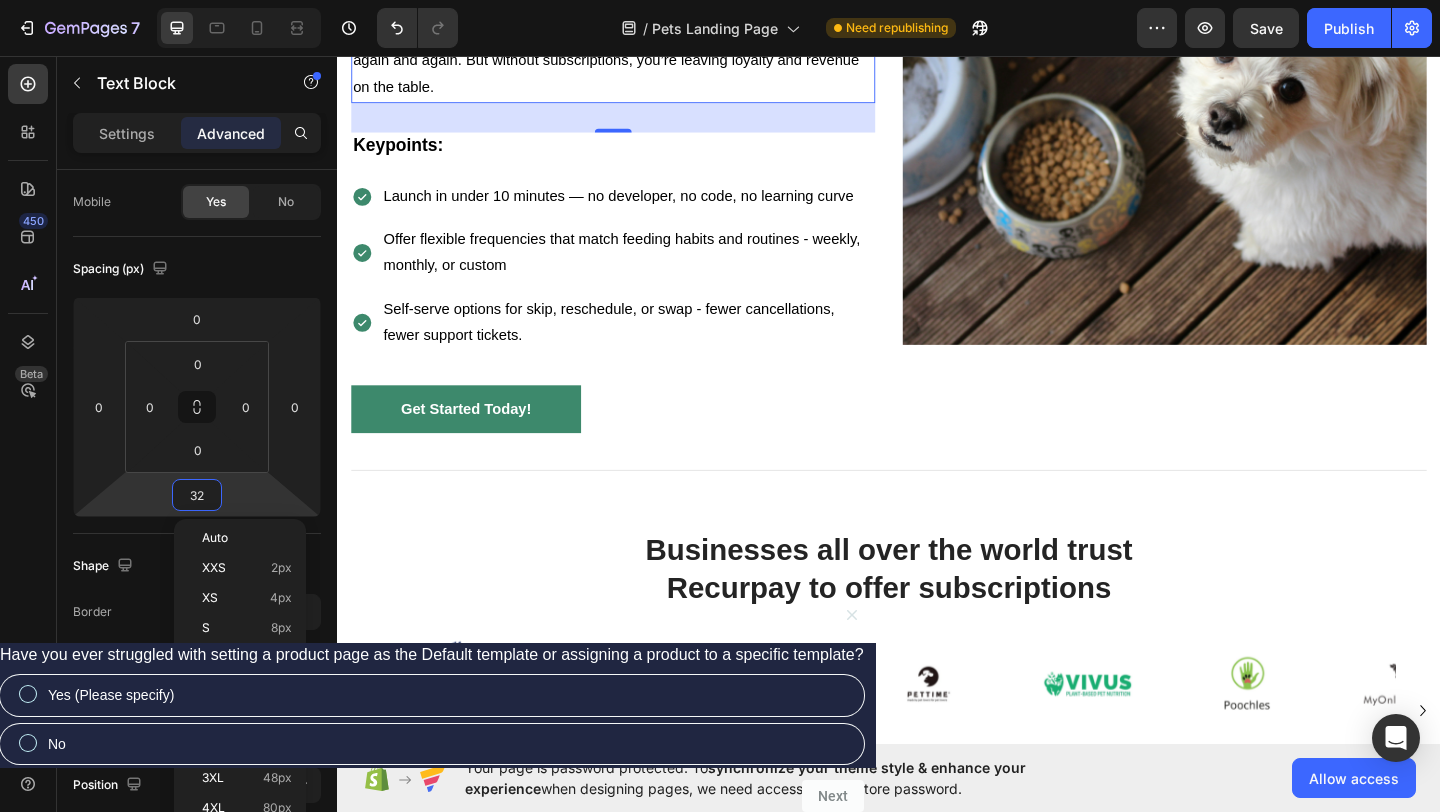 click on "16px" at bounding box center [279, 688] 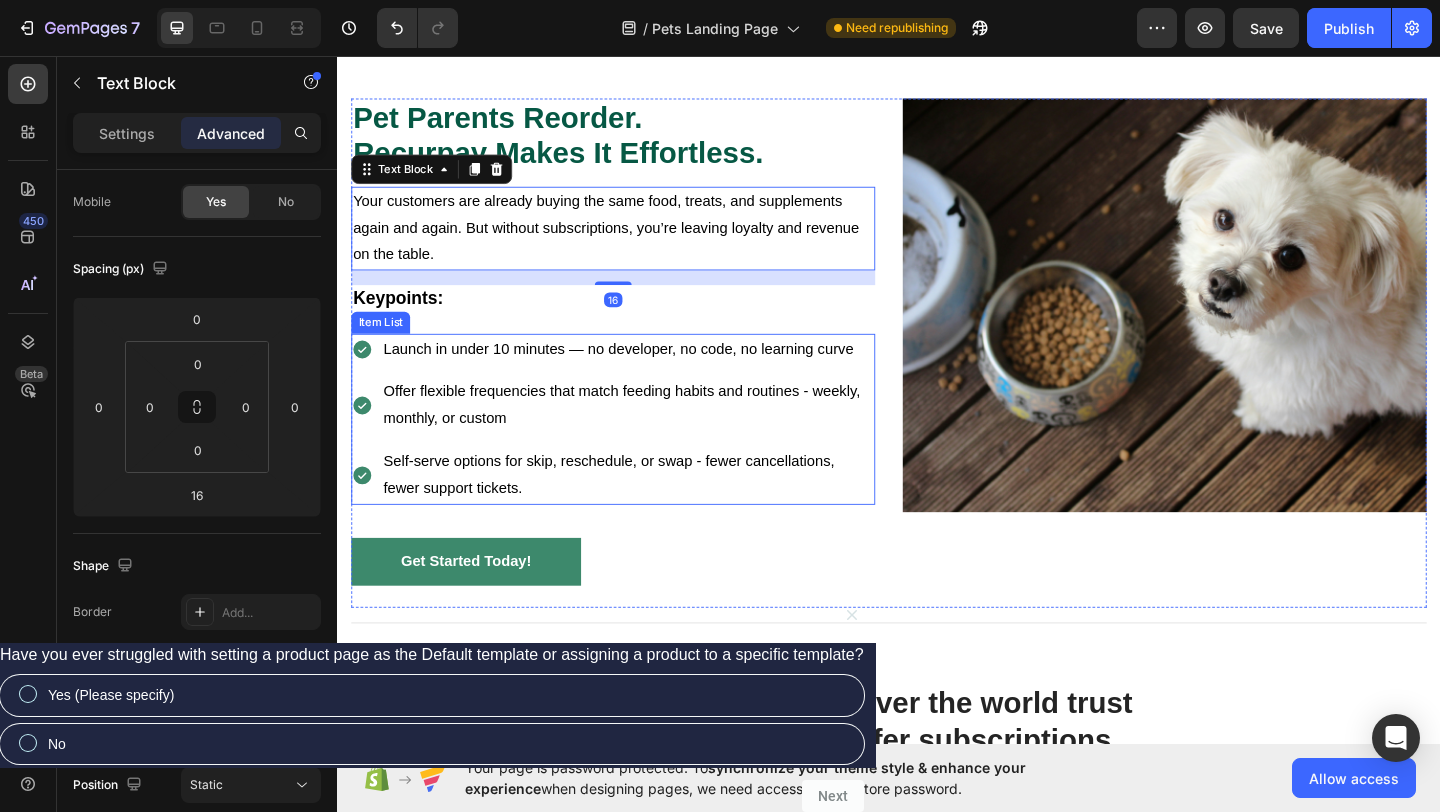 scroll, scrollTop: 1373, scrollLeft: 0, axis: vertical 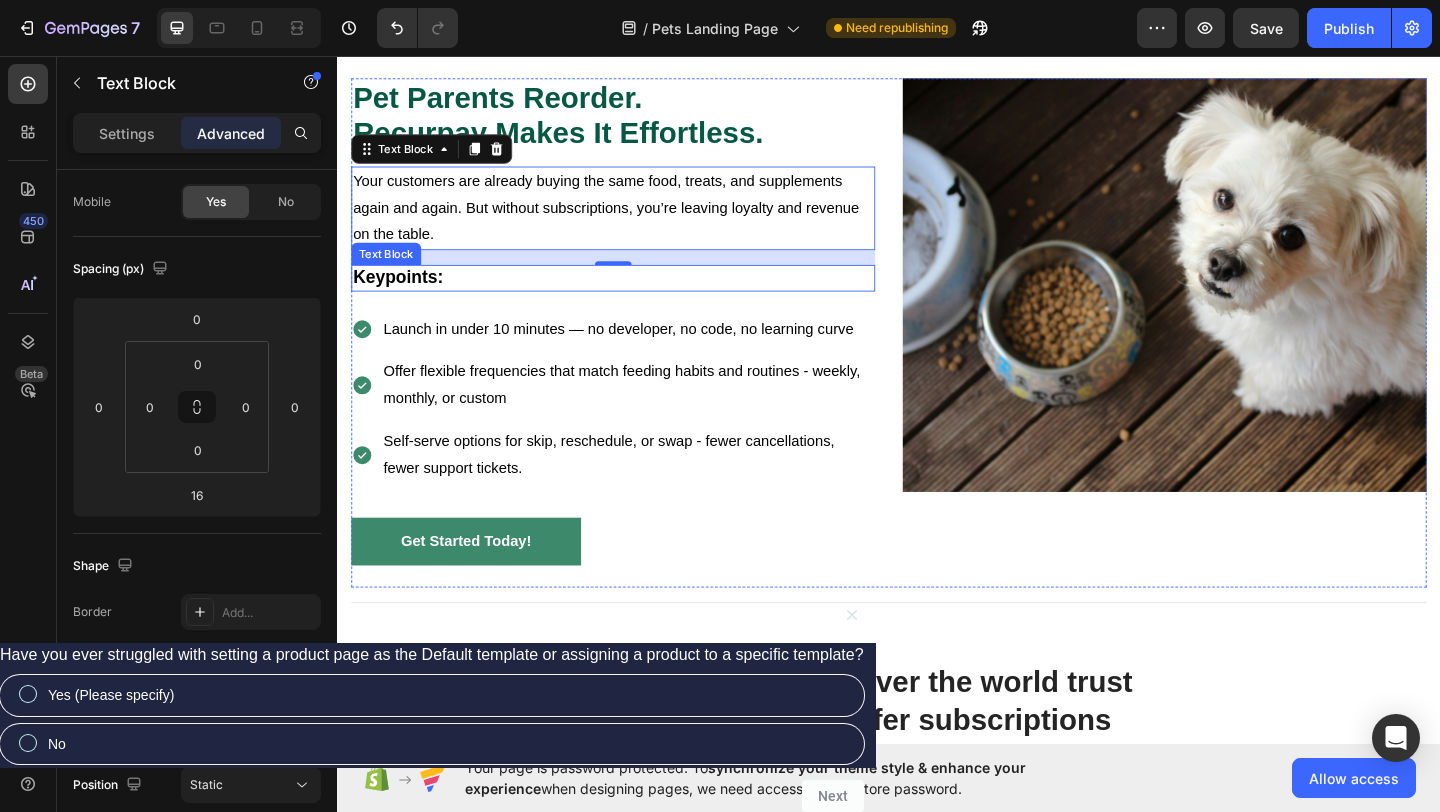 click on "Keypoints:" at bounding box center (637, 297) 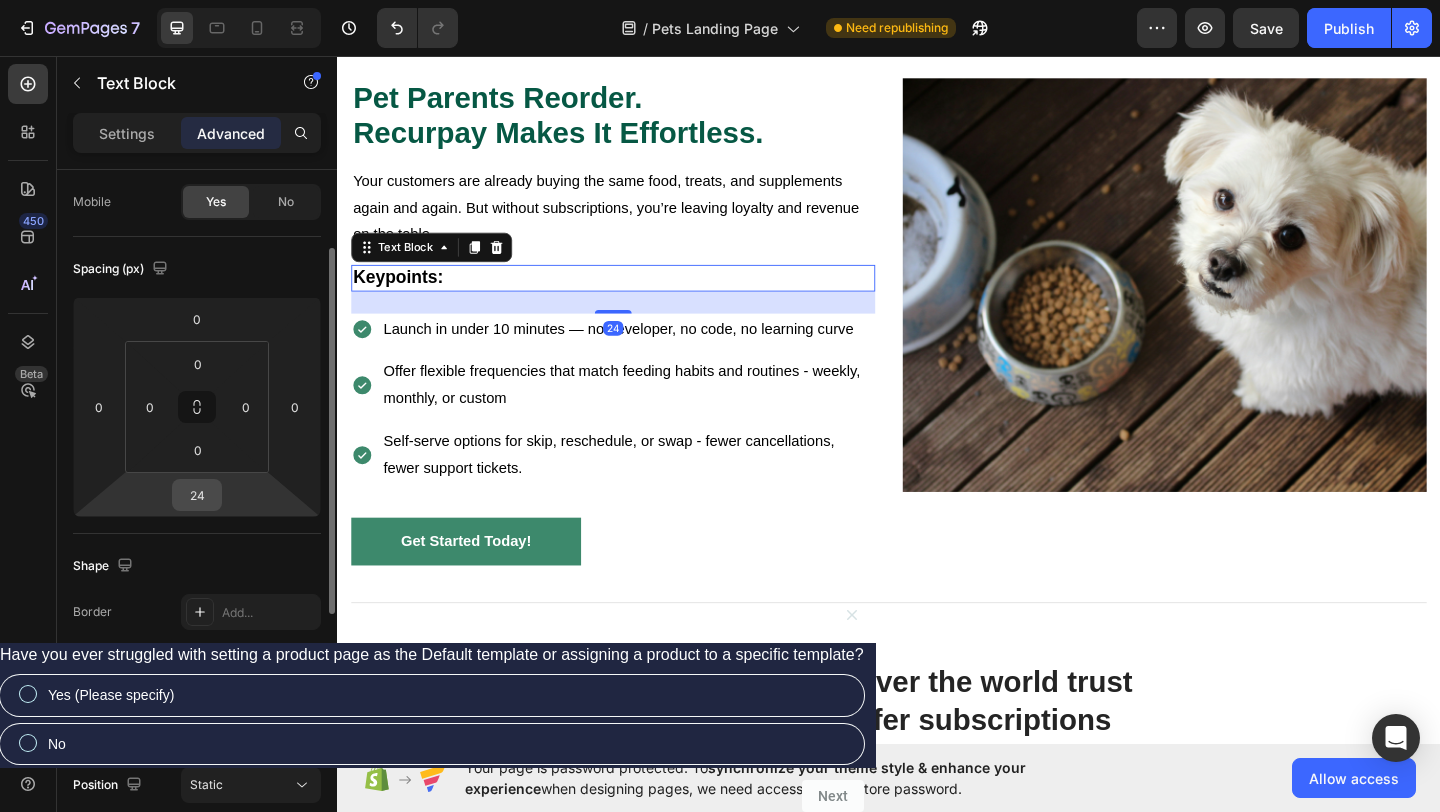 click on "24" at bounding box center (197, 495) 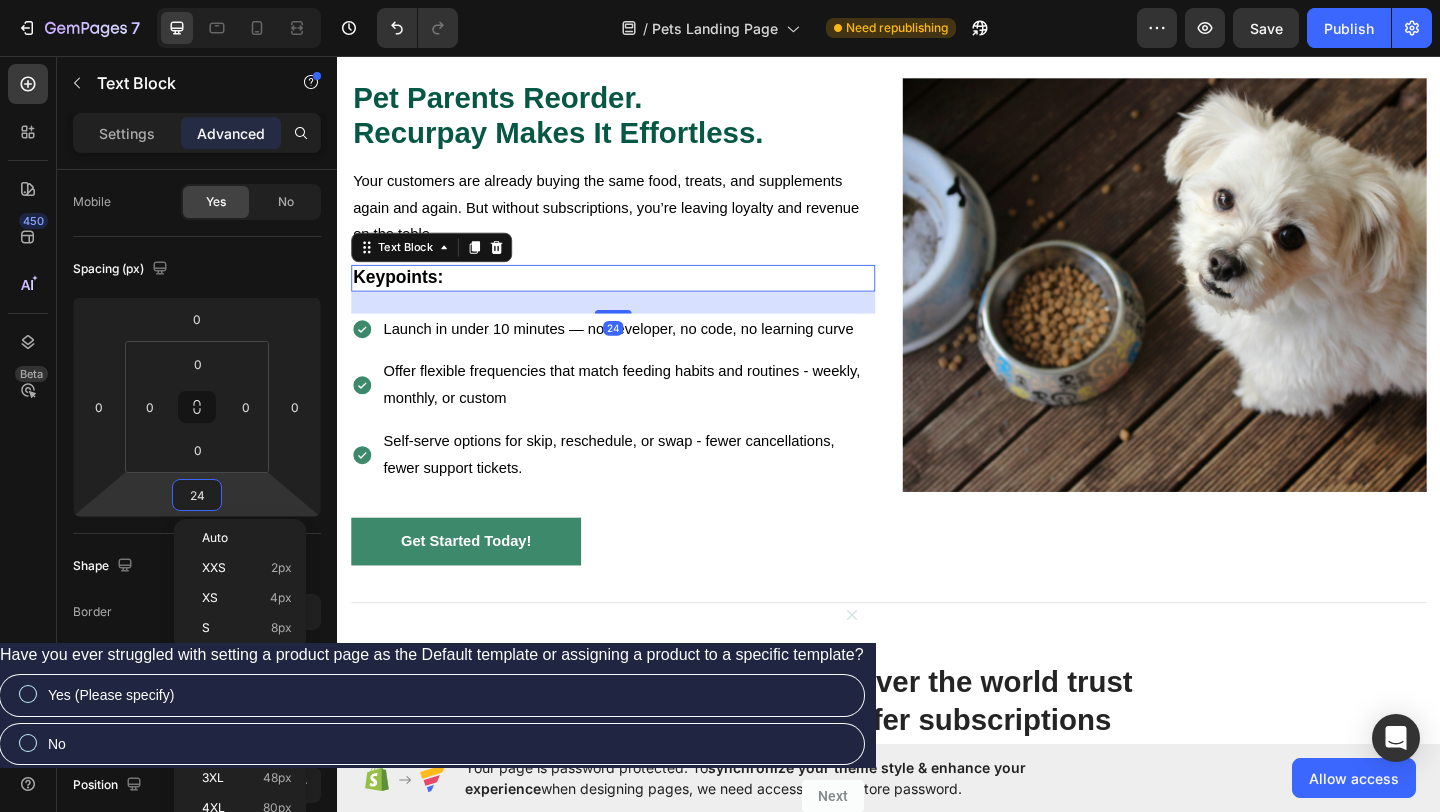 click on "L 16px" 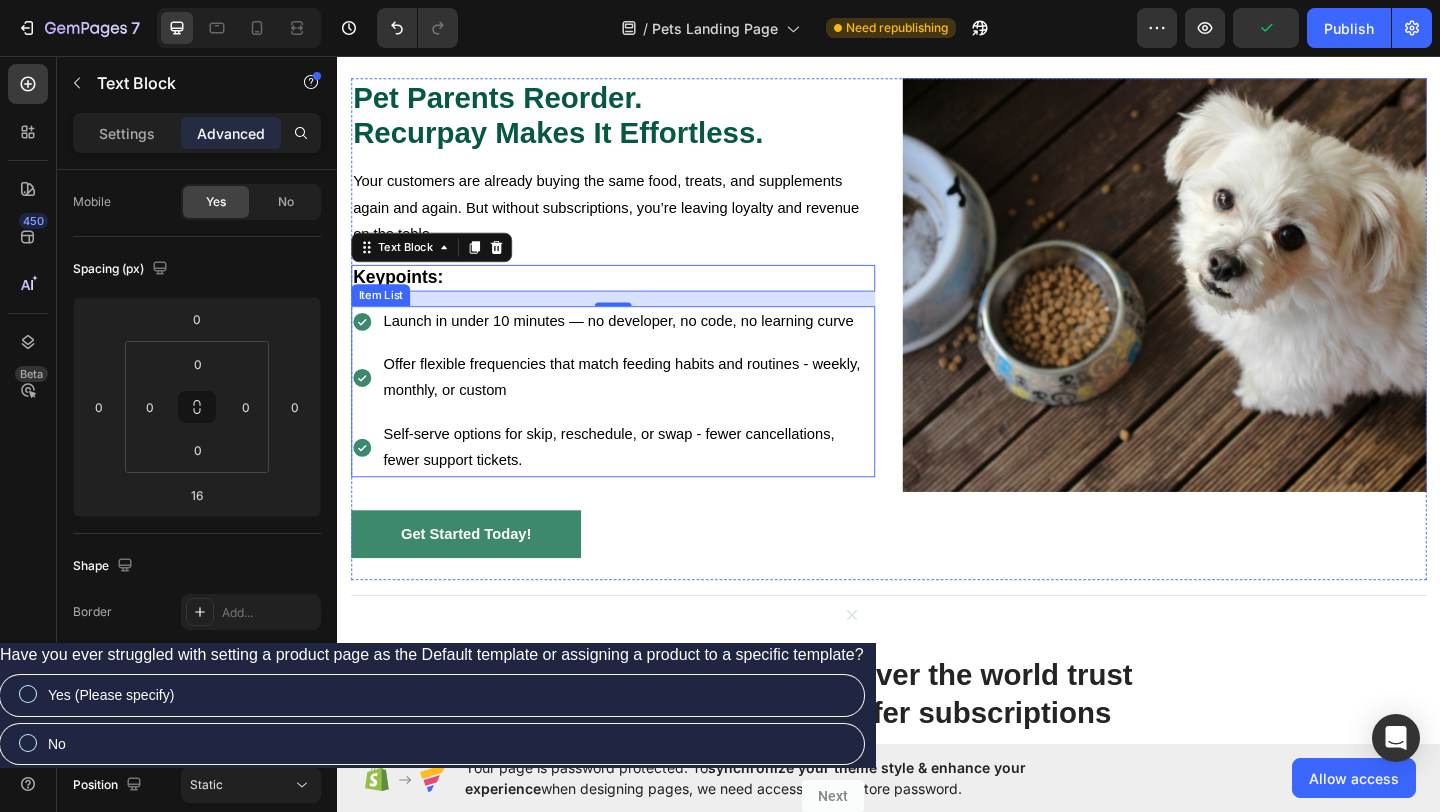 click on "Launch in under 10 minutes — no developer, no code, no learning curve Offer flexible frequencies that match feeding habits and routines - weekly, monthly, or custom Self-serve options for skip, reschedule, or swap - fewer cancellations, fewer support tickets." at bounding box center (637, 421) 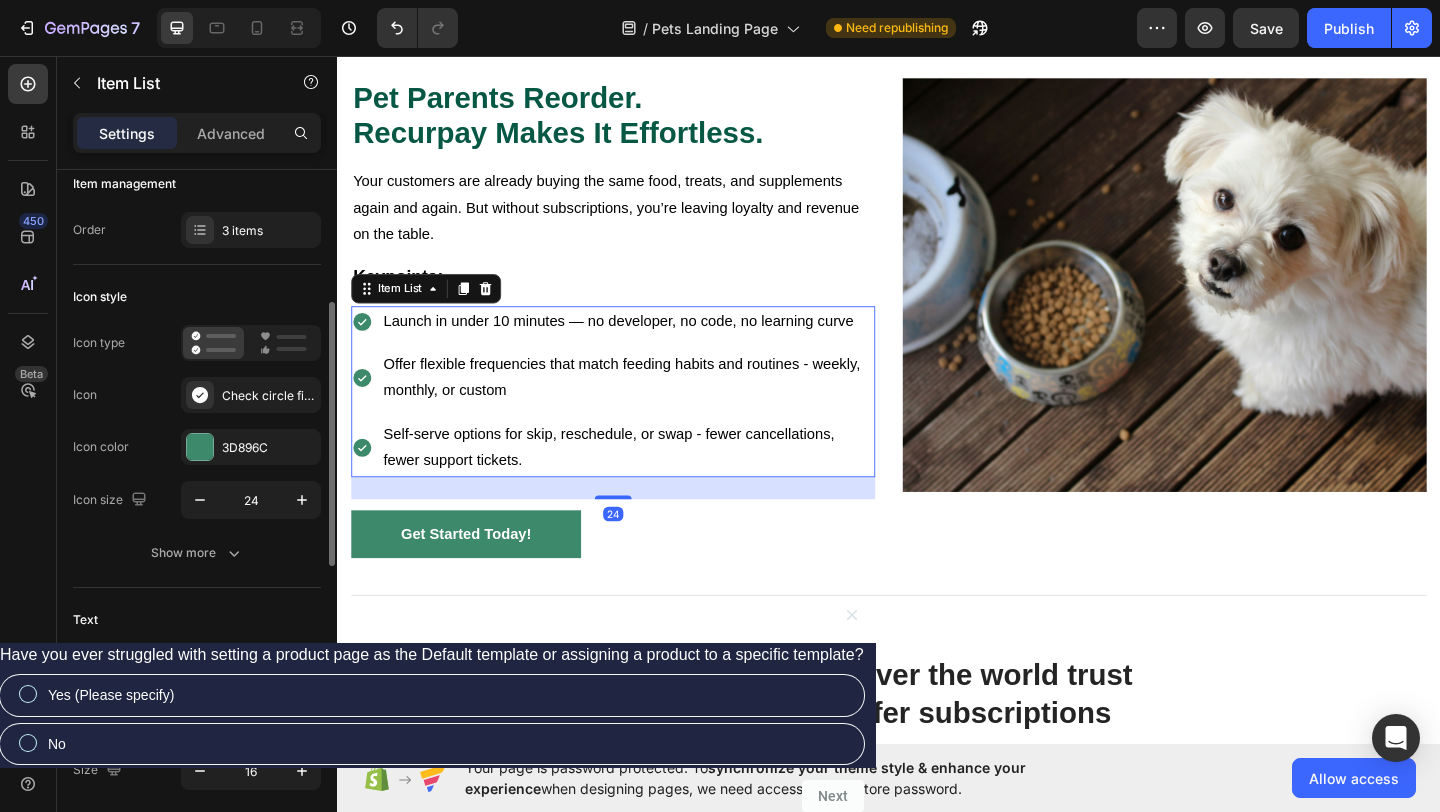 scroll, scrollTop: 112, scrollLeft: 0, axis: vertical 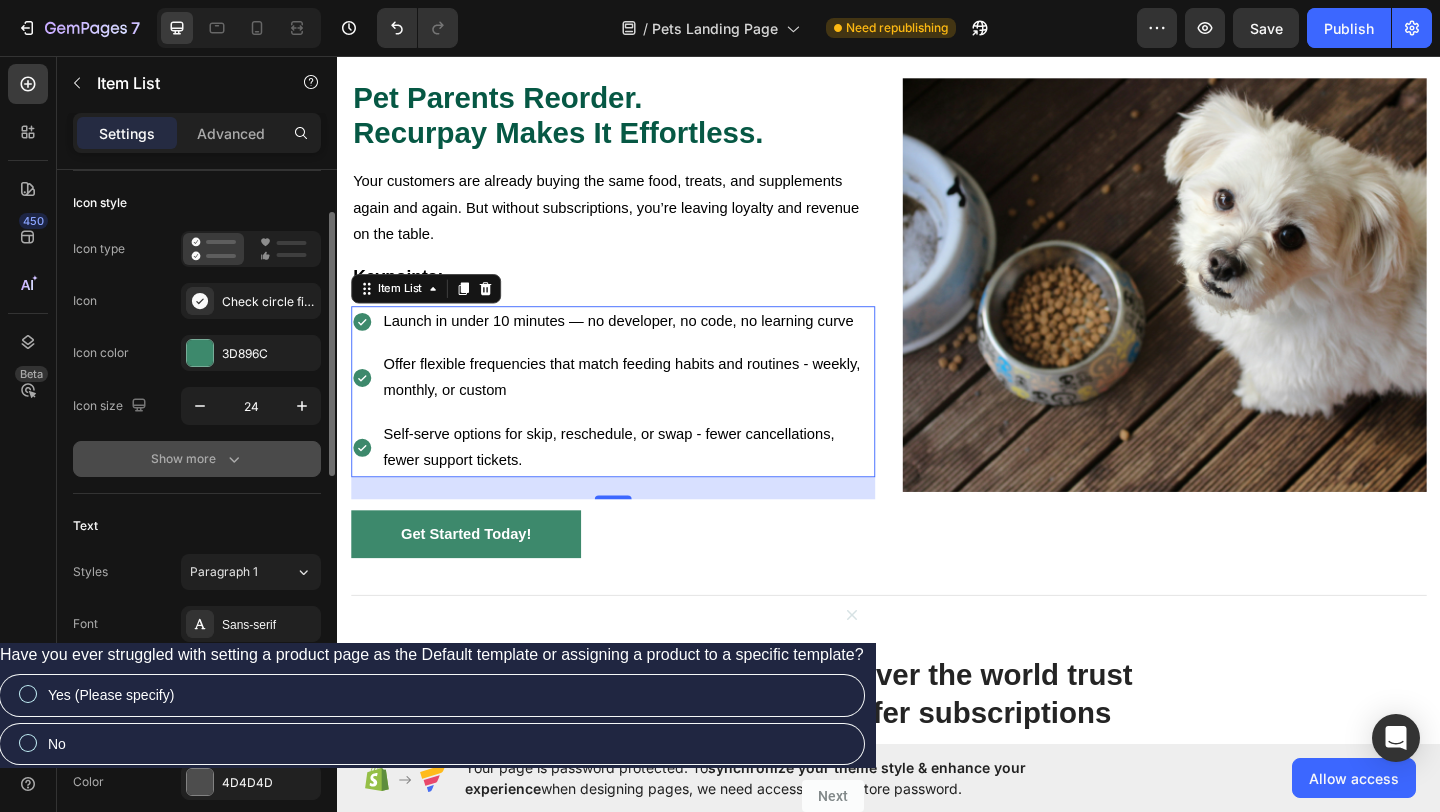click on "Show more" at bounding box center (197, 459) 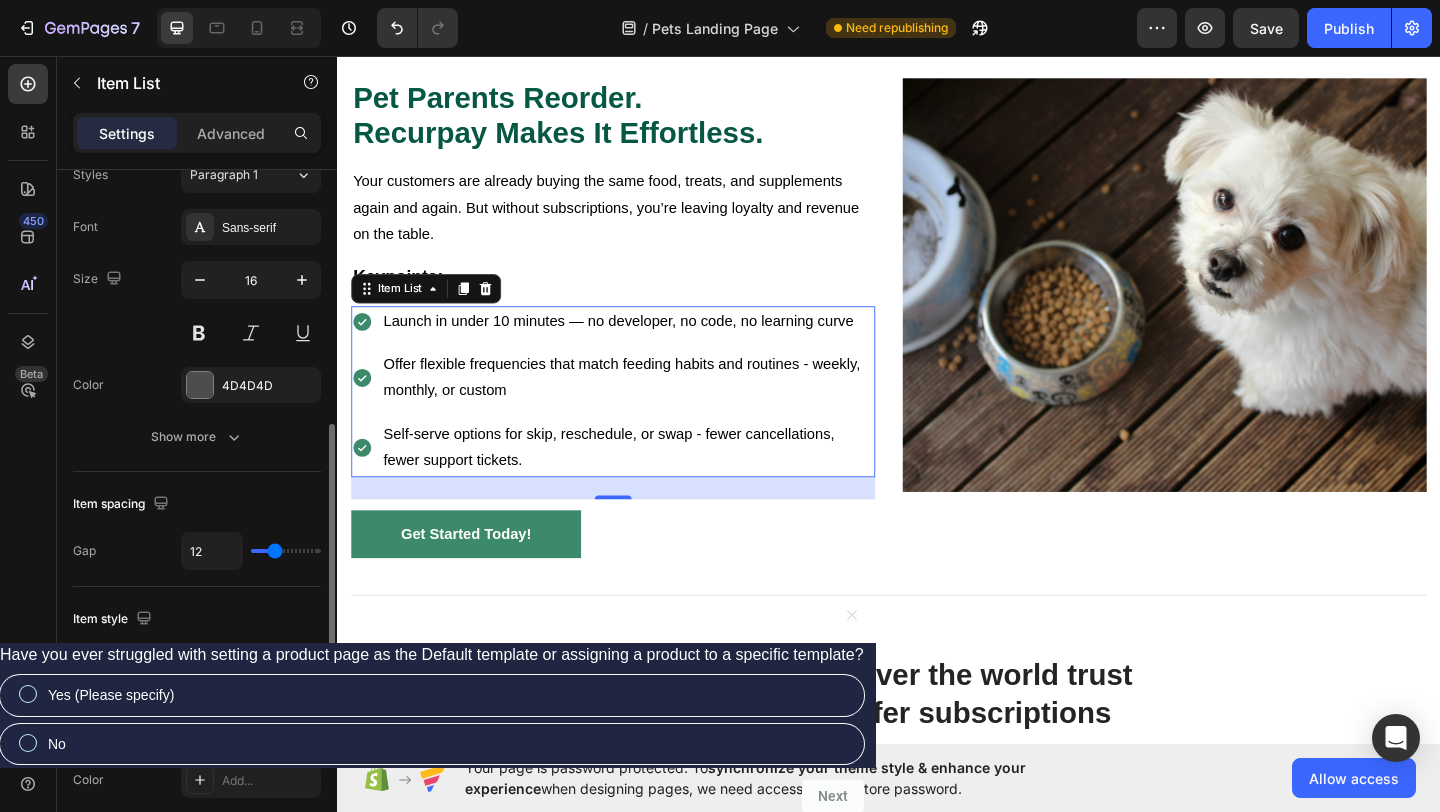 scroll, scrollTop: 779, scrollLeft: 0, axis: vertical 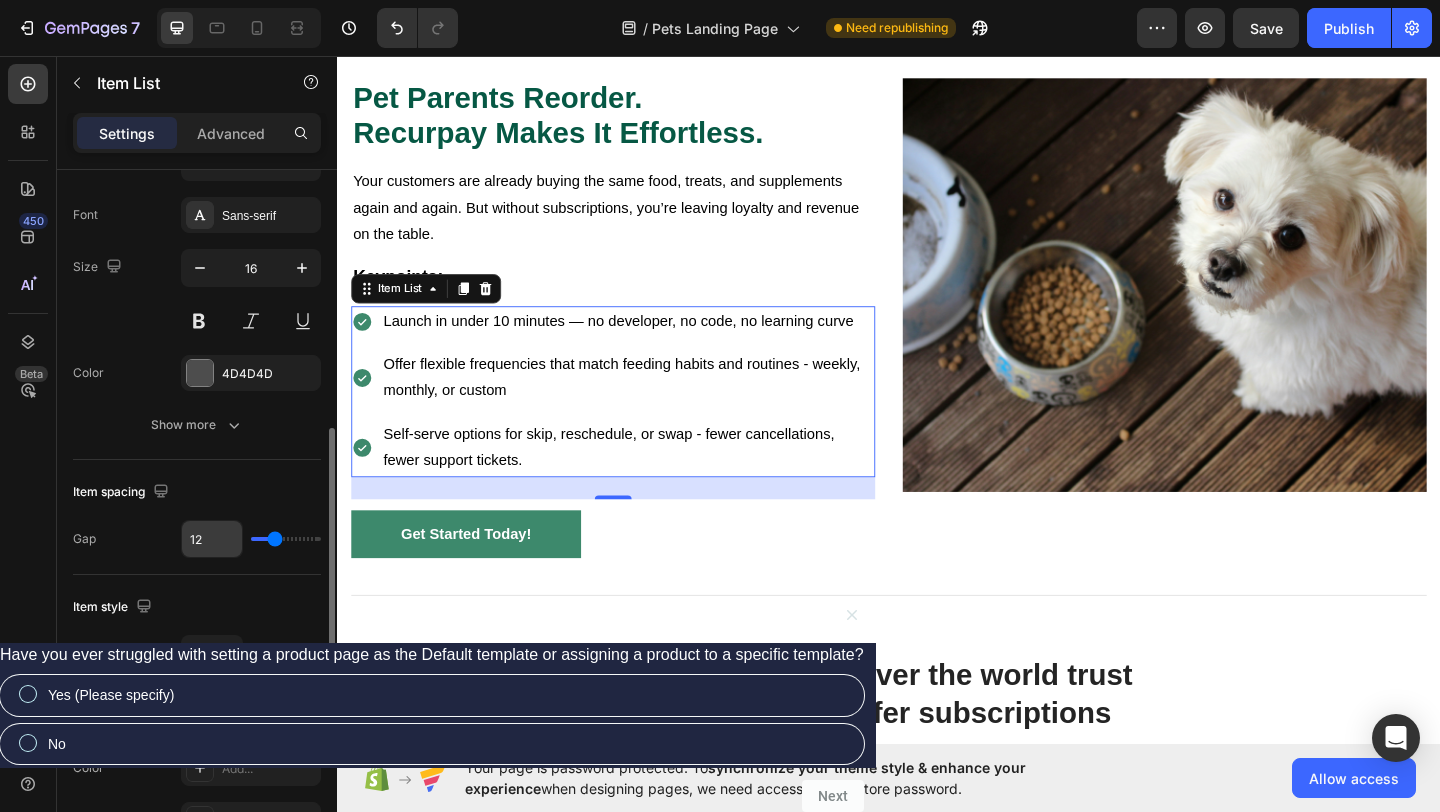 click on "12" at bounding box center [212, 539] 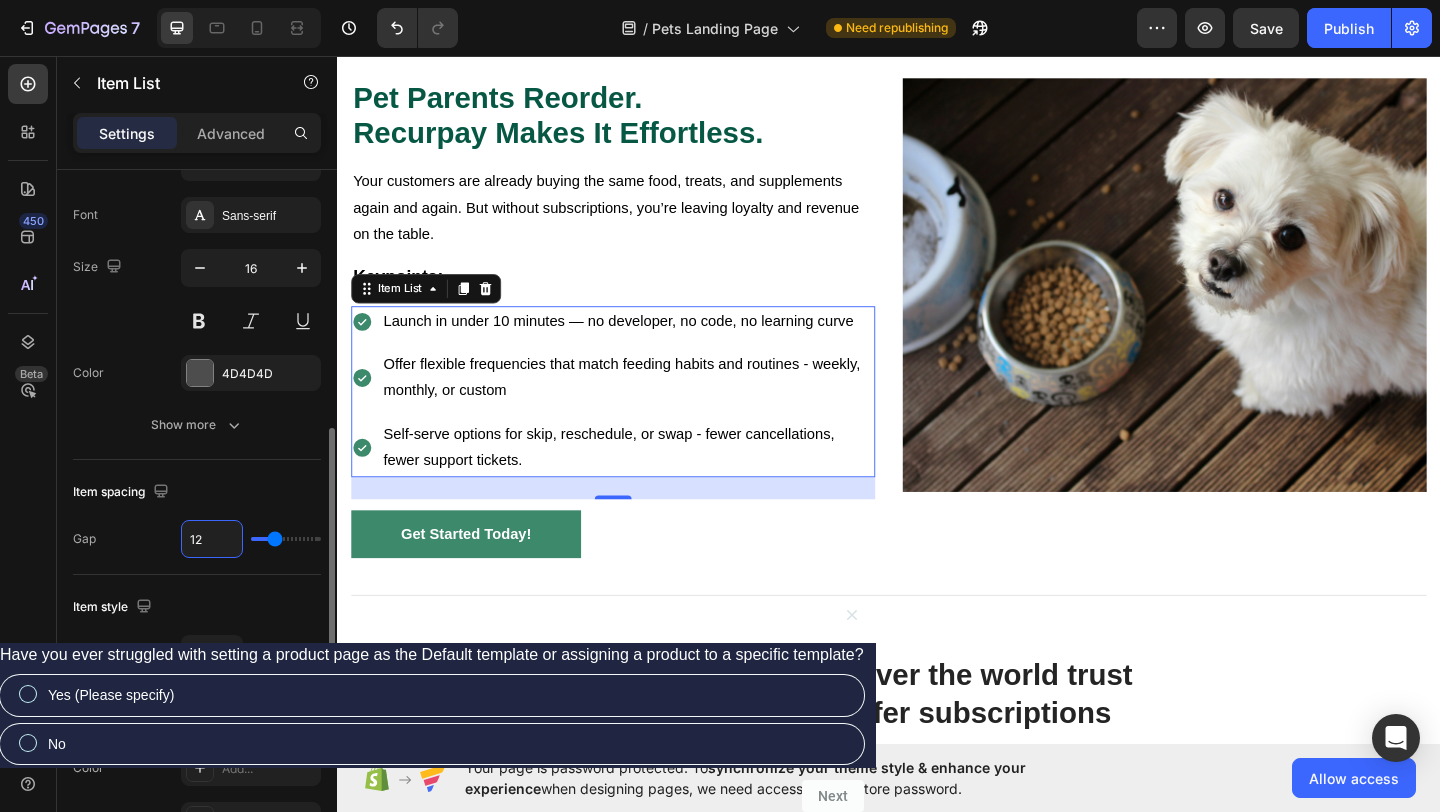 type on "11" 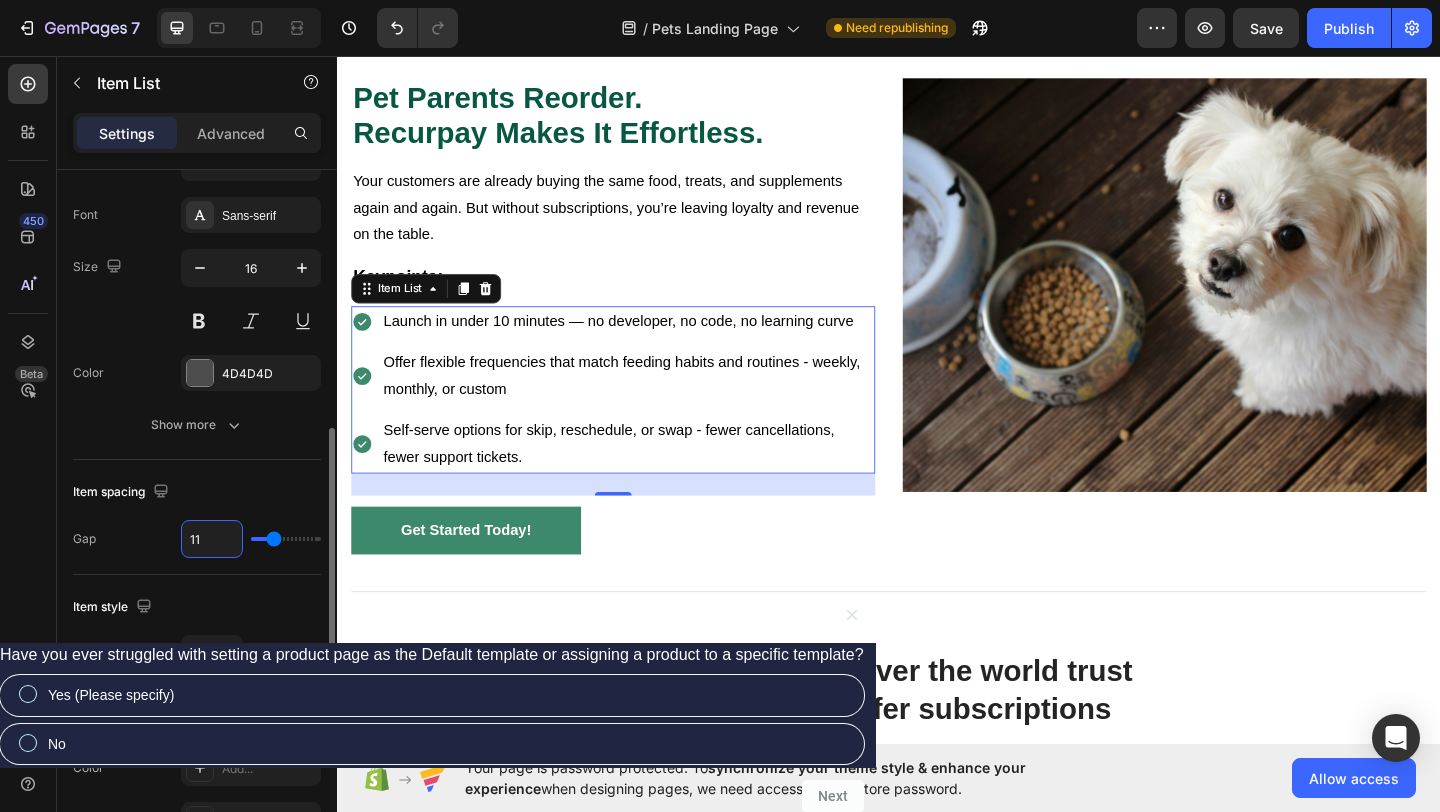 type on "10" 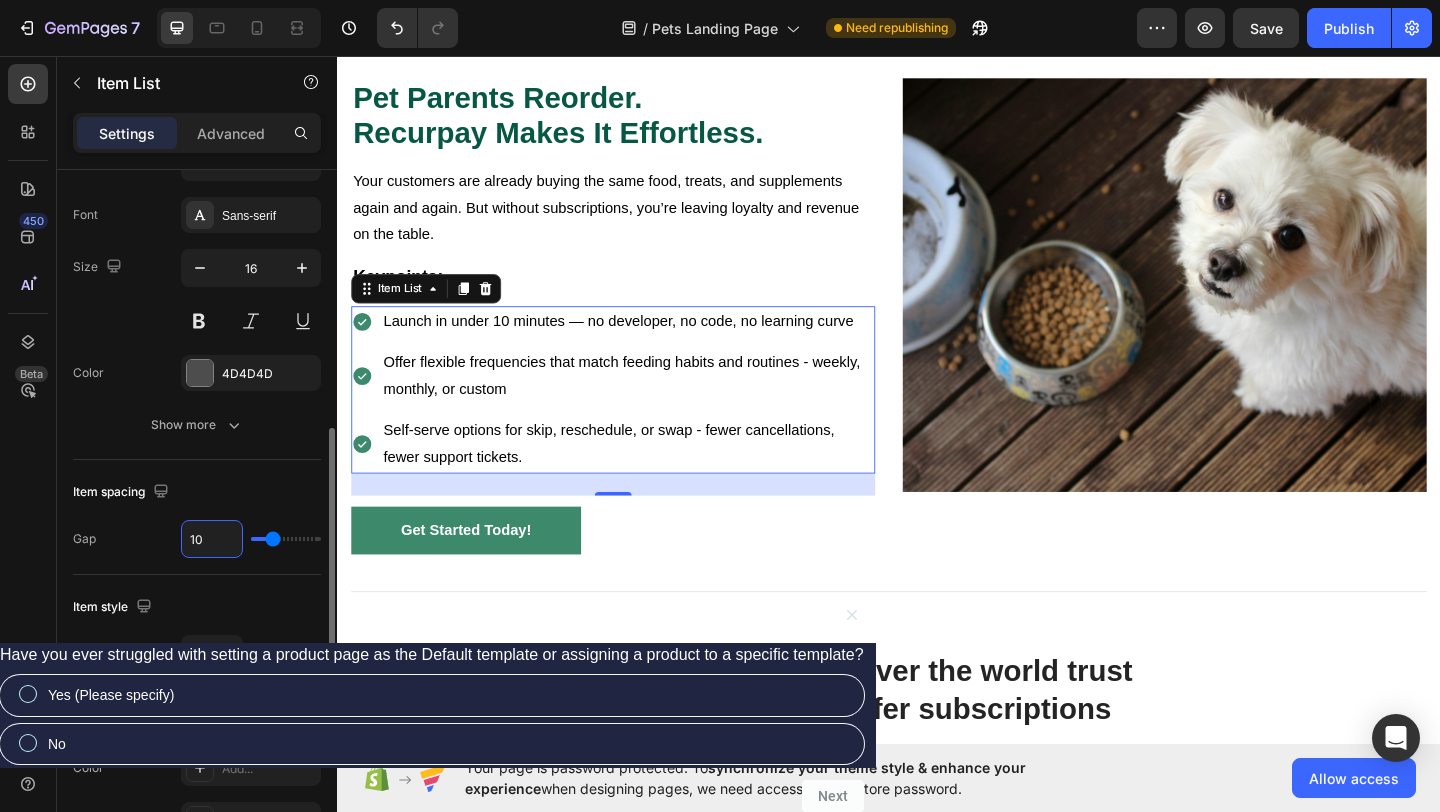 type on "9" 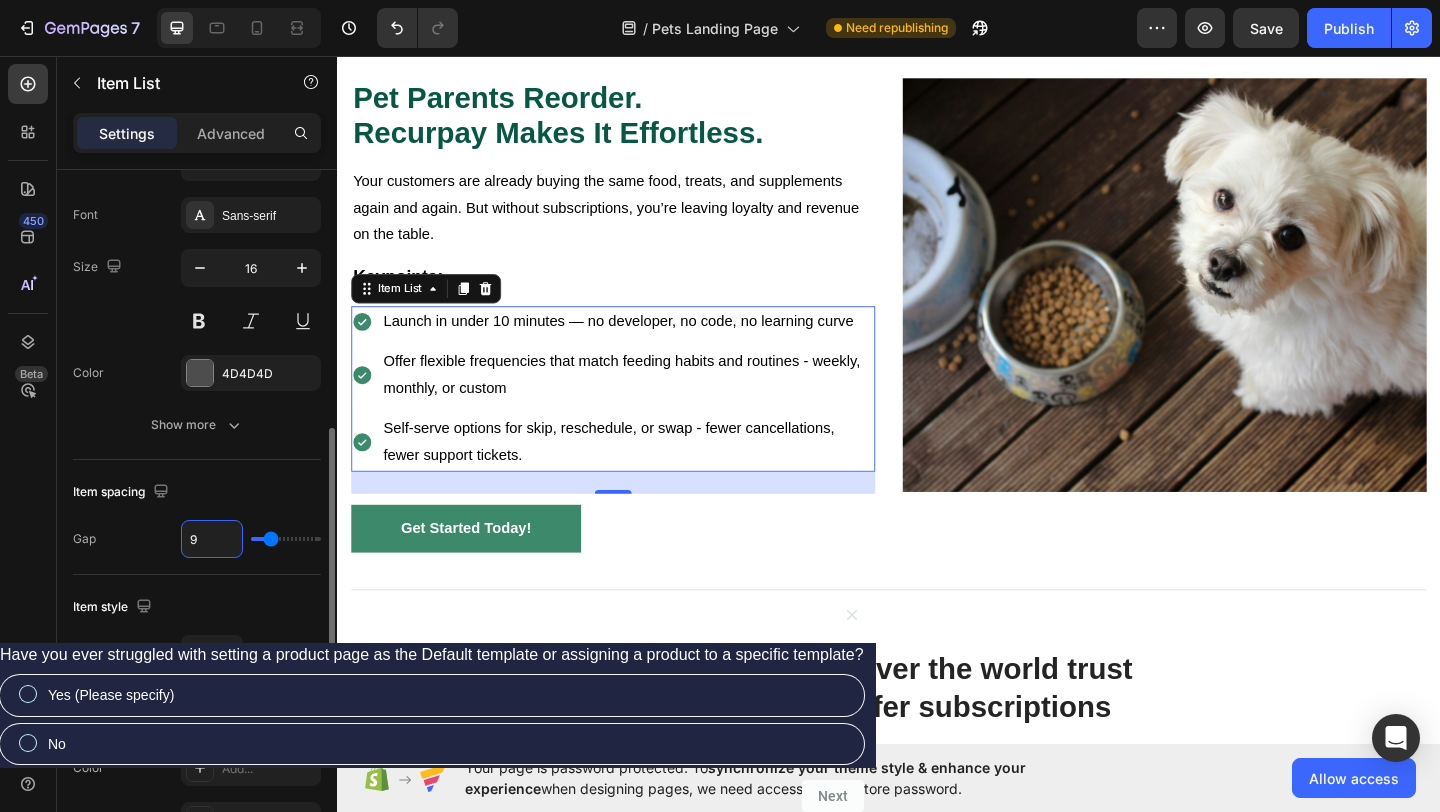 type on "8" 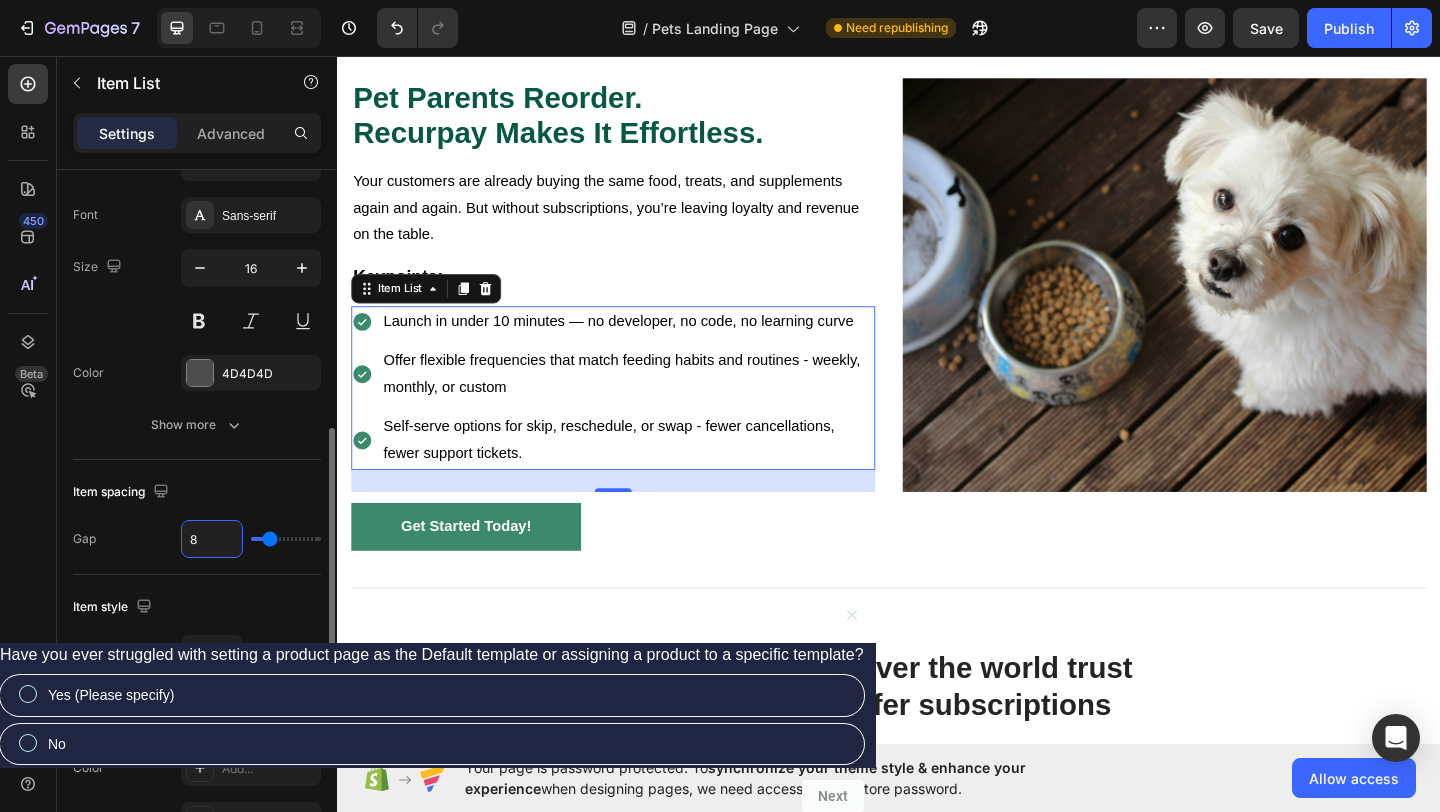 type on "7" 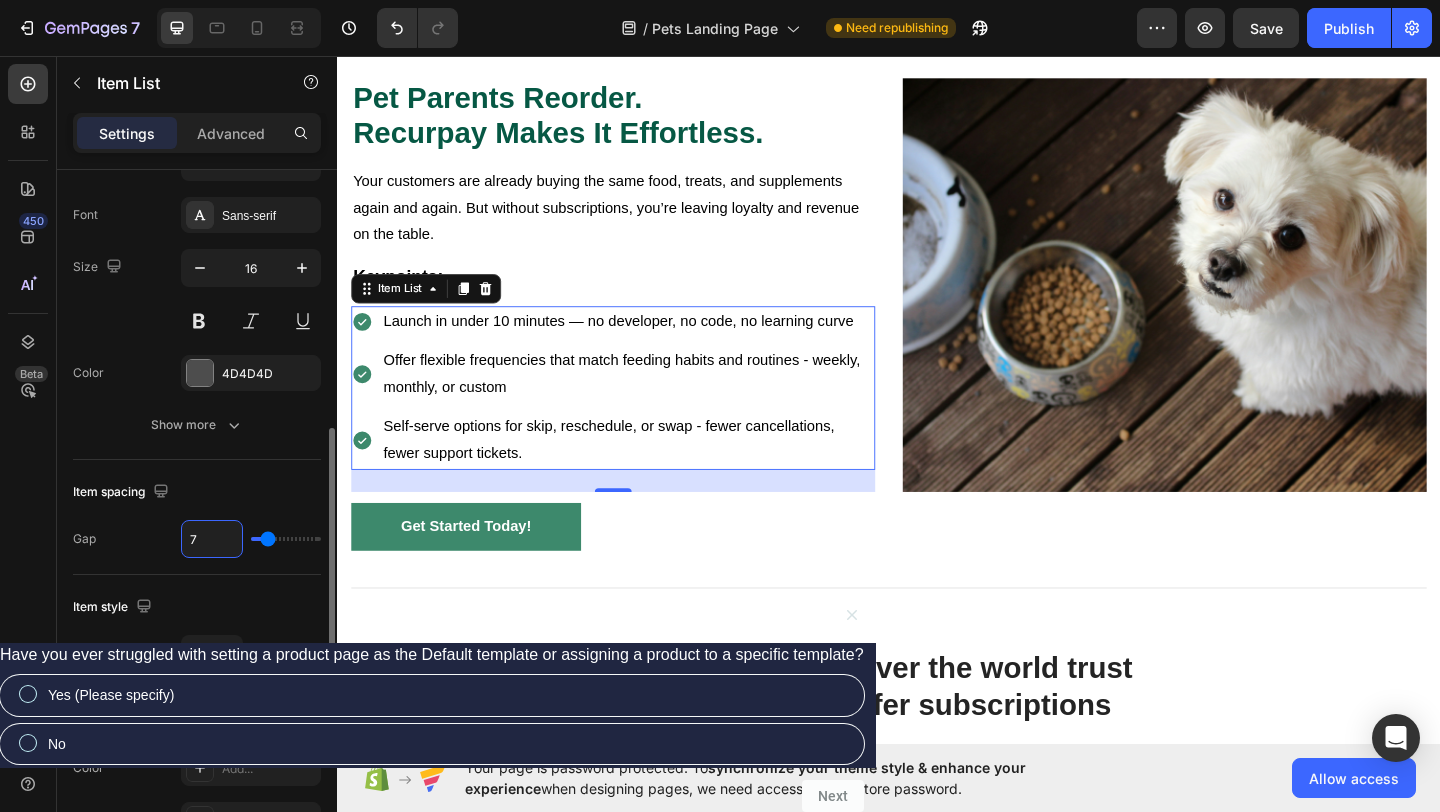type on "6" 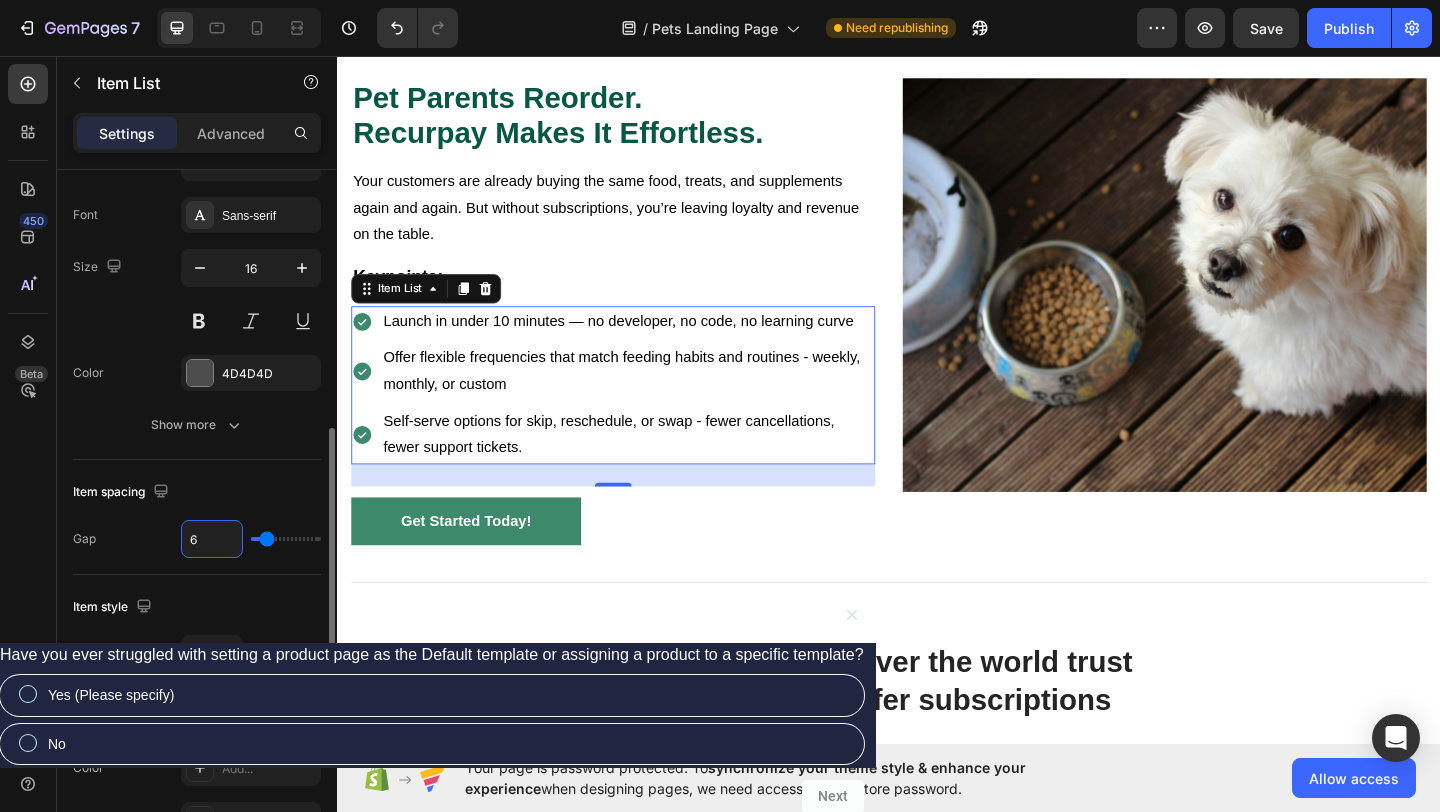 type on "5" 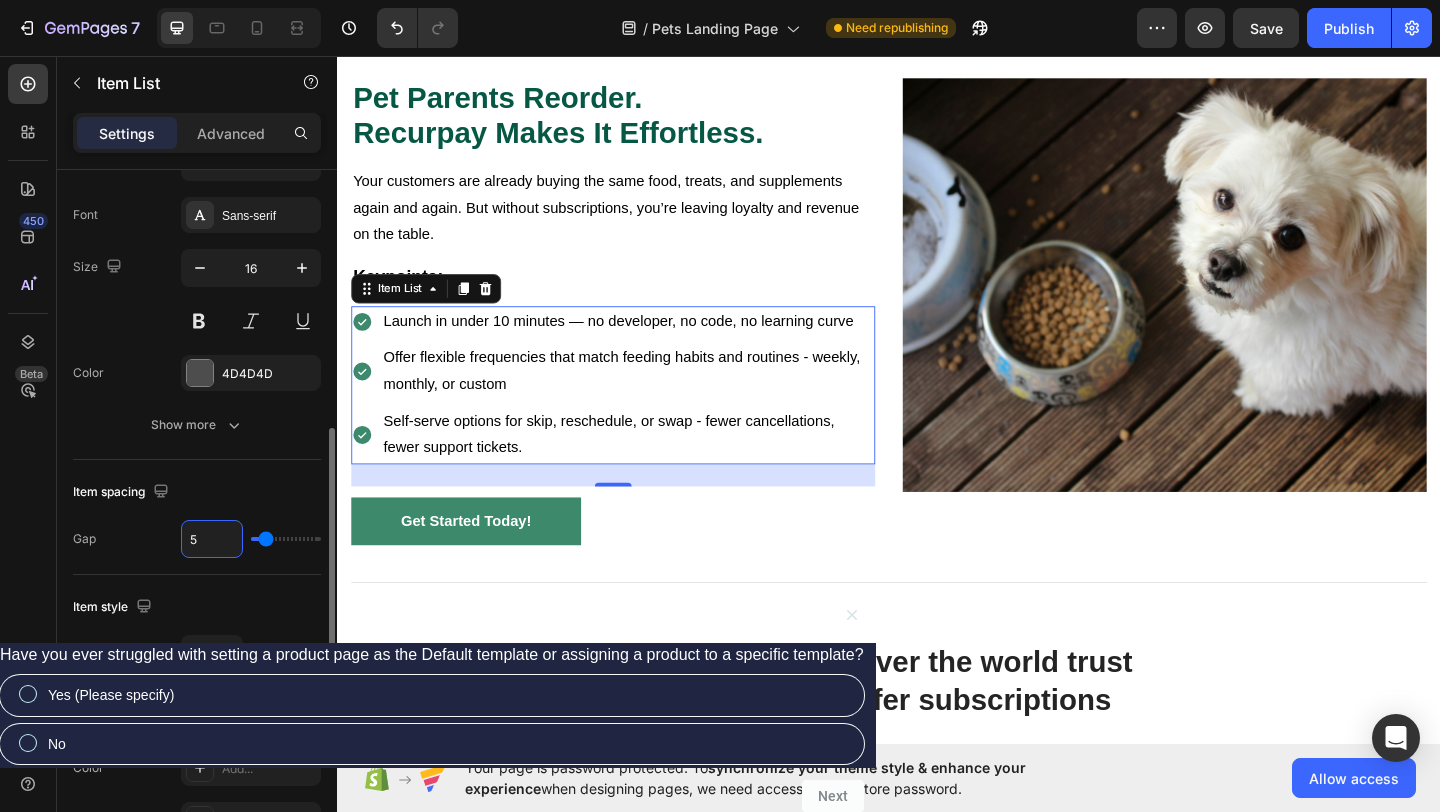 type on "4" 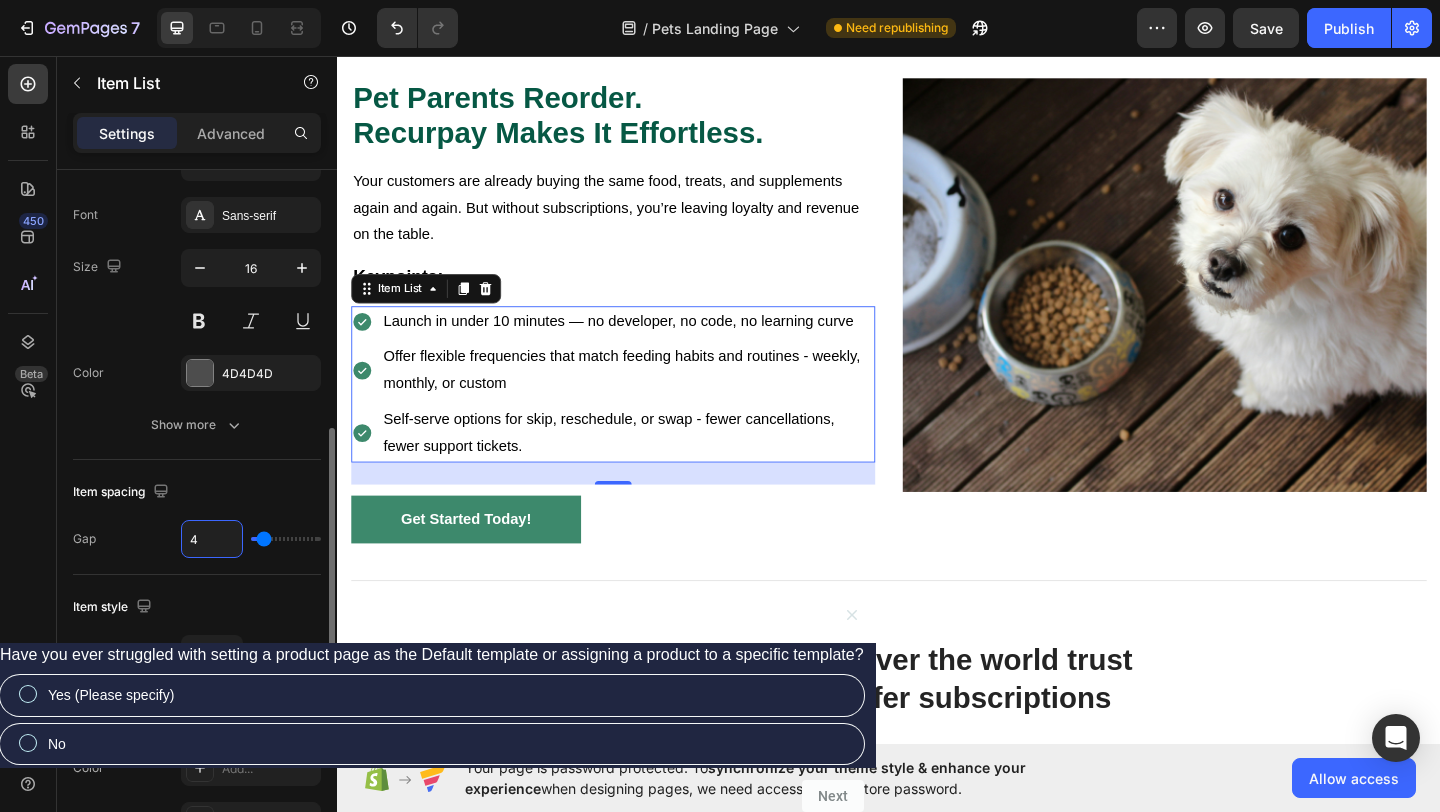 type on "3" 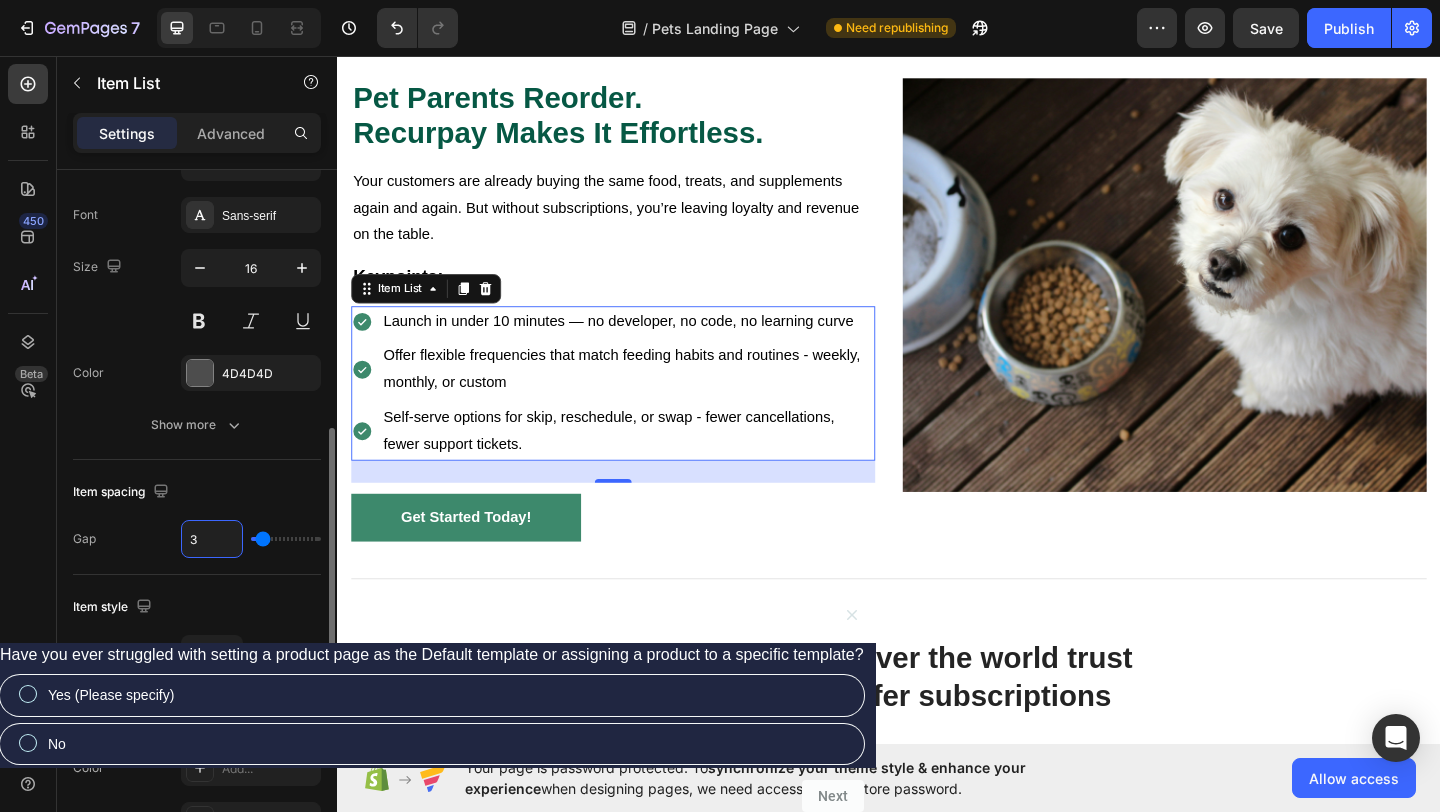 type on "4" 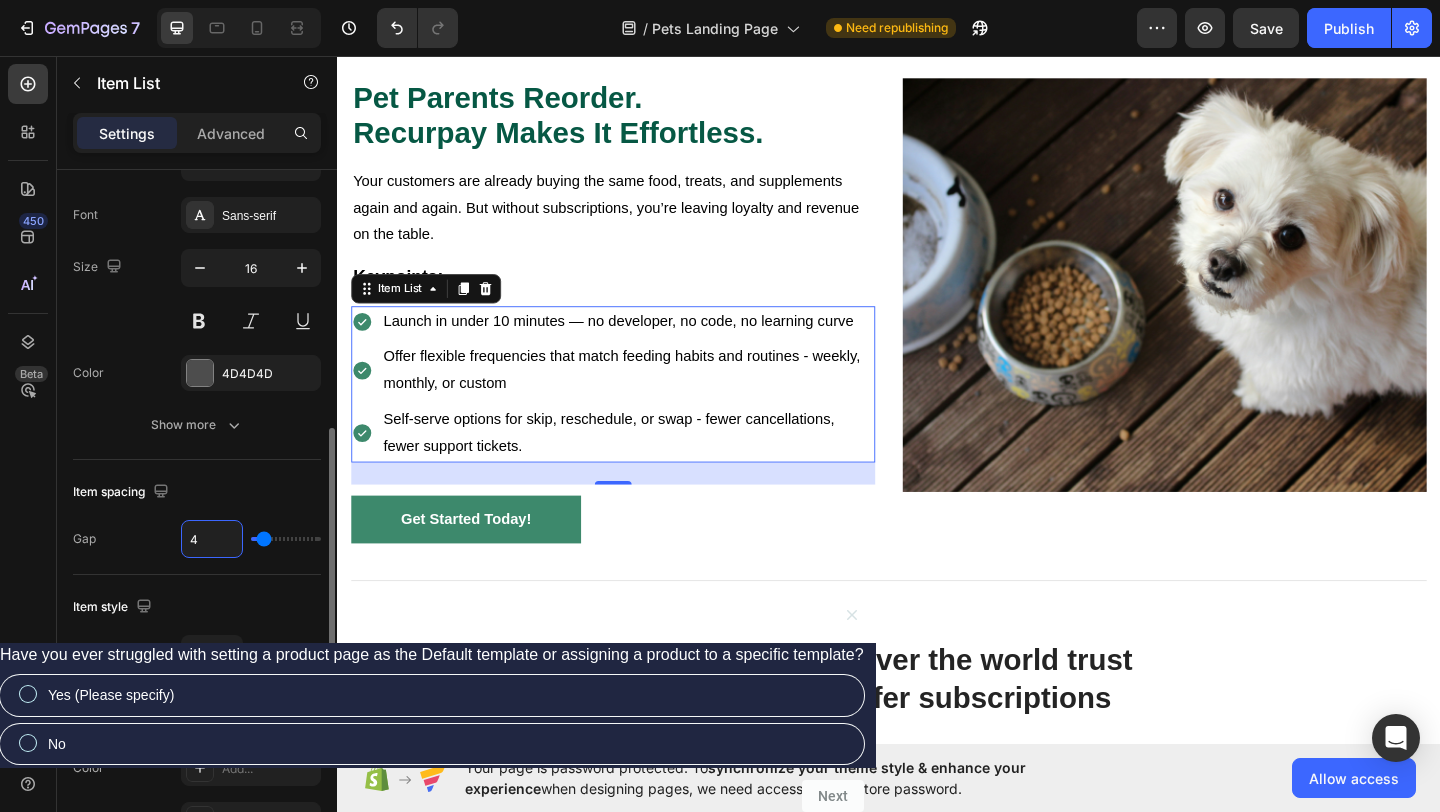 type on "5" 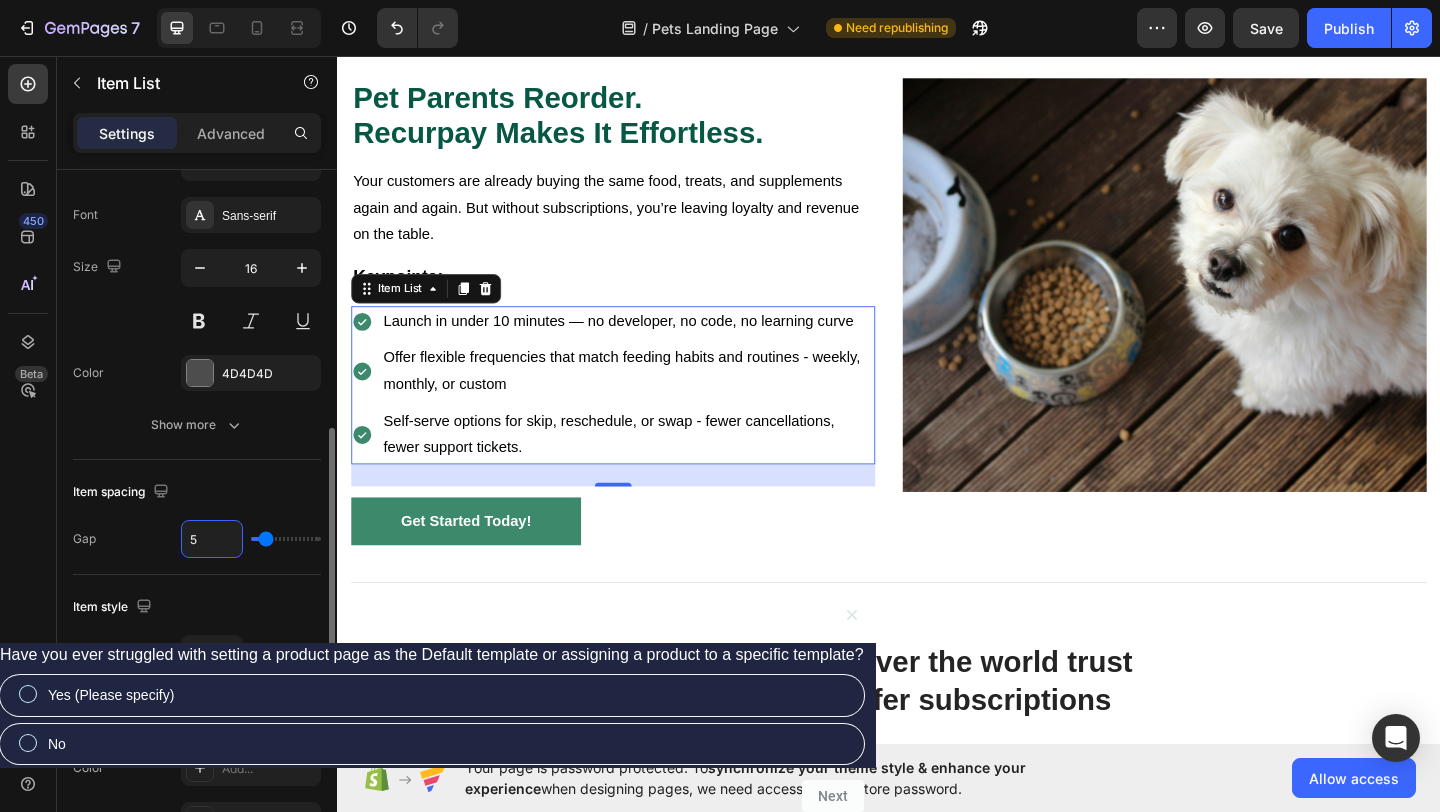 type on "4" 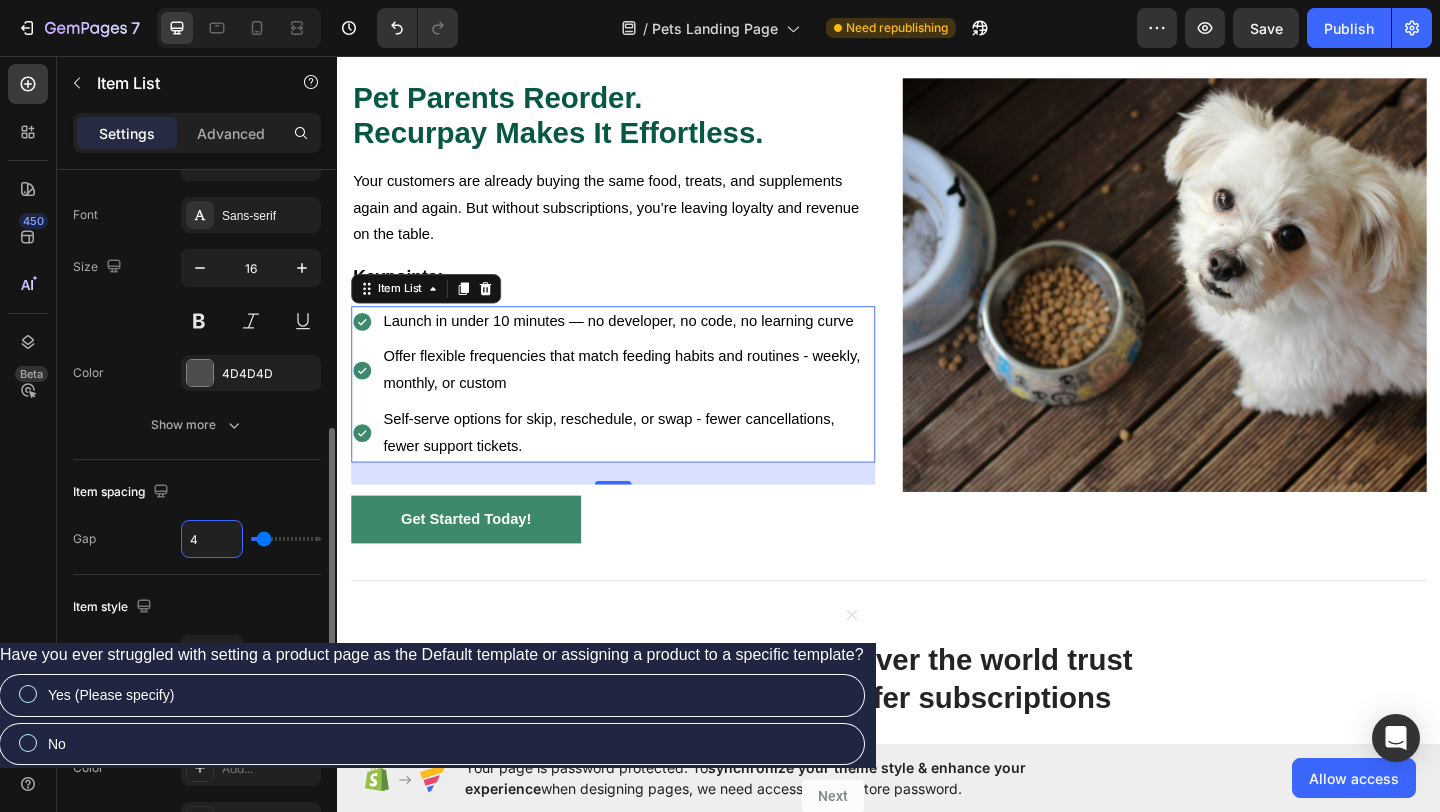 type on "3" 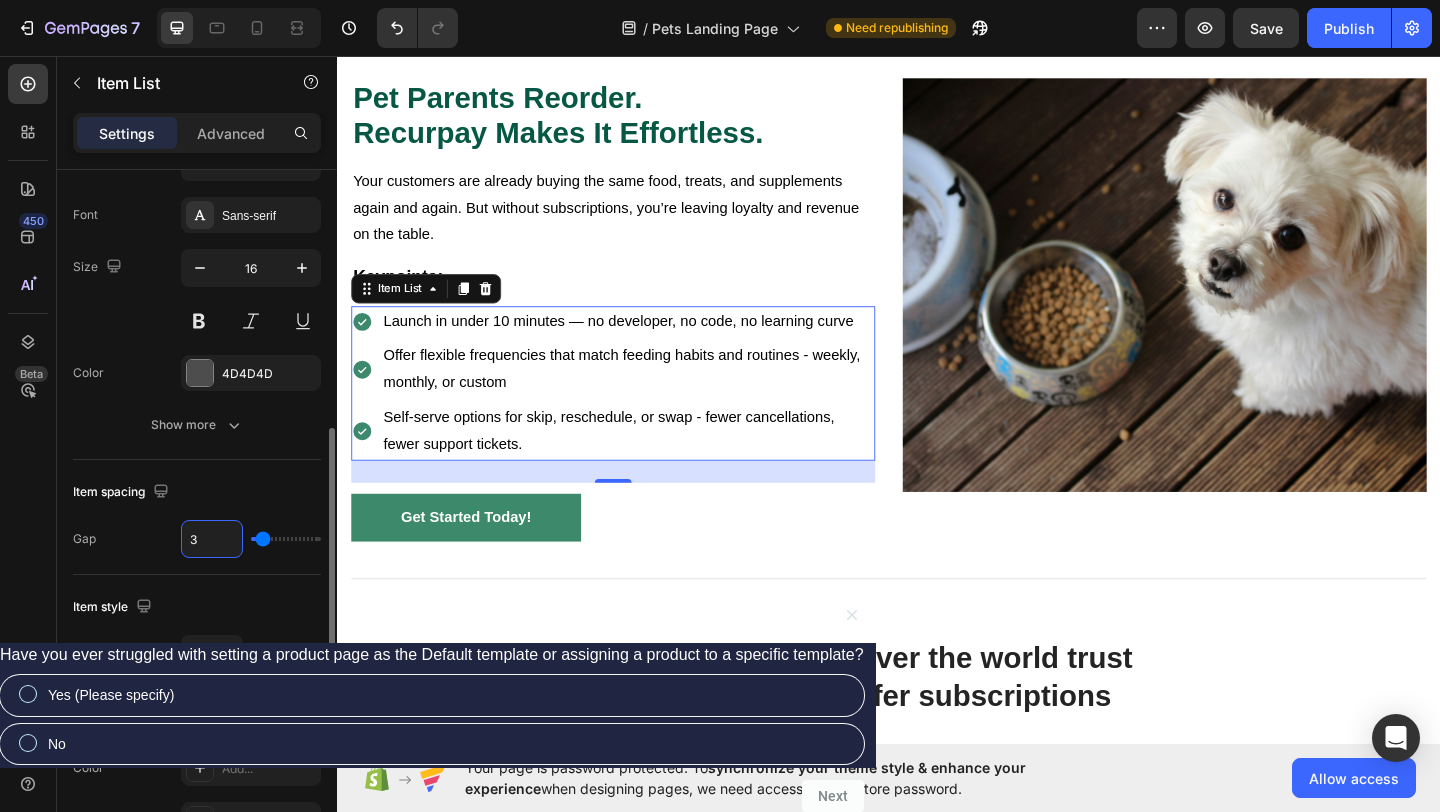 type on "2" 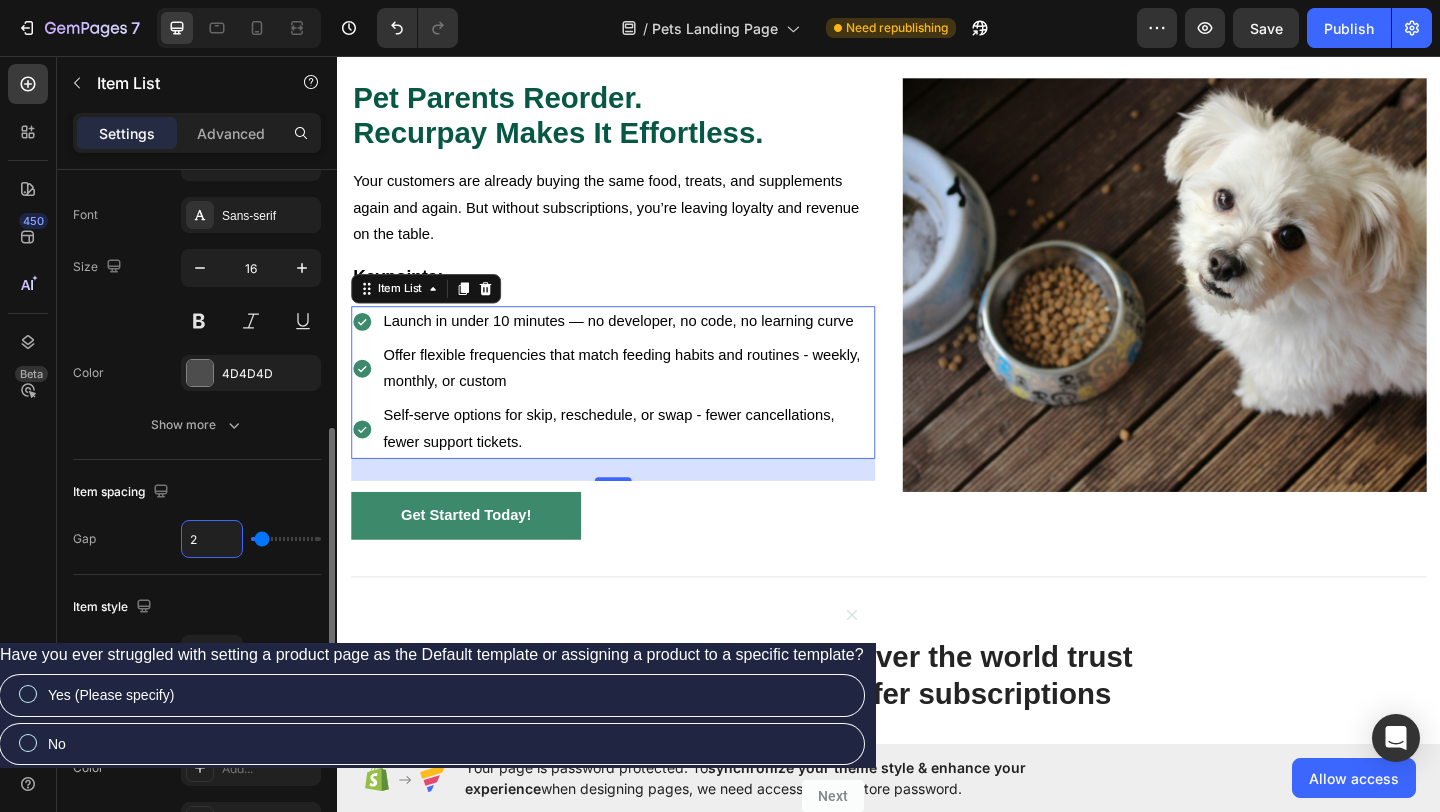 type on "1" 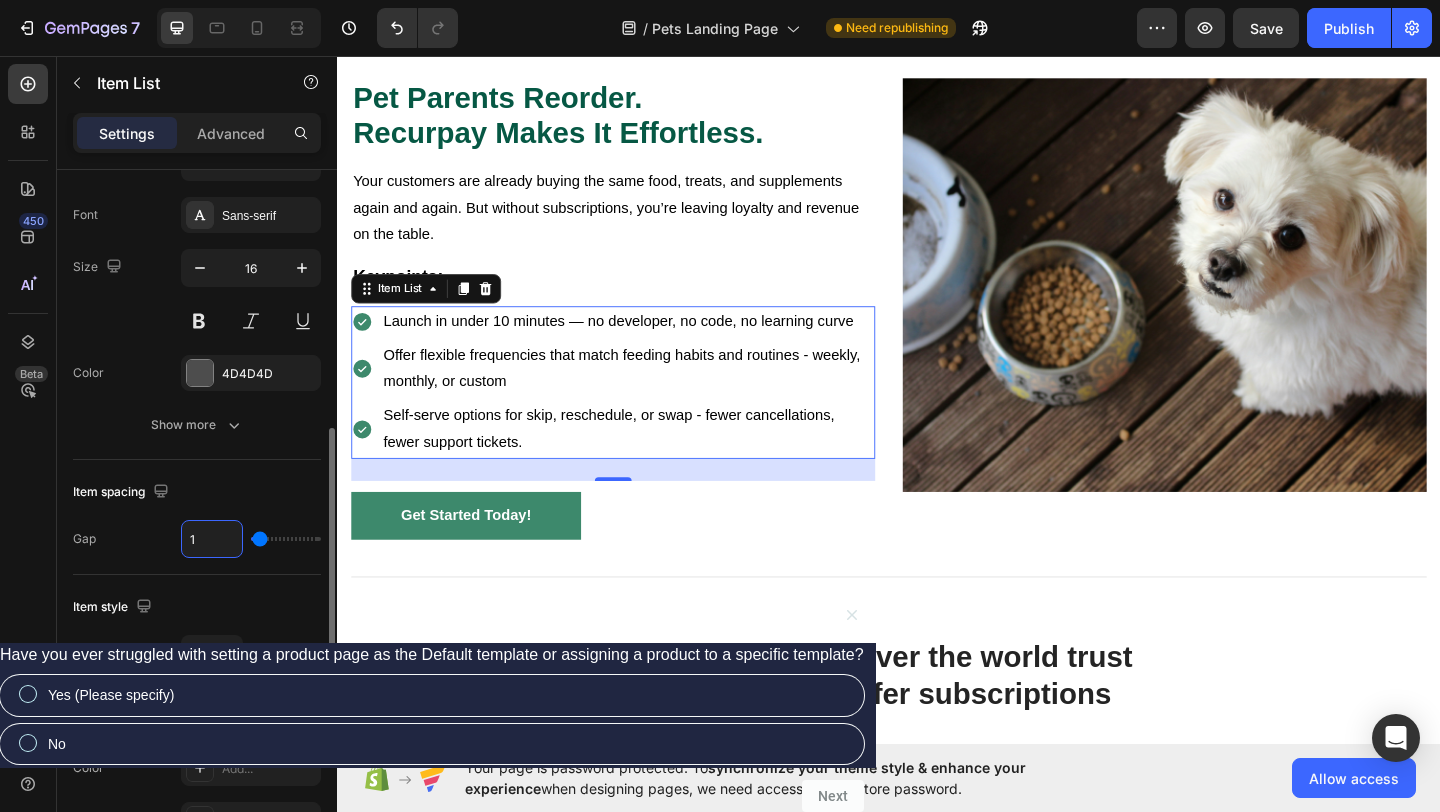 type on "0" 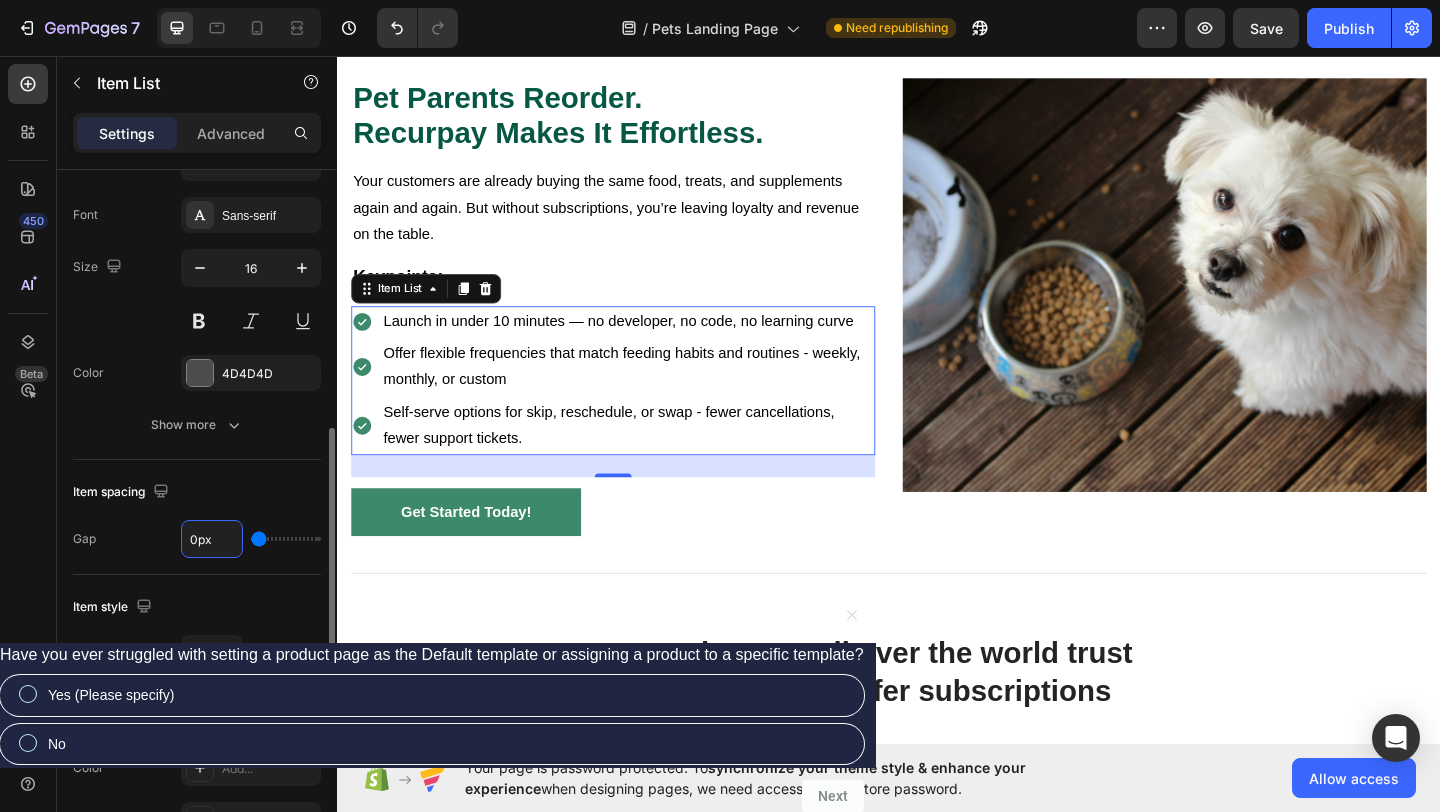 type on "1" 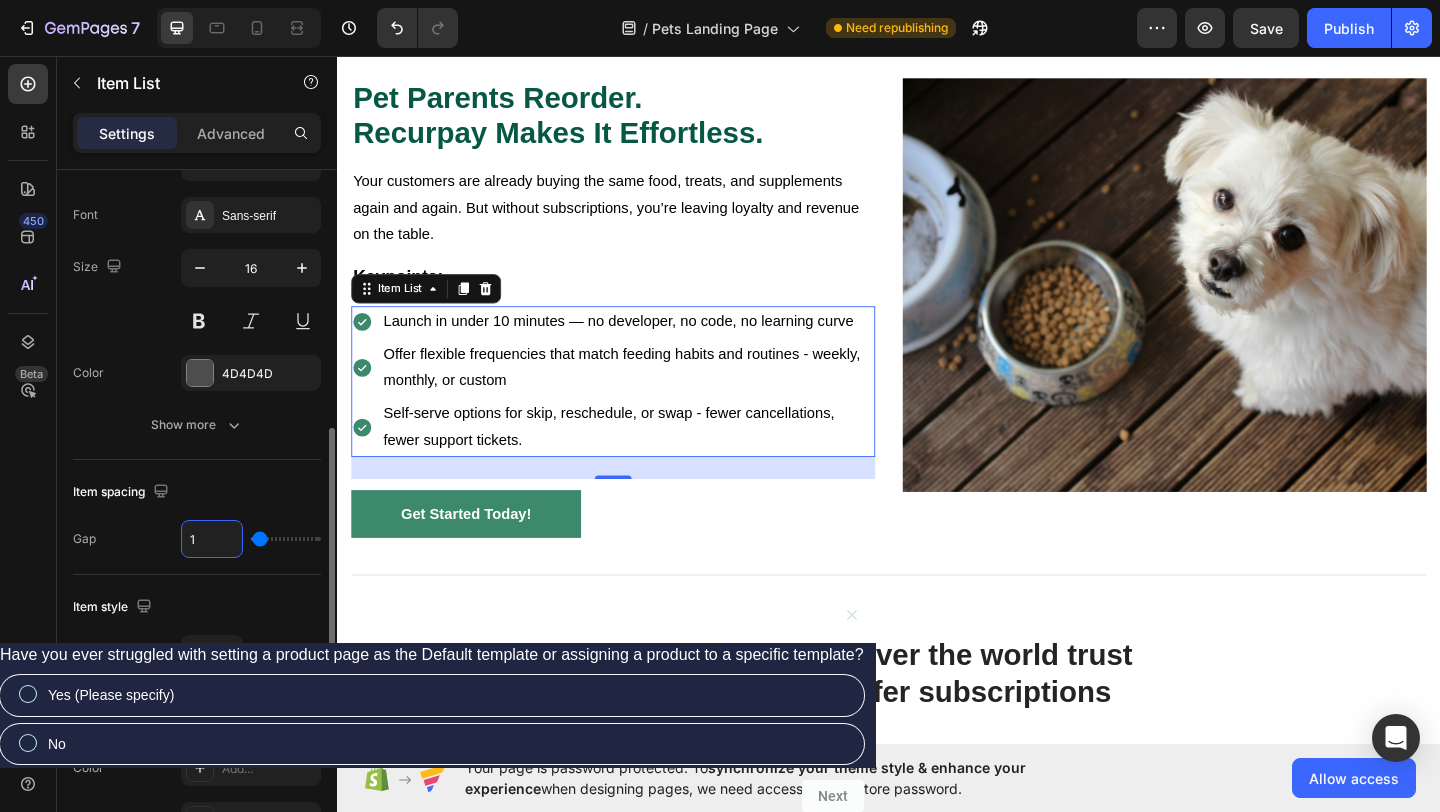 type on "2" 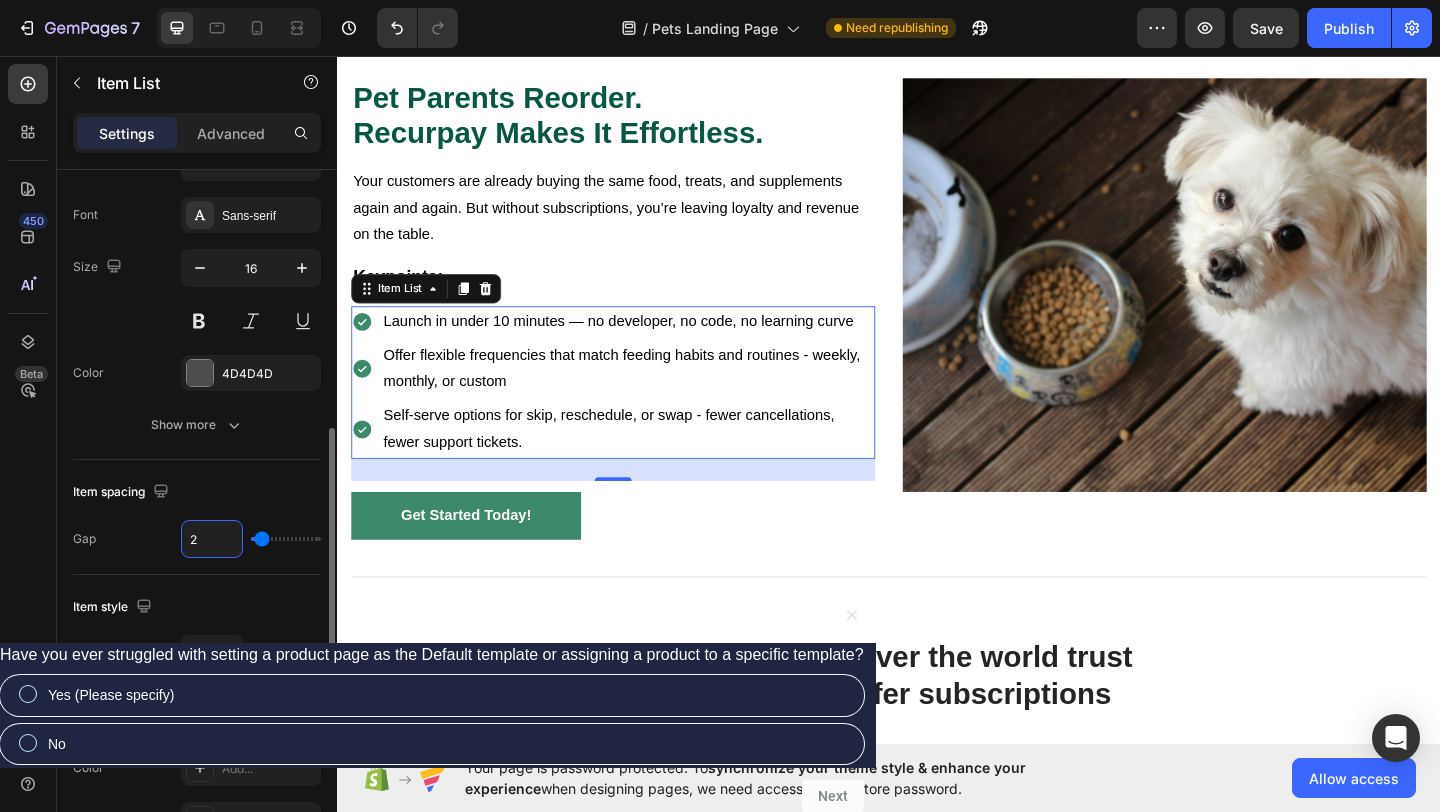 type on "3" 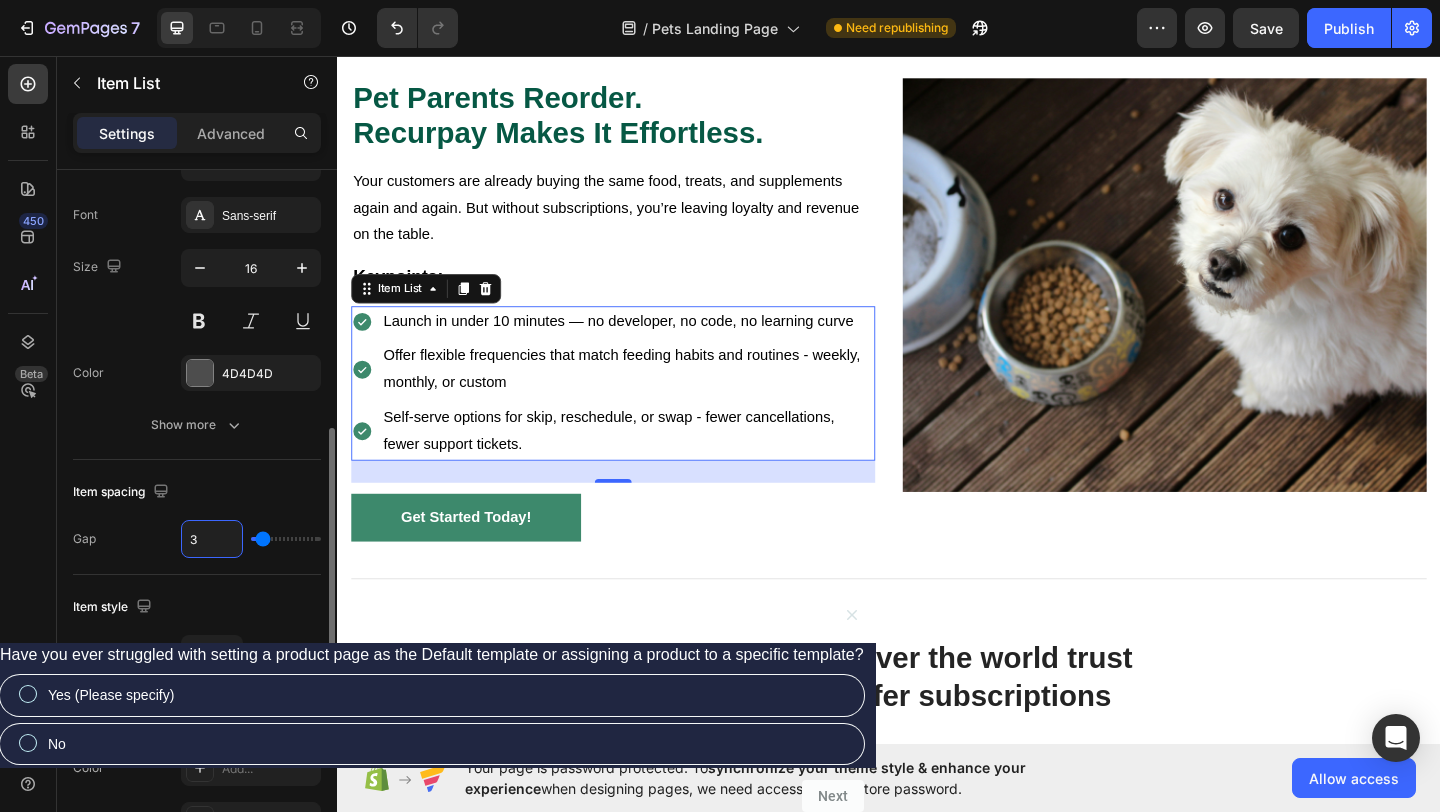 type on "4" 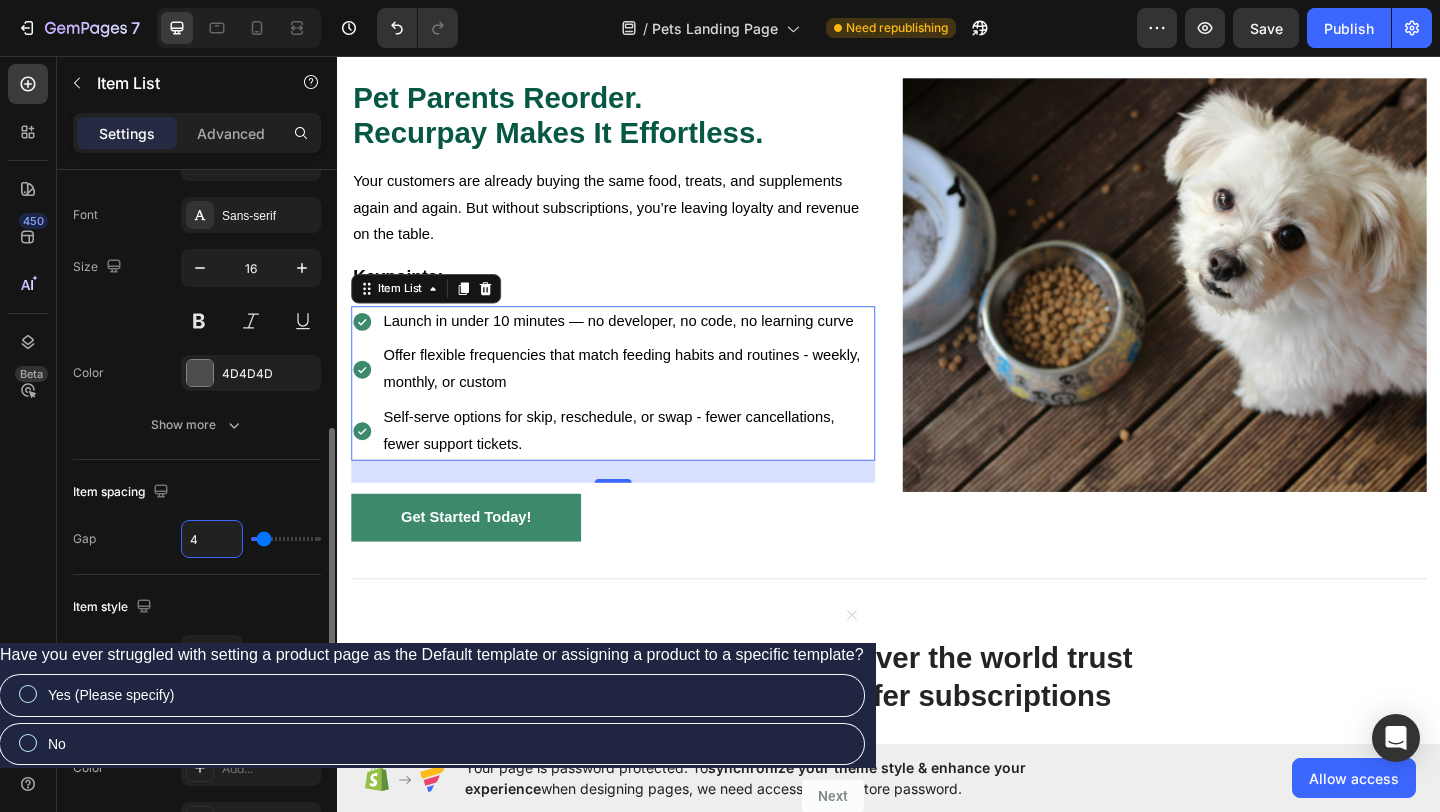 type on "5" 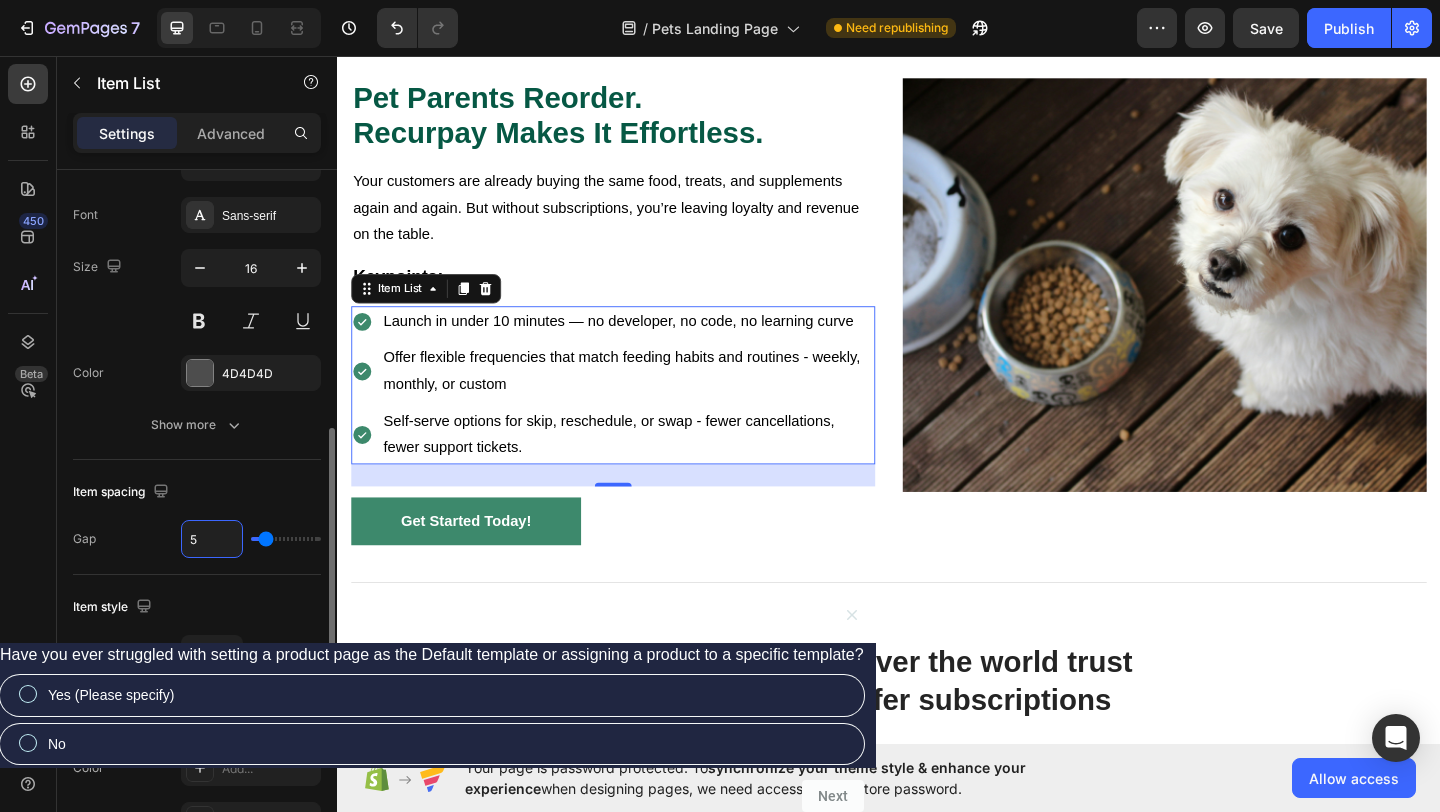 type on "6" 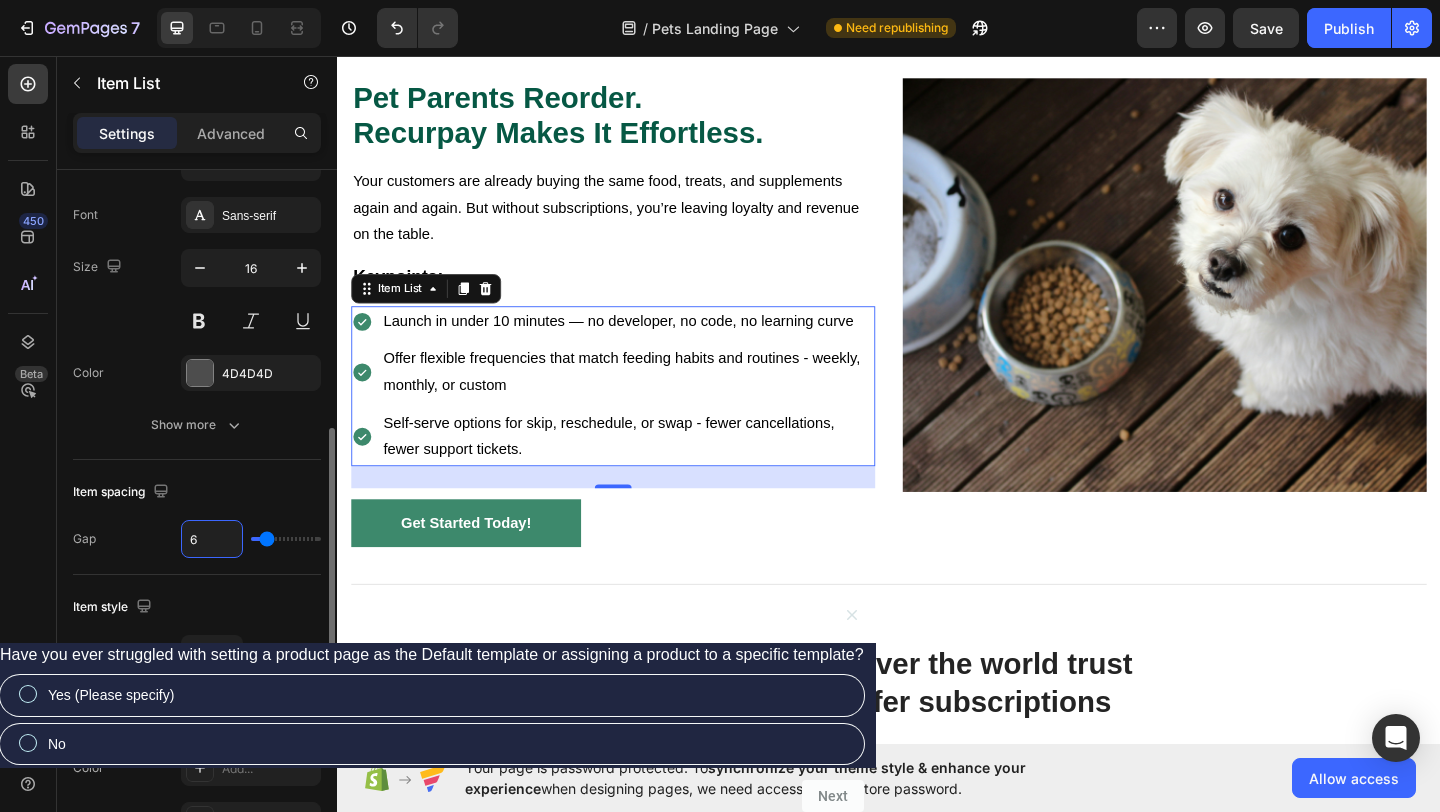 type on "5" 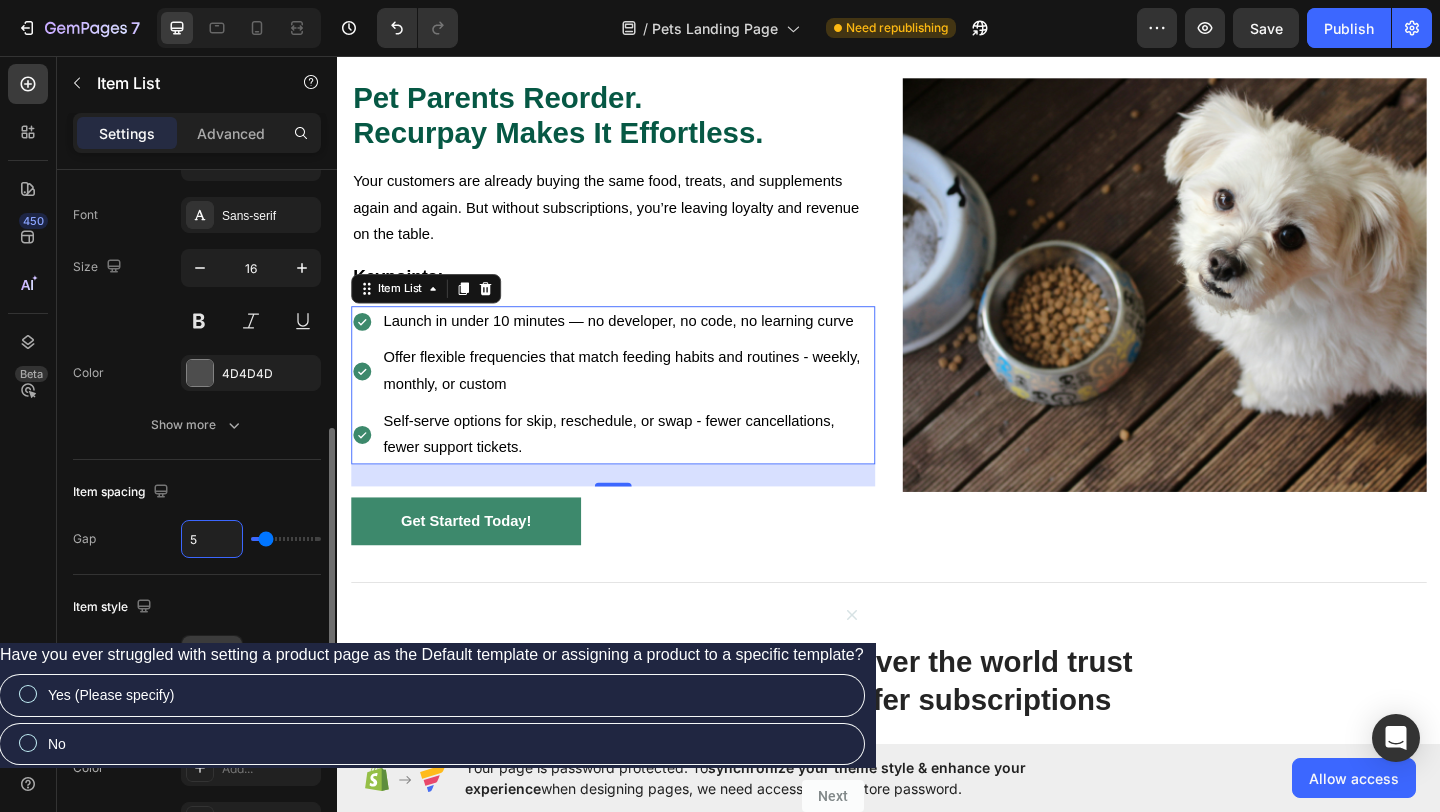 click on "8" at bounding box center (212, 654) 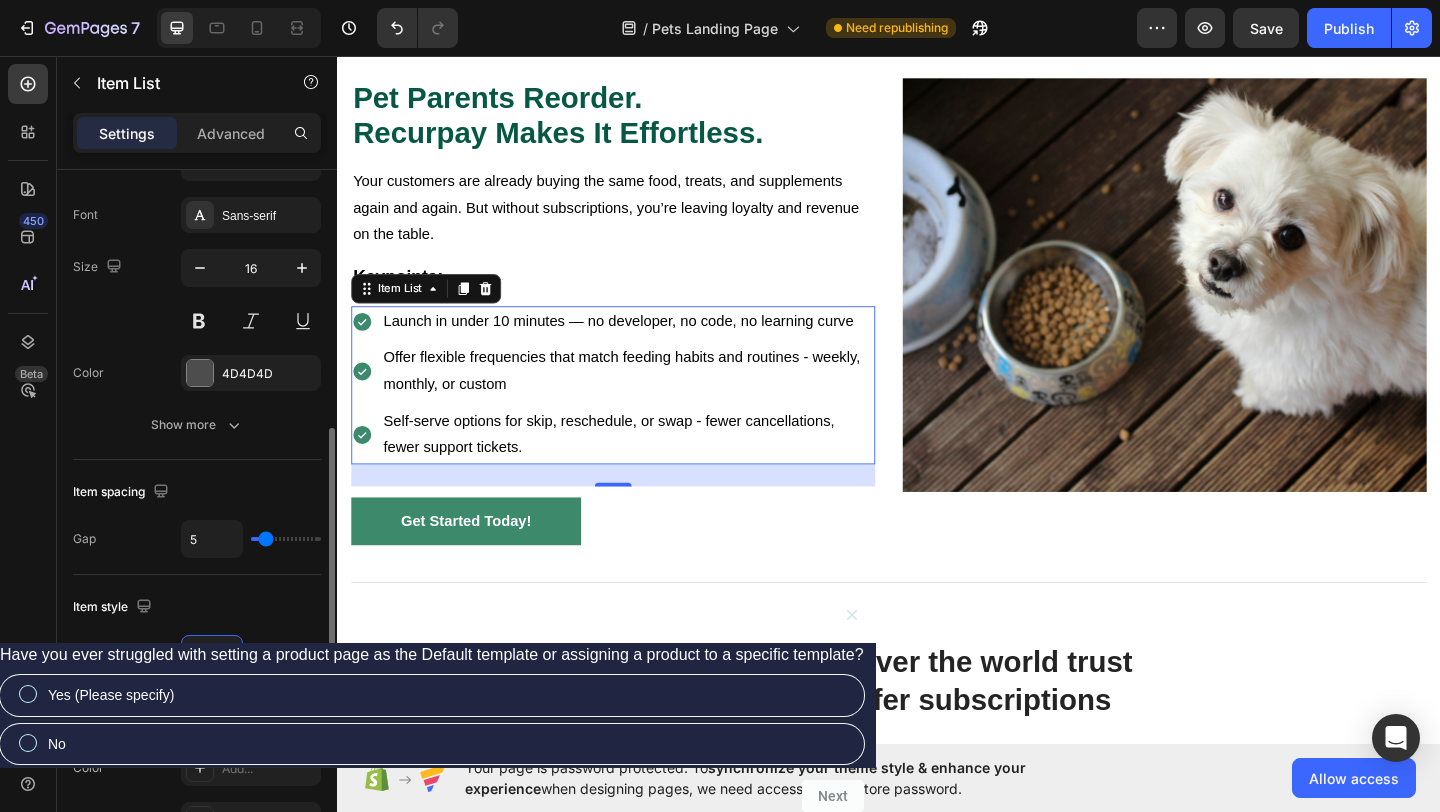 type on "9" 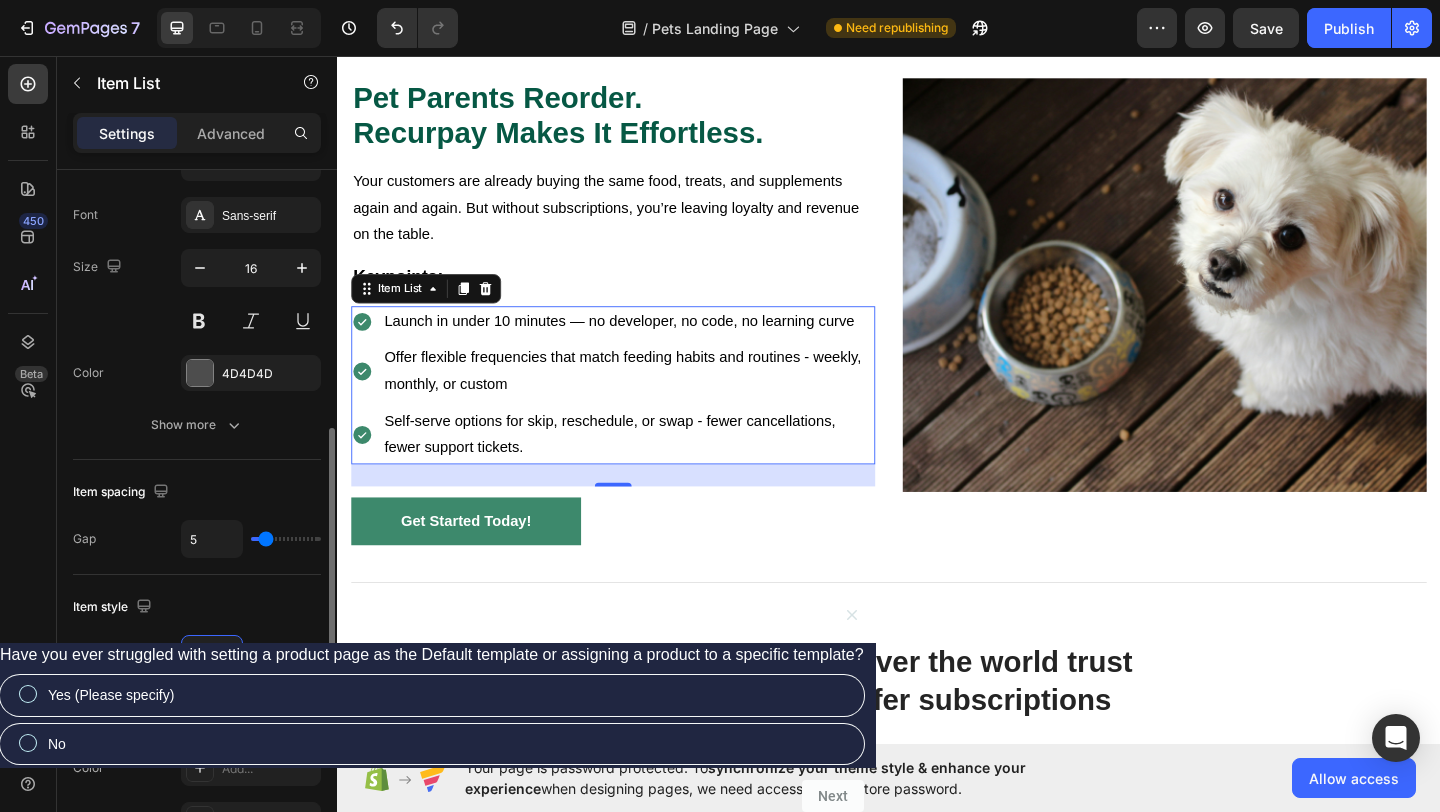 type on "10" 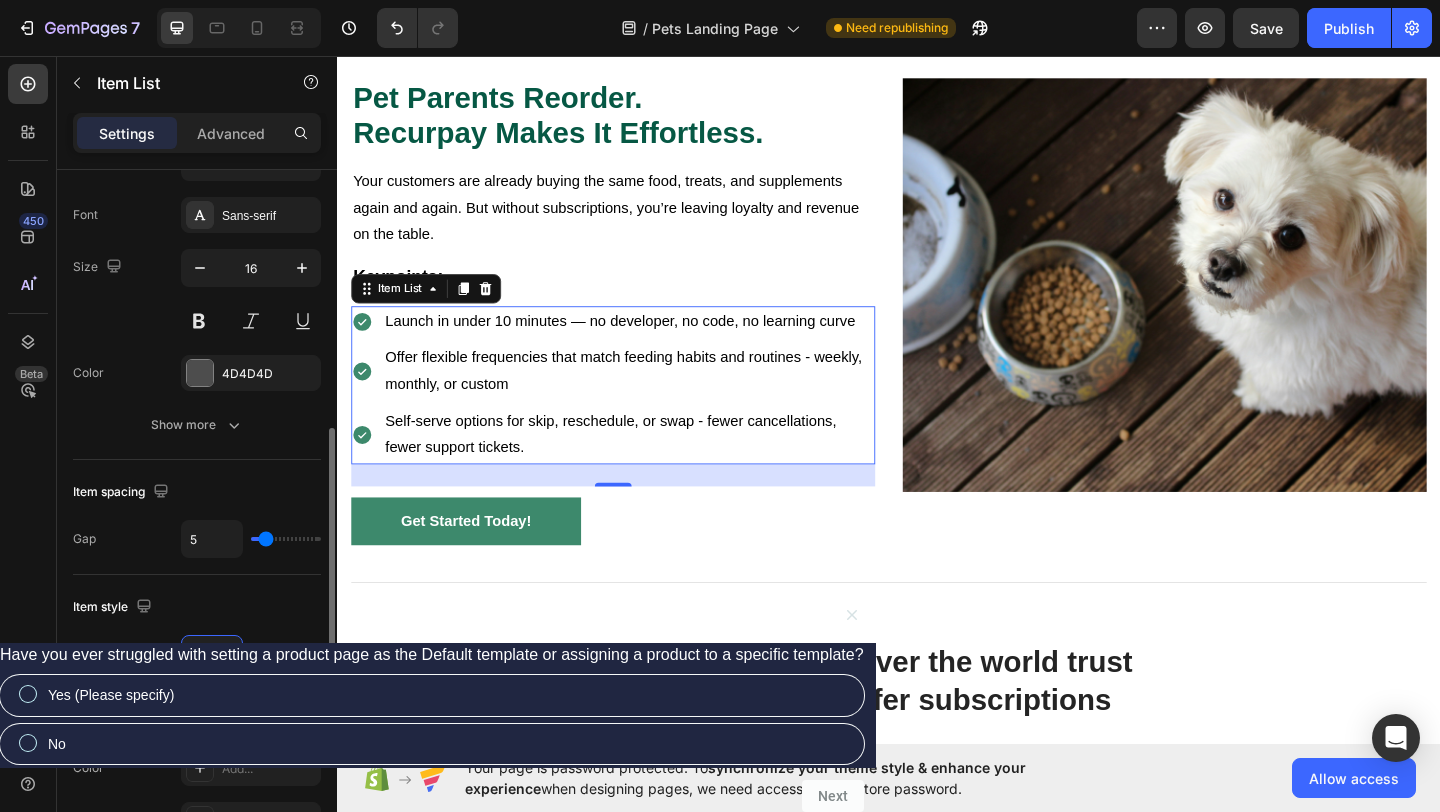 type on "11" 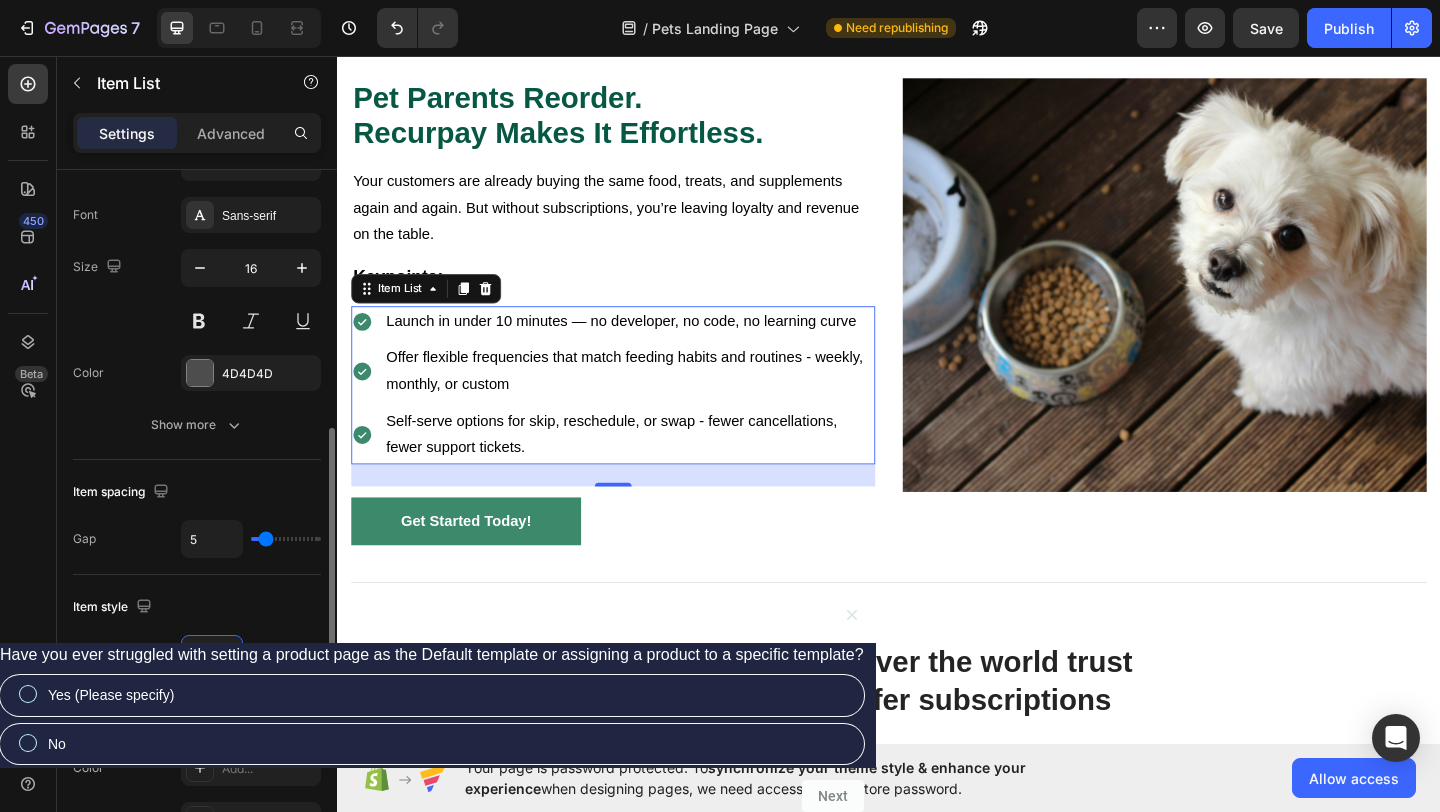 type on "10" 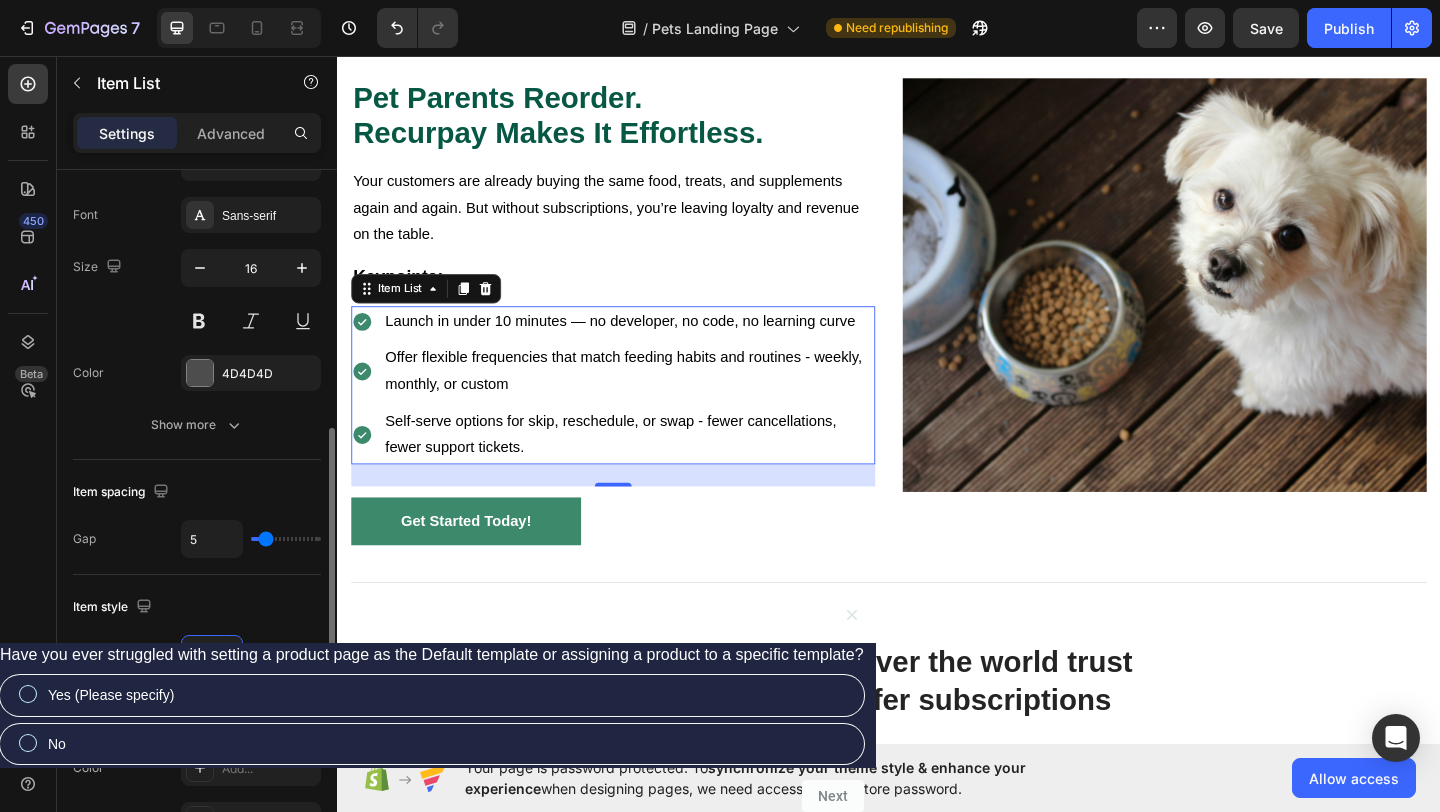 type on "9" 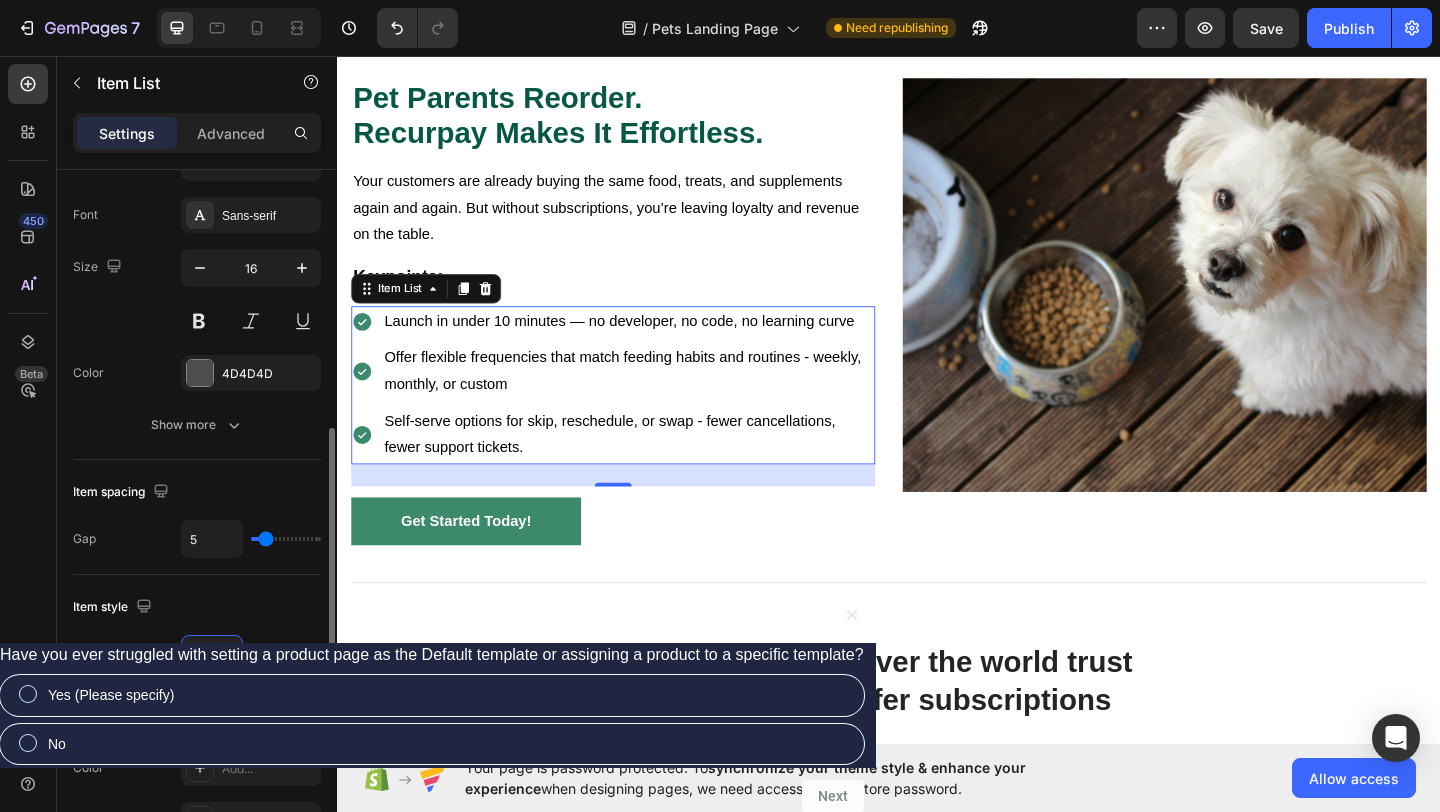 type on "8" 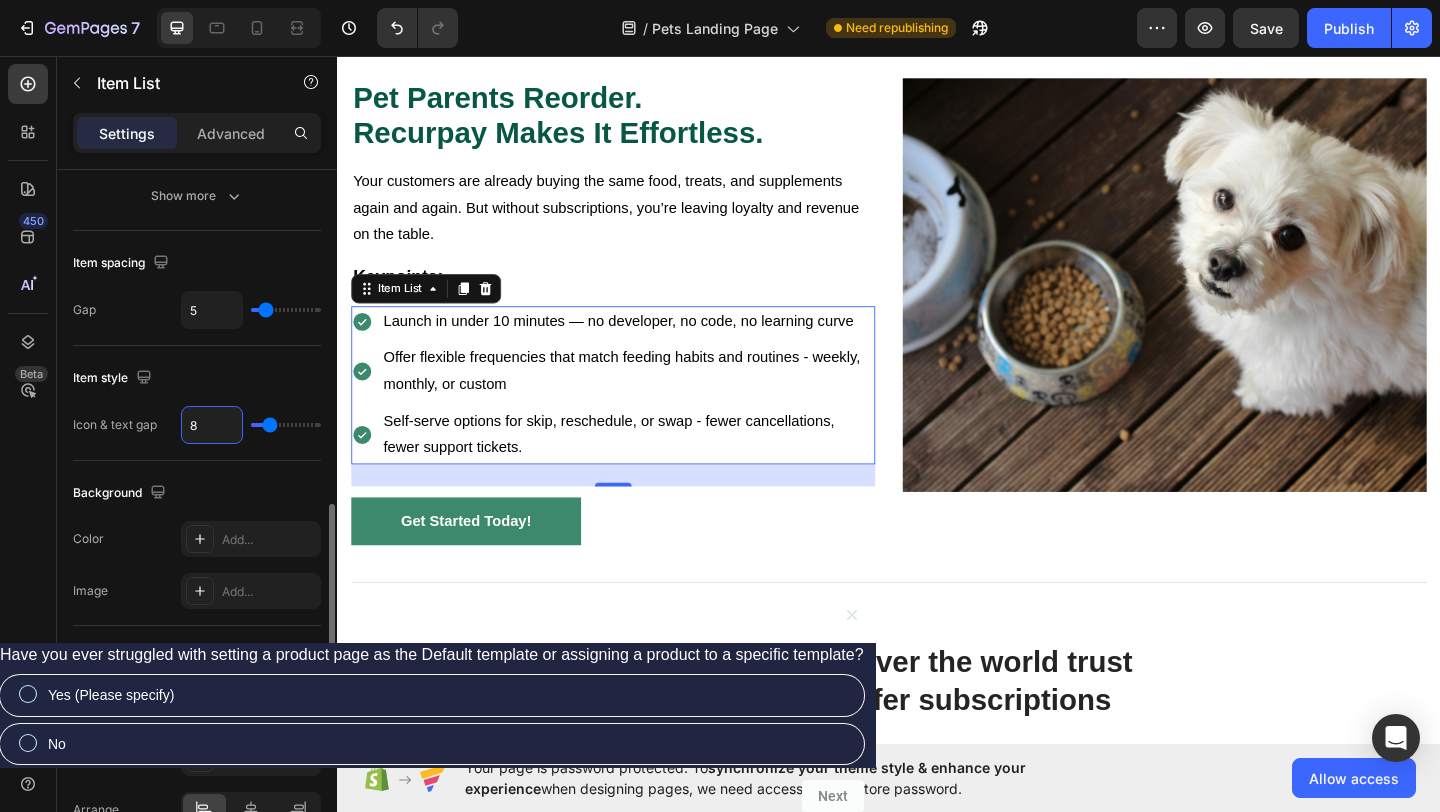 scroll, scrollTop: 1027, scrollLeft: 0, axis: vertical 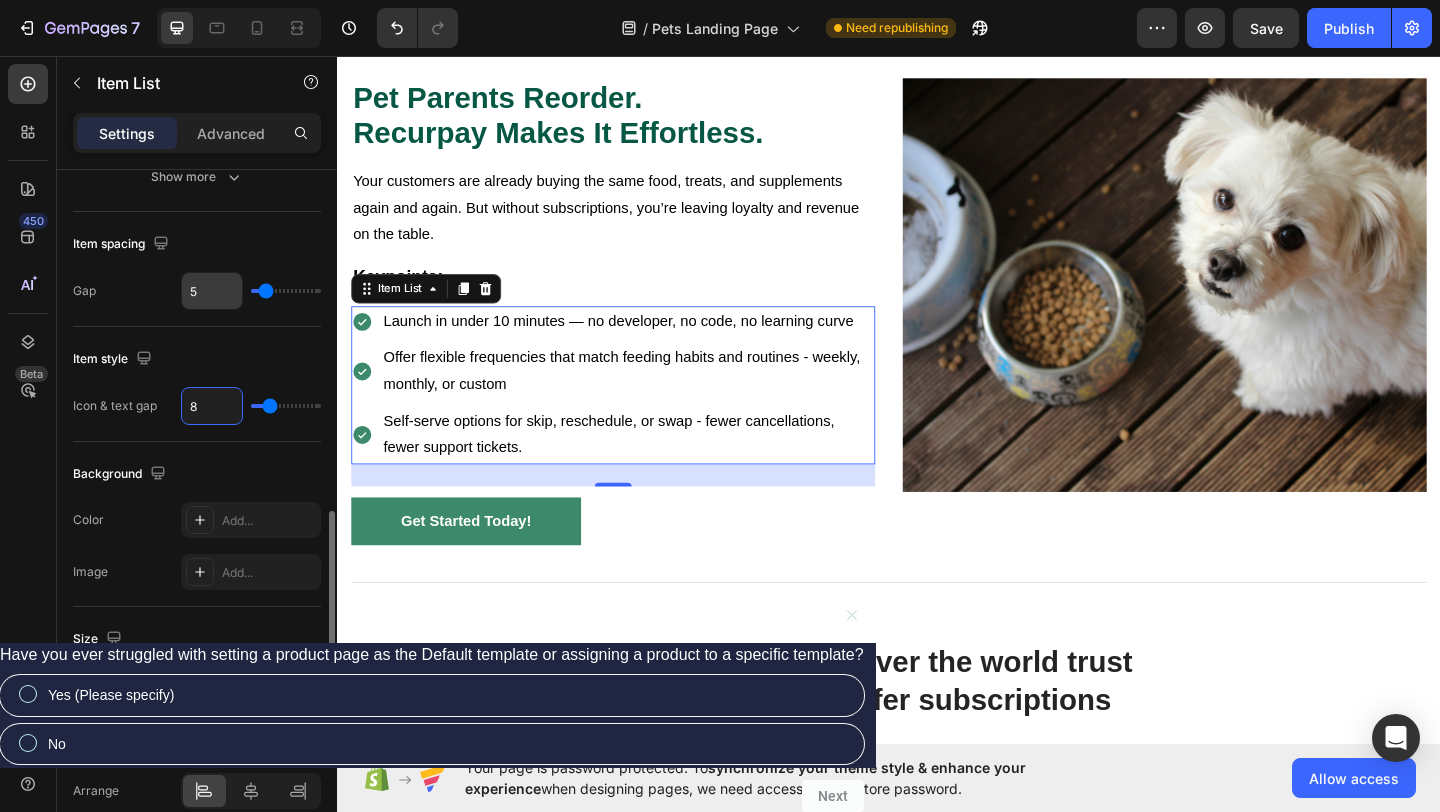 click on "5" at bounding box center [212, 291] 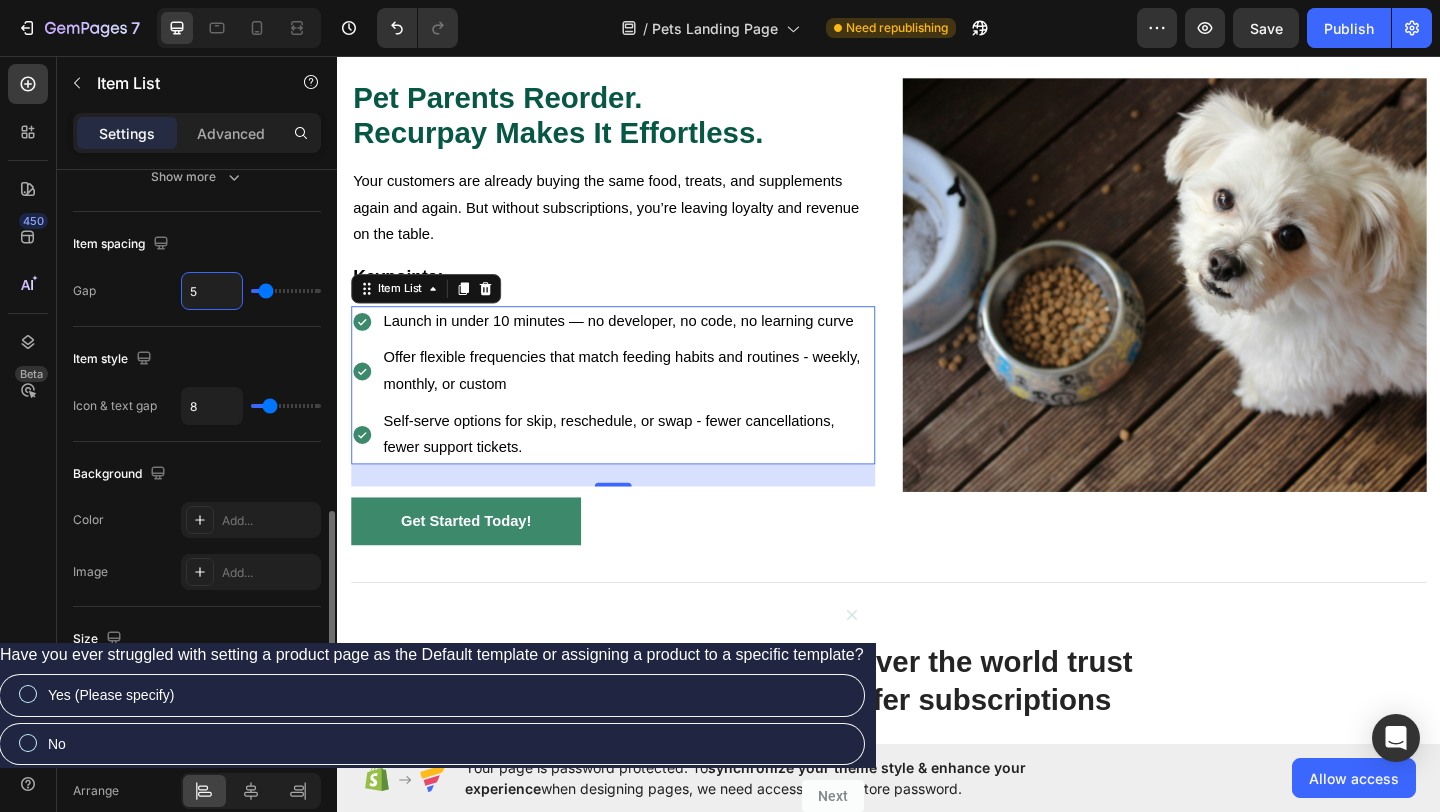 type on "6" 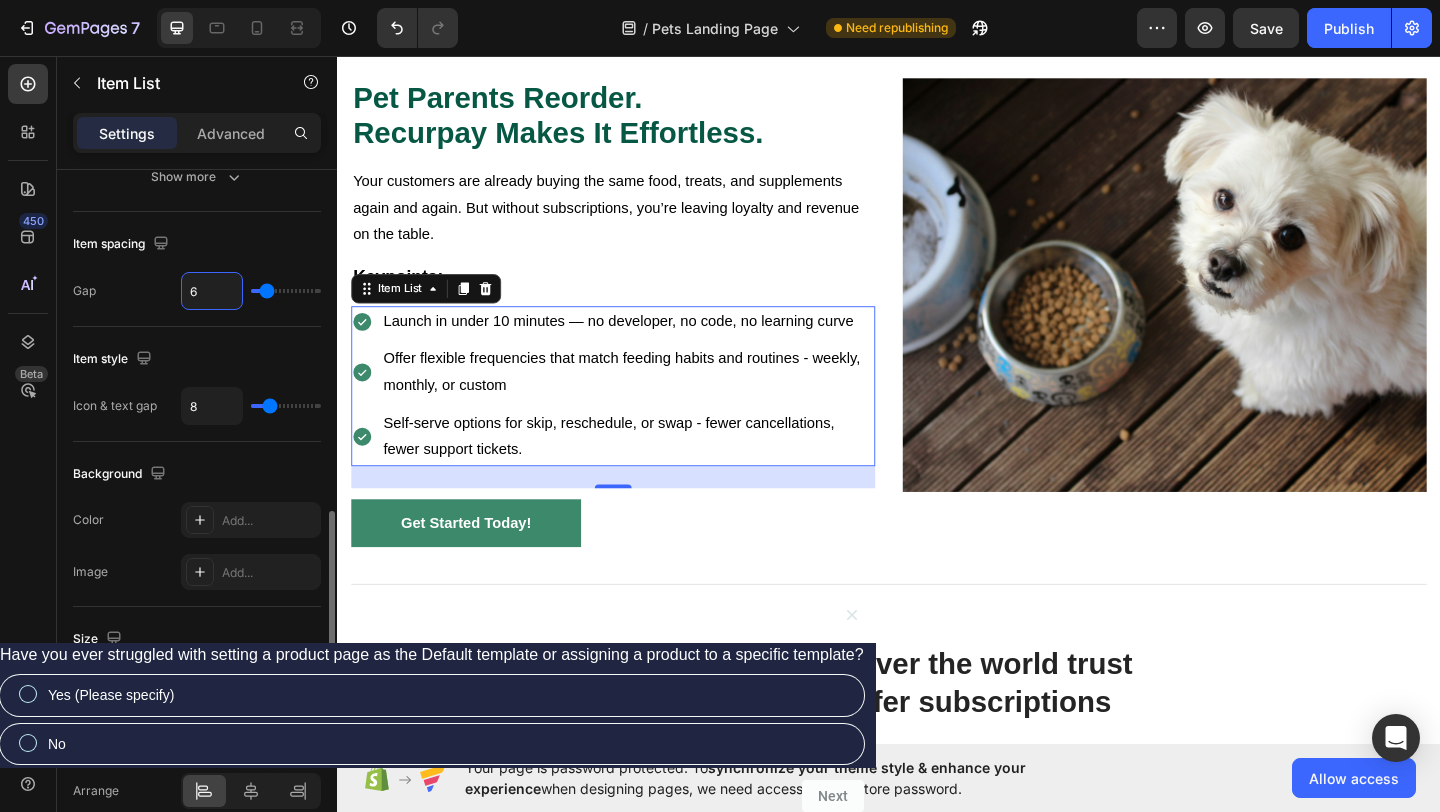 type on "7" 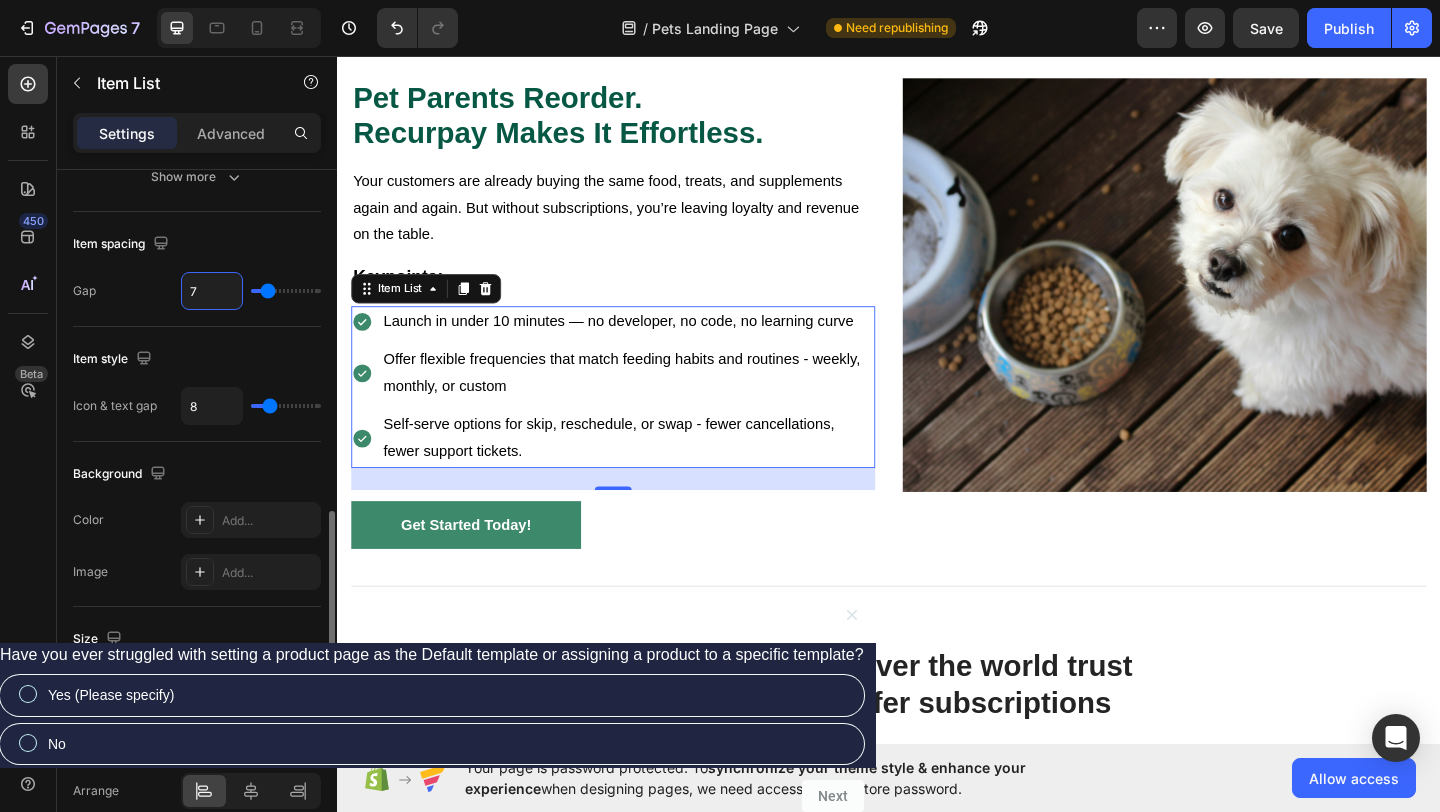 type on "8" 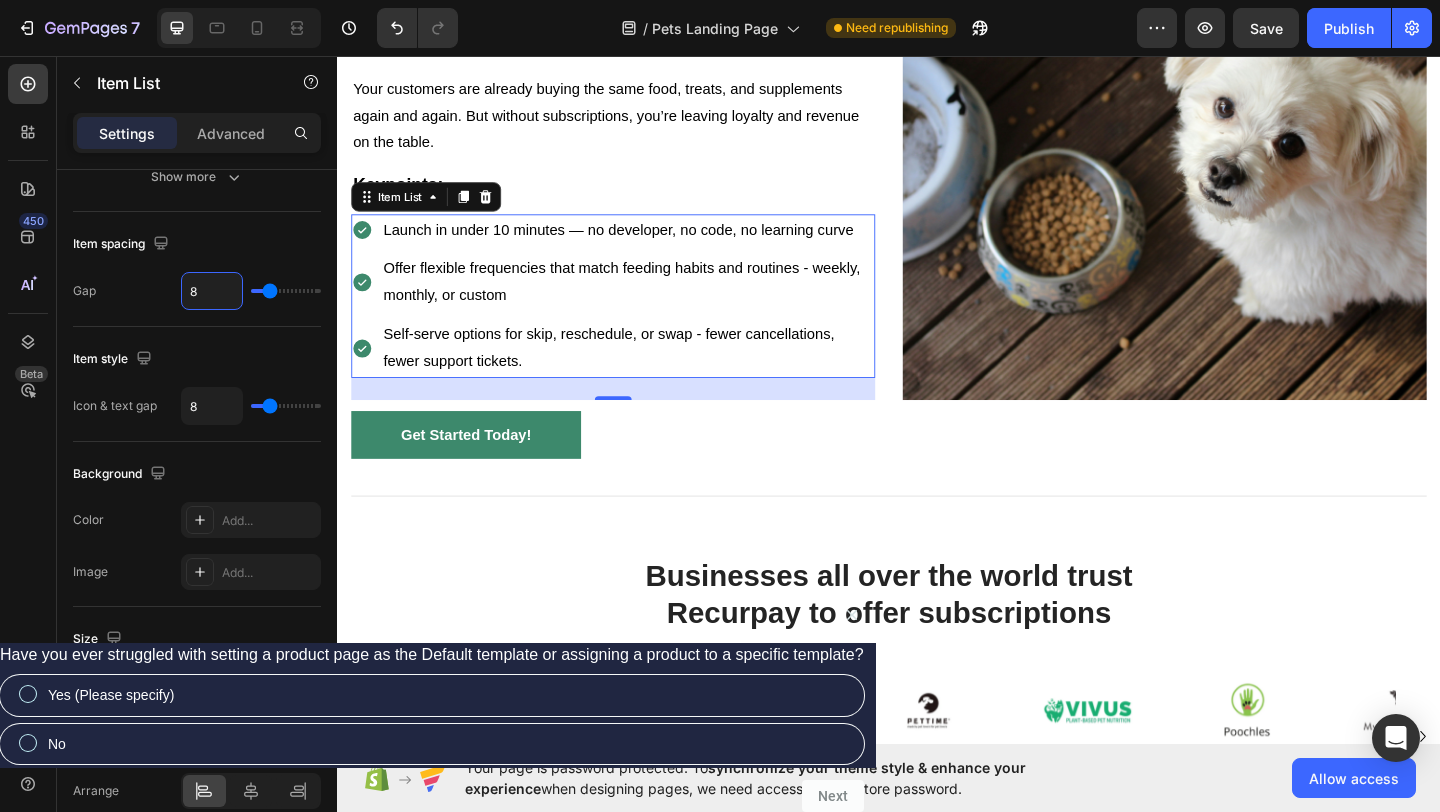 scroll, scrollTop: 1475, scrollLeft: 0, axis: vertical 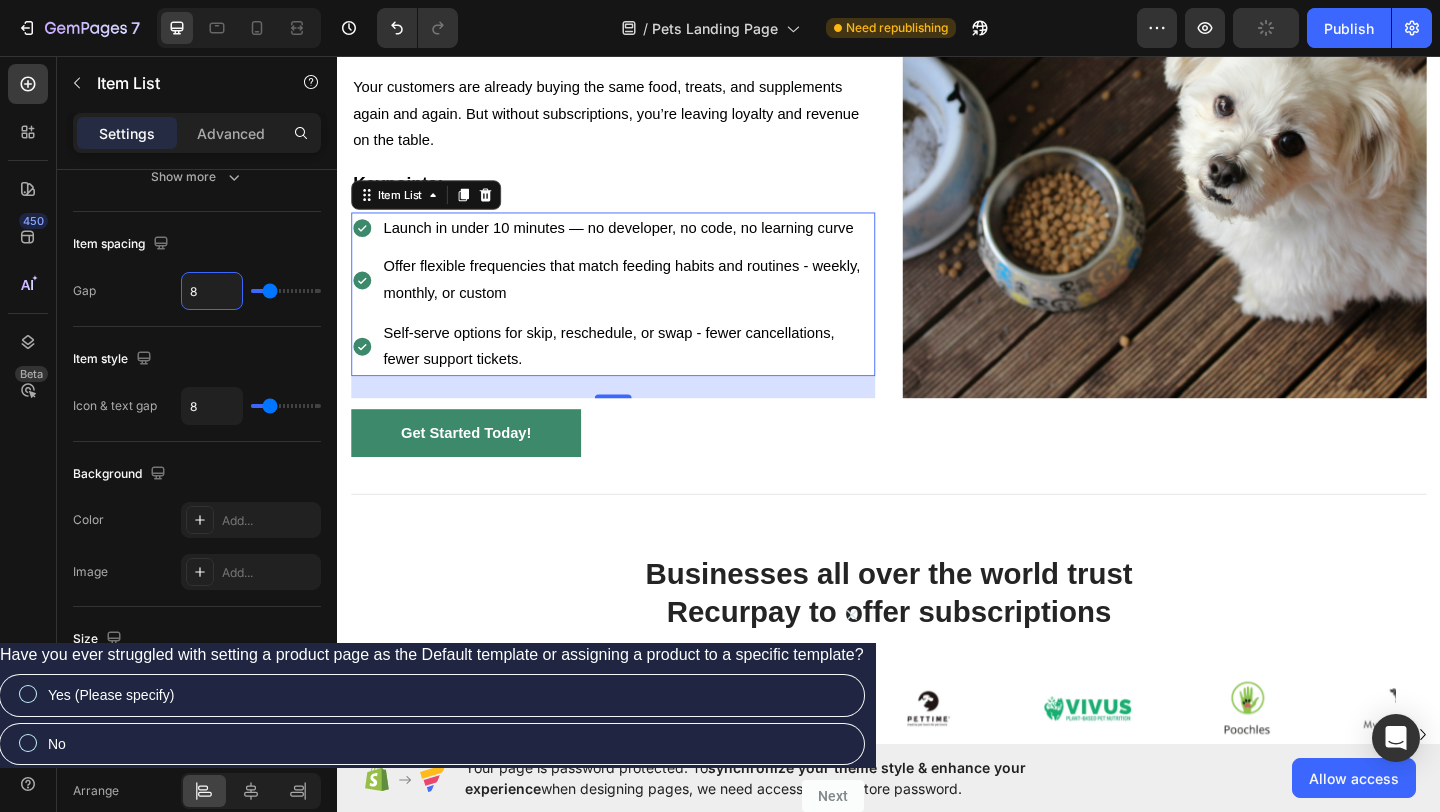 click on "24" at bounding box center (637, 416) 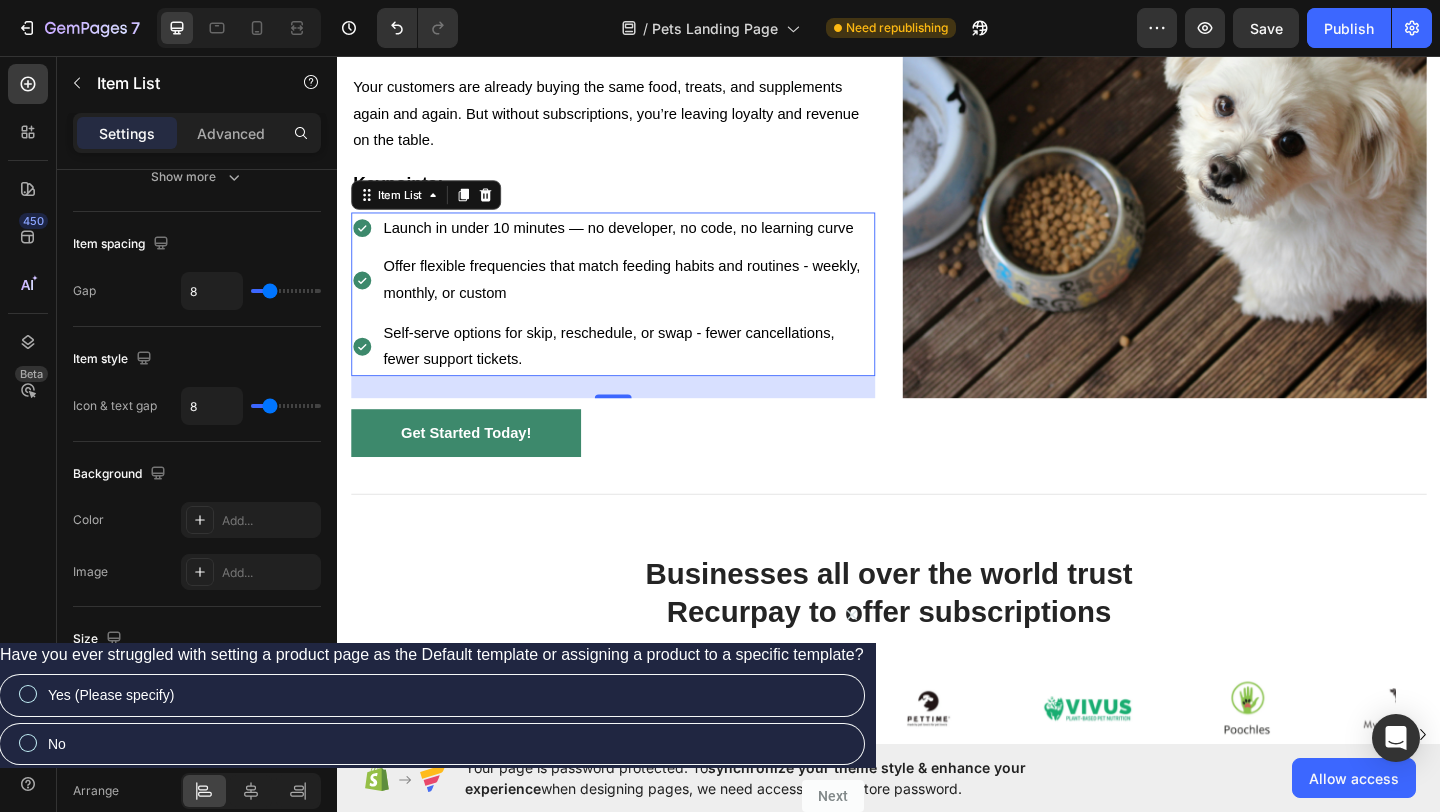 click on "24" at bounding box center (637, 416) 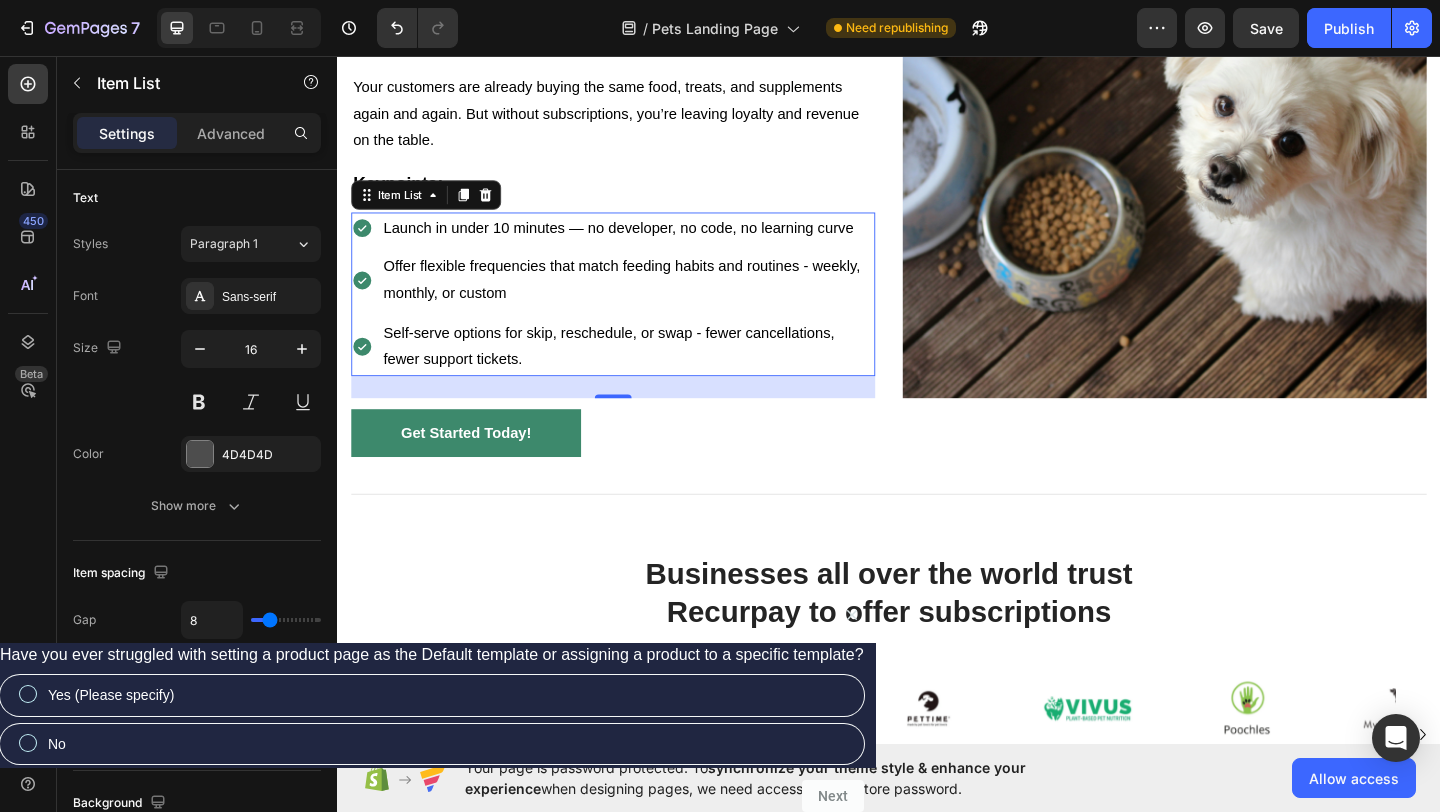 scroll, scrollTop: 0, scrollLeft: 0, axis: both 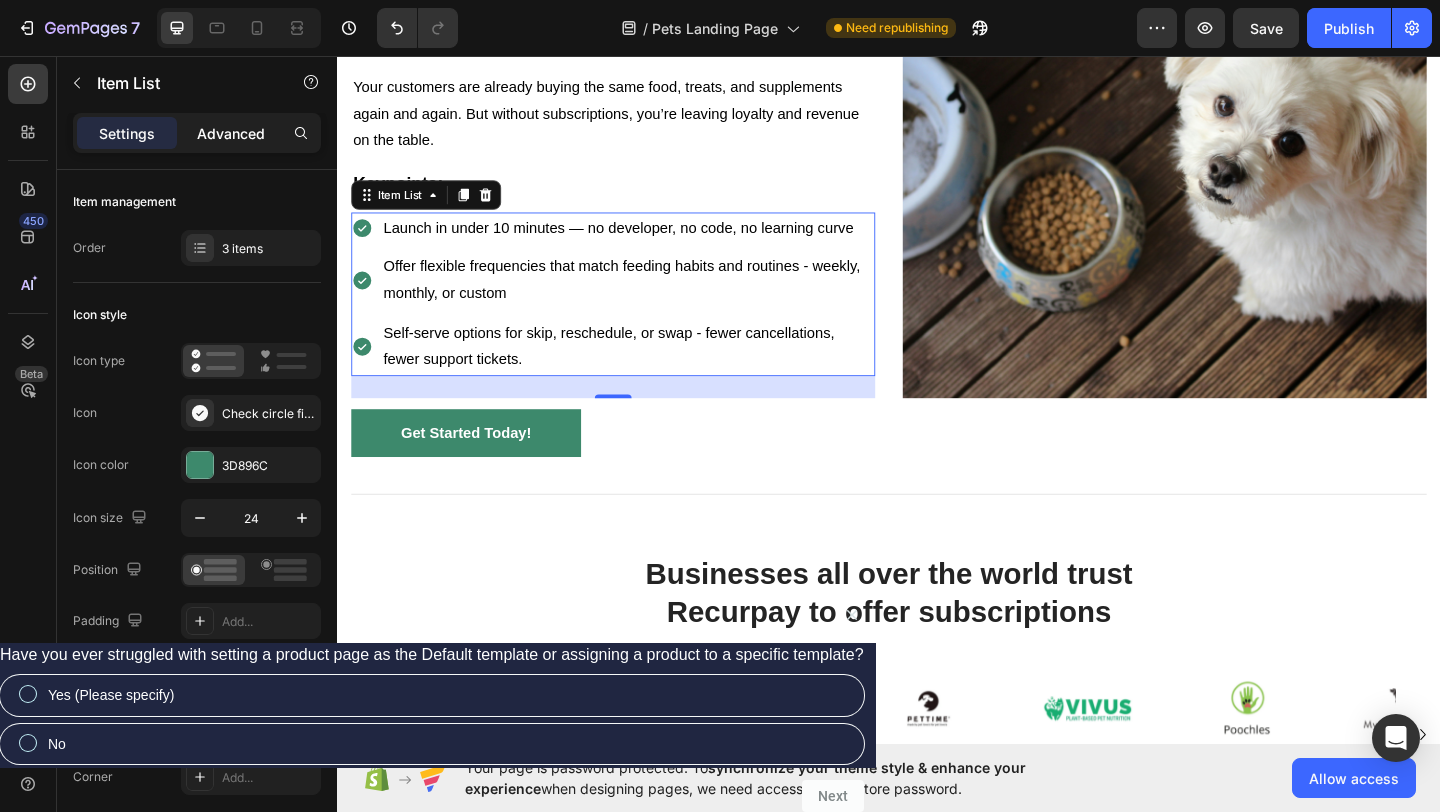 click on "Advanced" at bounding box center (231, 133) 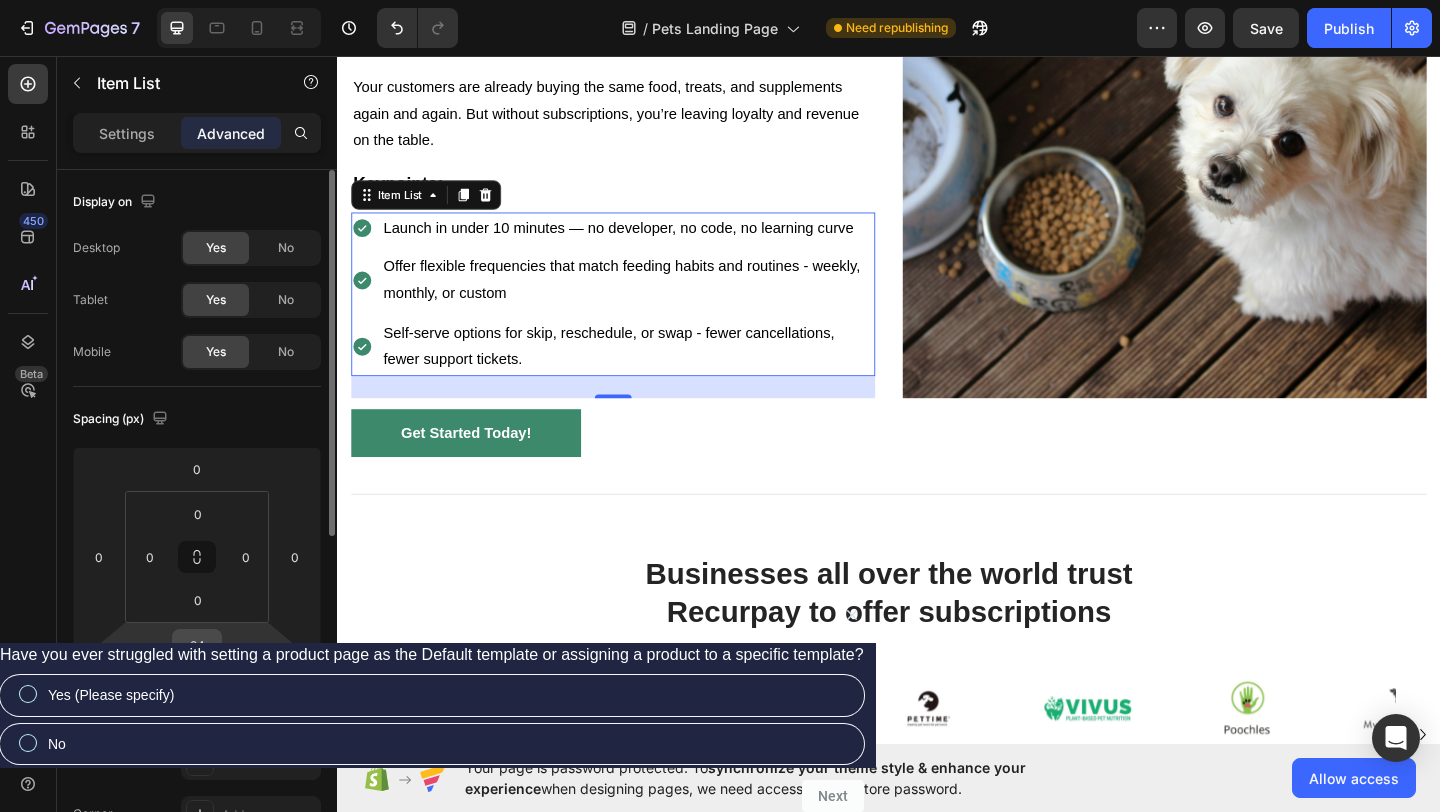 click on "24" at bounding box center [197, 645] 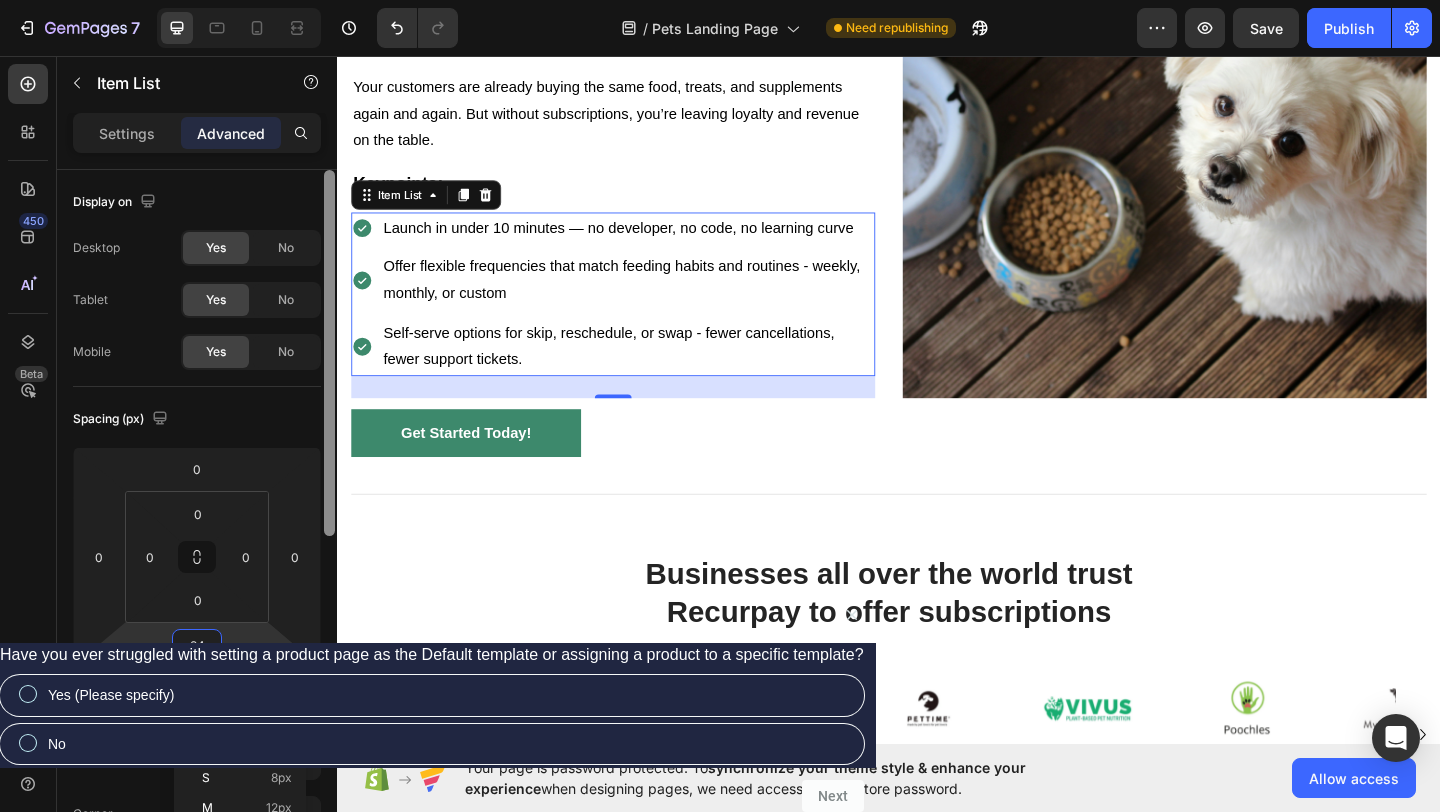click at bounding box center [329, 519] 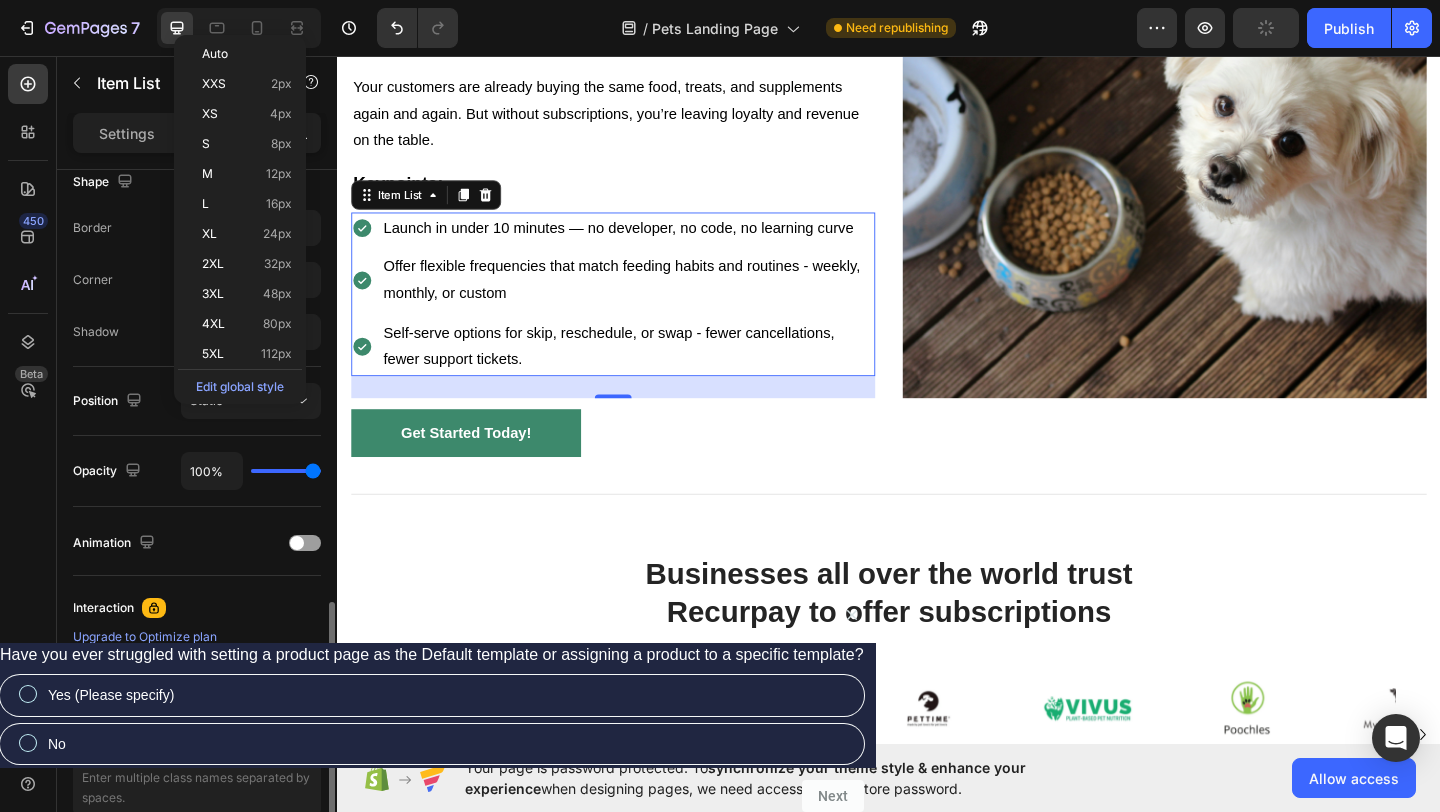 scroll, scrollTop: 478, scrollLeft: 0, axis: vertical 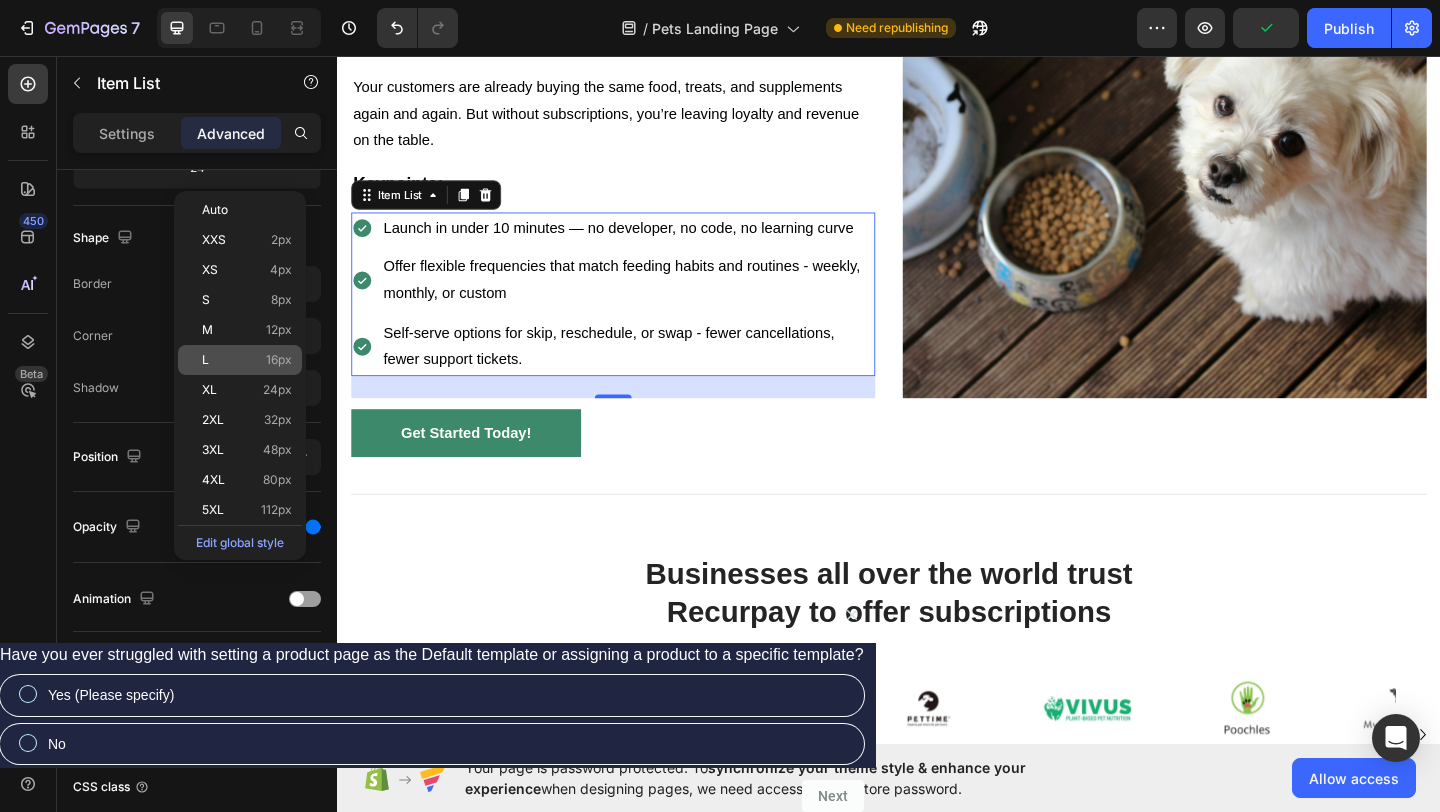 click on "16px" at bounding box center (279, 360) 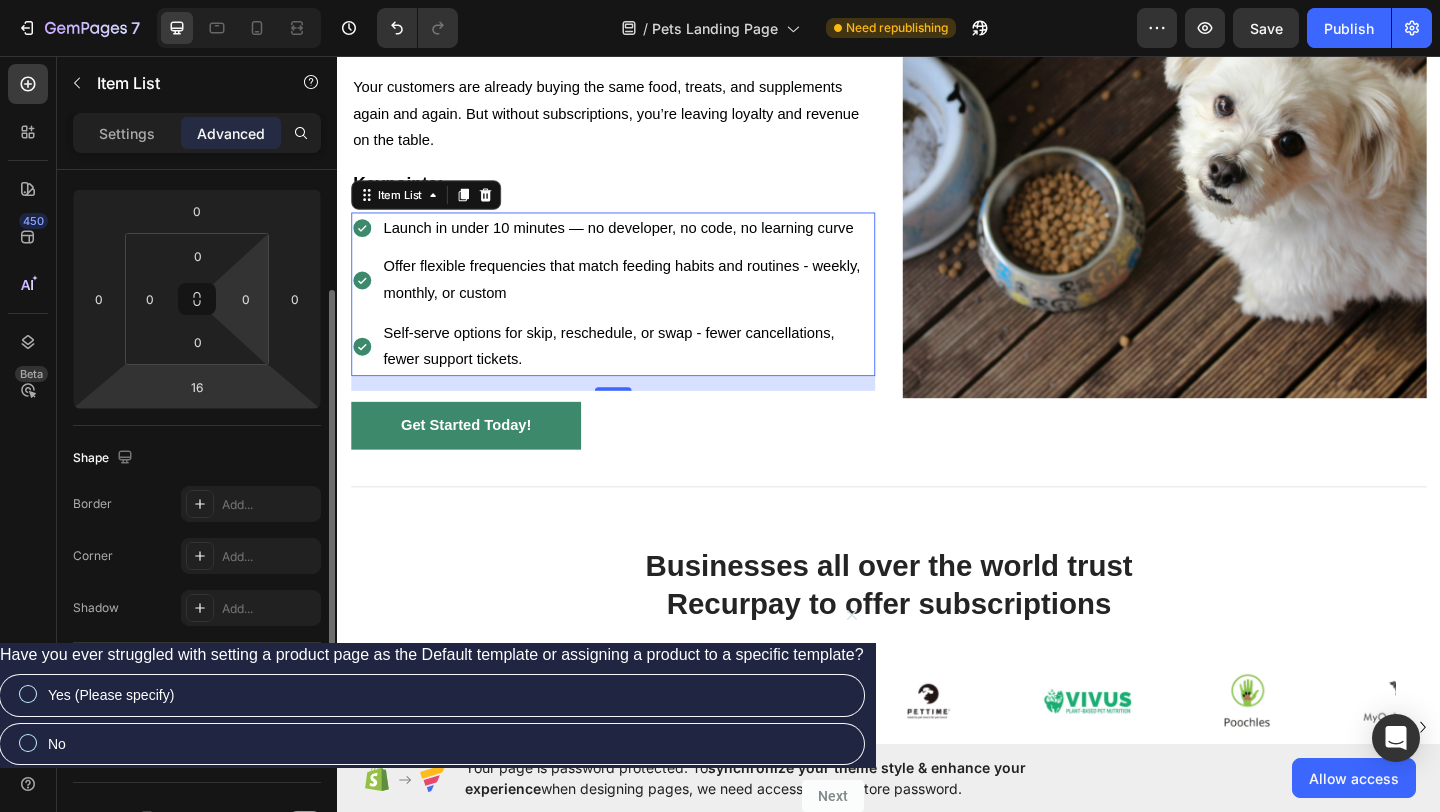 scroll, scrollTop: 224, scrollLeft: 0, axis: vertical 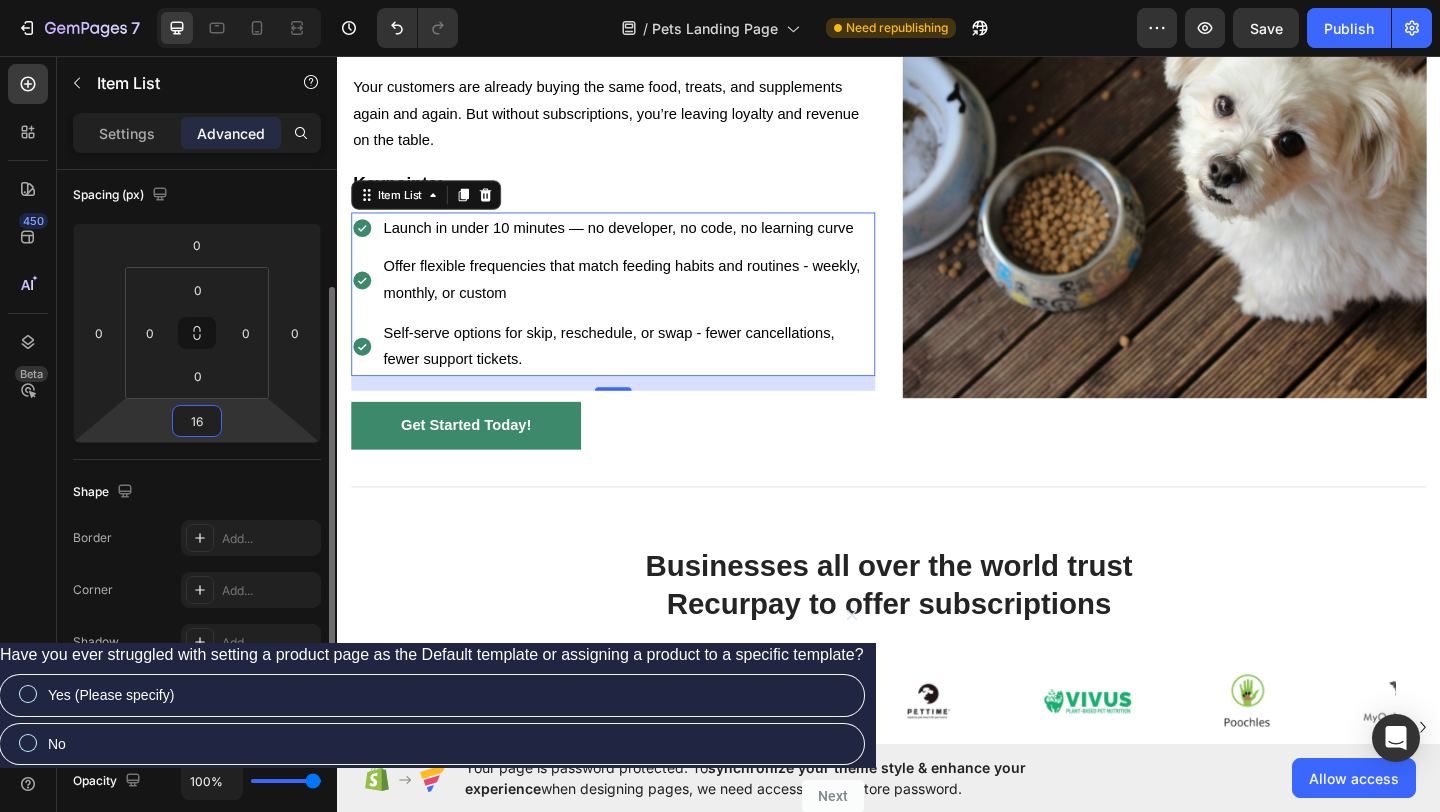 click on "16" at bounding box center (197, 421) 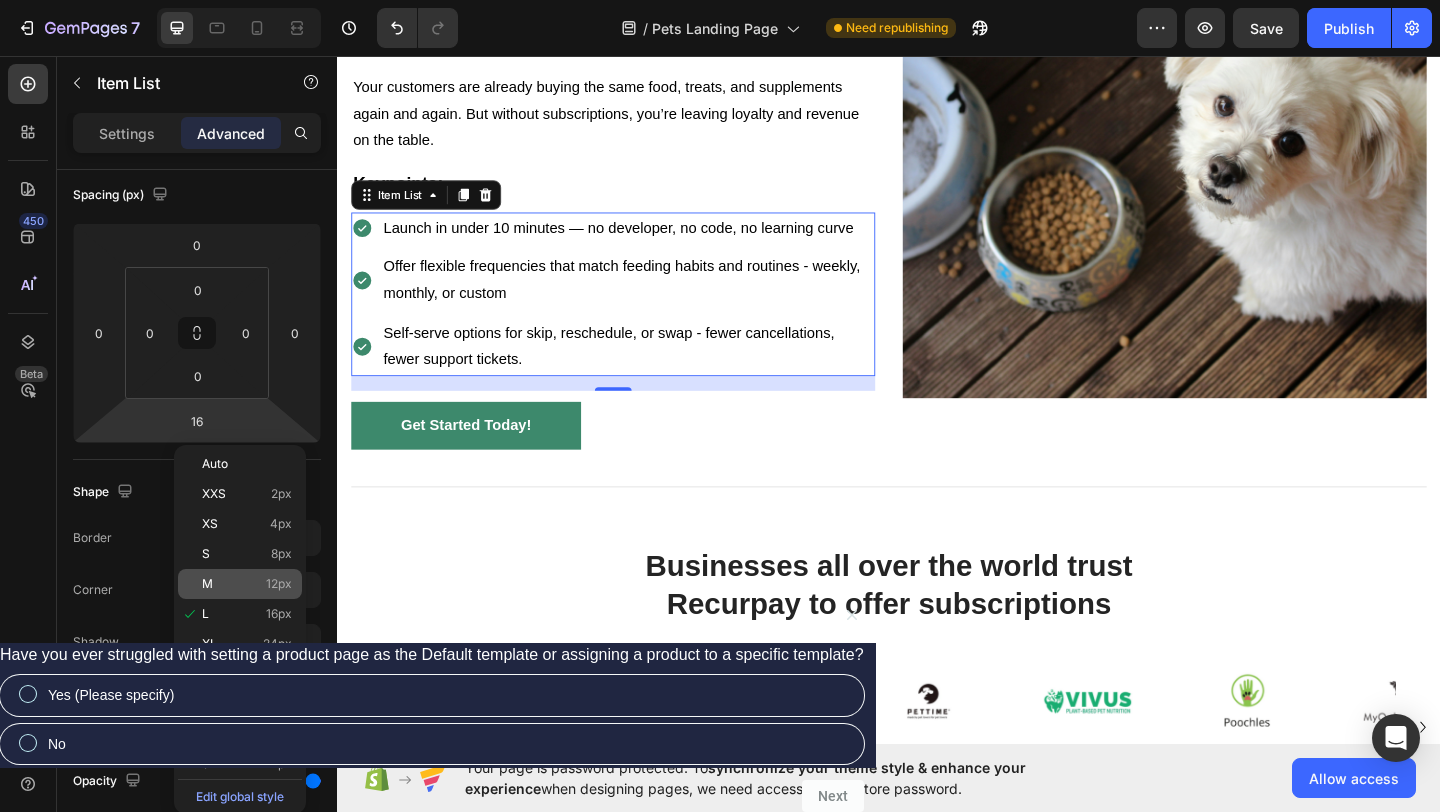 click on "M 12px" at bounding box center (247, 584) 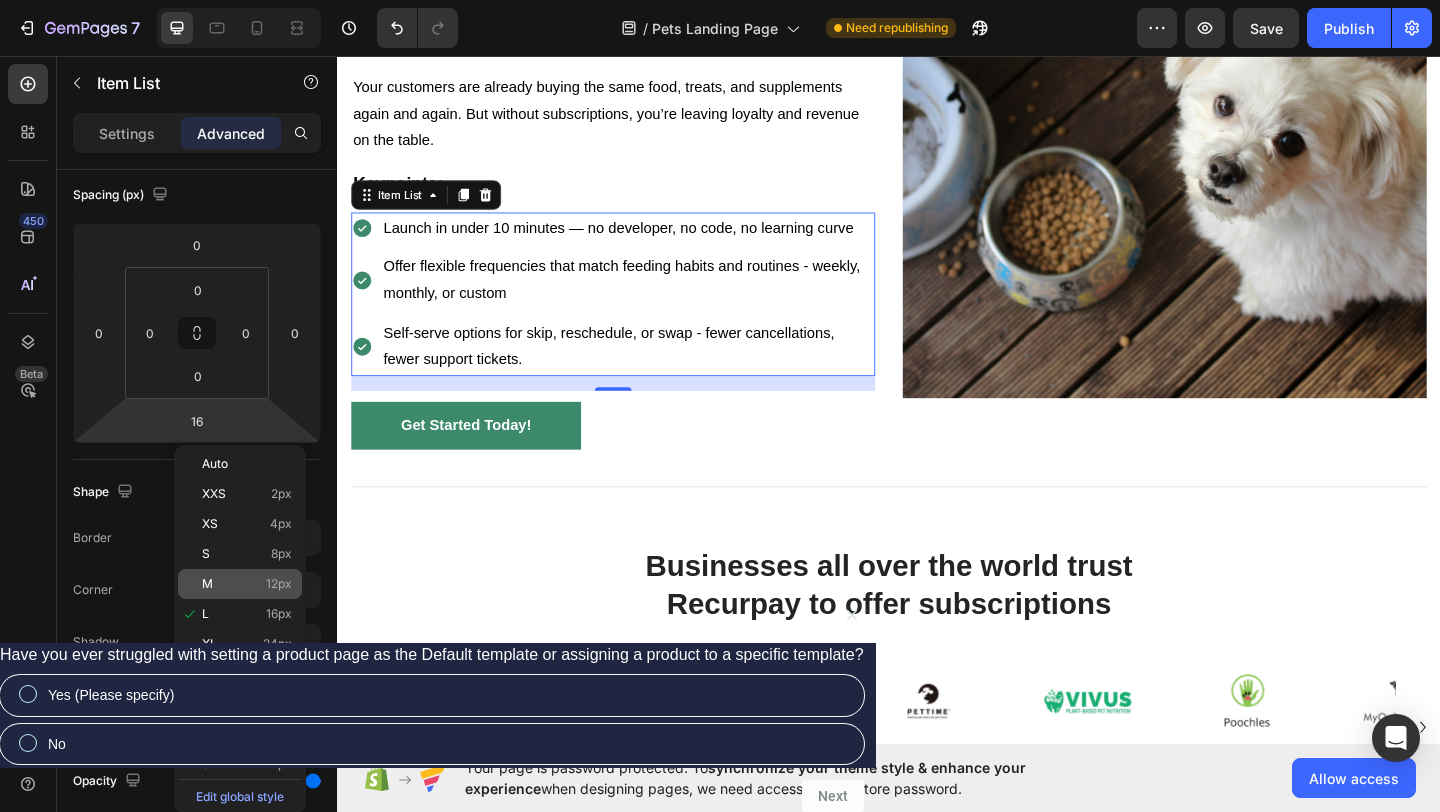 type on "12" 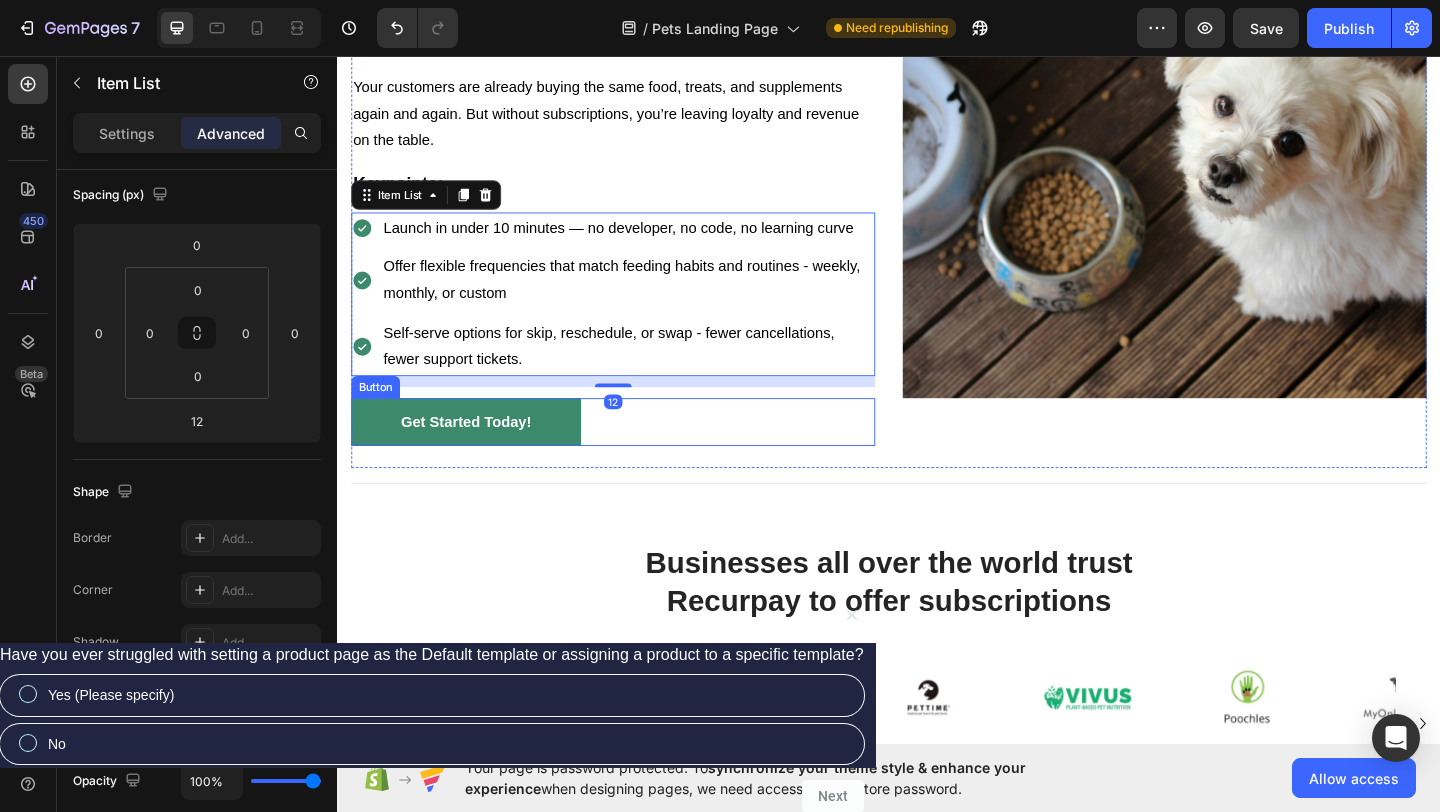 click on "Get Started Today! Button" at bounding box center (637, 454) 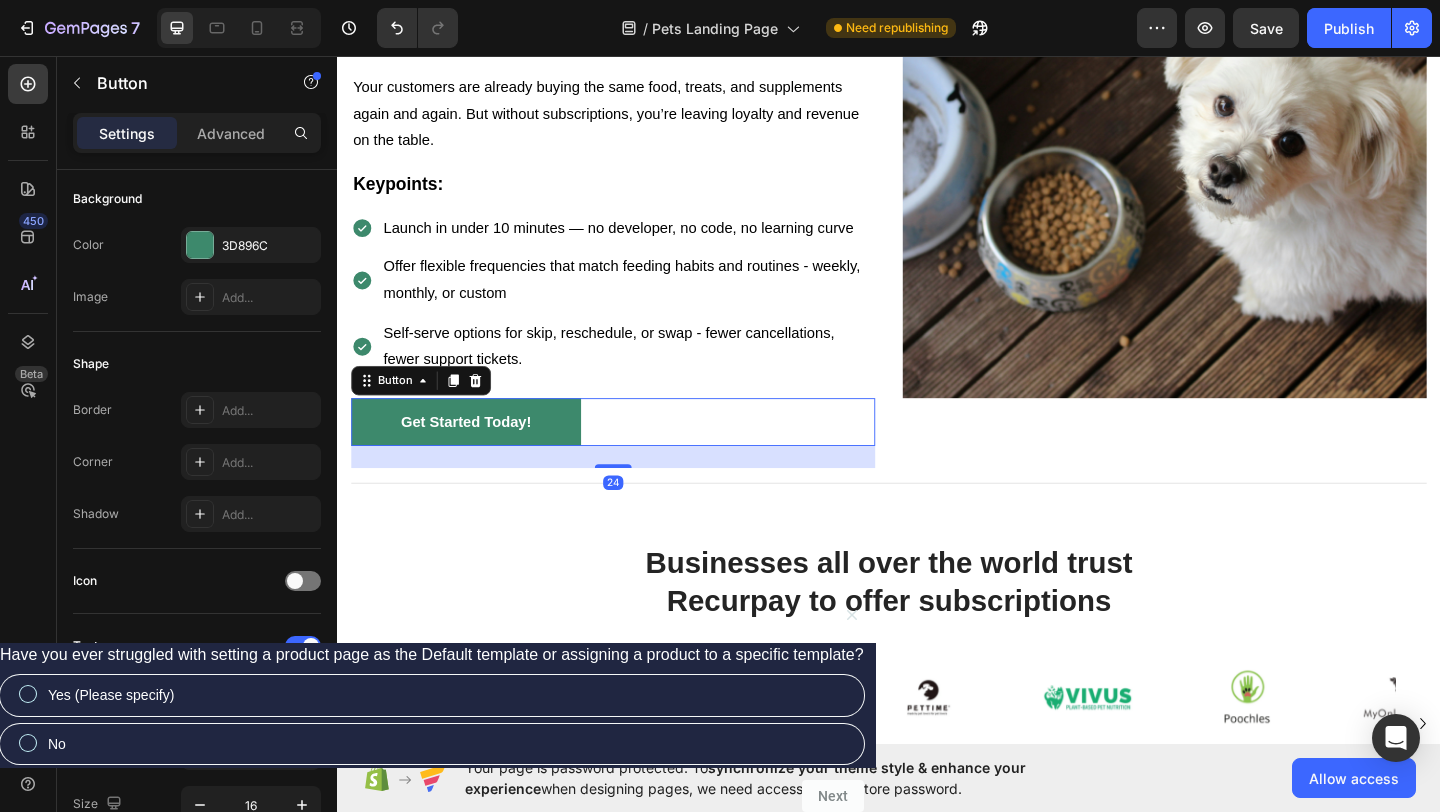 scroll, scrollTop: 0, scrollLeft: 0, axis: both 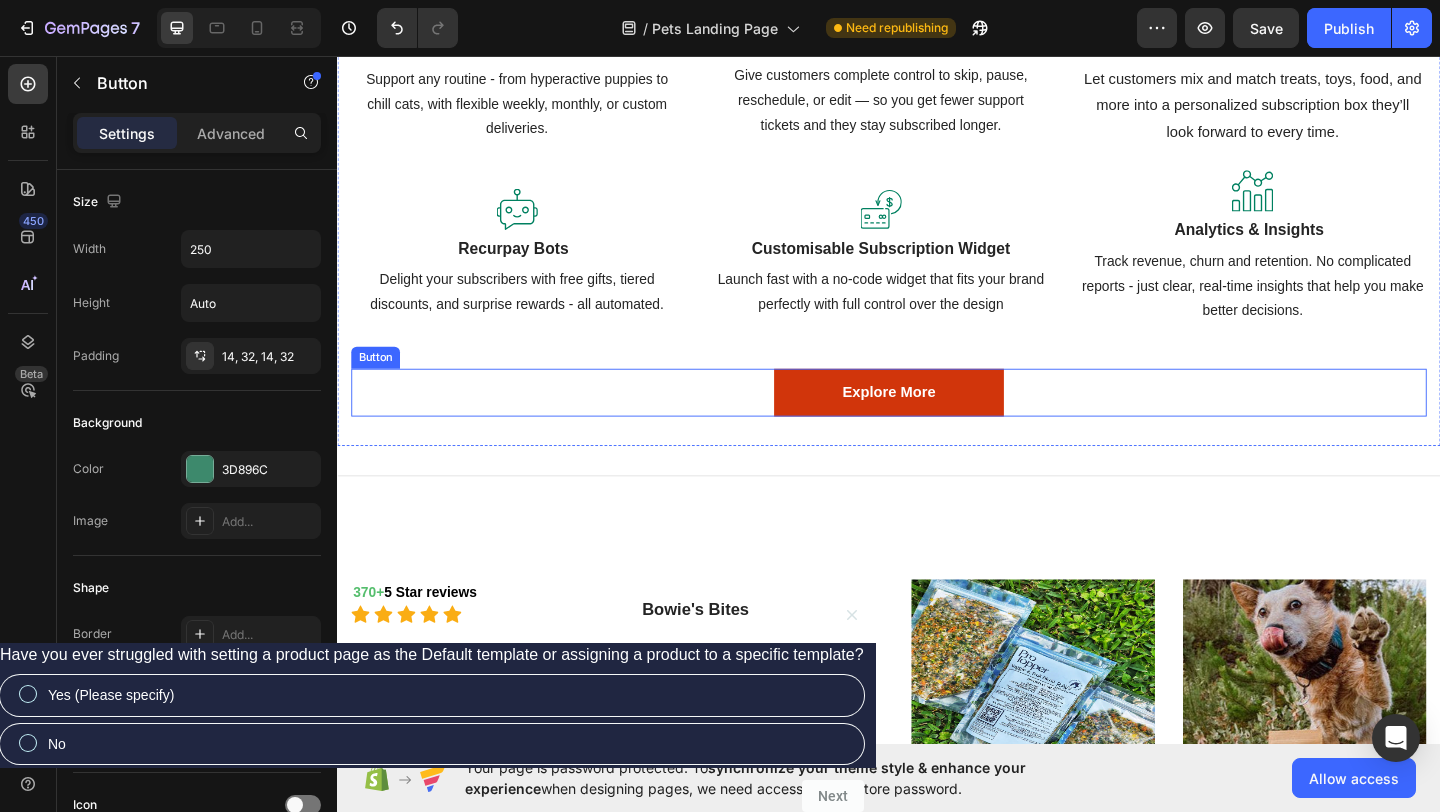 click on "Explore More" at bounding box center [937, 422] 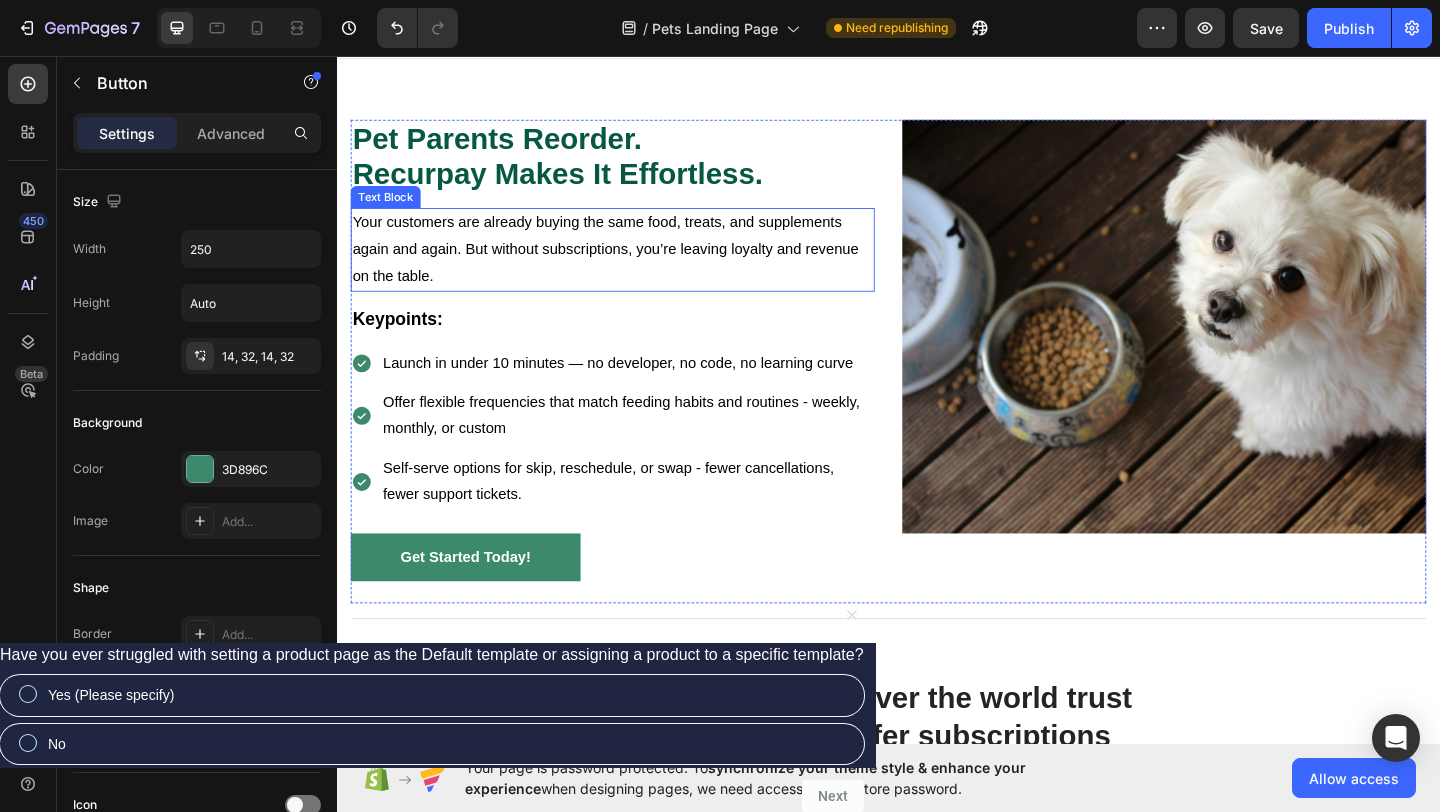 scroll, scrollTop: 1262, scrollLeft: 0, axis: vertical 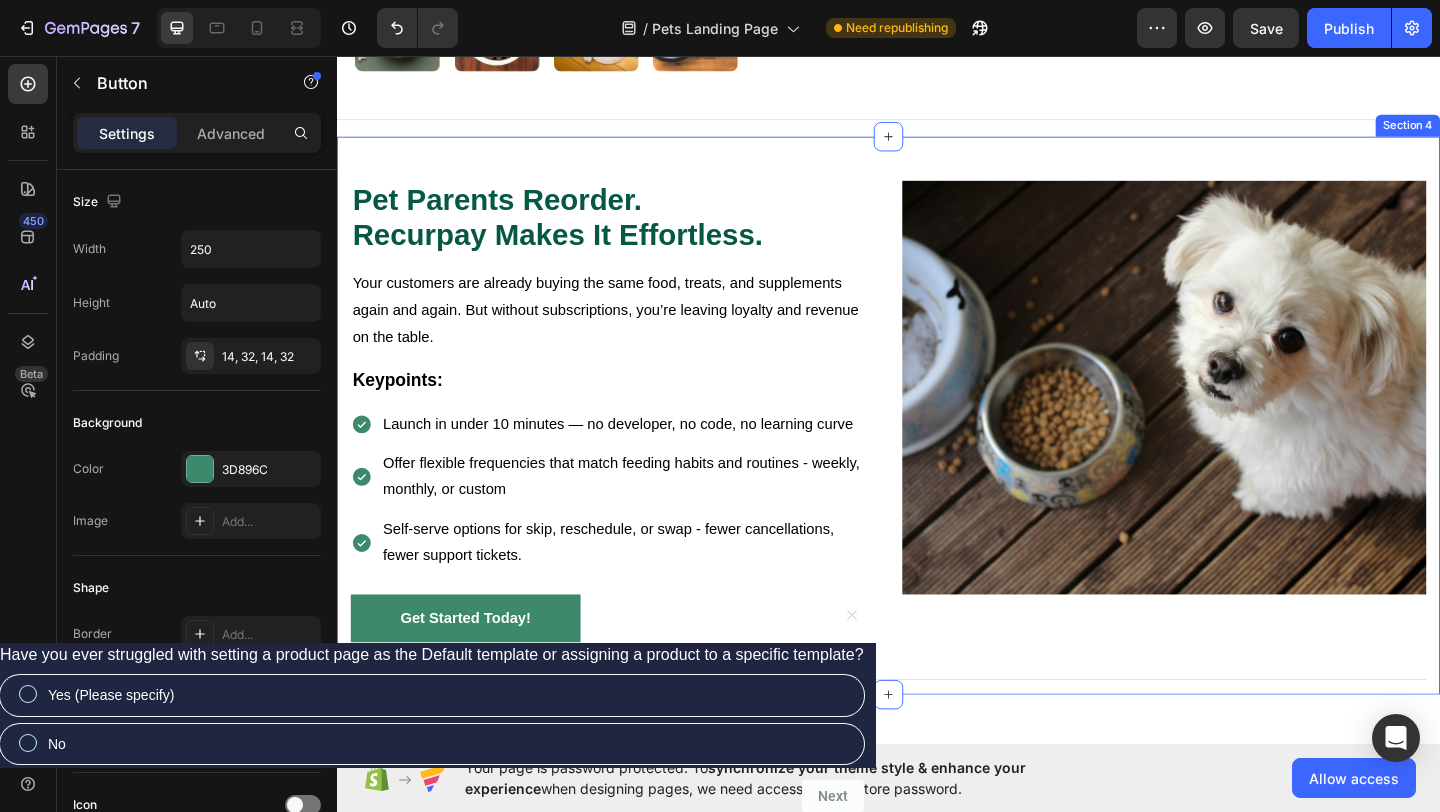 click on "Pet Parents Reorder.  Recurpay Makes It Effortless. Heading Your customers are already buying the same food, treats, and supplements again and again. But without subscriptions, you’re leaving loyalty and revenue on the table. Text Block Keypoints: Text Block Launch in under 10 minutes — no developer, no code, no learning curve Offer flexible frequencies that match feeding habits and routines - weekly, monthly, or custom Self-serve options for skip, reschedule, or swap - fewer cancellations, fewer support tickets. Item List Get Started Today! Button Image Row                Title Line Section 4" at bounding box center [937, 446] 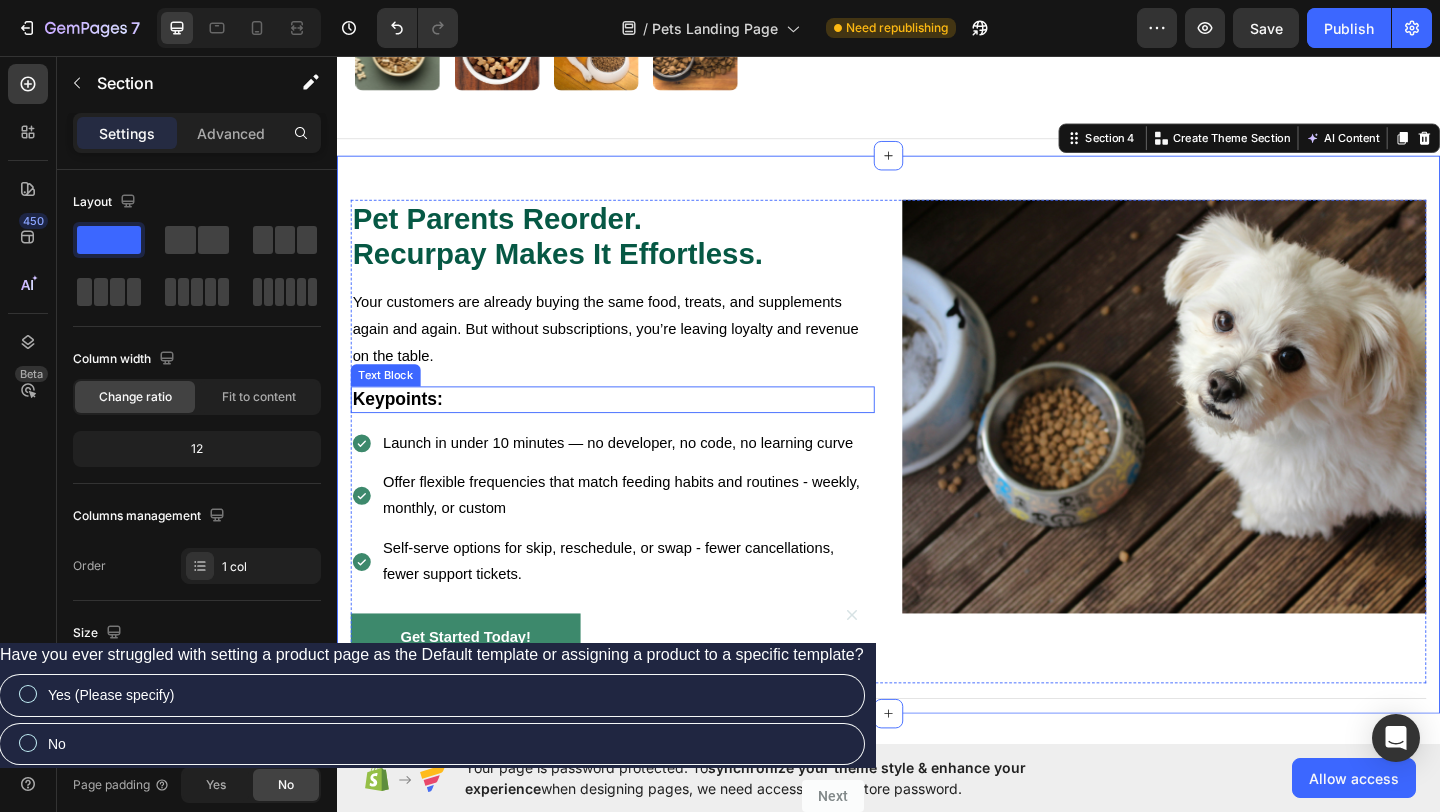 scroll, scrollTop: 1263, scrollLeft: 0, axis: vertical 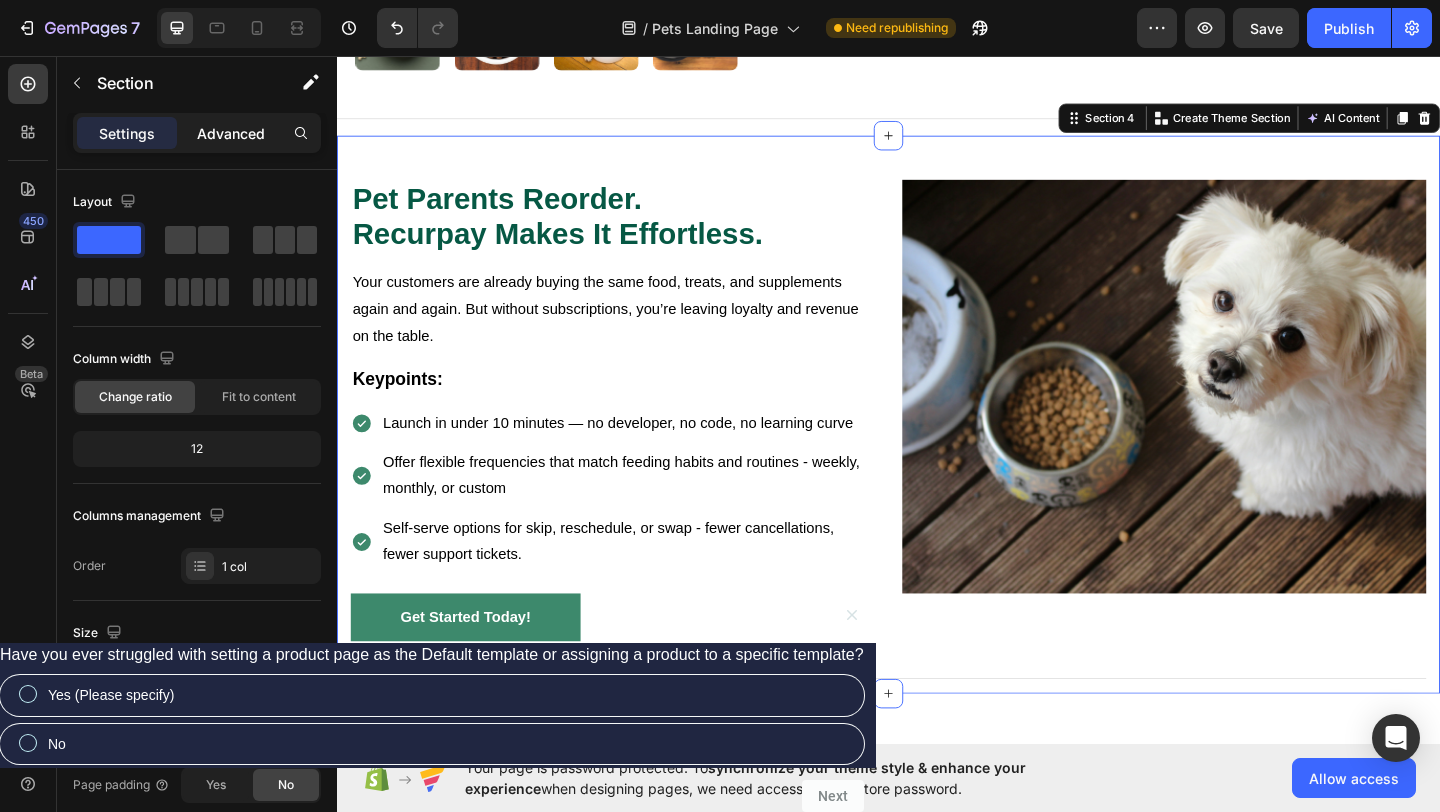 click on "Advanced" 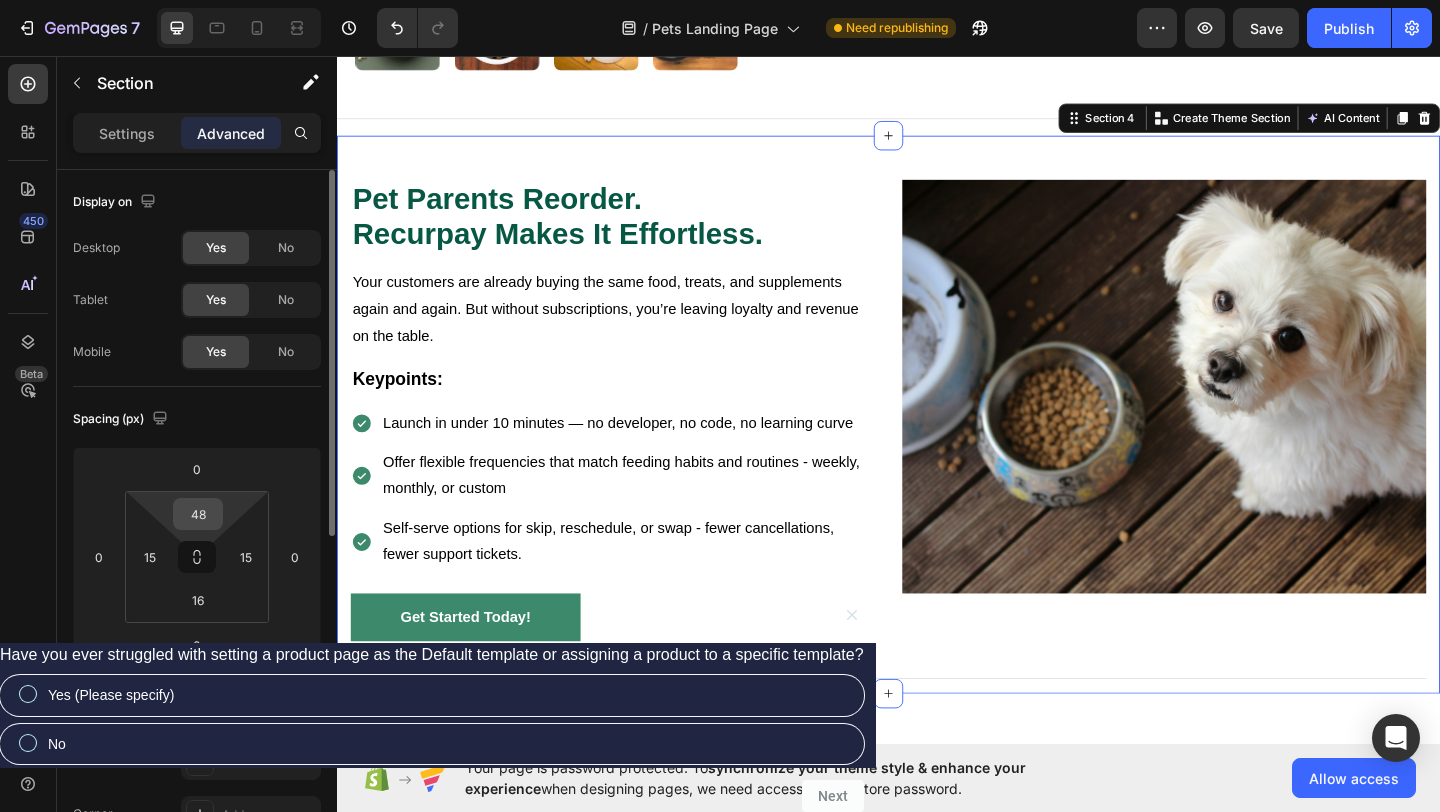 click on "48" at bounding box center (198, 514) 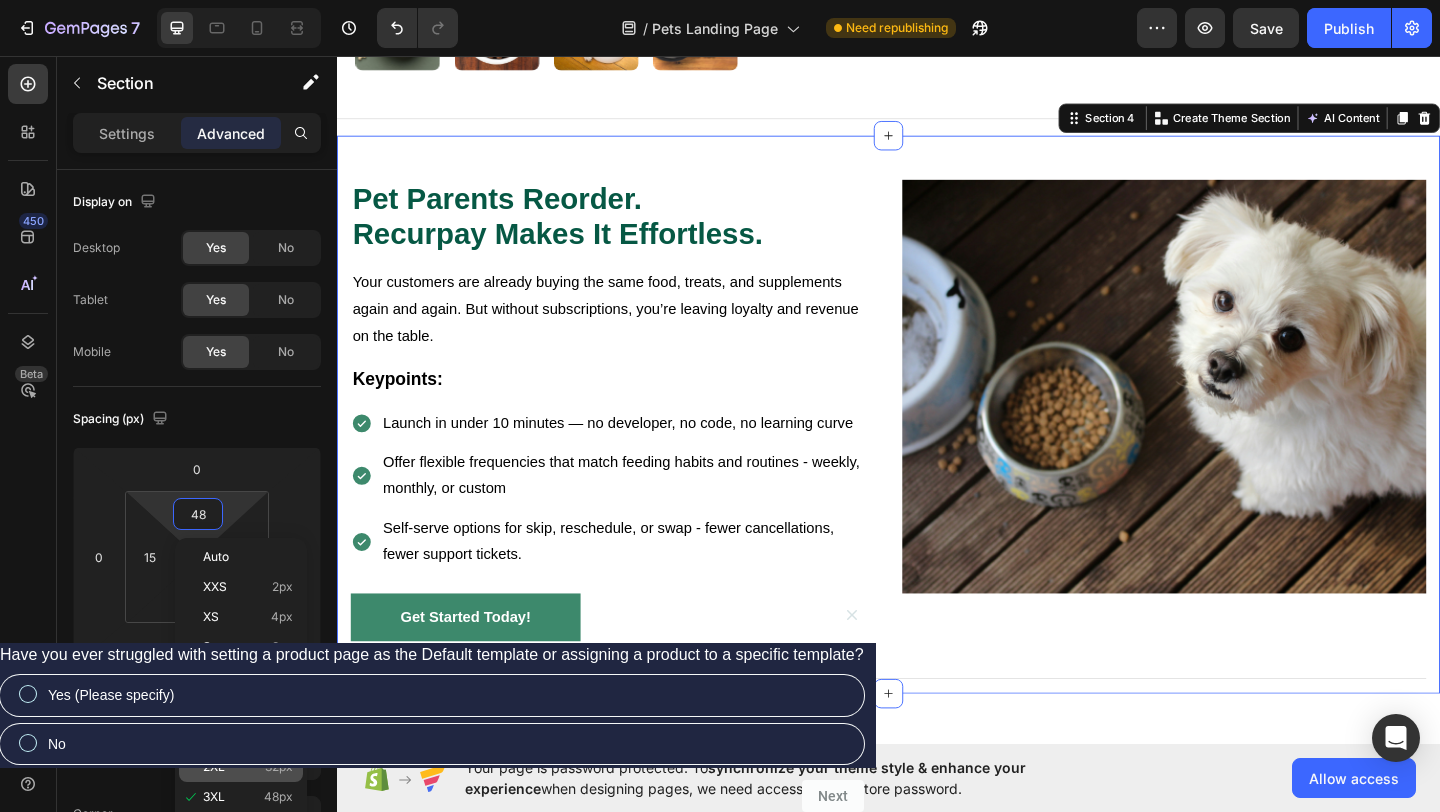 click on "2XL 32px" 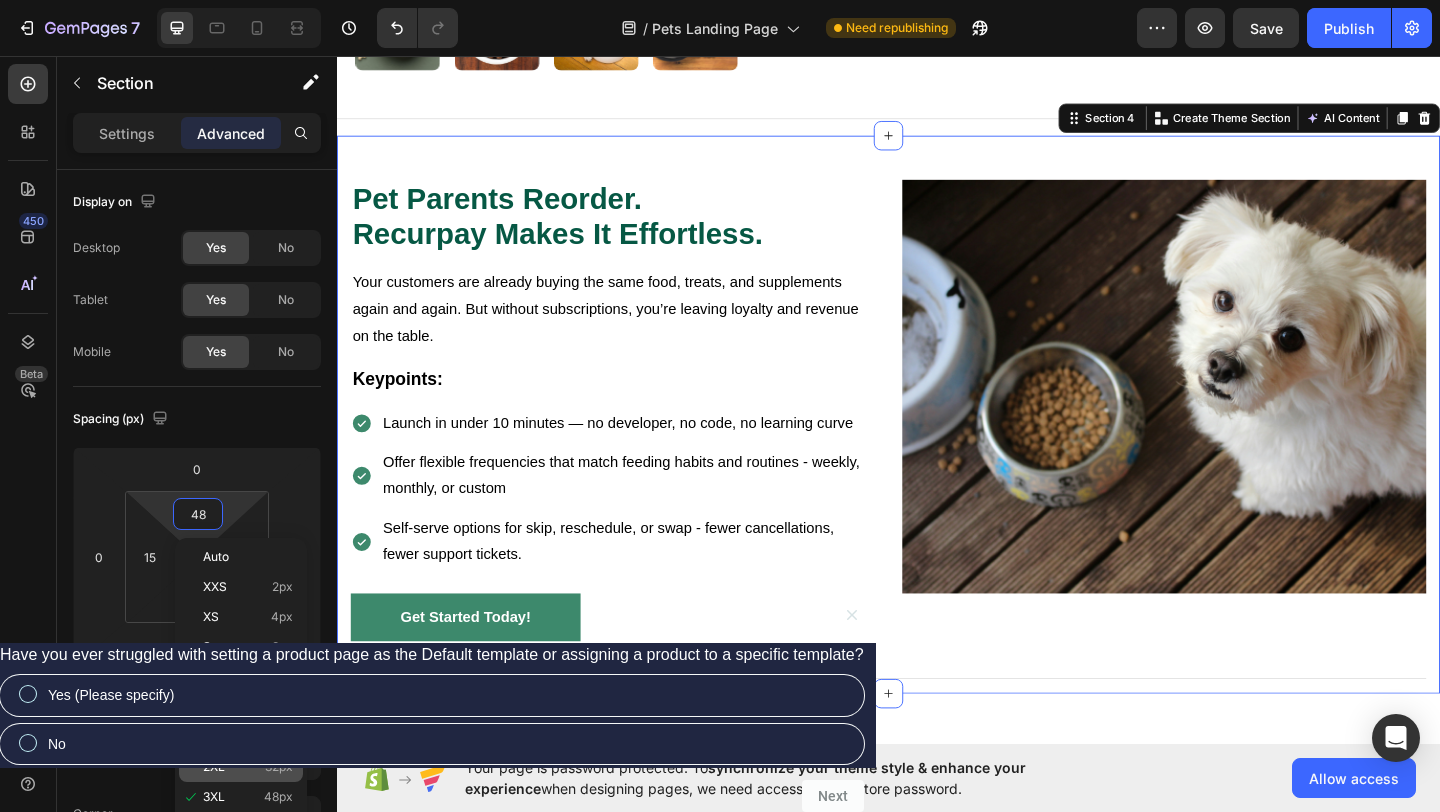 type on "32" 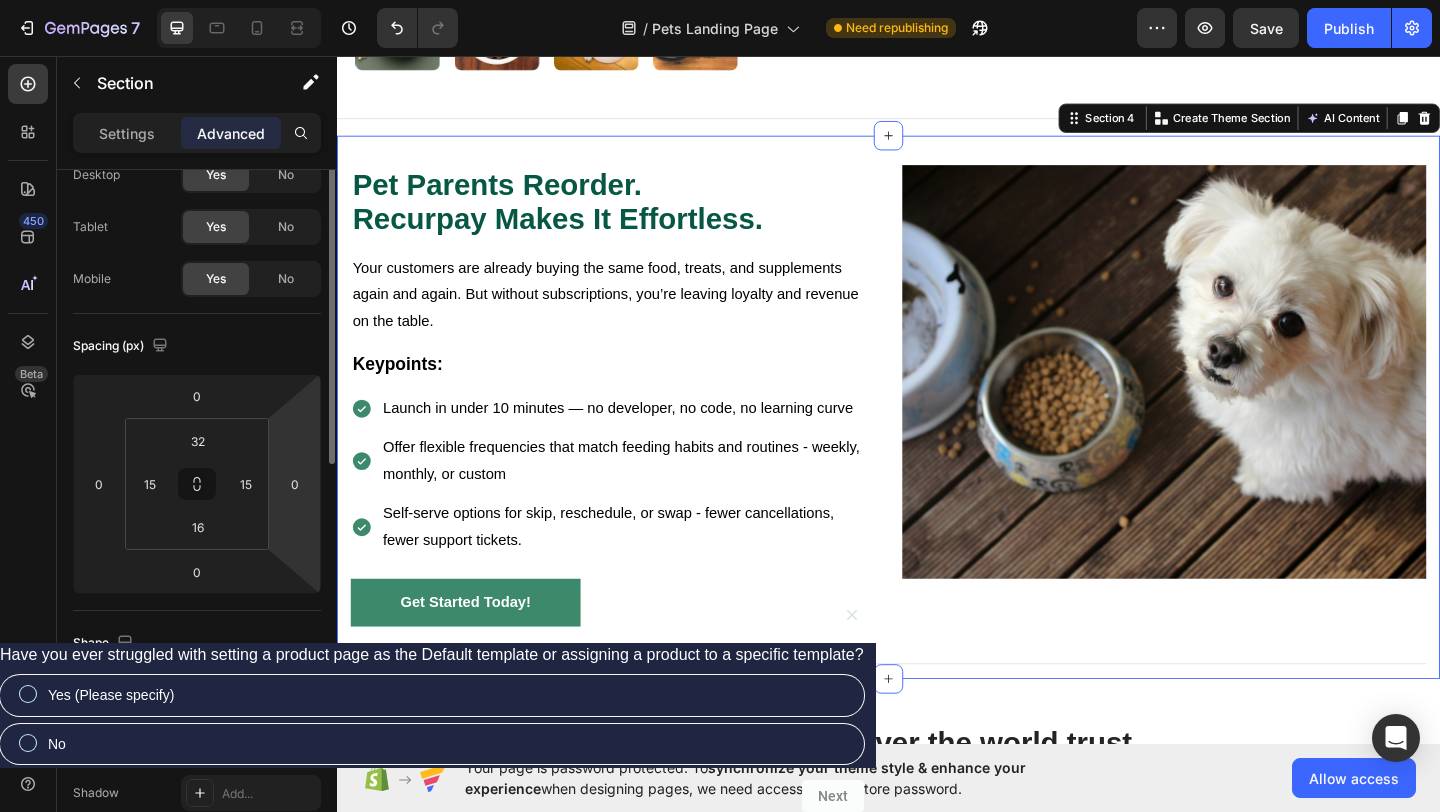 scroll, scrollTop: 129, scrollLeft: 0, axis: vertical 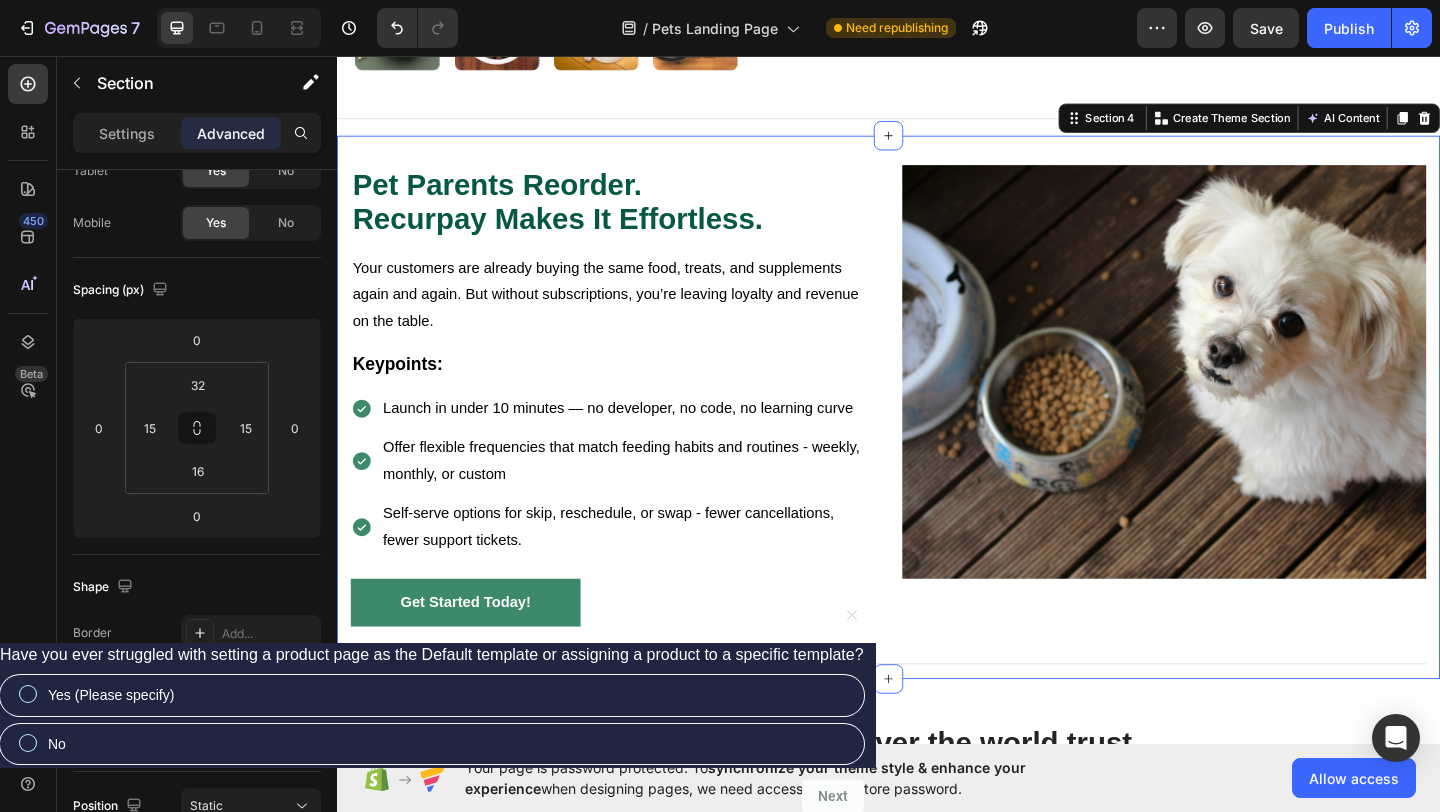 click on "Pet Parents Reorder.  Recurpay Makes It Effortless. Heading Your customers are already buying the same food, treats, and supplements again and again. But without subscriptions, you’re leaving loyalty and revenue on the table. Text Block Keypoints: Text Block Launch in under 10 minutes — no developer, no code, no learning curve Offer flexible frequencies that match feeding habits and routines - weekly, monthly, or custom Self-serve options for skip, reschedule, or swap - fewer cancellations, fewer support tickets. Item List Get Started Today! Button Image Row                Title Line Section 4   You can create reusable sections Create Theme Section AI Content Write with GemAI What would you like to describe here? Tone and Voice Persuasive Product Everyday Elixir – 30ml Show more Generate" at bounding box center [937, 437] 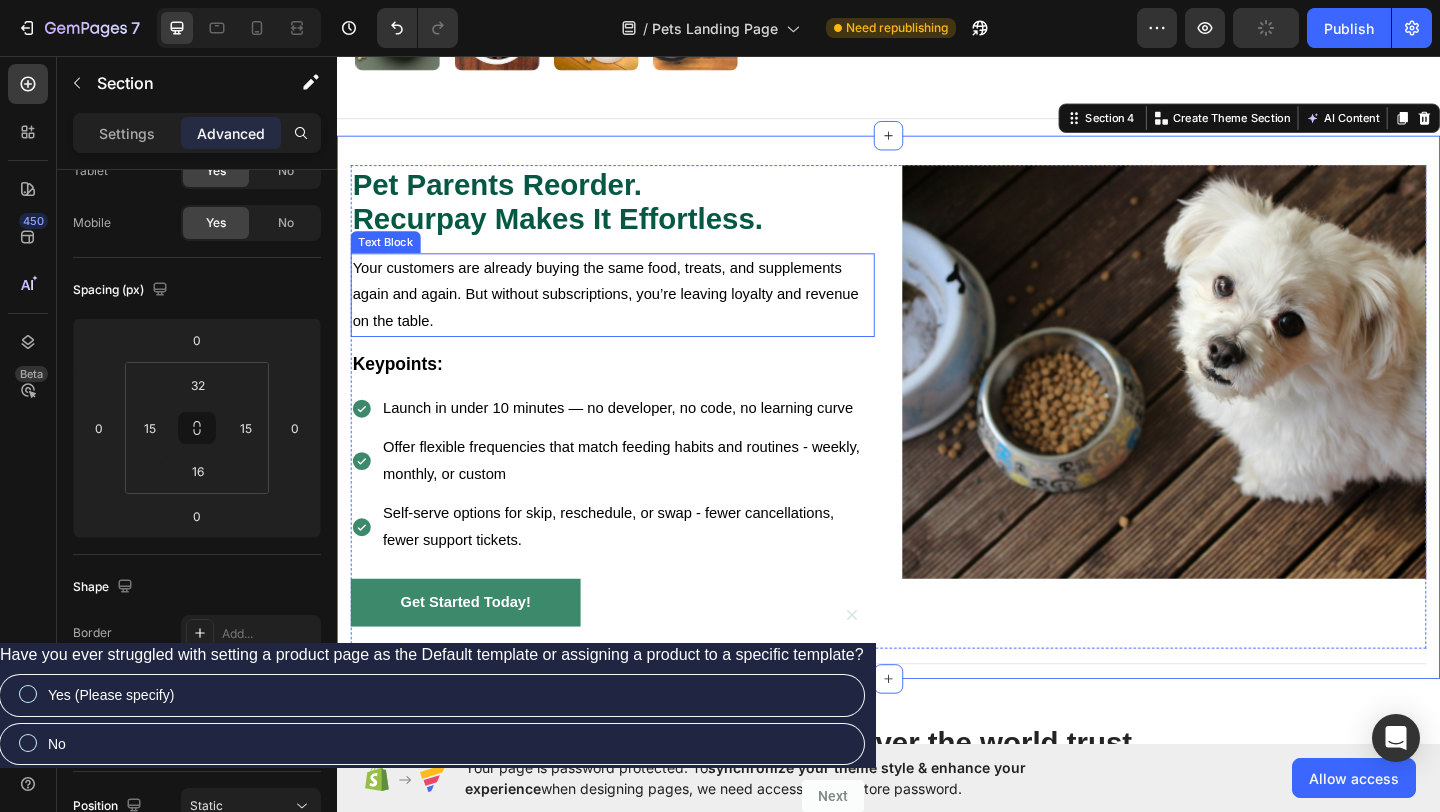 click on "Your customers are already buying the same food, treats, and supplements again and again. But without subscriptions, you’re leaving loyalty and revenue on the table." at bounding box center (637, 315) 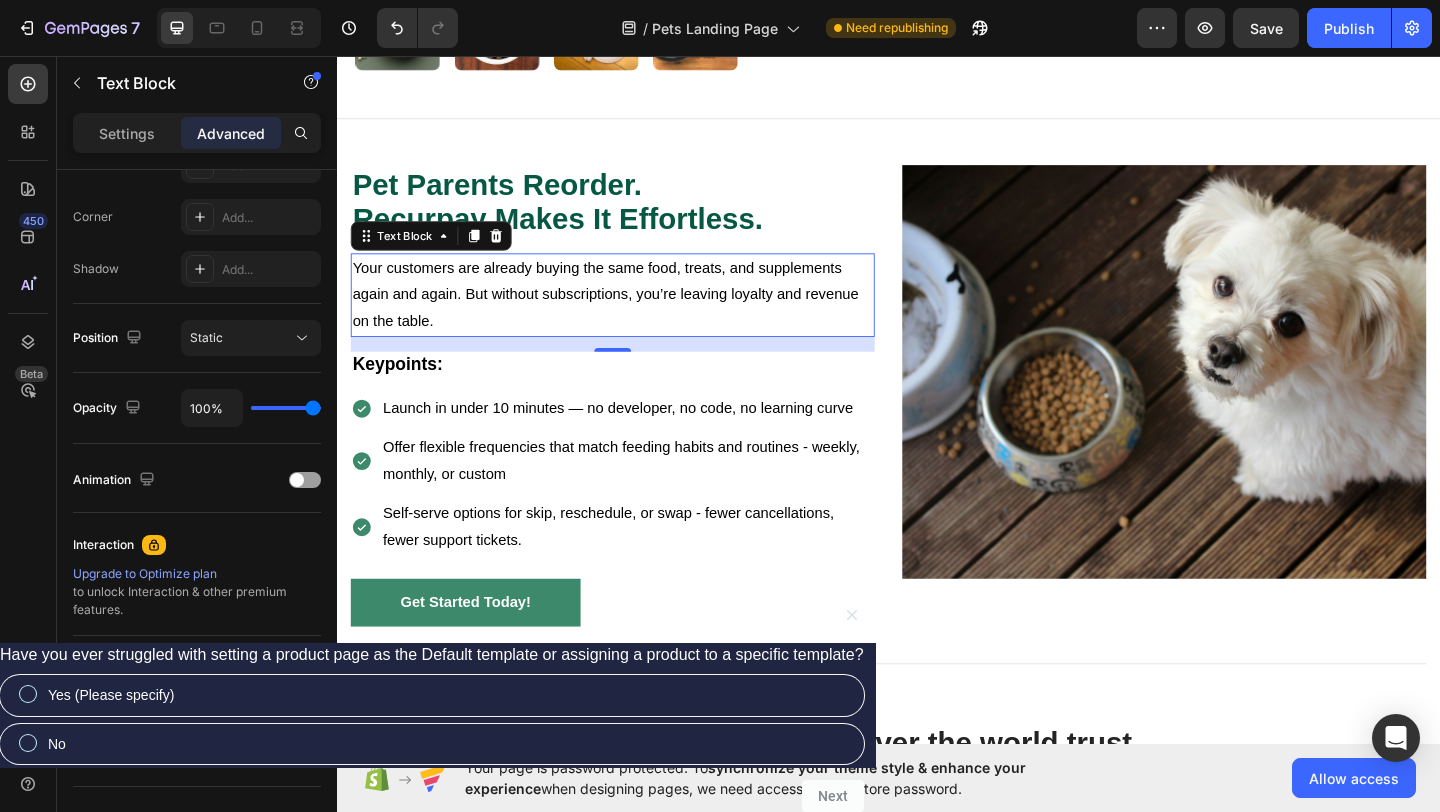scroll, scrollTop: 0, scrollLeft: 0, axis: both 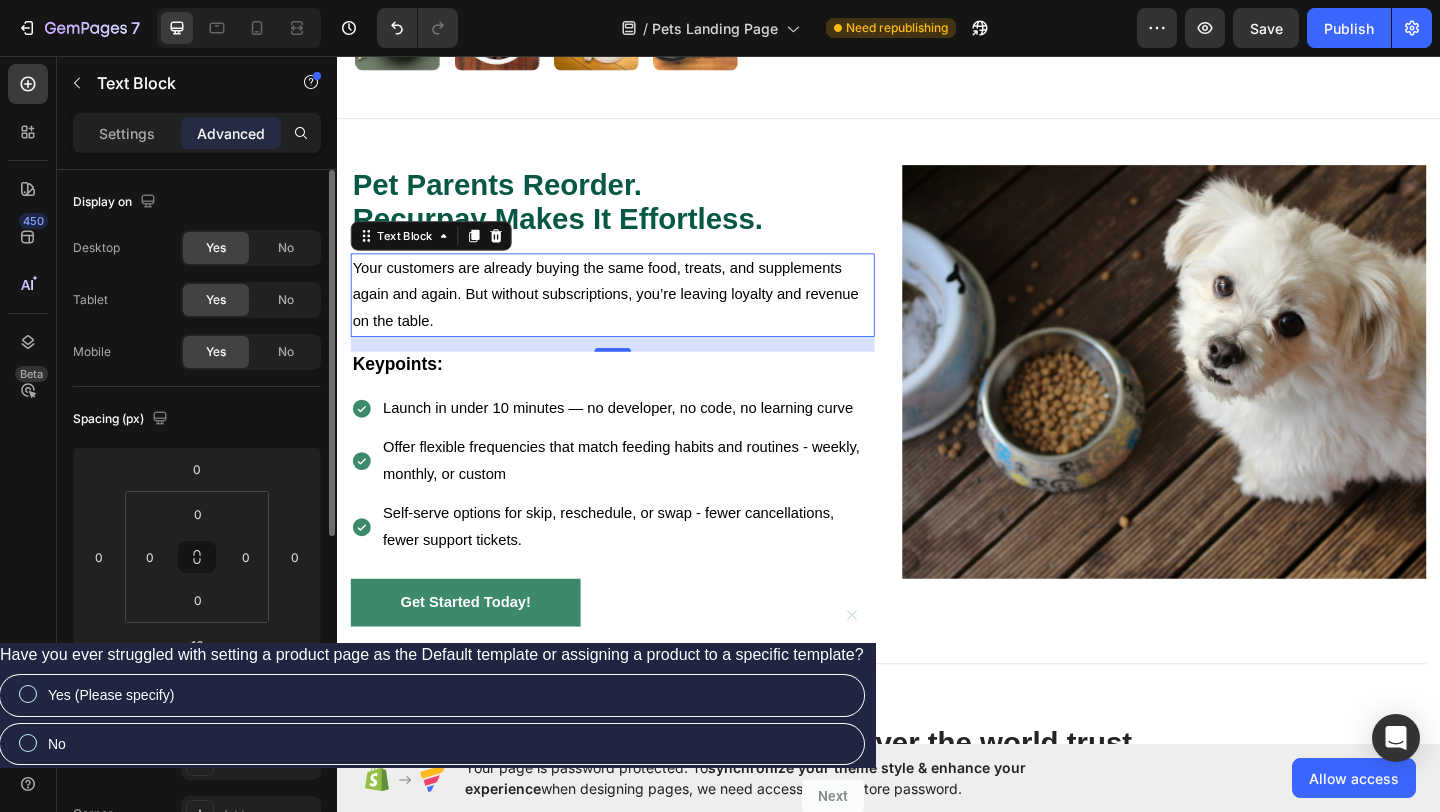 click on "Settings Advanced" at bounding box center (197, 133) 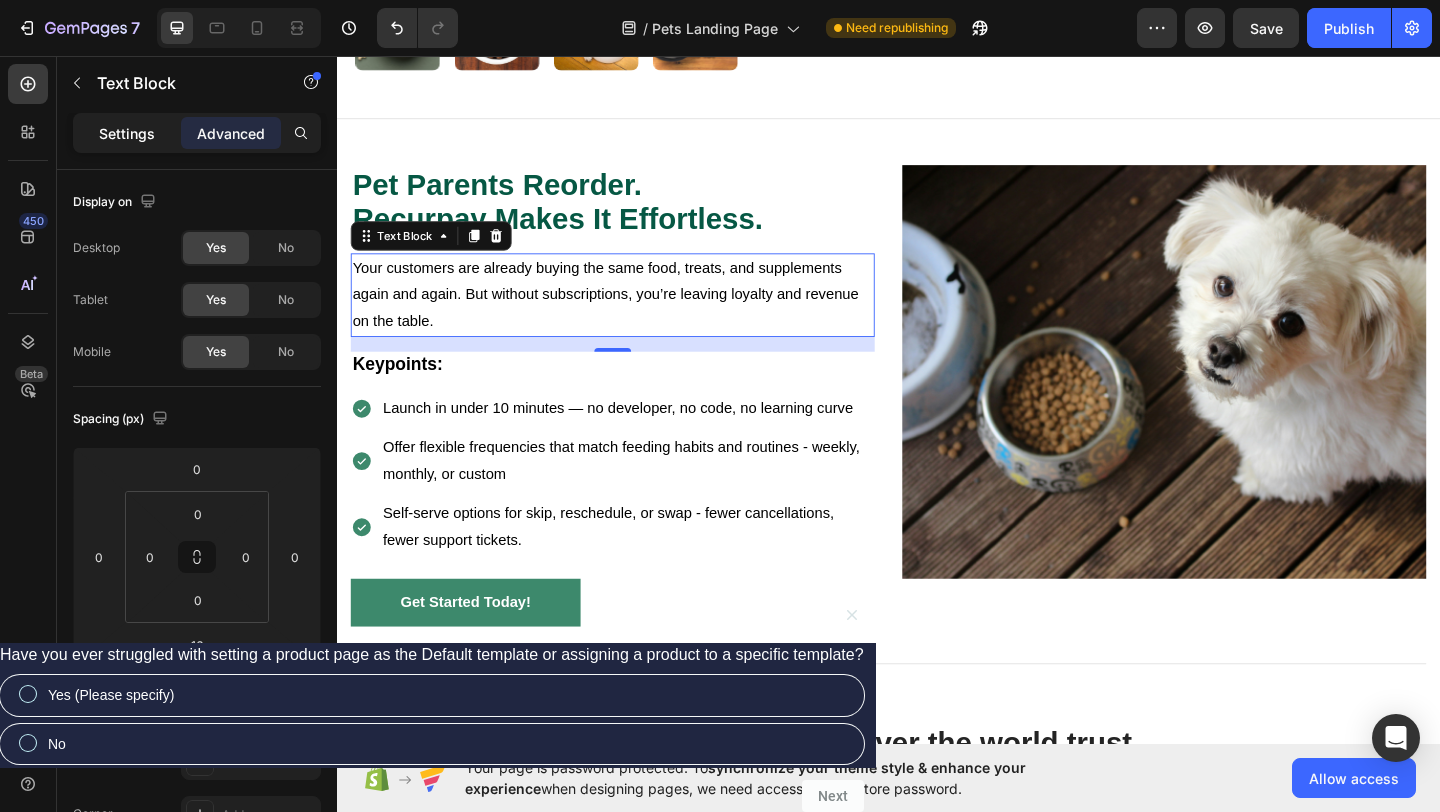 click on "Settings" at bounding box center (127, 133) 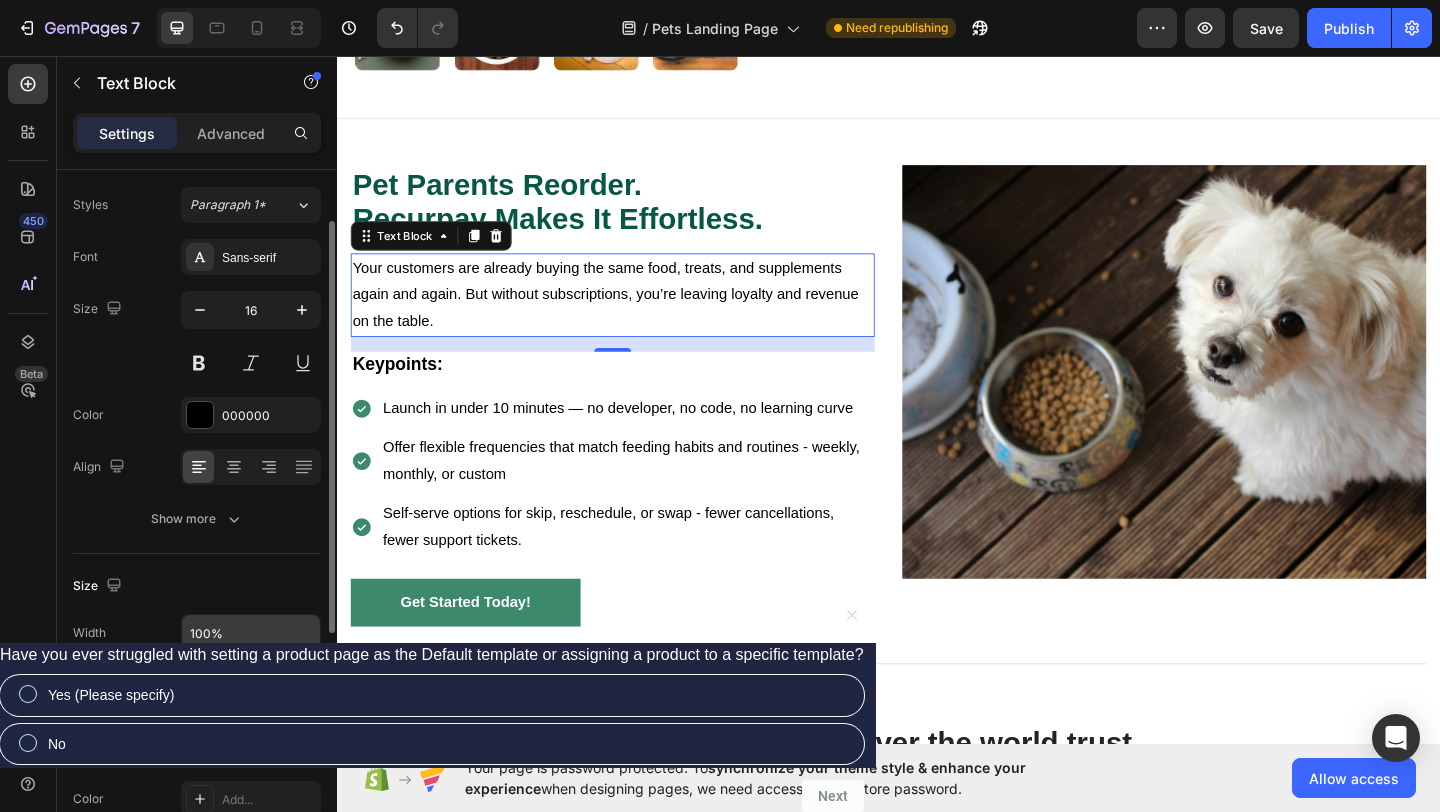 scroll, scrollTop: 62, scrollLeft: 0, axis: vertical 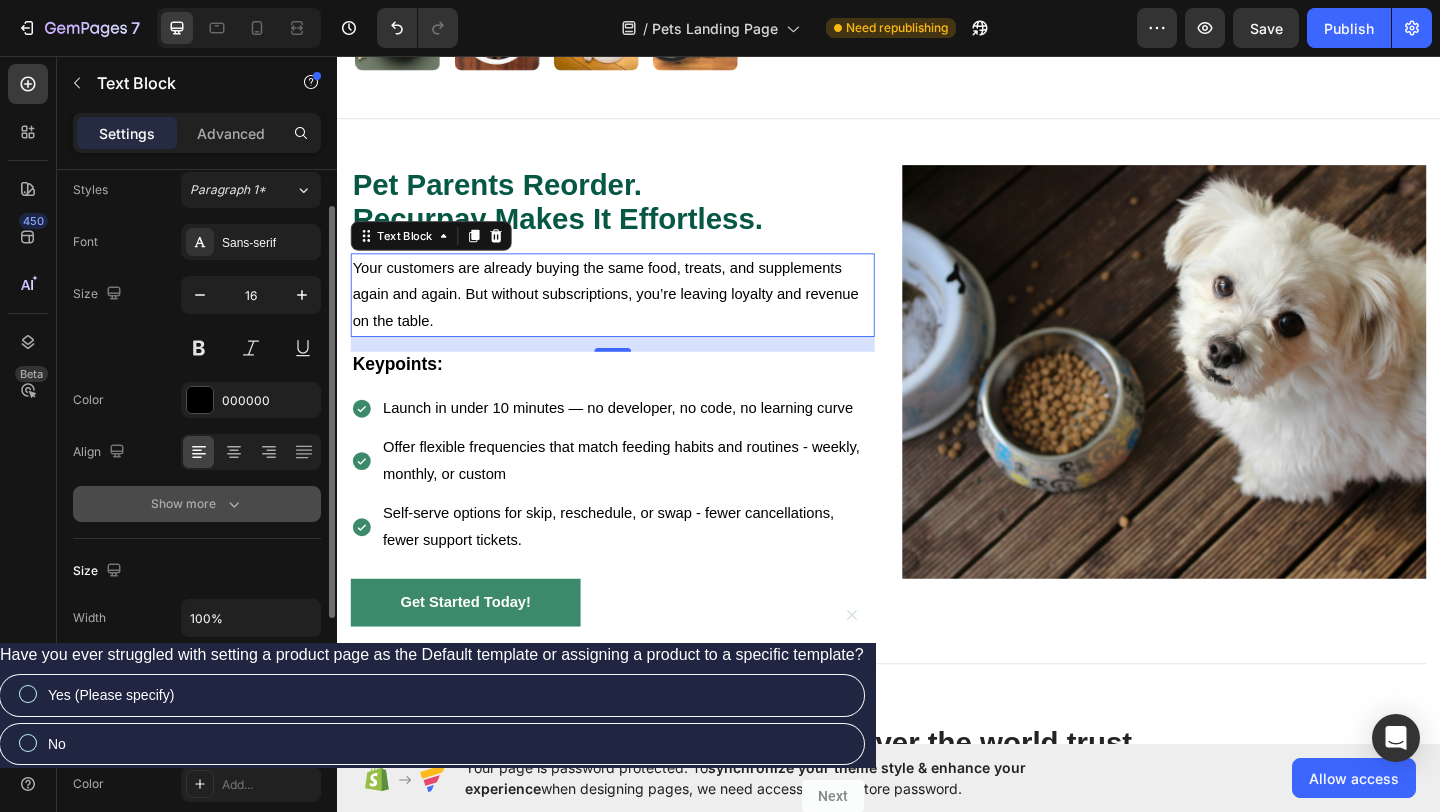 click on "Show more" at bounding box center (197, 504) 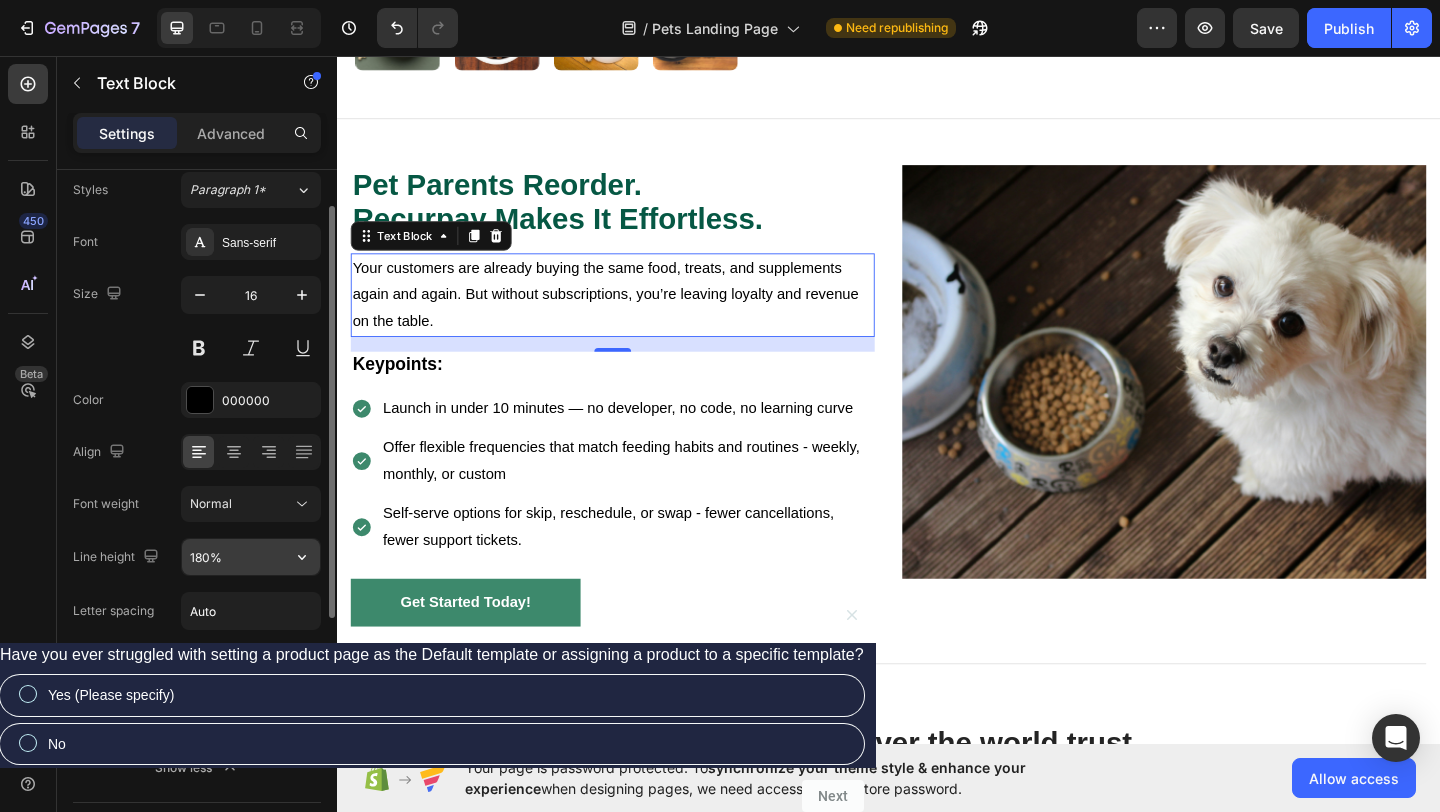 click on "180%" at bounding box center [251, 557] 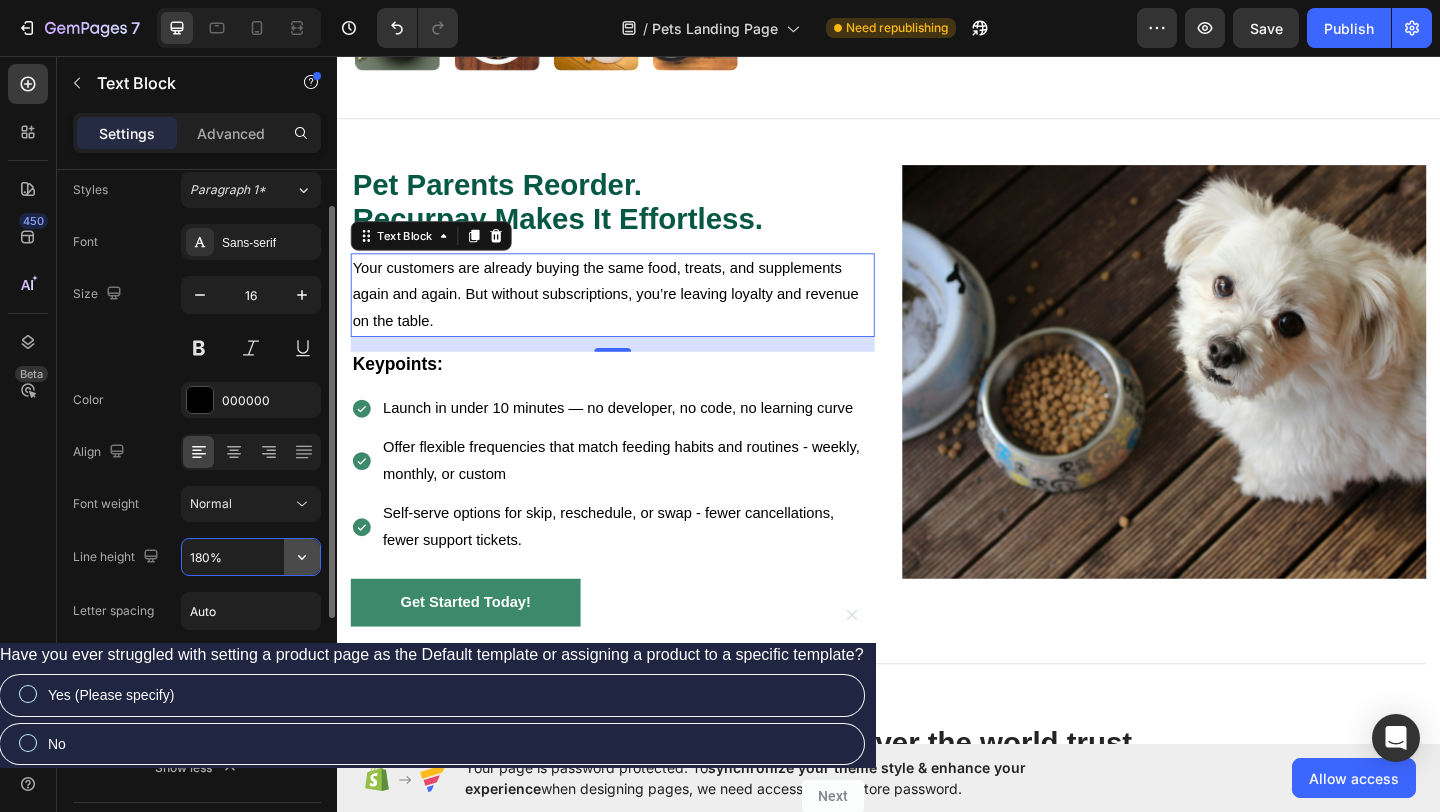 click 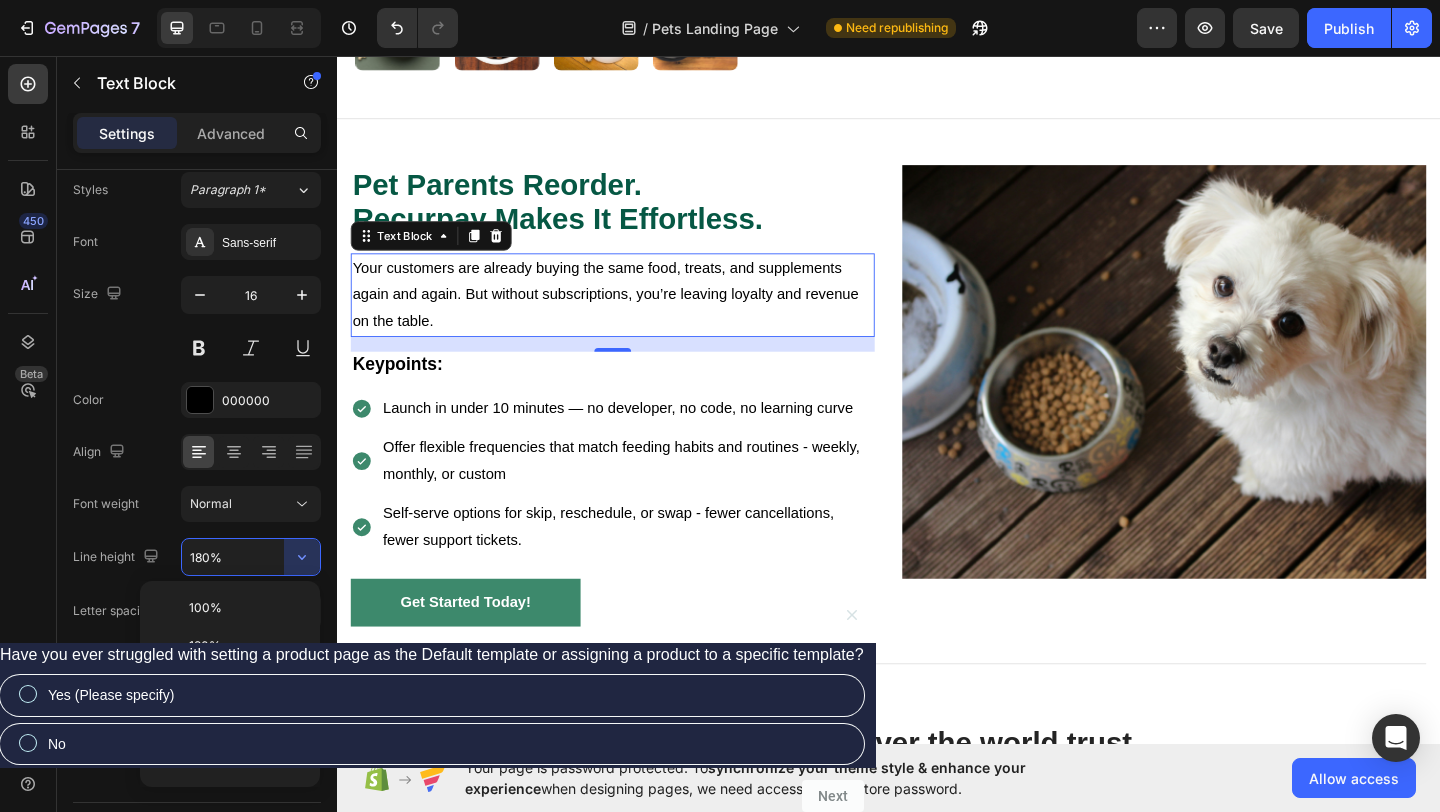 click on "130%" at bounding box center [246, 684] 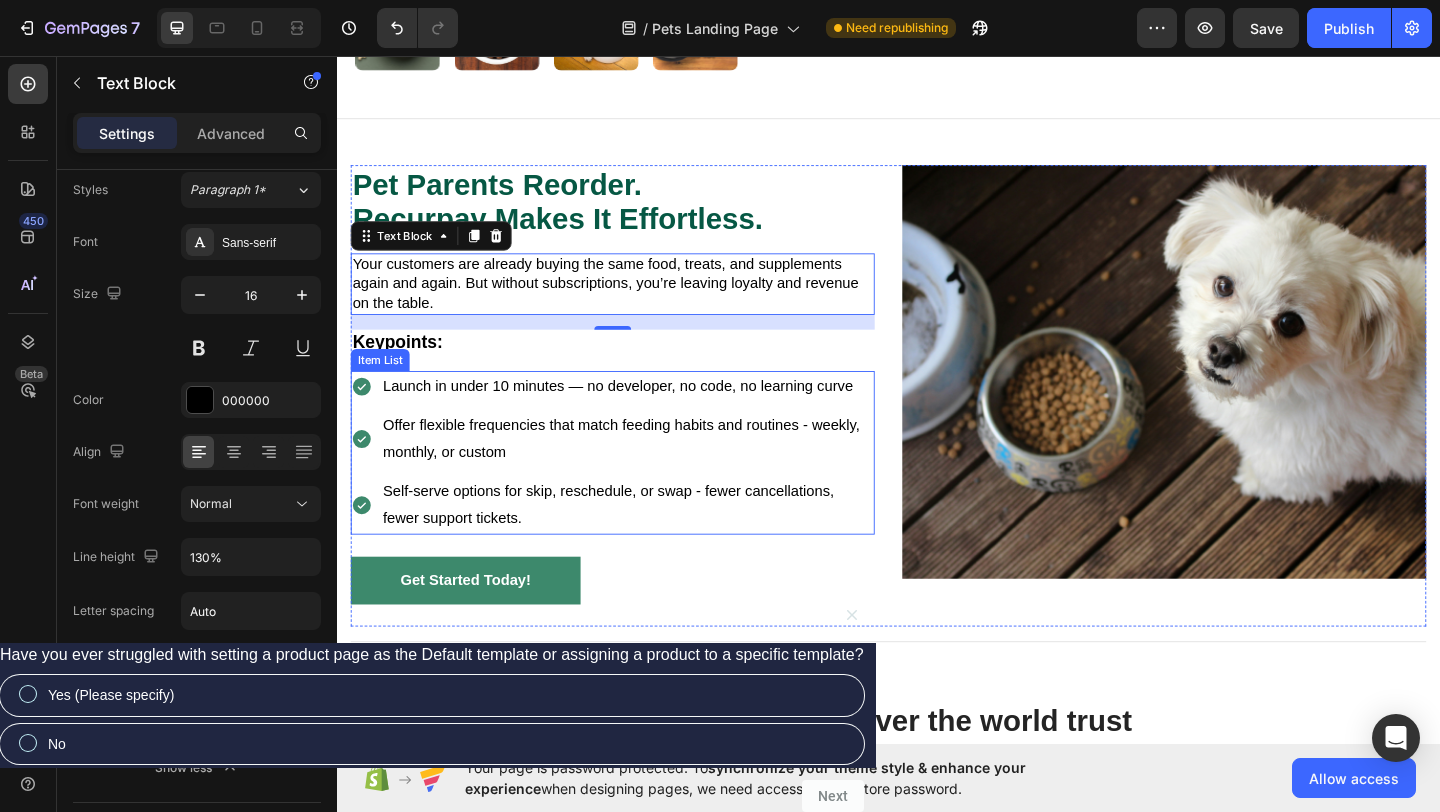 click on "Launch in under 10 minutes — no developer, no code, no learning curve Offer flexible frequencies that match feeding habits and routines - weekly, monthly, or custom Self-serve options for skip, reschedule, or swap - fewer cancellations, fewer support tickets." at bounding box center [637, 487] 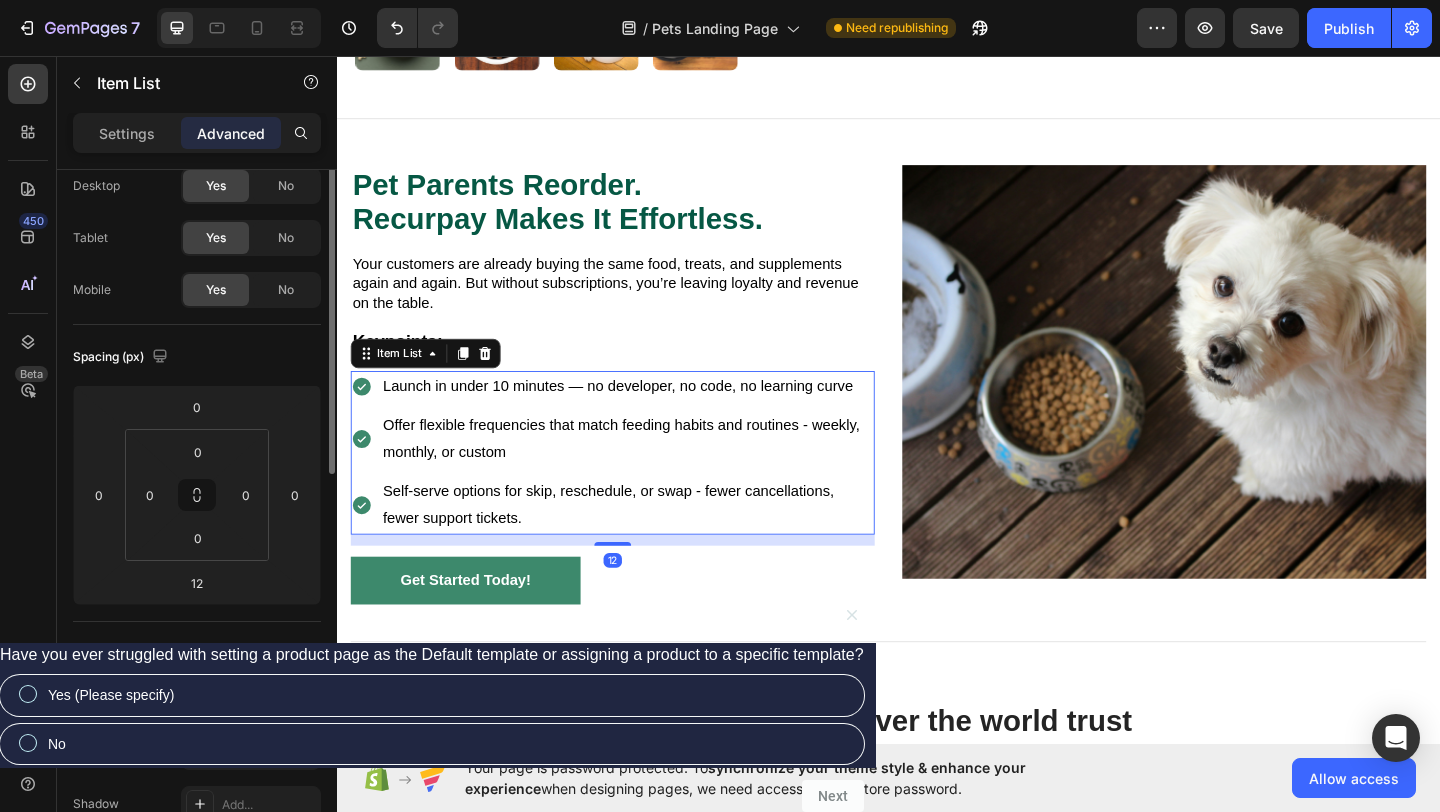 scroll, scrollTop: 0, scrollLeft: 0, axis: both 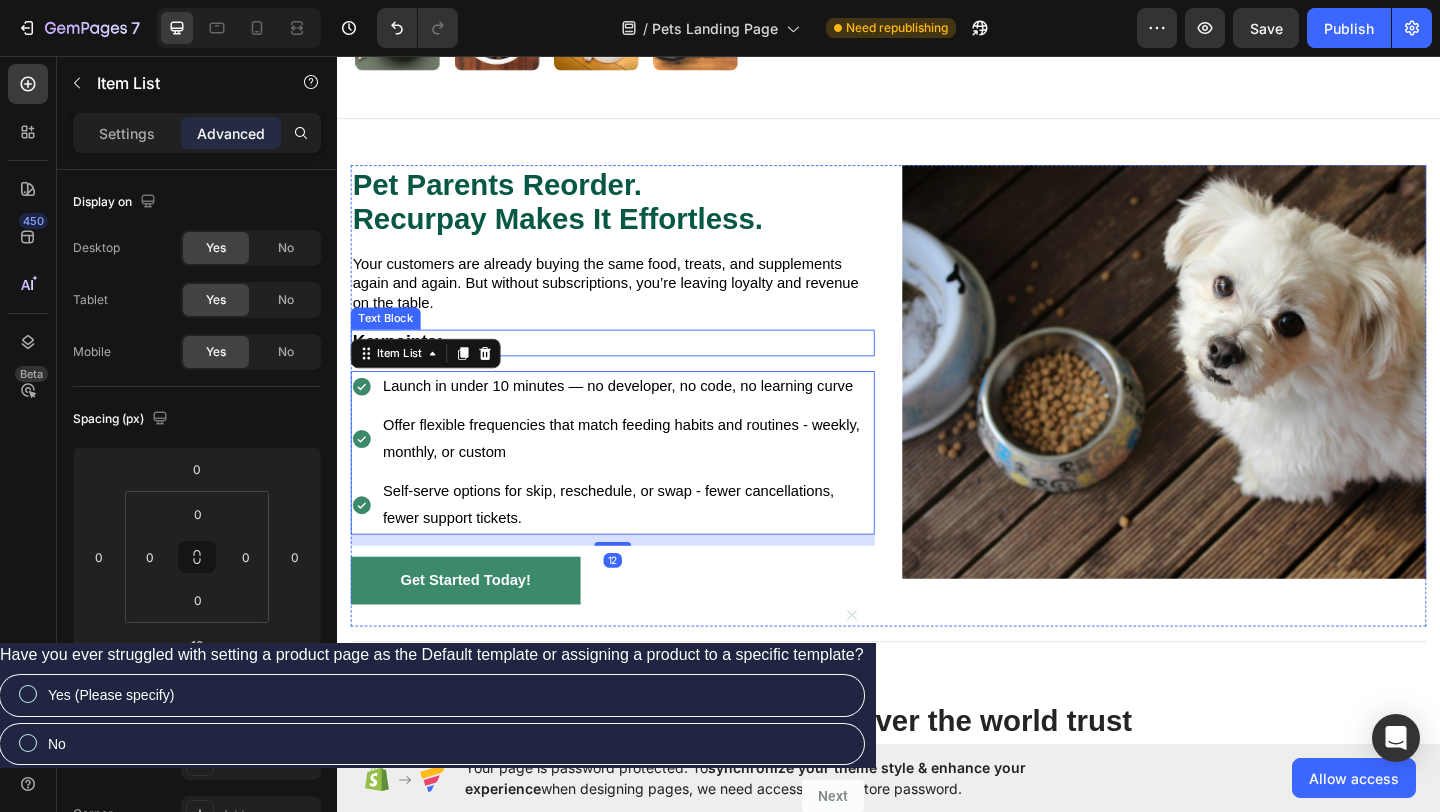 click on "Keypoints:" at bounding box center [637, 367] 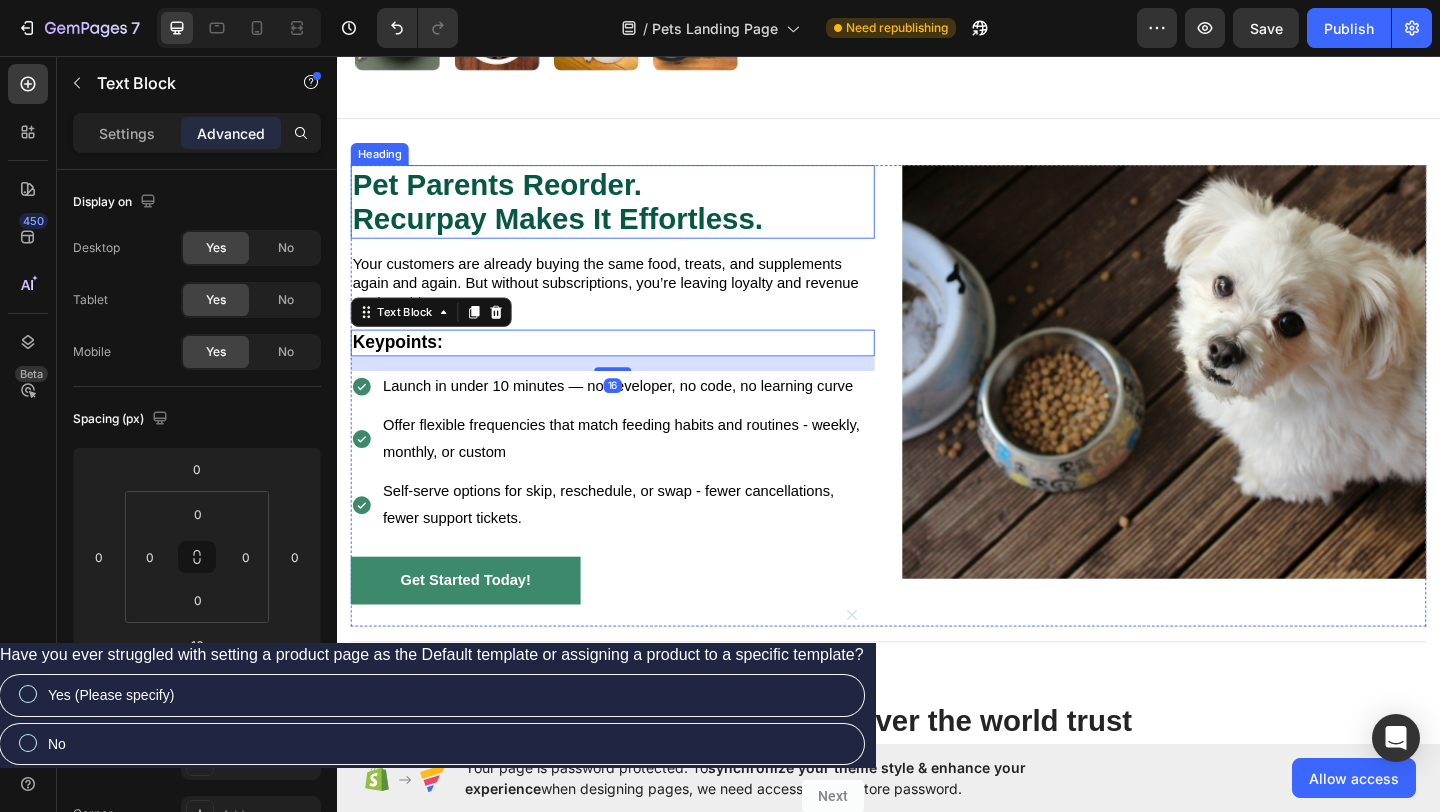 click on "Pet Parents Reorder.  Recurpay Makes It Effortless." at bounding box center (637, 214) 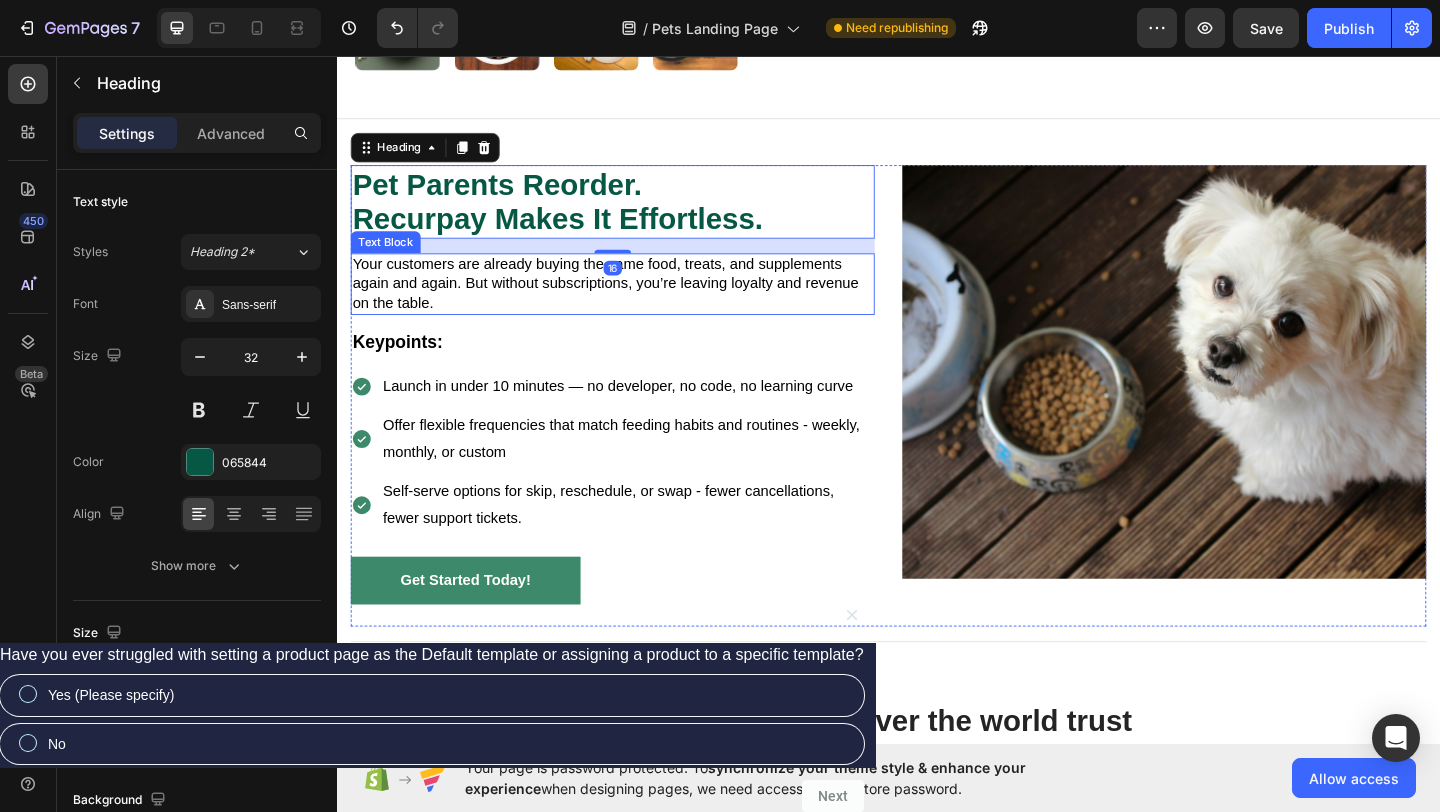click on "Your customers are already buying the same food, treats, and supplements again and again. But without subscriptions, you’re leaving loyalty and revenue on the table." at bounding box center [637, 303] 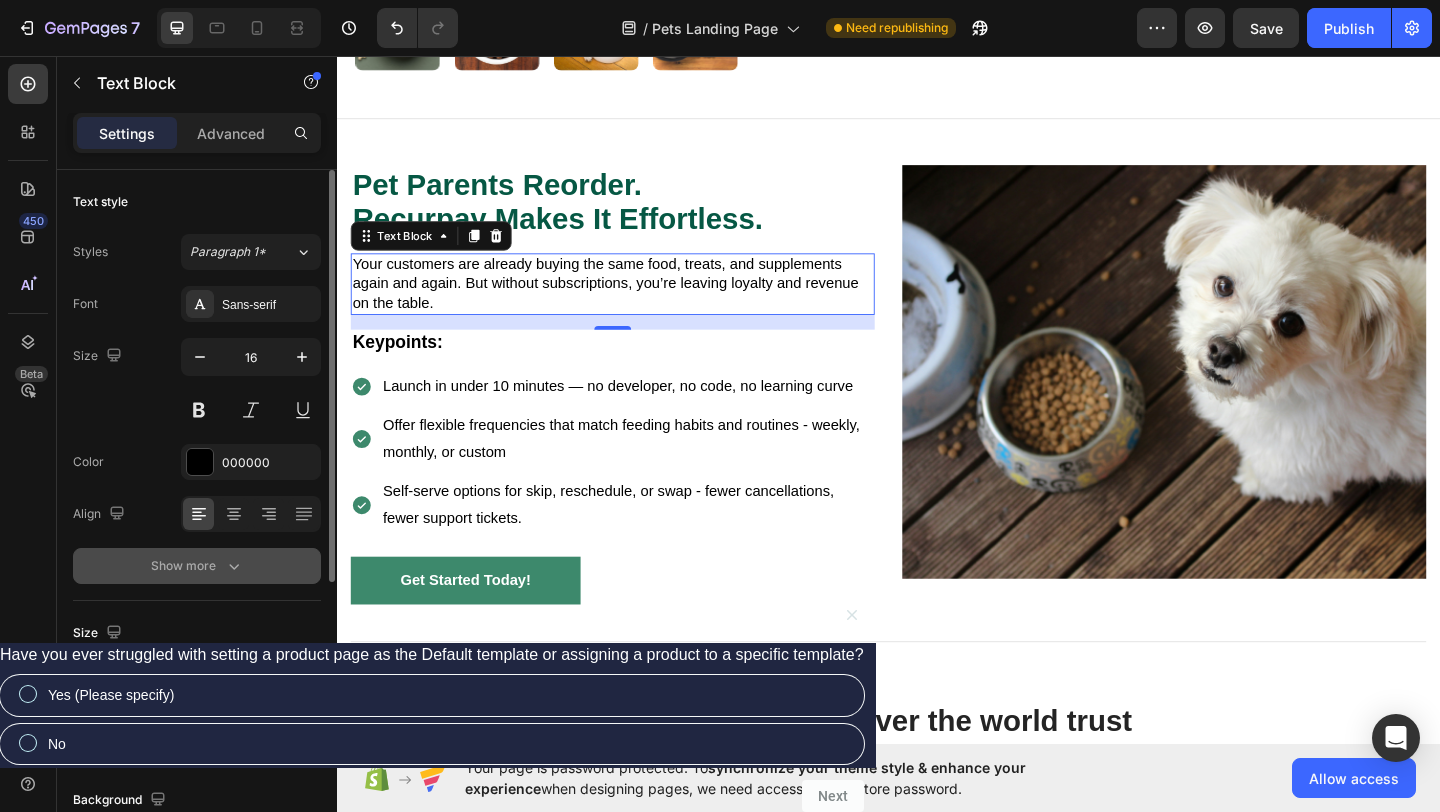 click on "Show more" at bounding box center (197, 566) 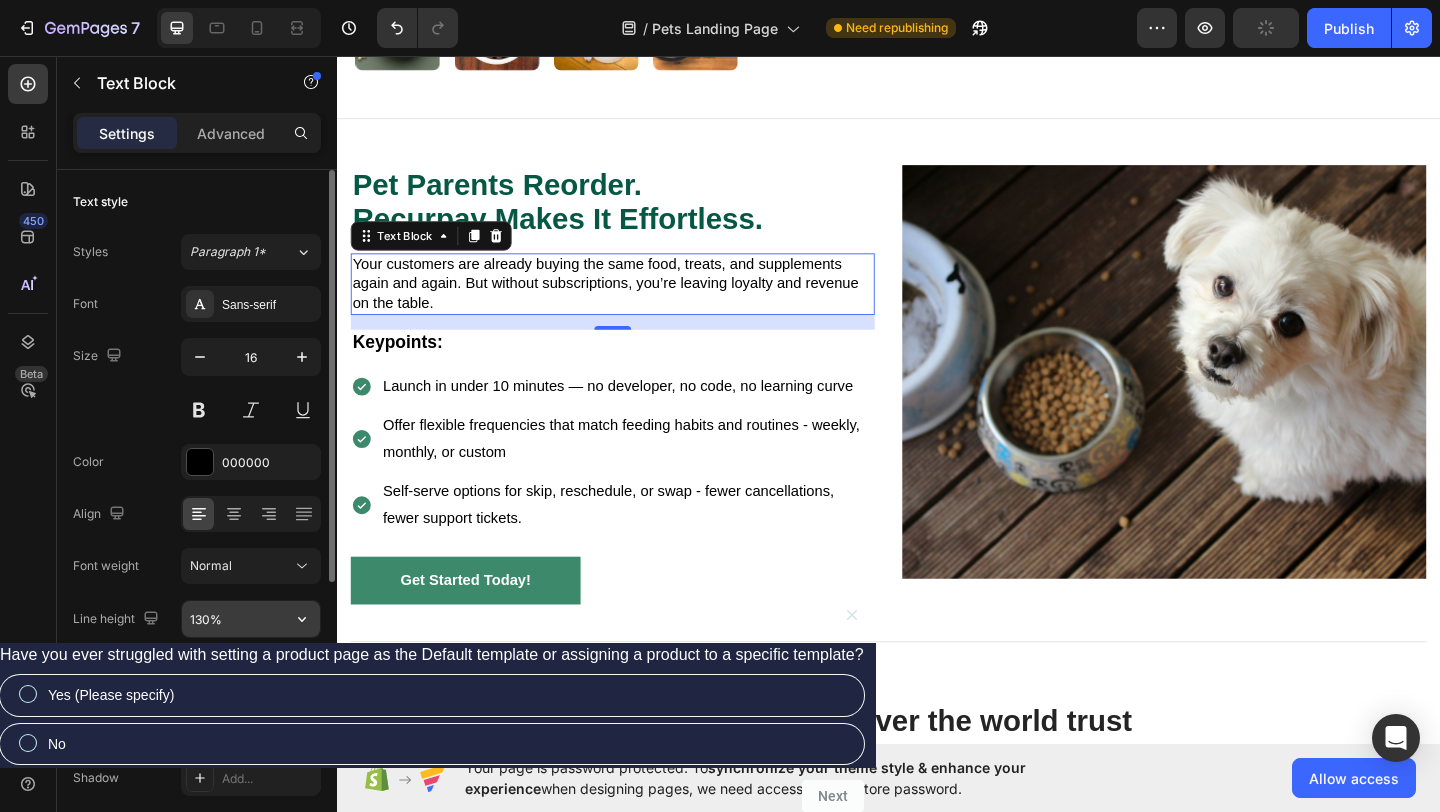 click on "130%" at bounding box center (251, 619) 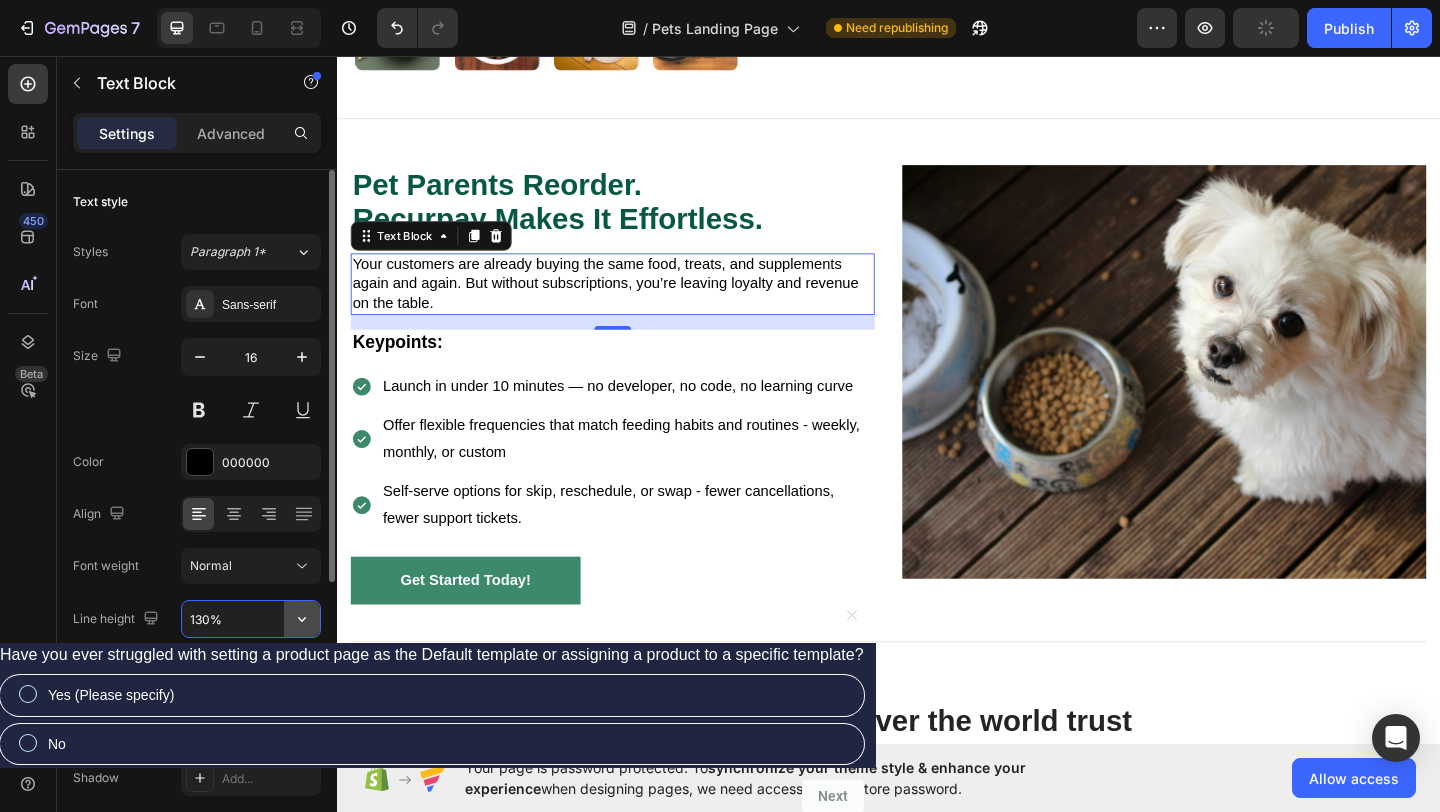 click 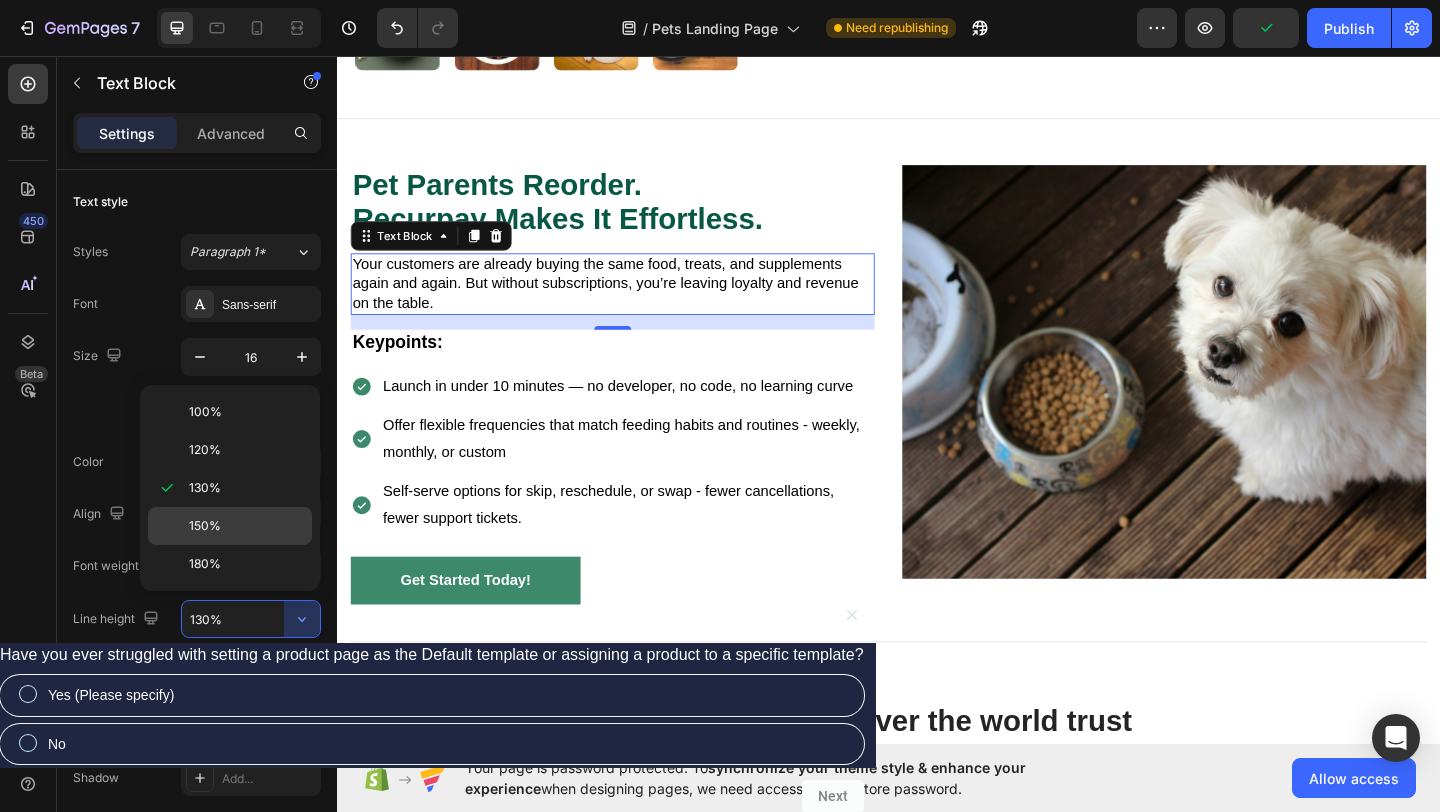 click on "150%" 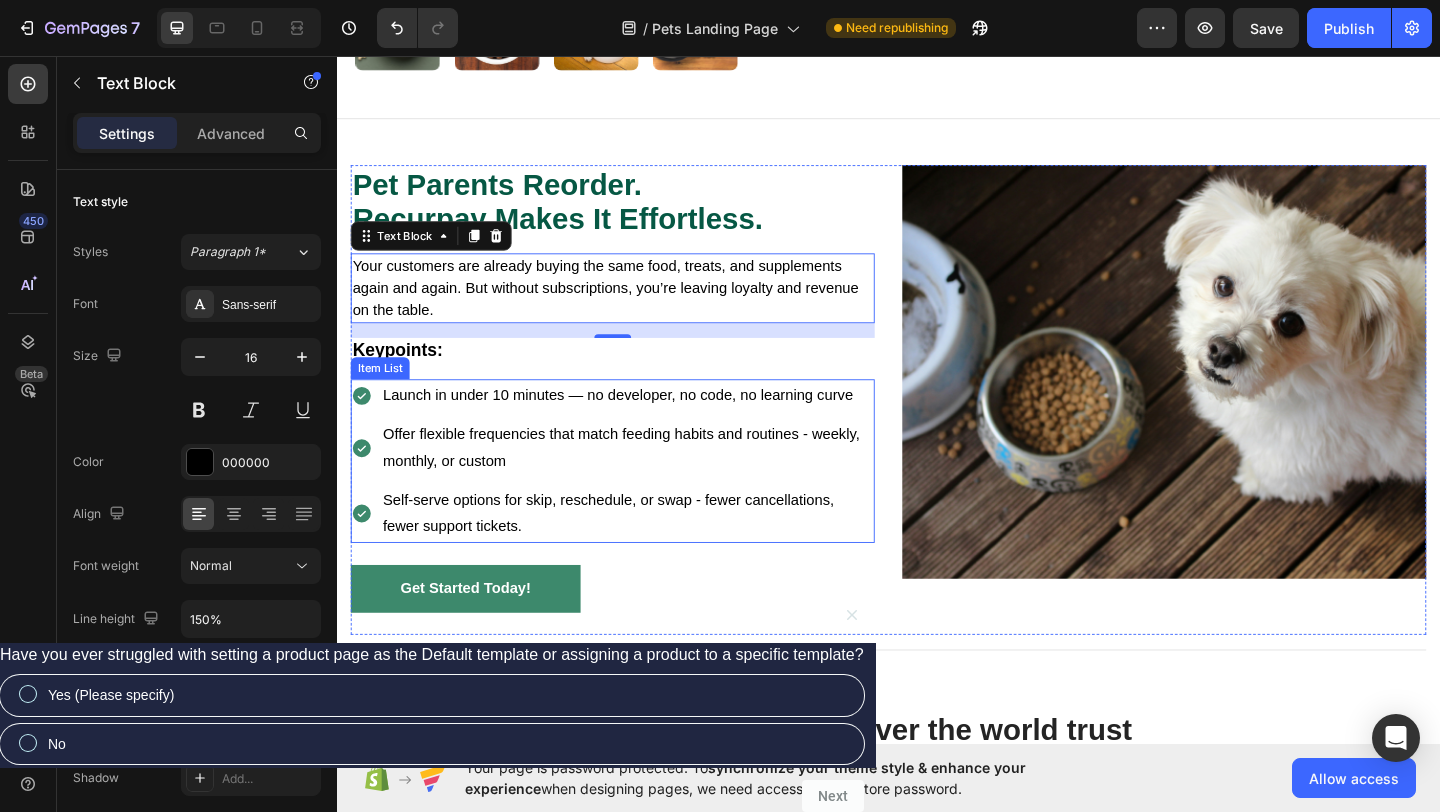 click on "Offer flexible frequencies that match feeding habits and routines - weekly, monthly, or custom" at bounding box center [653, 482] 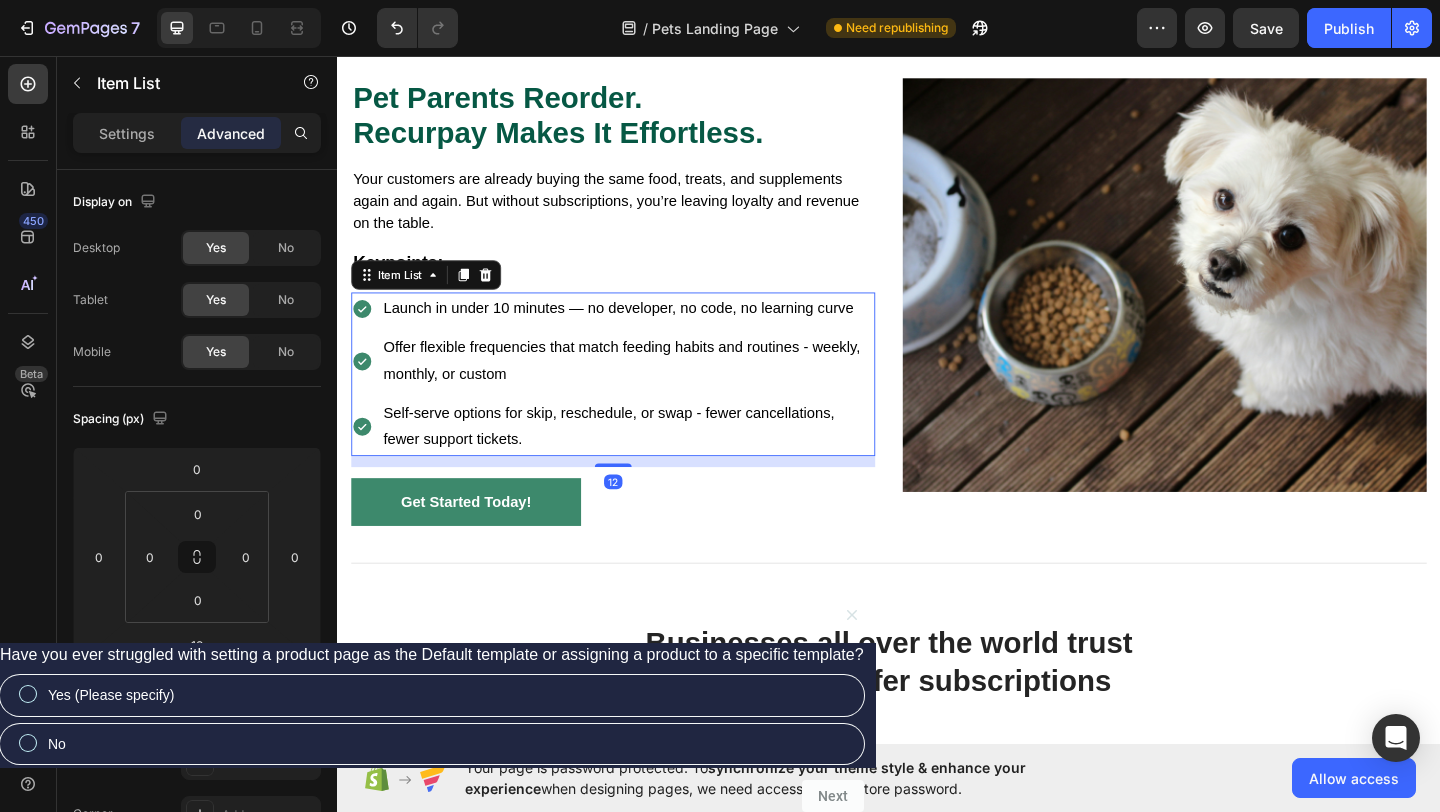scroll, scrollTop: 1361, scrollLeft: 0, axis: vertical 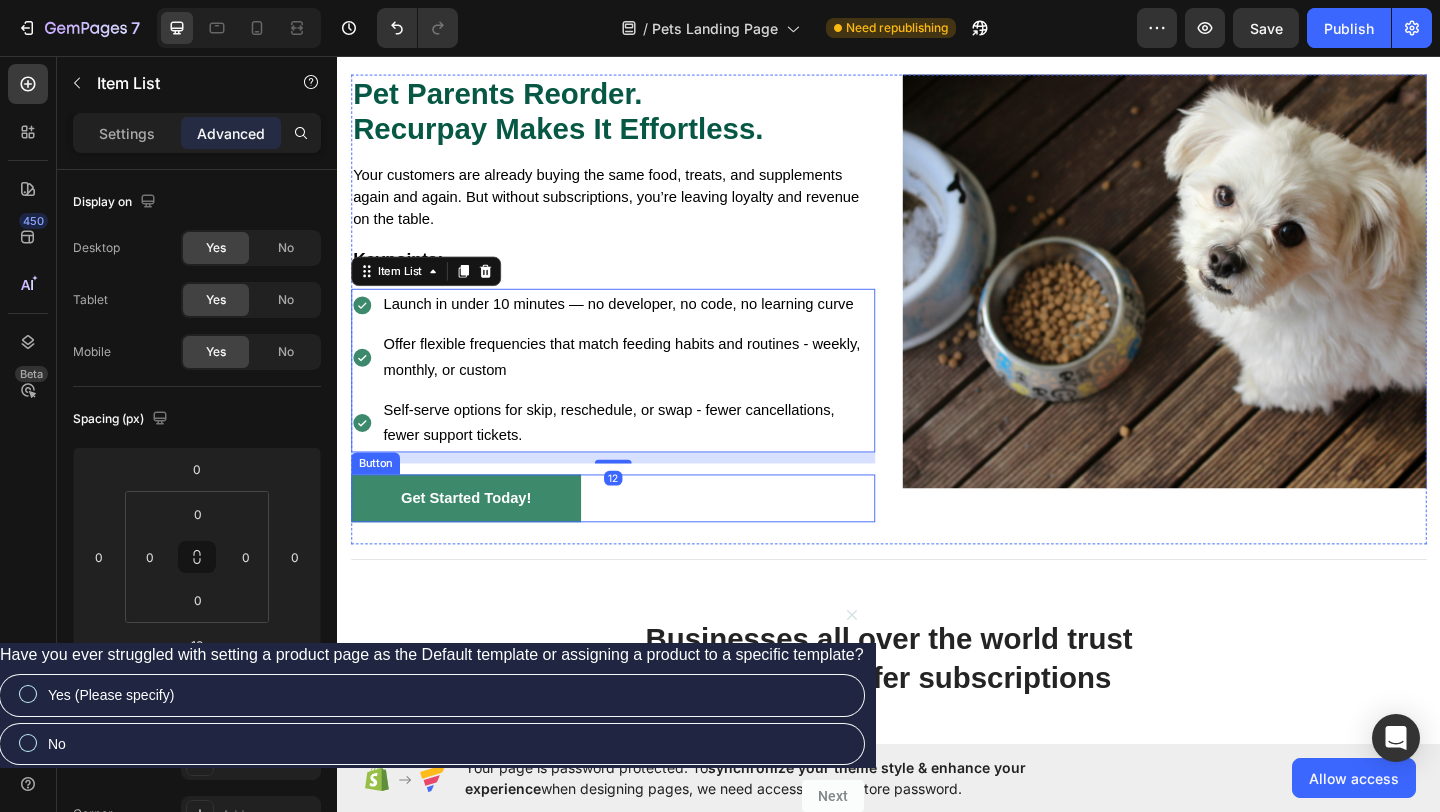 click on "Get Started Today! Button" at bounding box center [637, 537] 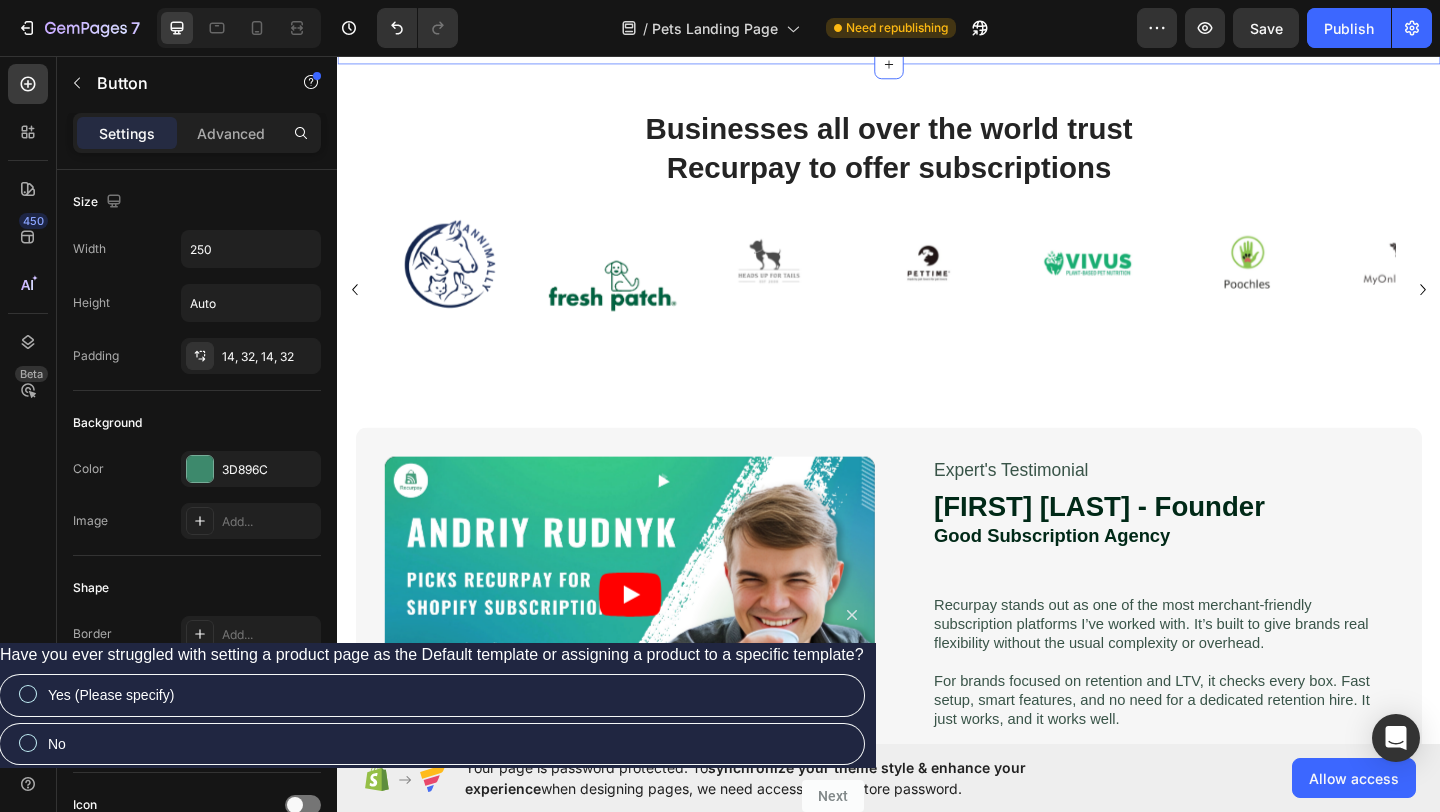 scroll, scrollTop: 1919, scrollLeft: 0, axis: vertical 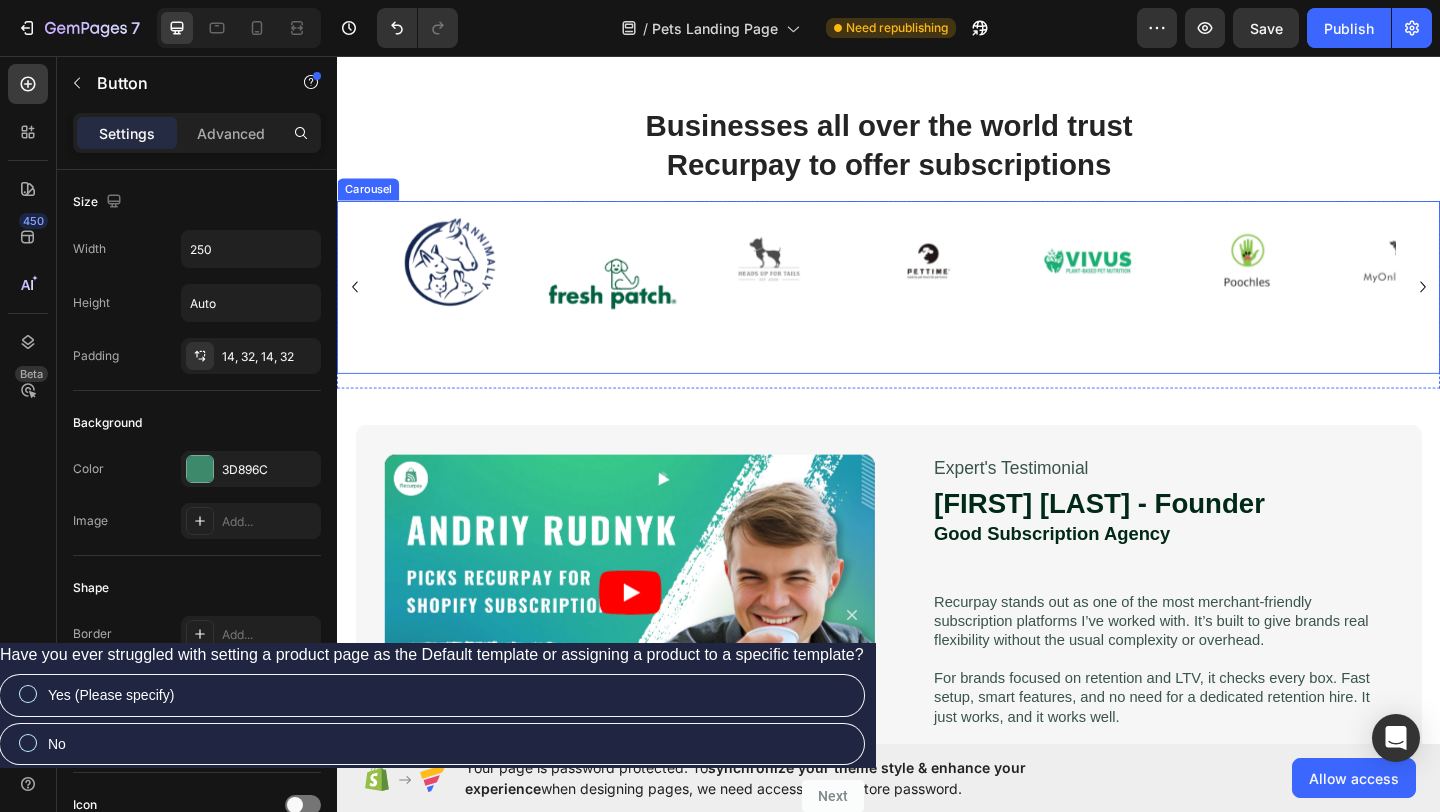 click on "Image" at bounding box center (807, 307) 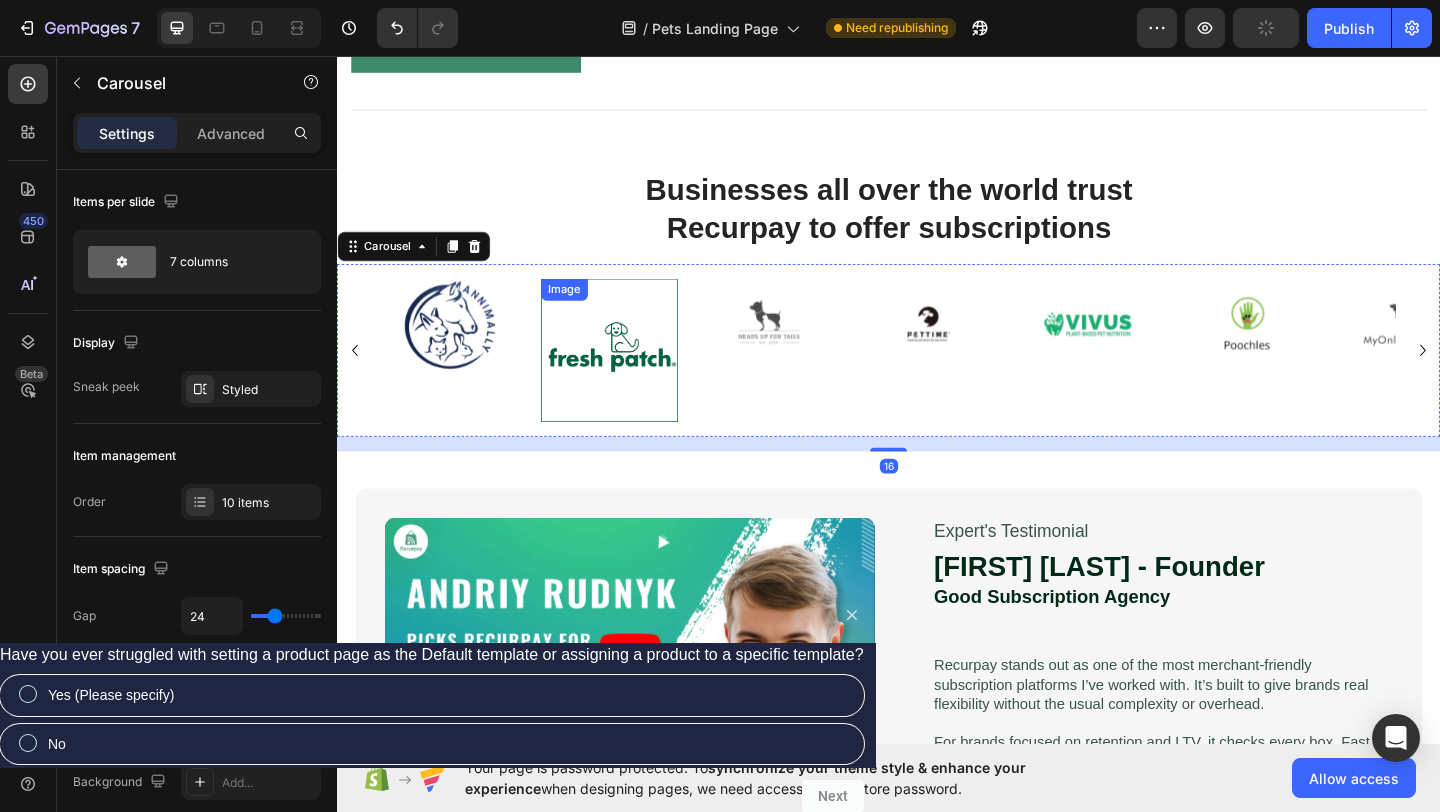 scroll, scrollTop: 1811, scrollLeft: 0, axis: vertical 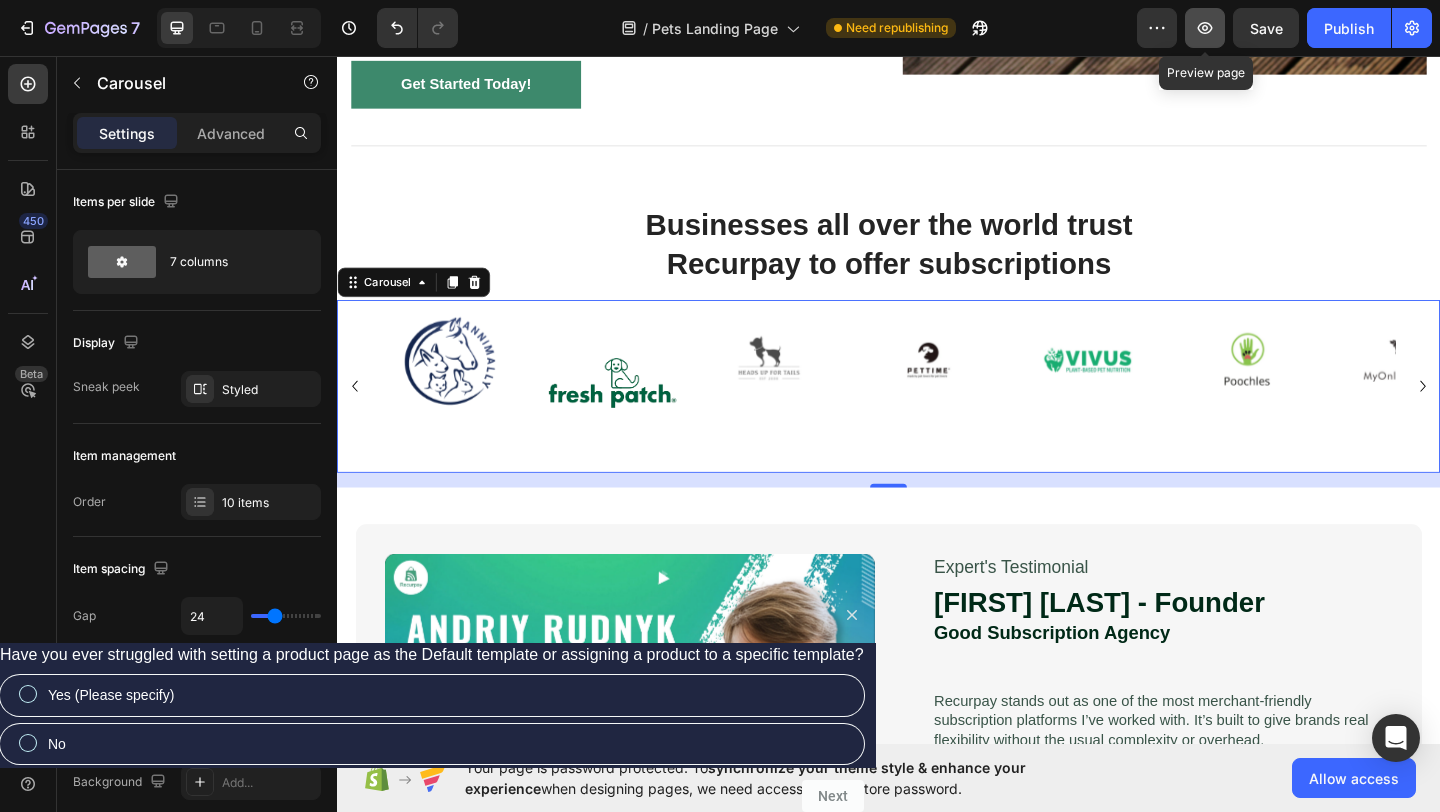 click 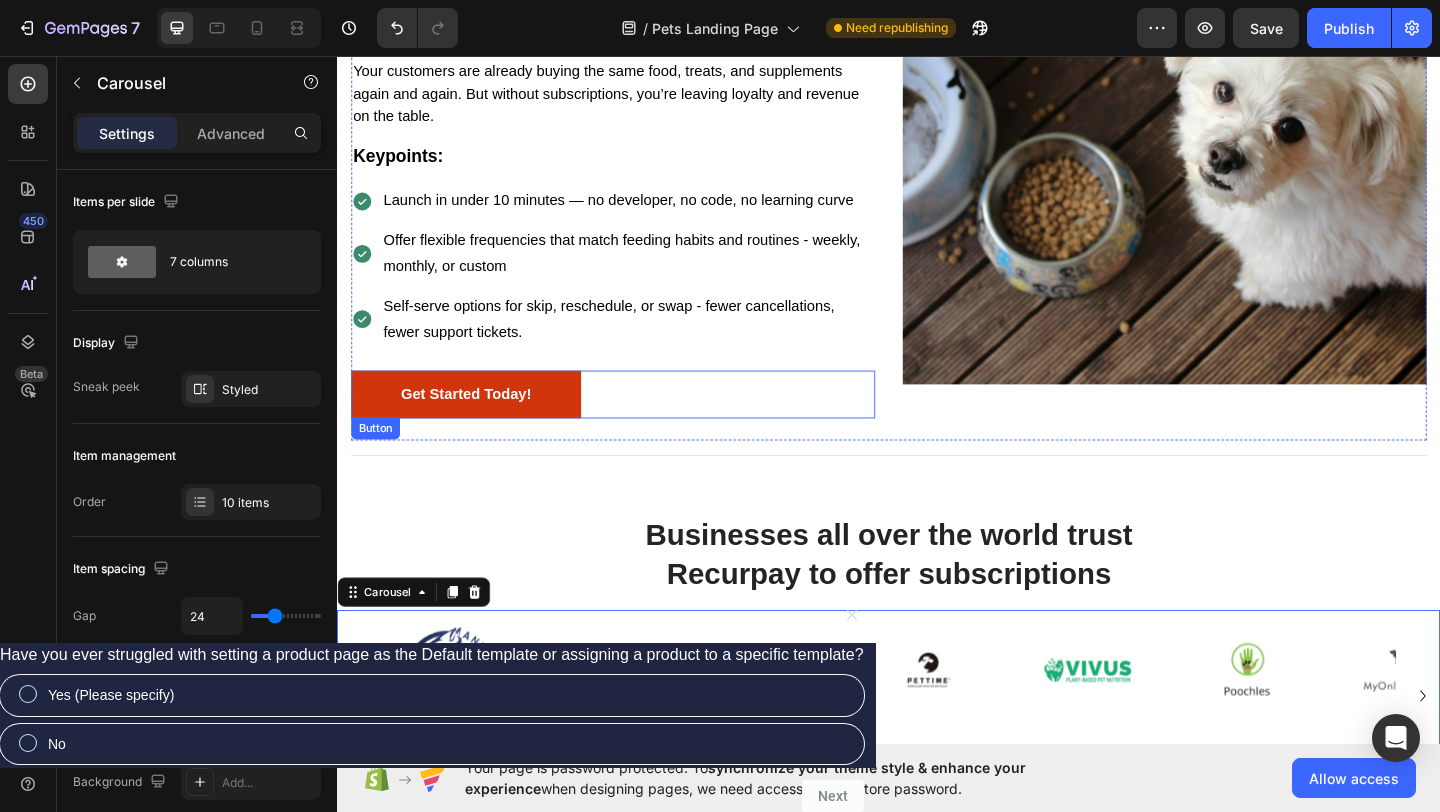scroll, scrollTop: 1469, scrollLeft: 0, axis: vertical 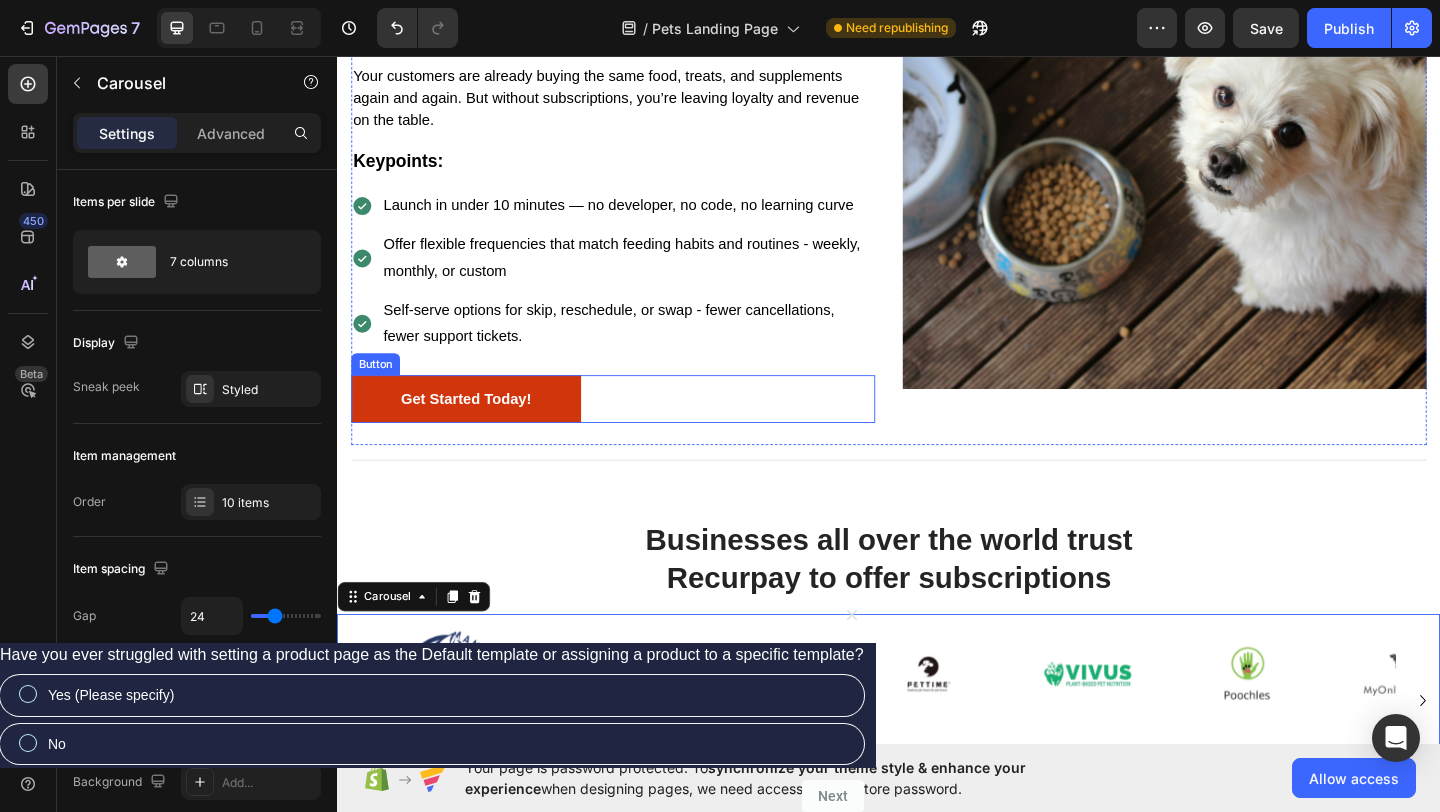 click on "Get Started Today!" at bounding box center (477, 429) 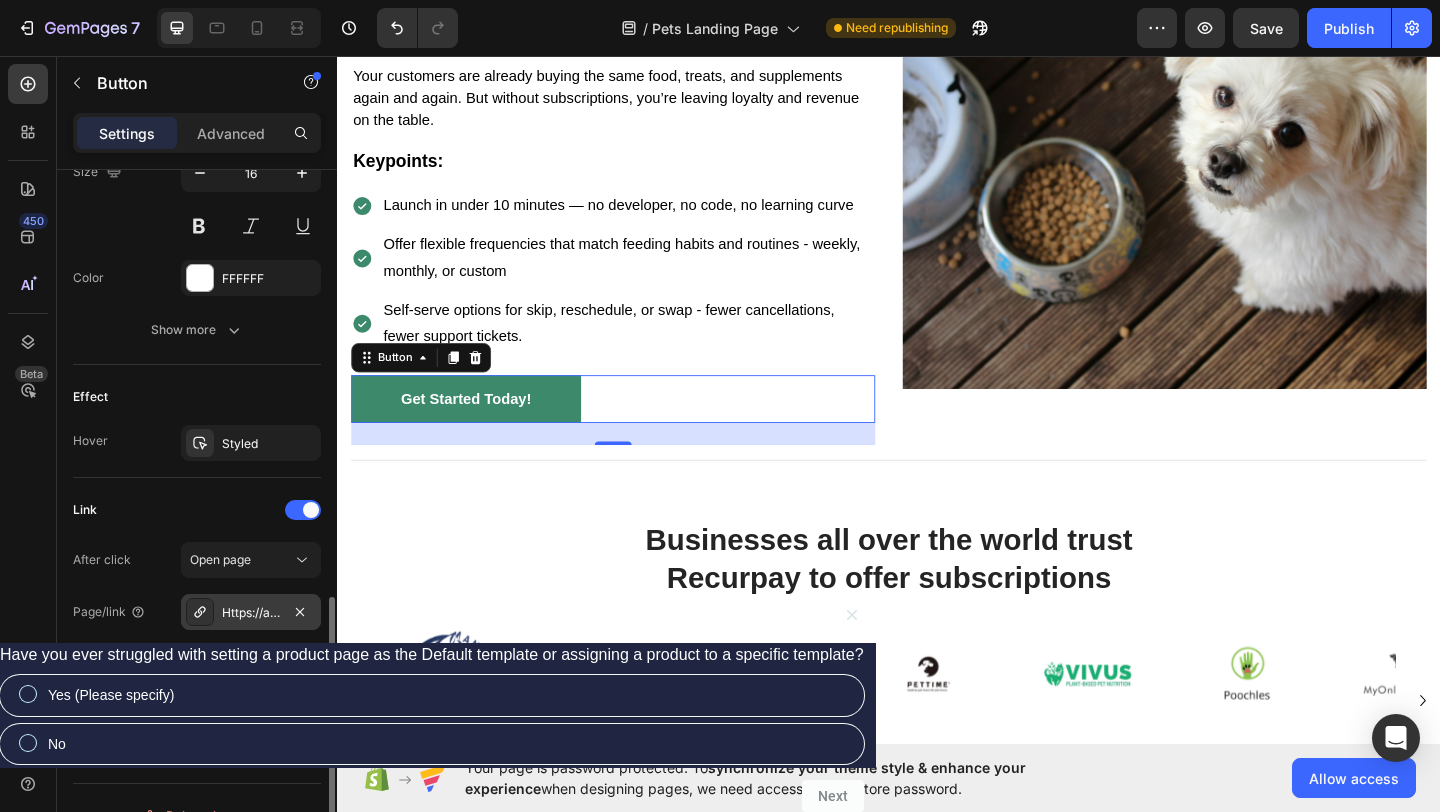 scroll, scrollTop: 891, scrollLeft: 0, axis: vertical 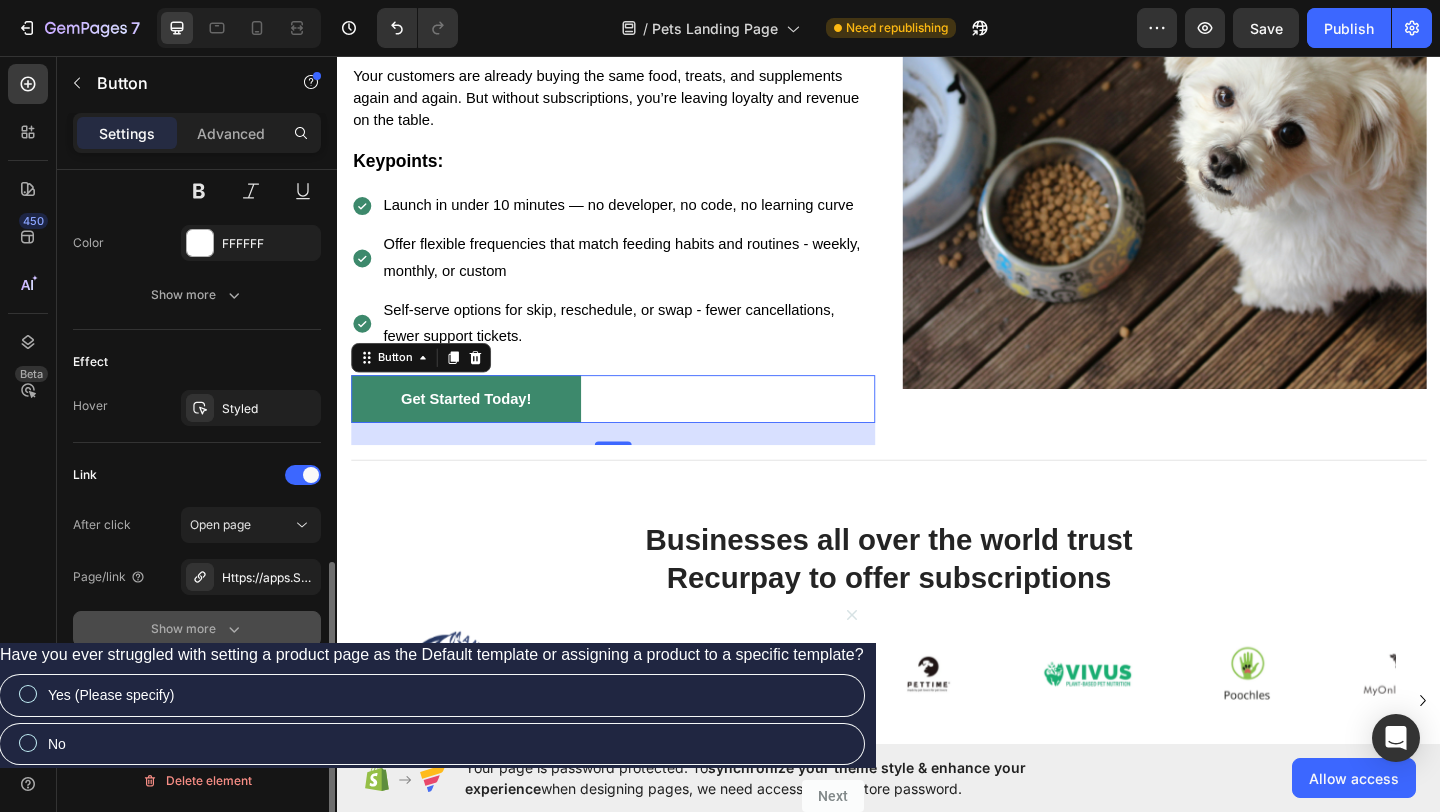 click on "Show more" at bounding box center (197, 629) 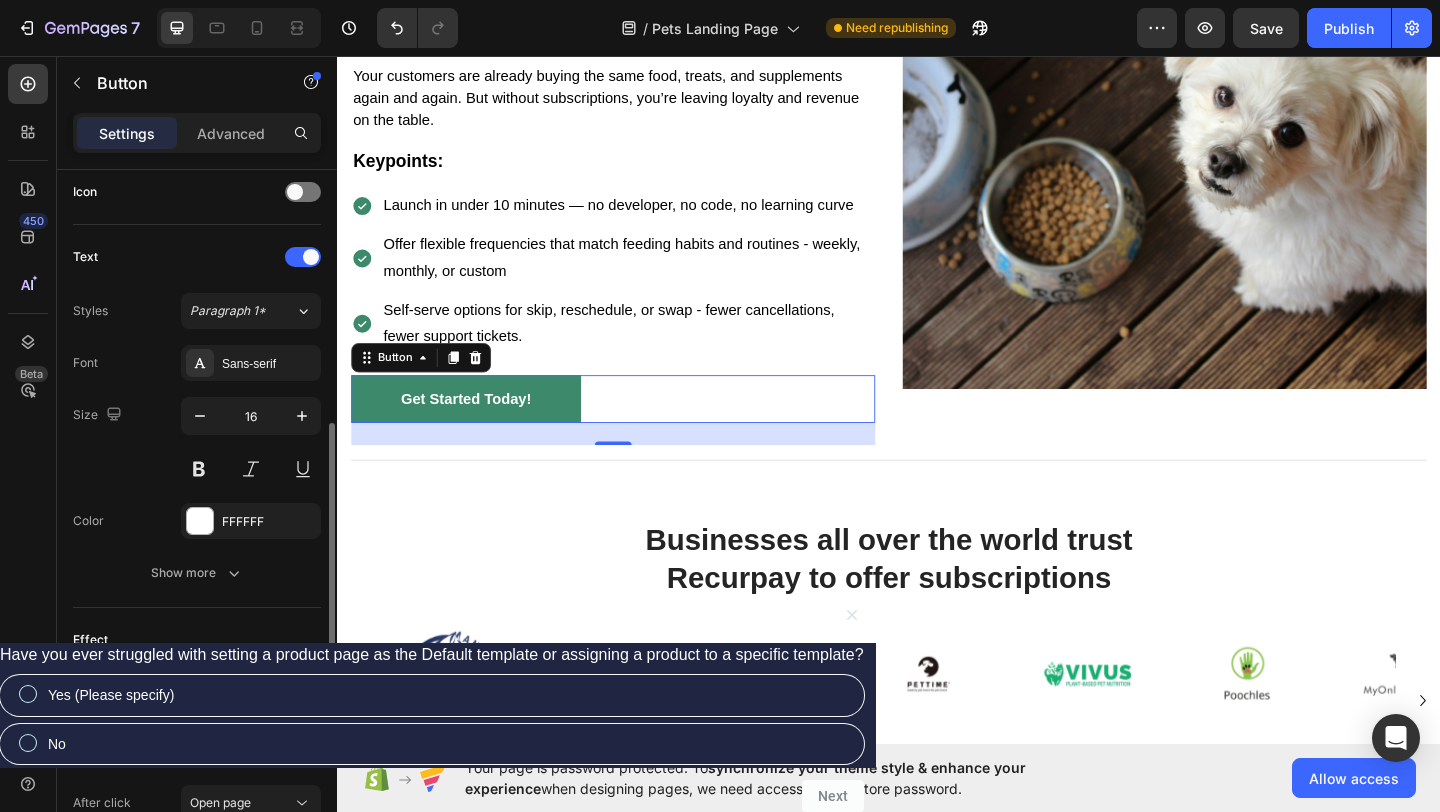 scroll, scrollTop: 924, scrollLeft: 0, axis: vertical 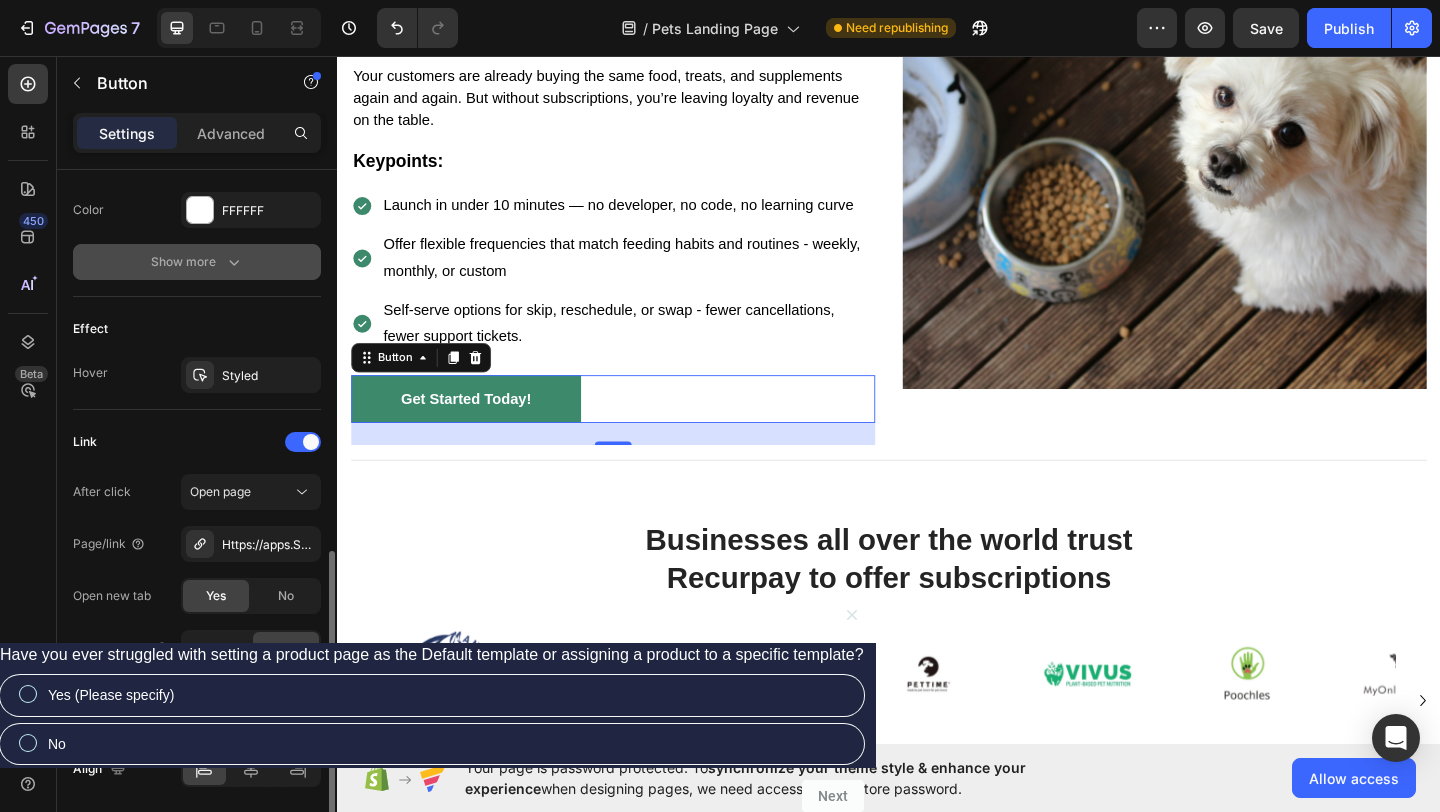 click on "Show more" at bounding box center (197, 262) 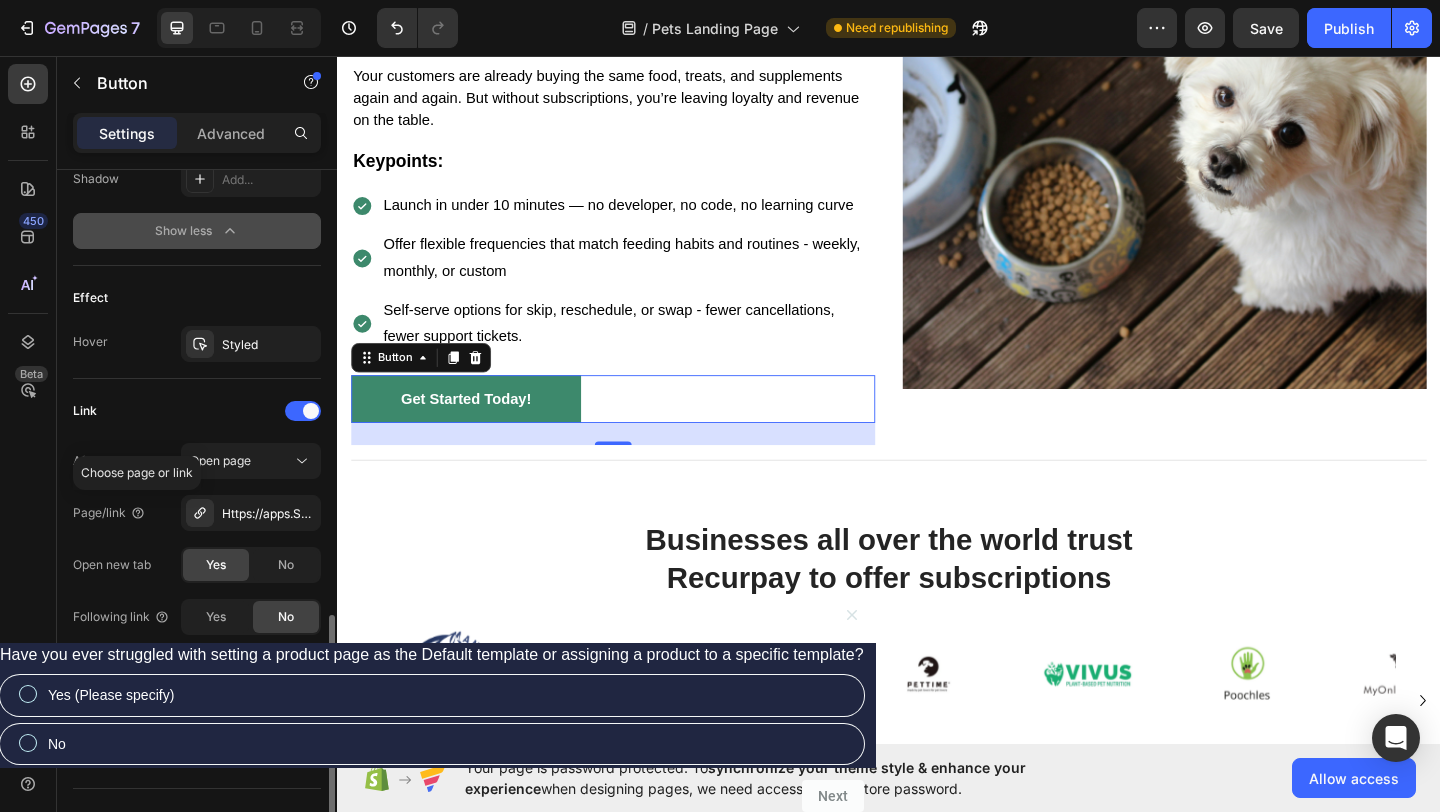 scroll, scrollTop: 1252, scrollLeft: 0, axis: vertical 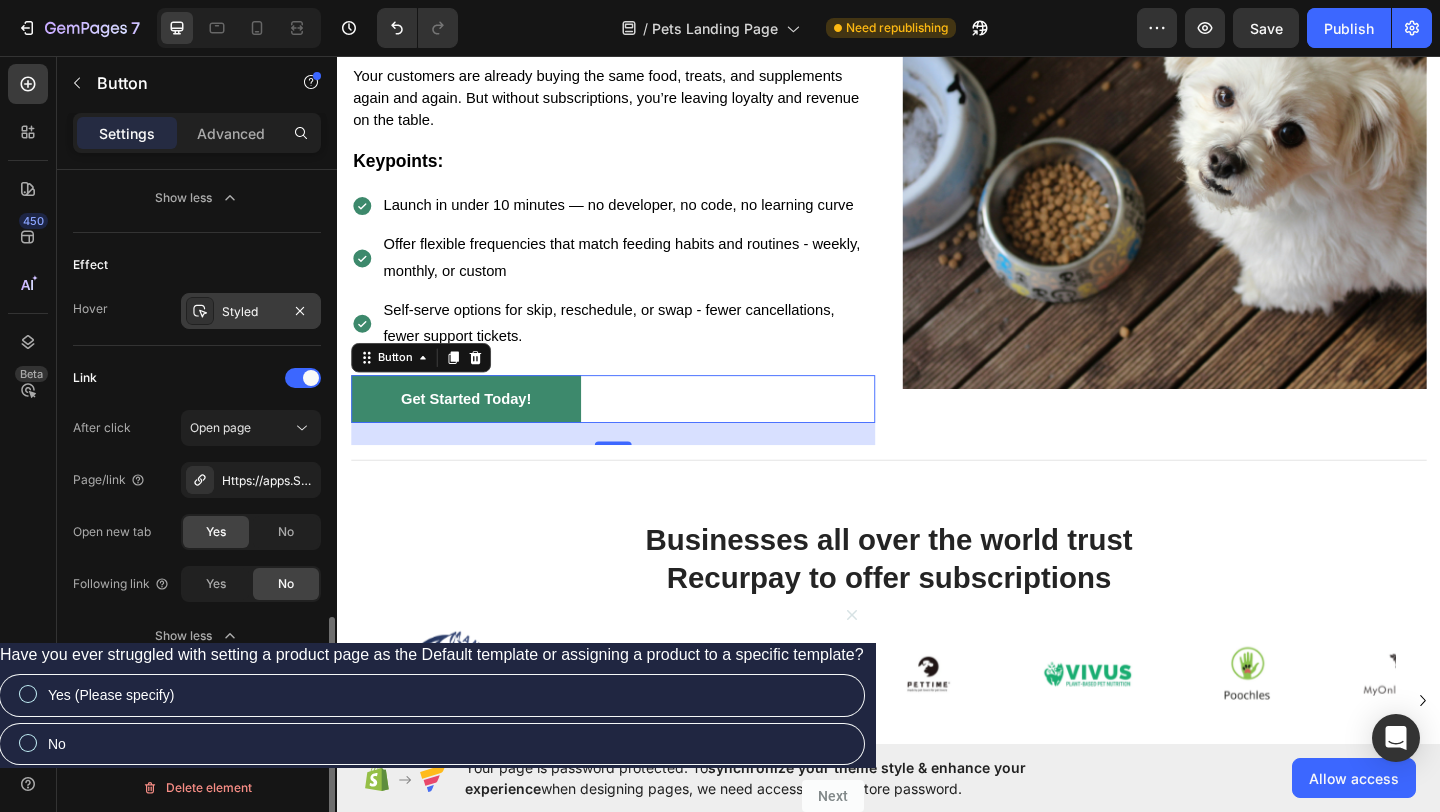 click at bounding box center (200, 311) 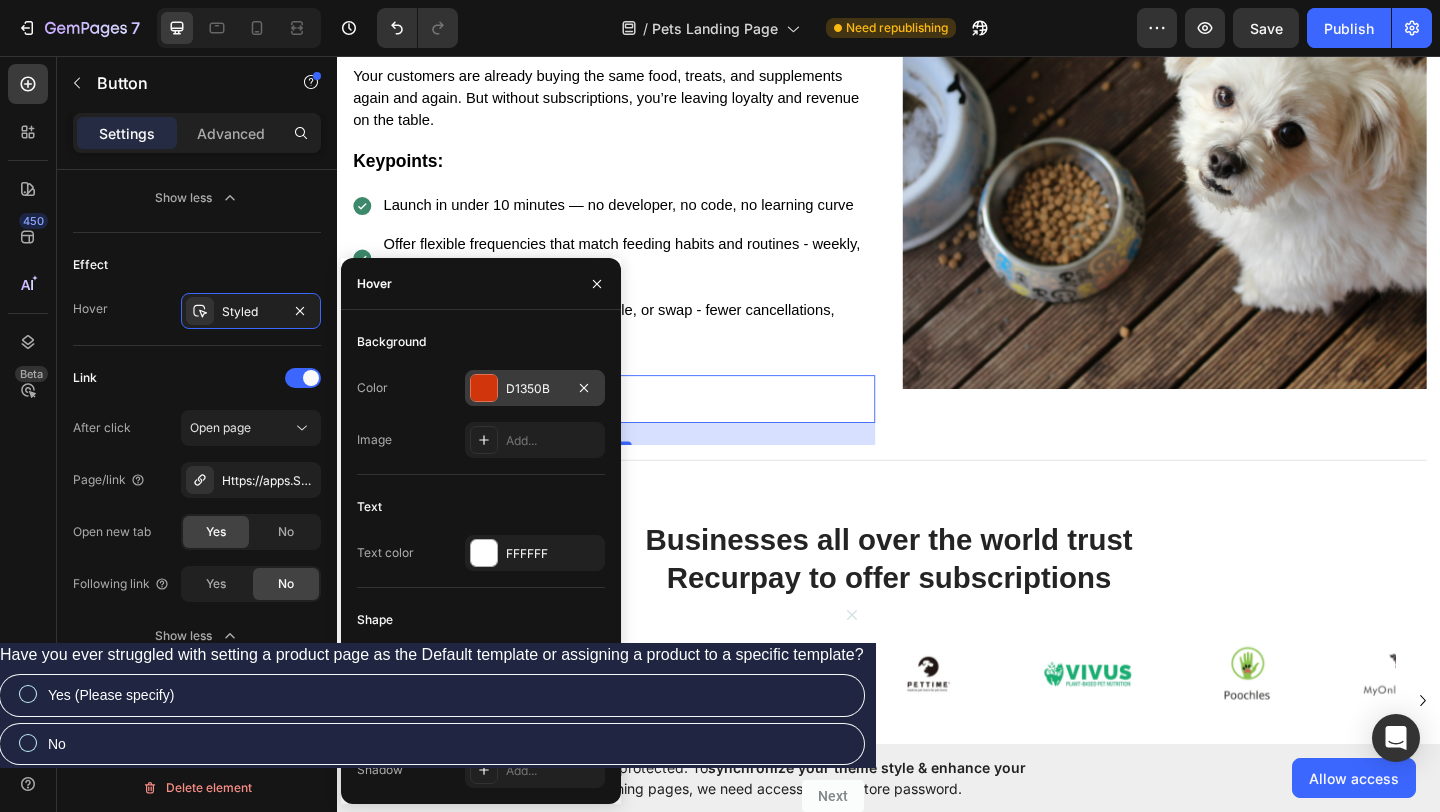 click at bounding box center (484, 388) 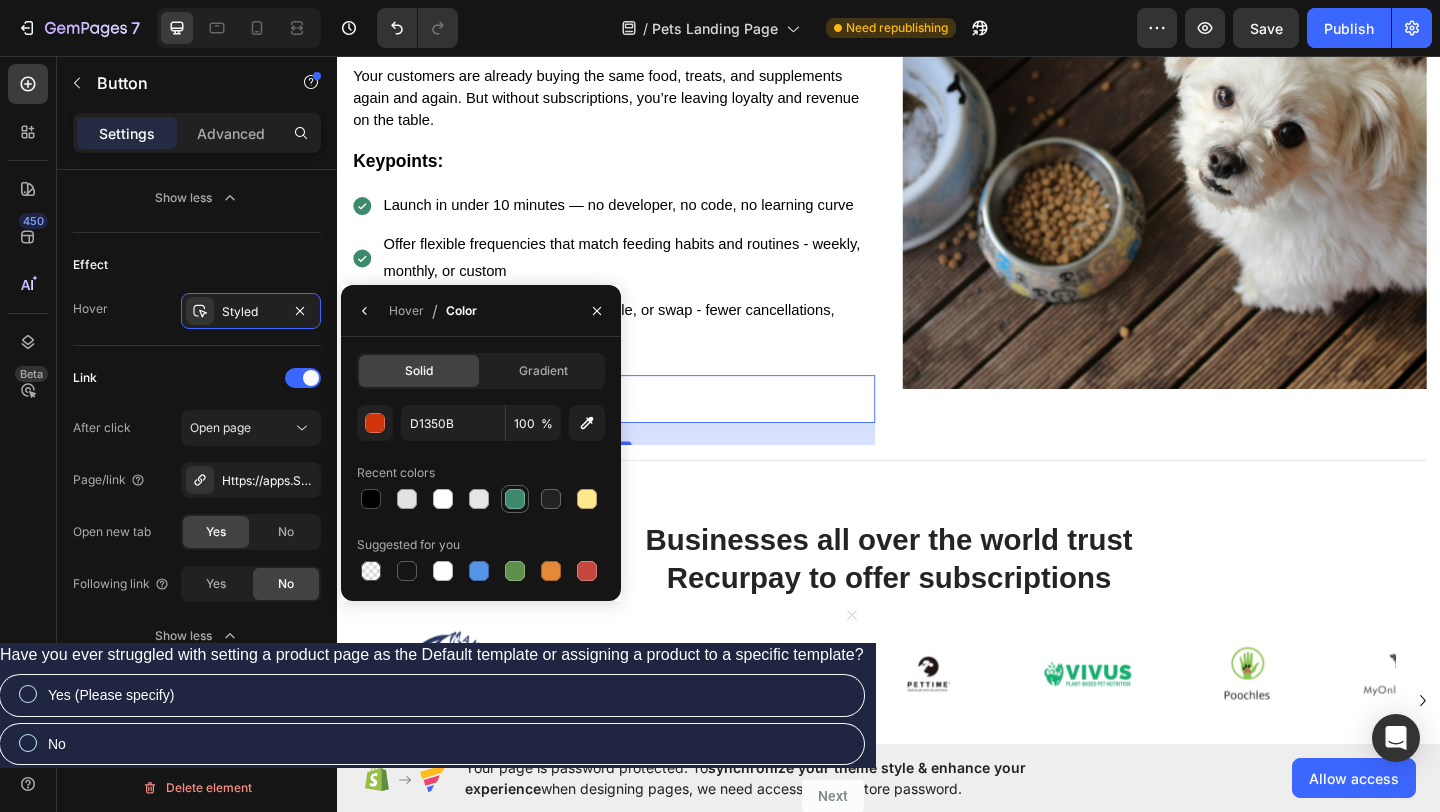 click at bounding box center [515, 499] 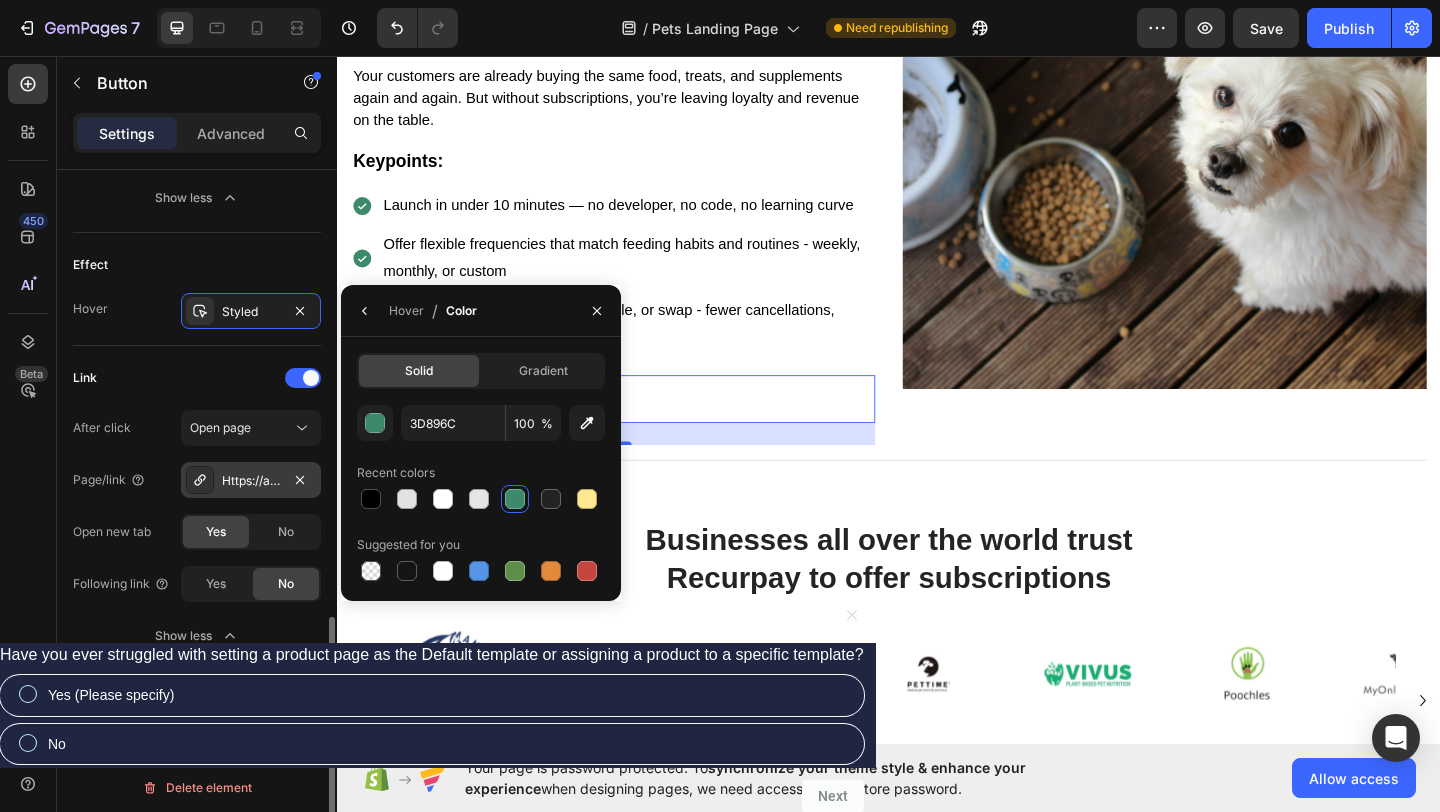 click on "Https://apps.Shopify.Com/recurpay-subscriptions" at bounding box center (251, 481) 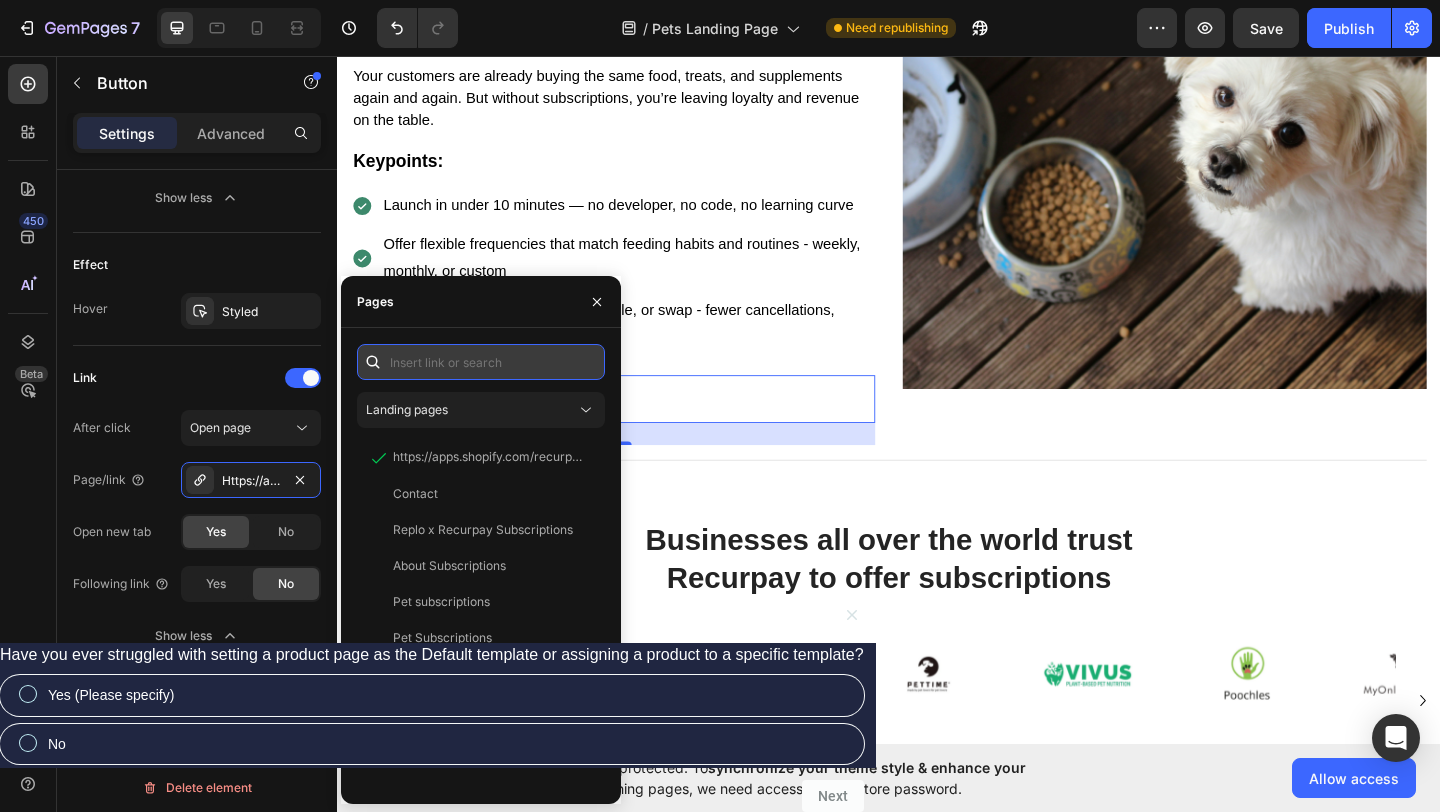 click at bounding box center [481, 362] 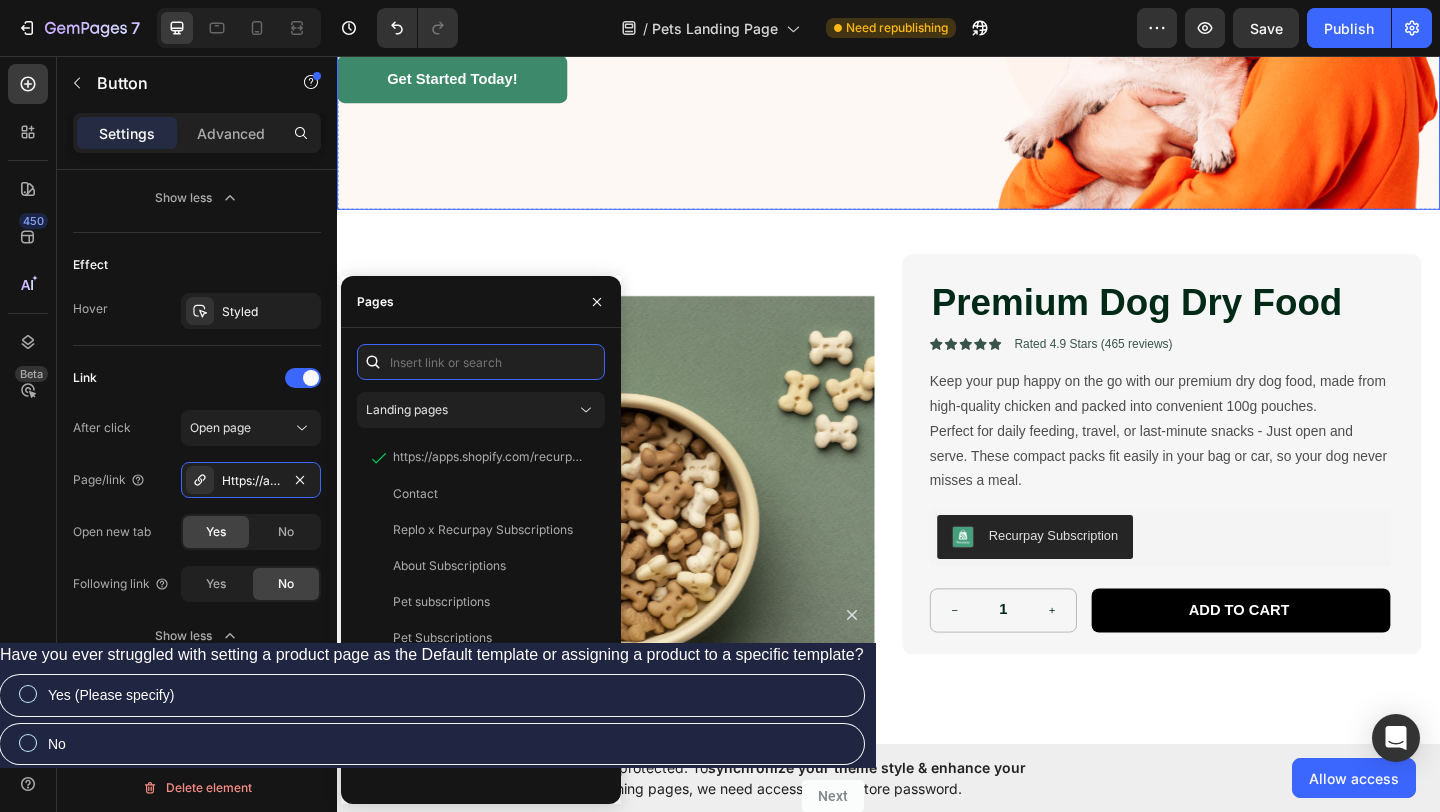 scroll, scrollTop: 316, scrollLeft: 0, axis: vertical 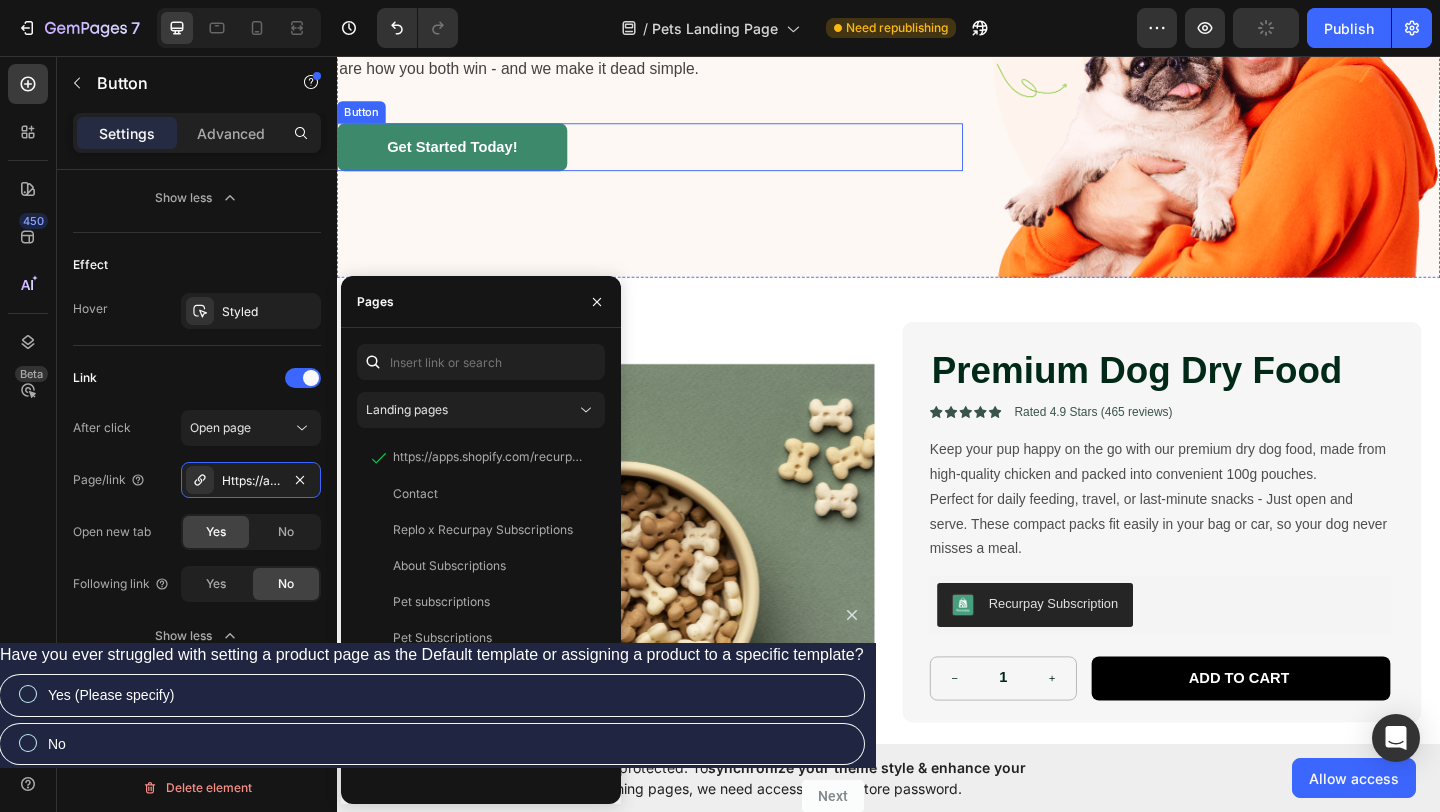 click on "Get Started Today!" at bounding box center (462, 155) 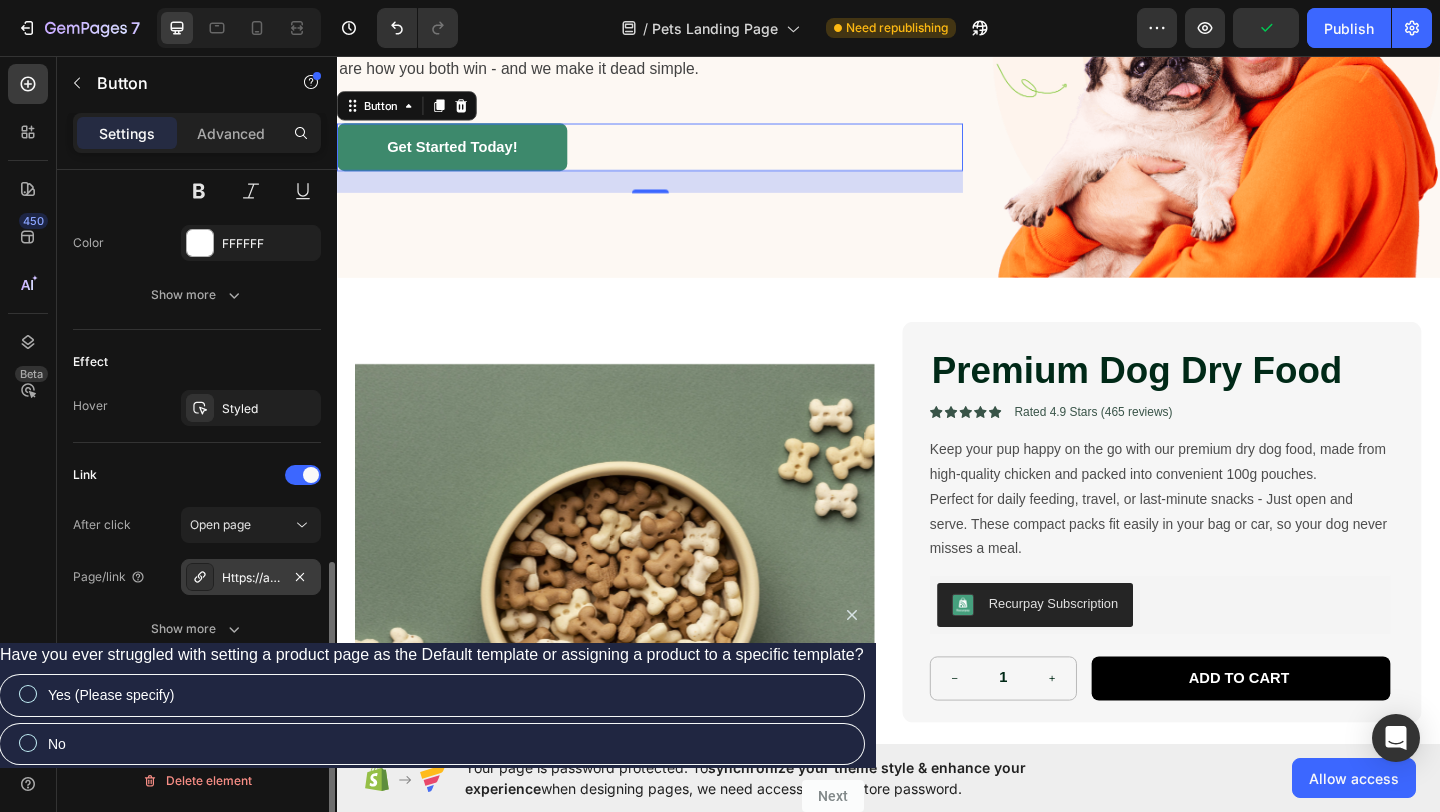 click on "Https://apps.Shopify.Com/recurpay-subscriptions?Utm_source=demostore&utm_medium=petlphero" at bounding box center [251, 578] 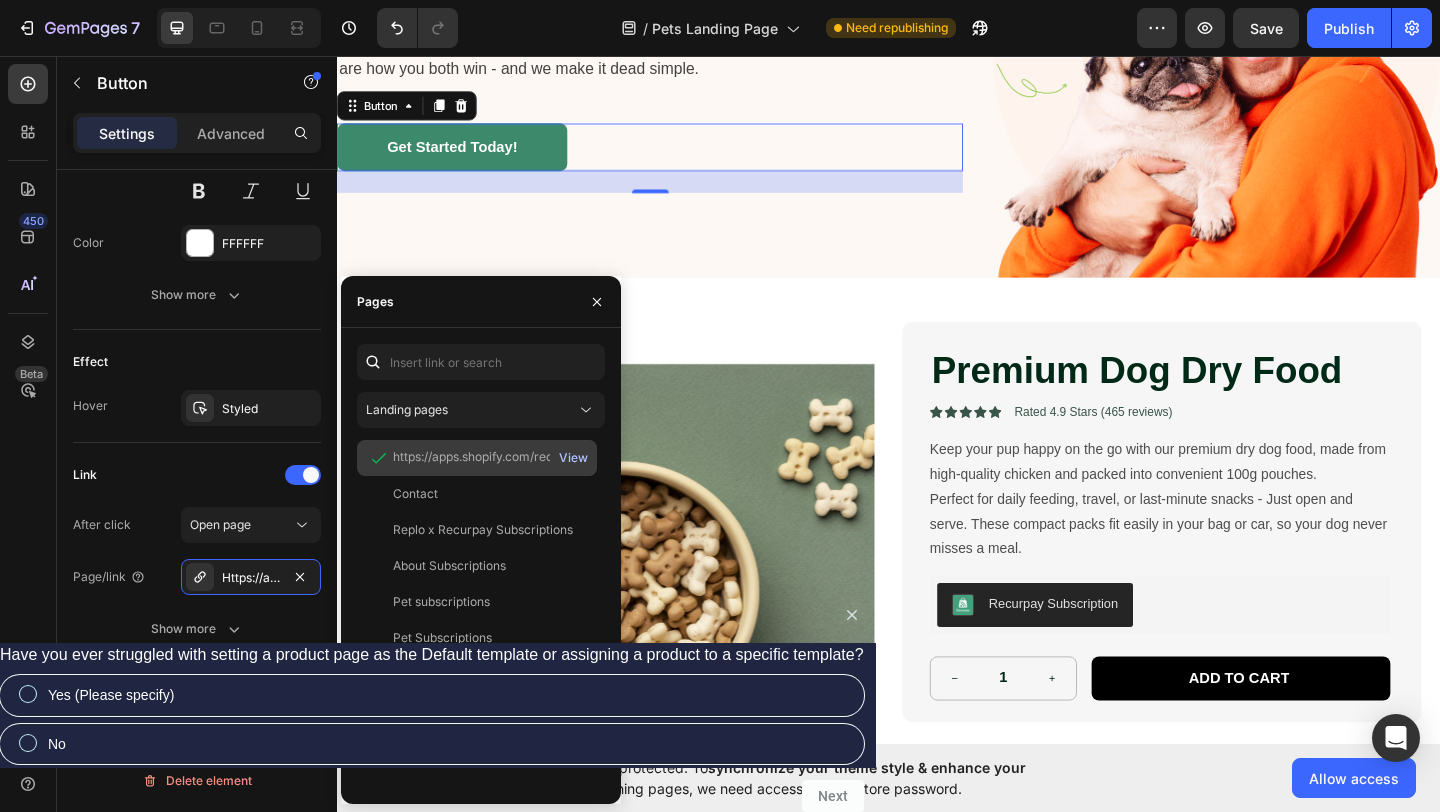 click on "View" at bounding box center (573, 458) 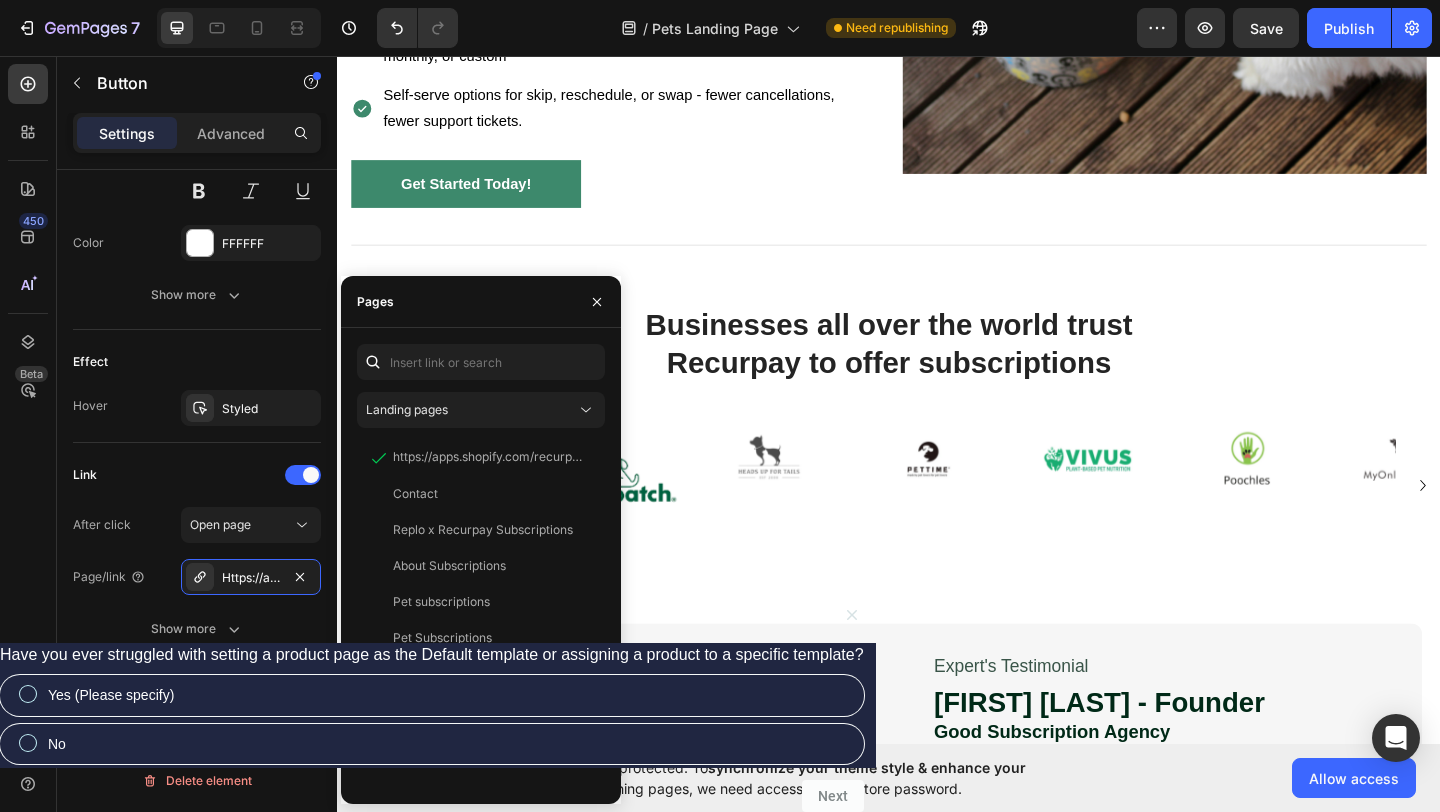 scroll, scrollTop: 1723, scrollLeft: 0, axis: vertical 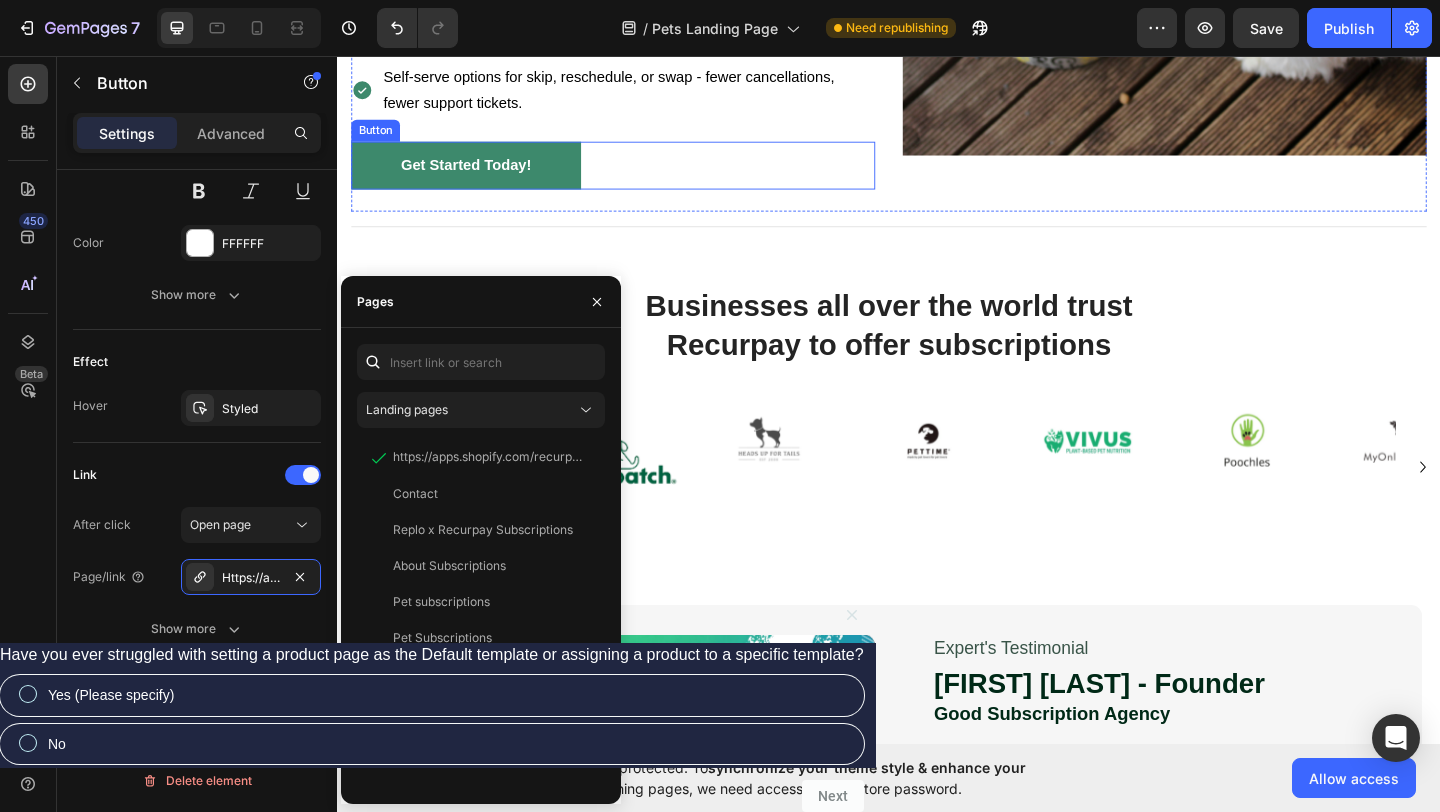 click on "Get Started Today!" at bounding box center (477, 175) 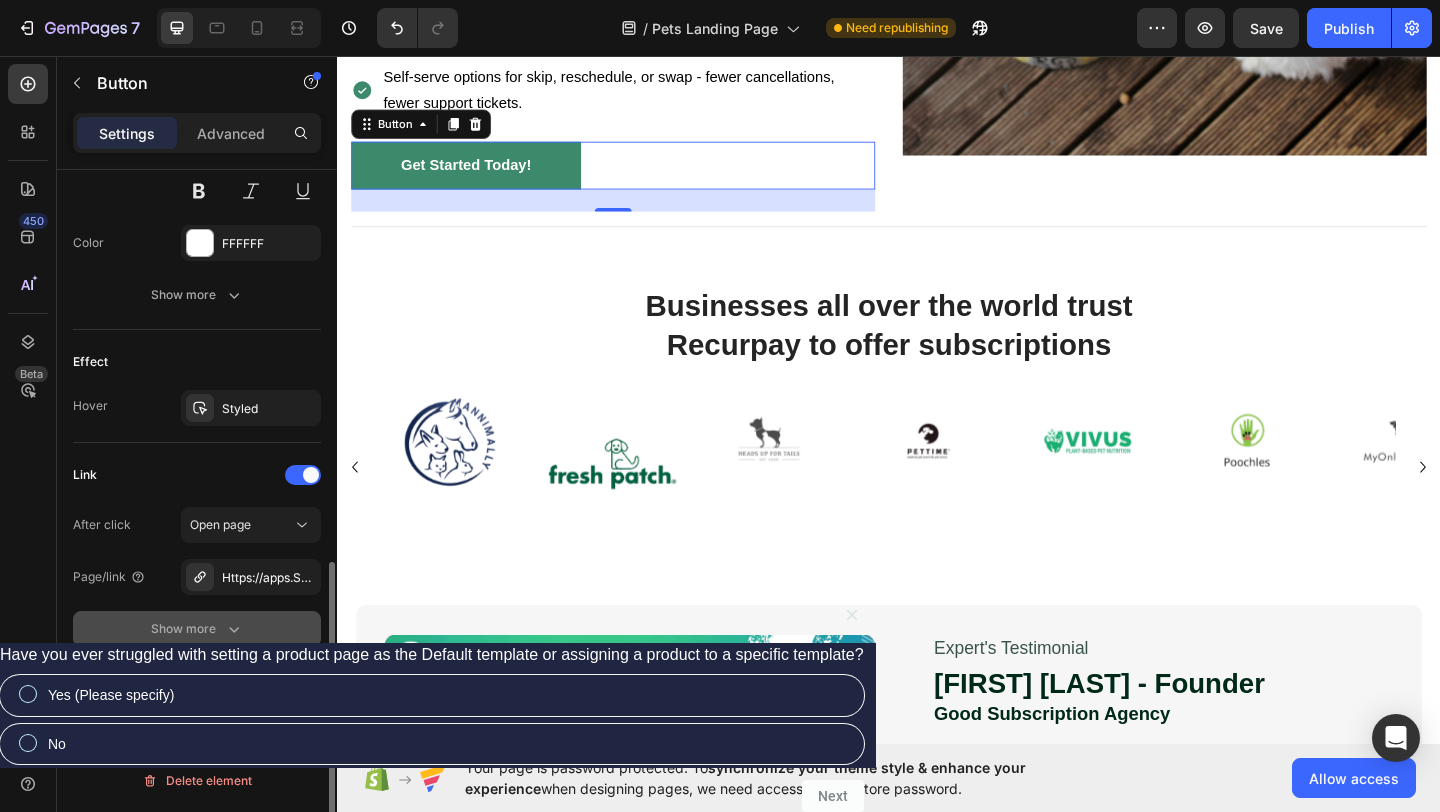 click on "Show more" at bounding box center (197, 629) 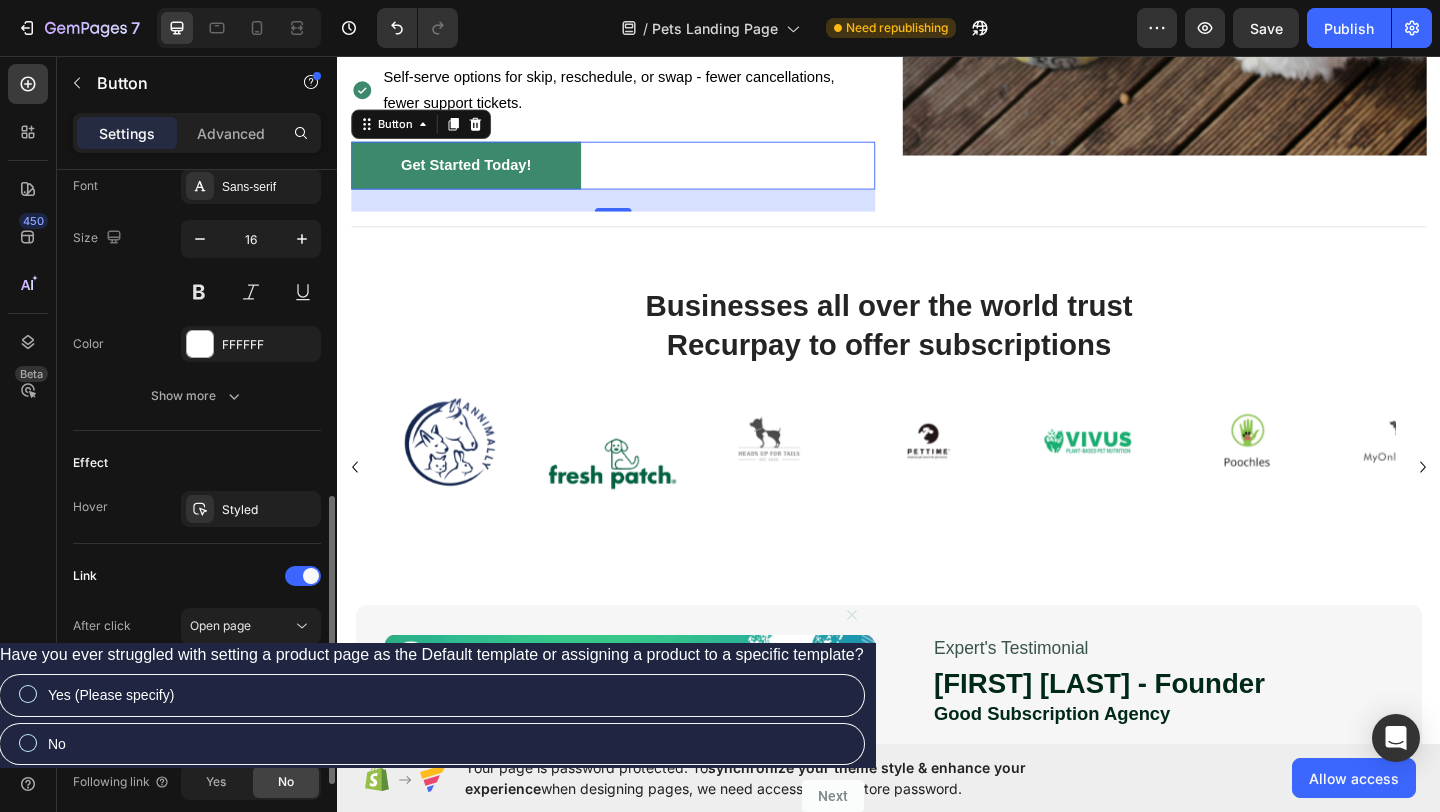 scroll, scrollTop: 676, scrollLeft: 0, axis: vertical 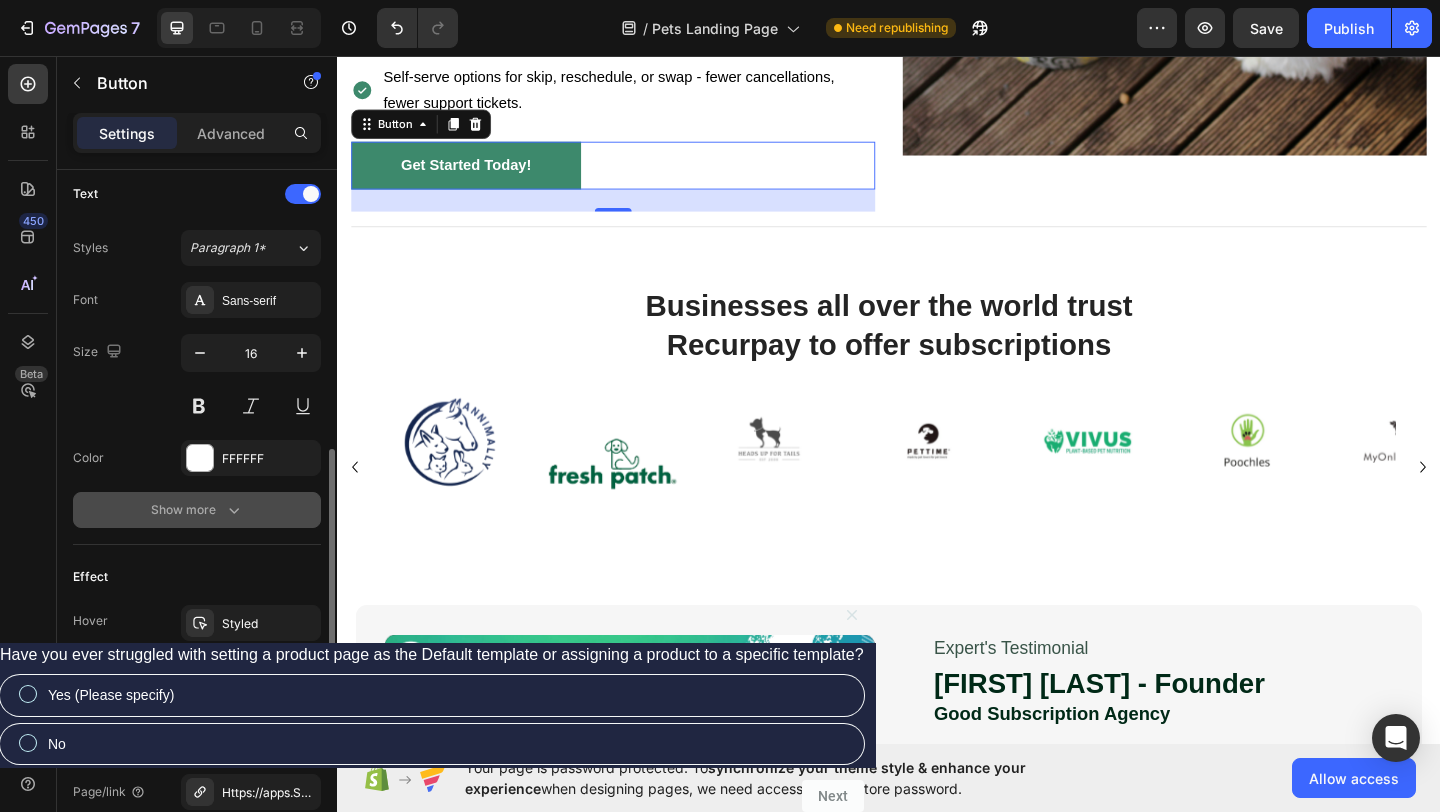 click 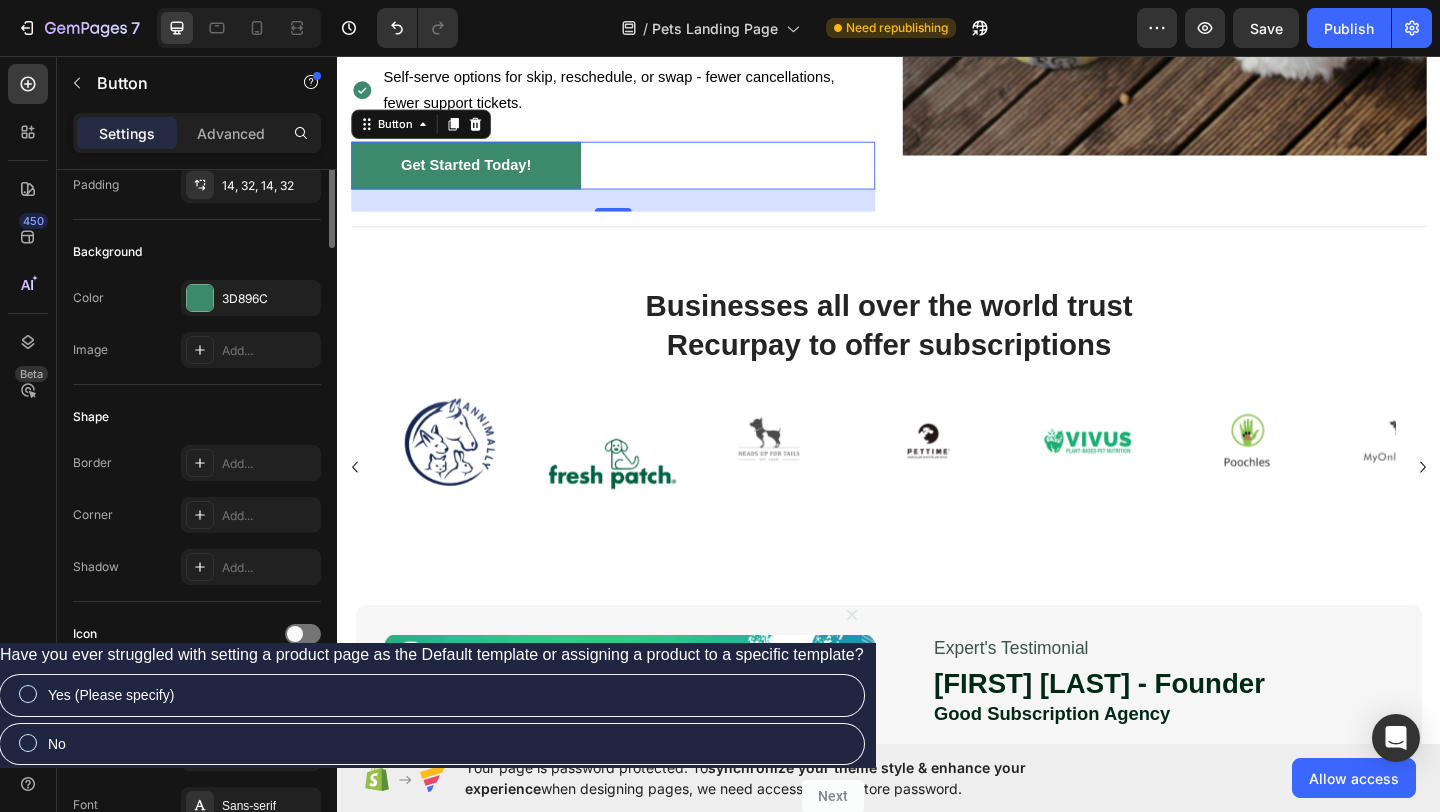 scroll, scrollTop: 0, scrollLeft: 0, axis: both 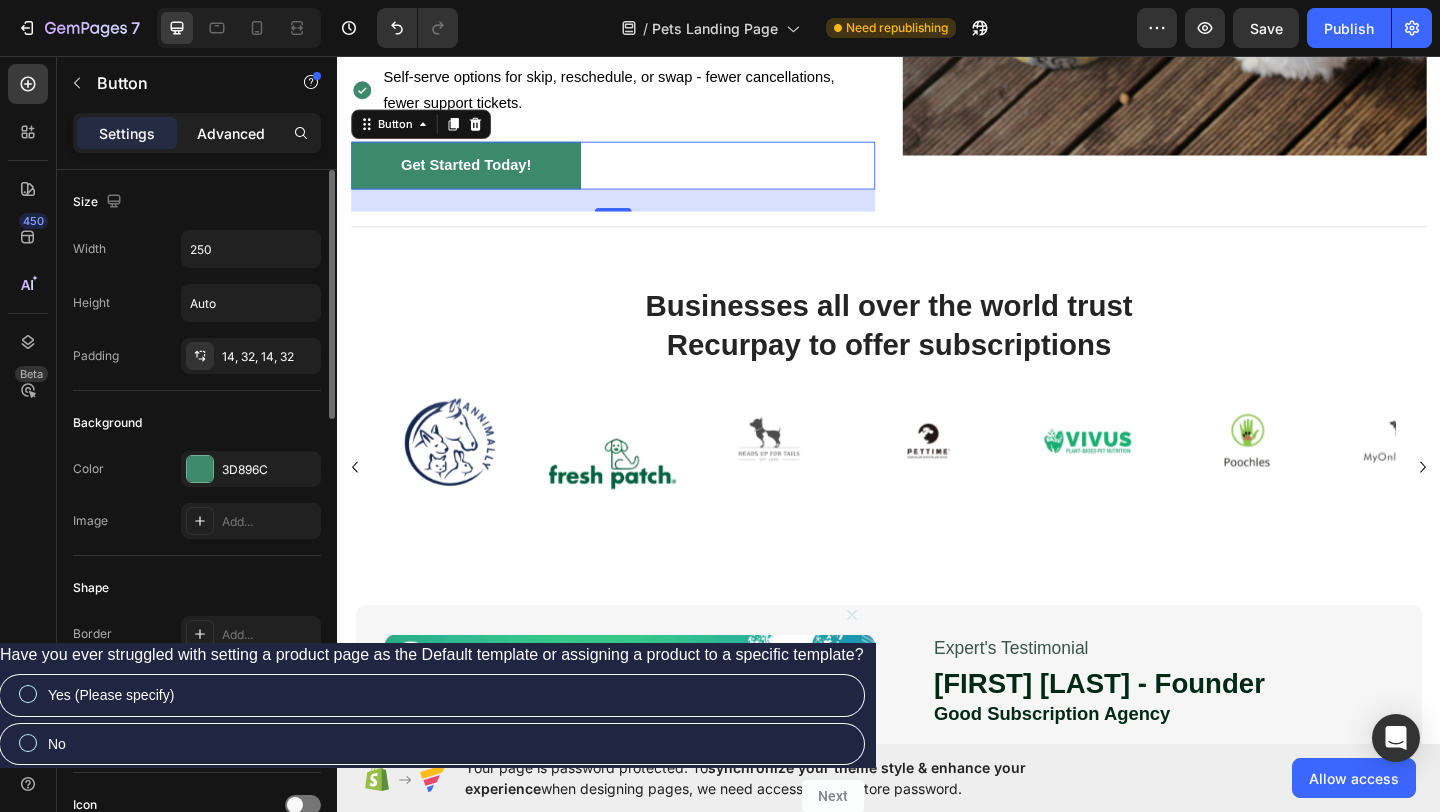 click on "Advanced" at bounding box center [231, 133] 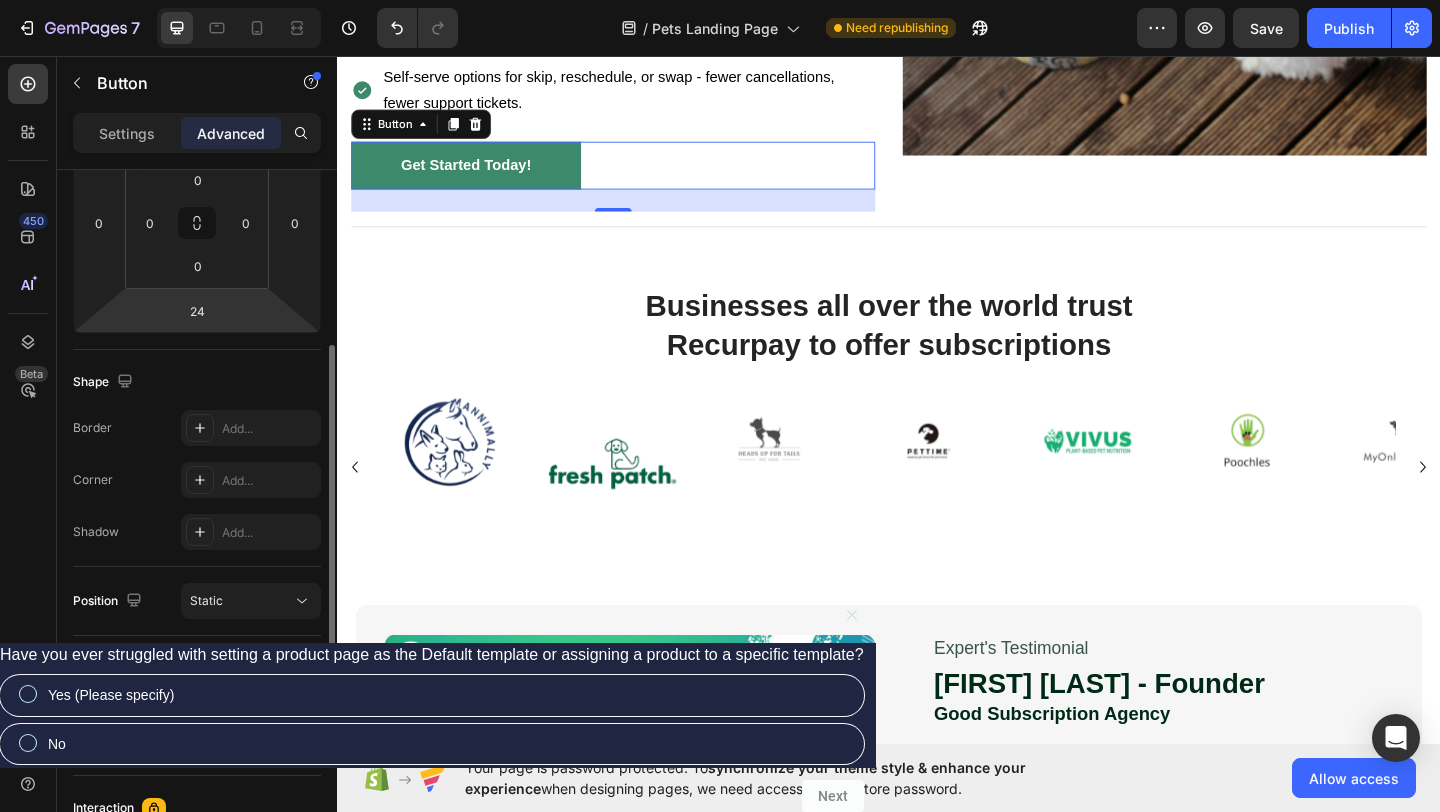 scroll, scrollTop: 408, scrollLeft: 0, axis: vertical 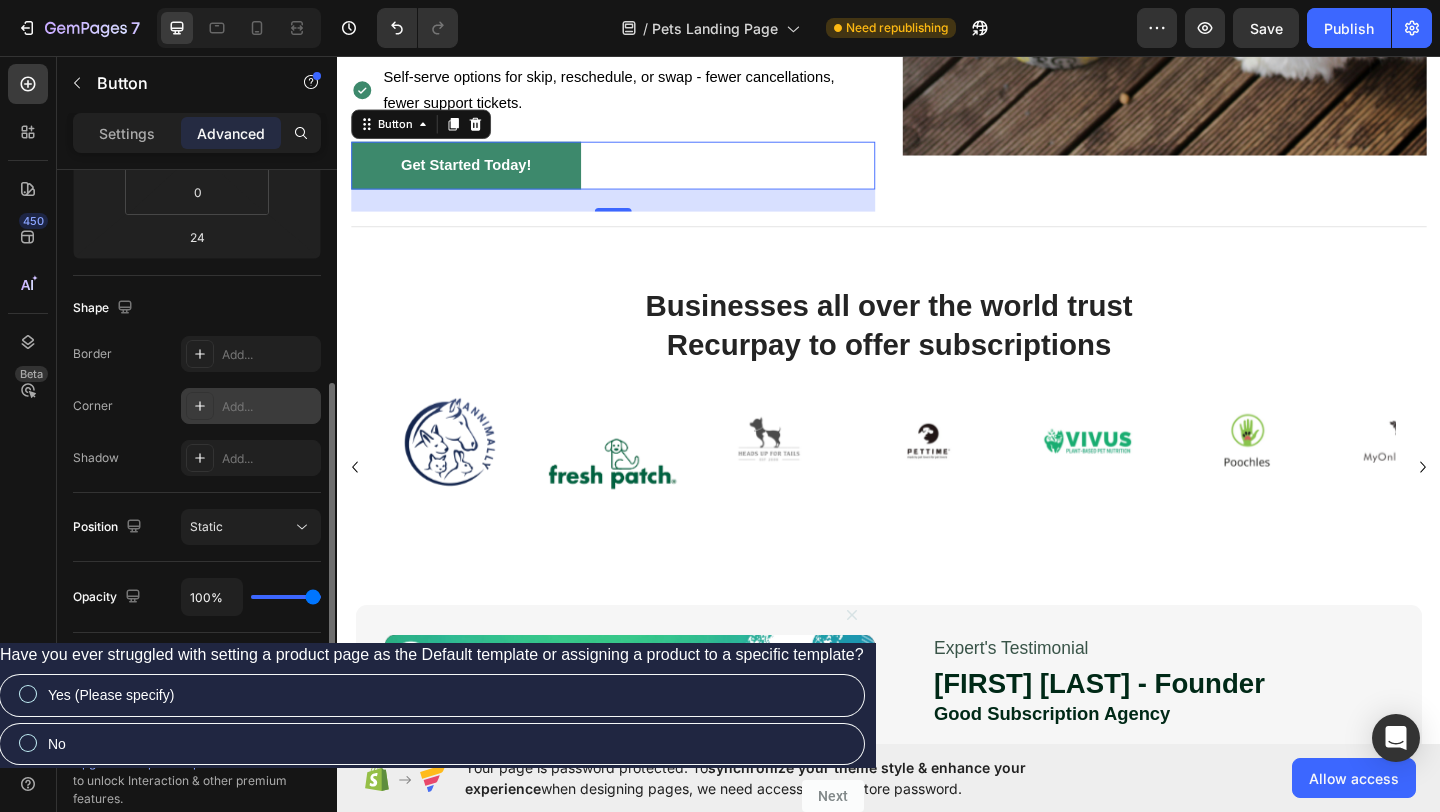 click 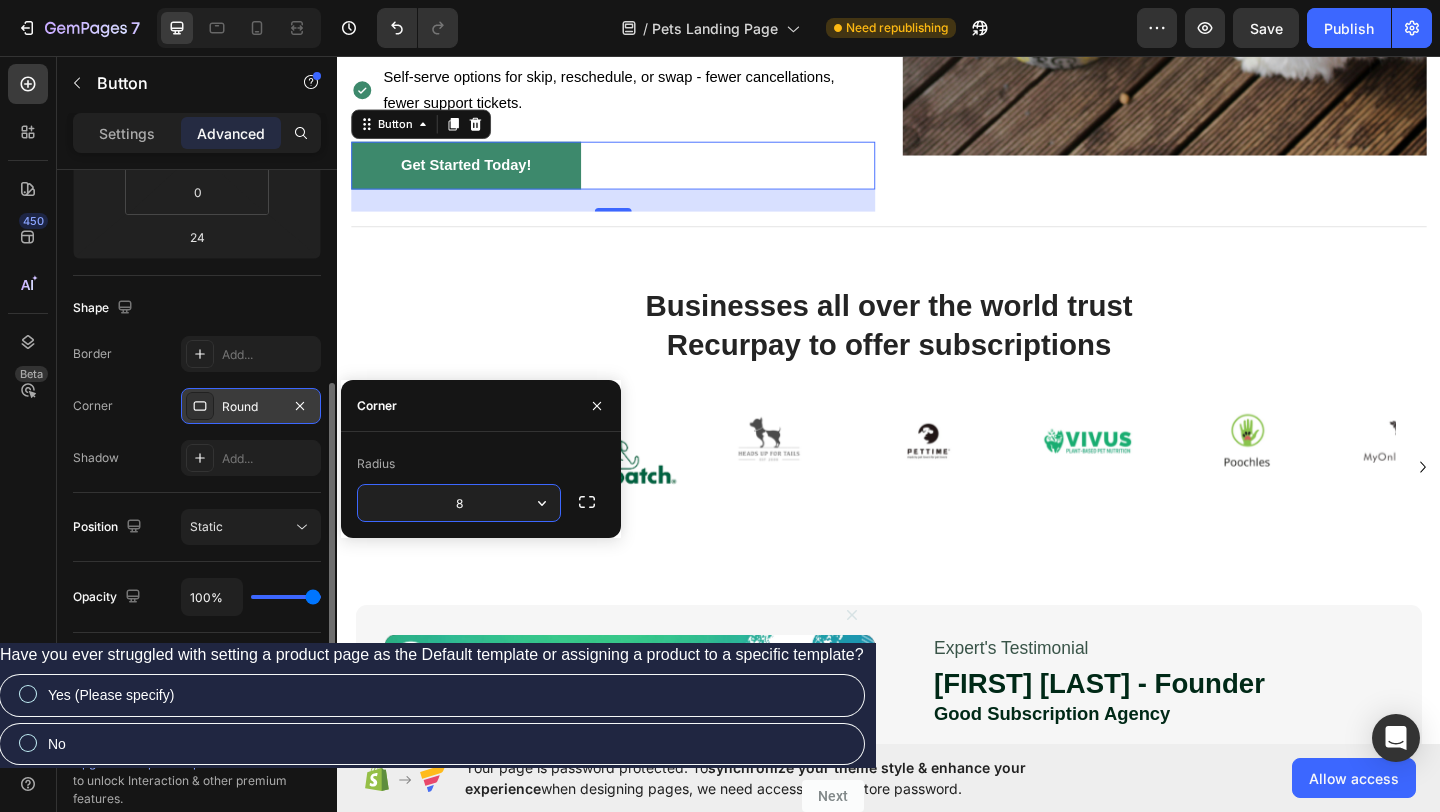 type 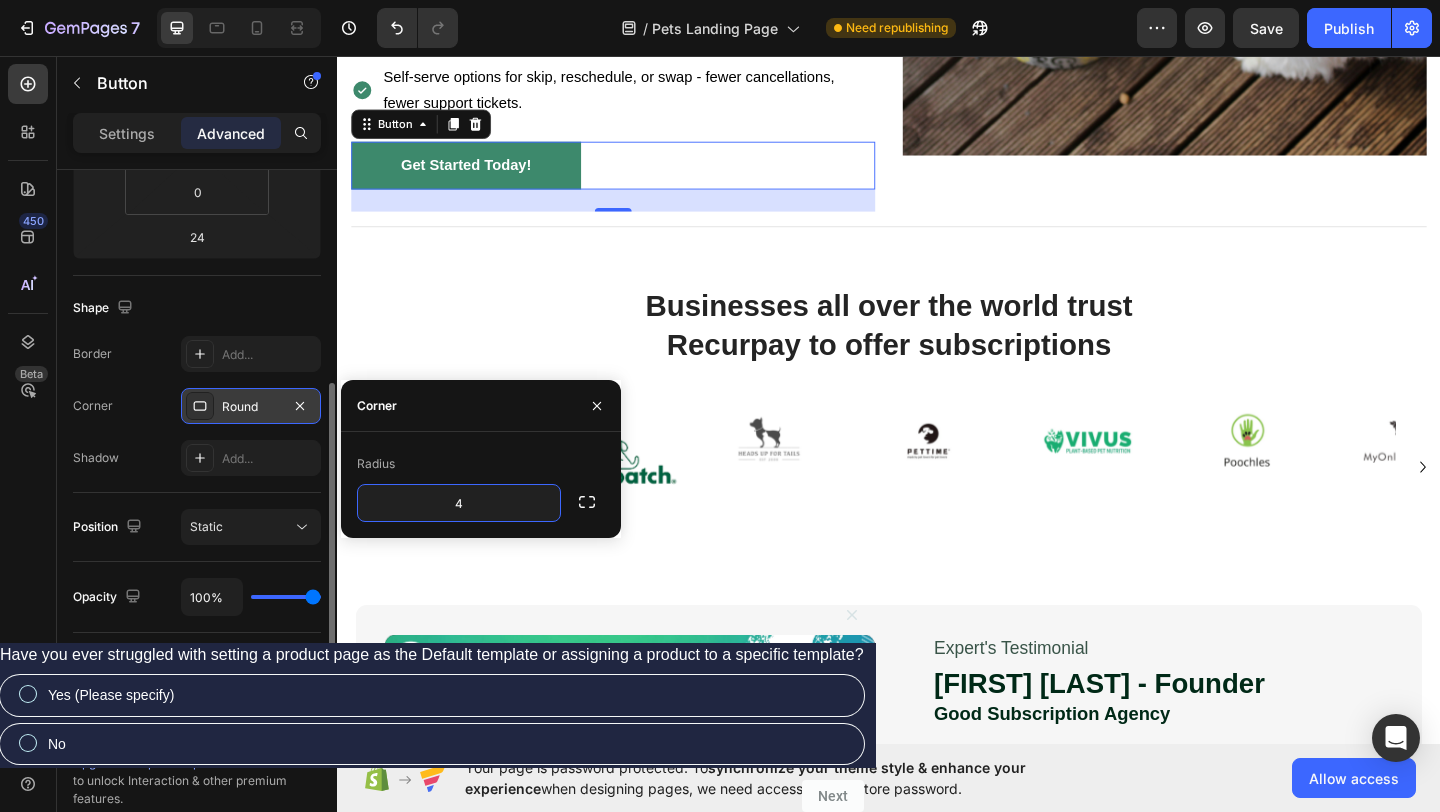 click on "Shadow Add..." at bounding box center [197, 458] 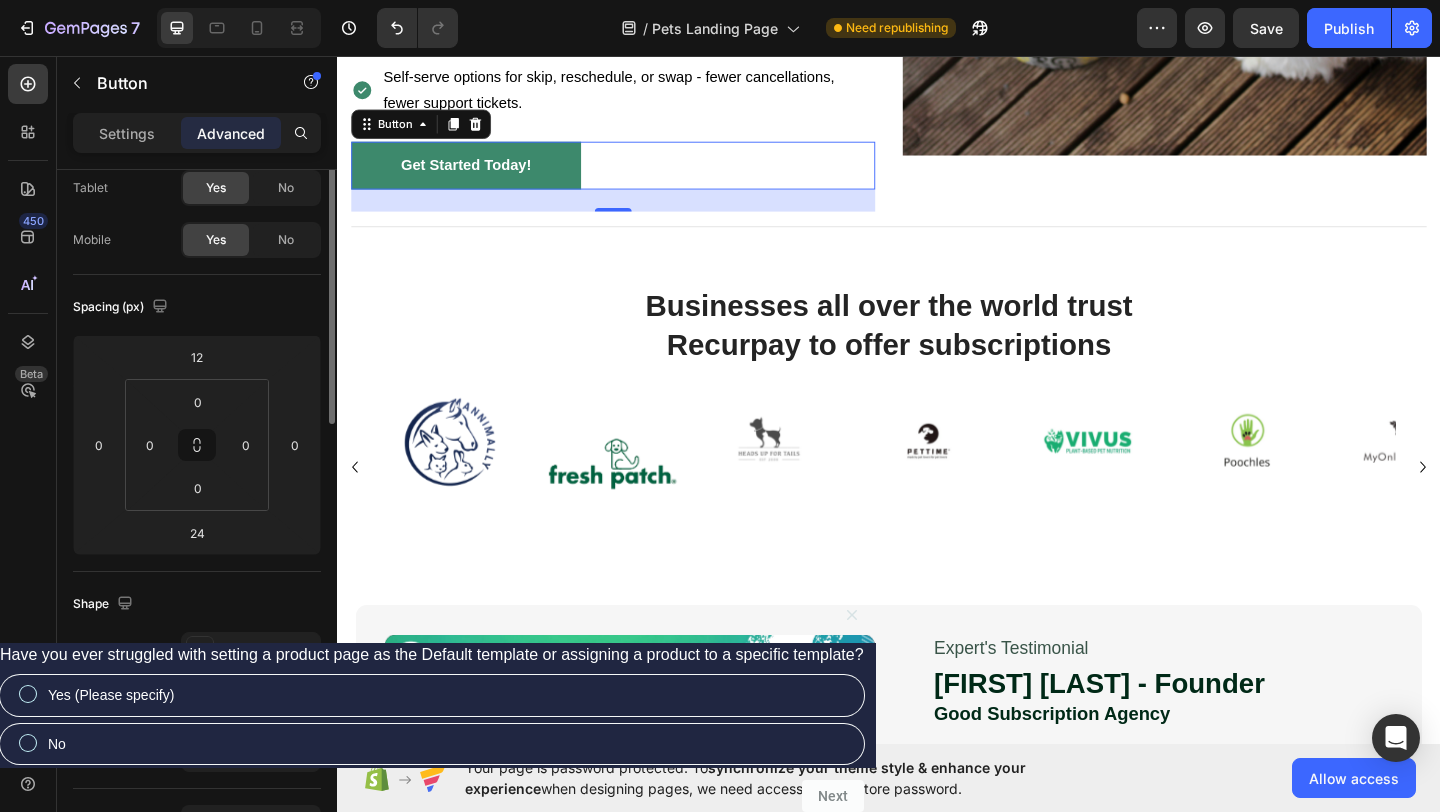 scroll, scrollTop: 0, scrollLeft: 0, axis: both 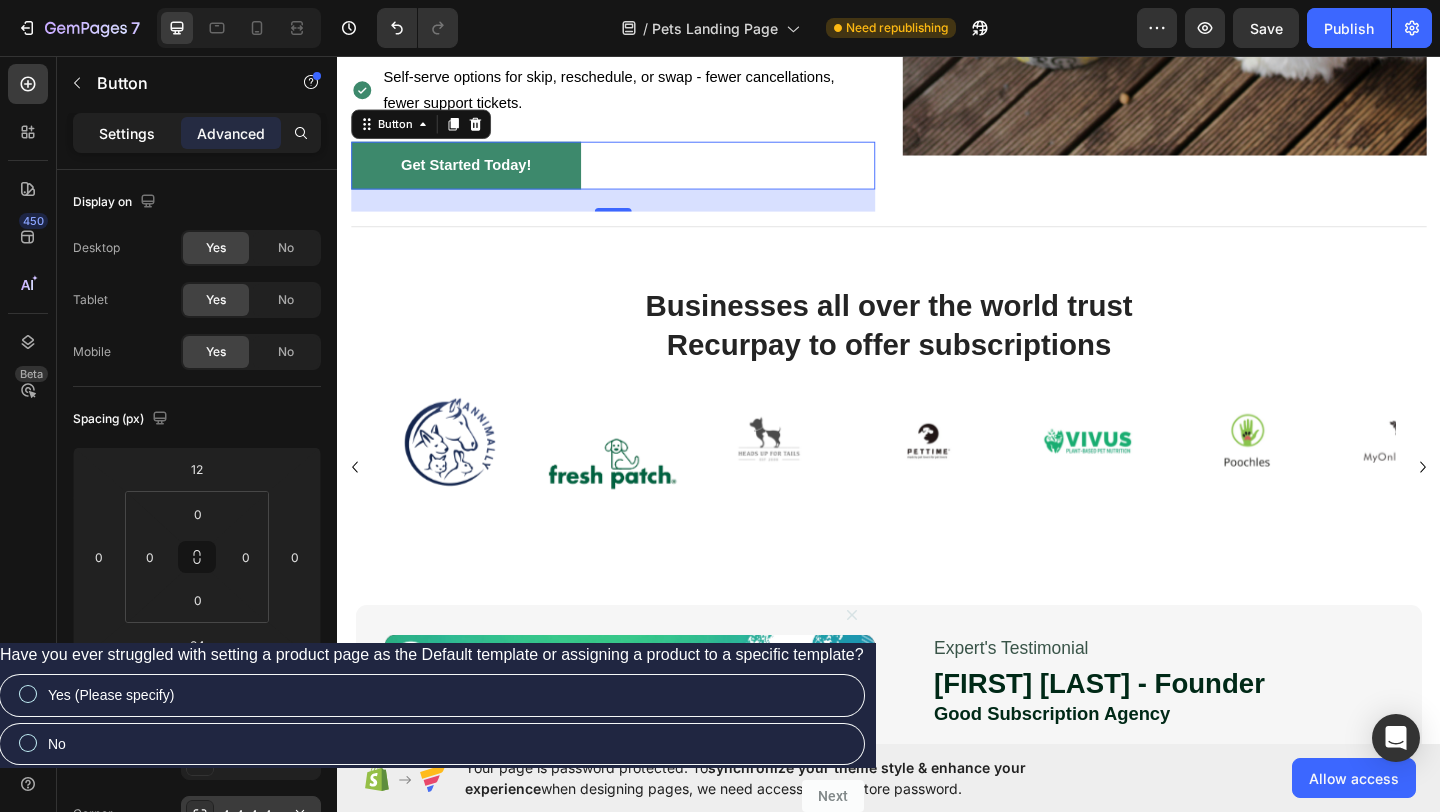 click on "Settings" at bounding box center [127, 133] 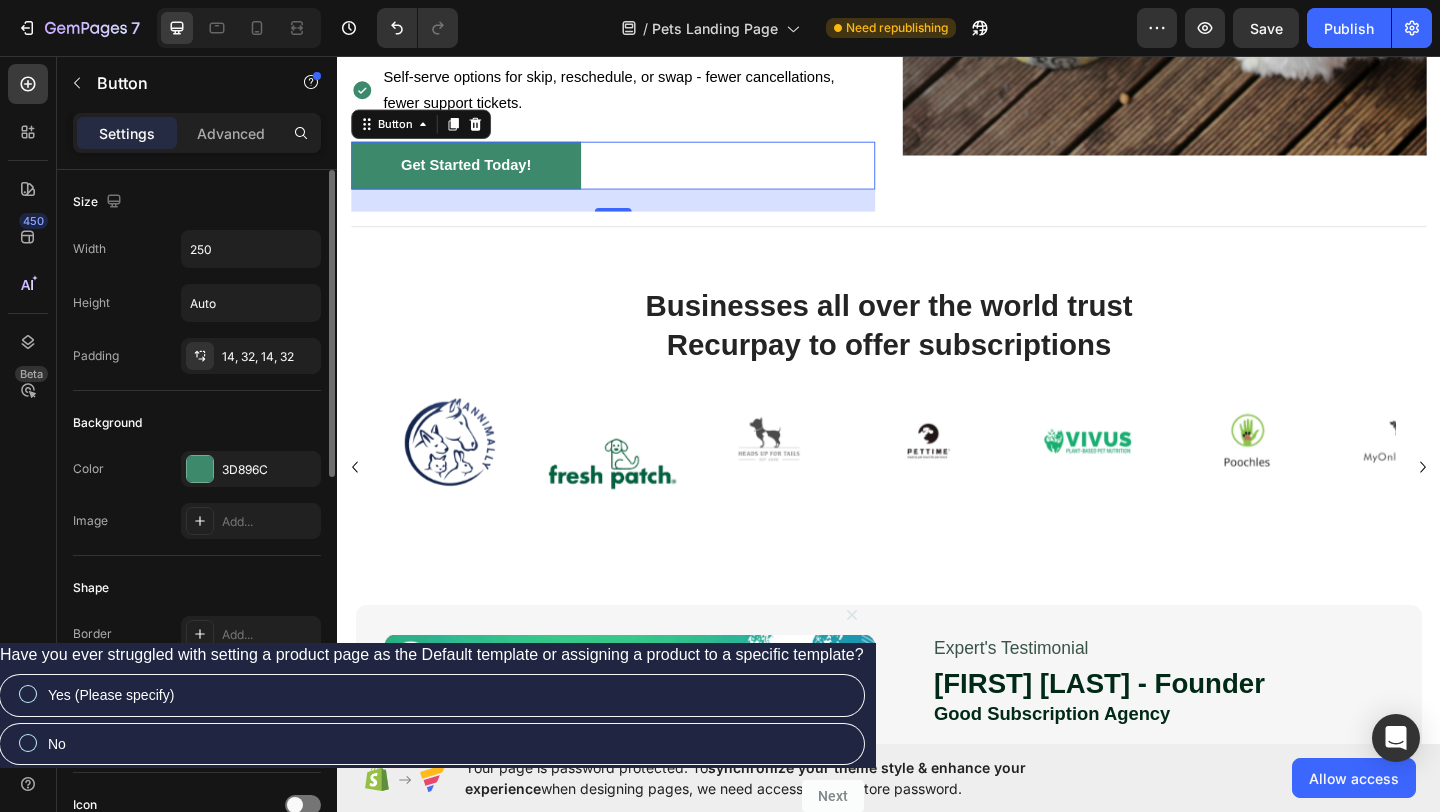 scroll, scrollTop: 891, scrollLeft: 0, axis: vertical 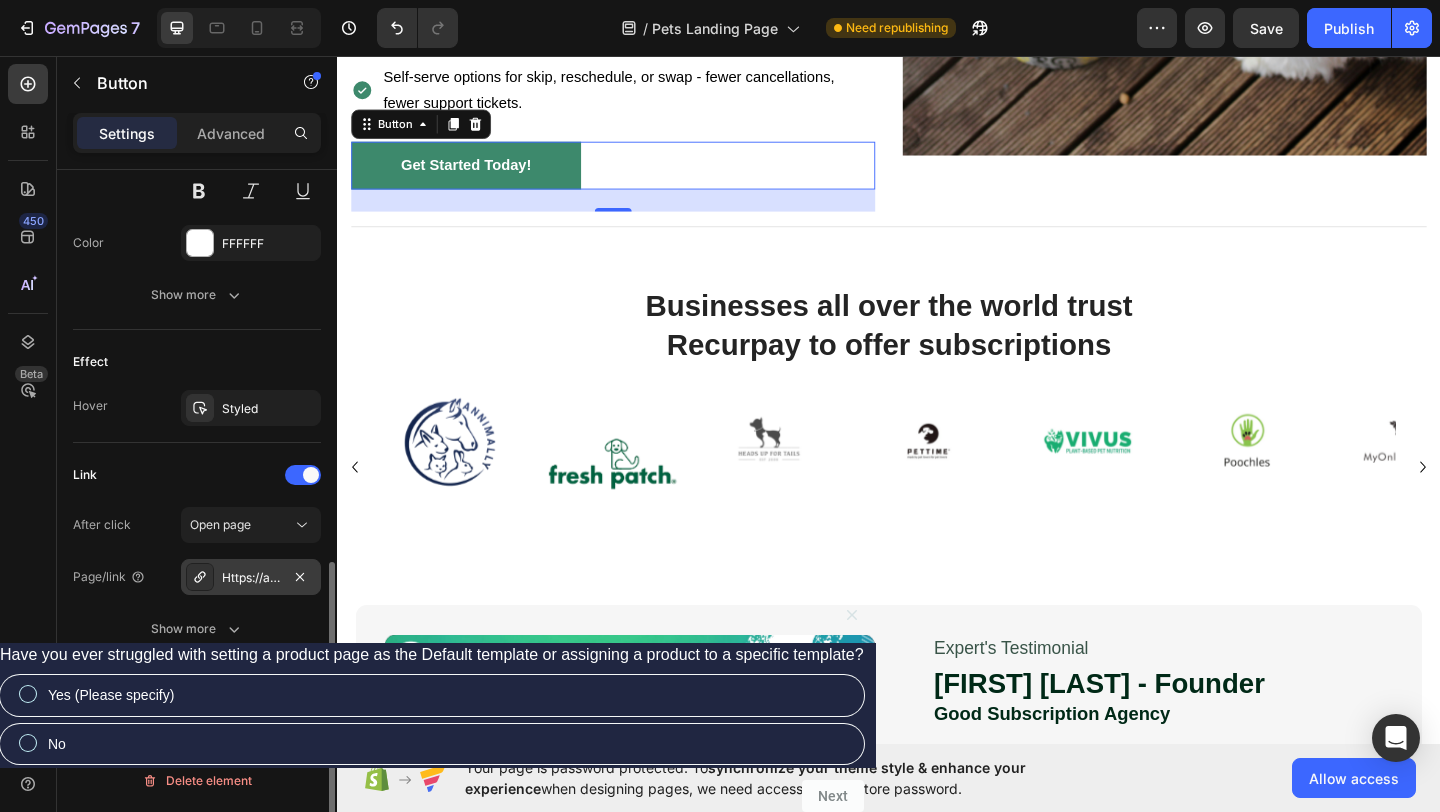 click on "Https://apps.Shopify.Com/recurpay-subscriptions" at bounding box center [251, 577] 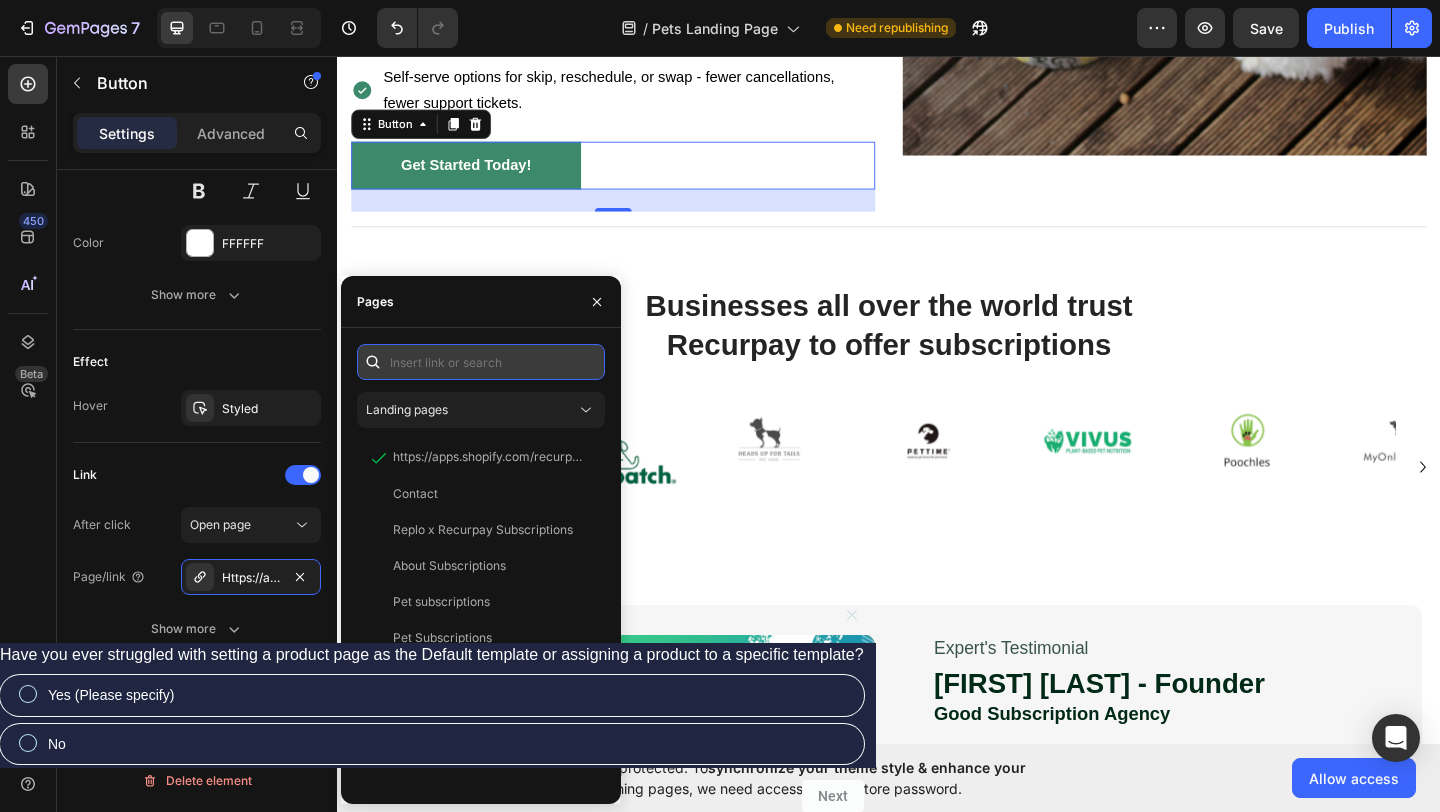 click at bounding box center [481, 362] 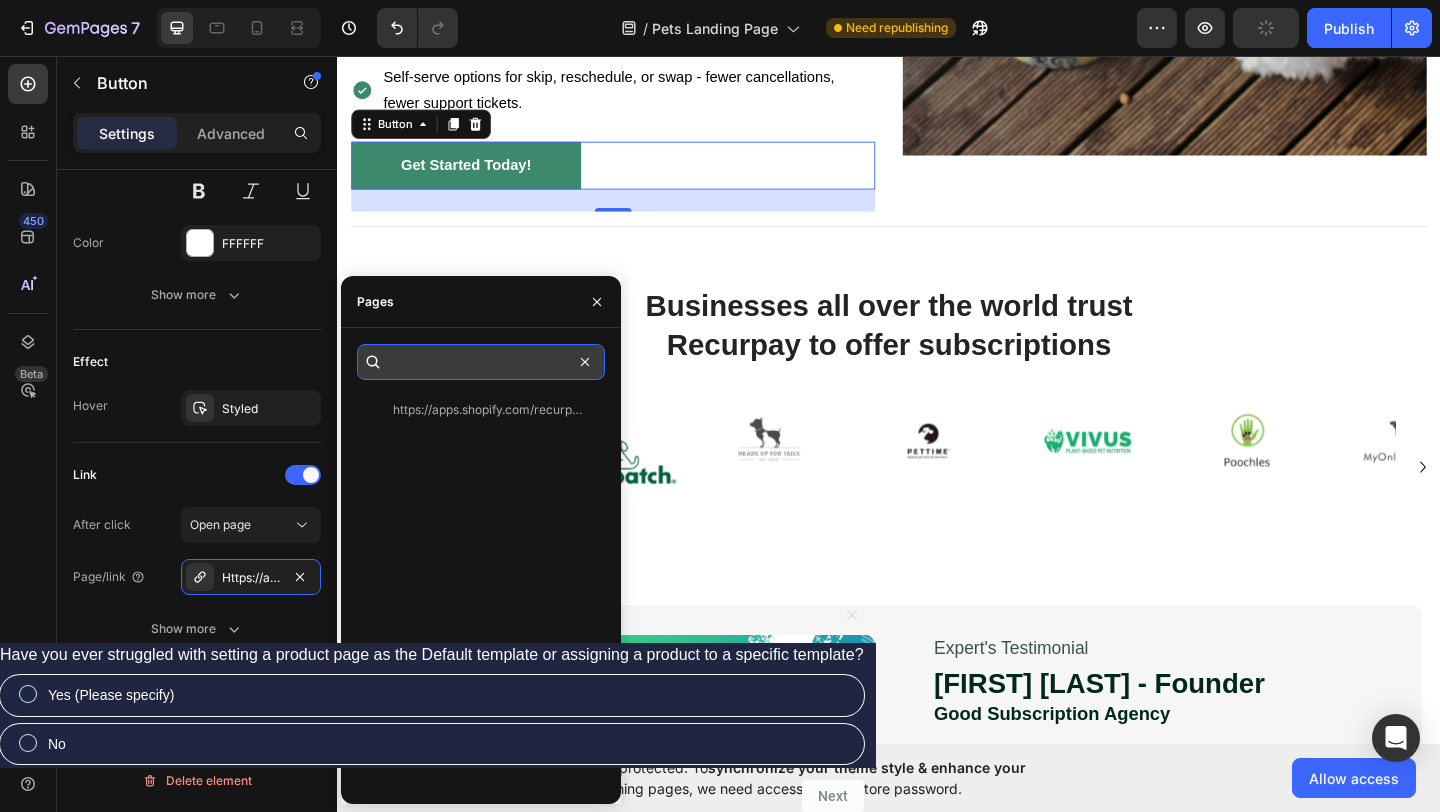 scroll, scrollTop: 0, scrollLeft: 361, axis: horizontal 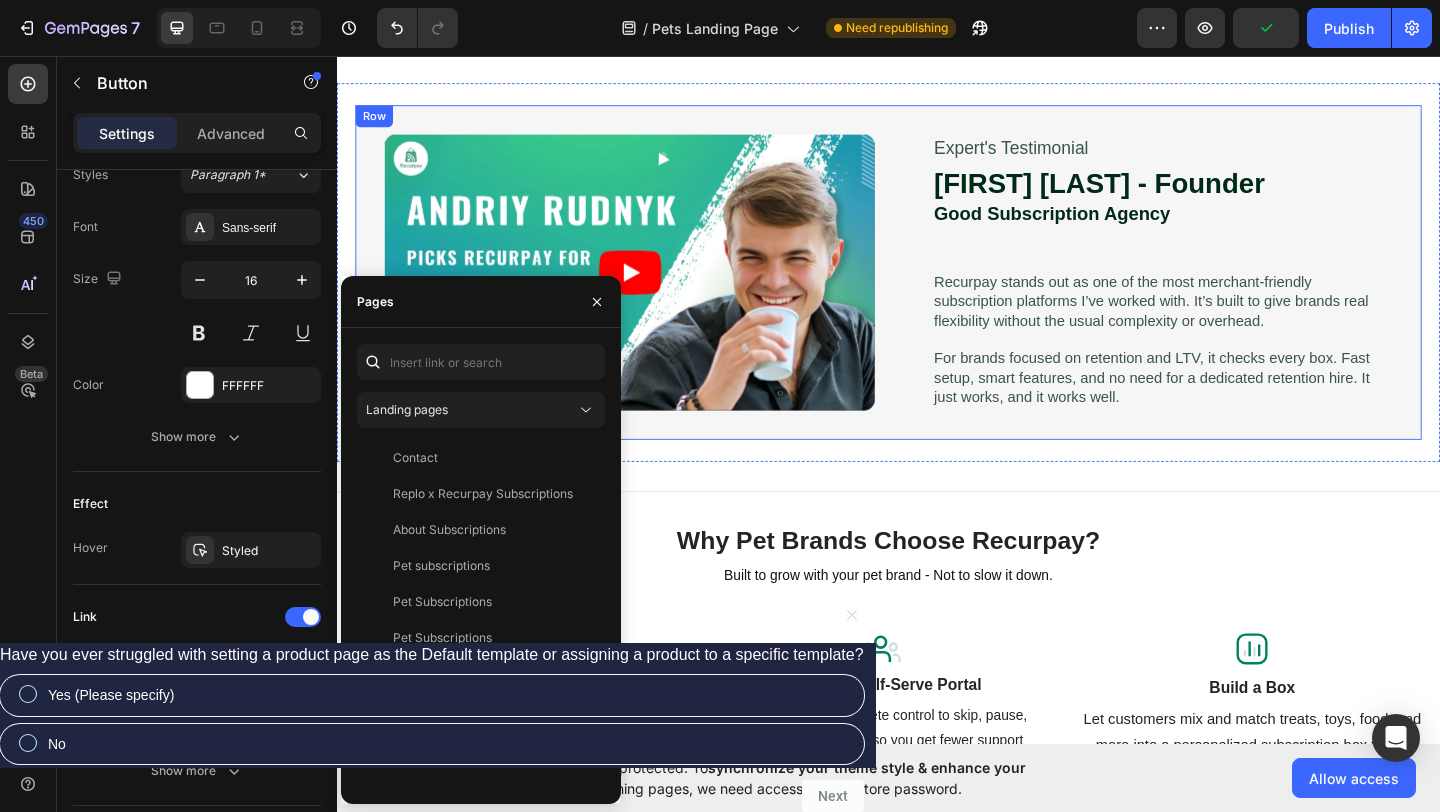 click on "Video Carousel Expert's Testimonial Text Block [FIRST] [LAST] - Founder  Good Subscription Agency Heading Recurpay stands out as one of the most merchant-friendly subscription platforms I’ve worked with. It’s built to give brands real flexibility without the usual complexity or overhead.   For brands focused on retention and LTV, it checks every box. Fast setup, smart features, and no need for a dedicated retention hire. It just works, and it works well. Text Block Row Row" at bounding box center (937, 291) 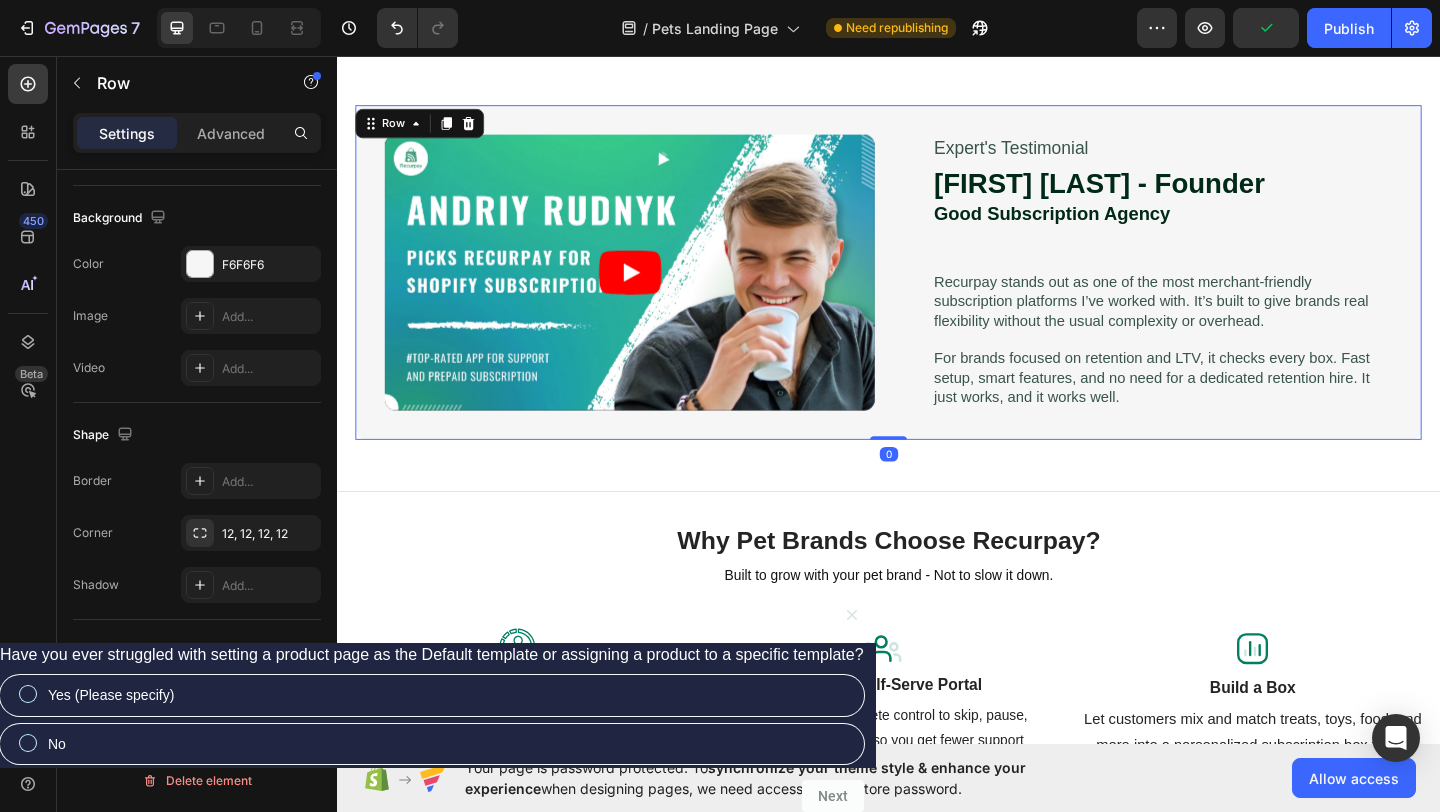scroll, scrollTop: 0, scrollLeft: 0, axis: both 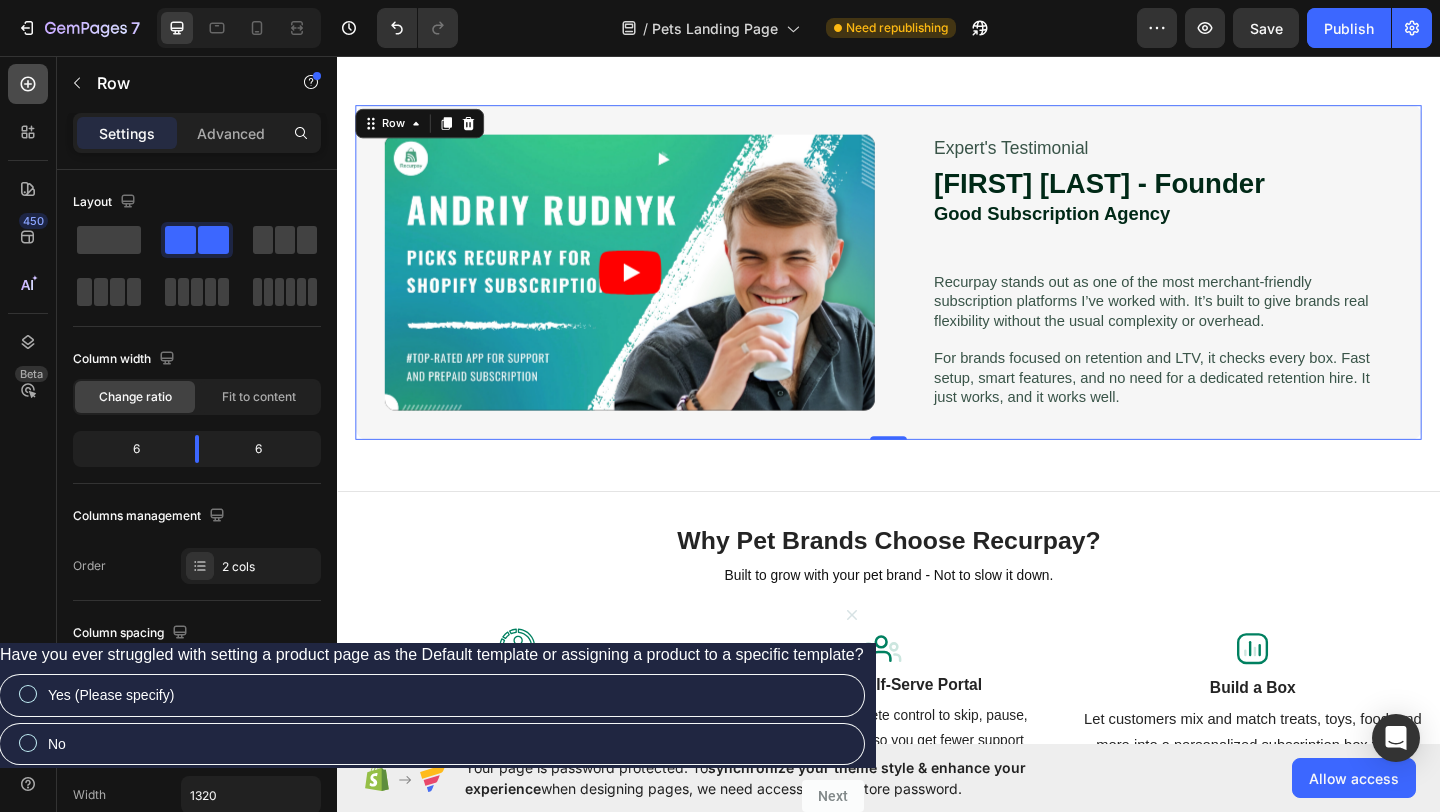 click 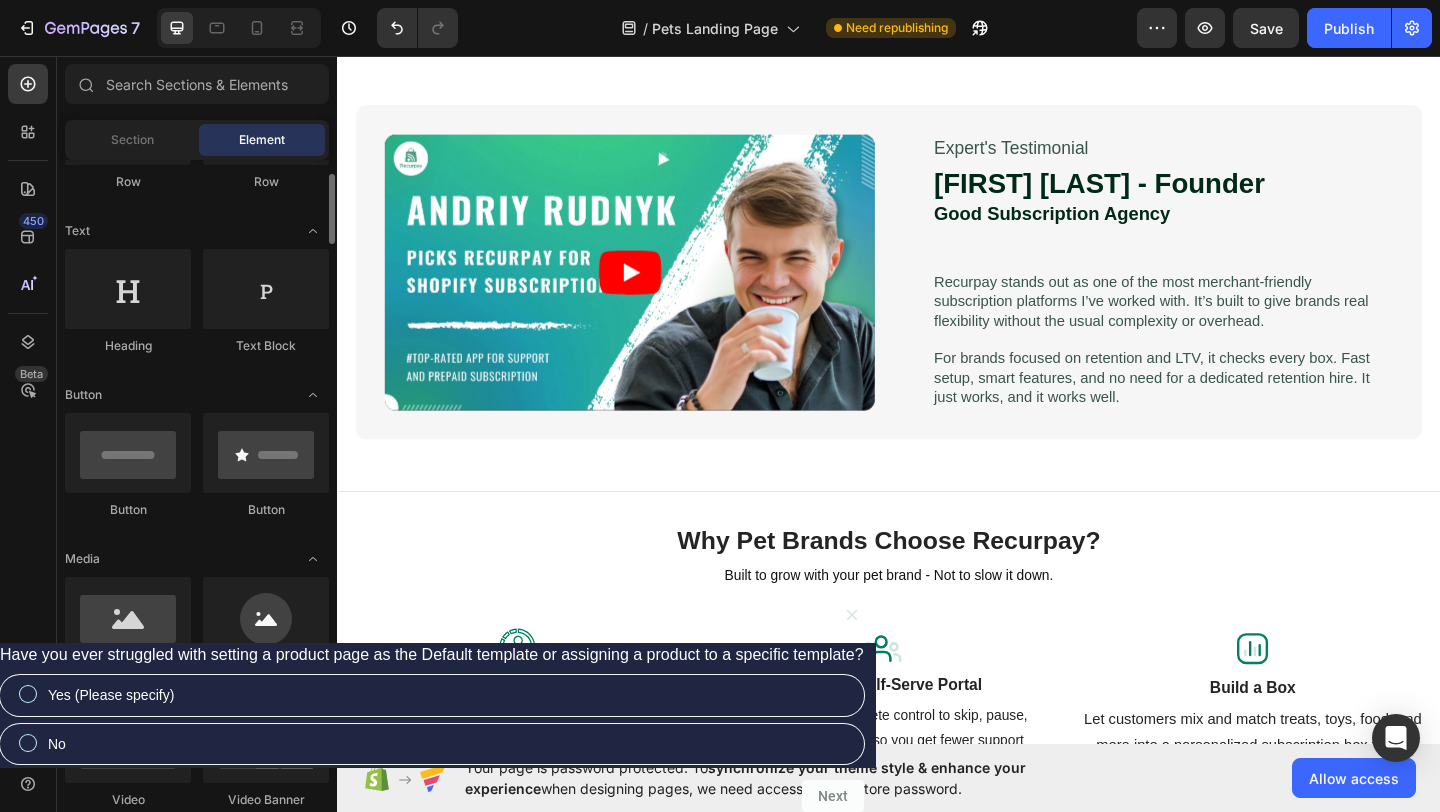 scroll, scrollTop: 268, scrollLeft: 0, axis: vertical 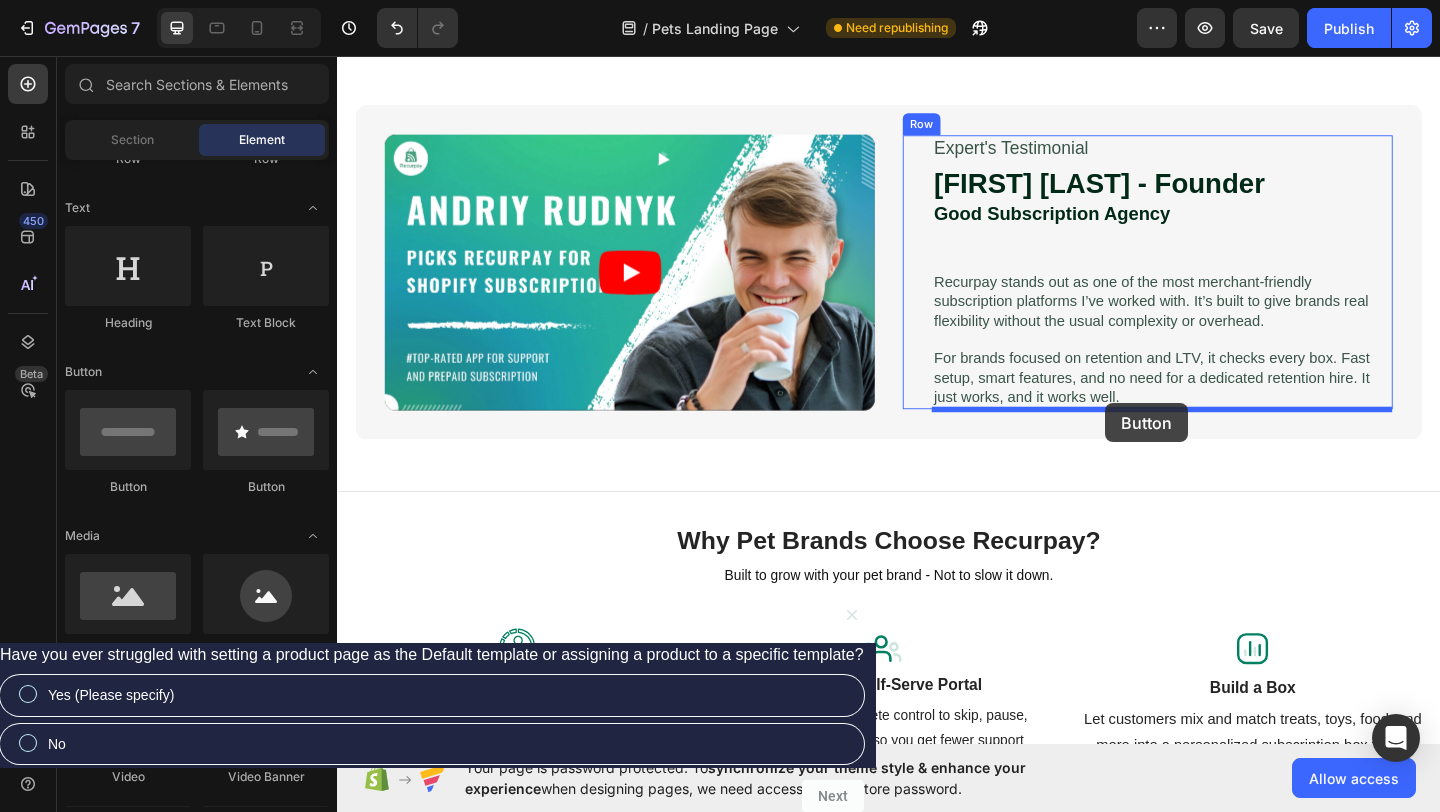 drag, startPoint x: 455, startPoint y: 483, endPoint x: 1175, endPoint y: 432, distance: 721.804 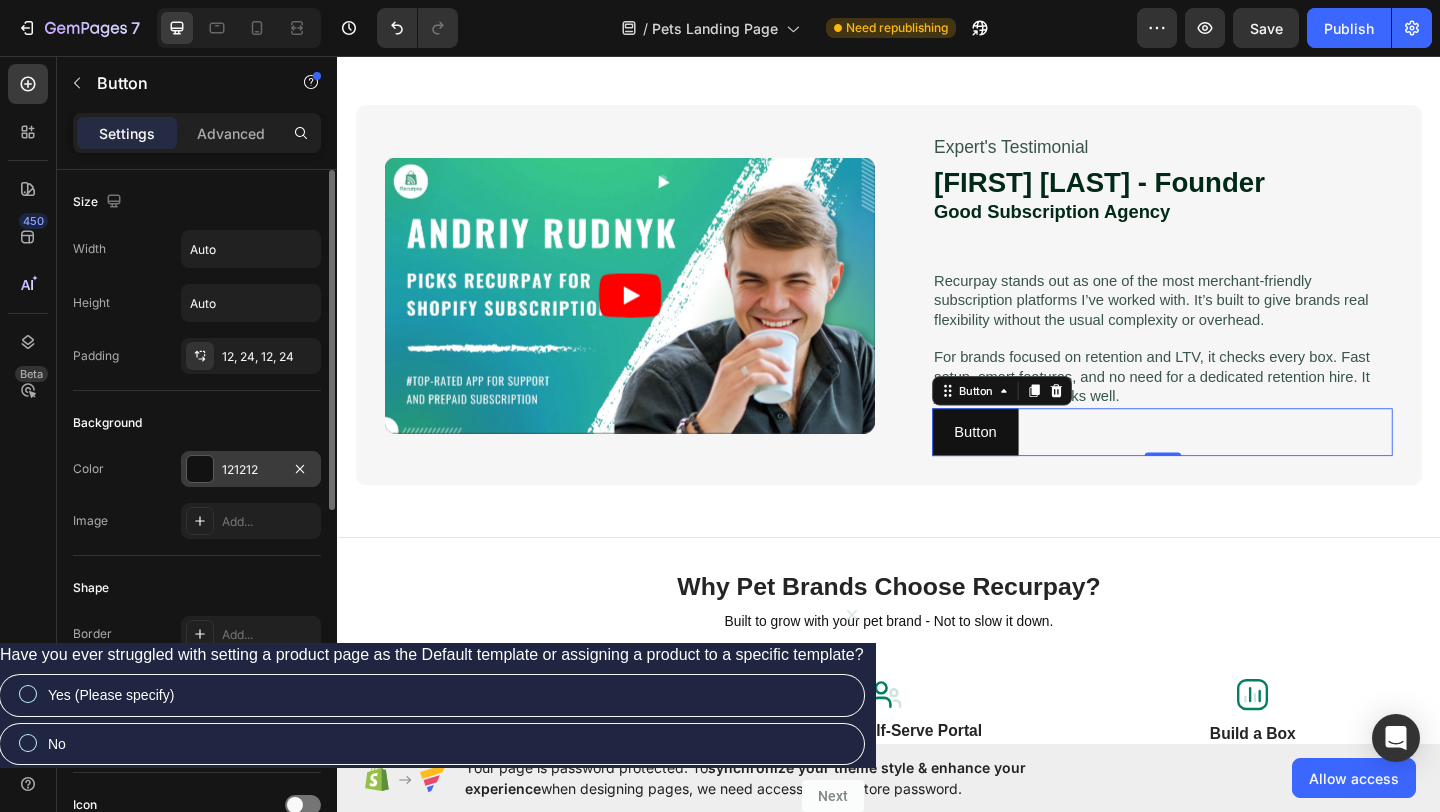click at bounding box center [200, 469] 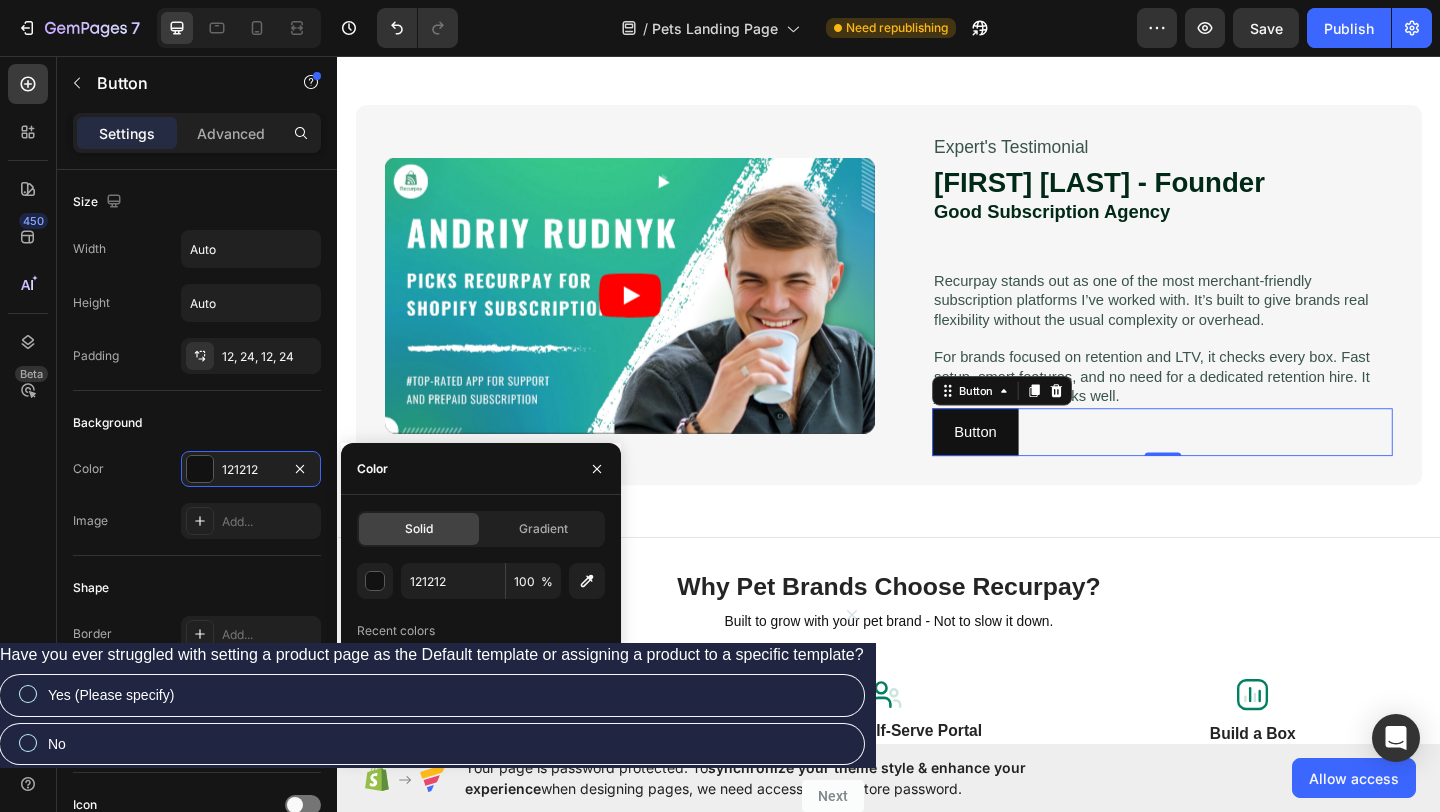 click at bounding box center (515, 657) 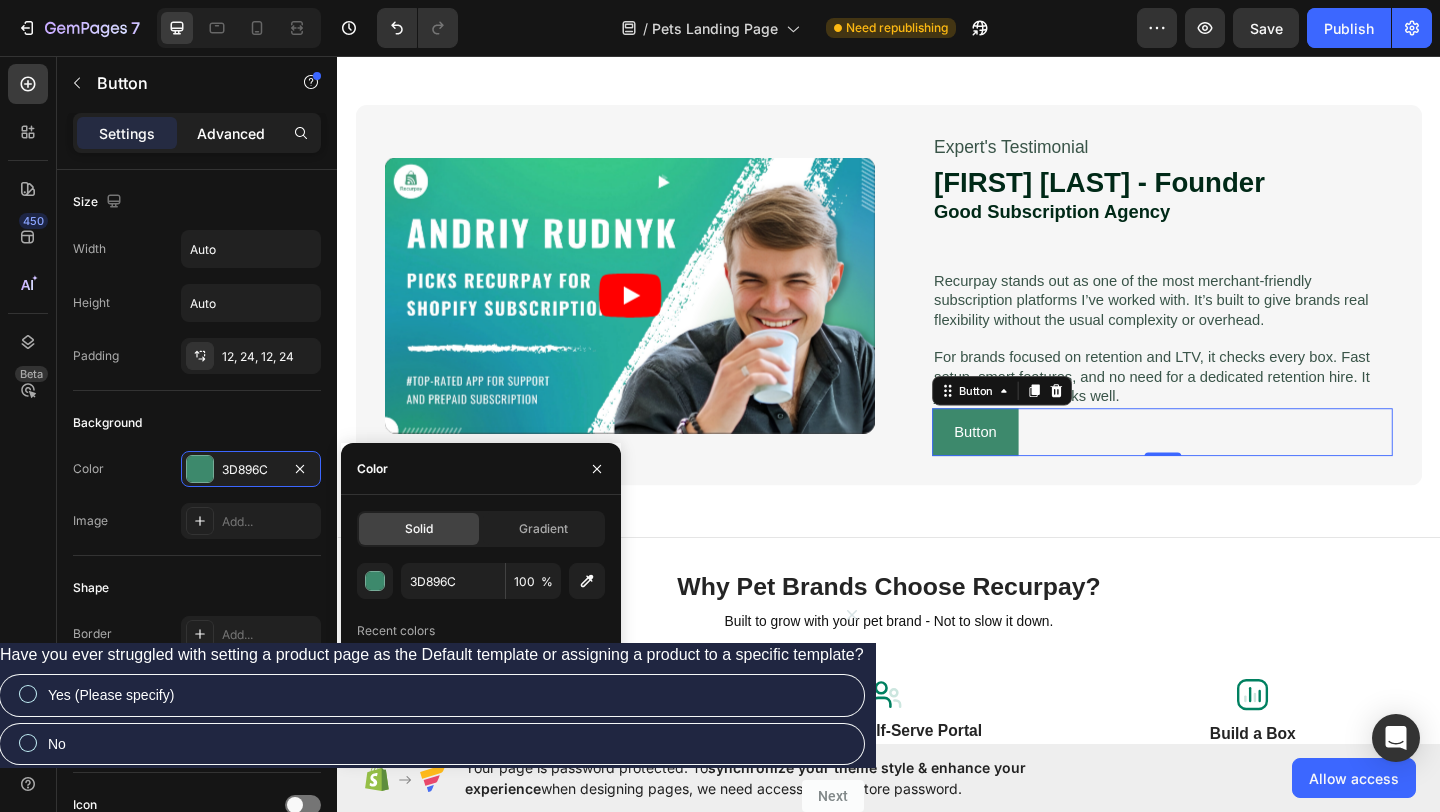 click on "Advanced" at bounding box center [231, 133] 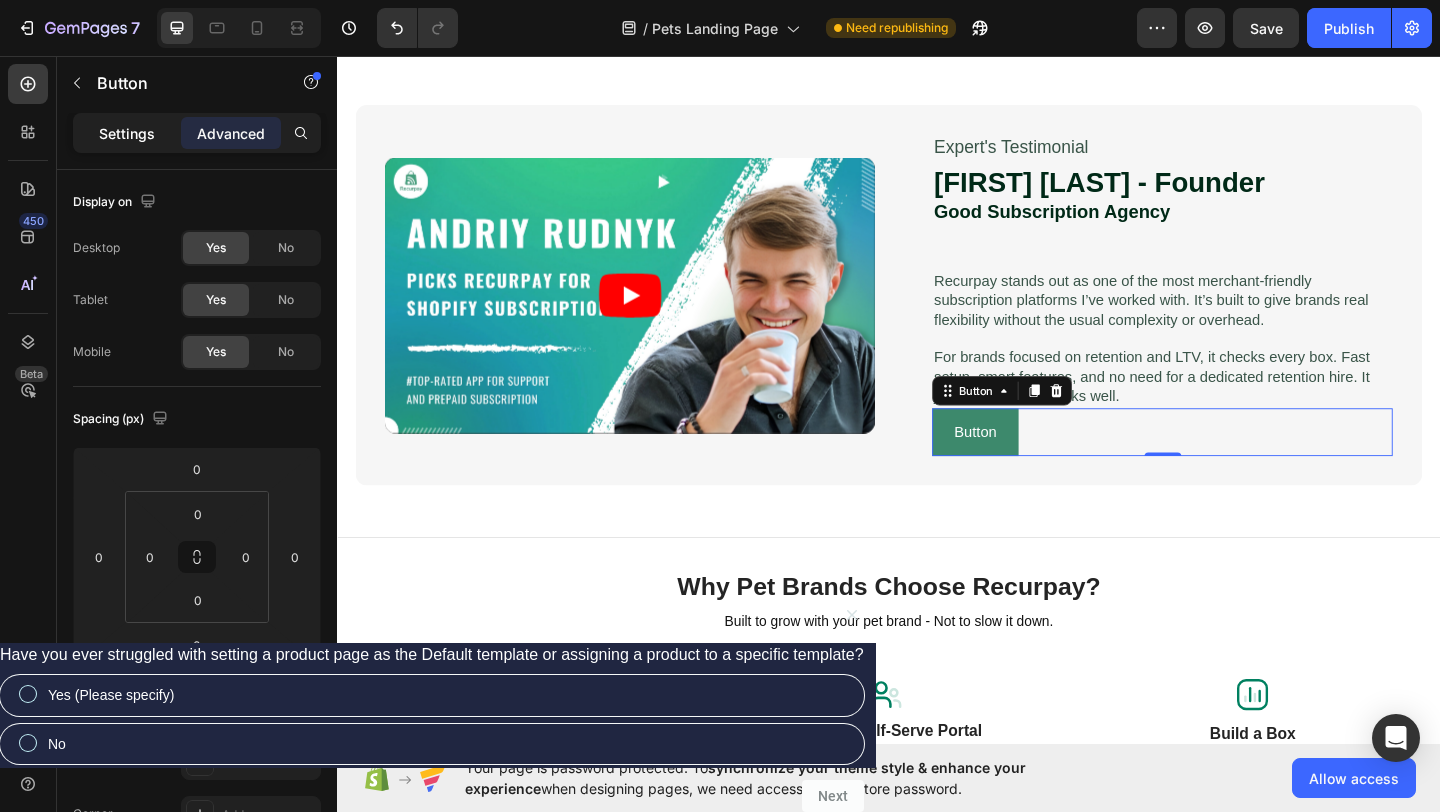 click on "Settings" at bounding box center (127, 133) 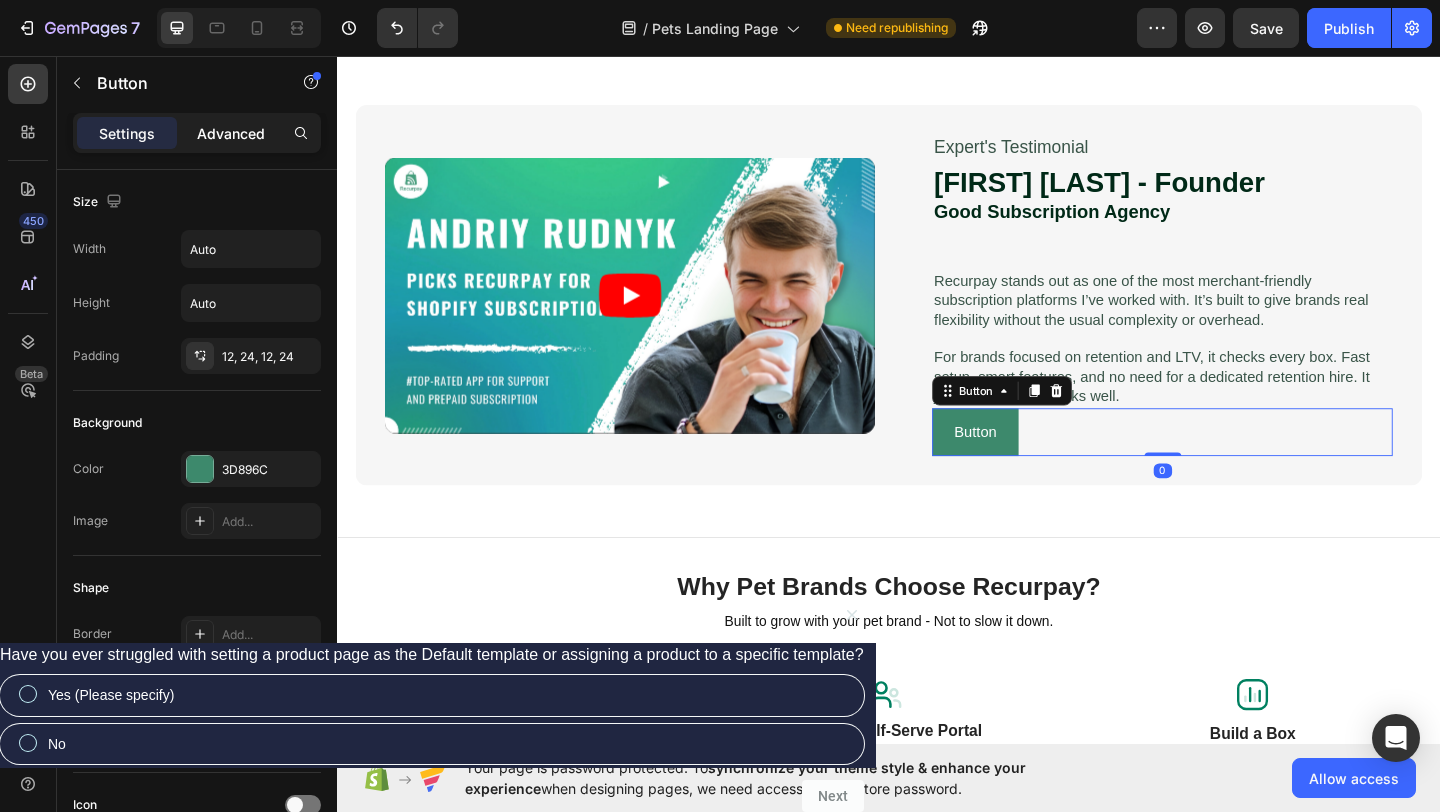 click on "Advanced" at bounding box center [231, 133] 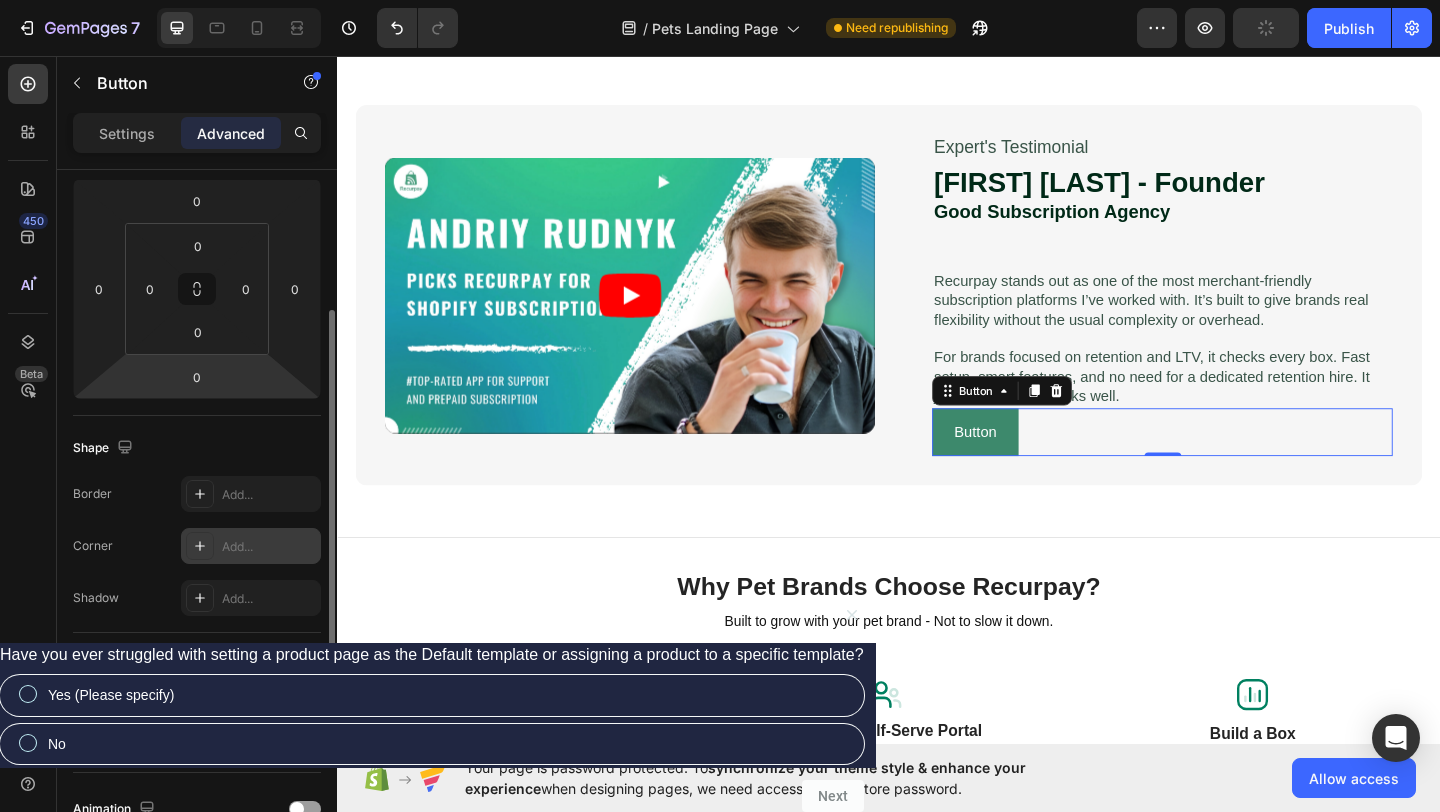 scroll, scrollTop: 285, scrollLeft: 0, axis: vertical 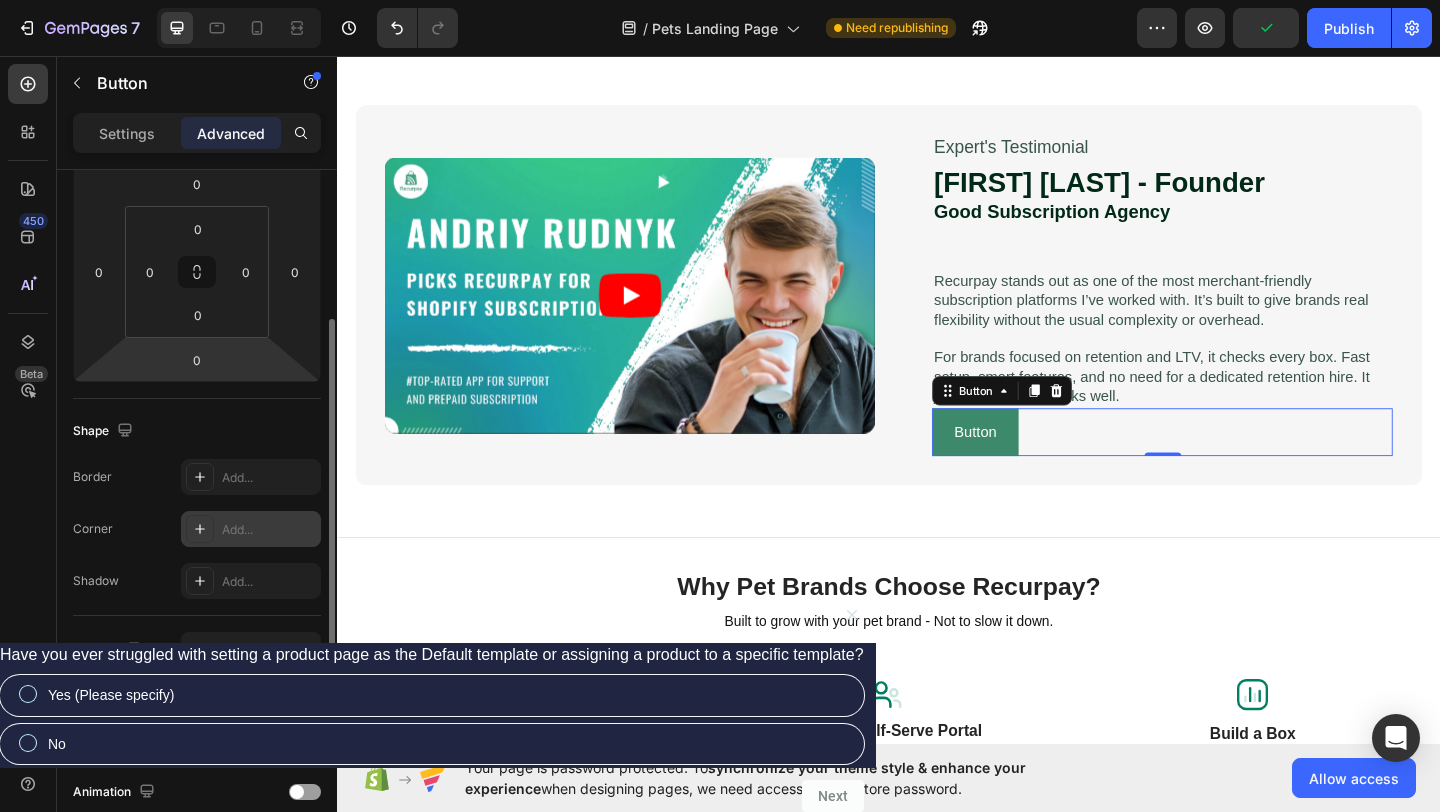 click 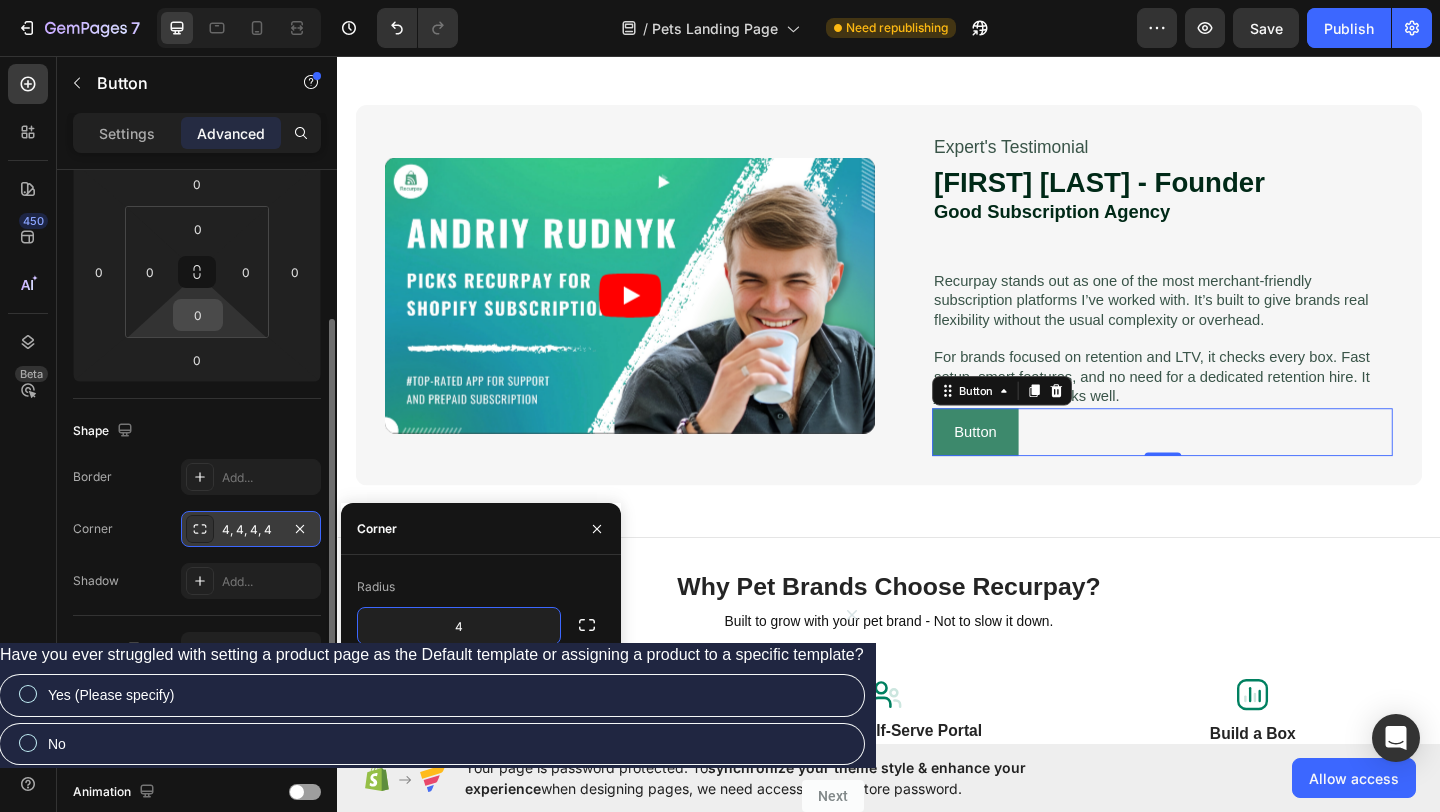 scroll, scrollTop: 0, scrollLeft: 0, axis: both 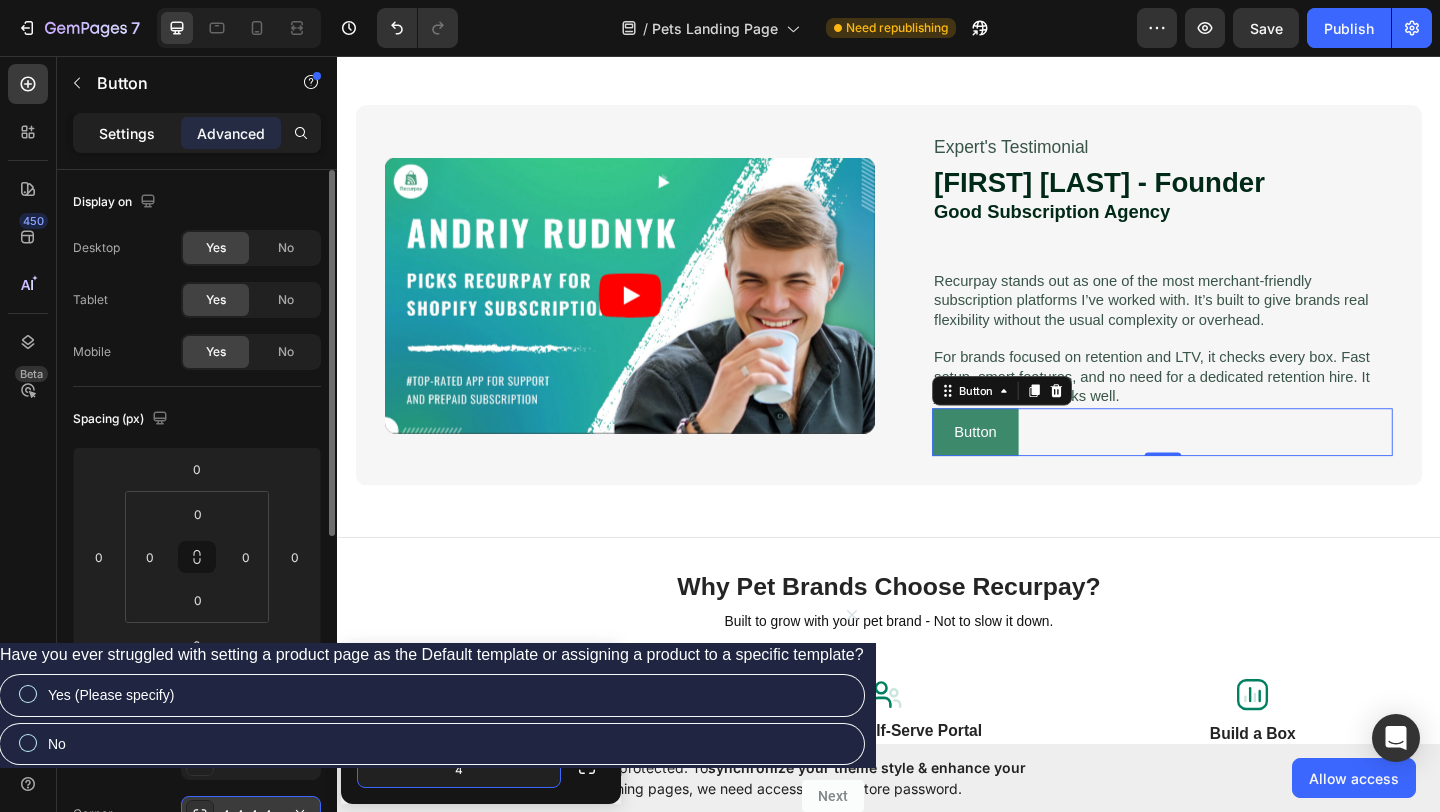 click on "Settings" at bounding box center [127, 133] 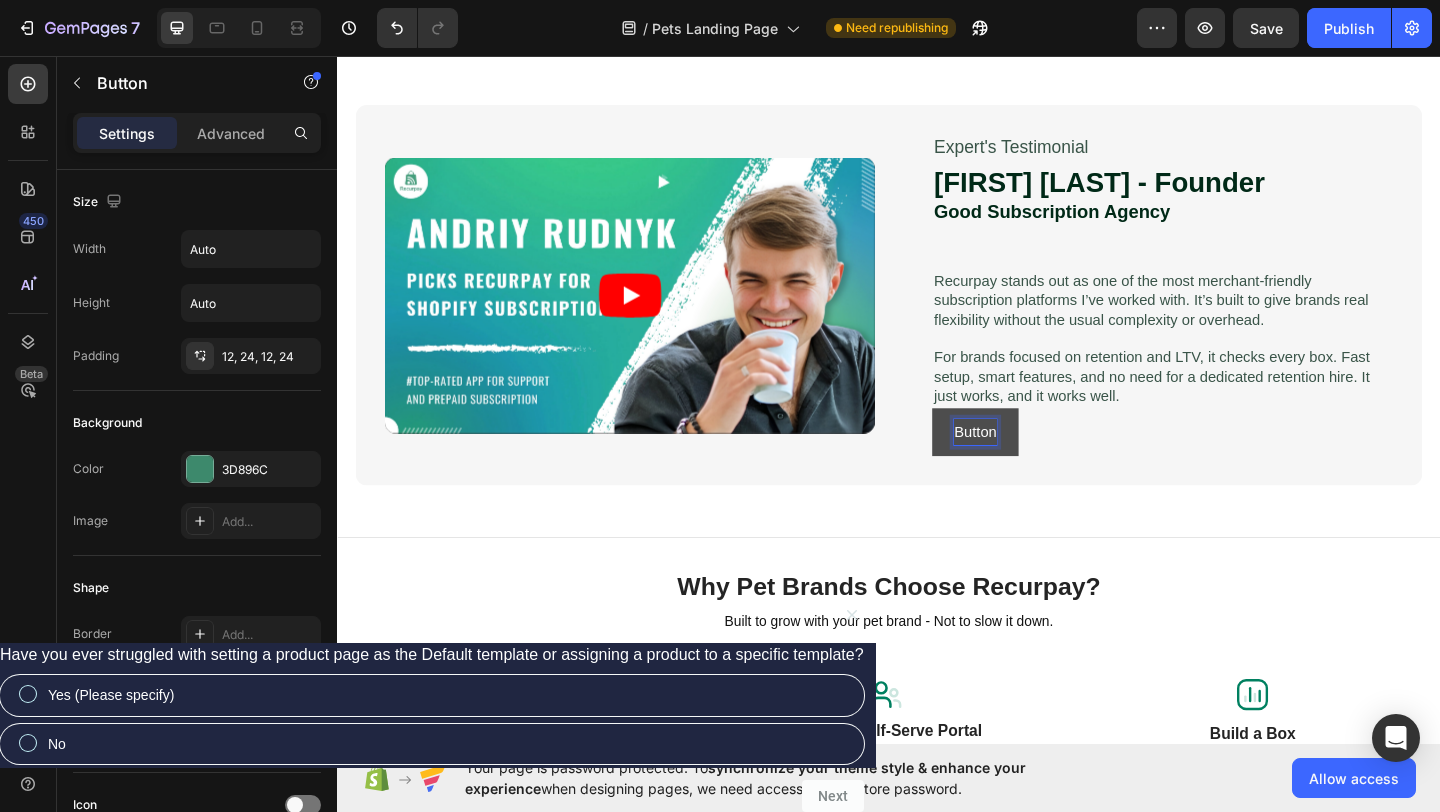 click on "Button" at bounding box center (1031, 465) 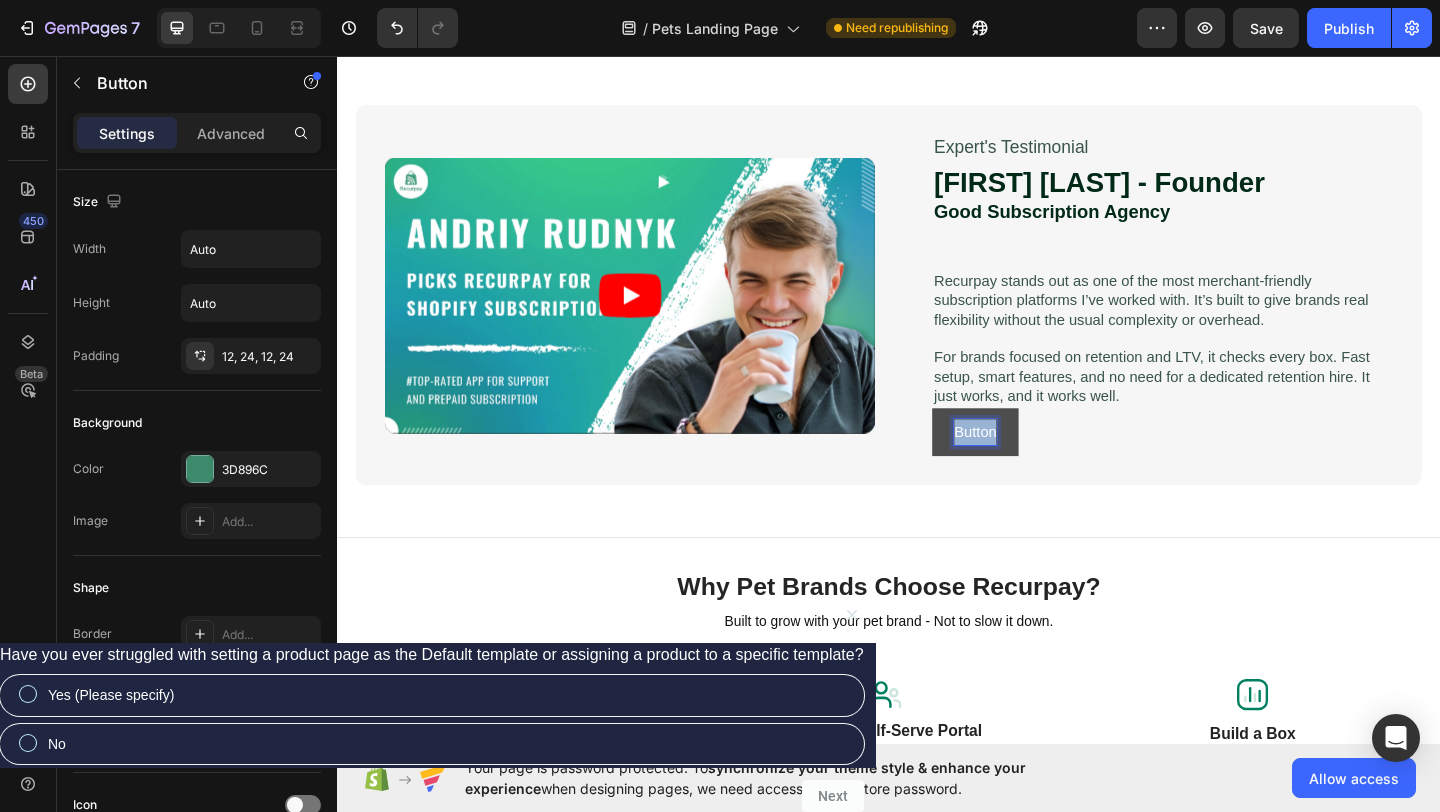 click on "Button" at bounding box center [1031, 465] 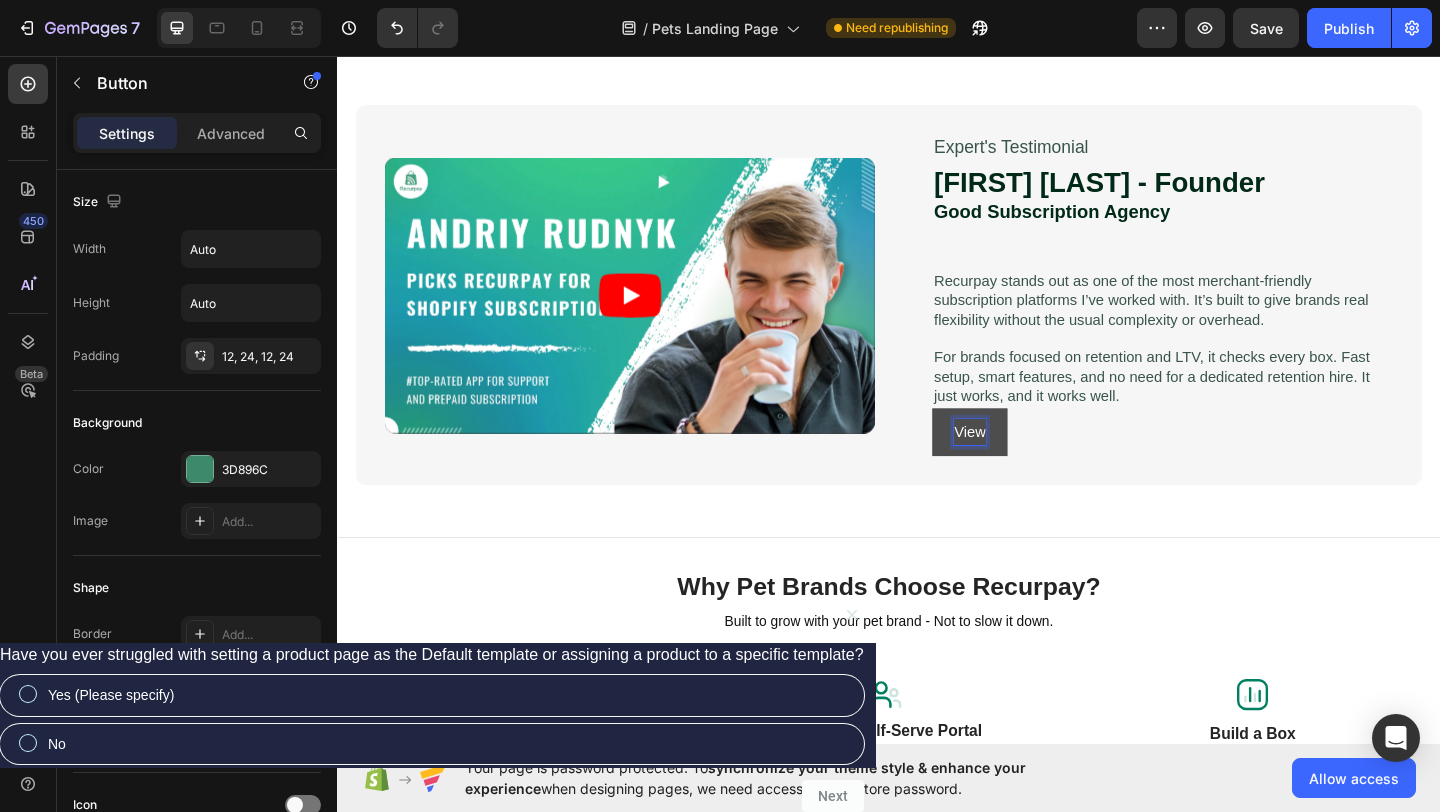 click on "View" at bounding box center [1025, 465] 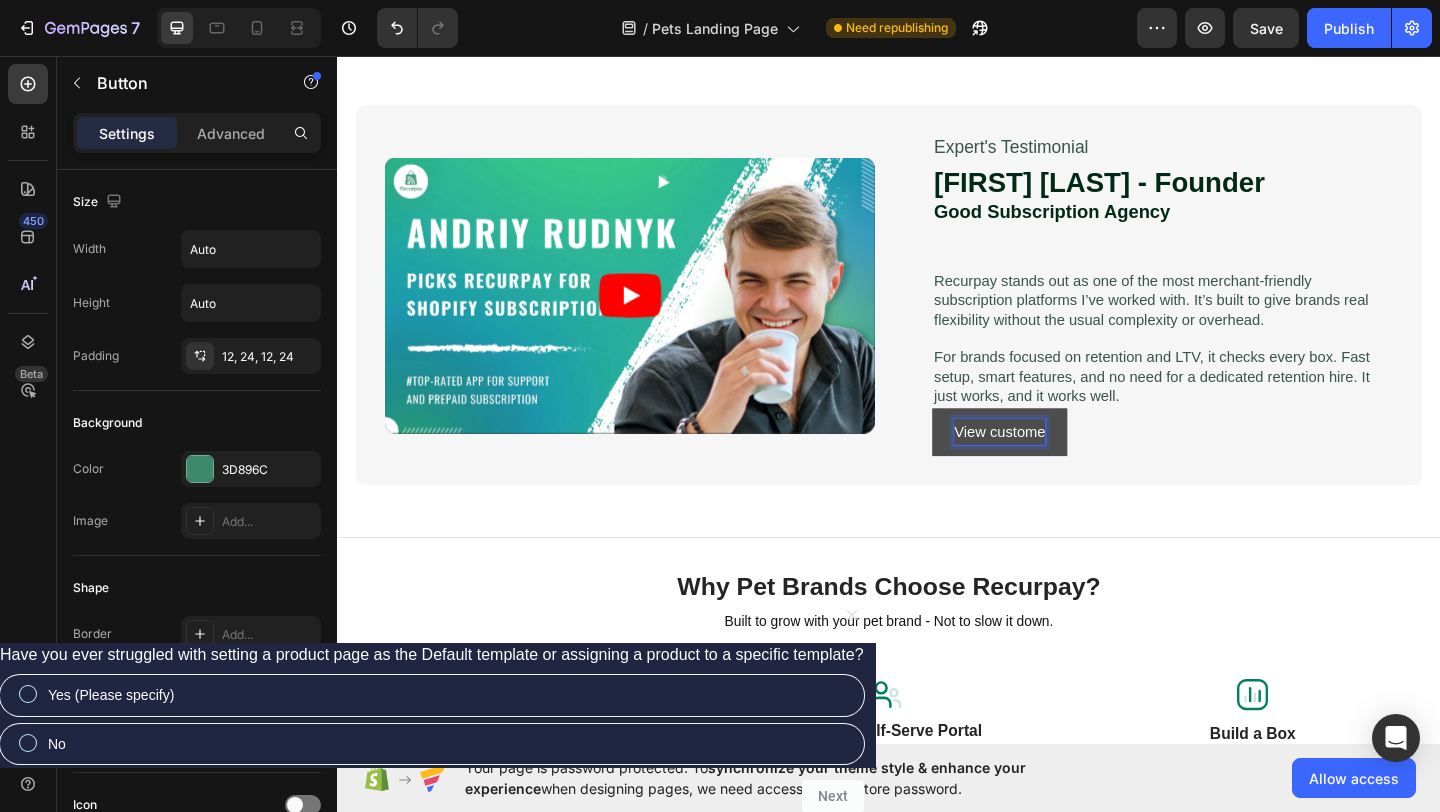 click on "View custome" at bounding box center (1057, 465) 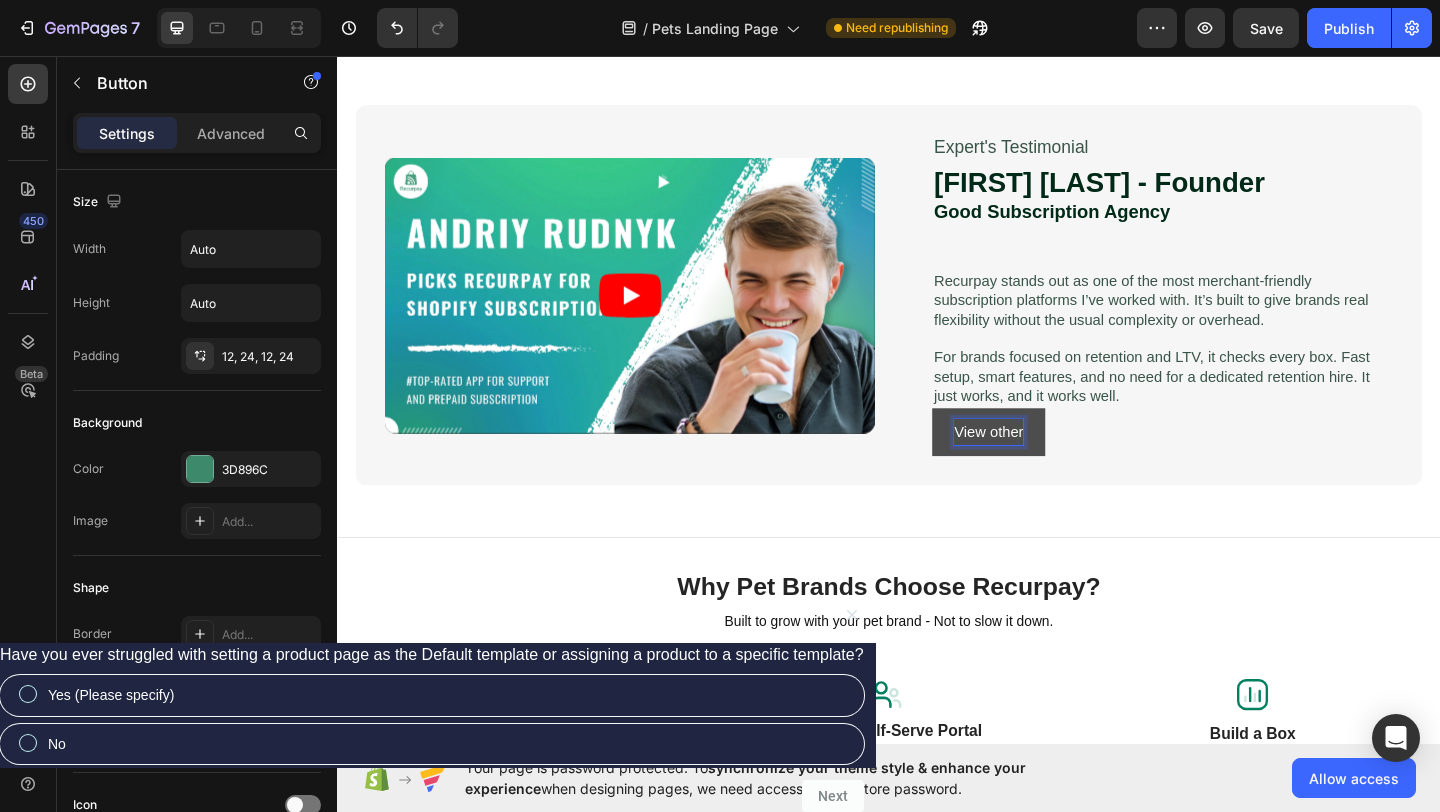 click on "View other" at bounding box center (1045, 465) 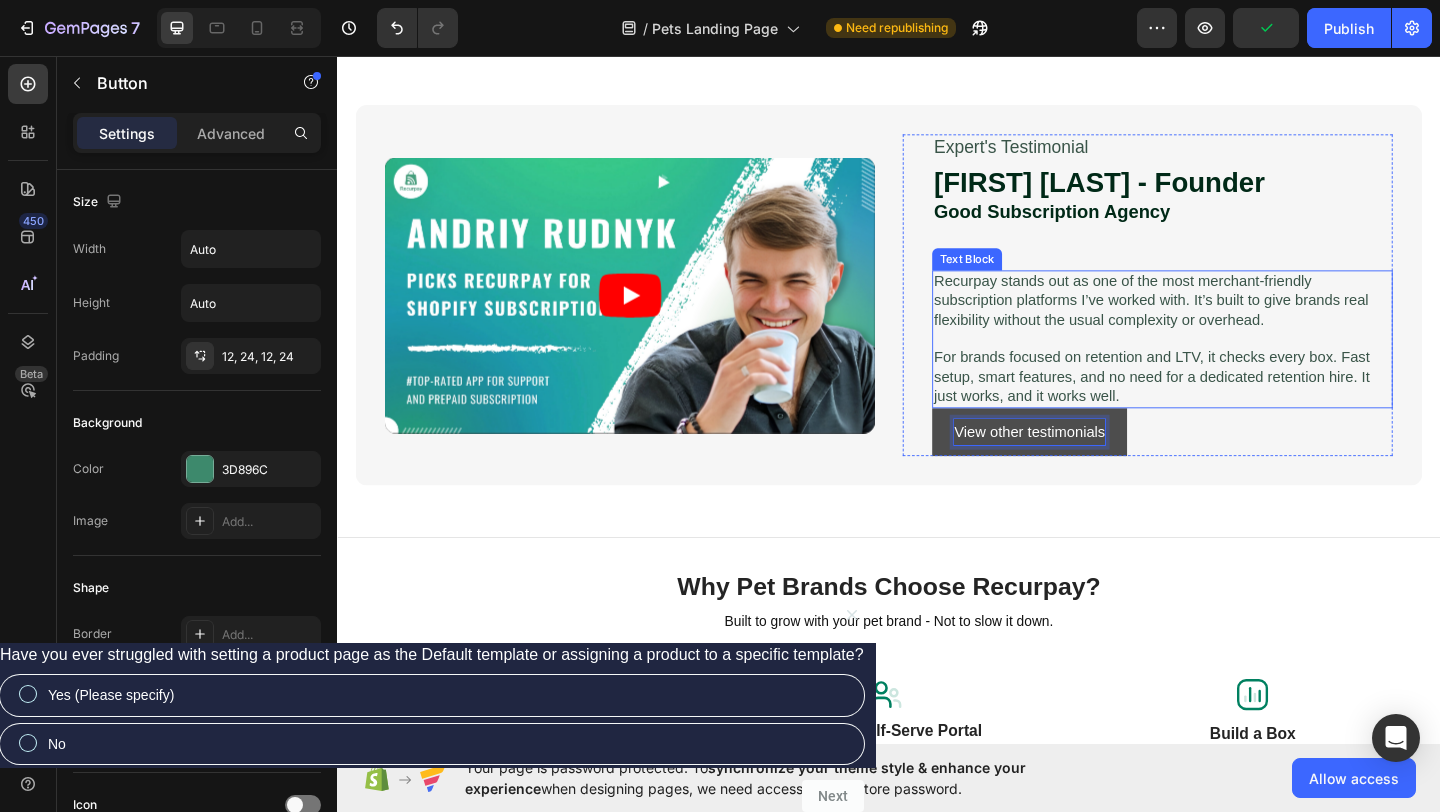click on "For brands focused on retention and LTV, it checks every box. Fast setup, smart features, and no need for a dedicated retention hire. It just works, and it works well." at bounding box center [1234, 405] 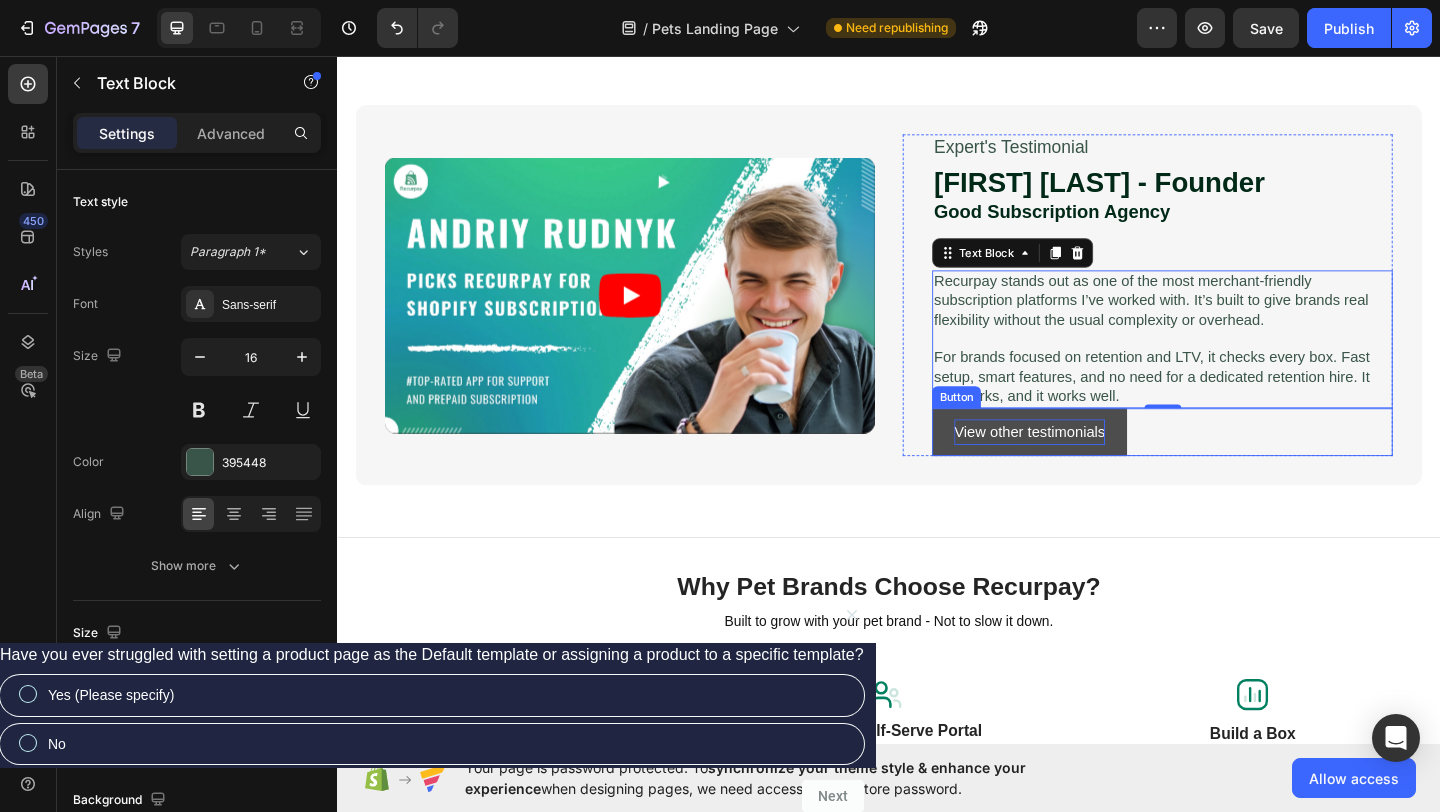 click on "View other testimonials" at bounding box center (1090, 465) 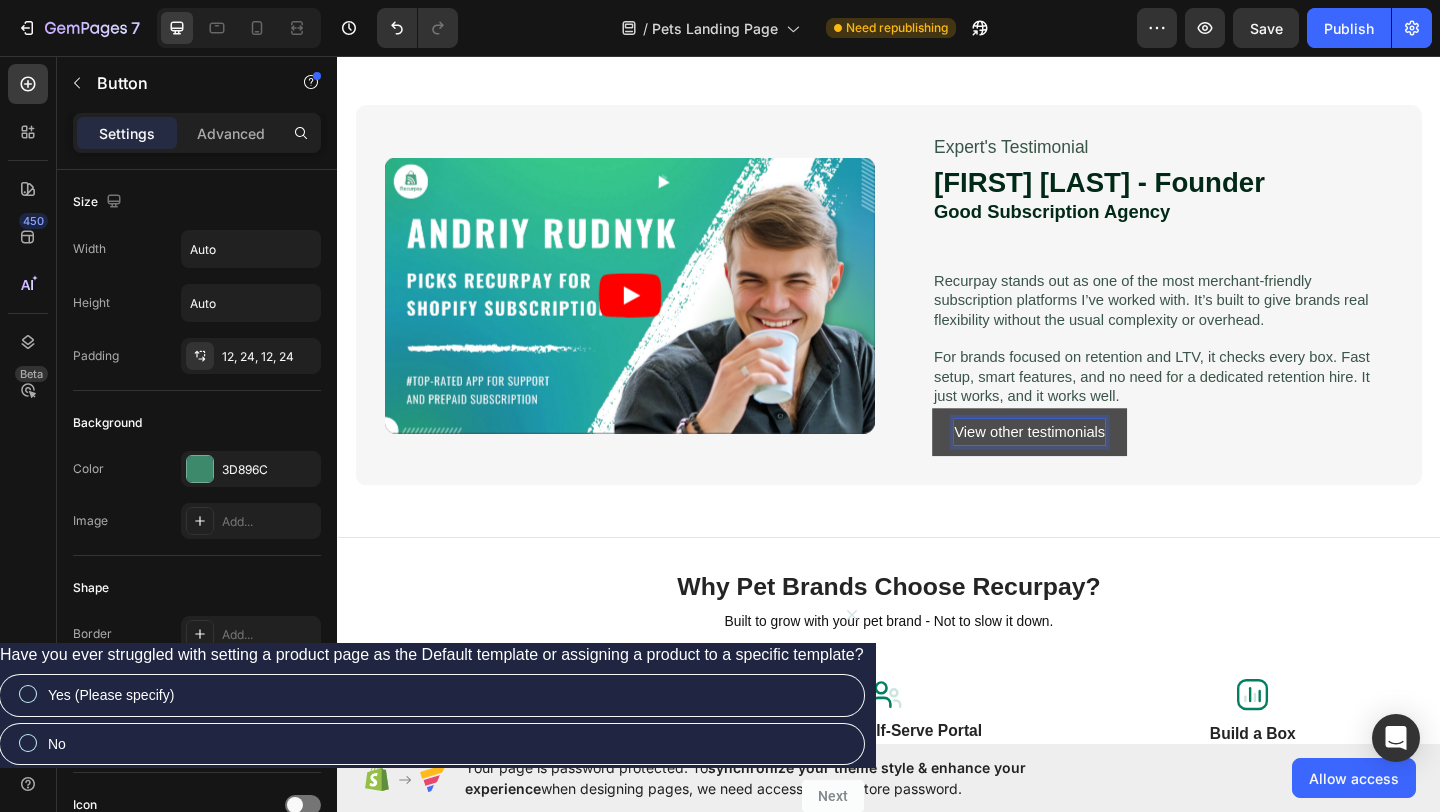 click on "View other testimonials" at bounding box center [1090, 465] 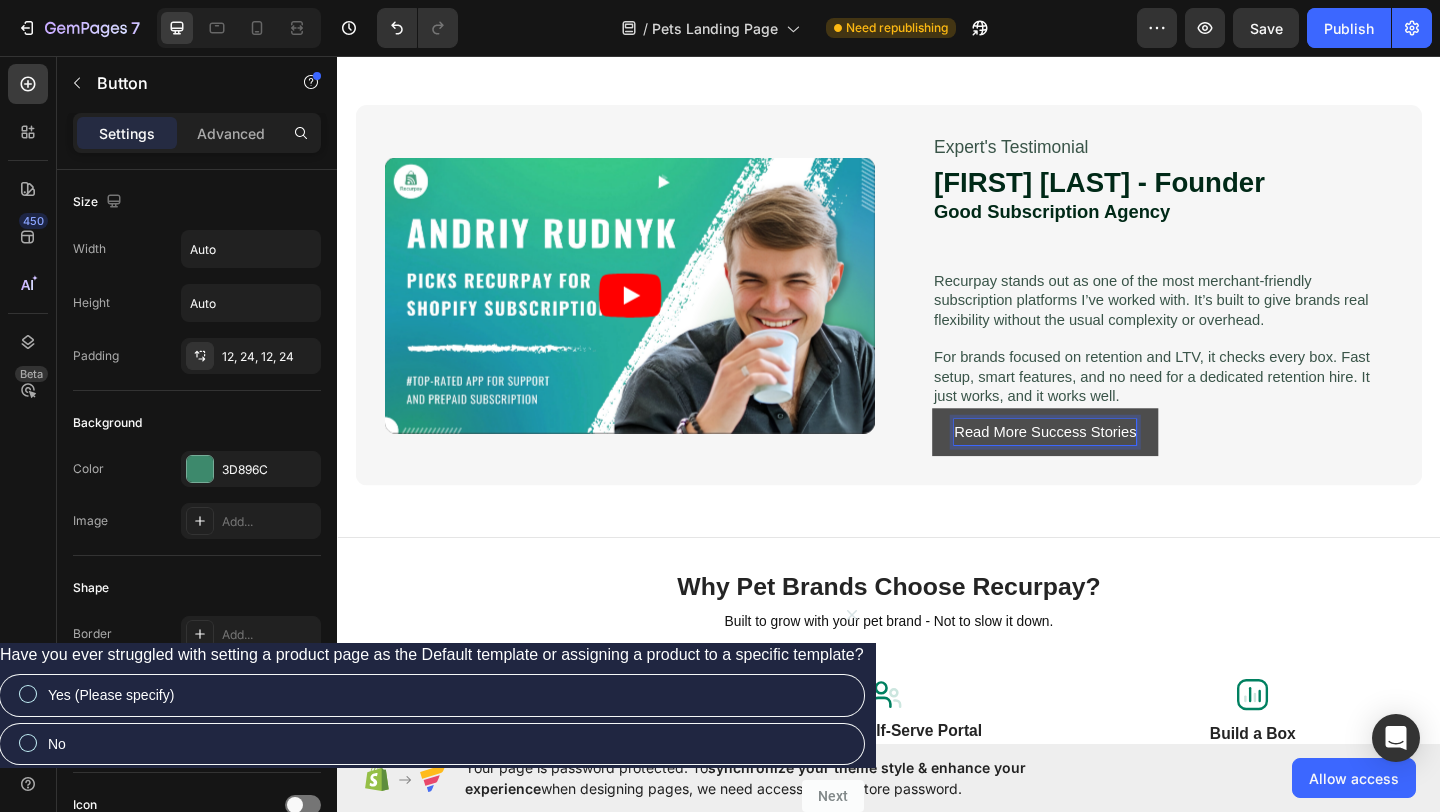 click on "Read More Success Stories" at bounding box center [1107, 465] 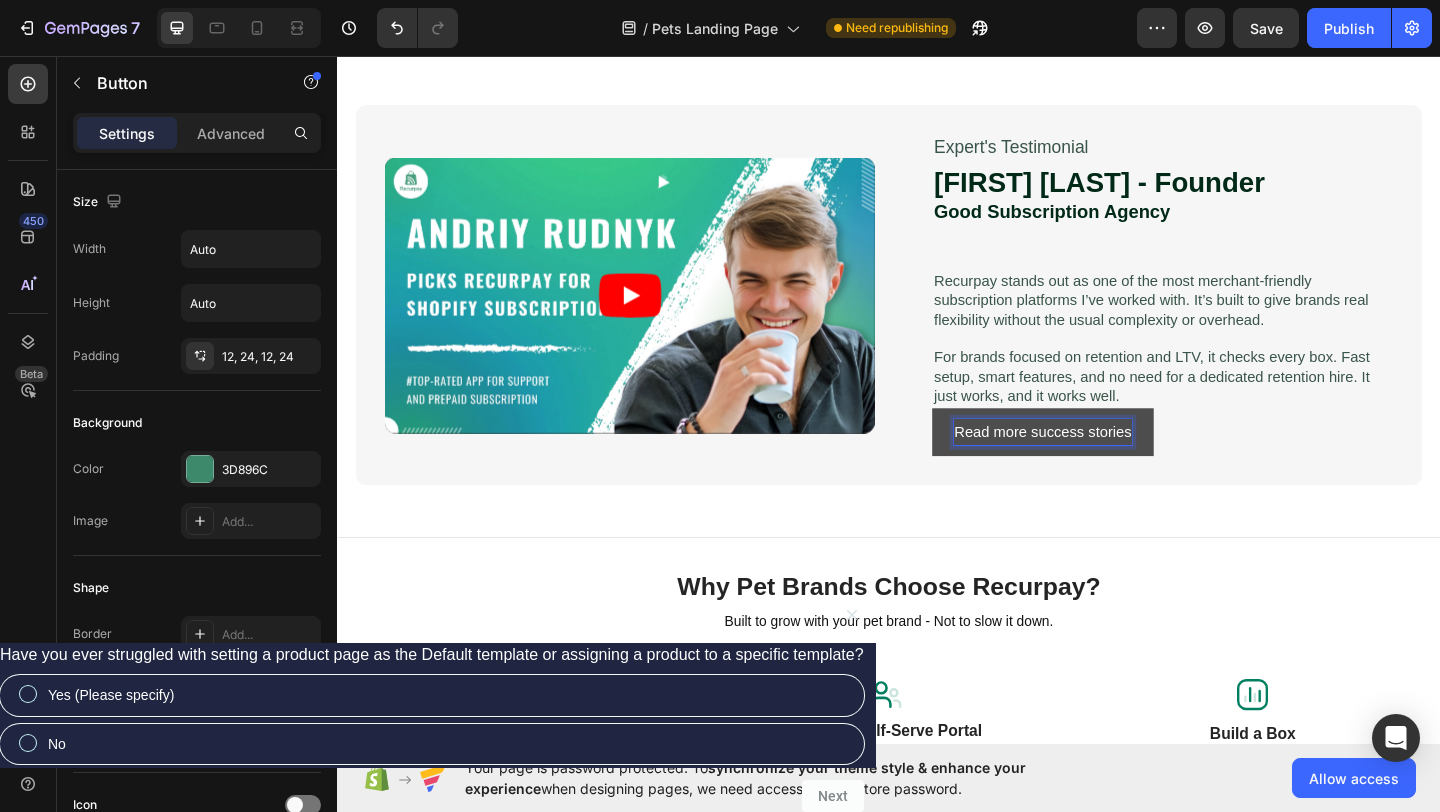 click on "Read more success stories Button   0" at bounding box center [1234, 465] 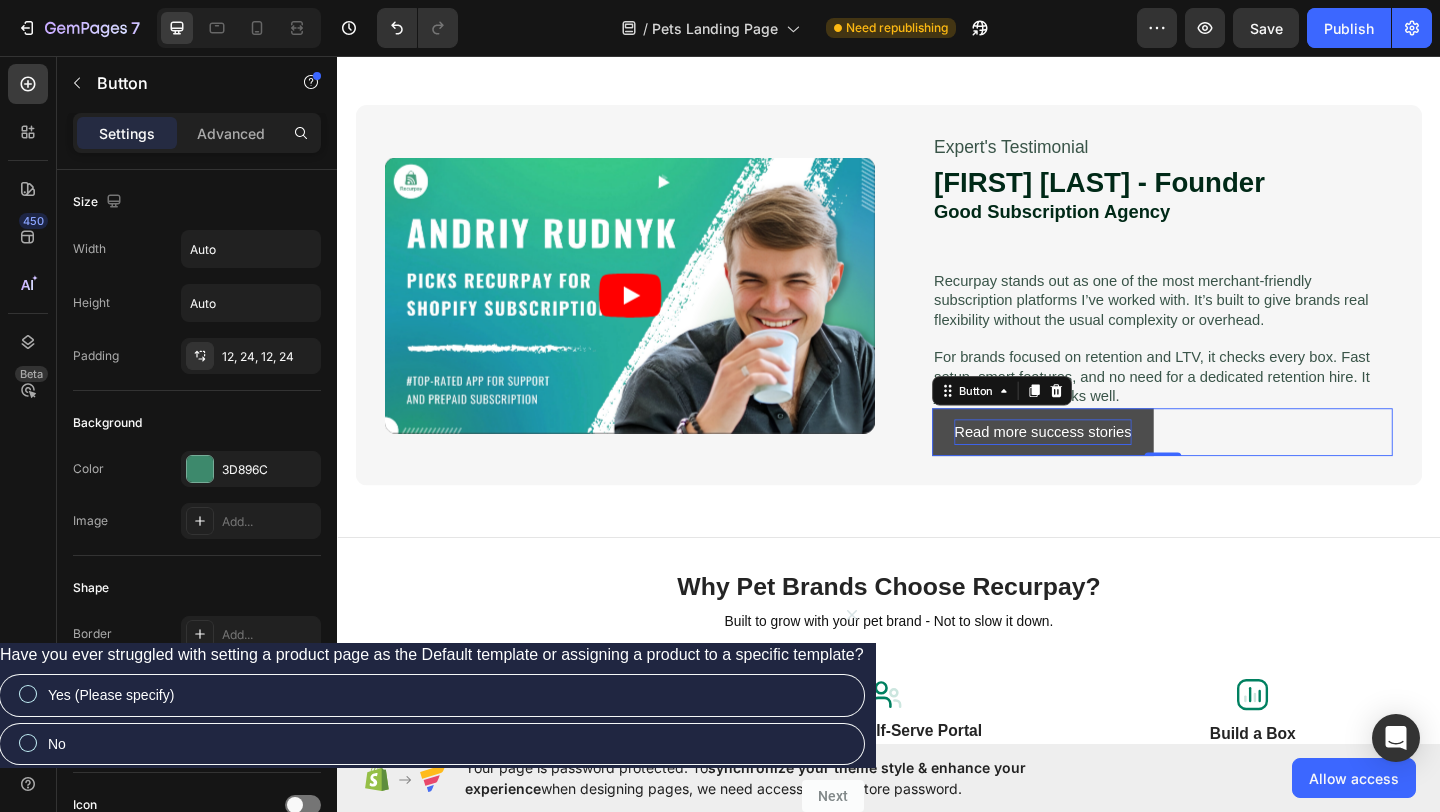 click on "Read more success stories" at bounding box center [1104, 465] 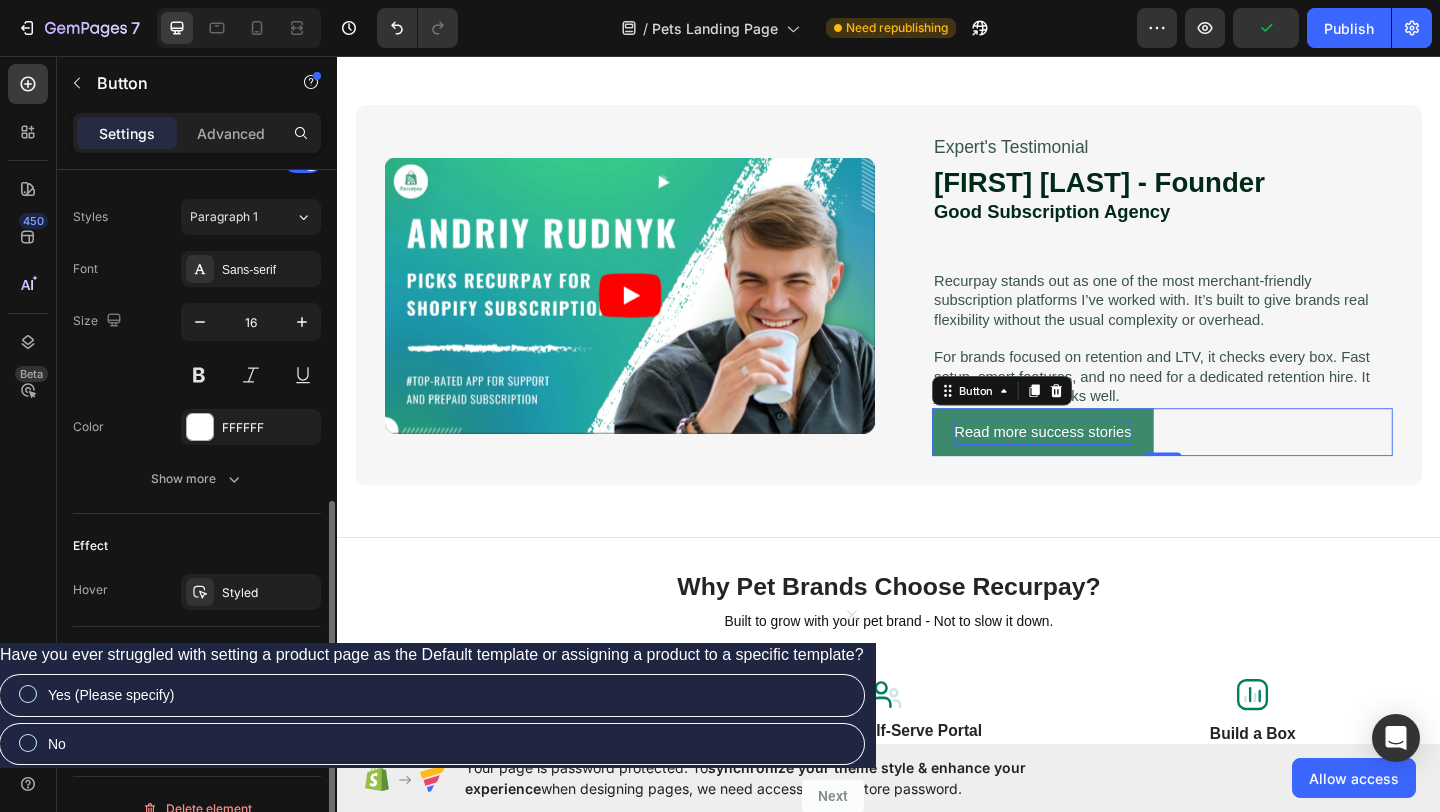 scroll, scrollTop: 697, scrollLeft: 0, axis: vertical 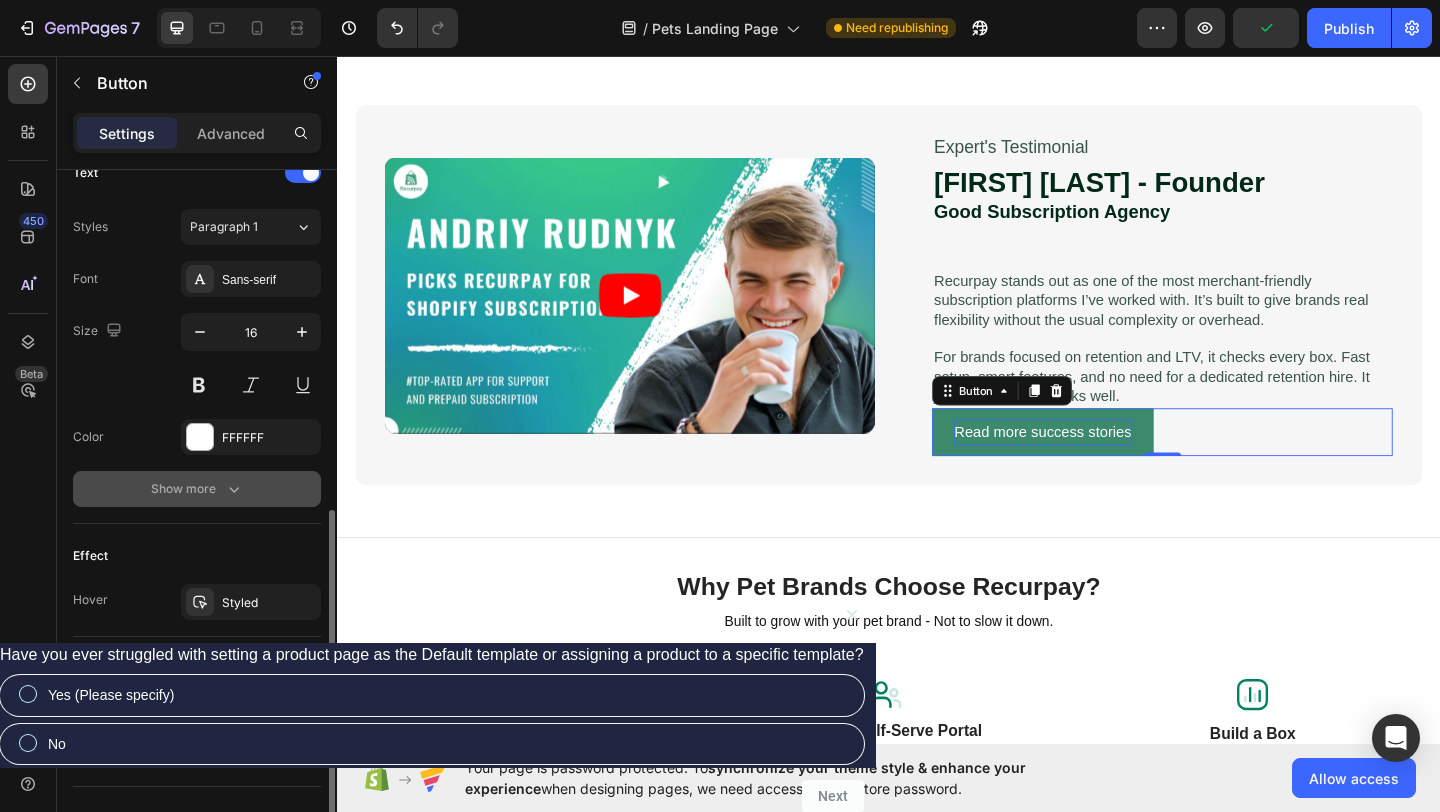 click on "Show more" at bounding box center (197, 489) 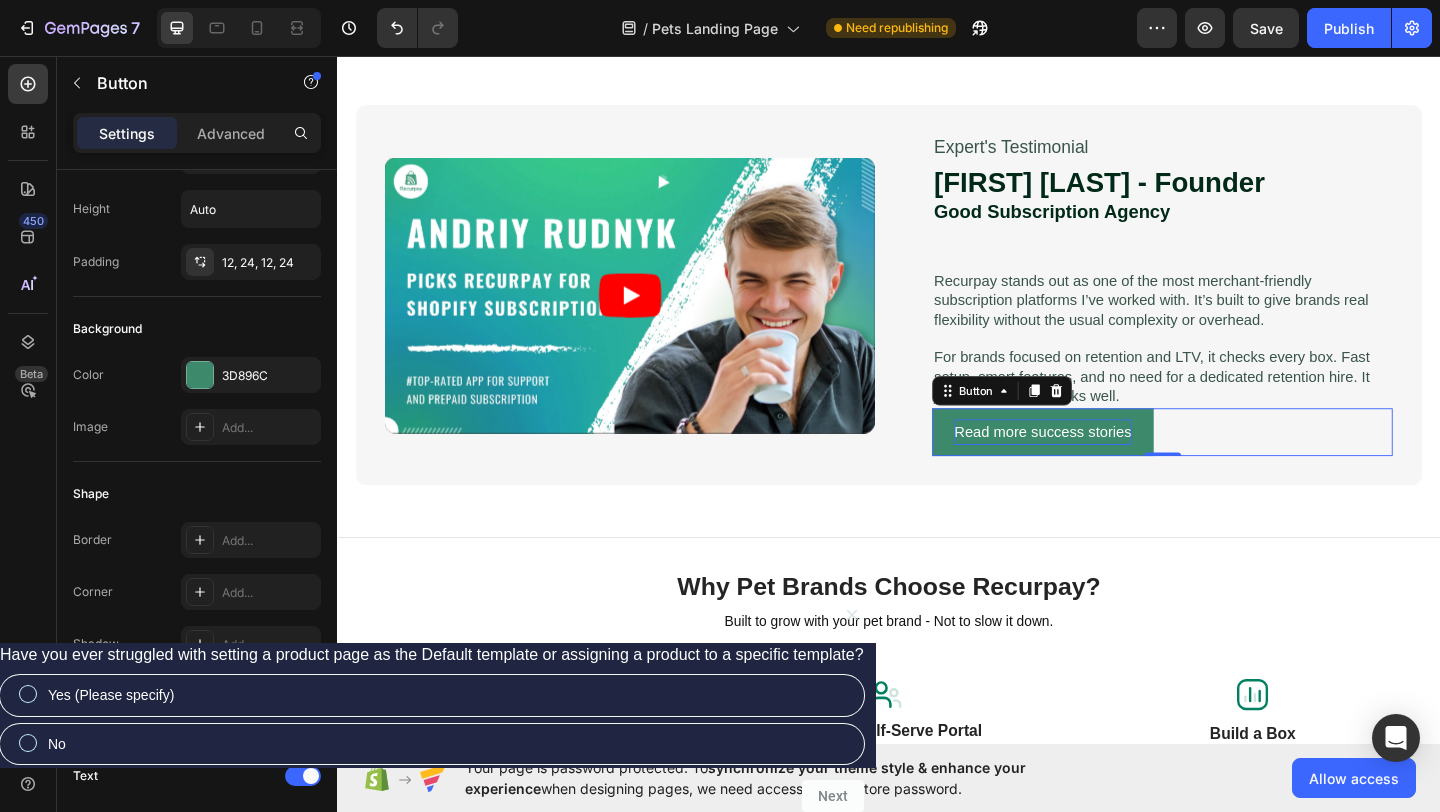 scroll, scrollTop: 0, scrollLeft: 0, axis: both 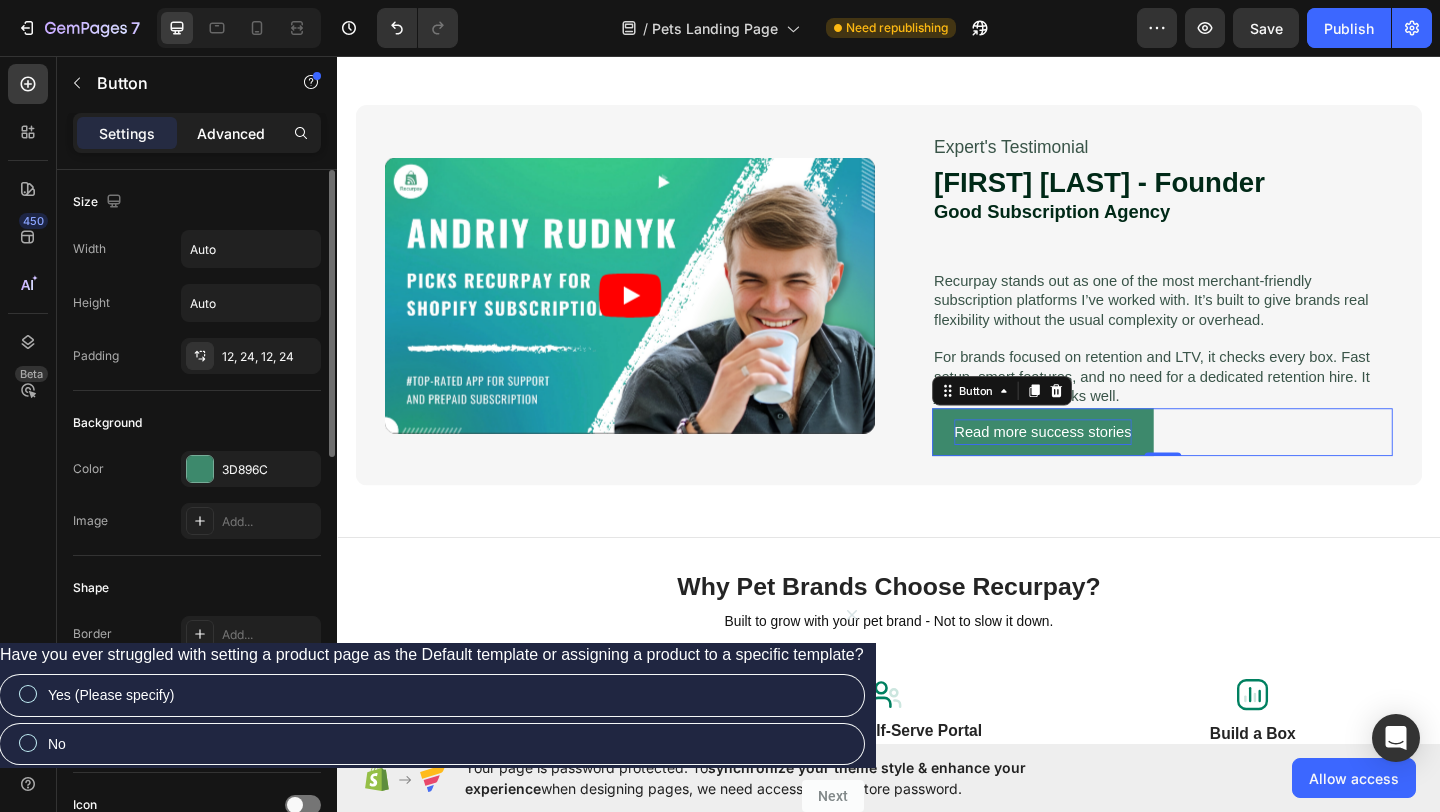 click on "Advanced" at bounding box center (231, 133) 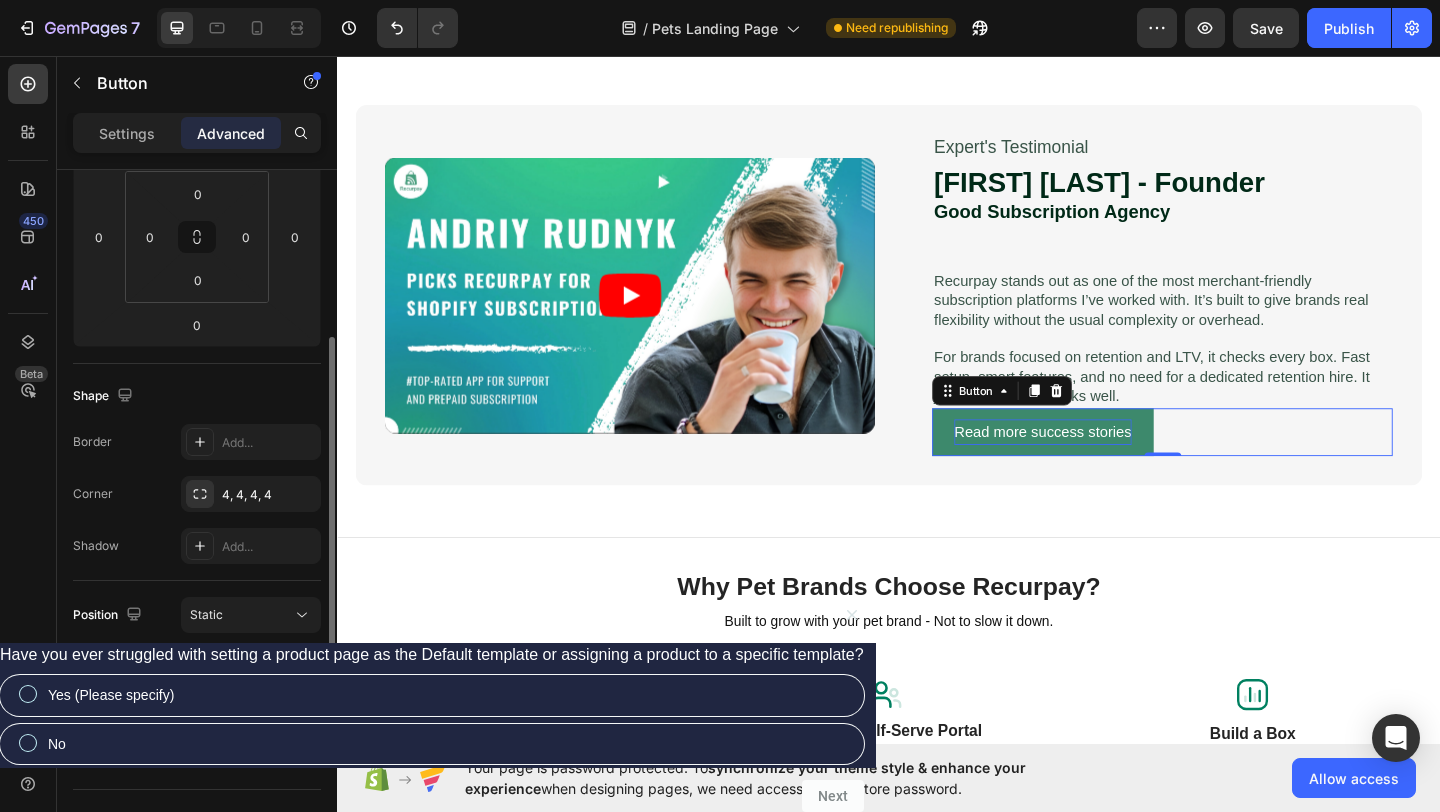 scroll, scrollTop: 0, scrollLeft: 0, axis: both 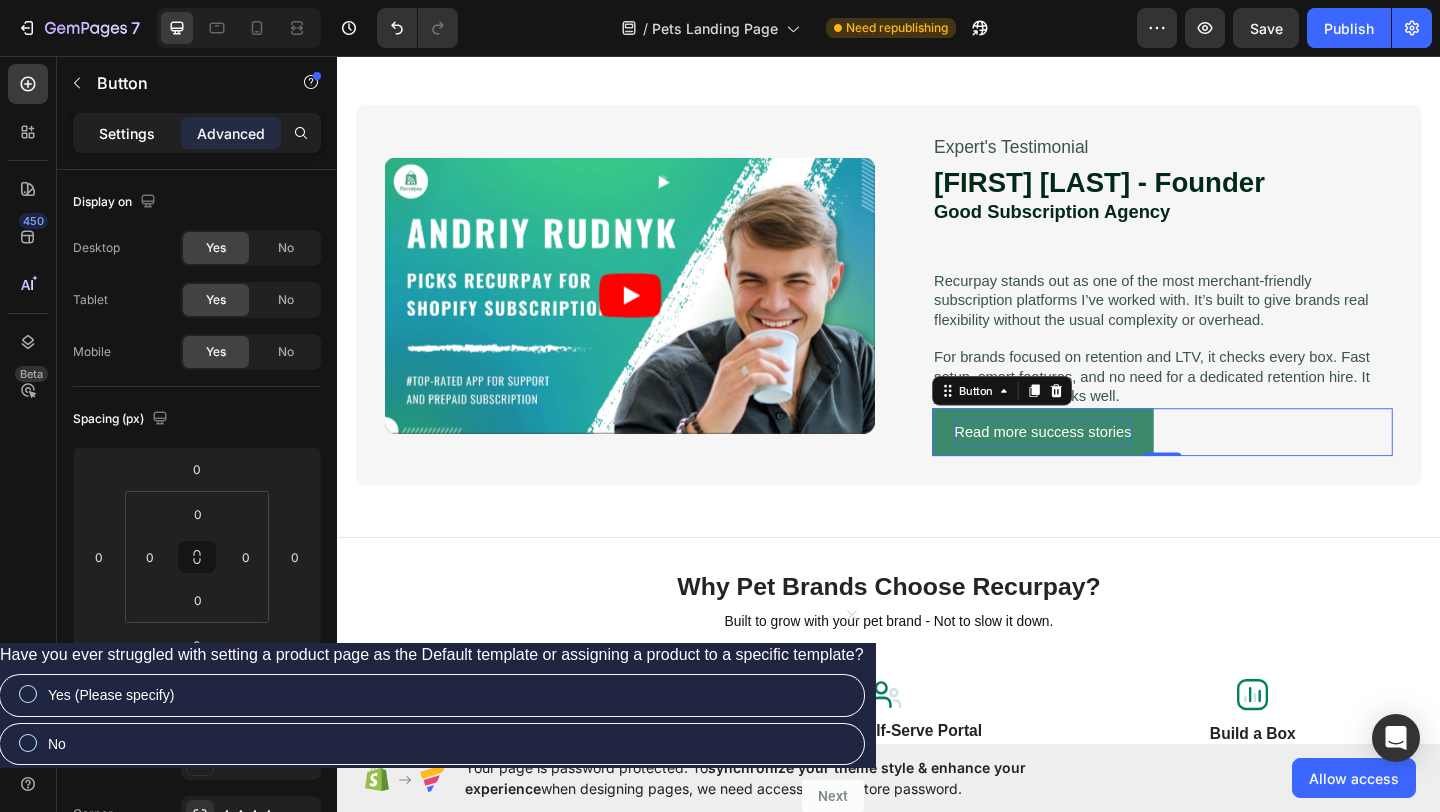 click on "Settings" at bounding box center (127, 133) 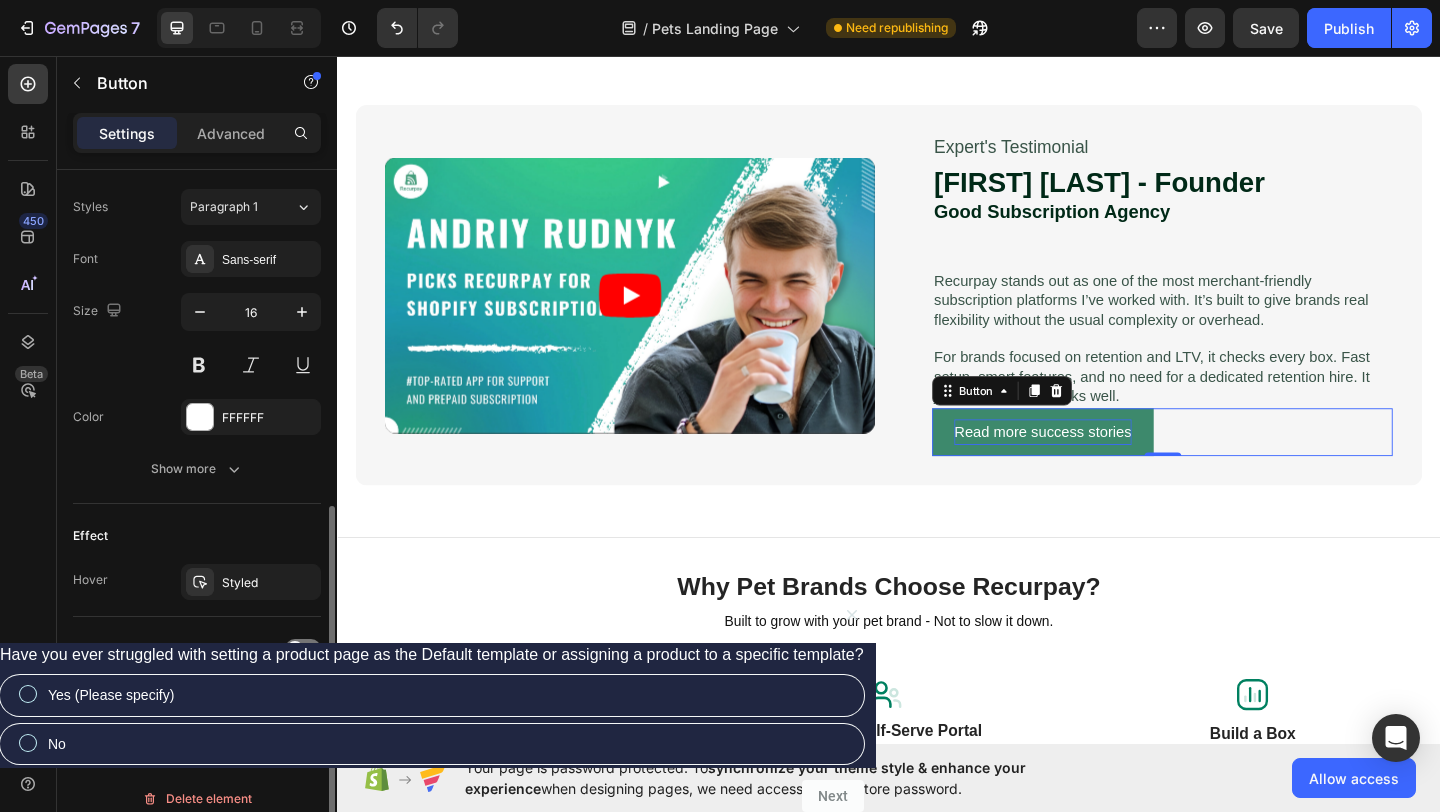scroll, scrollTop: 735, scrollLeft: 0, axis: vertical 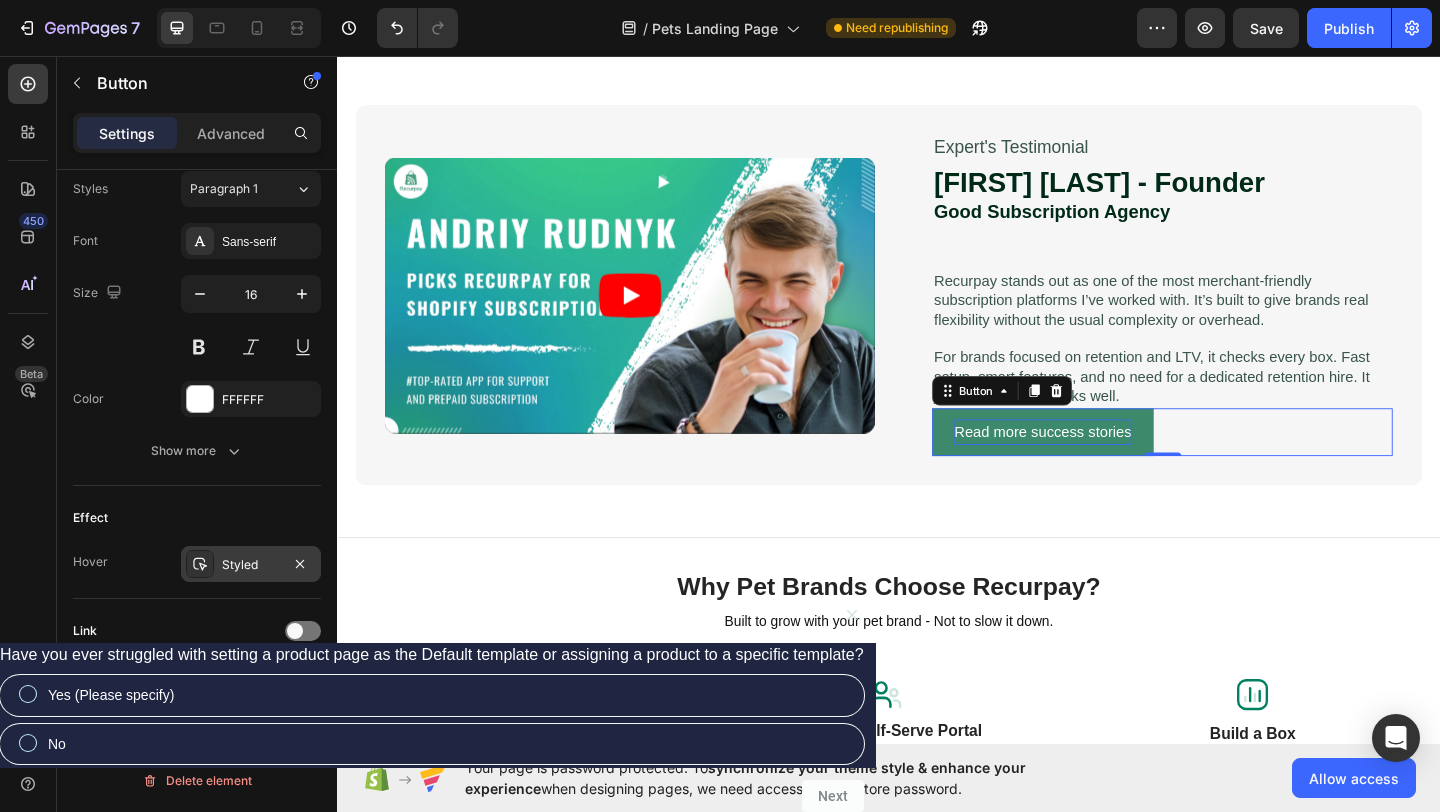 click at bounding box center (200, 564) 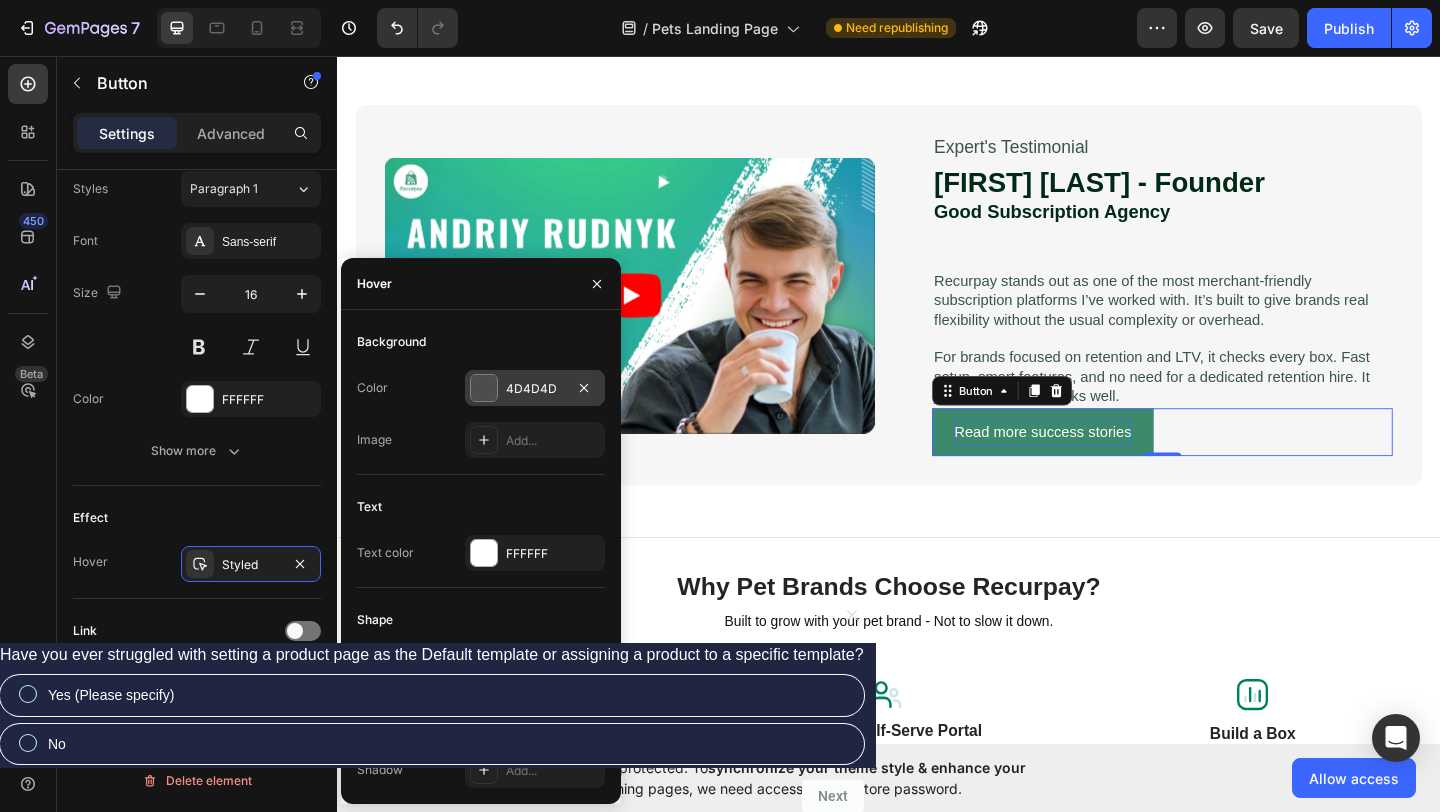 click on "4D4D4D" at bounding box center (535, 389) 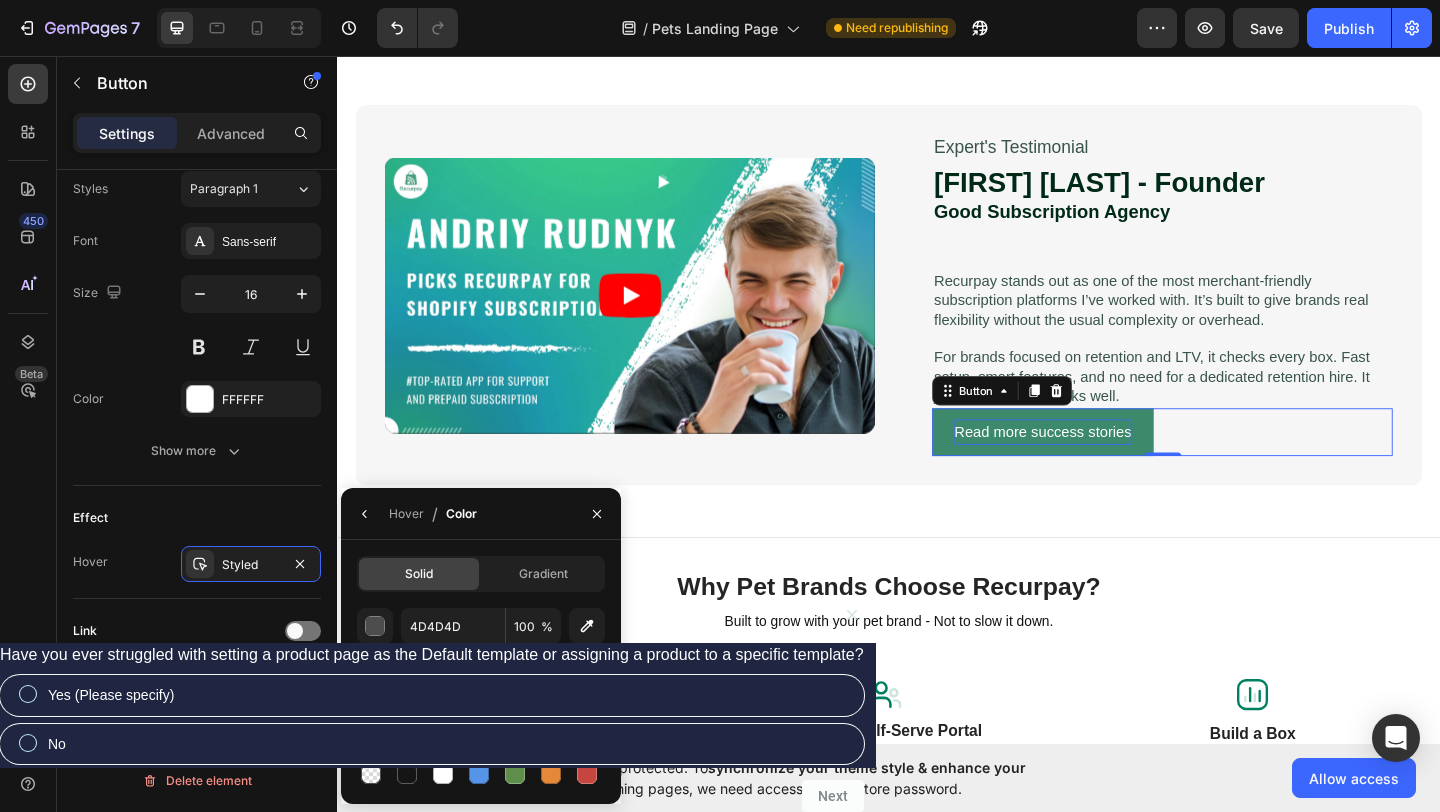 click at bounding box center [515, 702] 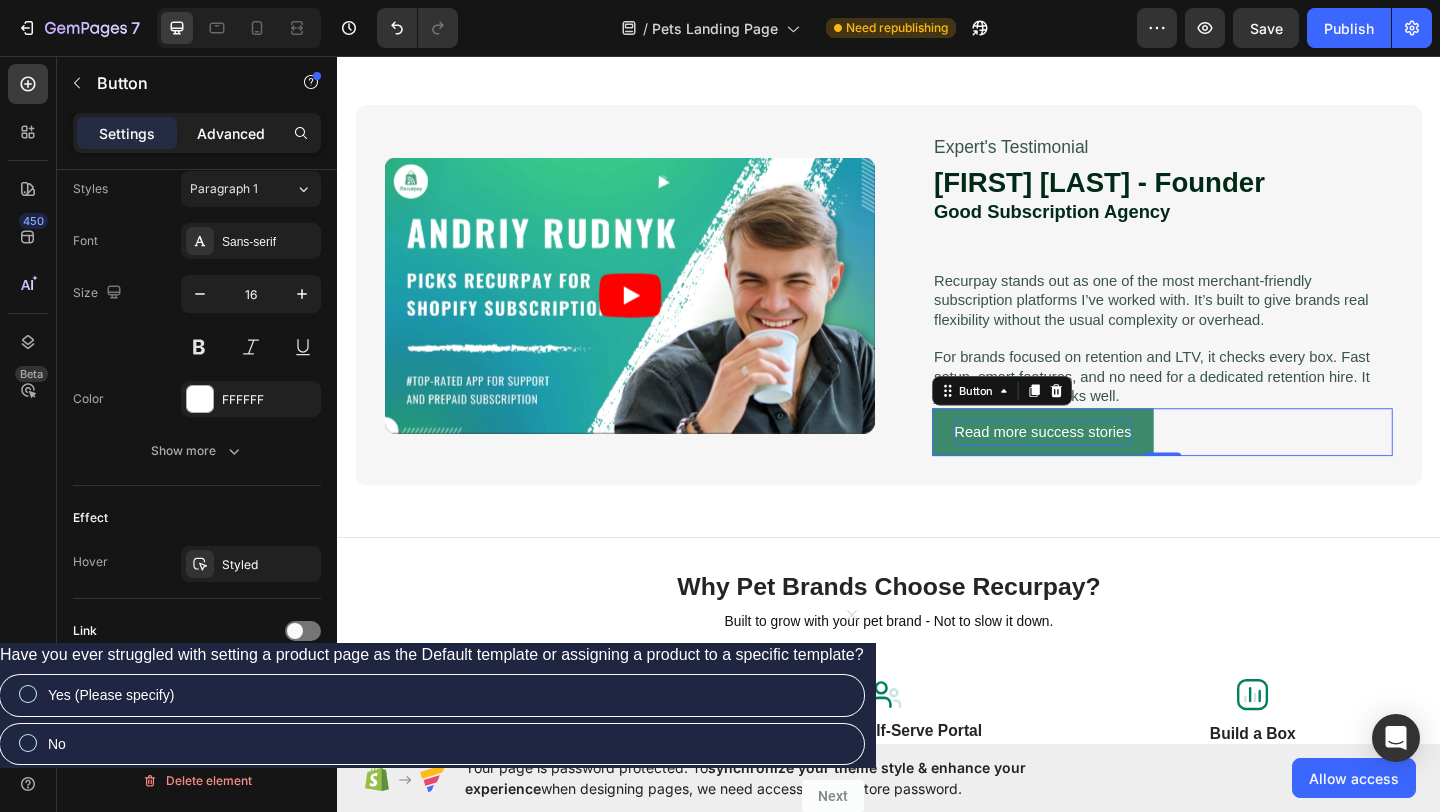 click on "Advanced" at bounding box center [231, 133] 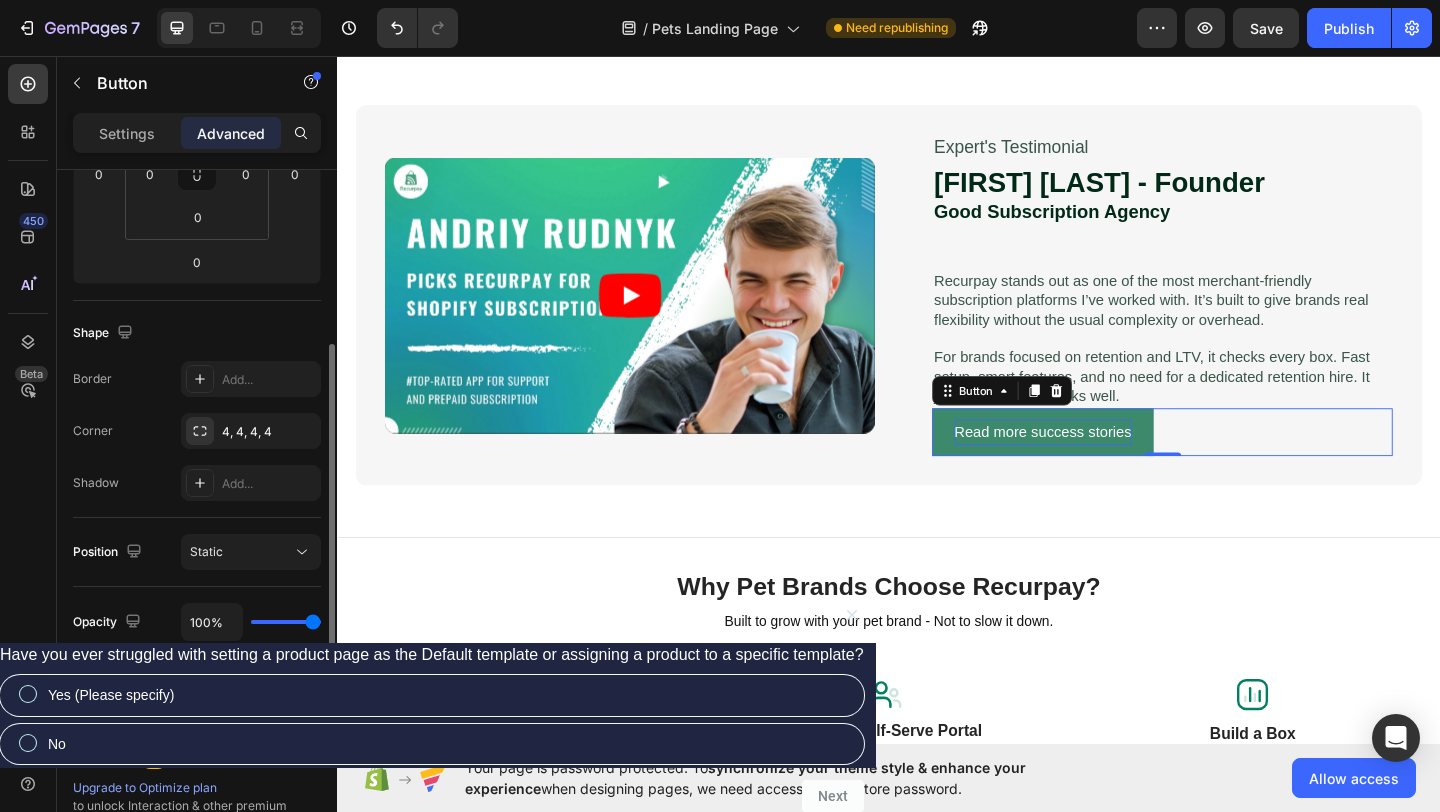 scroll, scrollTop: 366, scrollLeft: 0, axis: vertical 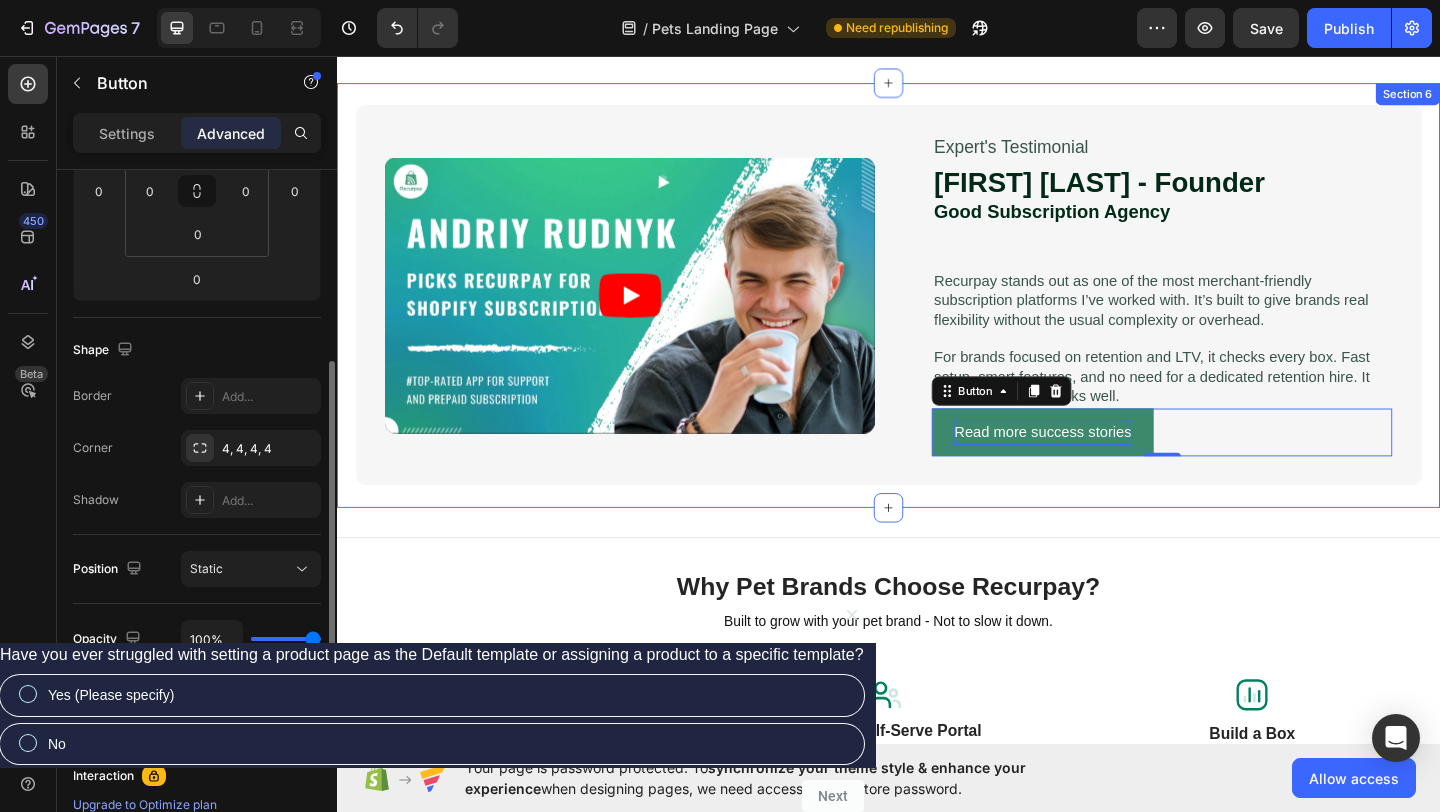 click on "Video Carousel Expert's Testimonial Text Block [FIRST] [LAST] - Founder  Good Subscription Agency Heading Recurpay stands out as one of the most merchant-friendly subscription platforms I’ve worked with. It’s built to give brands real flexibility without the usual complexity or overhead.   For brands focused on retention and LTV, it checks every box. Fast setup, smart features, and no need for a dedicated retention hire. It just works, and it works well. Text Block Read more success stories Button   0 Row Row Section 6" at bounding box center [937, 316] 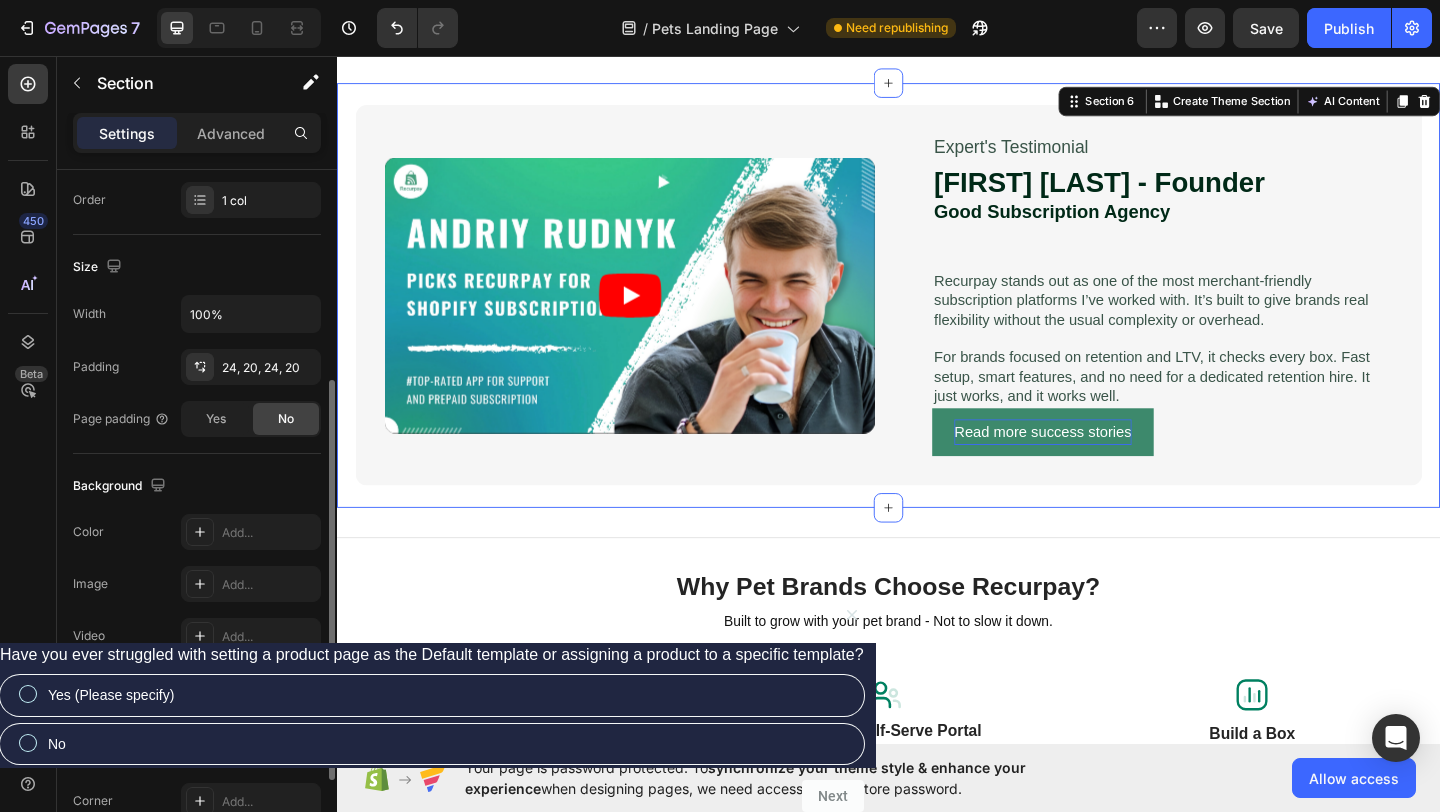 scroll, scrollTop: 0, scrollLeft: 0, axis: both 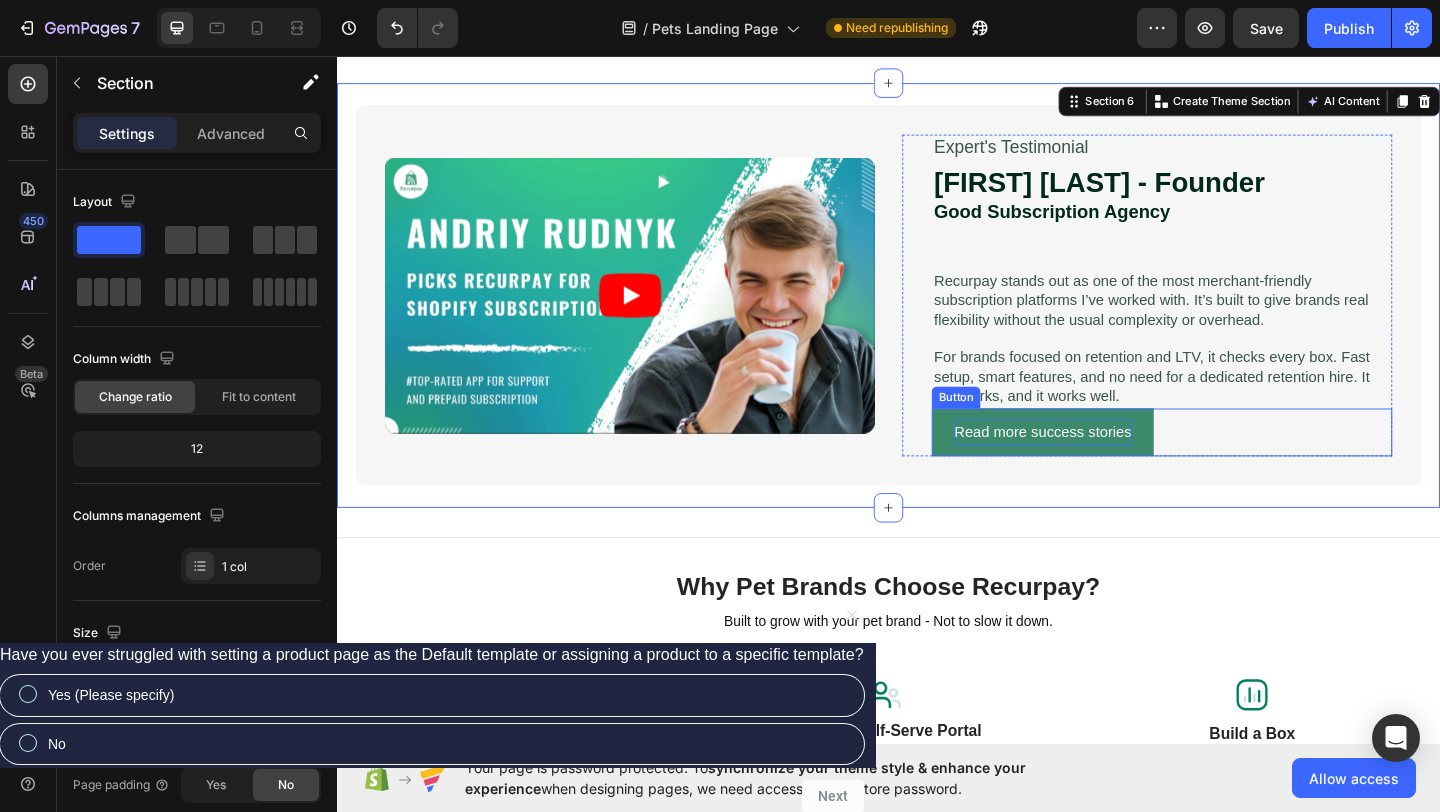 click on "Read more success stories" at bounding box center [1104, 465] 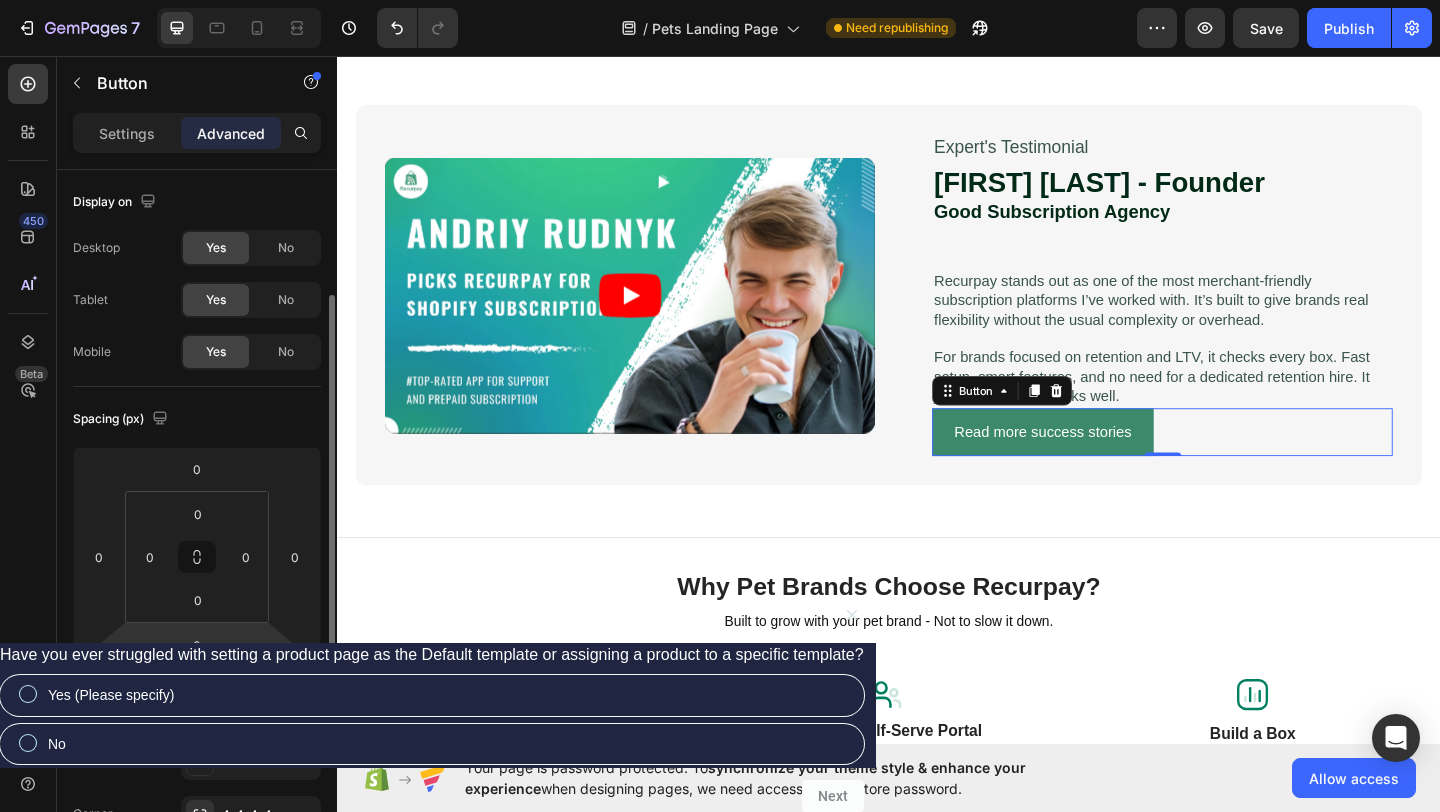 scroll, scrollTop: 427, scrollLeft: 0, axis: vertical 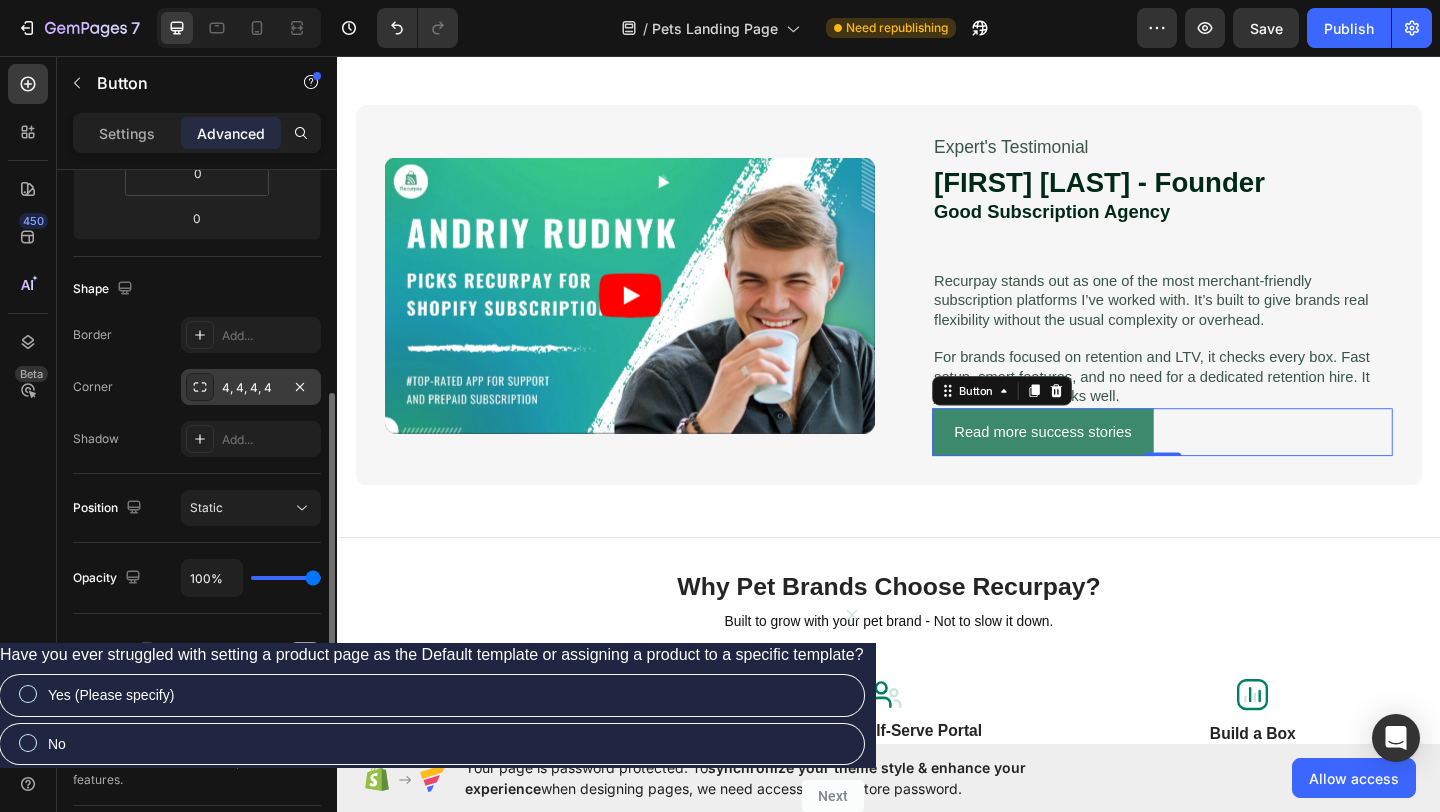 click 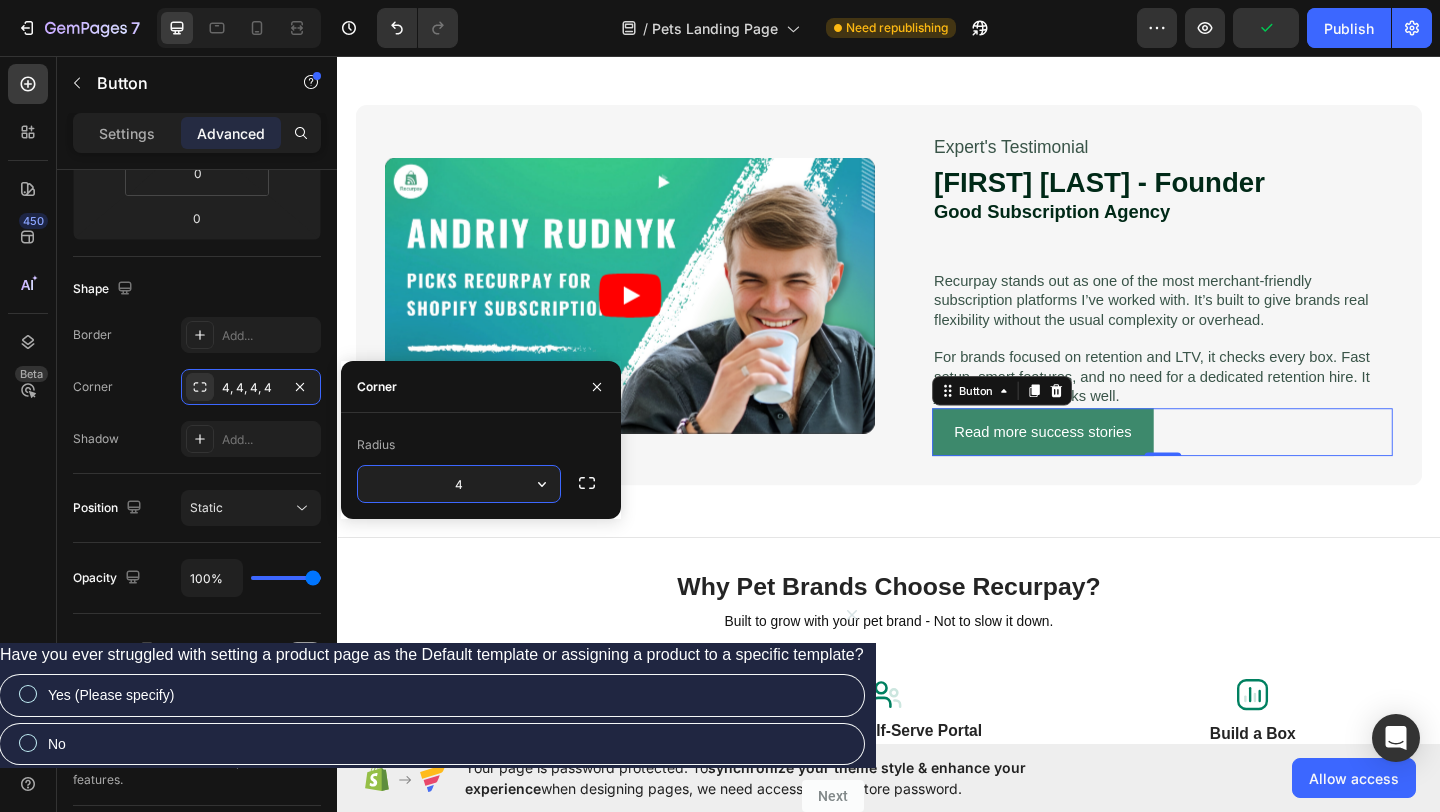 click on "4" at bounding box center (459, 484) 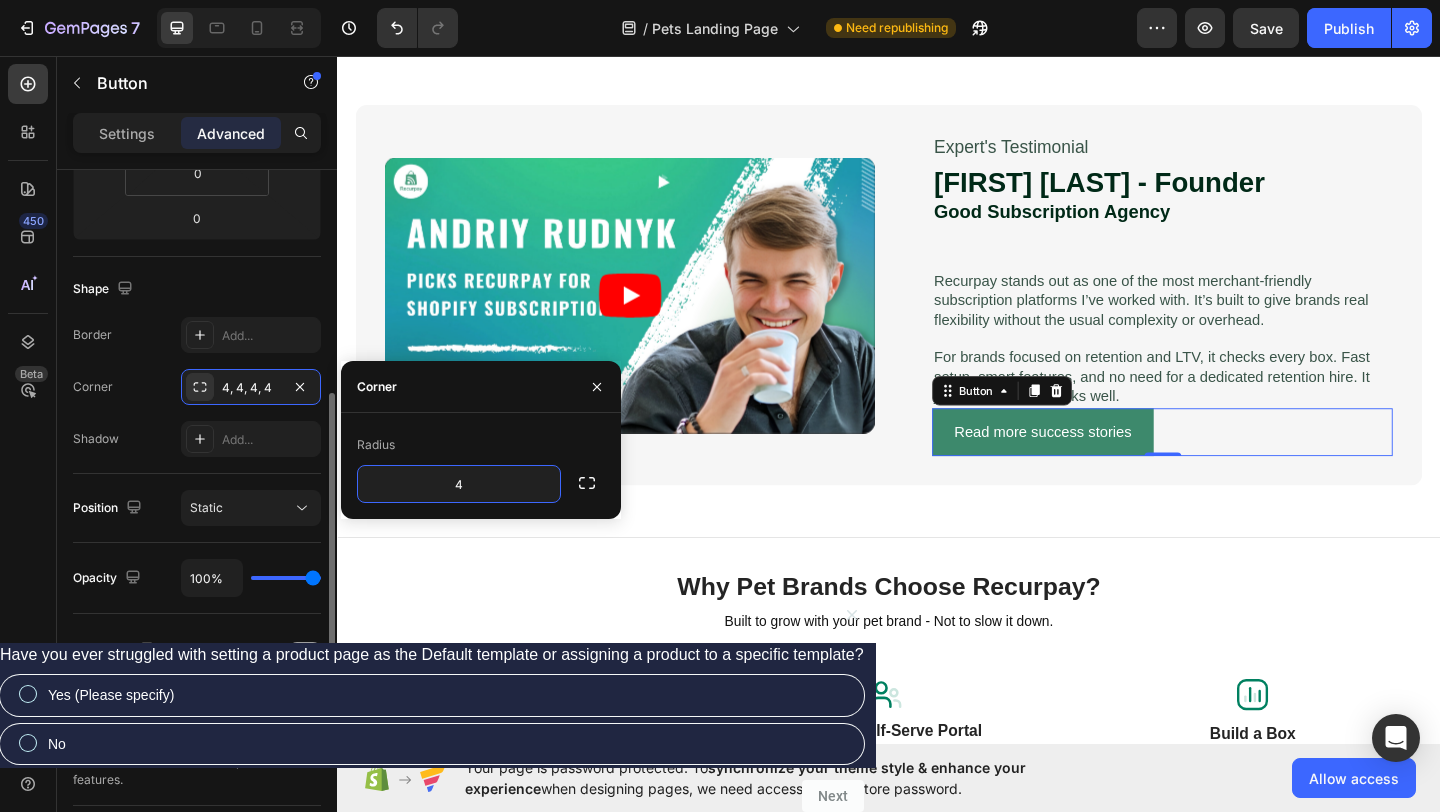 click on "Shadow Add..." at bounding box center [197, 439] 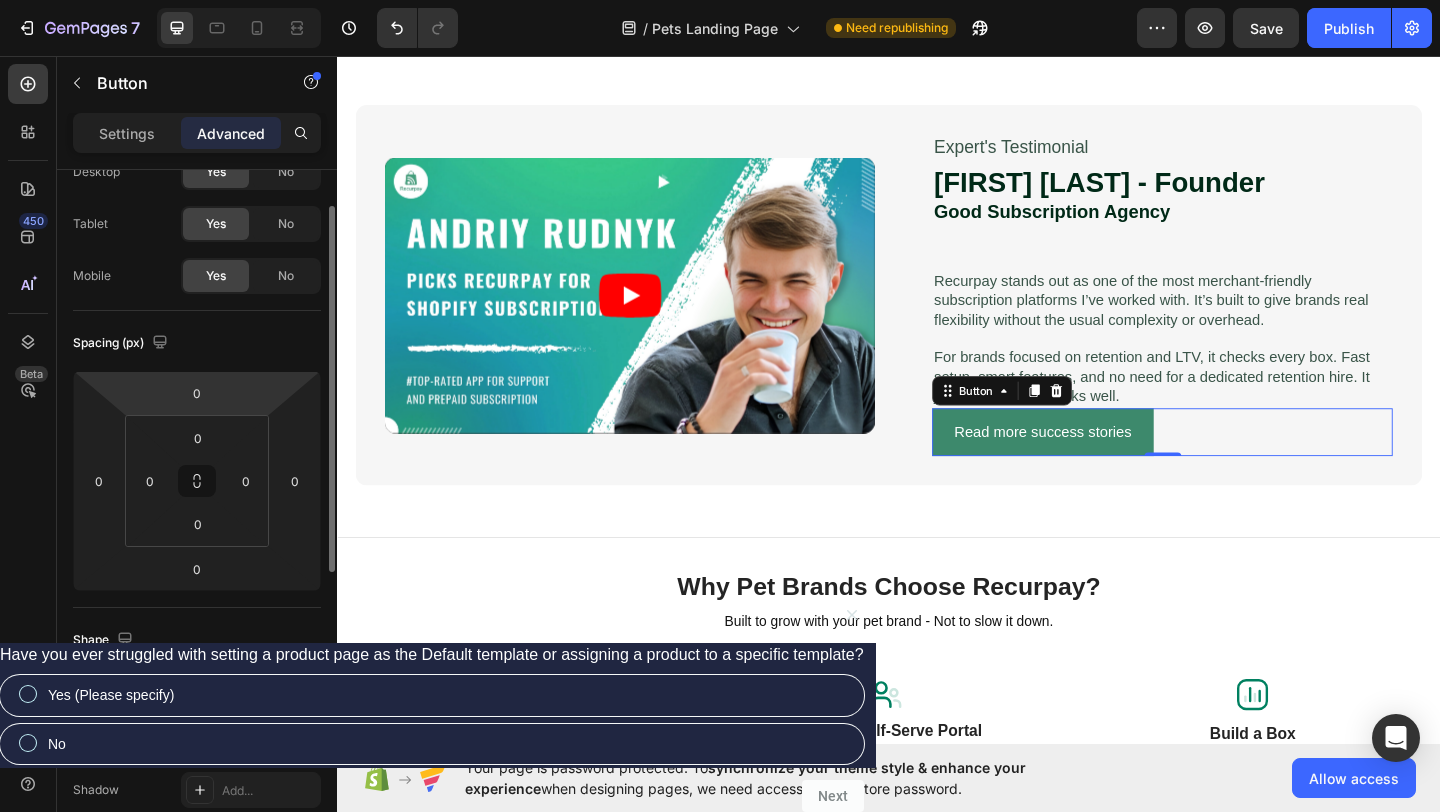 scroll, scrollTop: 74, scrollLeft: 0, axis: vertical 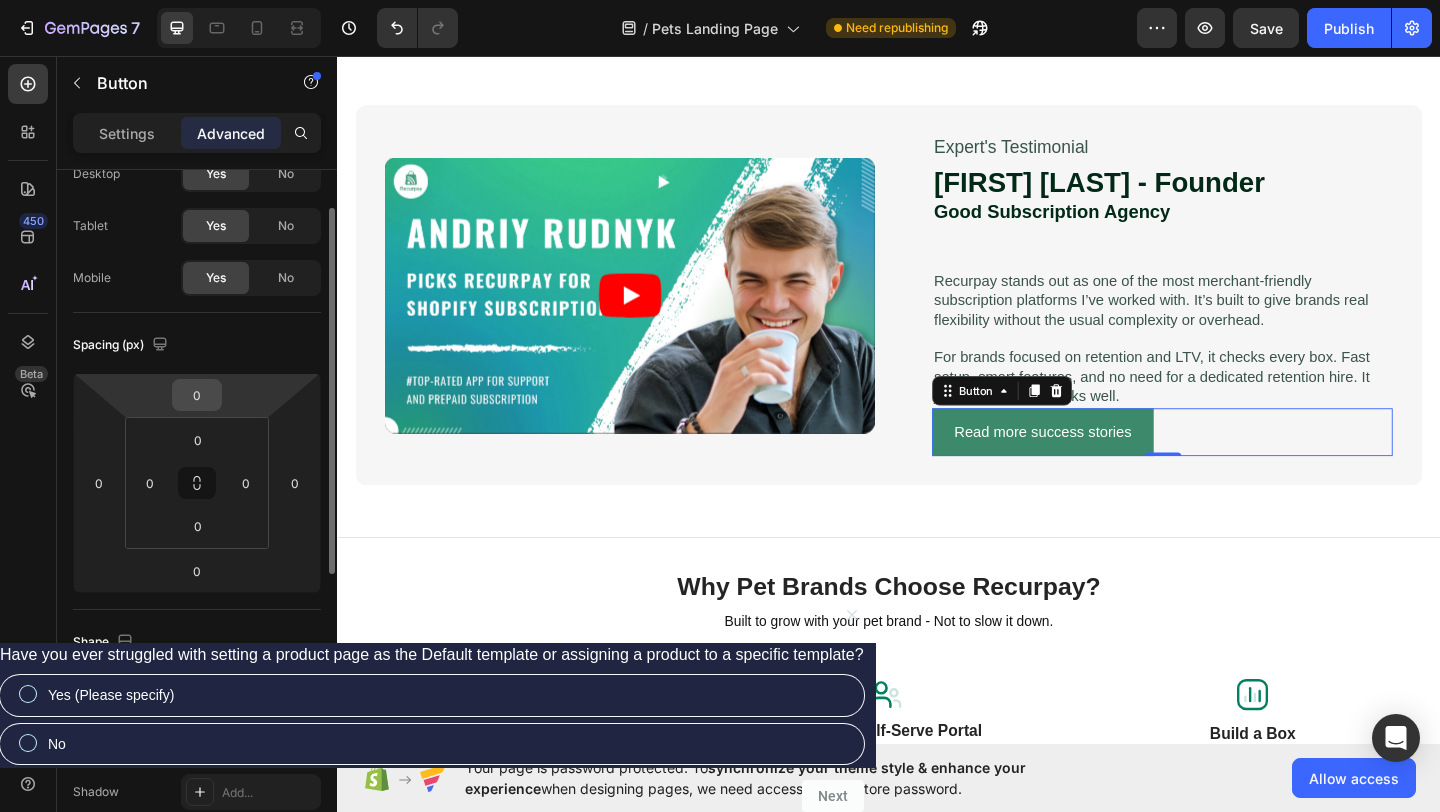 click on "0" at bounding box center [197, 395] 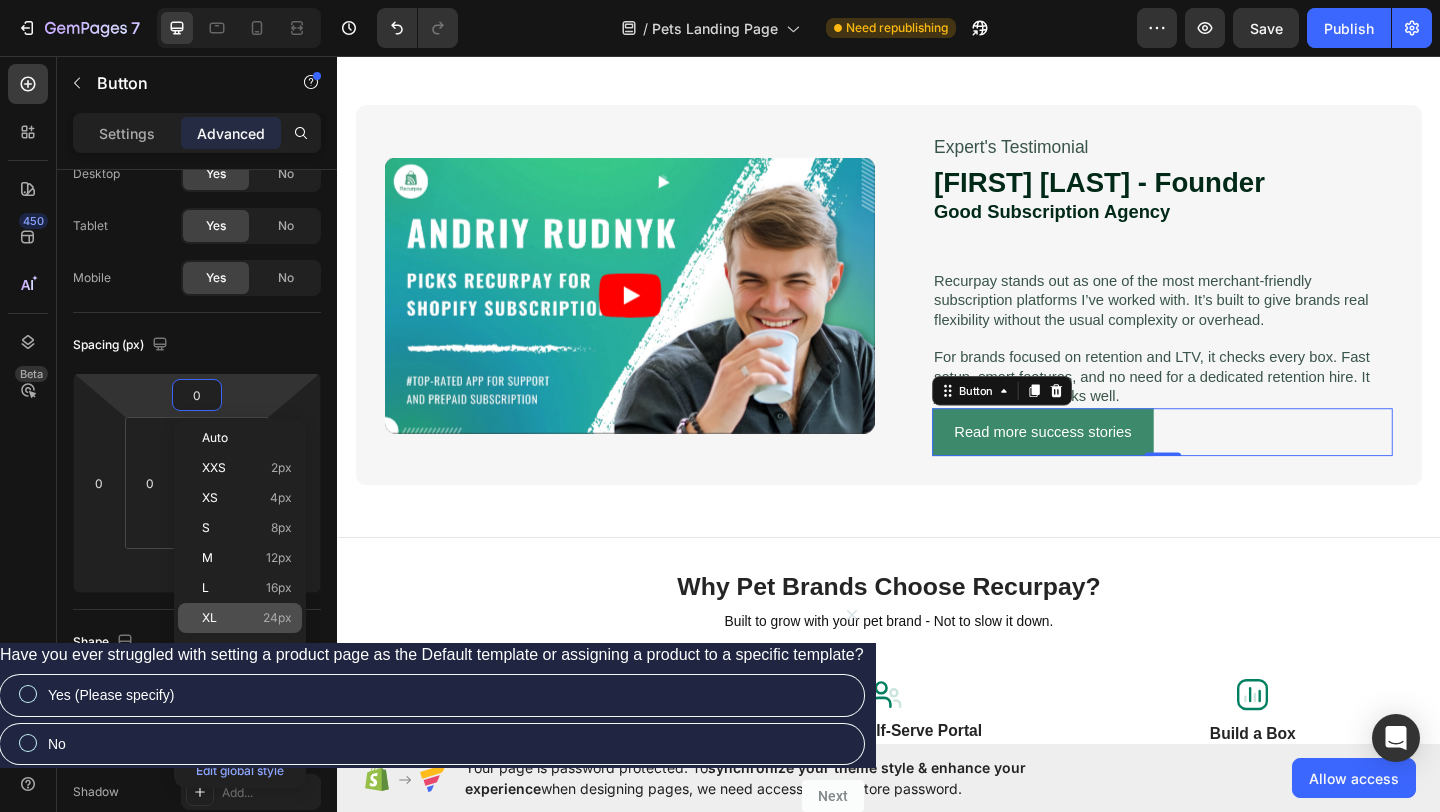 click on "XL 24px" at bounding box center [247, 618] 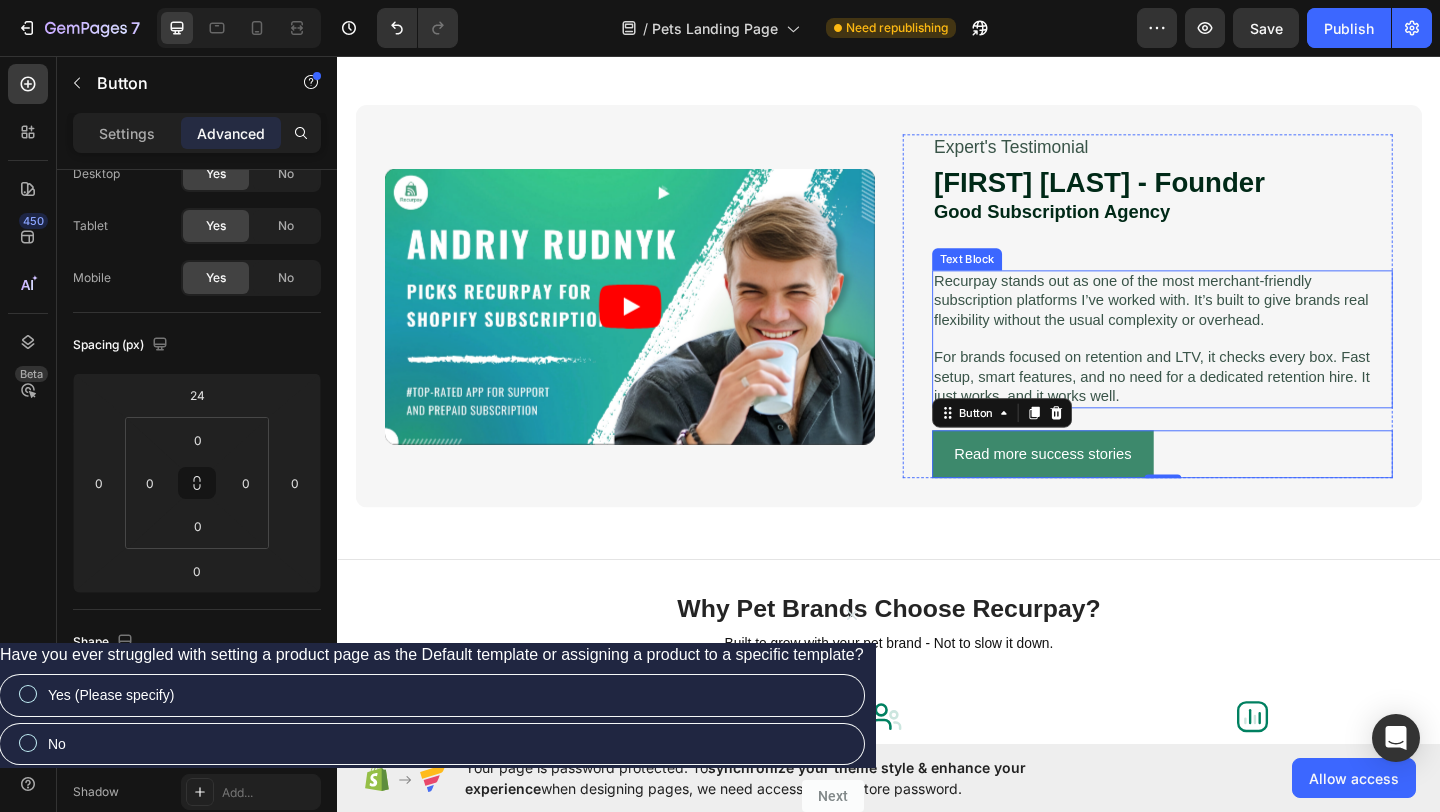 click on "For brands focused on retention and LTV, it checks every box. Fast setup, smart features, and no need for a dedicated retention hire. It just works, and it works well." at bounding box center (1234, 405) 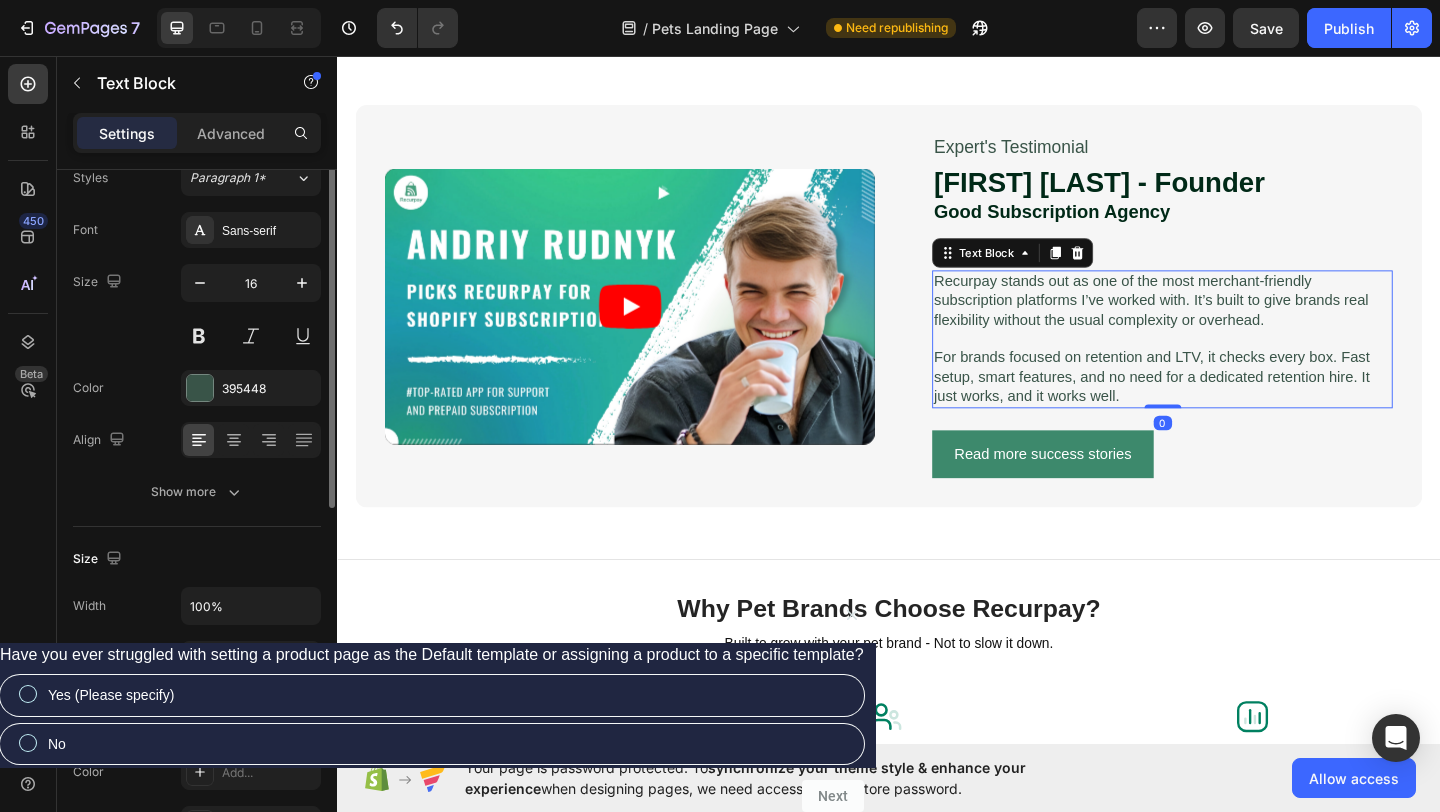scroll, scrollTop: 0, scrollLeft: 0, axis: both 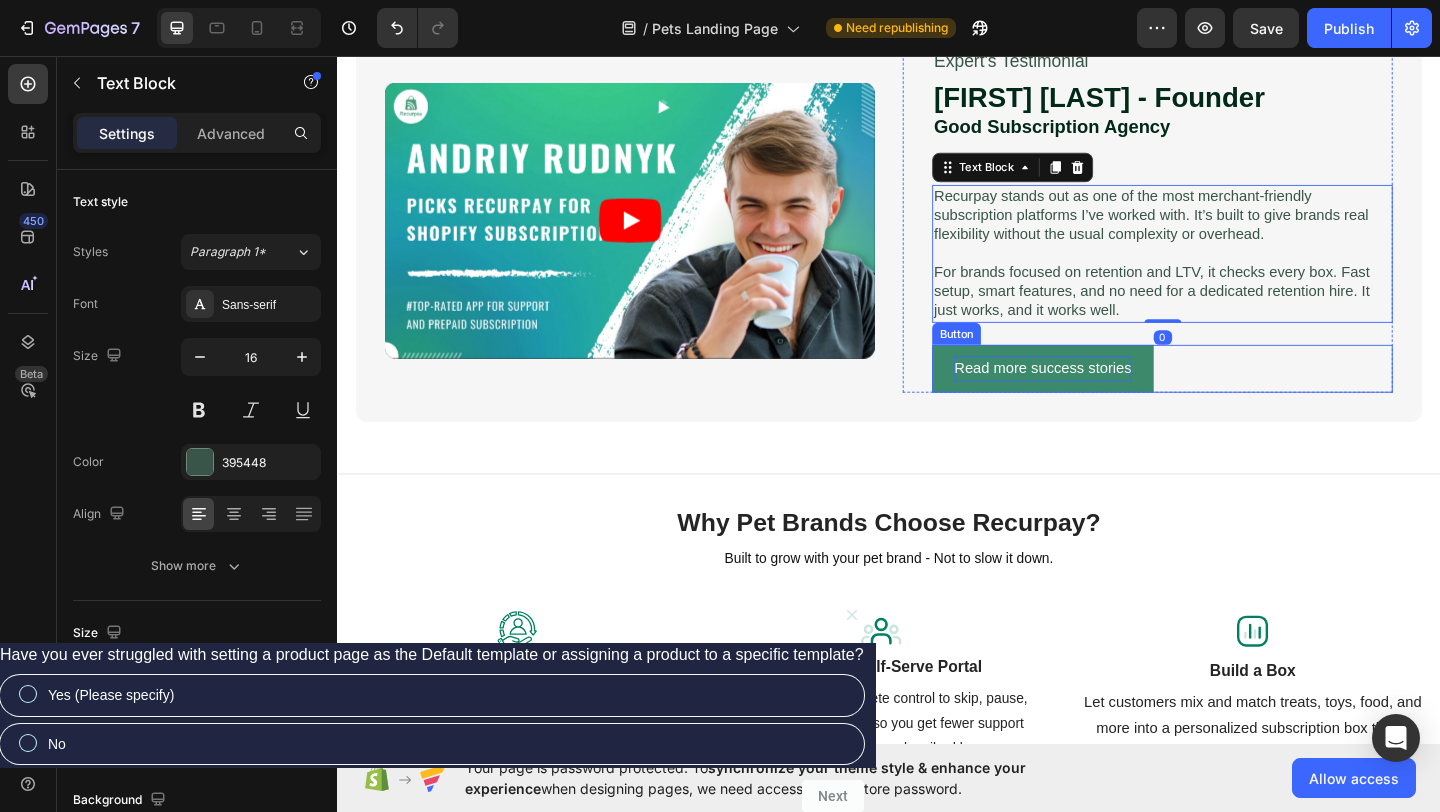 click on "Read more success stories" at bounding box center (1104, 396) 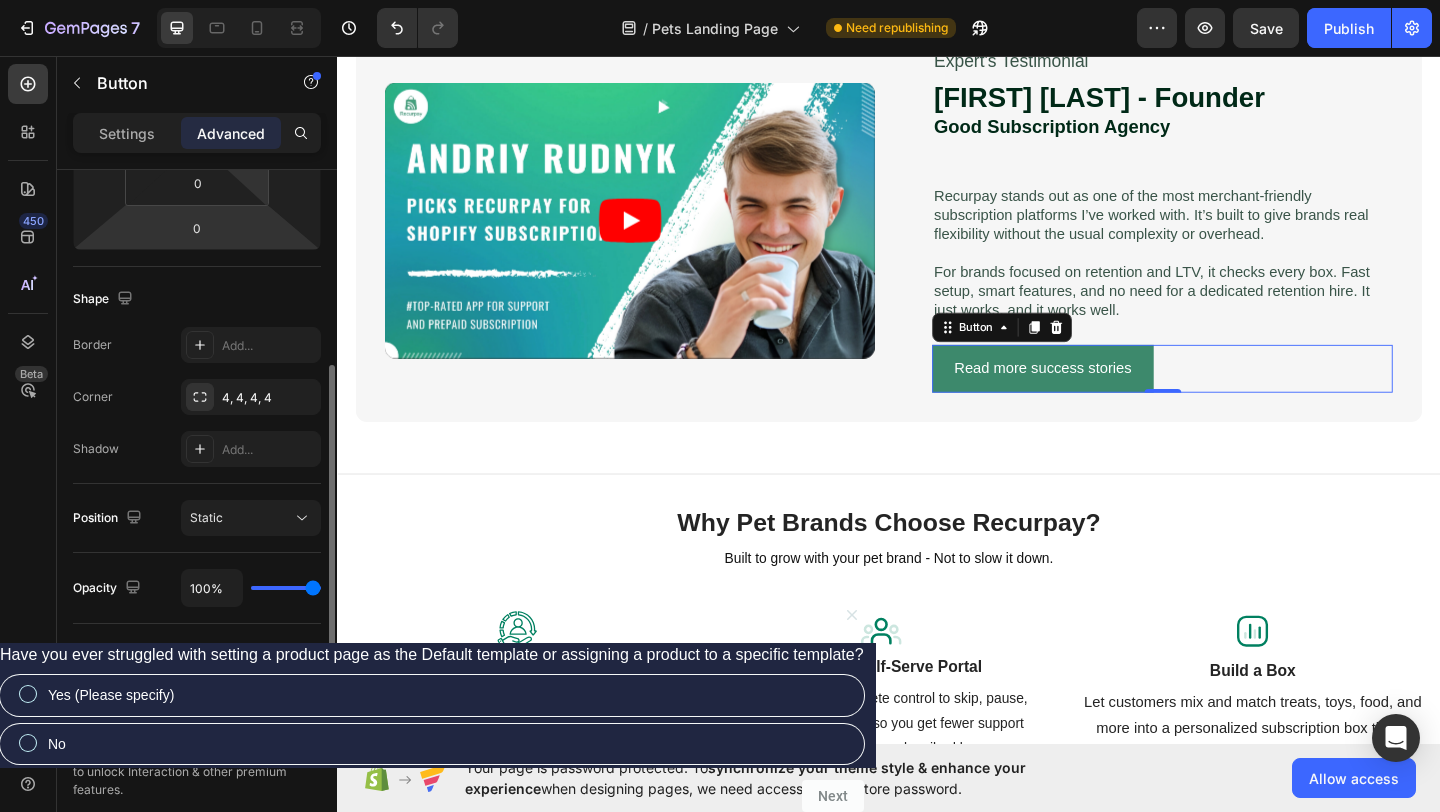 scroll, scrollTop: 418, scrollLeft: 0, axis: vertical 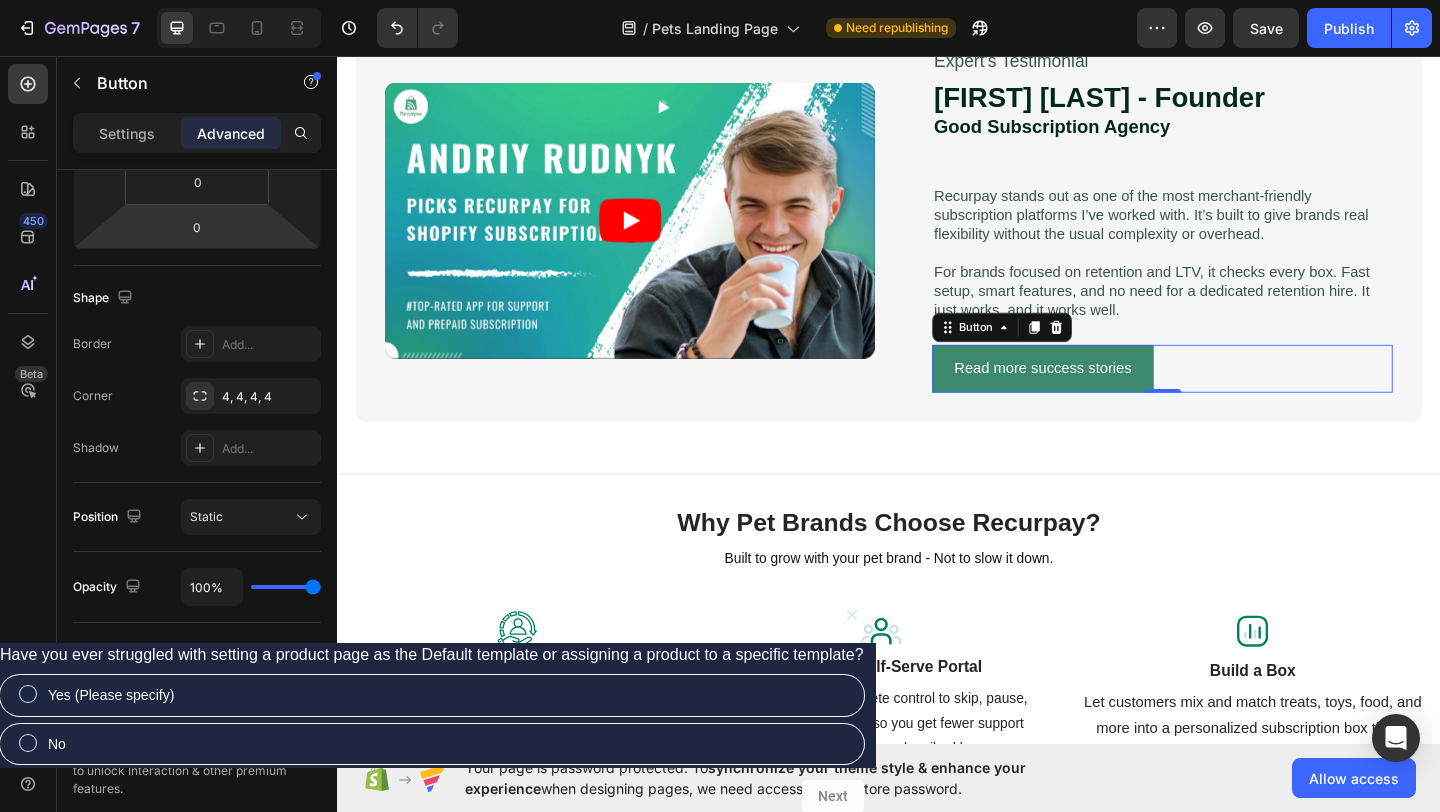 click on "Read more success stories" at bounding box center (1104, 396) 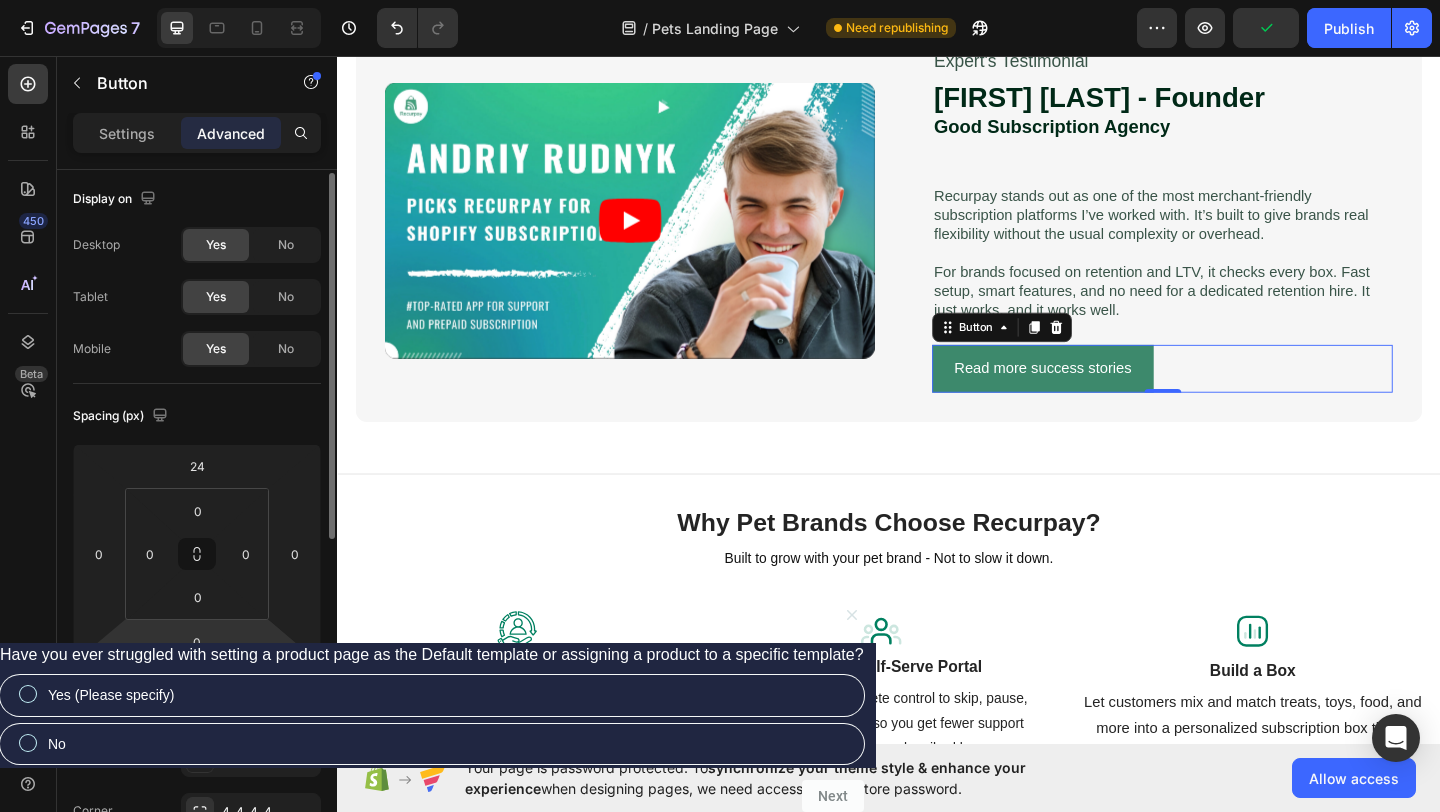 scroll, scrollTop: 262, scrollLeft: 0, axis: vertical 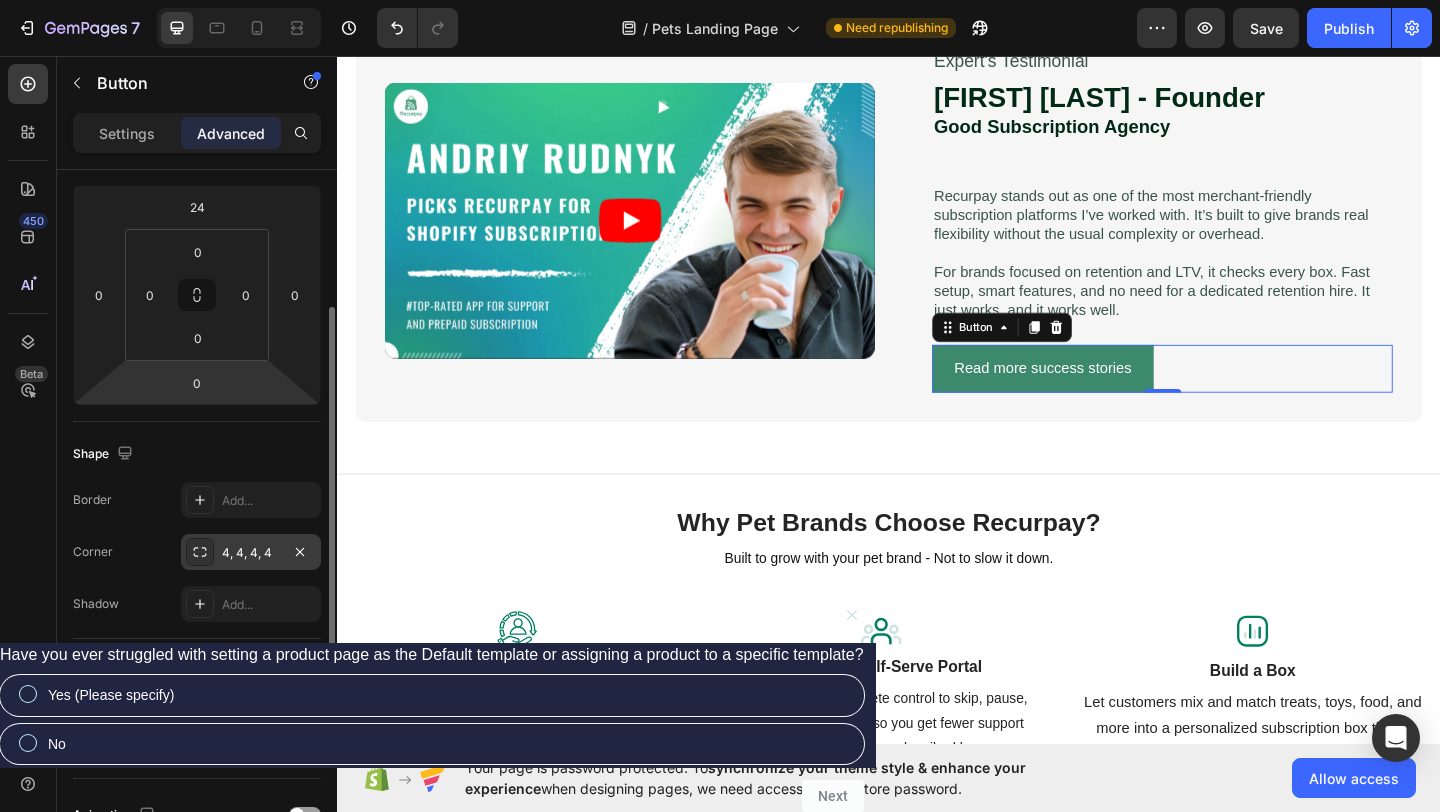 click at bounding box center [200, 552] 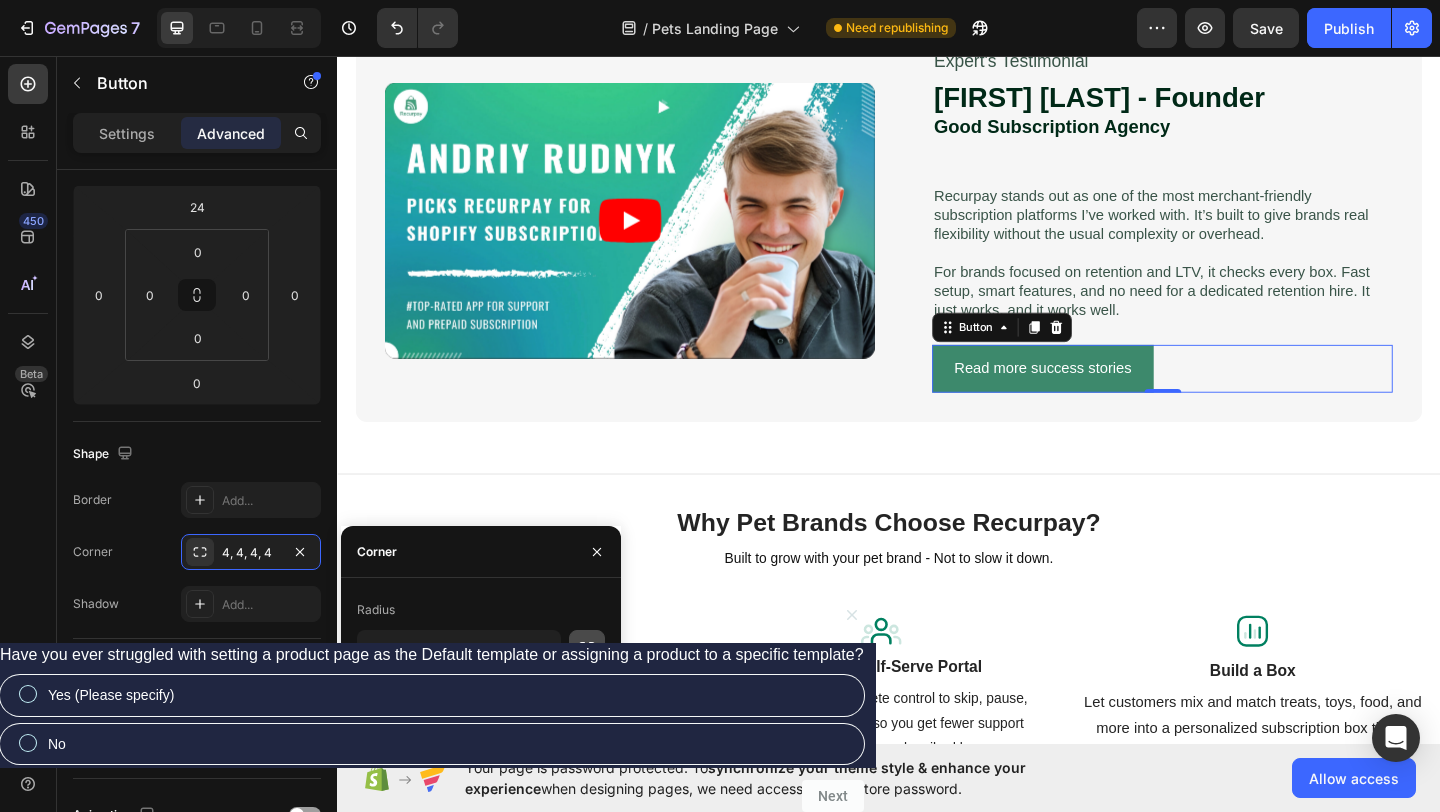 click at bounding box center [587, 648] 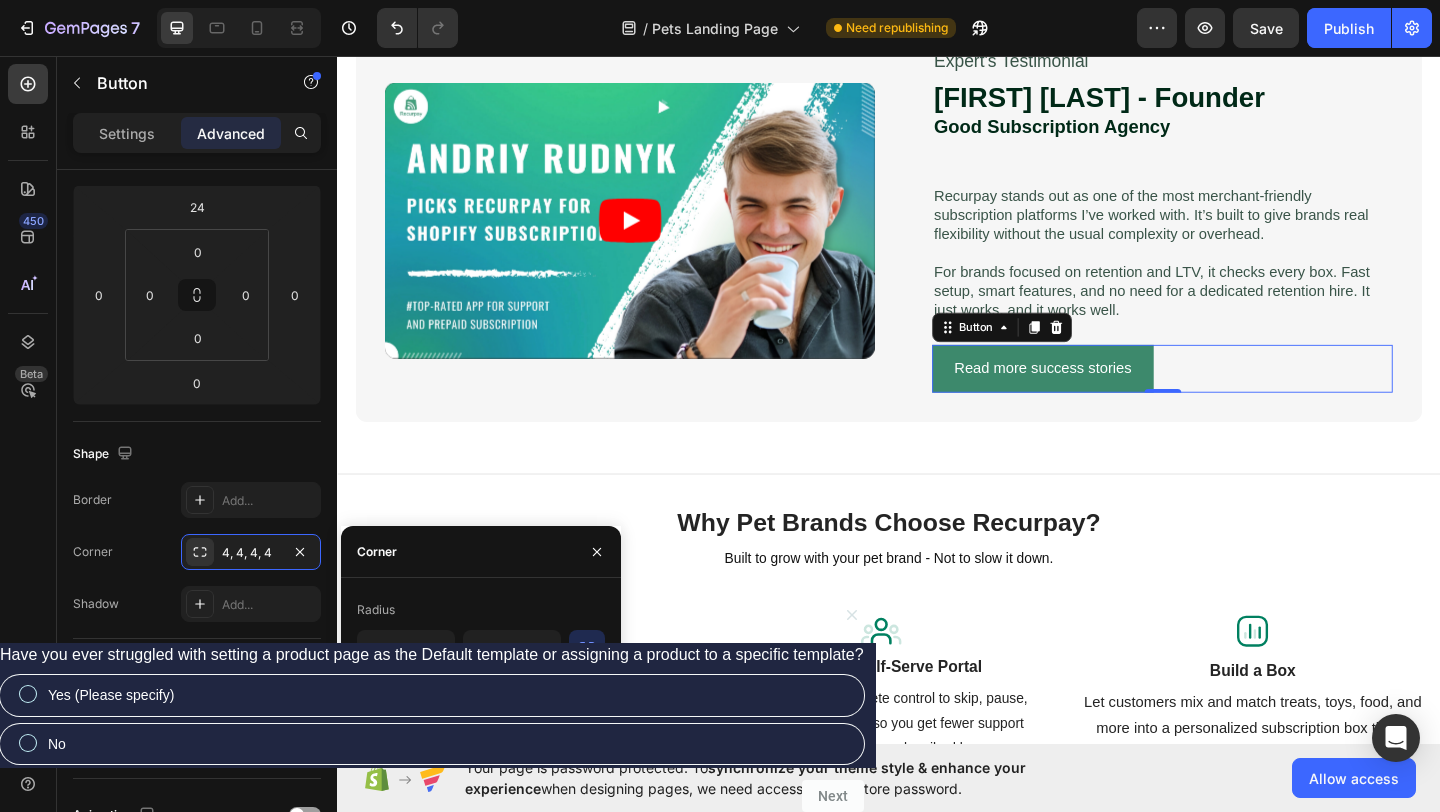 click on "Radius" at bounding box center (481, 610) 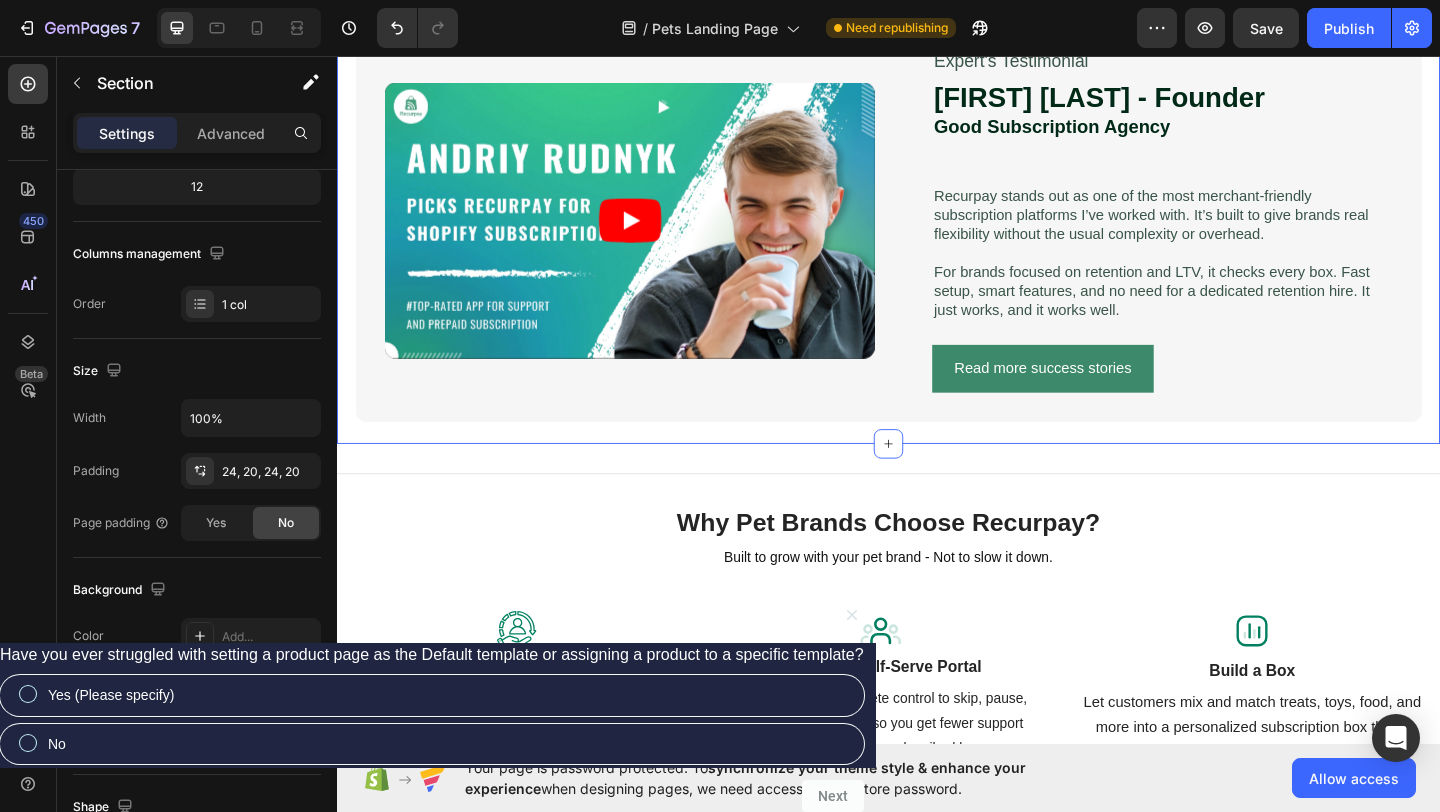 click on "Video Carousel Expert's Testimonial Text Block [FIRST] [LAST] - Founder  Good Subscription Agency Heading Recurpay stands out as one of the most merchant-friendly subscription platforms I’ve worked with. It’s built to give brands real flexibility without the usual complexity or overhead.   For brands focused on retention and LTV, it checks every box. Fast setup, smart features, and no need for a dedicated retention hire. It just works, and it works well. Text Block Read more success stories Button Row Row Section 6   You can create reusable sections Create Theme Section AI Content Write with GemAI What would you like to describe here? Tone and Voice Persuasive Product Everyday Elixir – 30ml Show more Generate" at bounding box center [937, 235] 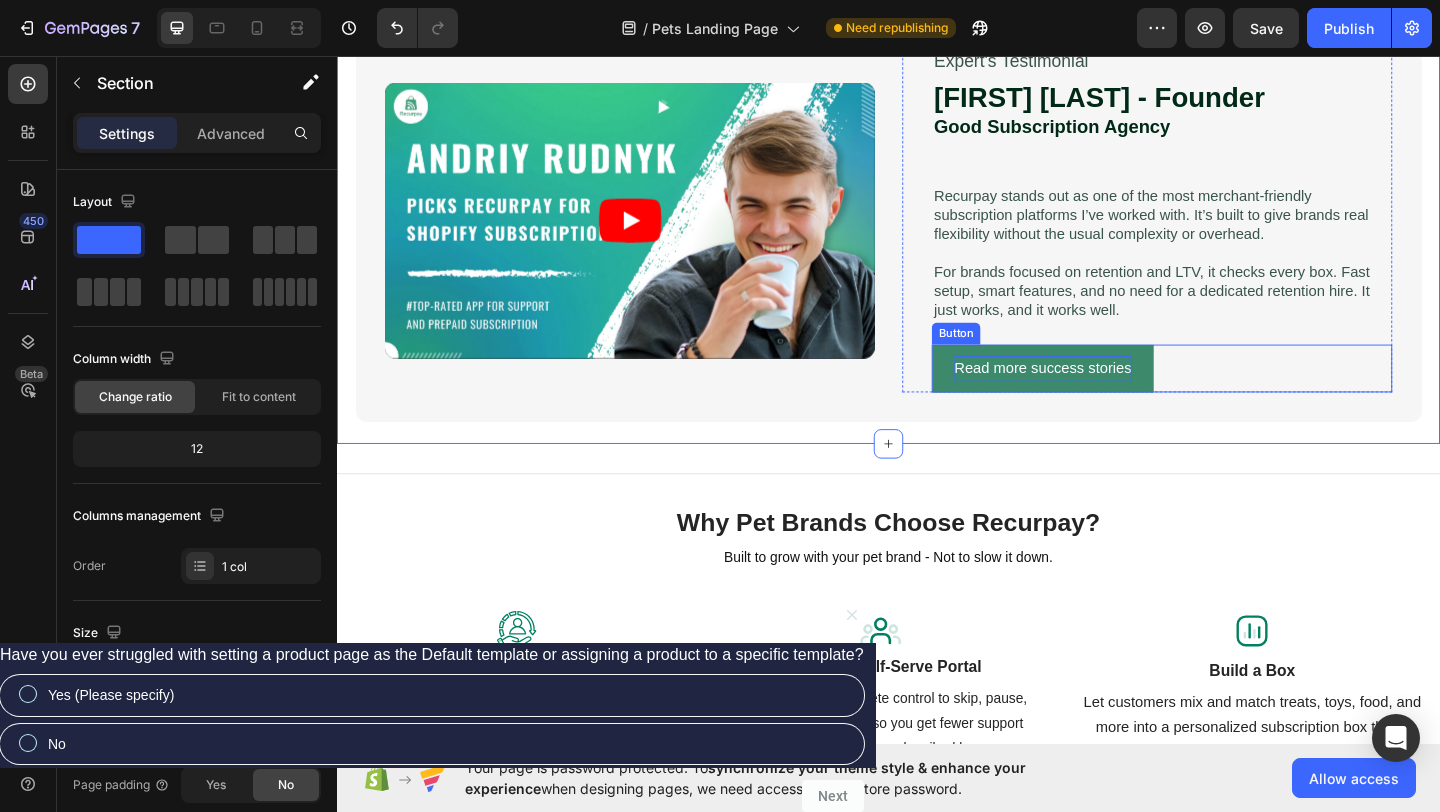 click on "Read more success stories" at bounding box center [1104, 396] 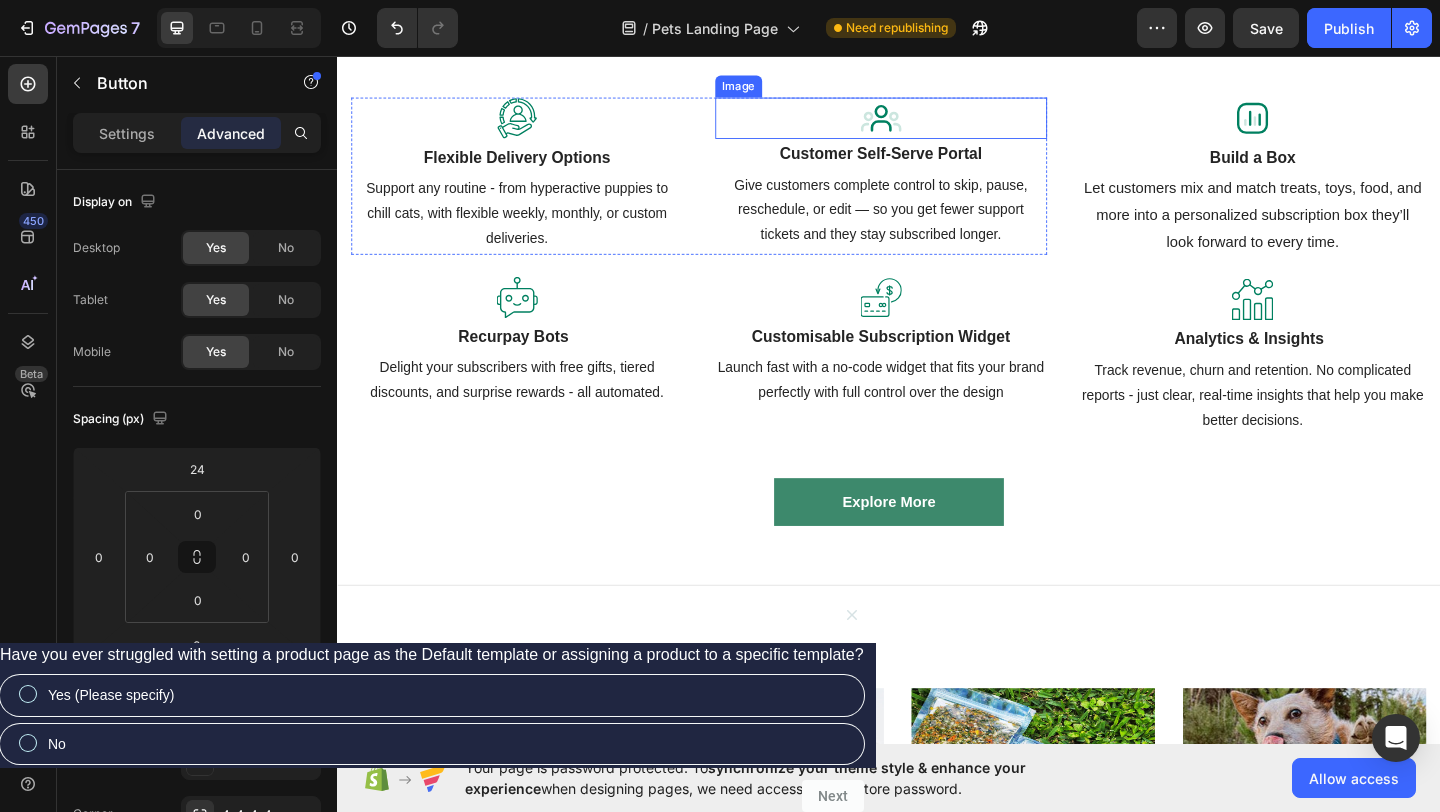 scroll, scrollTop: 2920, scrollLeft: 0, axis: vertical 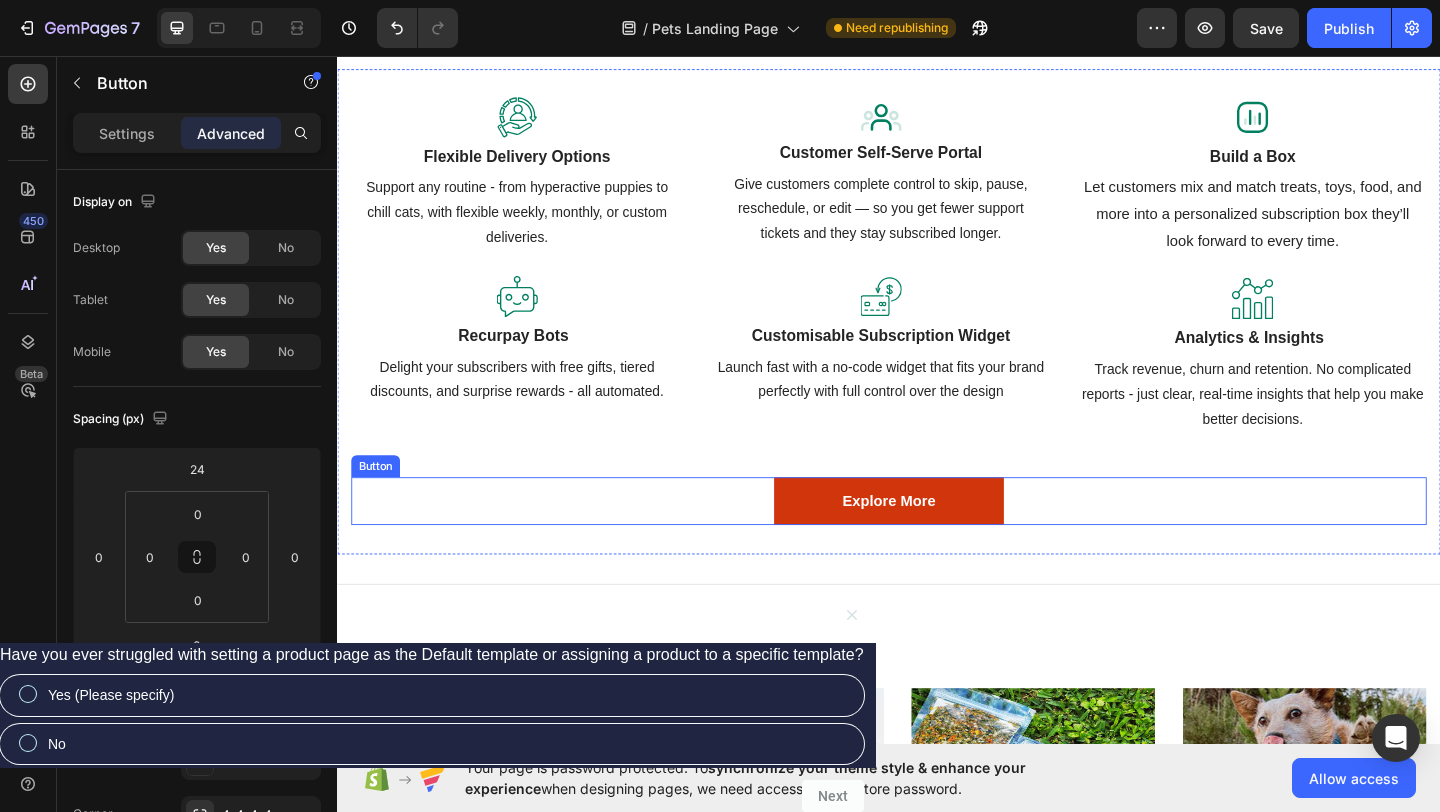 click on "Explore More" at bounding box center [937, 540] 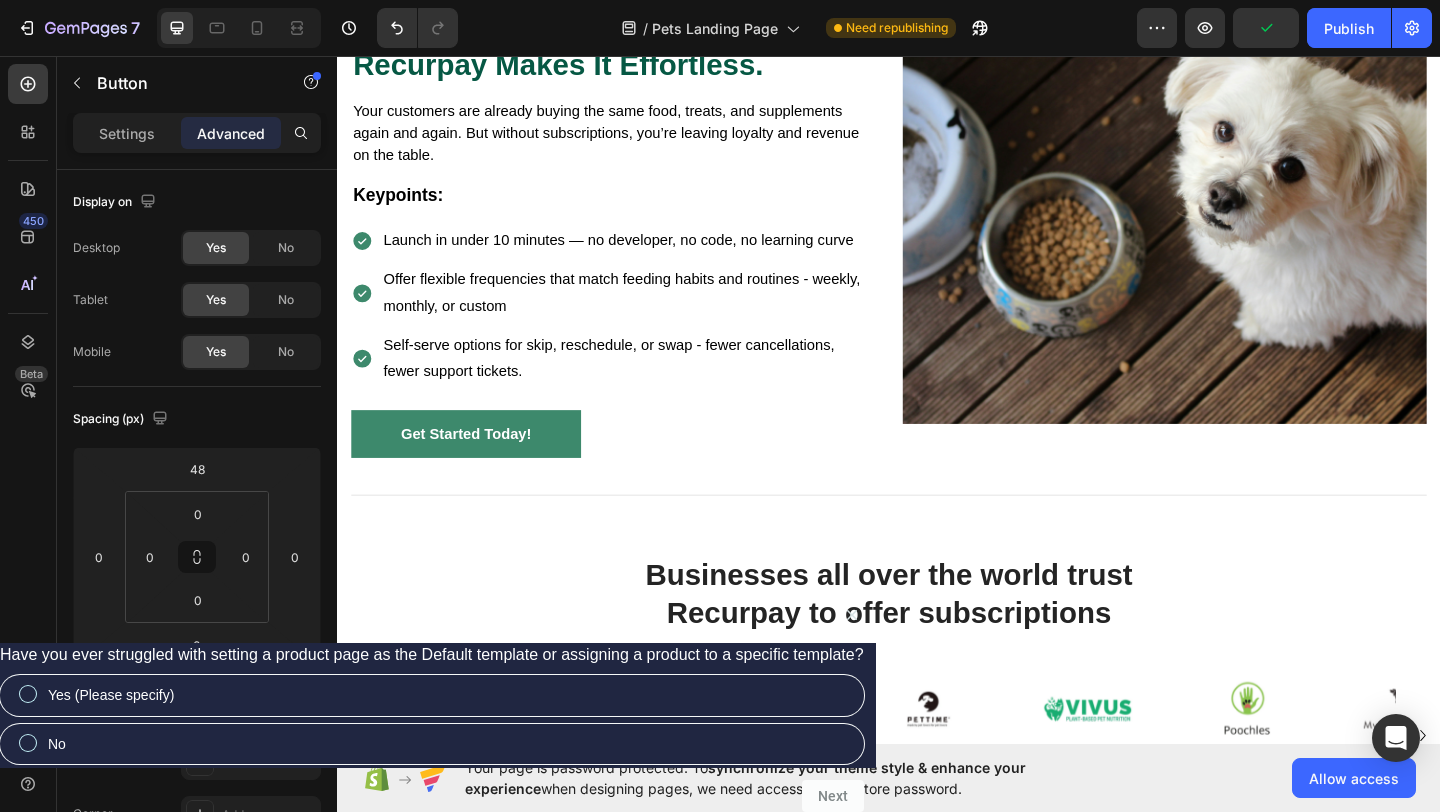 scroll, scrollTop: 1441, scrollLeft: 0, axis: vertical 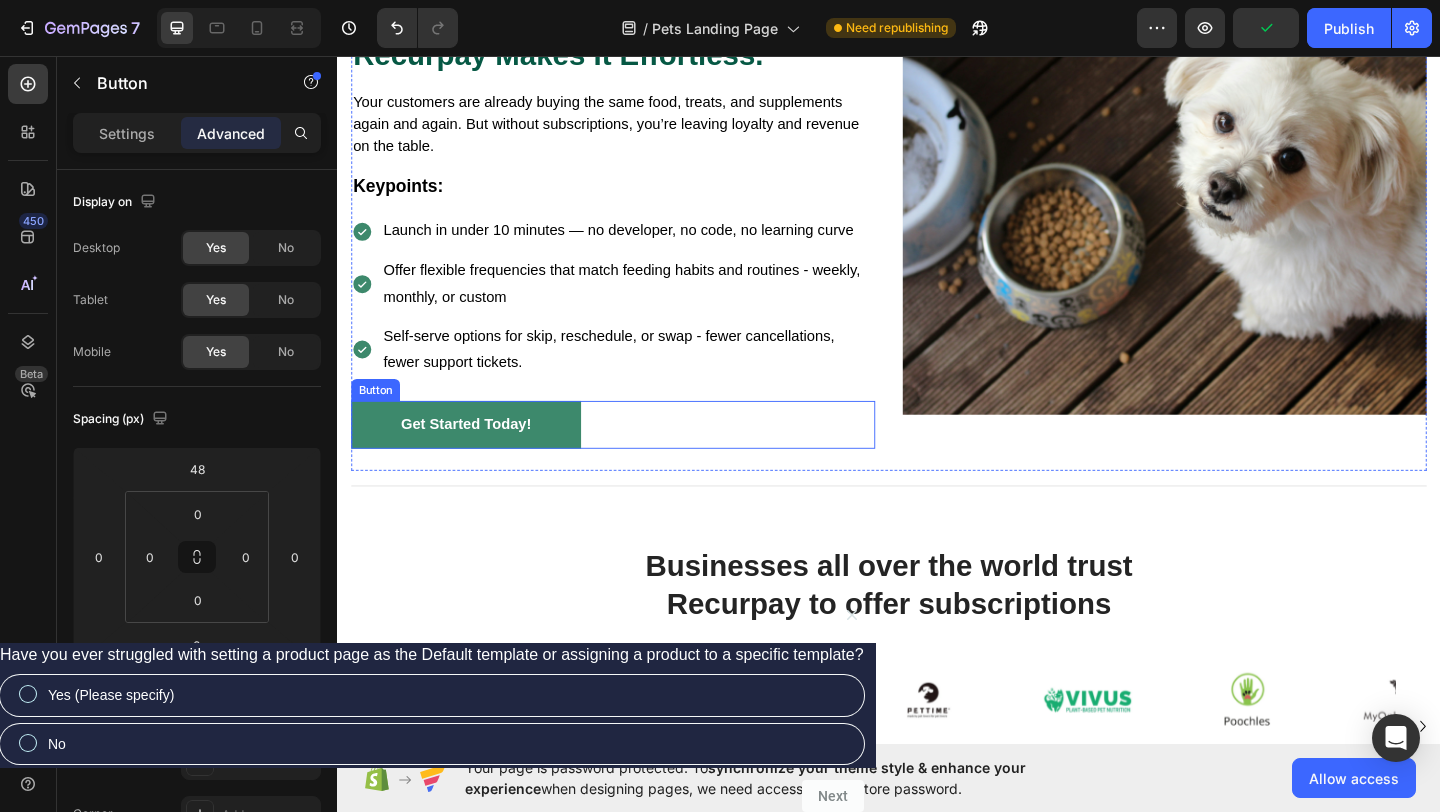 click on "Get Started Today!" at bounding box center (477, 457) 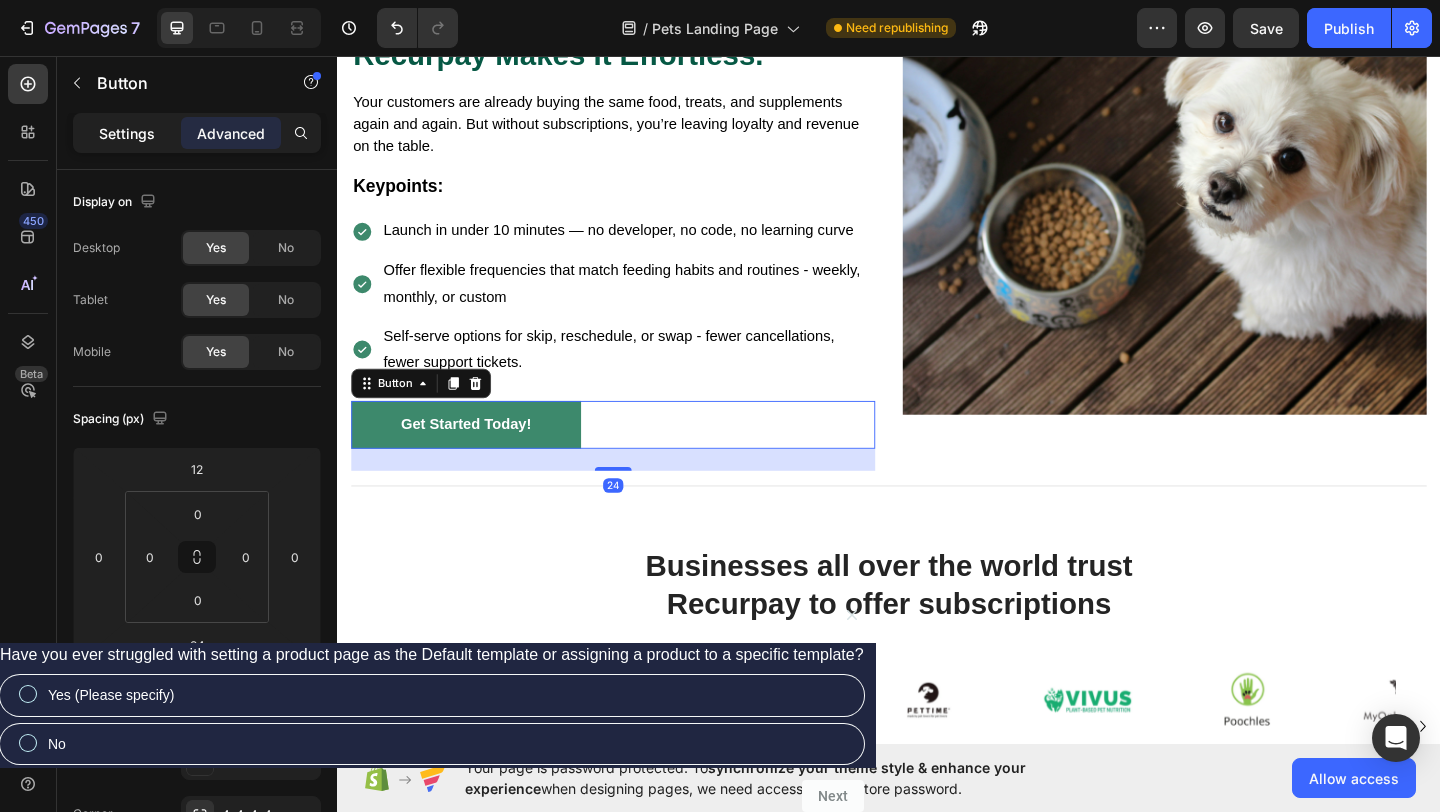 click on "Settings" at bounding box center [127, 133] 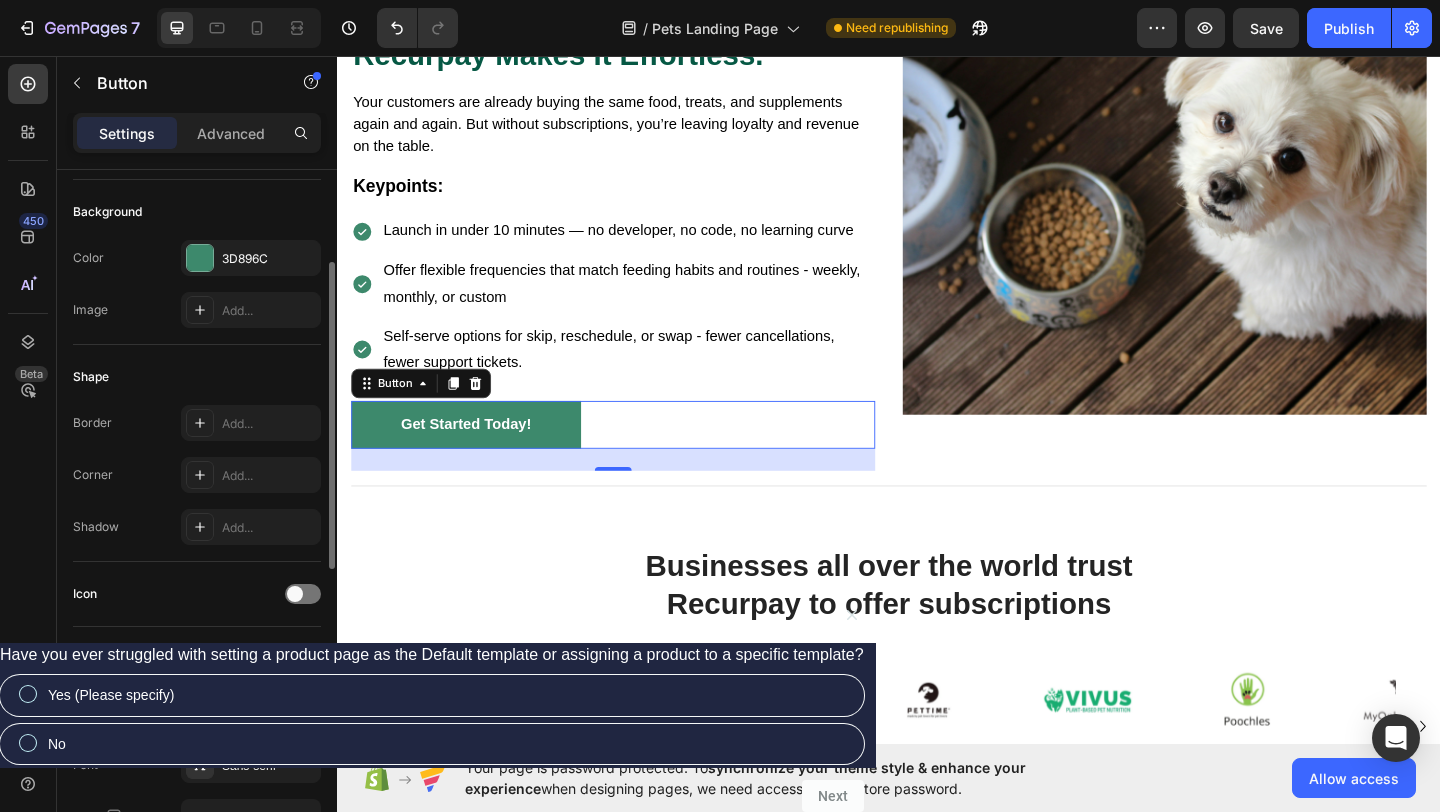 scroll, scrollTop: 0, scrollLeft: 0, axis: both 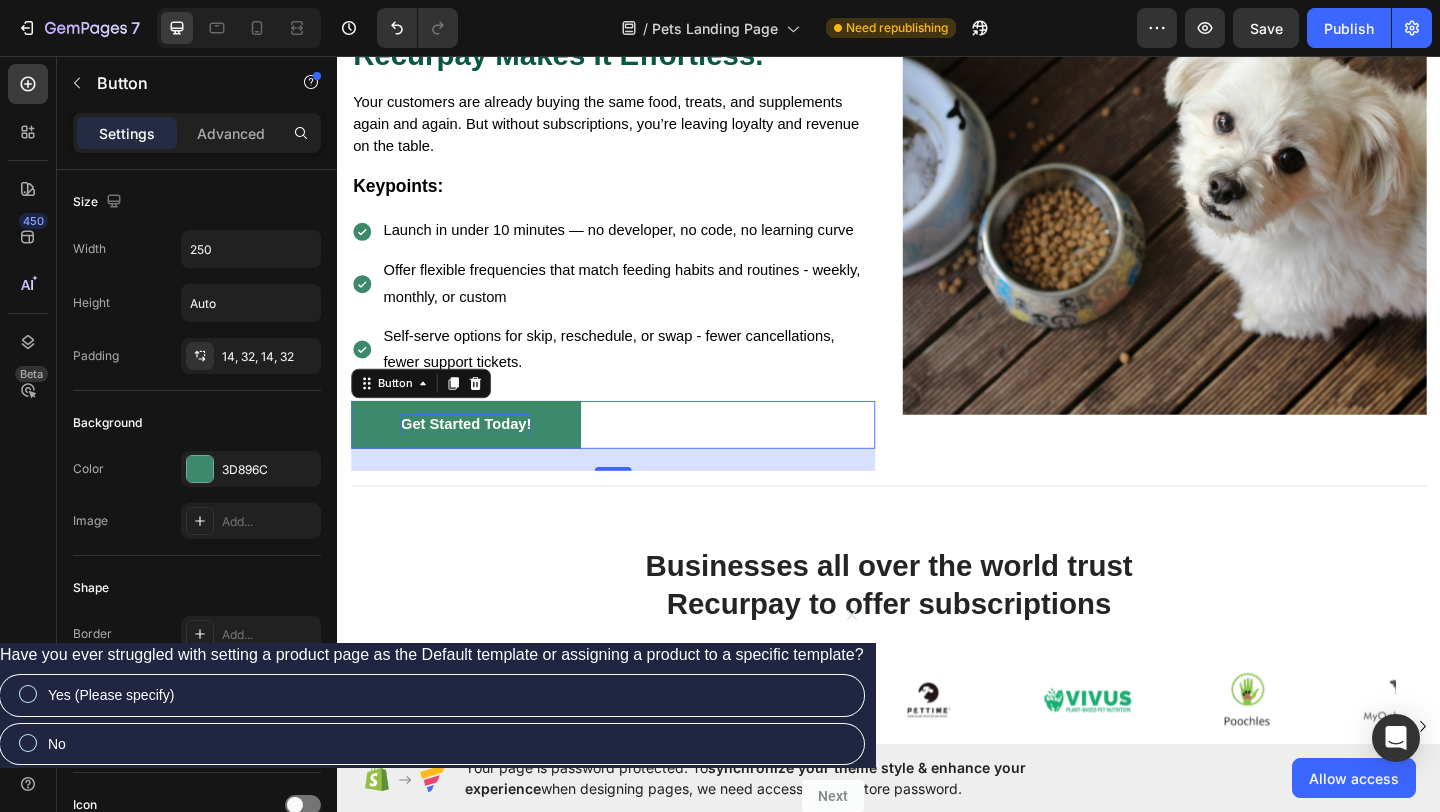 click on "Get Started Today!" at bounding box center [477, 457] 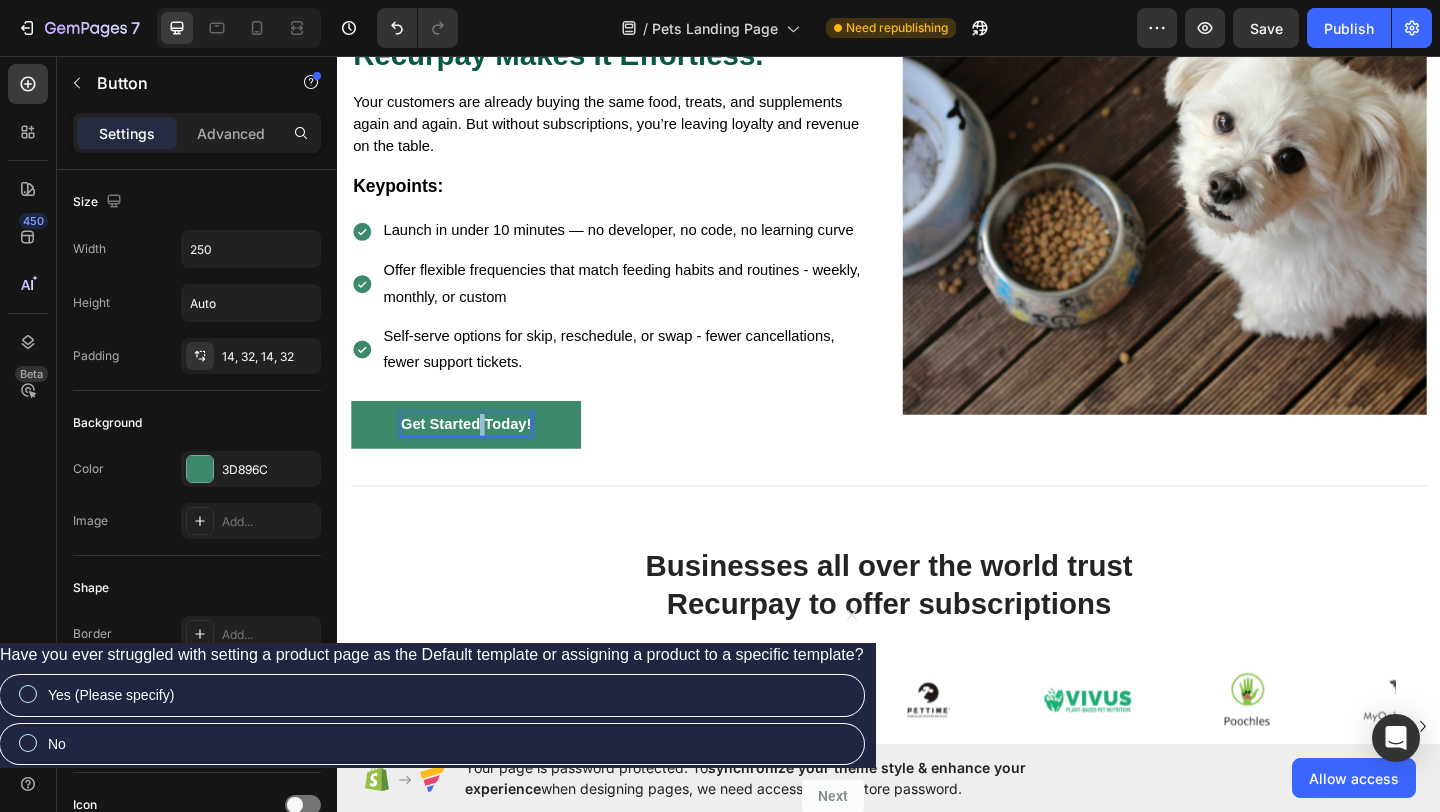 click on "Get Started Today!" at bounding box center [477, 457] 